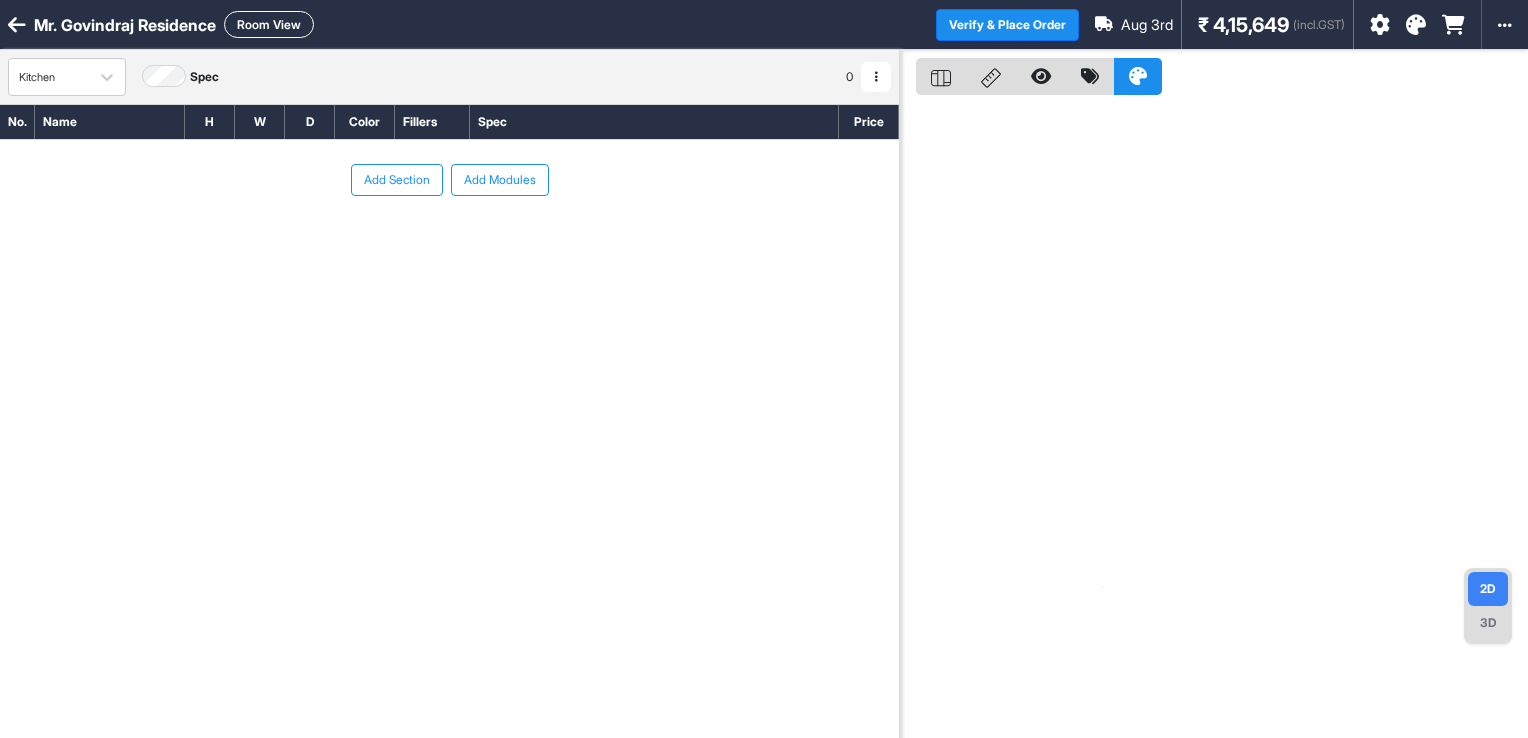 scroll, scrollTop: 0, scrollLeft: 0, axis: both 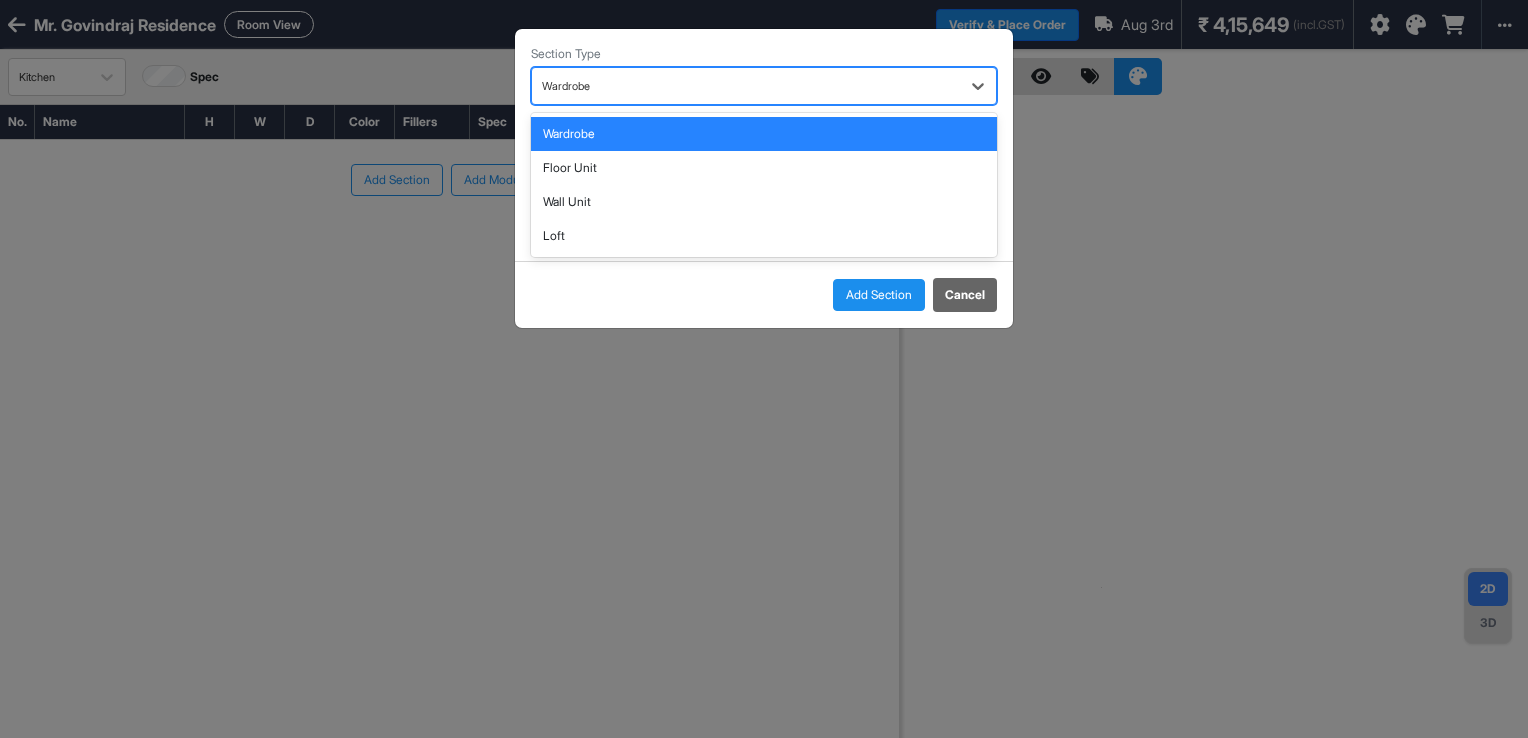 click on "Wardrobe" at bounding box center [746, 86] 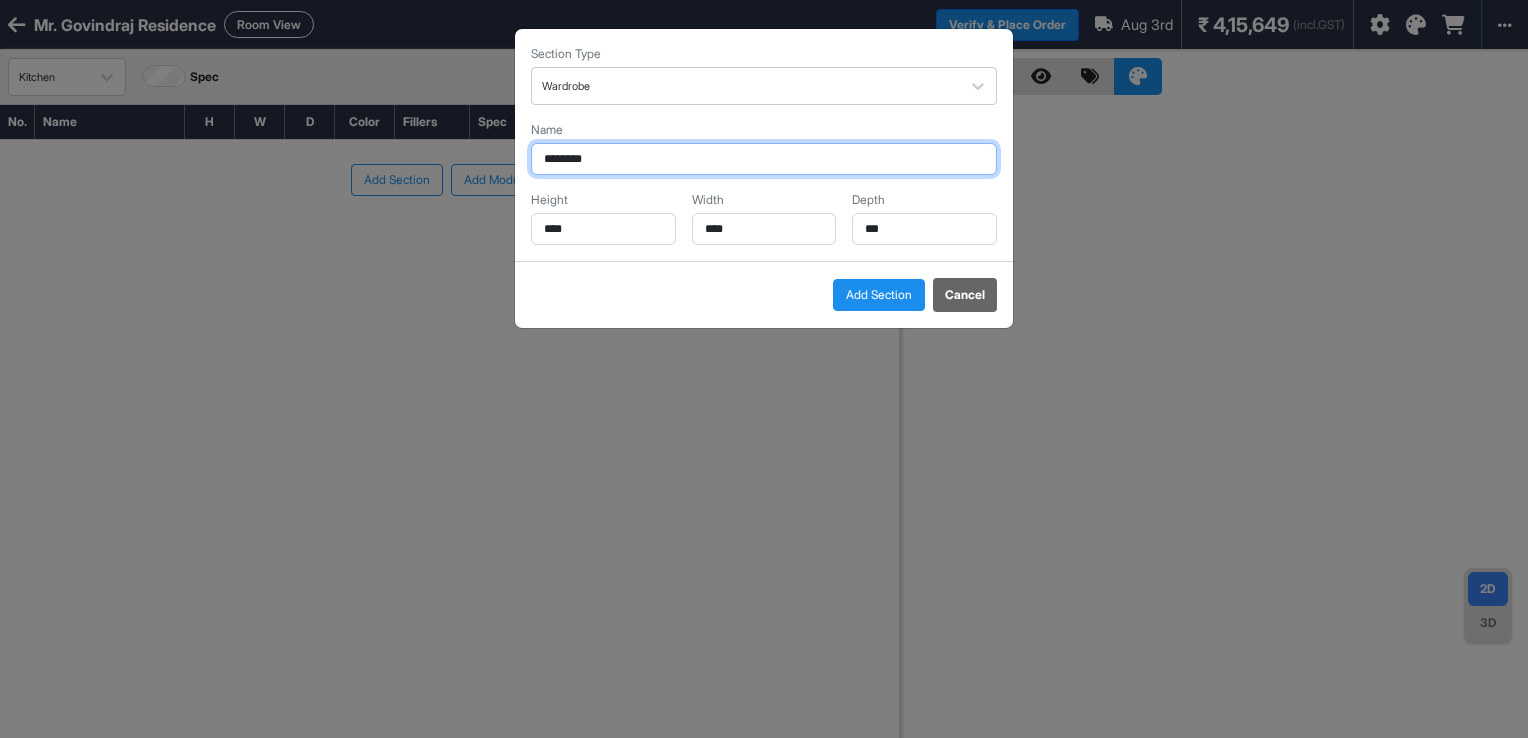 click on "********" at bounding box center [764, 159] 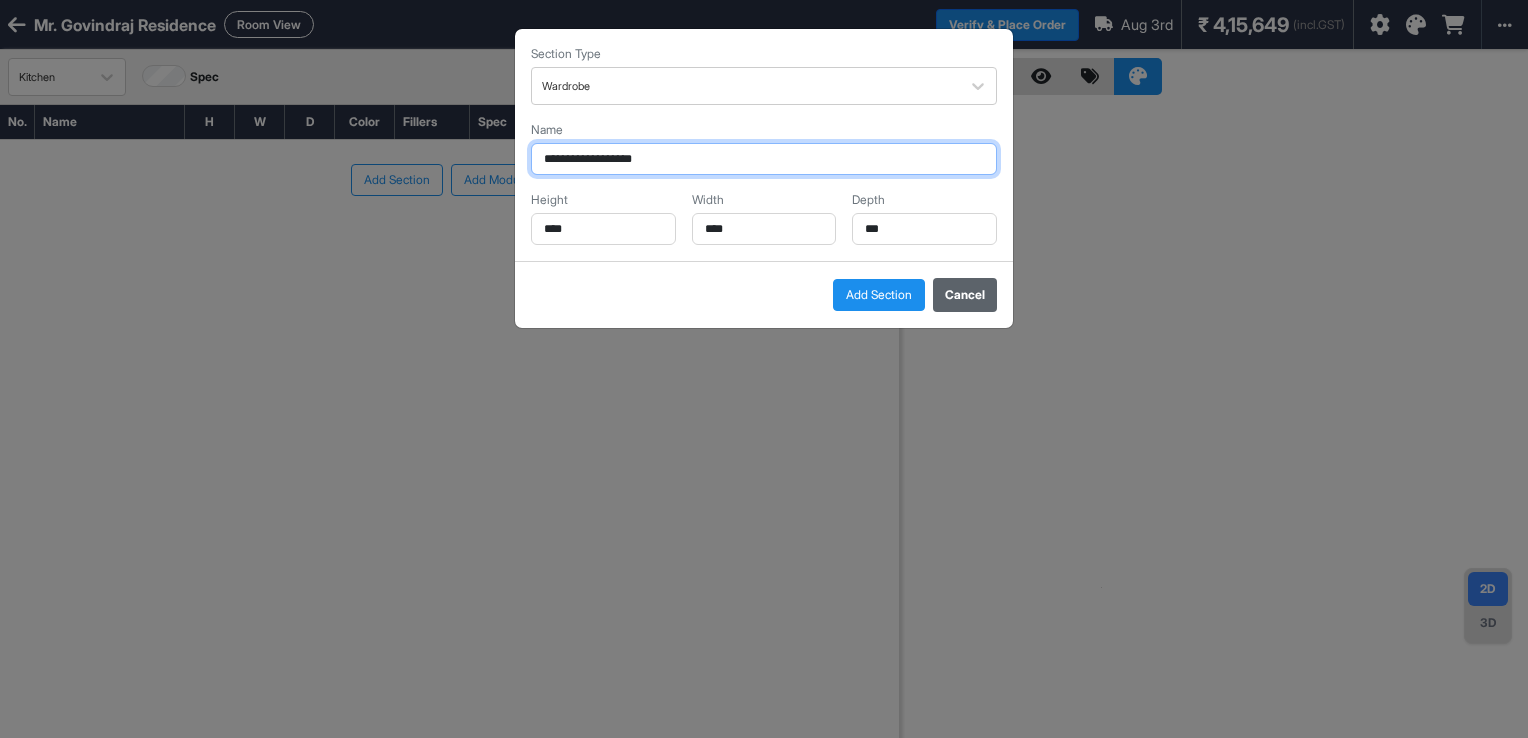 type on "**********" 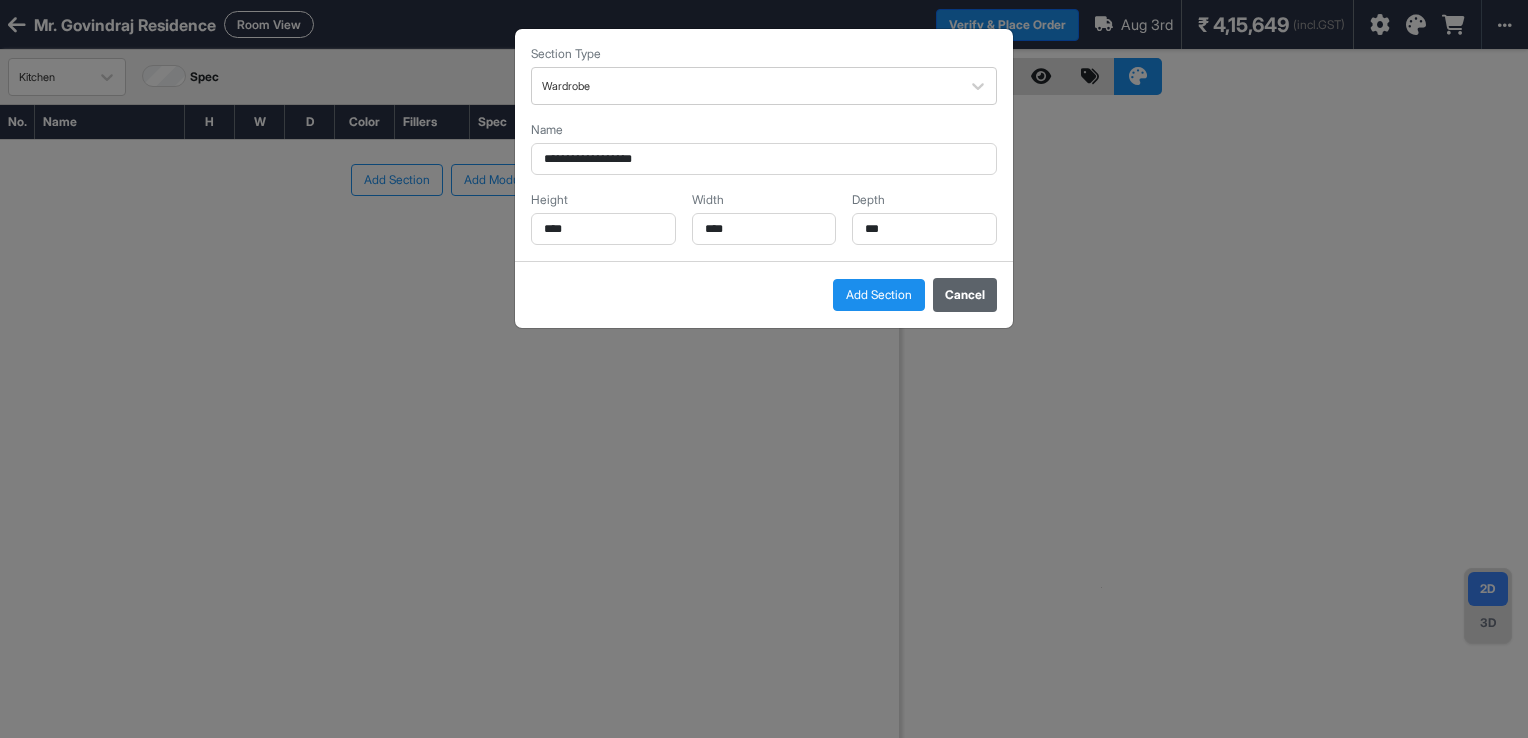 click on "Cancel" at bounding box center [965, 295] 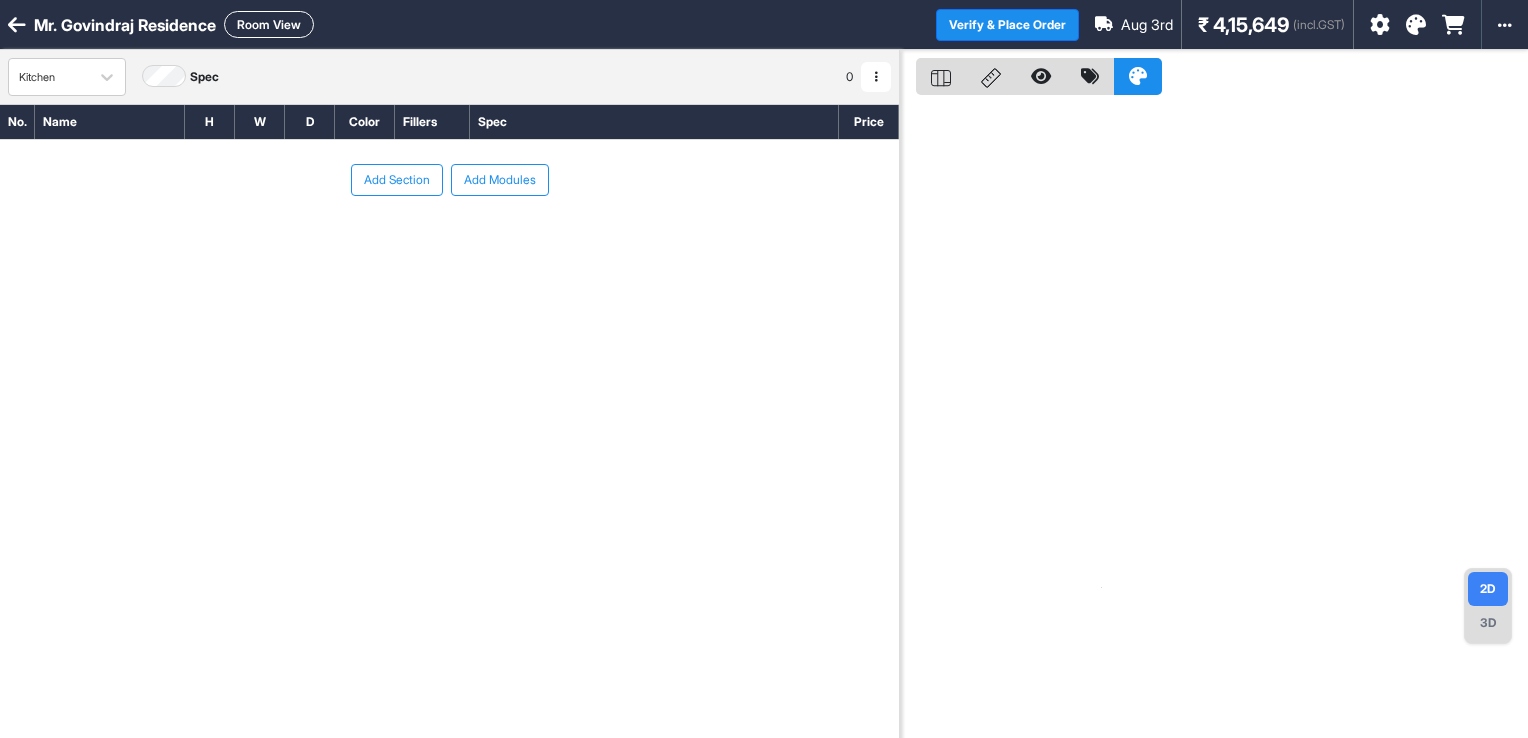 click on "Add Modules" at bounding box center [500, 180] 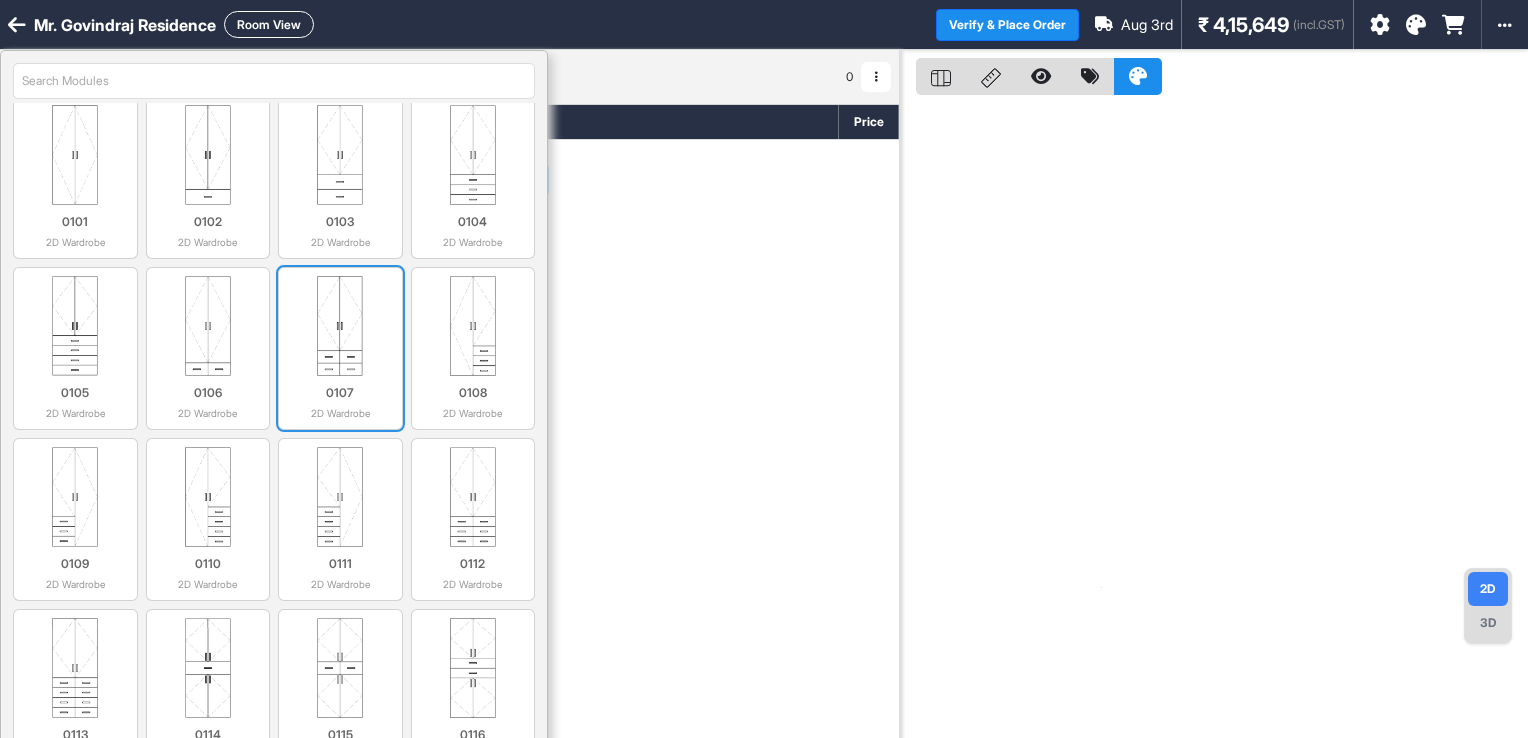 scroll, scrollTop: 0, scrollLeft: 0, axis: both 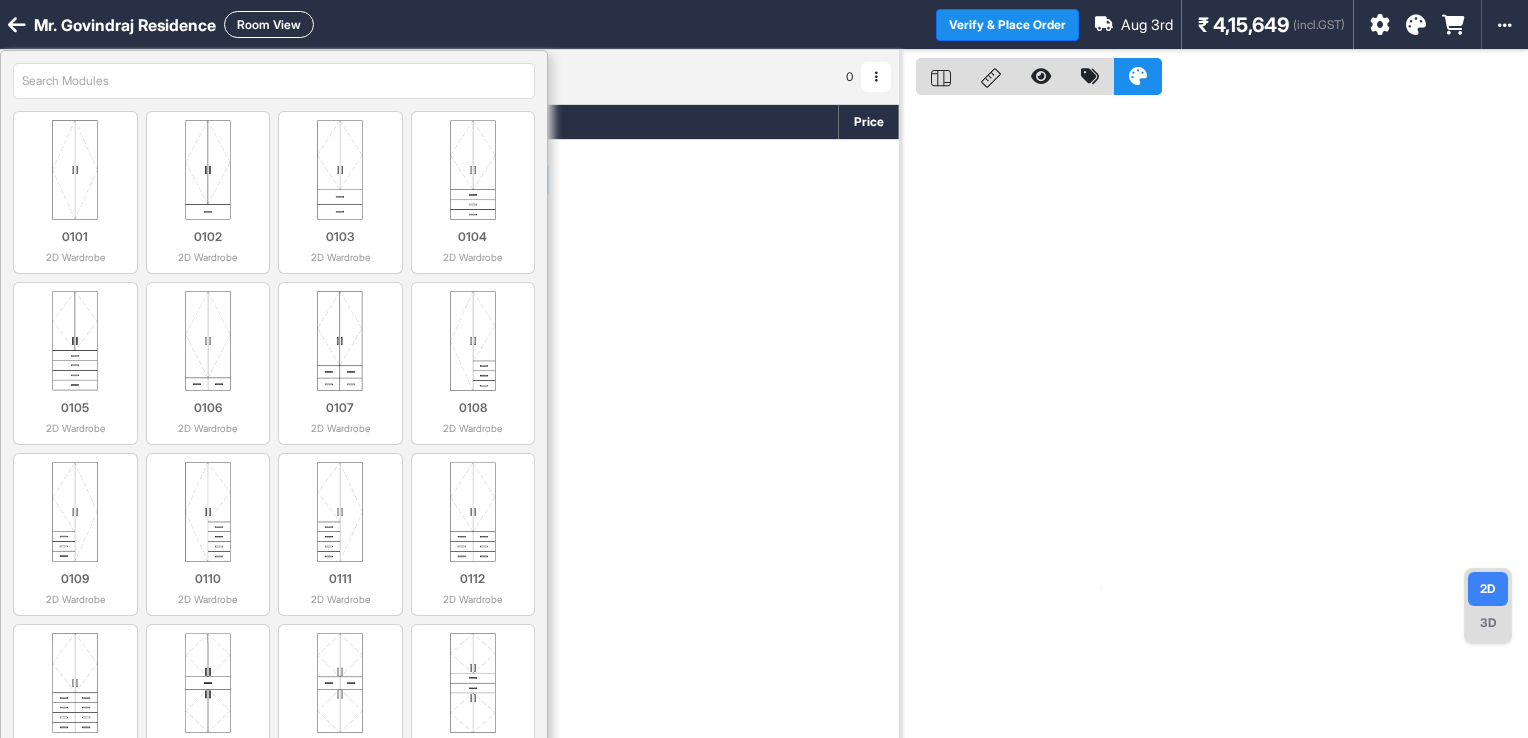 click on "Add Section Add Modules" at bounding box center [449, 240] 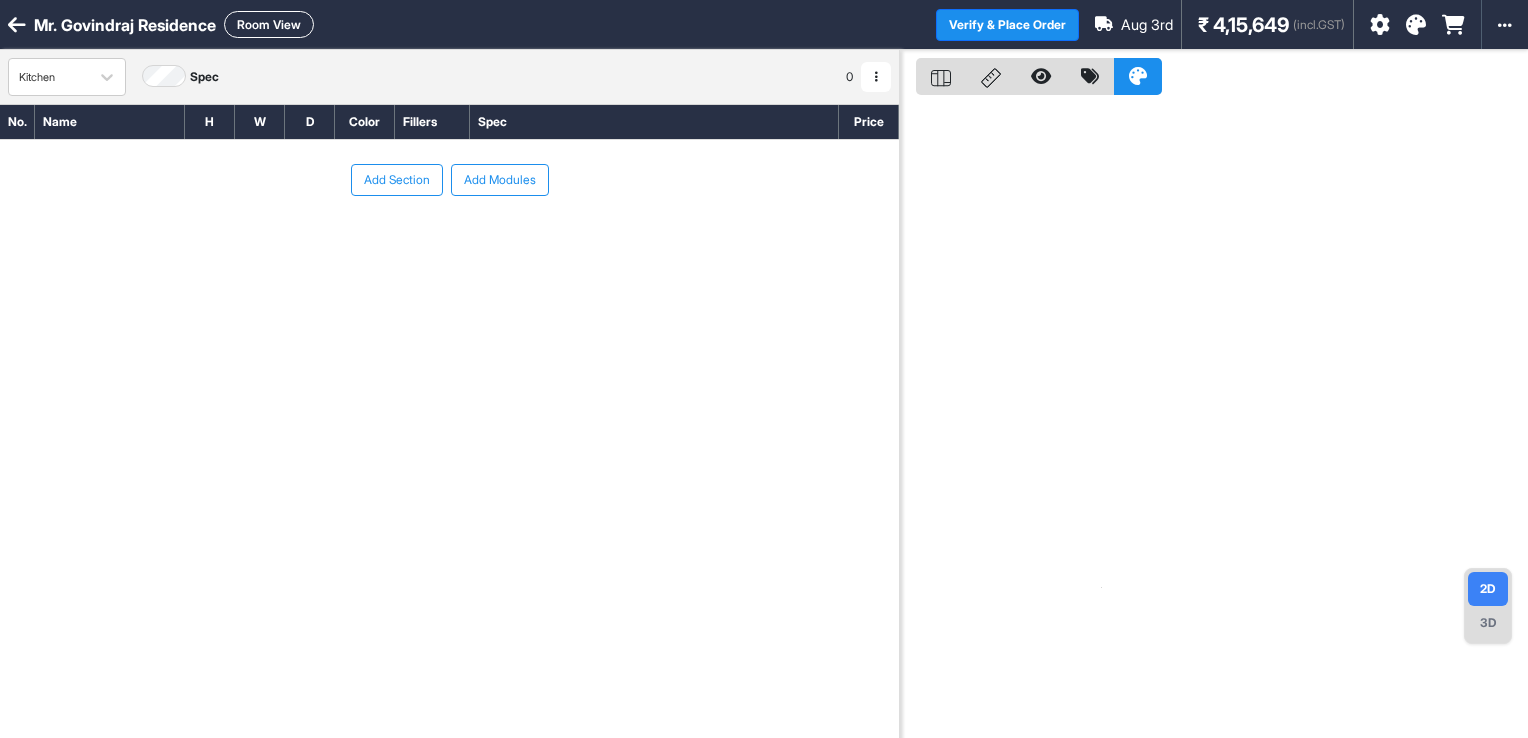 click on "Add Section" at bounding box center (397, 180) 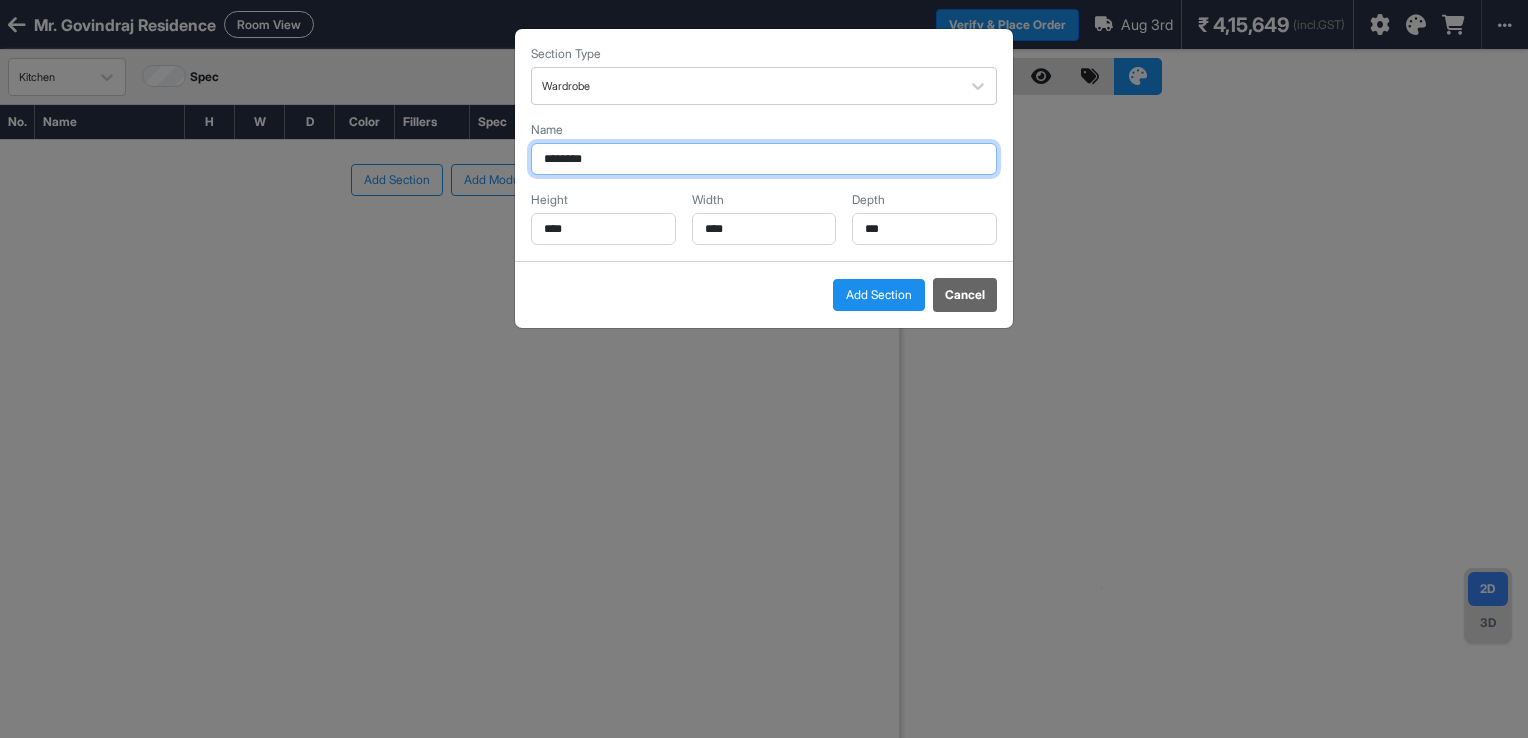 click on "********" at bounding box center [764, 159] 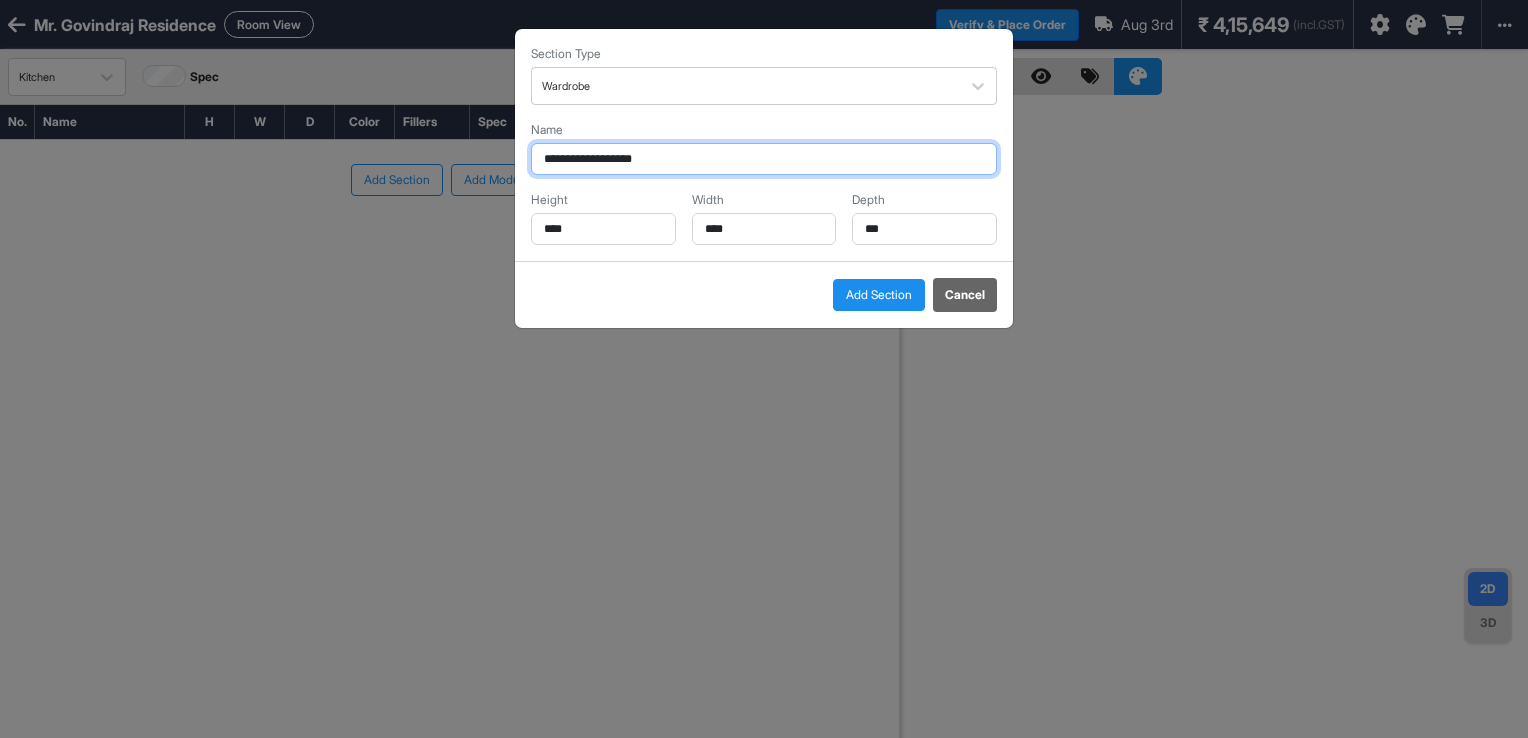 drag, startPoint x: 595, startPoint y: 158, endPoint x: 408, endPoint y: 184, distance: 188.79883 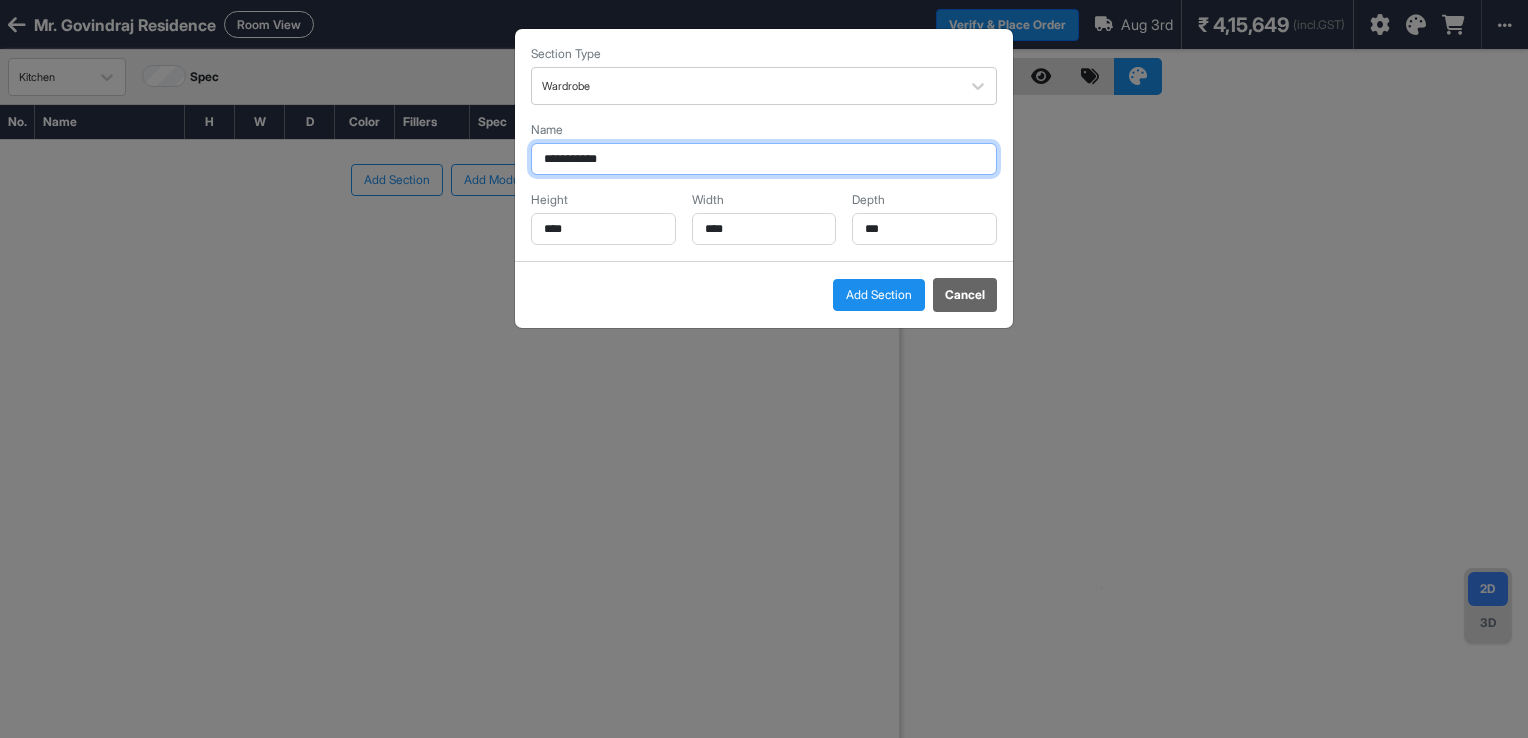 click on "**********" at bounding box center (764, 159) 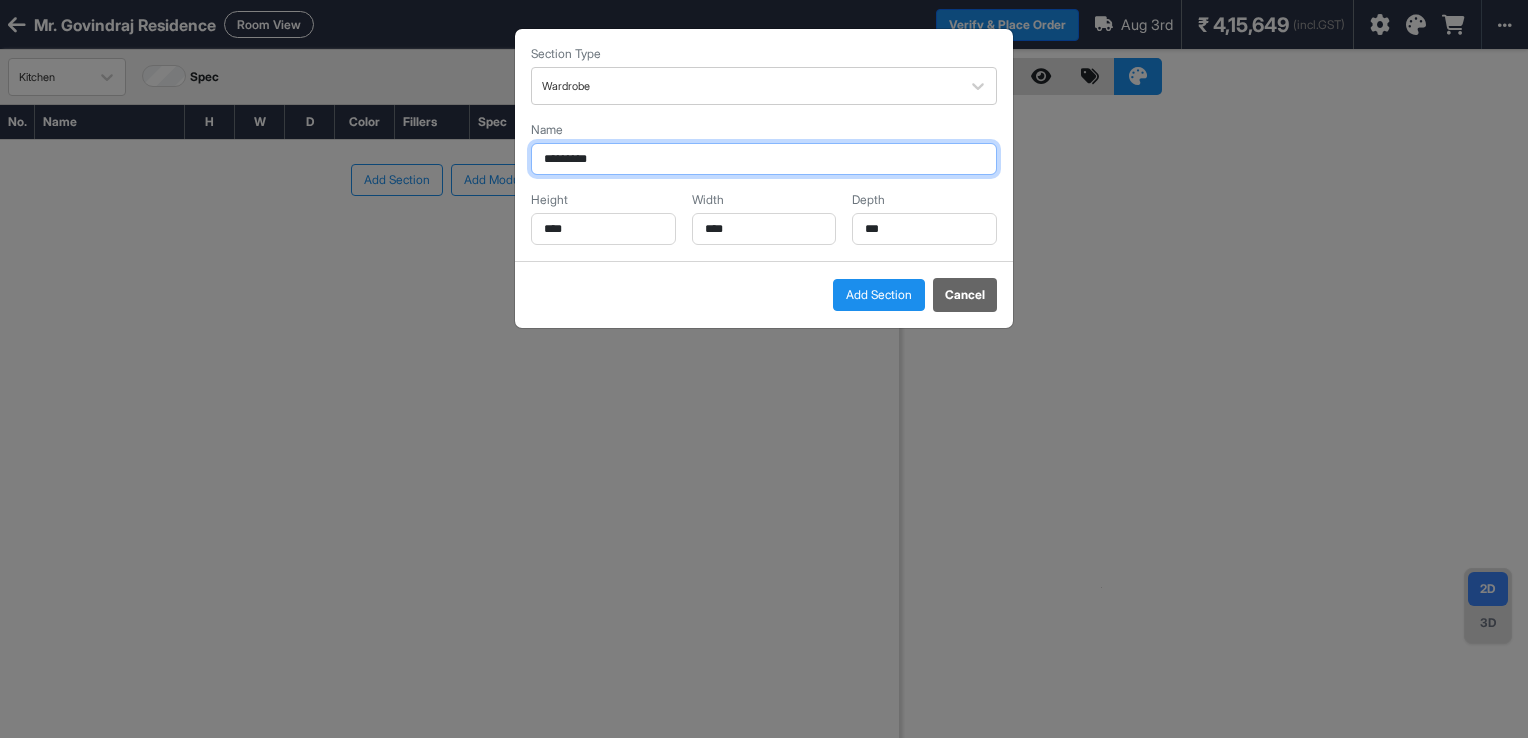 type on "*********" 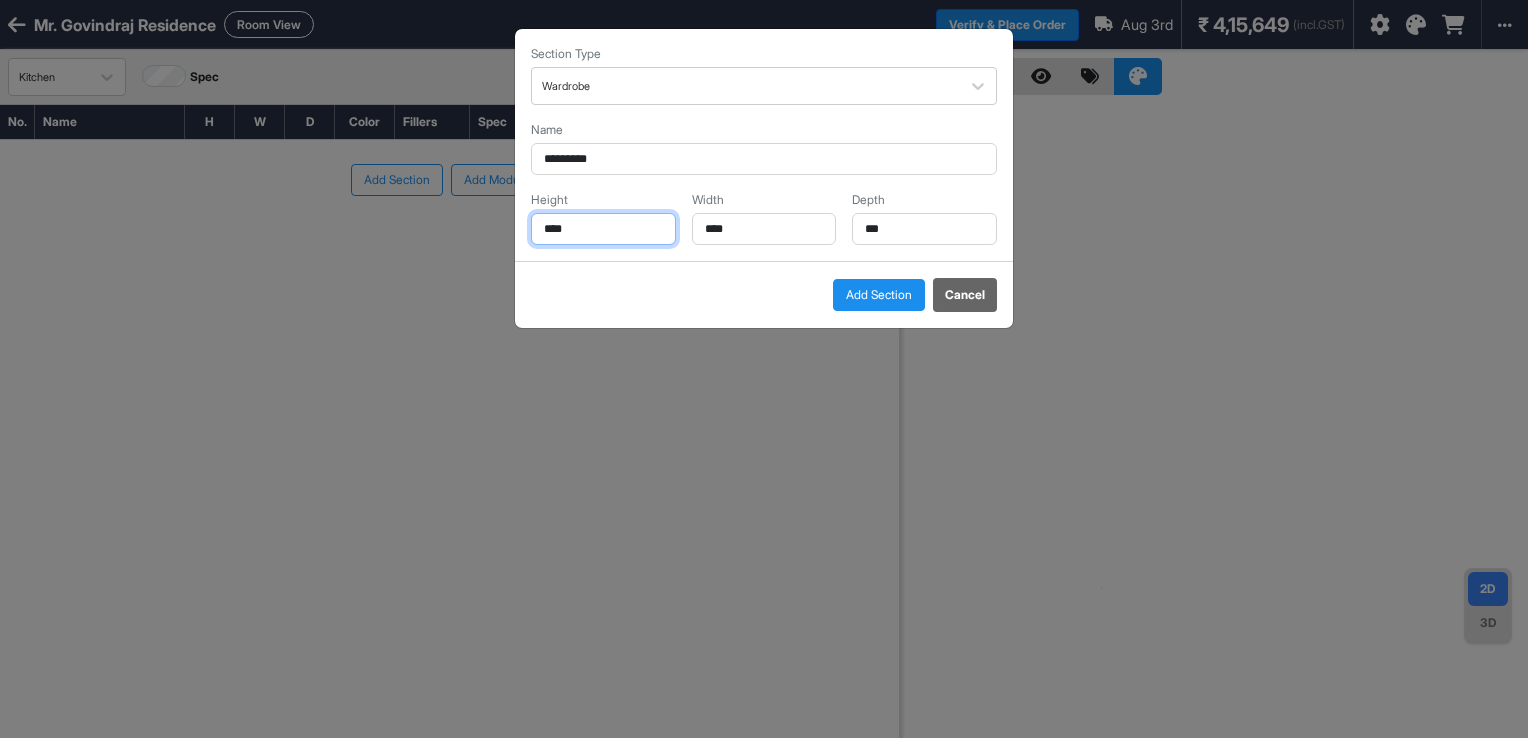click on "****" at bounding box center (603, 229) 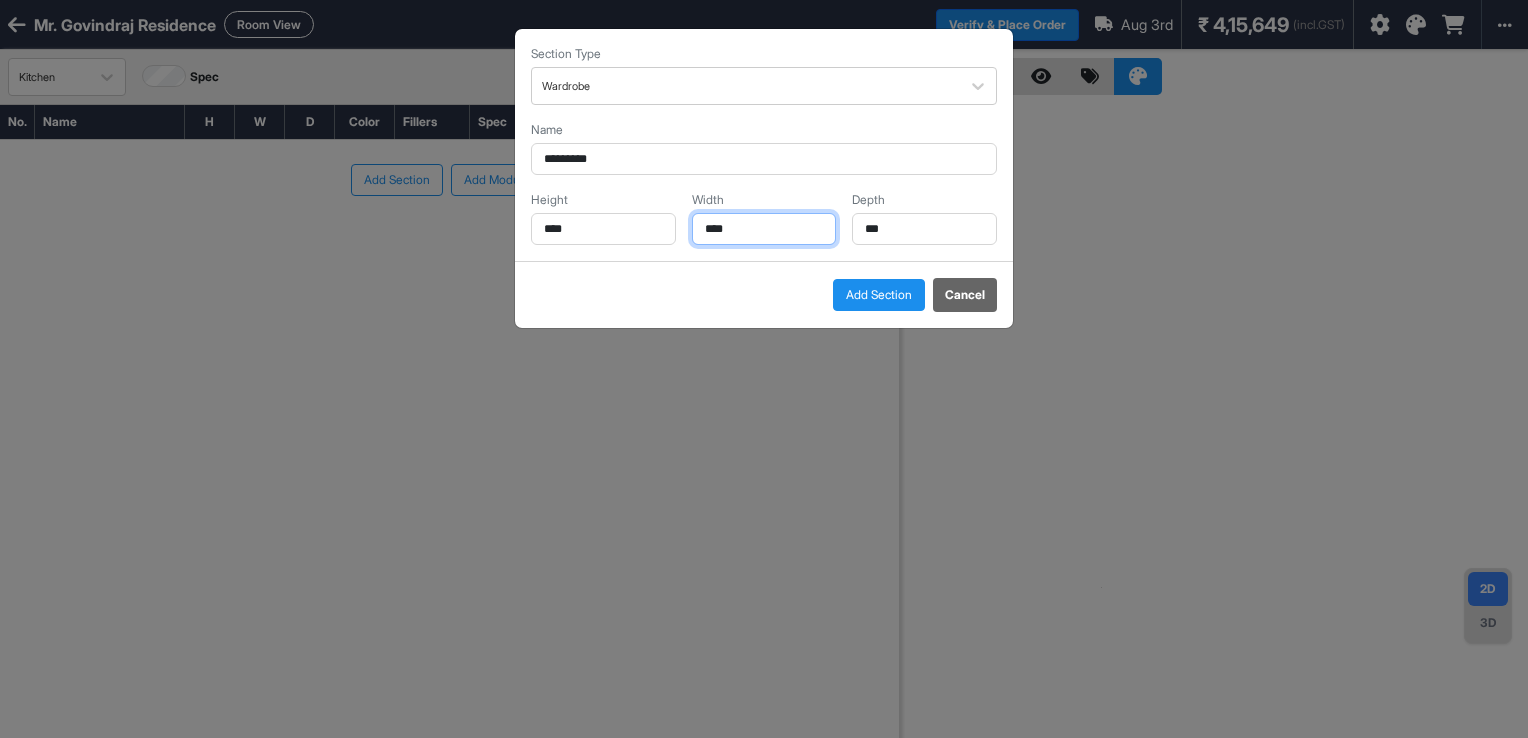 click on "****" at bounding box center (764, 229) 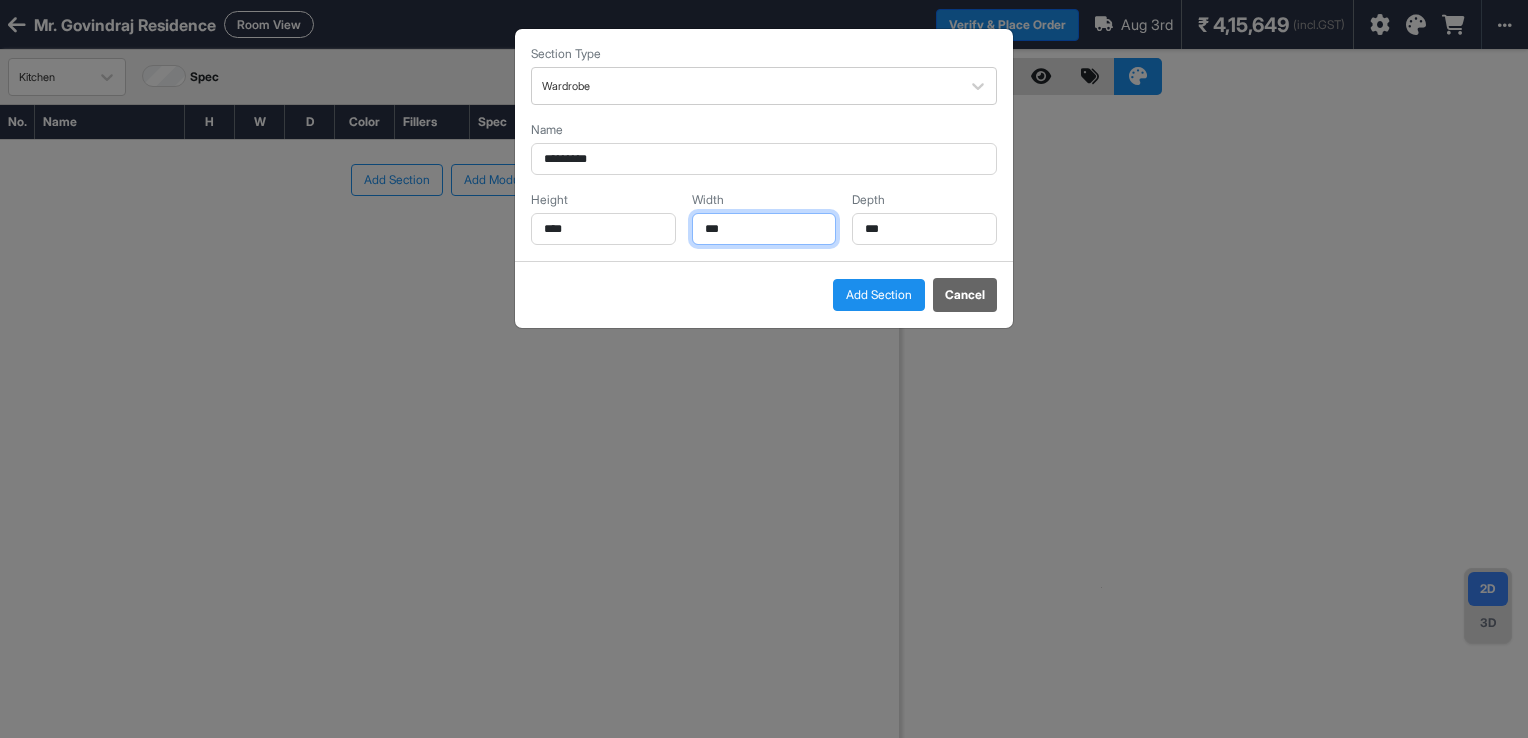 type on "***" 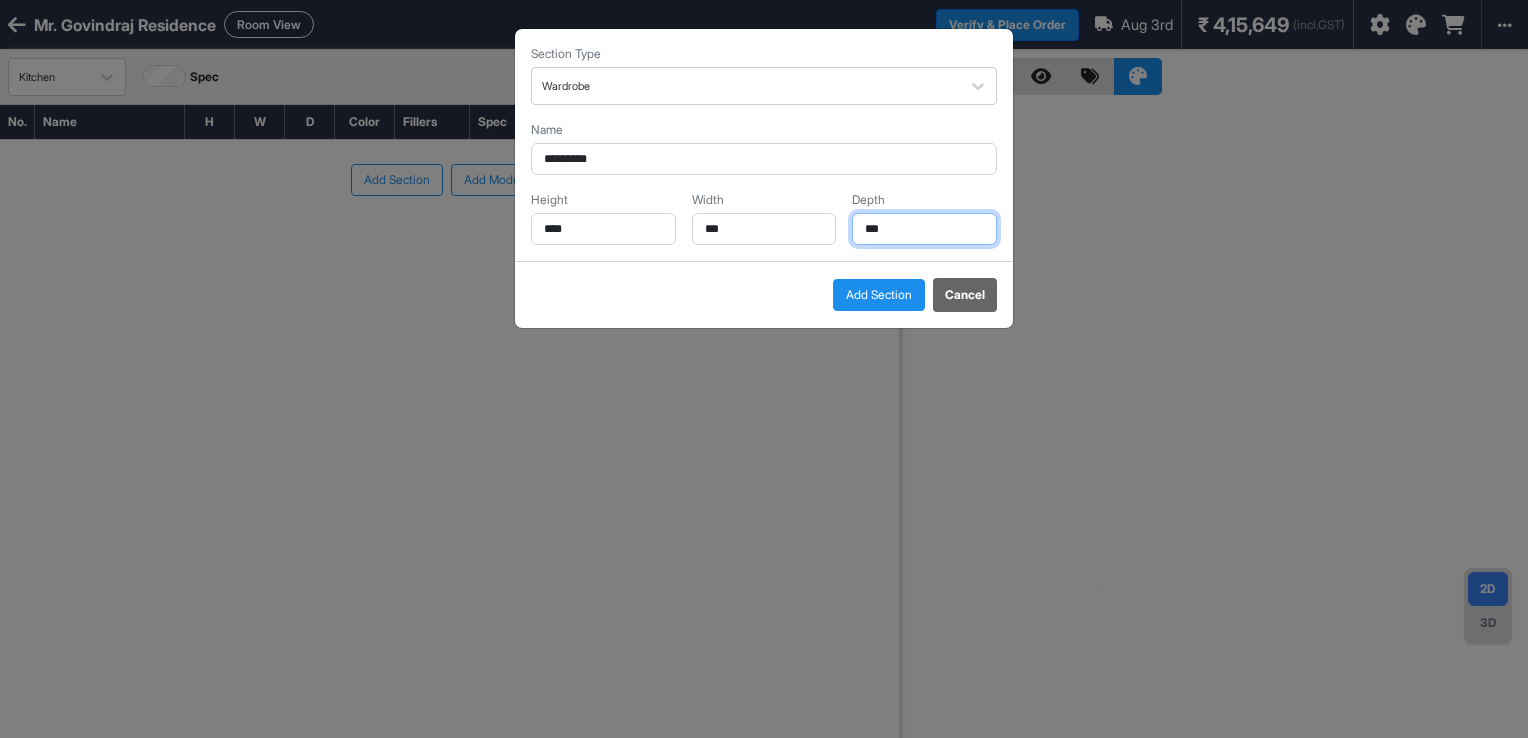 click on "***" at bounding box center [924, 229] 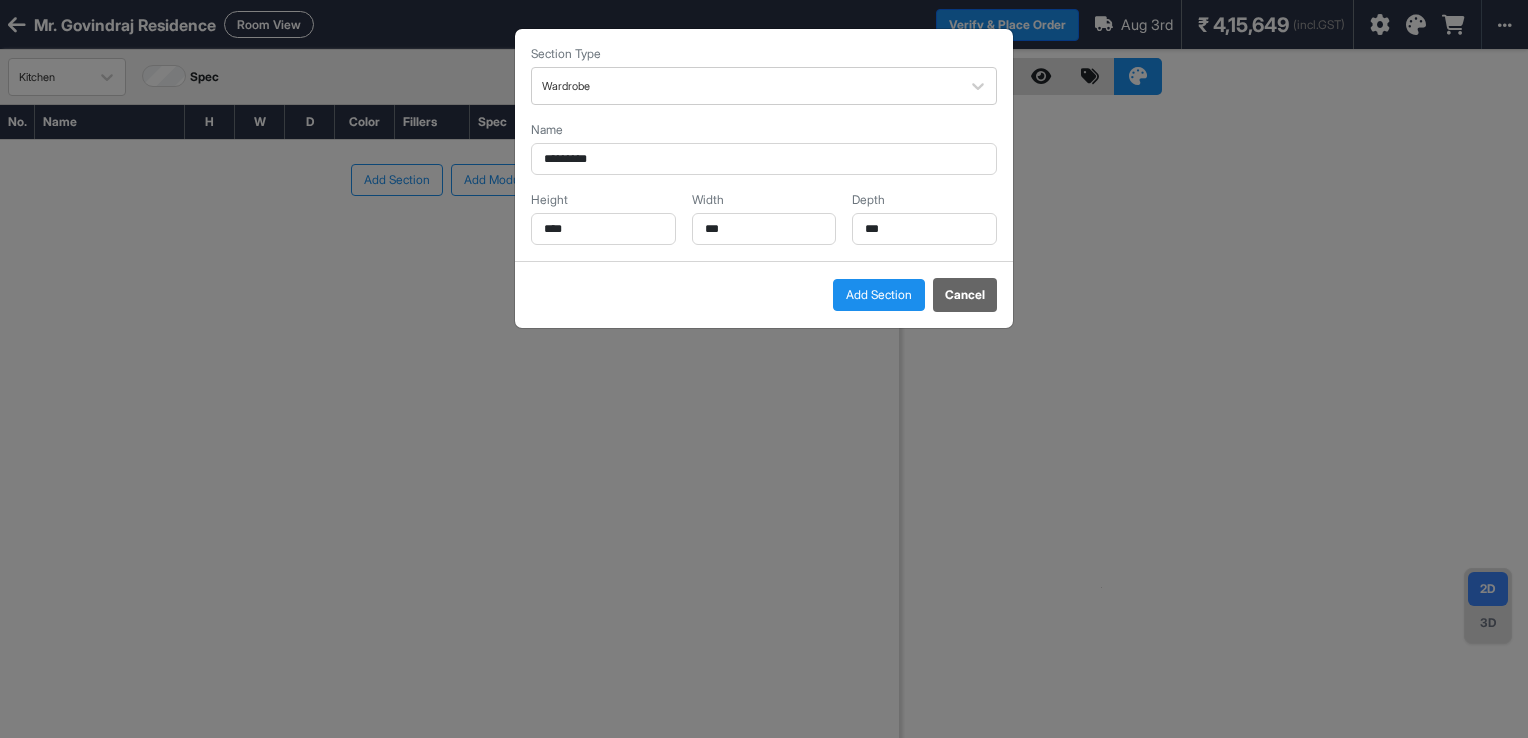 click on "Add Section" at bounding box center [879, 295] 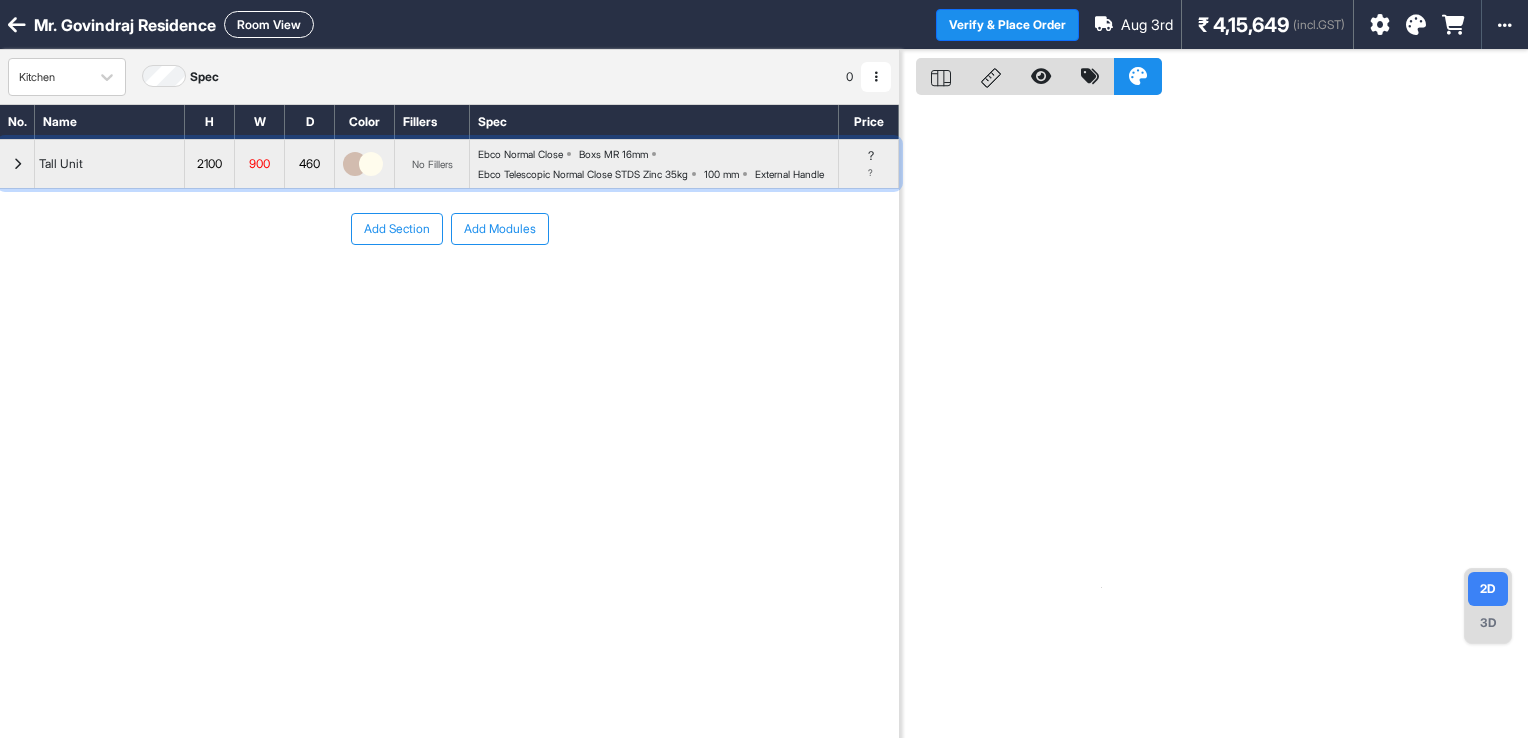 click at bounding box center [17, 164] 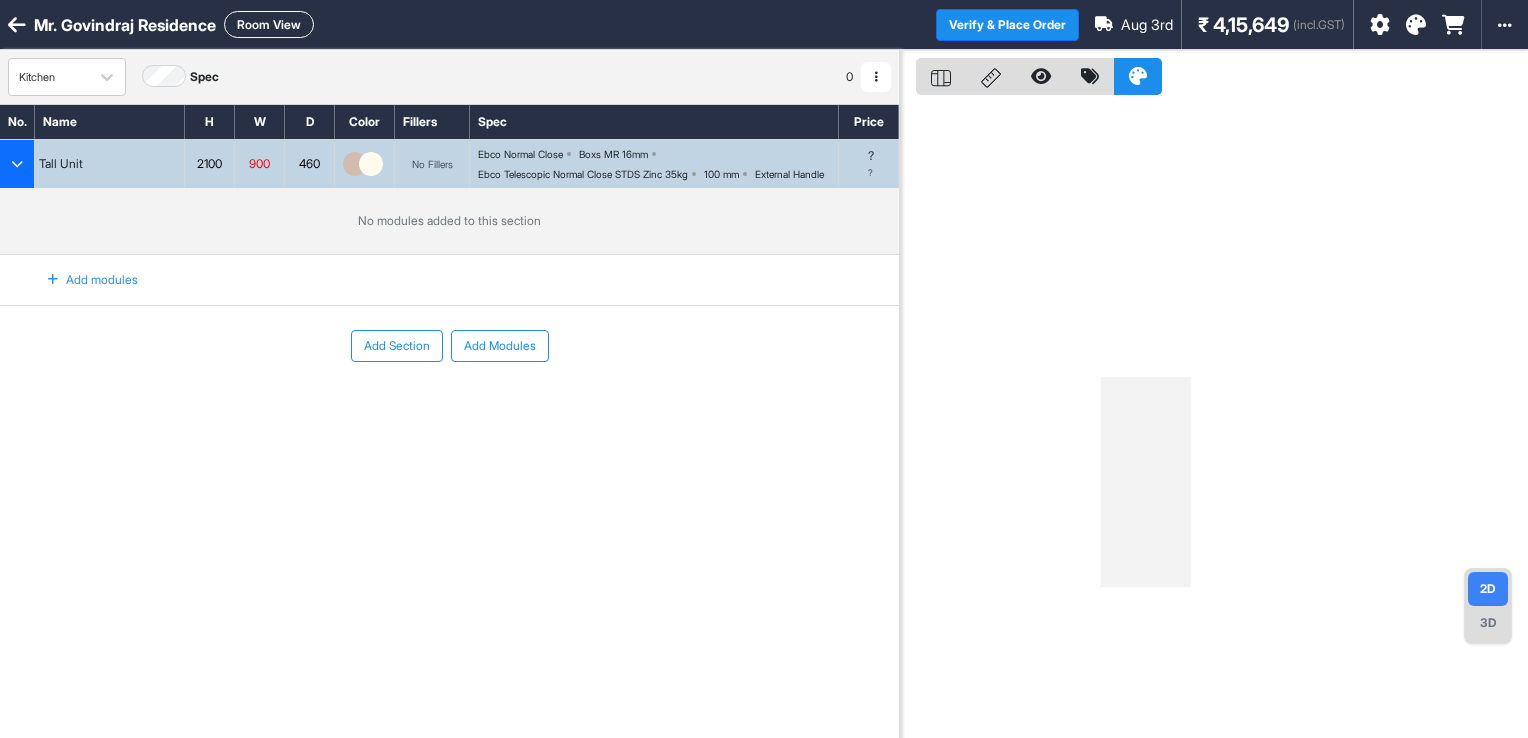 click at bounding box center (53, 280) 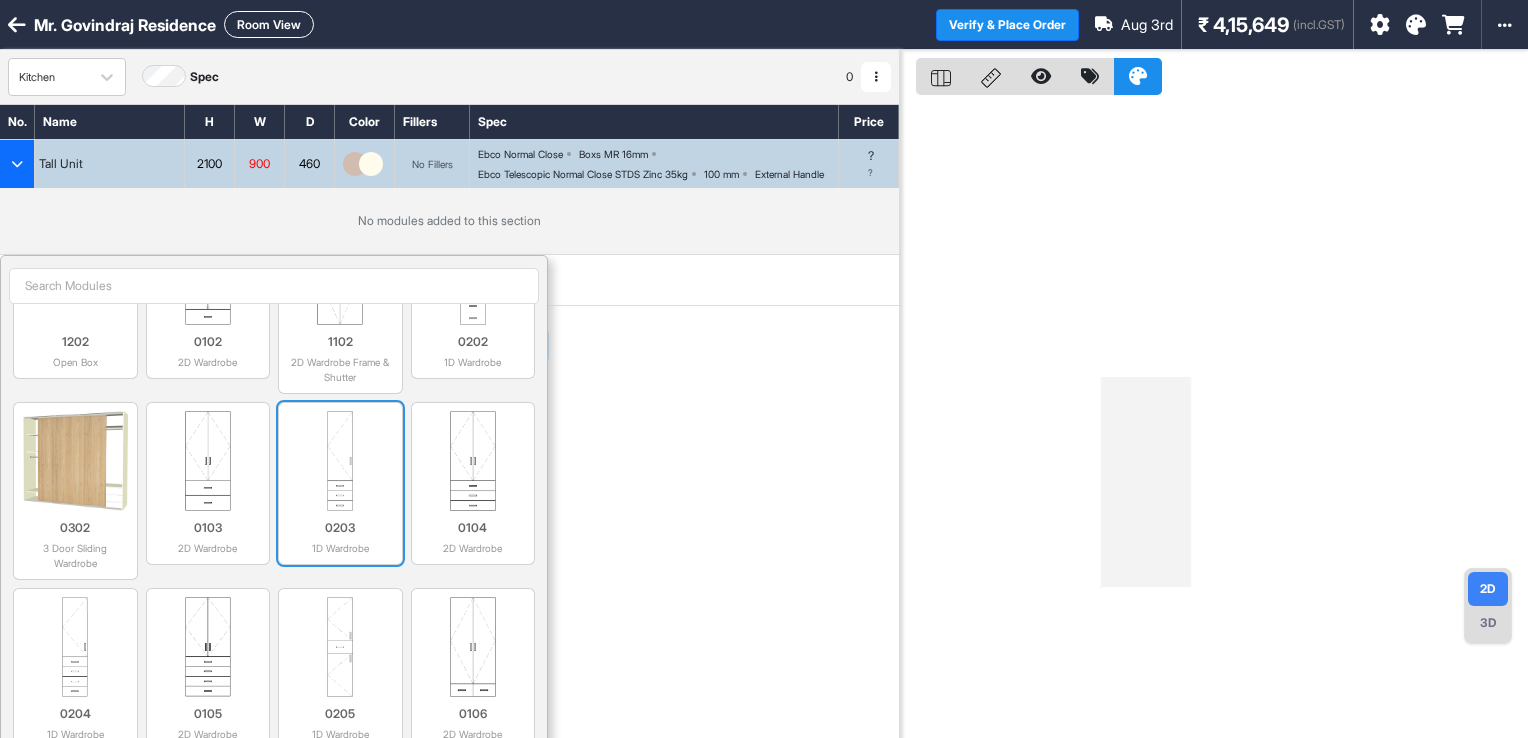 scroll, scrollTop: 300, scrollLeft: 0, axis: vertical 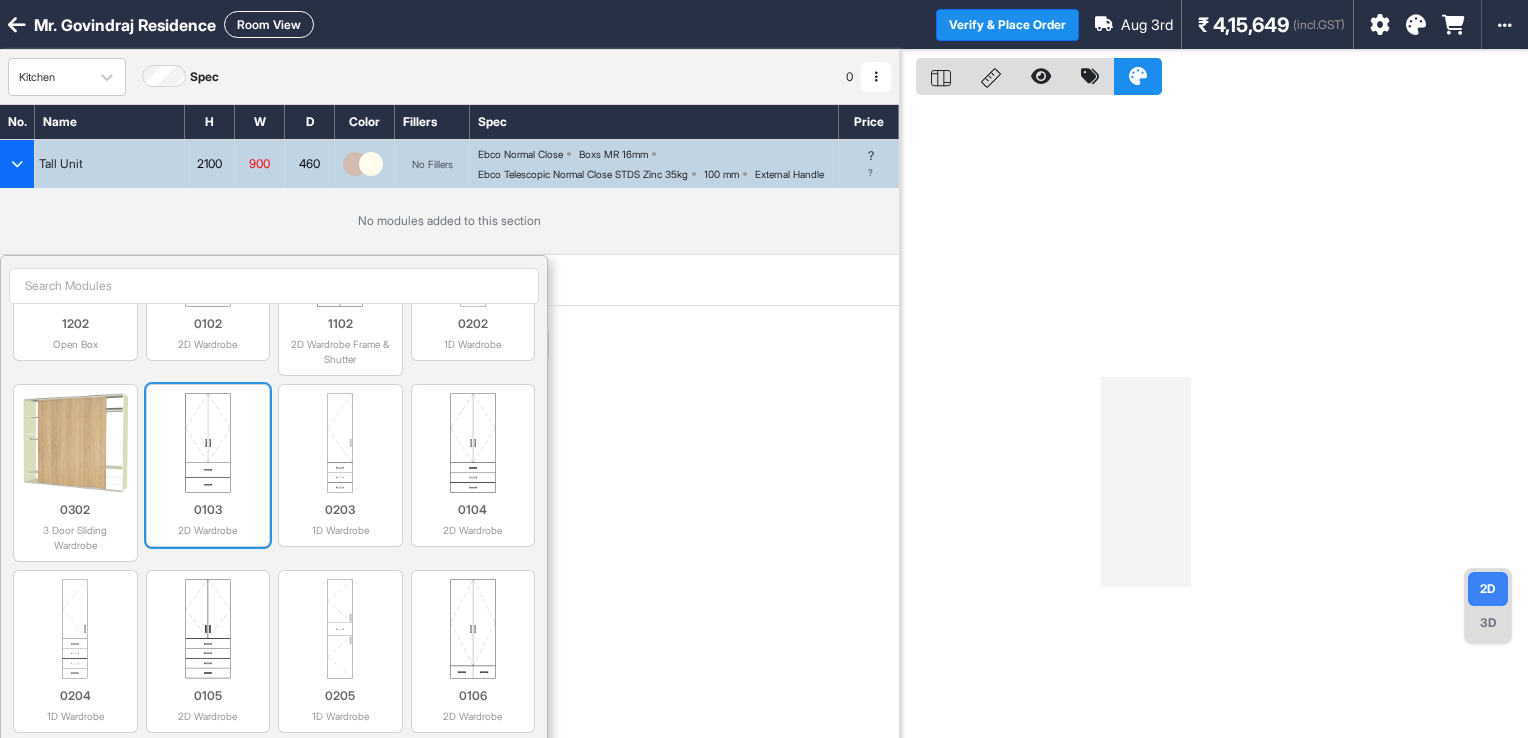 click at bounding box center (208, 443) 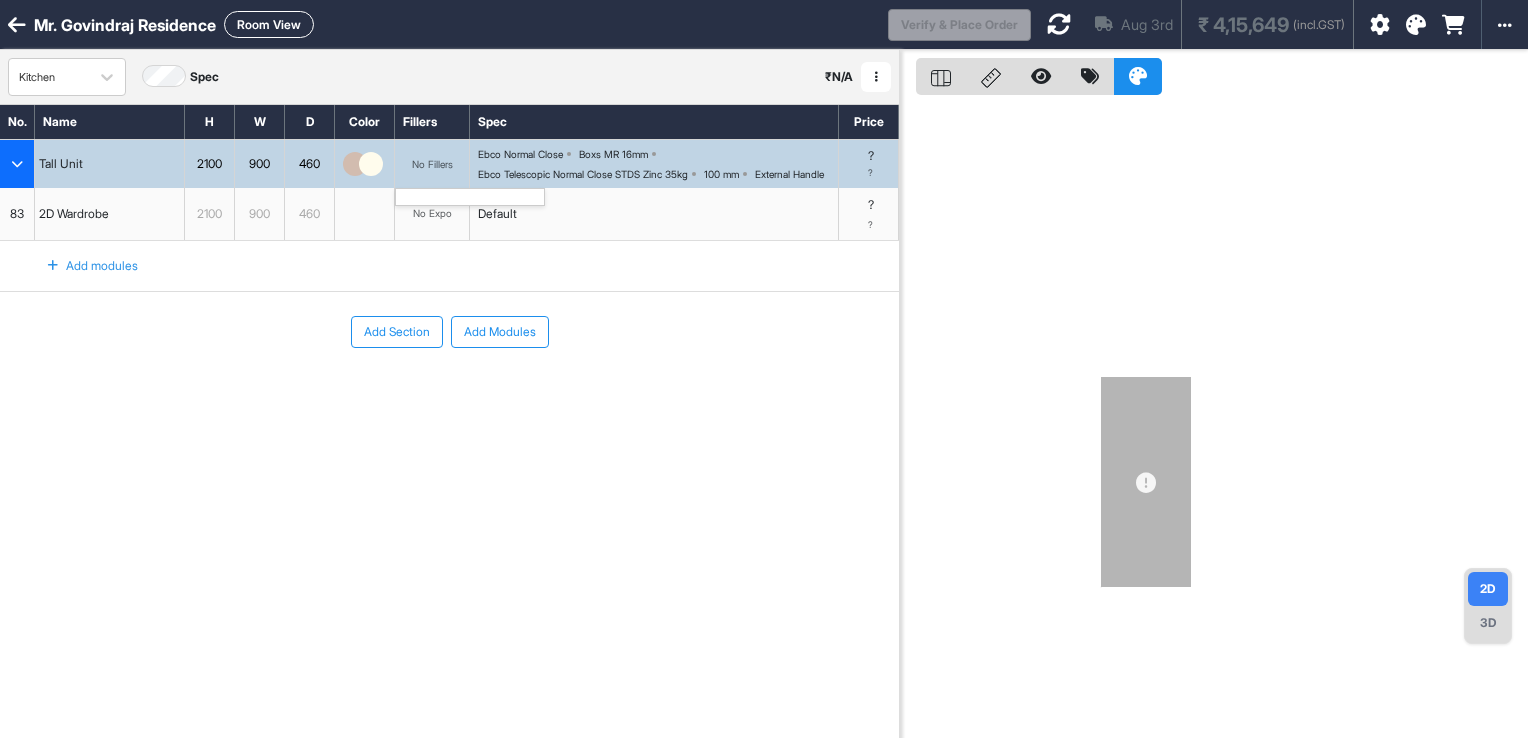 click on "No Fillers" at bounding box center [432, 164] 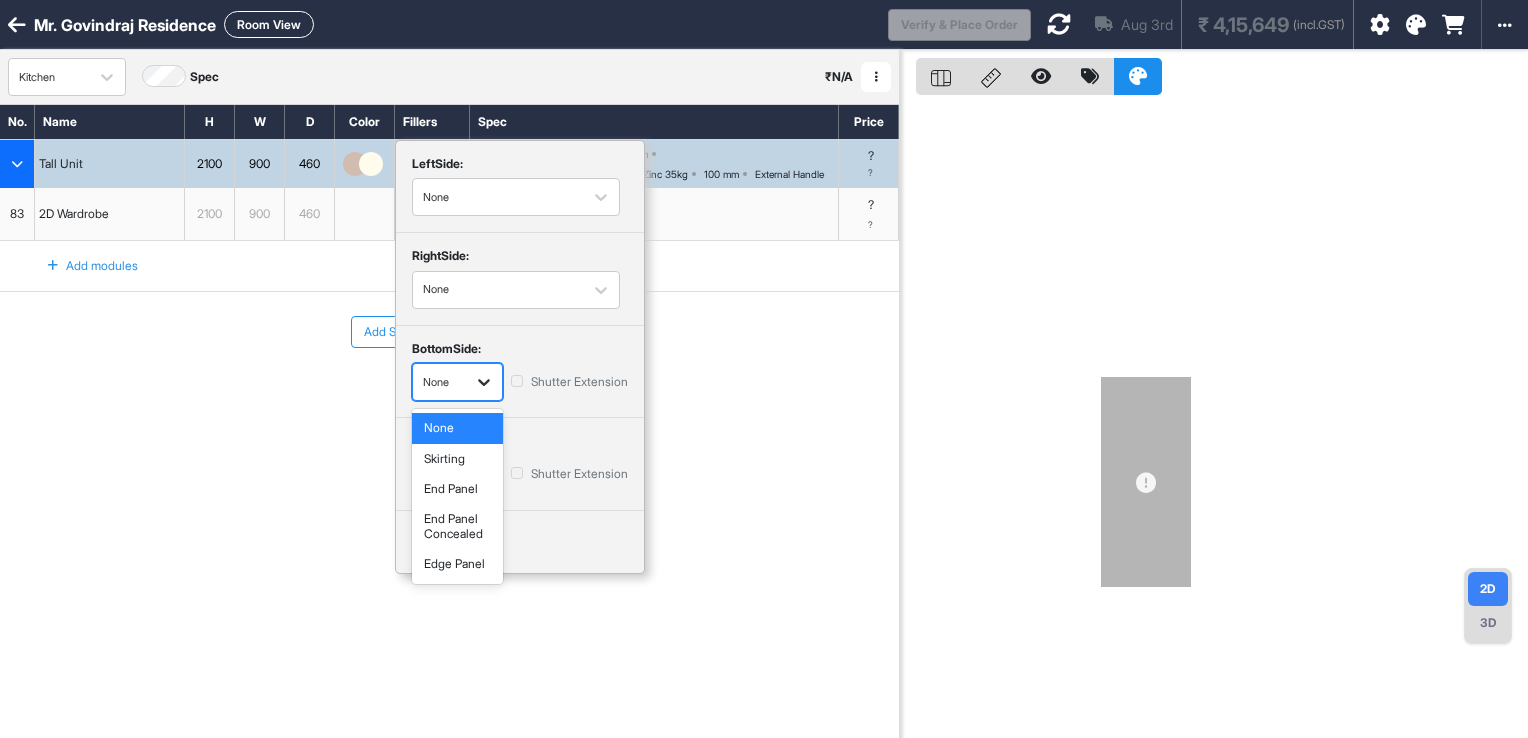 click 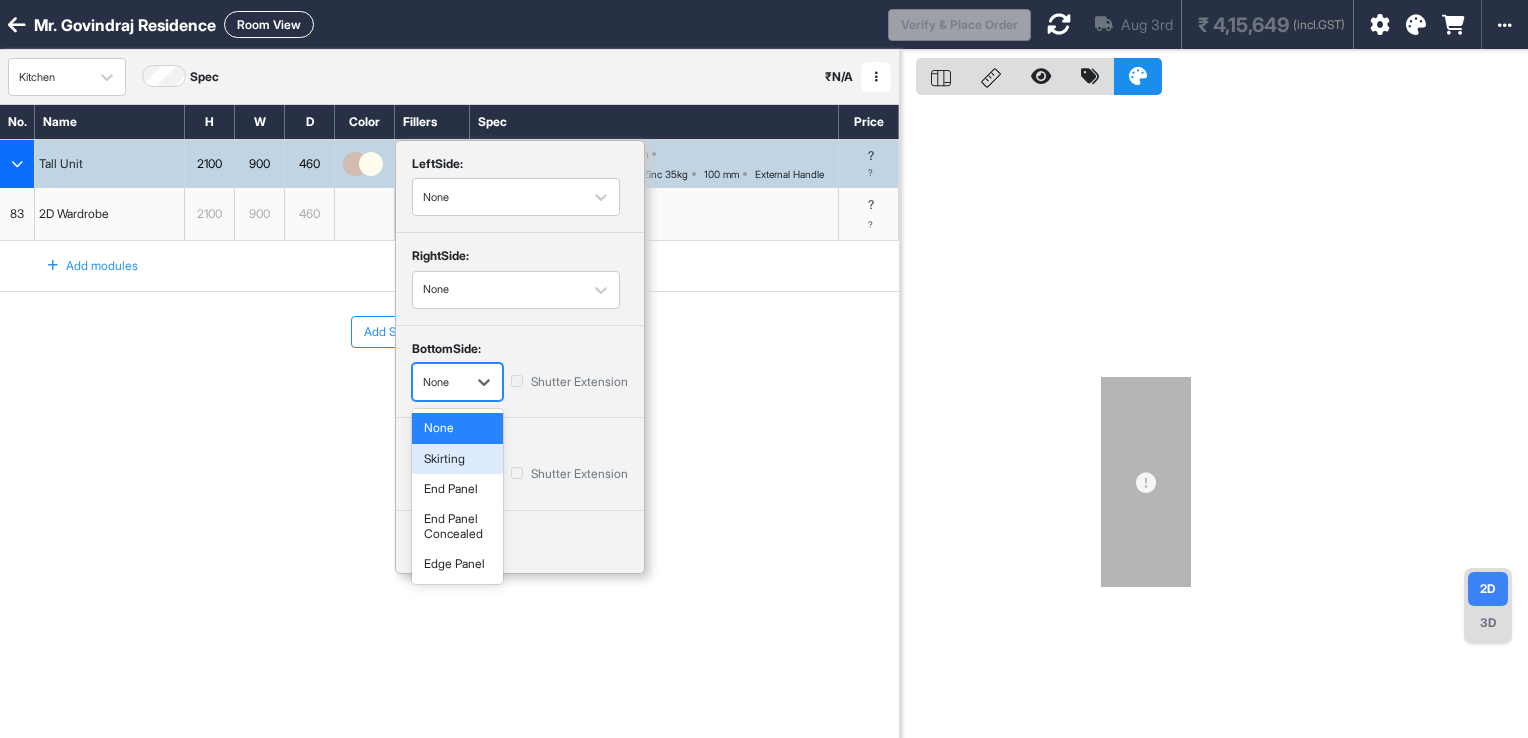 click on "Skirting" at bounding box center (457, 459) 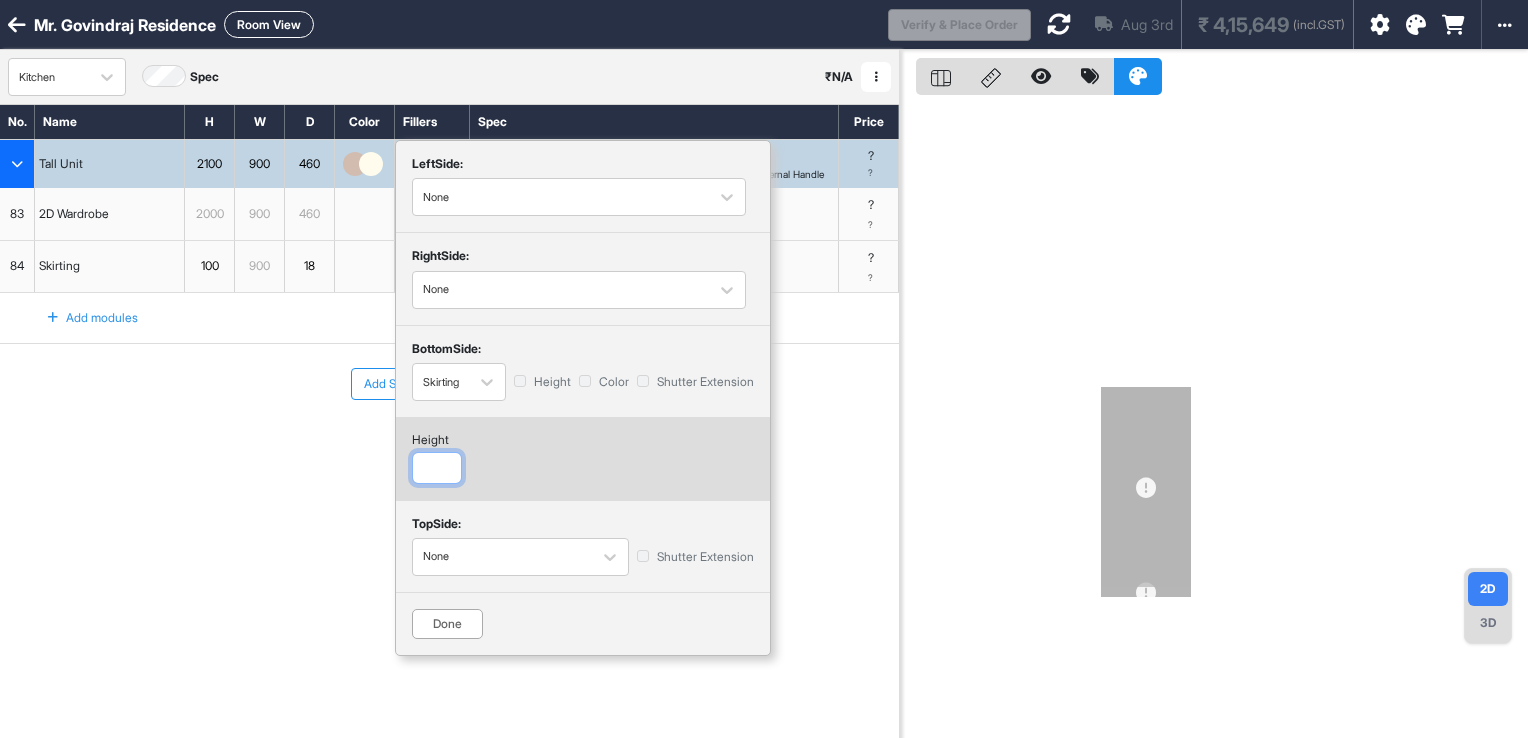click at bounding box center (437, 468) 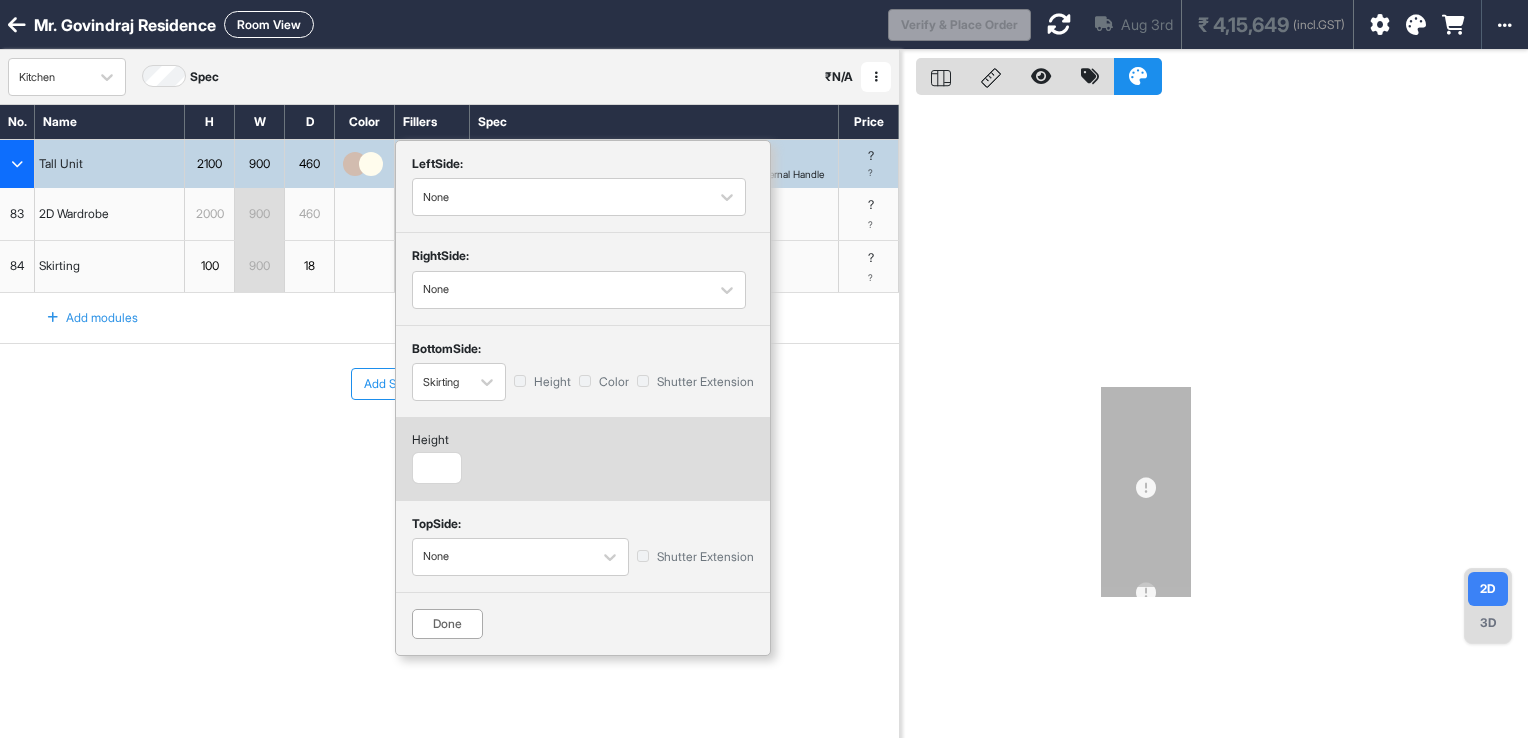 click on "Done" at bounding box center (447, 624) 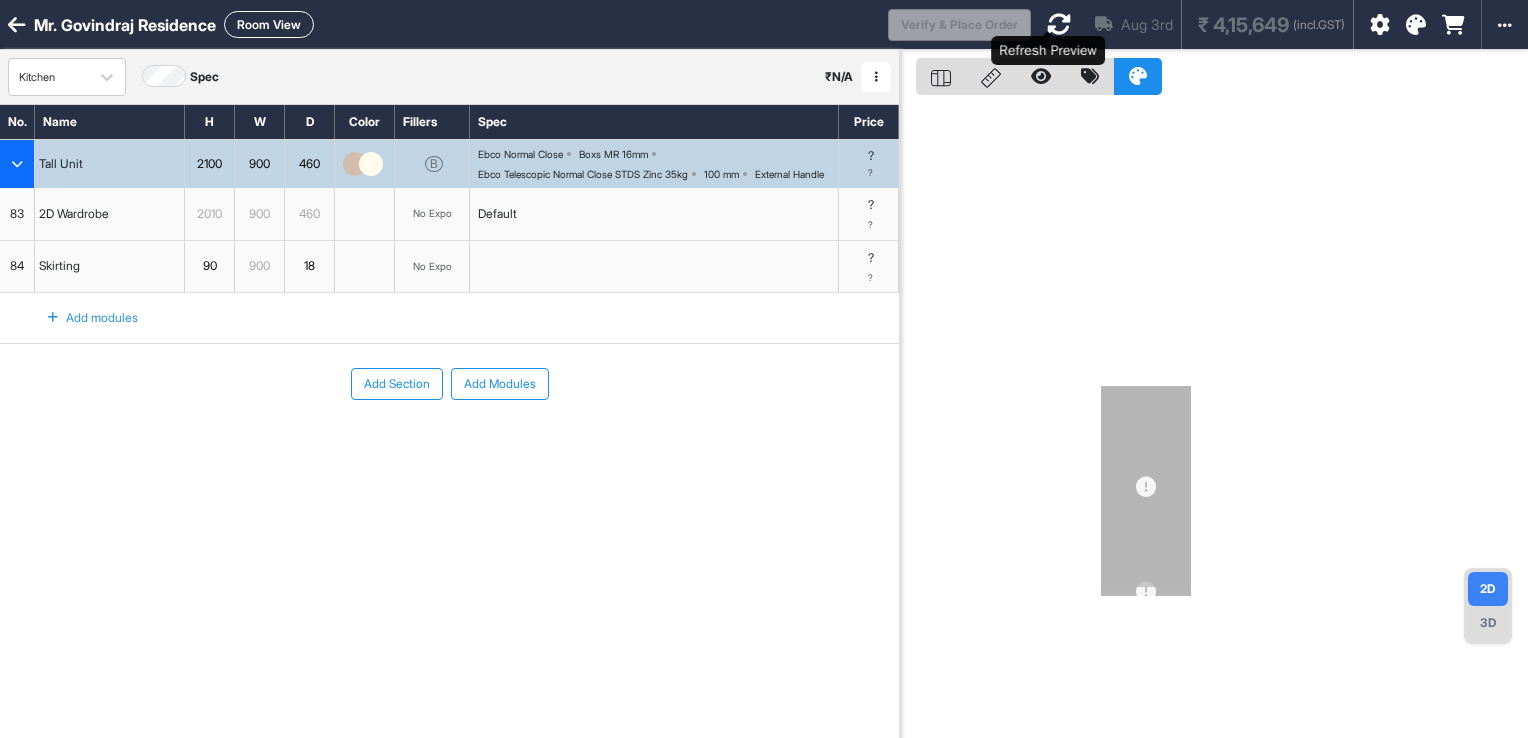 click at bounding box center [1059, 24] 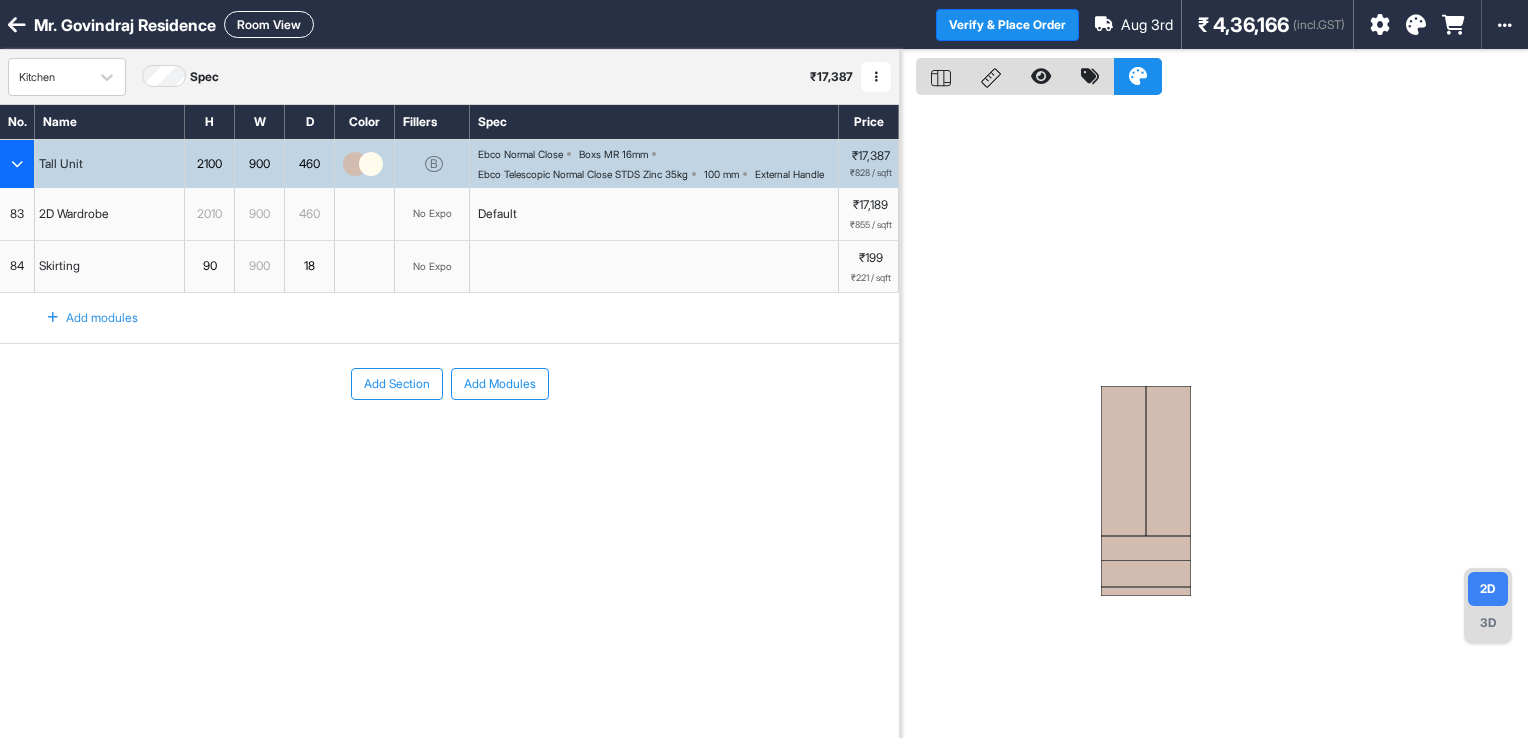 click at bounding box center (1168, 461) 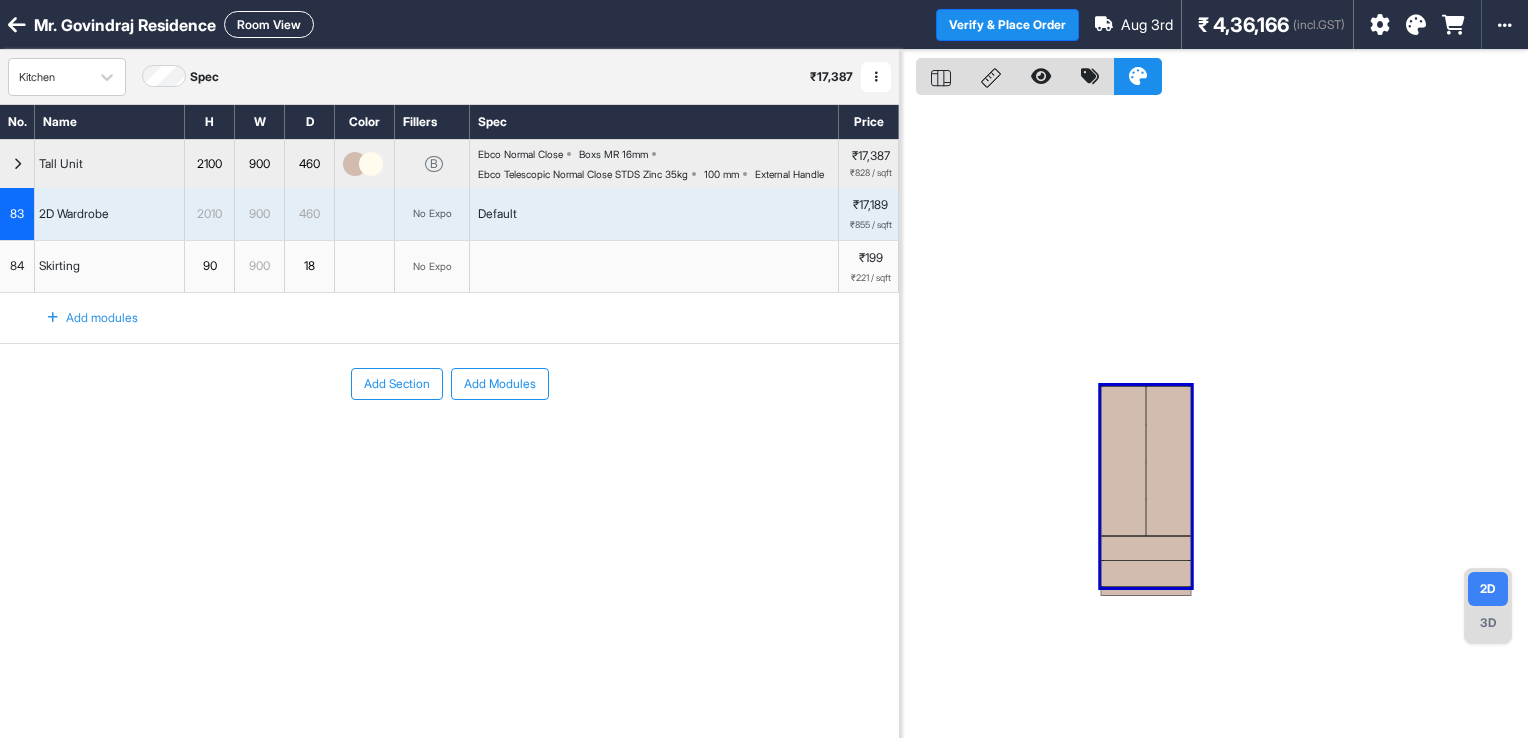 click at bounding box center [1168, 461] 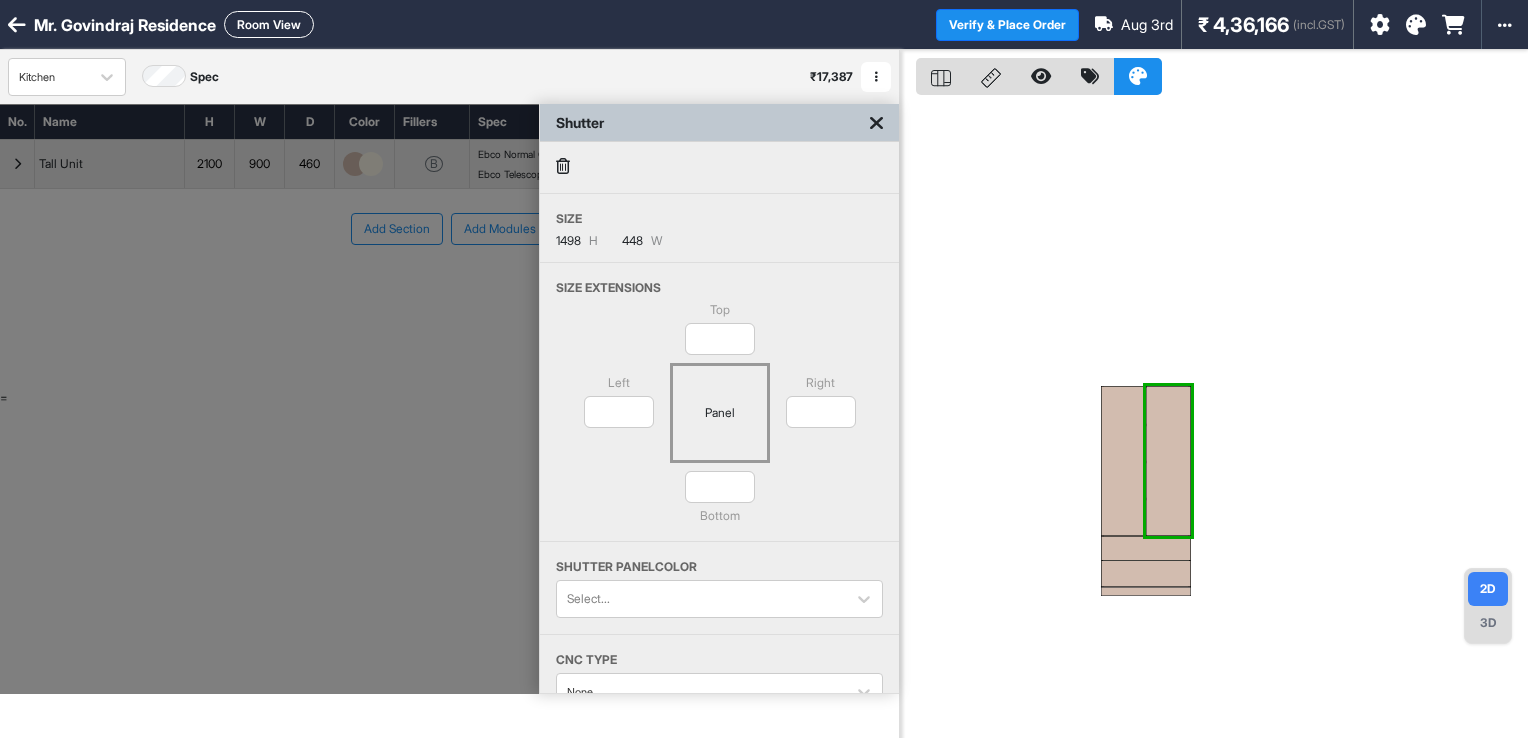 click at bounding box center (876, 123) 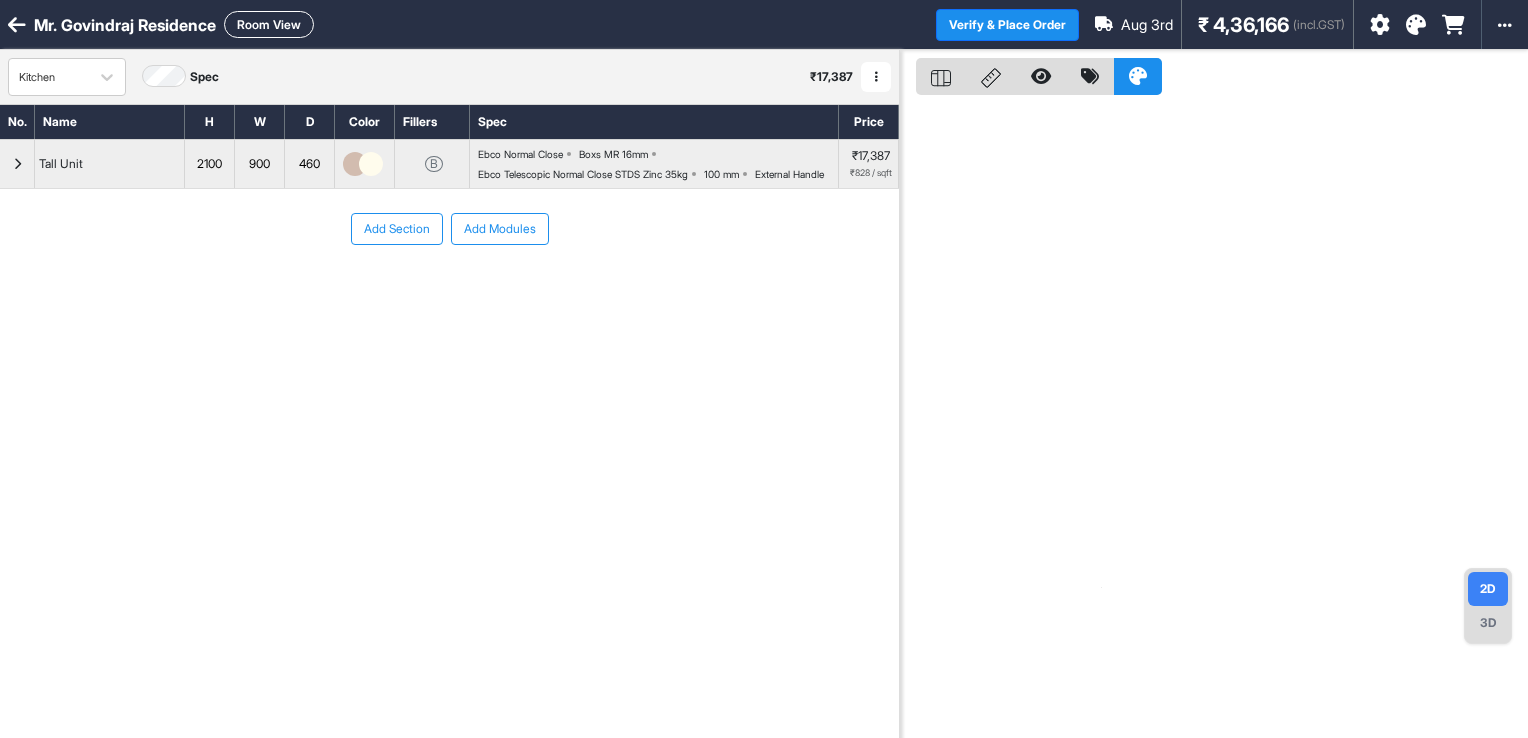 click on "Ebco Normal Close Boxs MR 16mm Ebco Telescopic Normal Close STDS Zinc 35kg 100 mm External Handle" at bounding box center [658, 164] 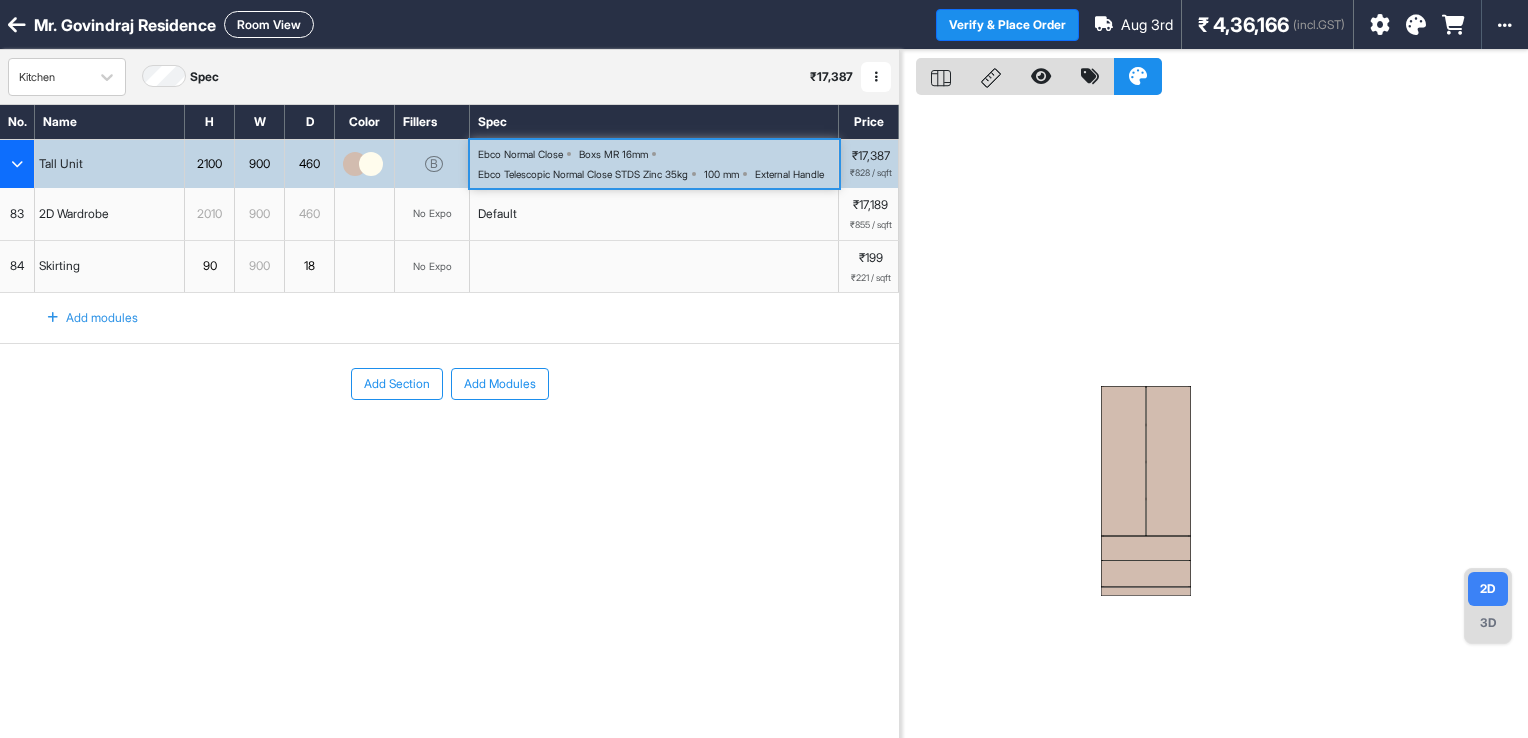 click on "Default" at bounding box center [654, 214] 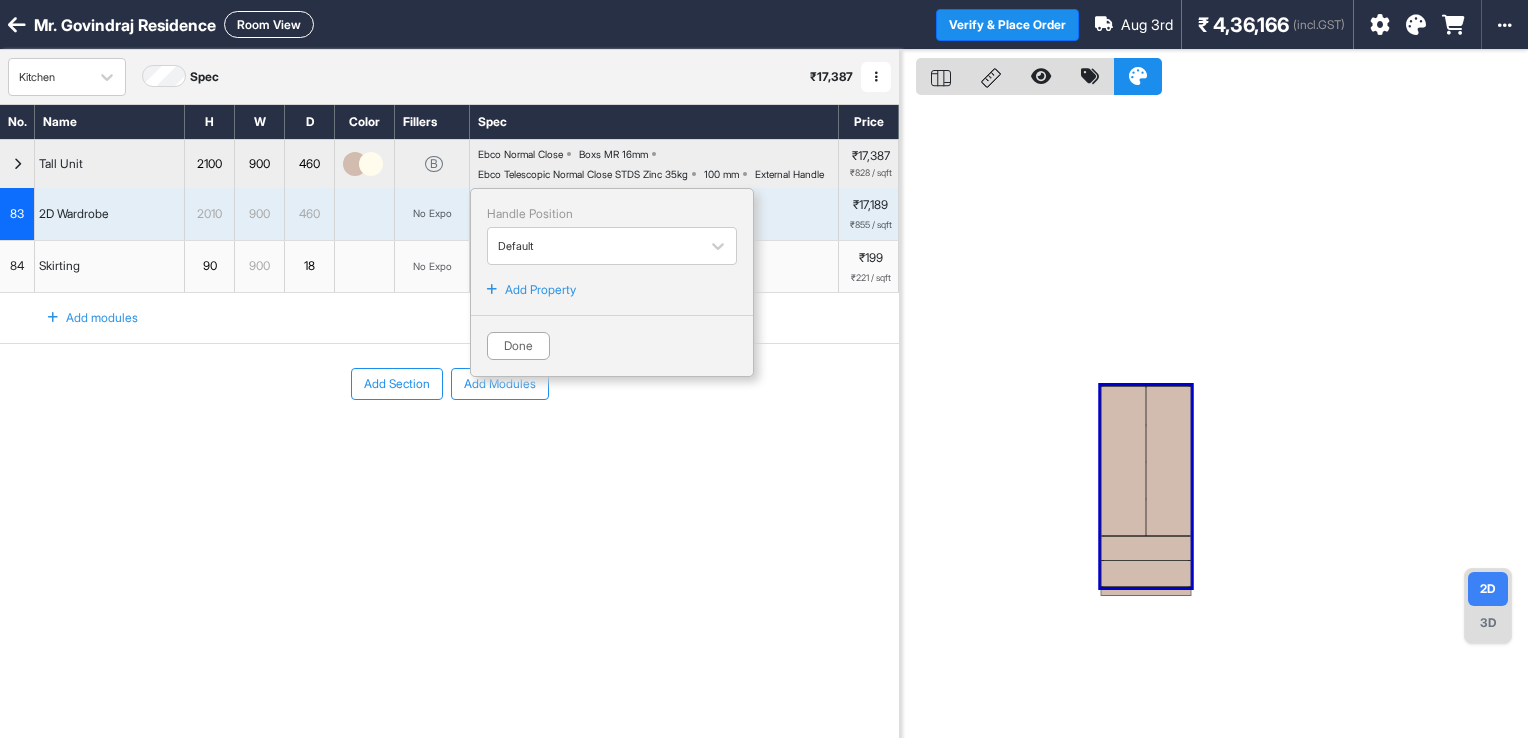 click at bounding box center (492, 290) 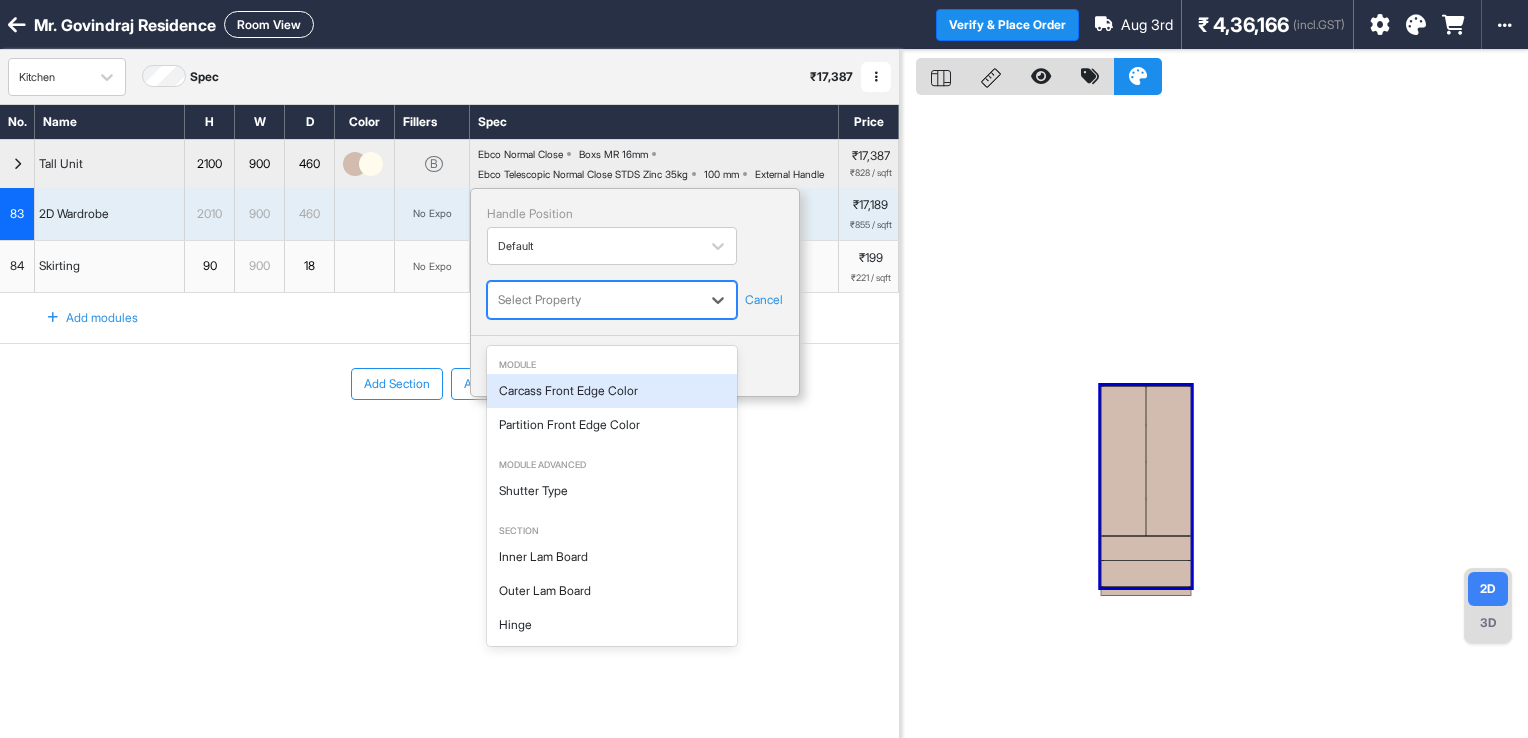 click at bounding box center [594, 300] 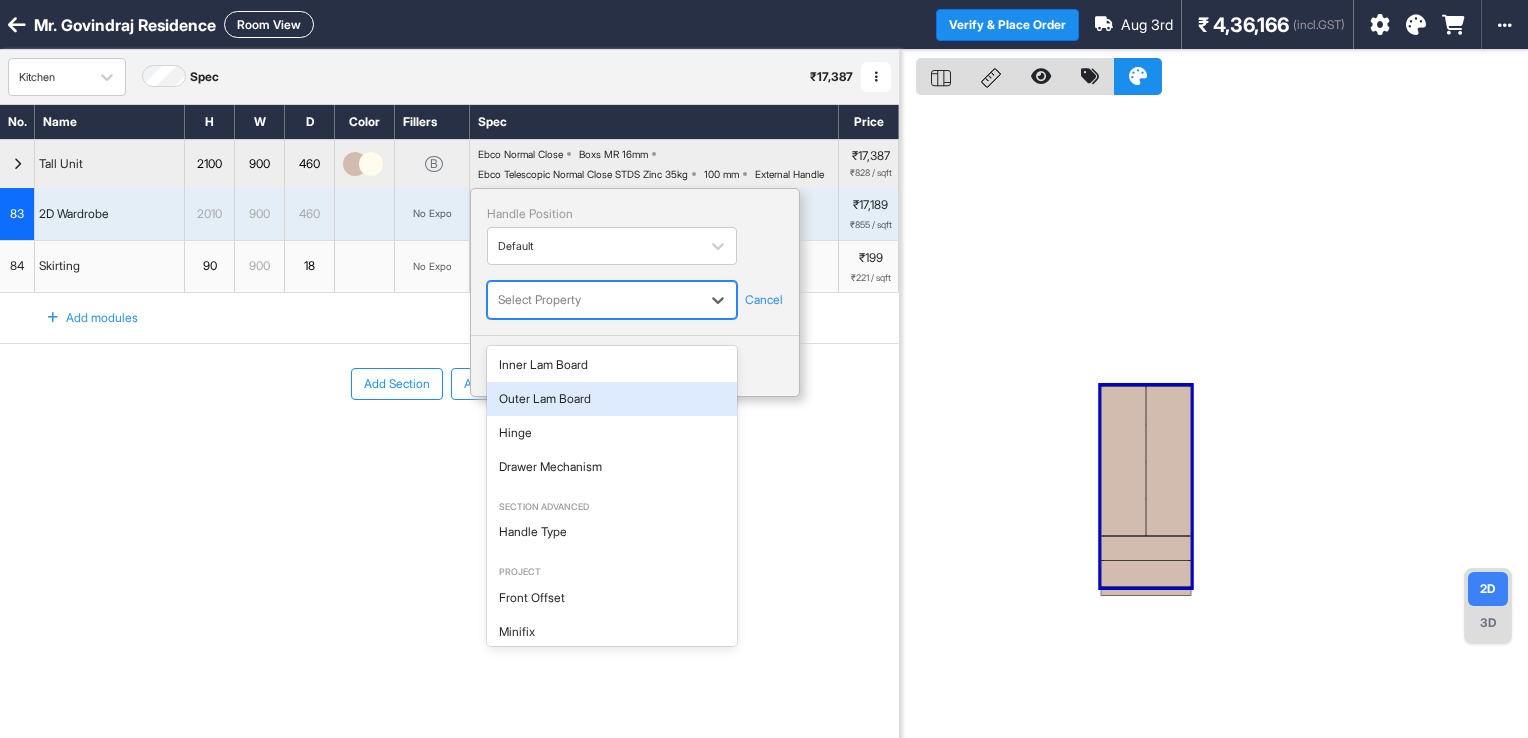 scroll, scrollTop: 200, scrollLeft: 0, axis: vertical 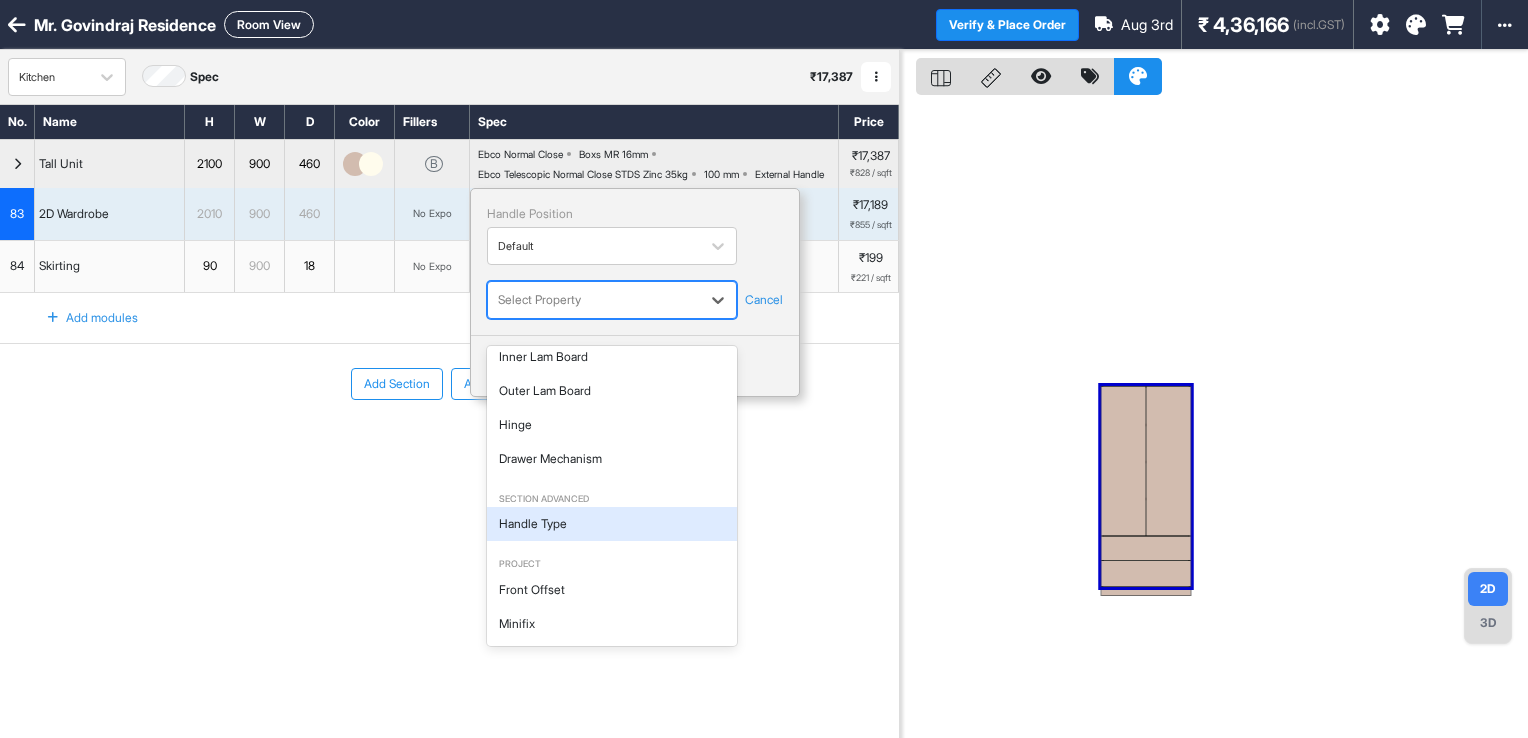 click on "Handle Type" at bounding box center (612, 524) 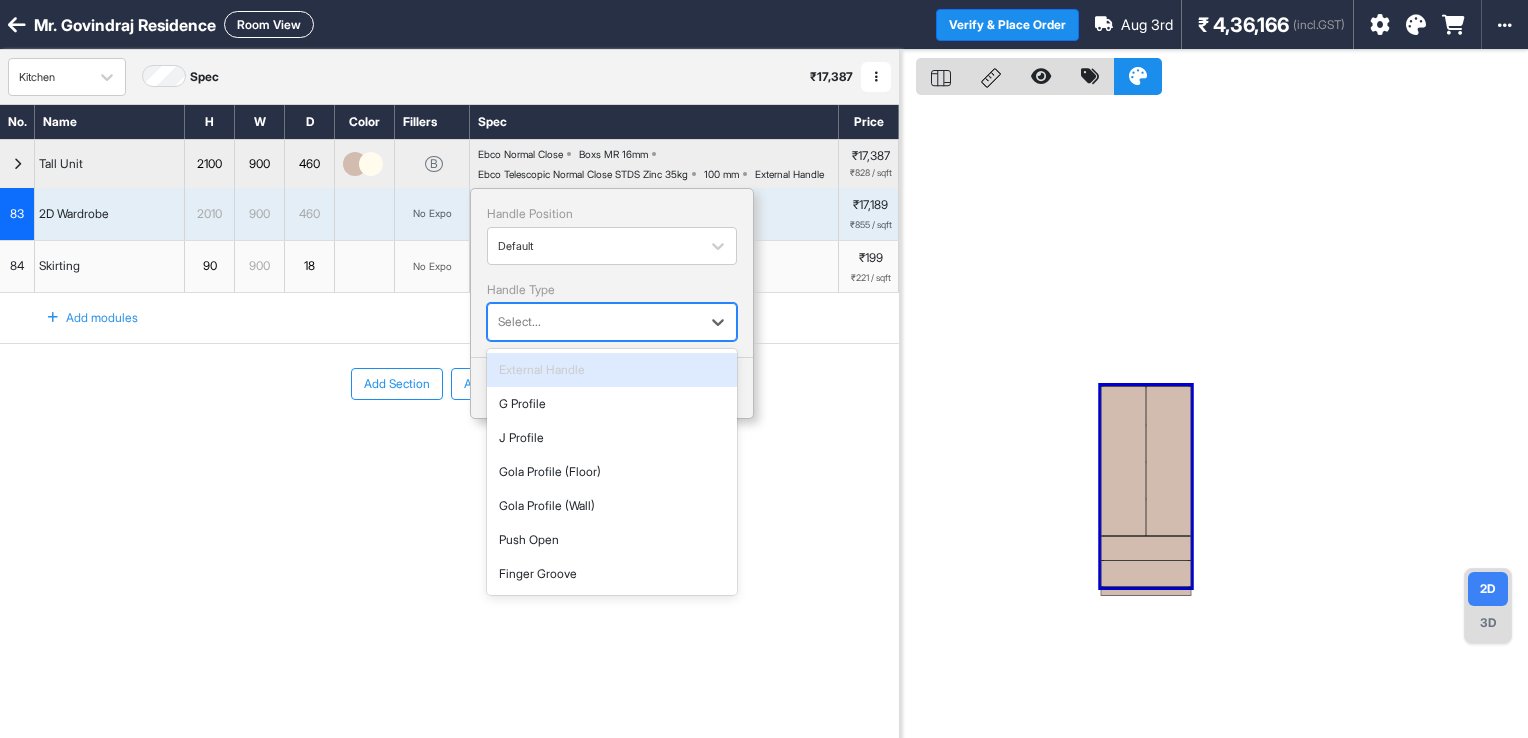 click at bounding box center [594, 322] 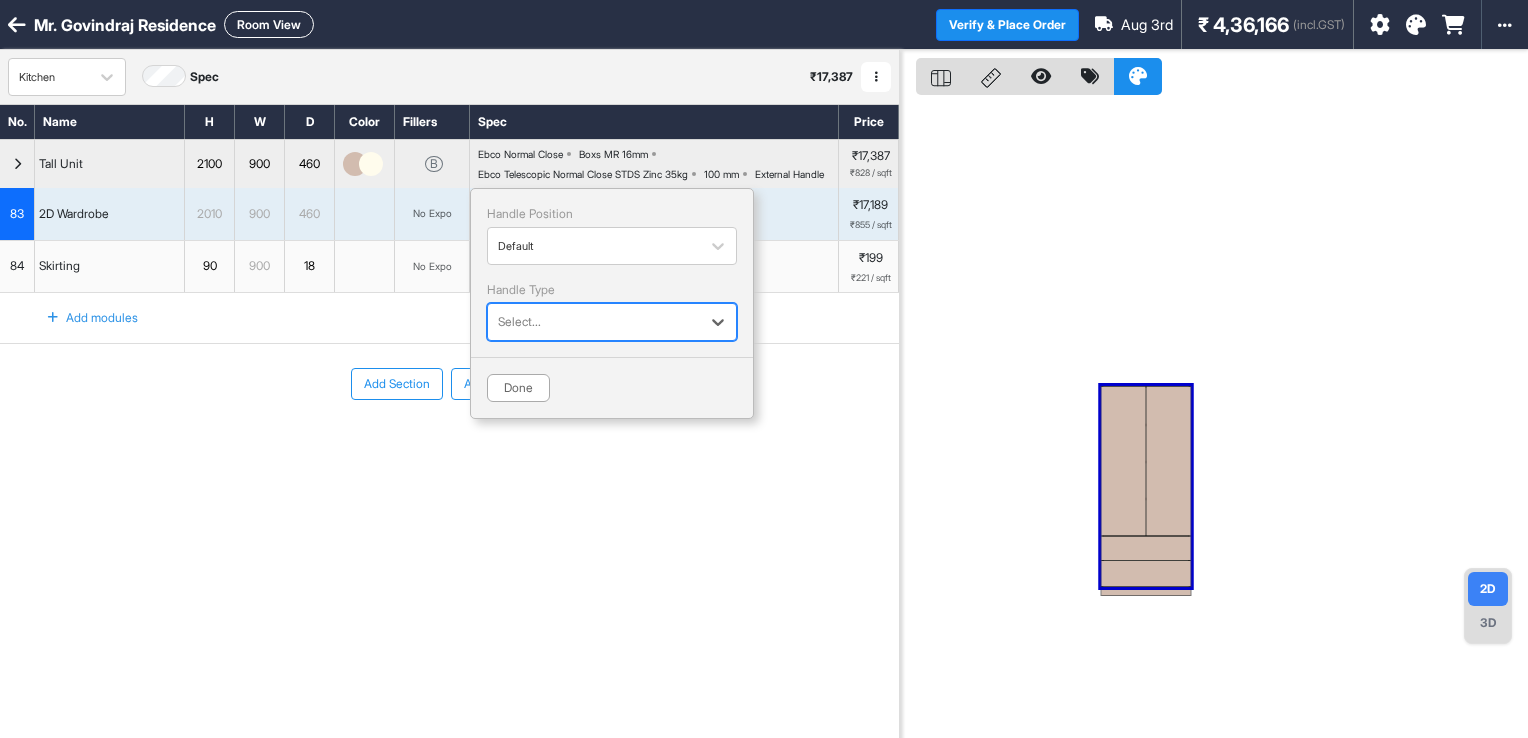 click at bounding box center [594, 322] 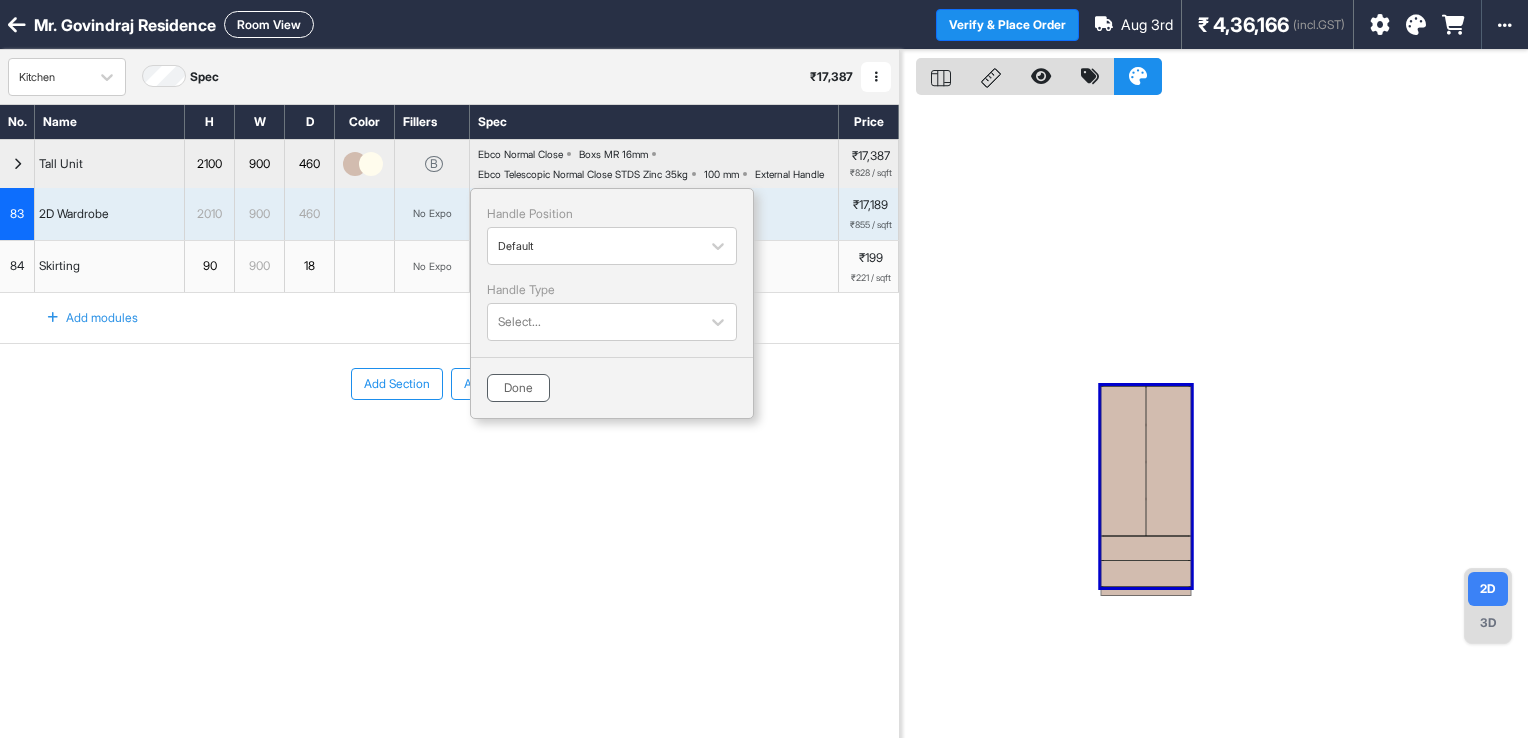 click on "Done" at bounding box center (518, 388) 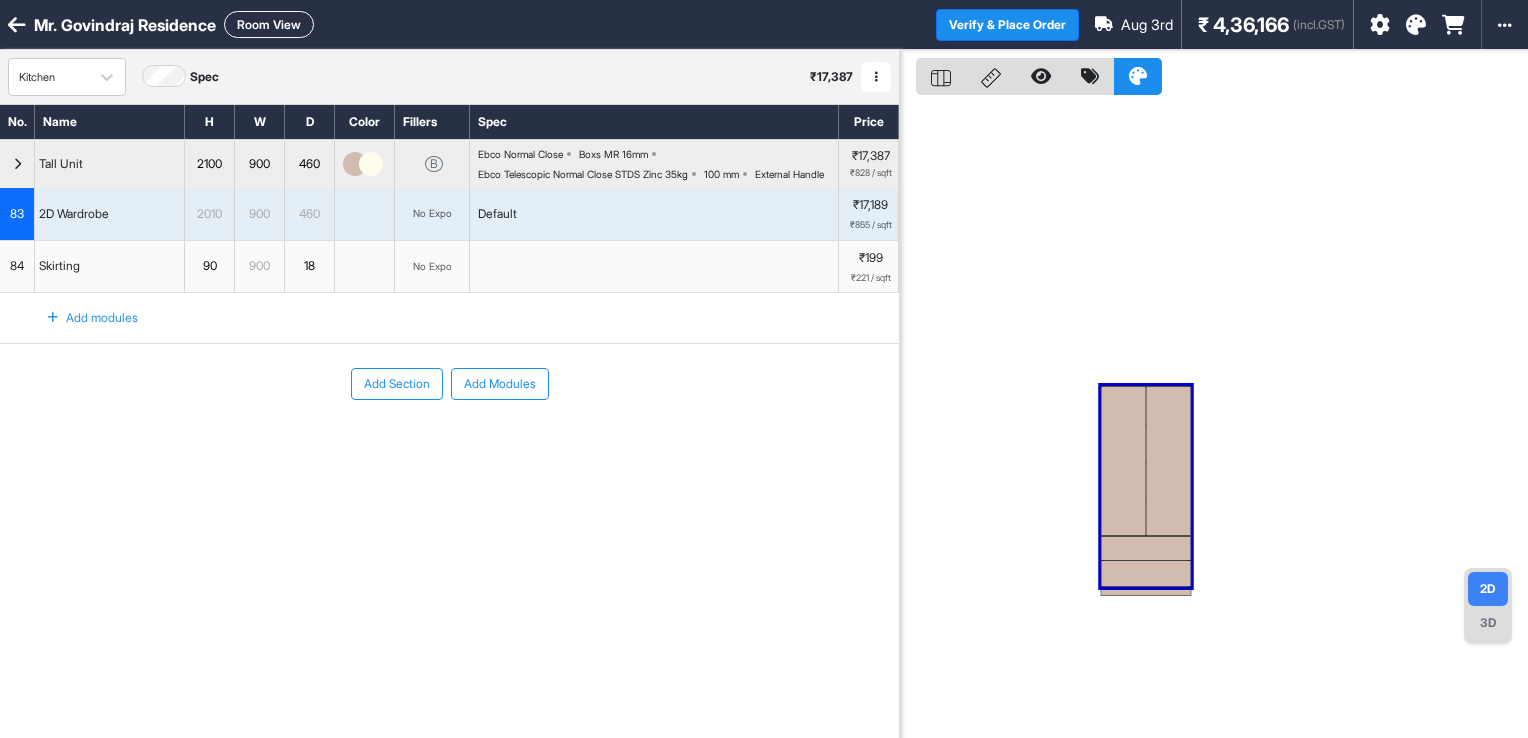click on "Default" at bounding box center (654, 214) 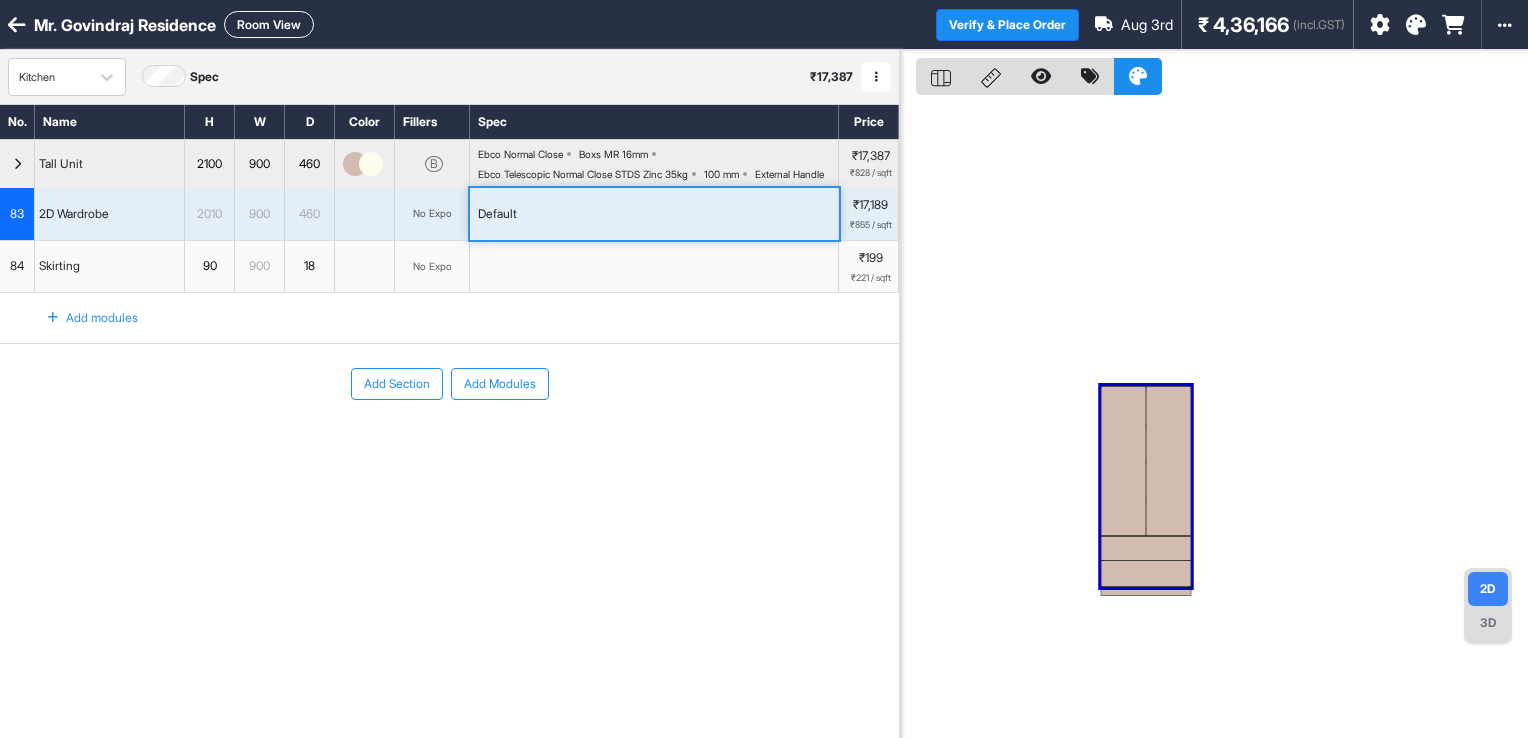 click on "Default" at bounding box center [654, 214] 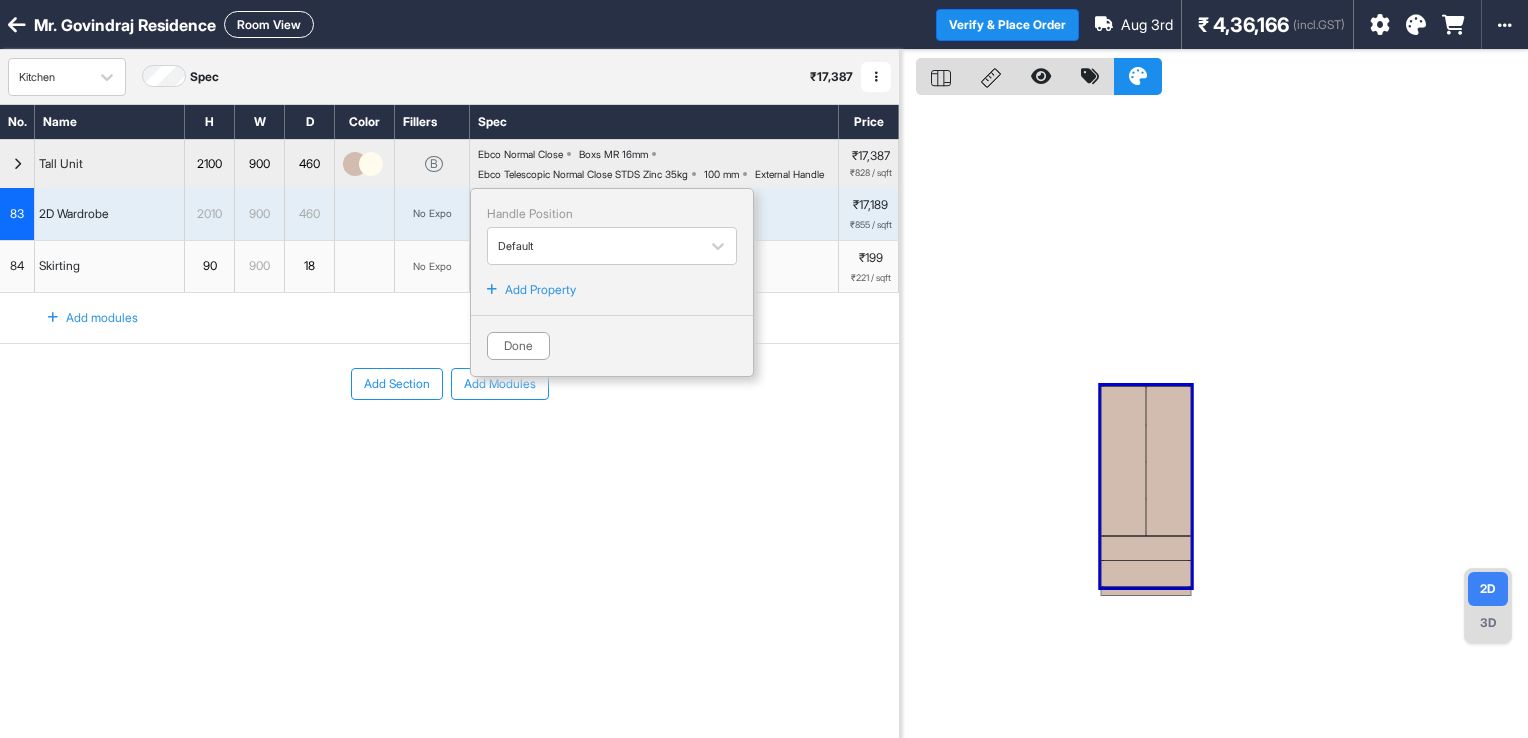 click on "Add Property" at bounding box center (540, 290) 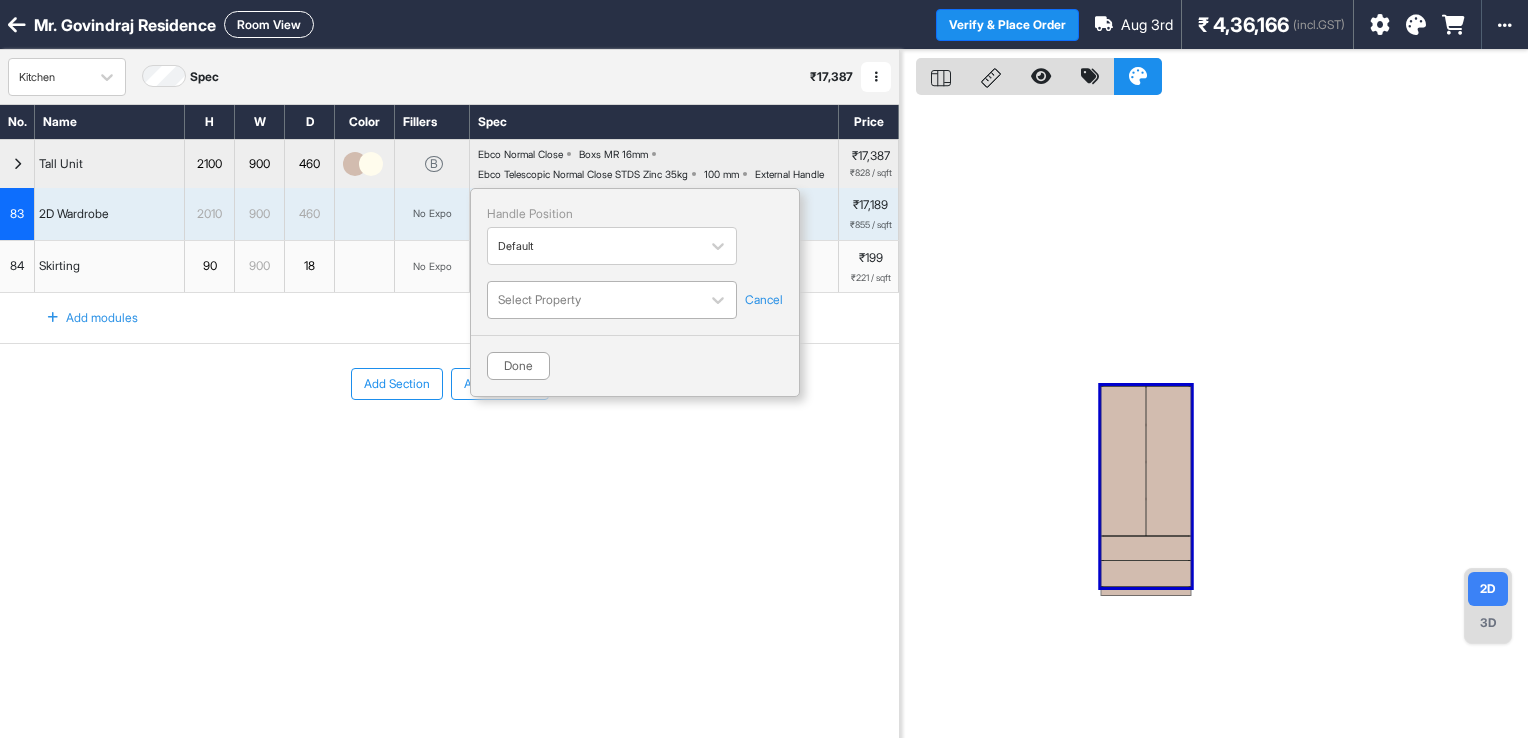 click at bounding box center [594, 300] 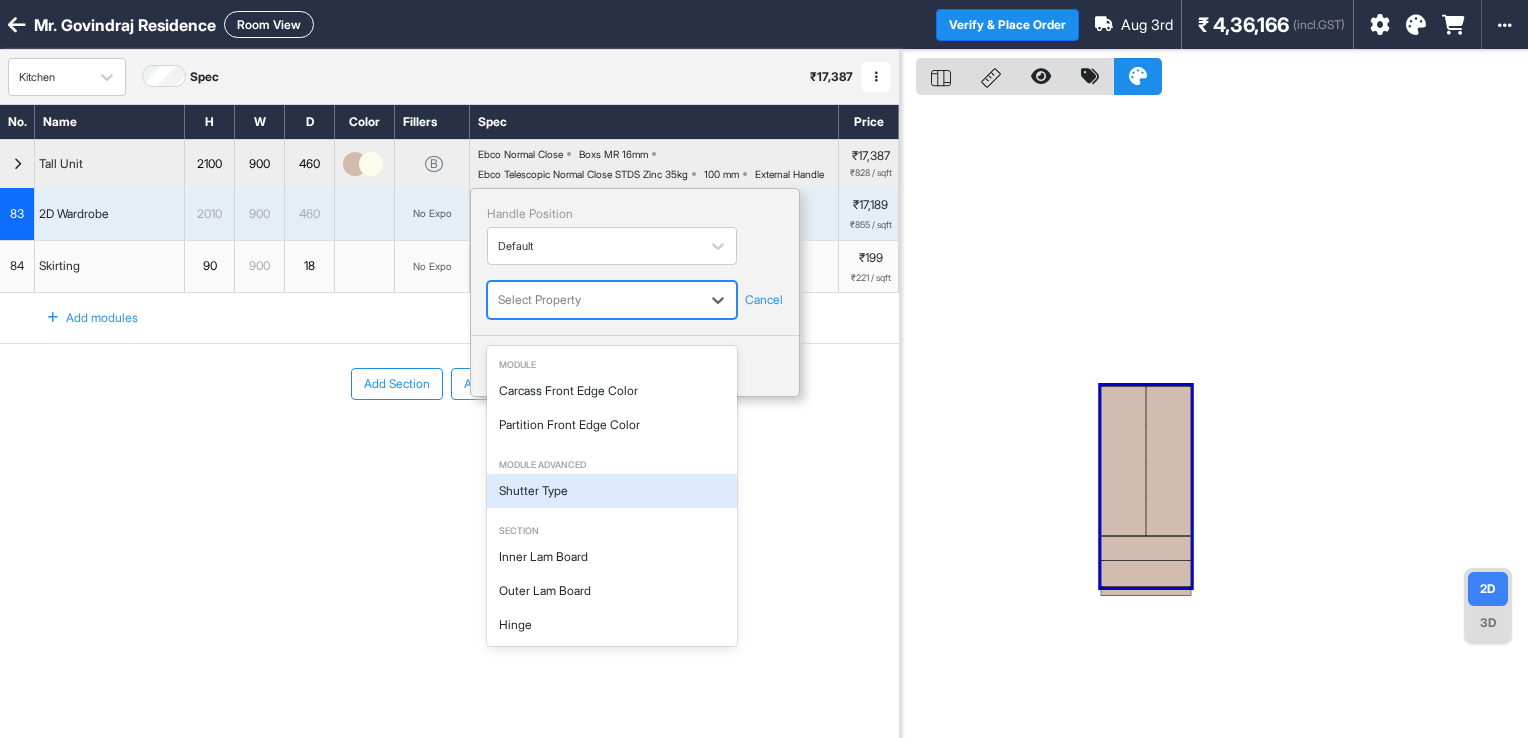 click on "Shutter Type" at bounding box center [612, 491] 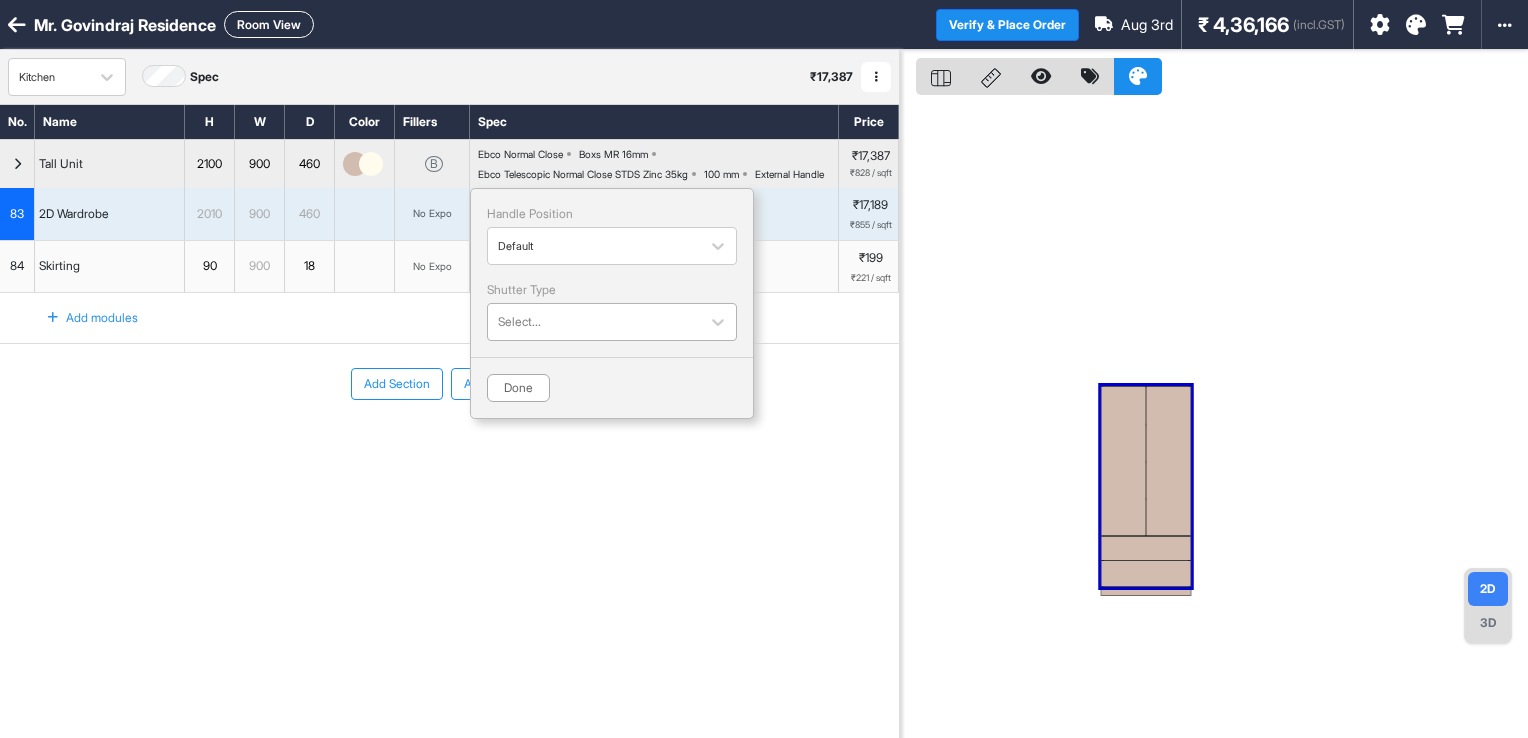 click at bounding box center [594, 322] 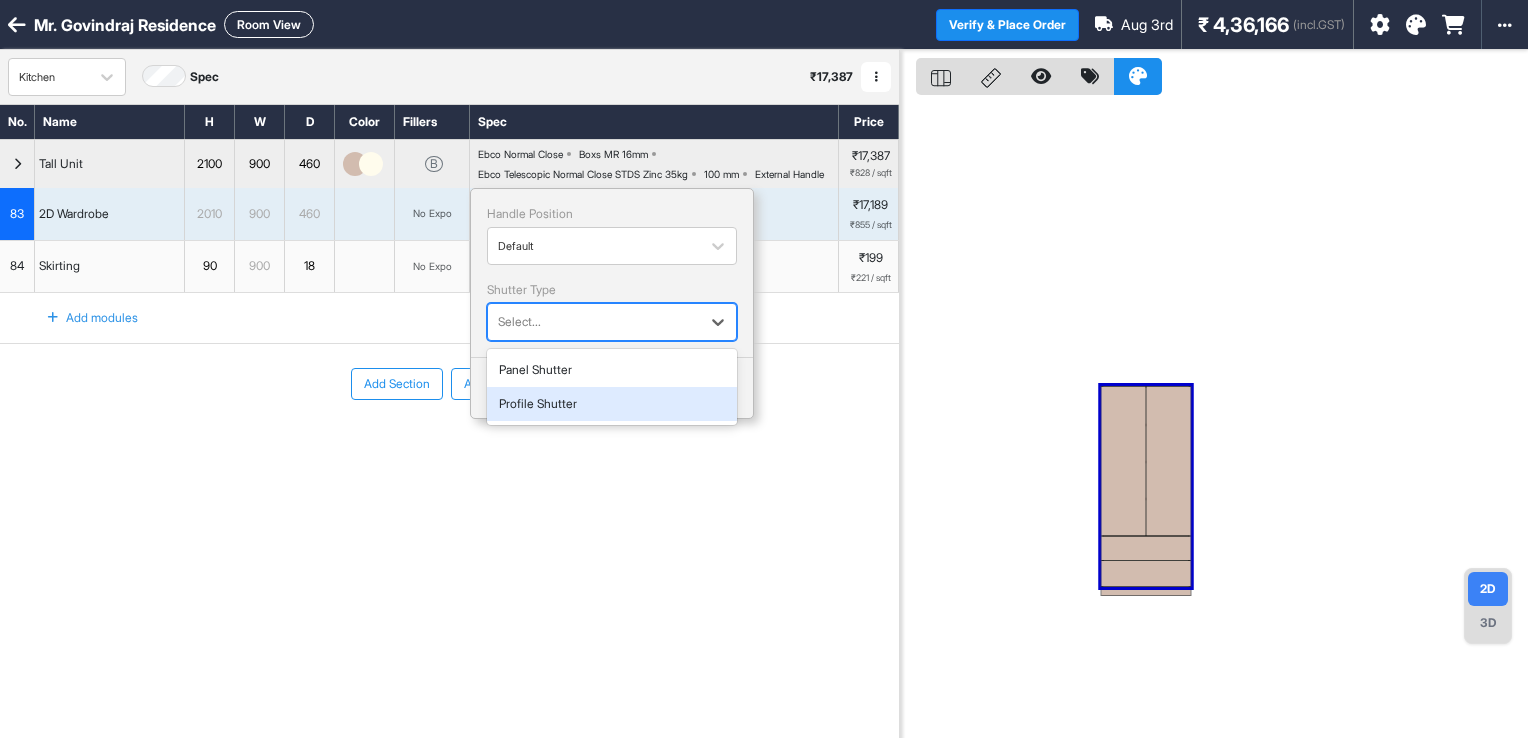 click on "Profile Shutter" at bounding box center (612, 404) 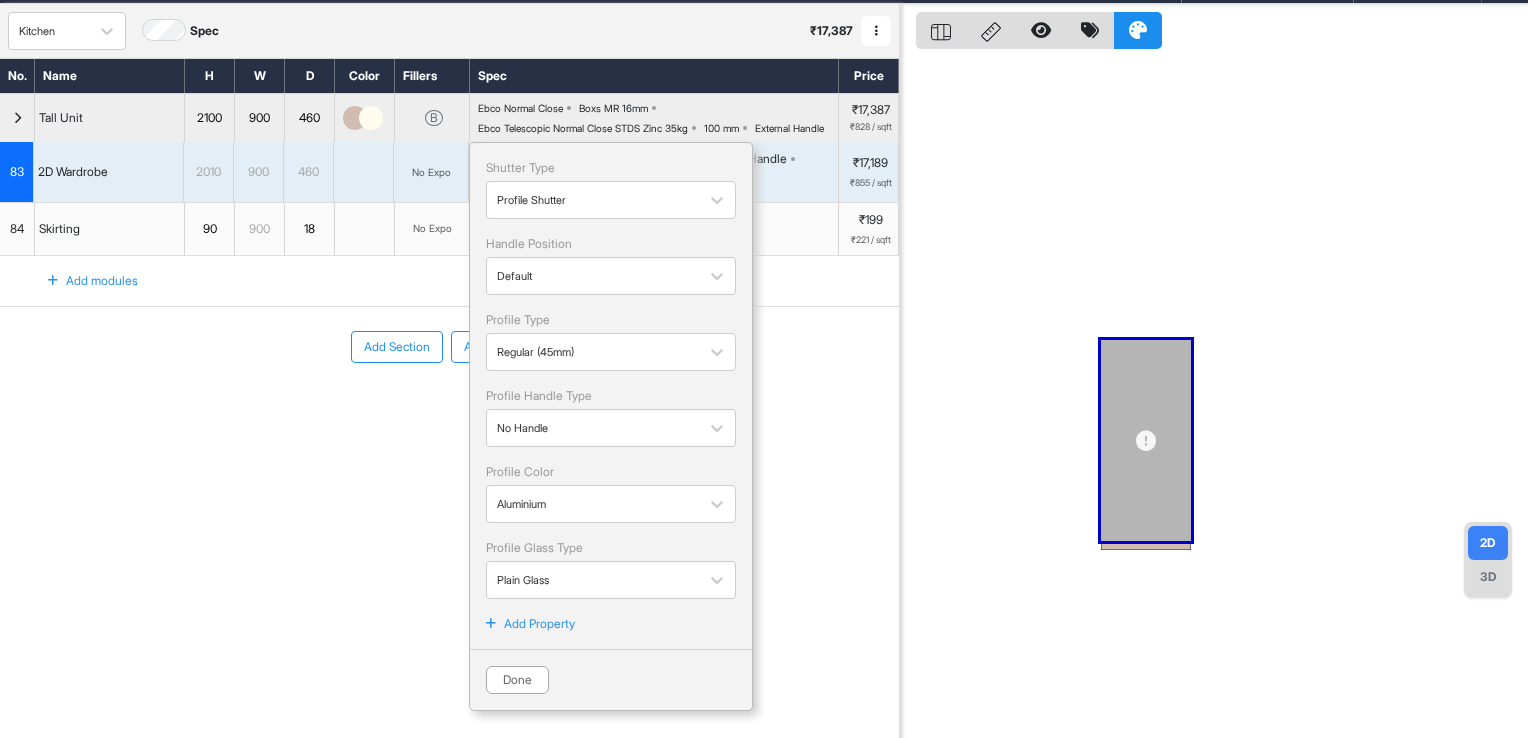 scroll, scrollTop: 50, scrollLeft: 0, axis: vertical 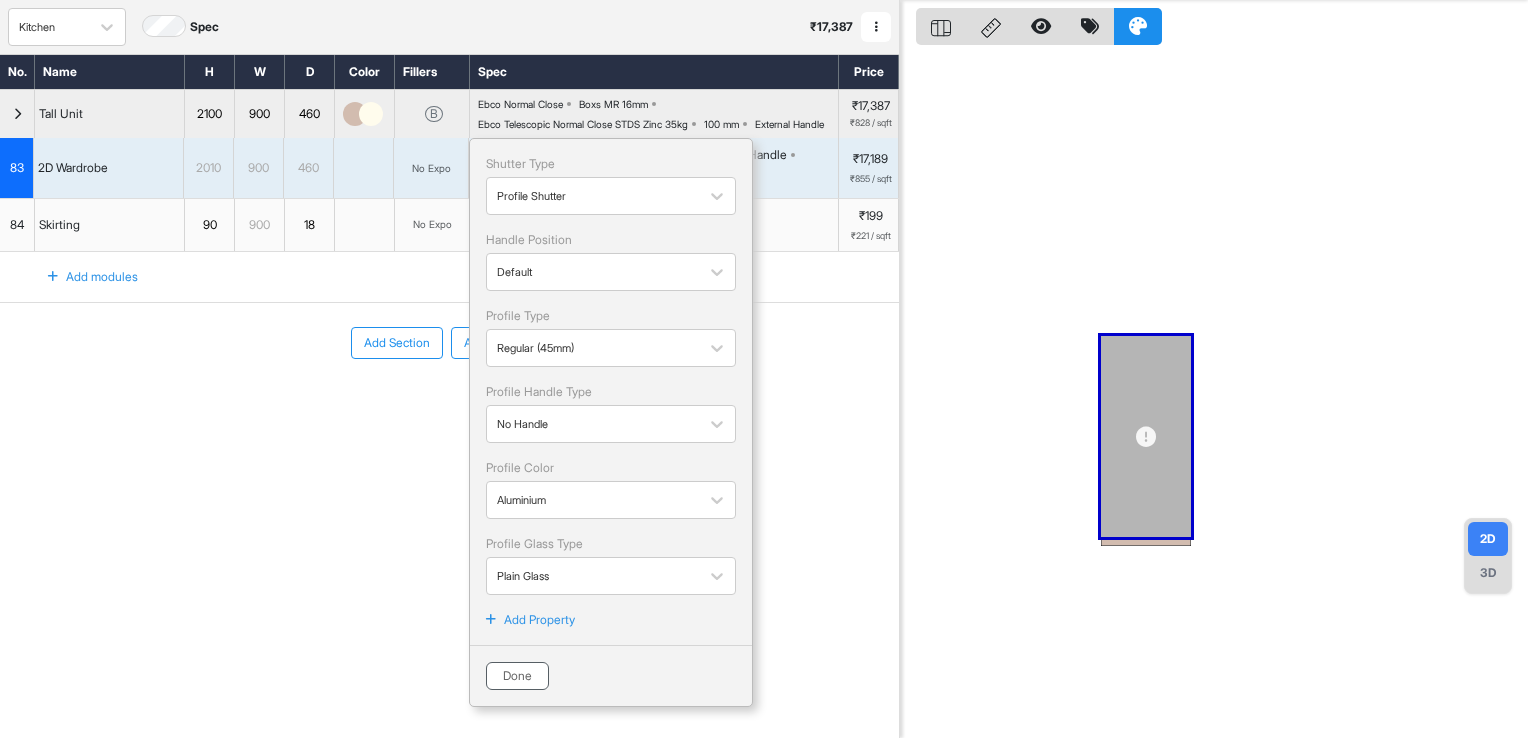 click on "Done" at bounding box center [517, 676] 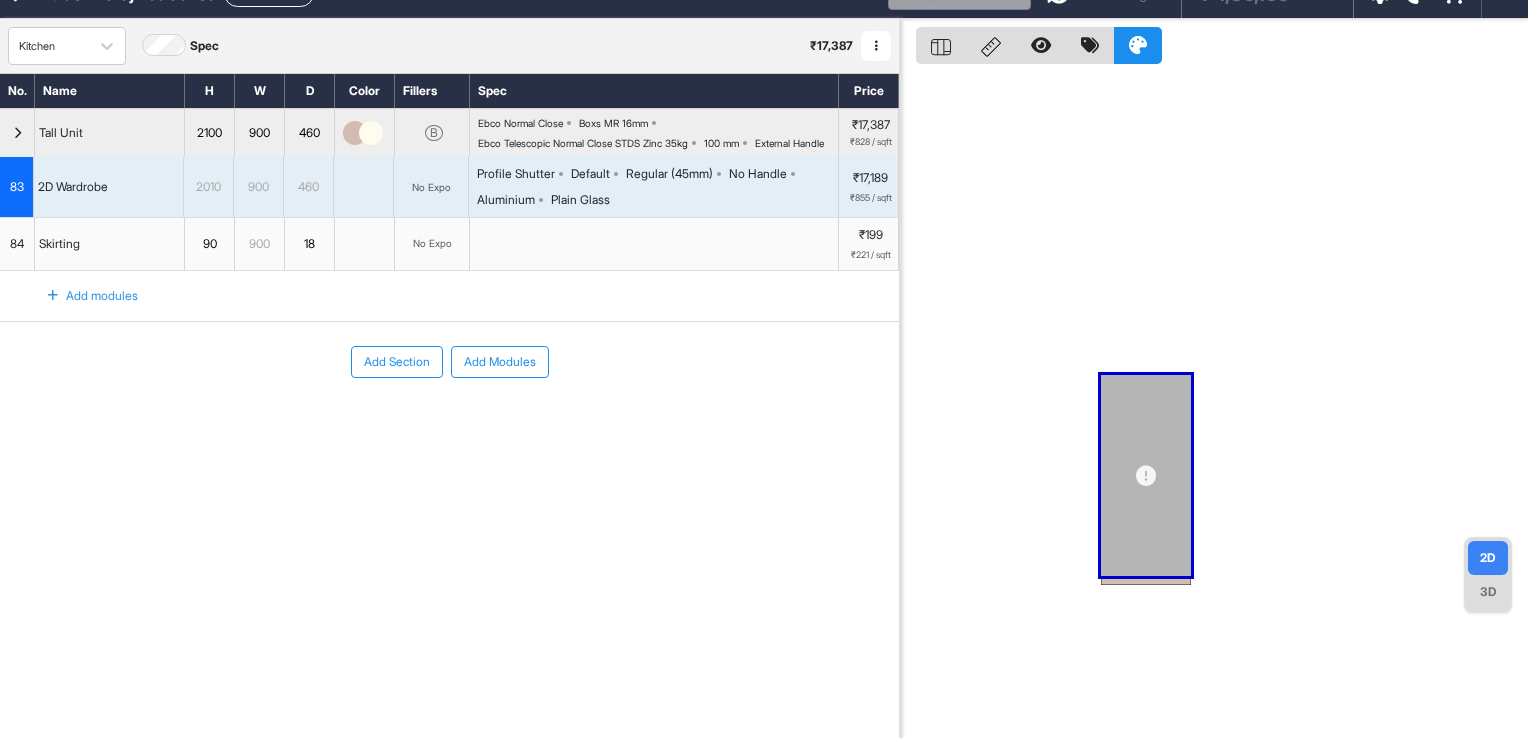 scroll, scrollTop: 0, scrollLeft: 0, axis: both 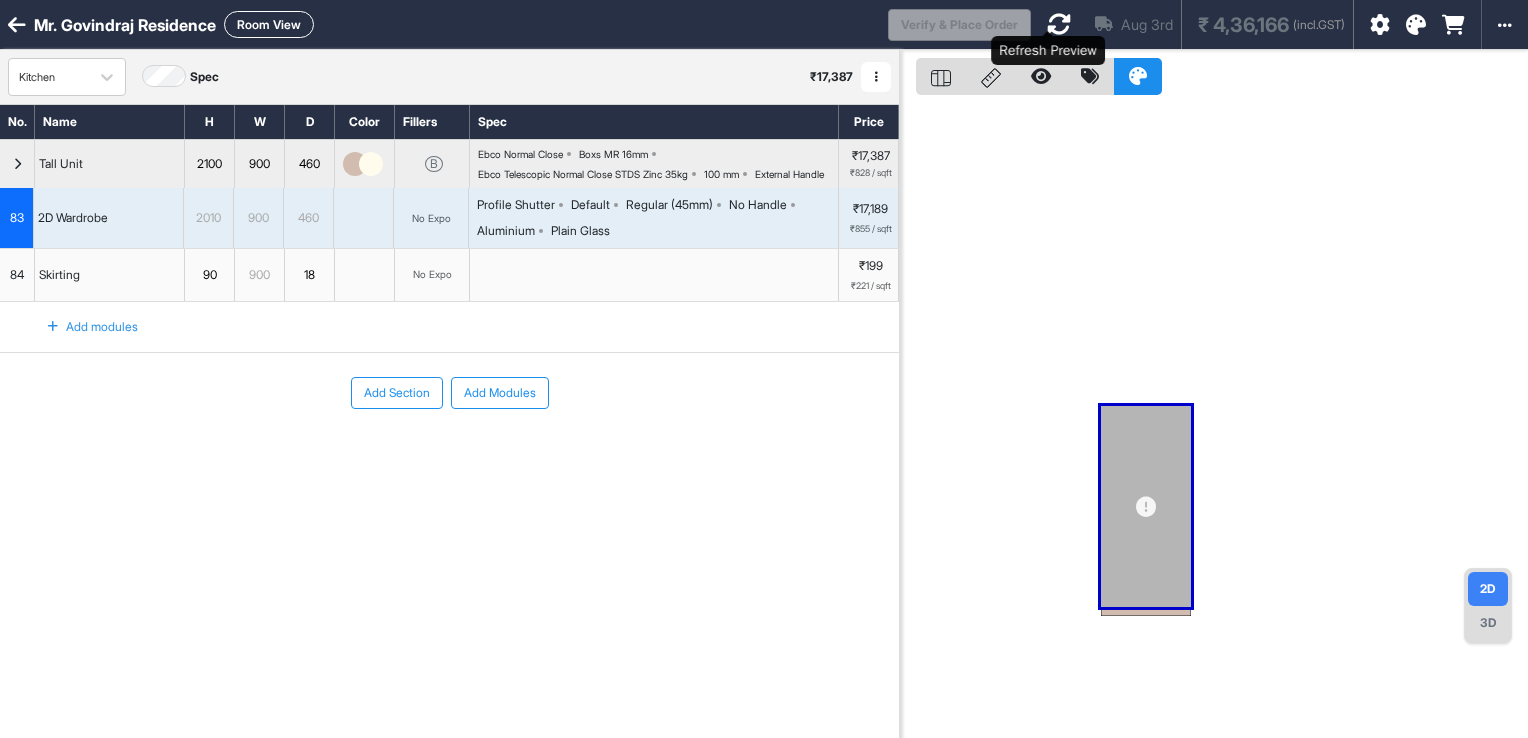 click at bounding box center [1059, 24] 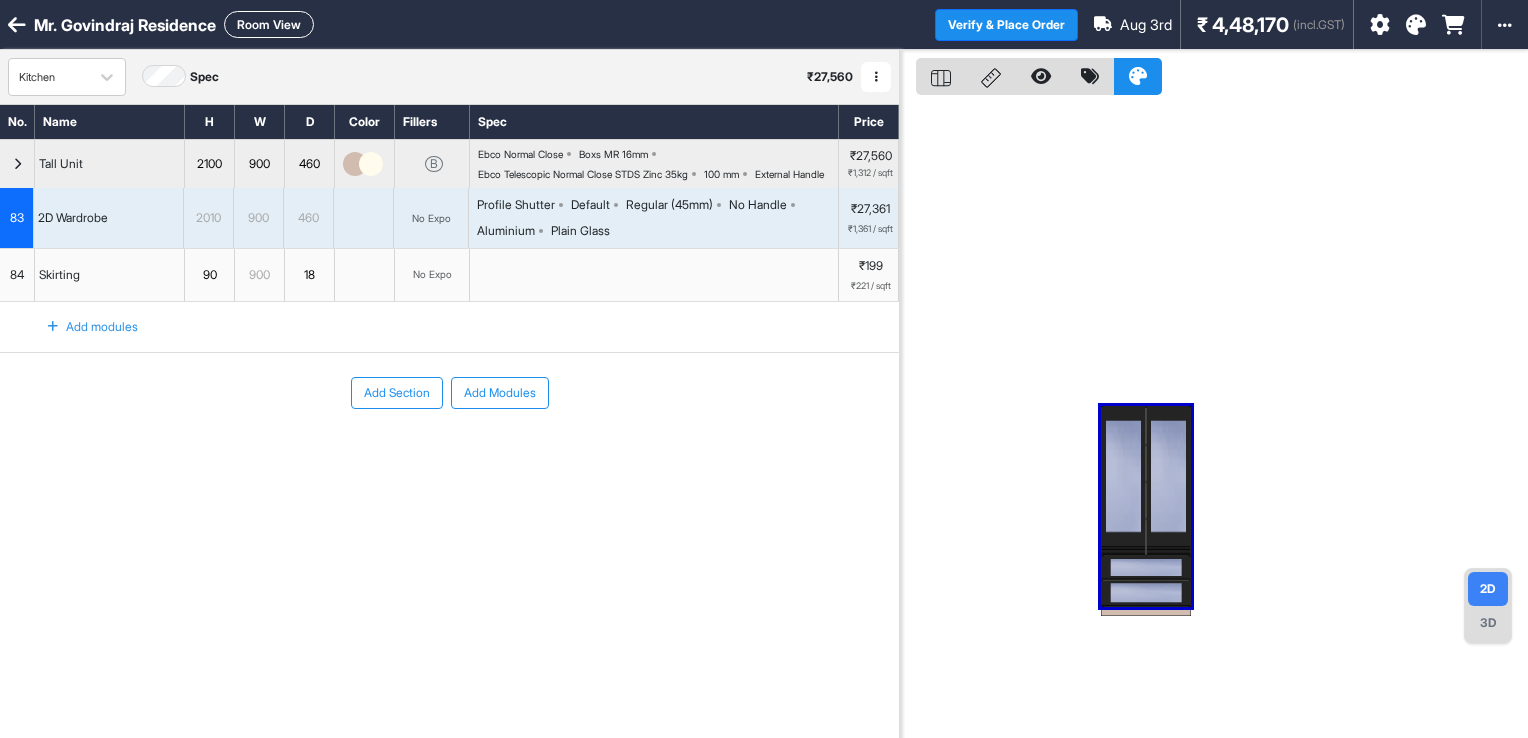 click at bounding box center (1146, 568) 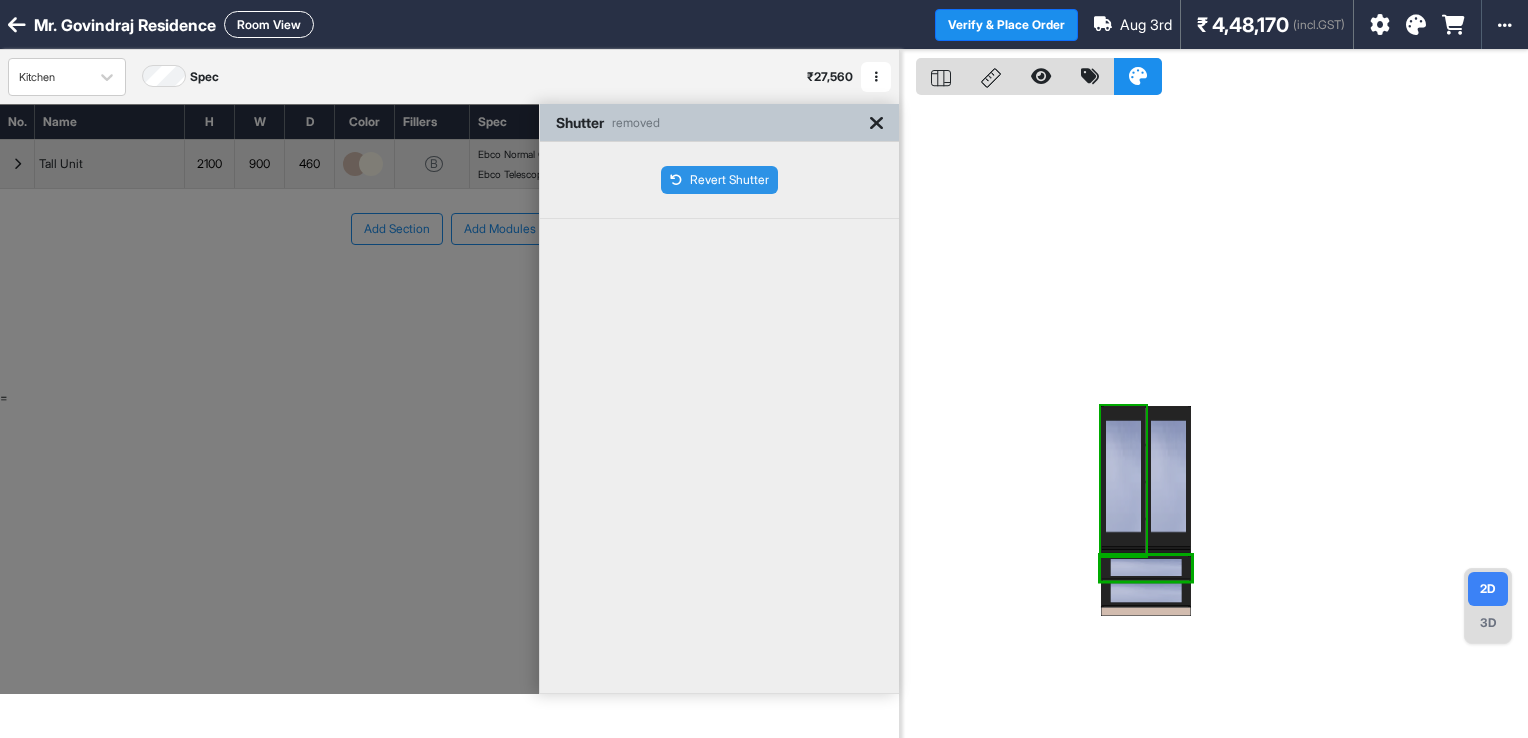 click on "Revert Shutter" at bounding box center [719, 180] 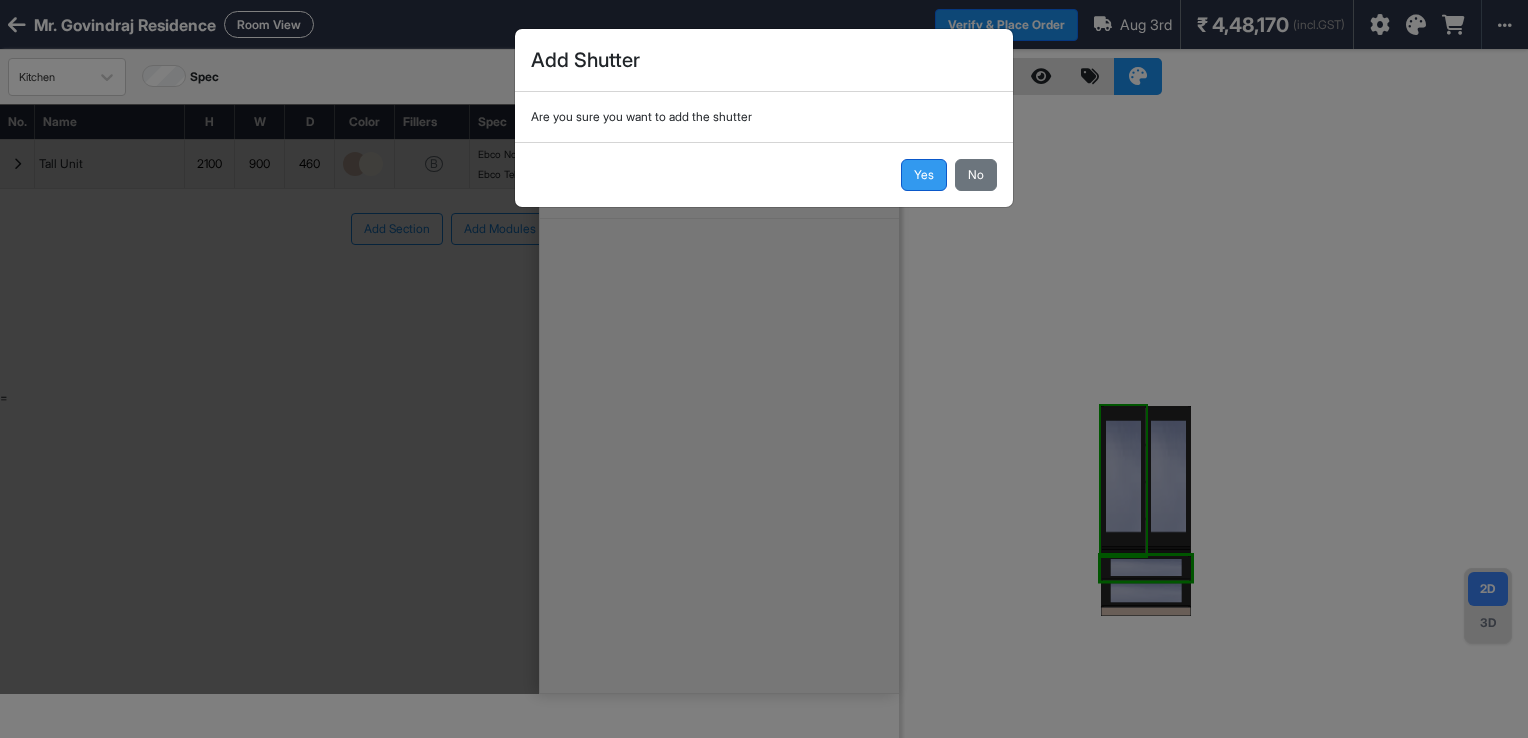 click on "Yes" at bounding box center (924, 175) 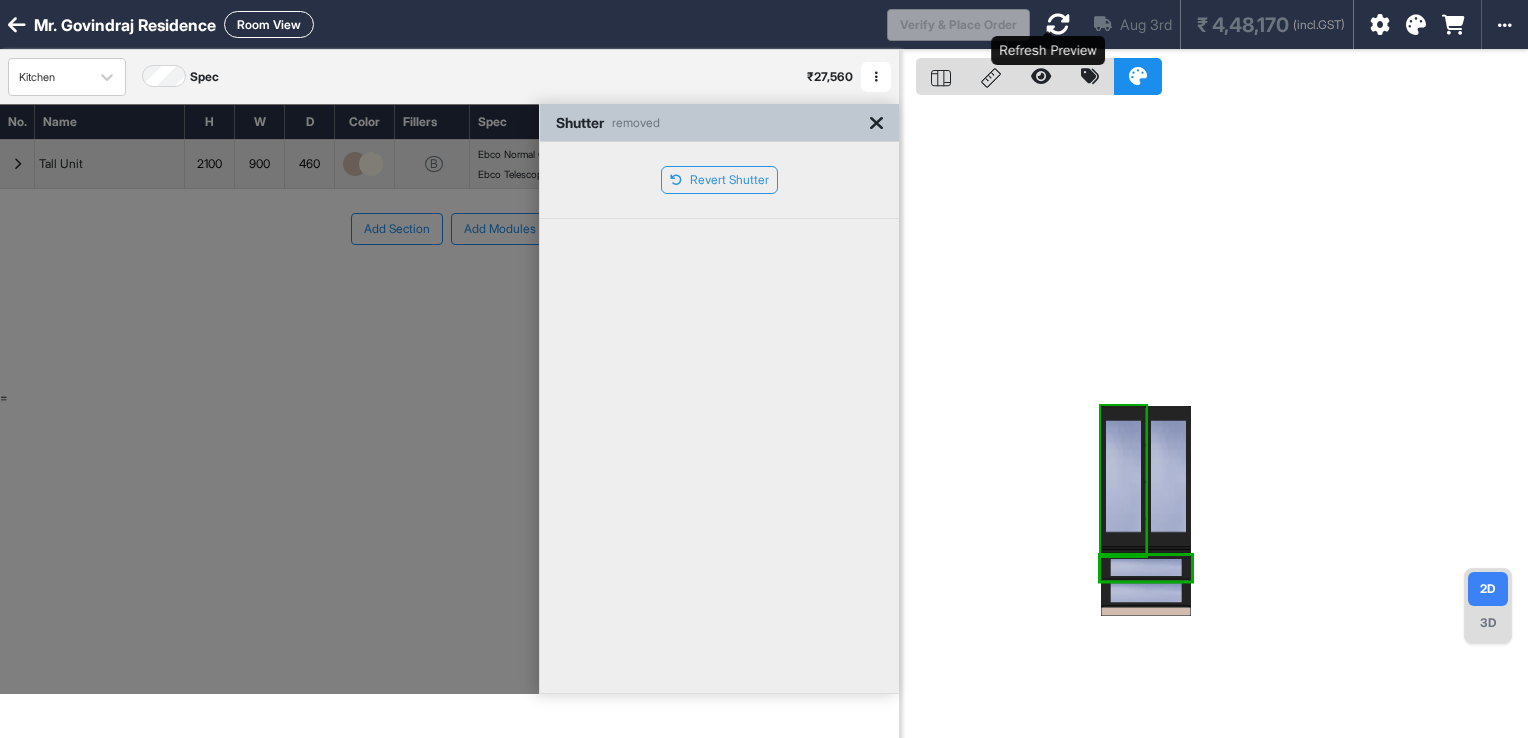 click at bounding box center [1058, 24] 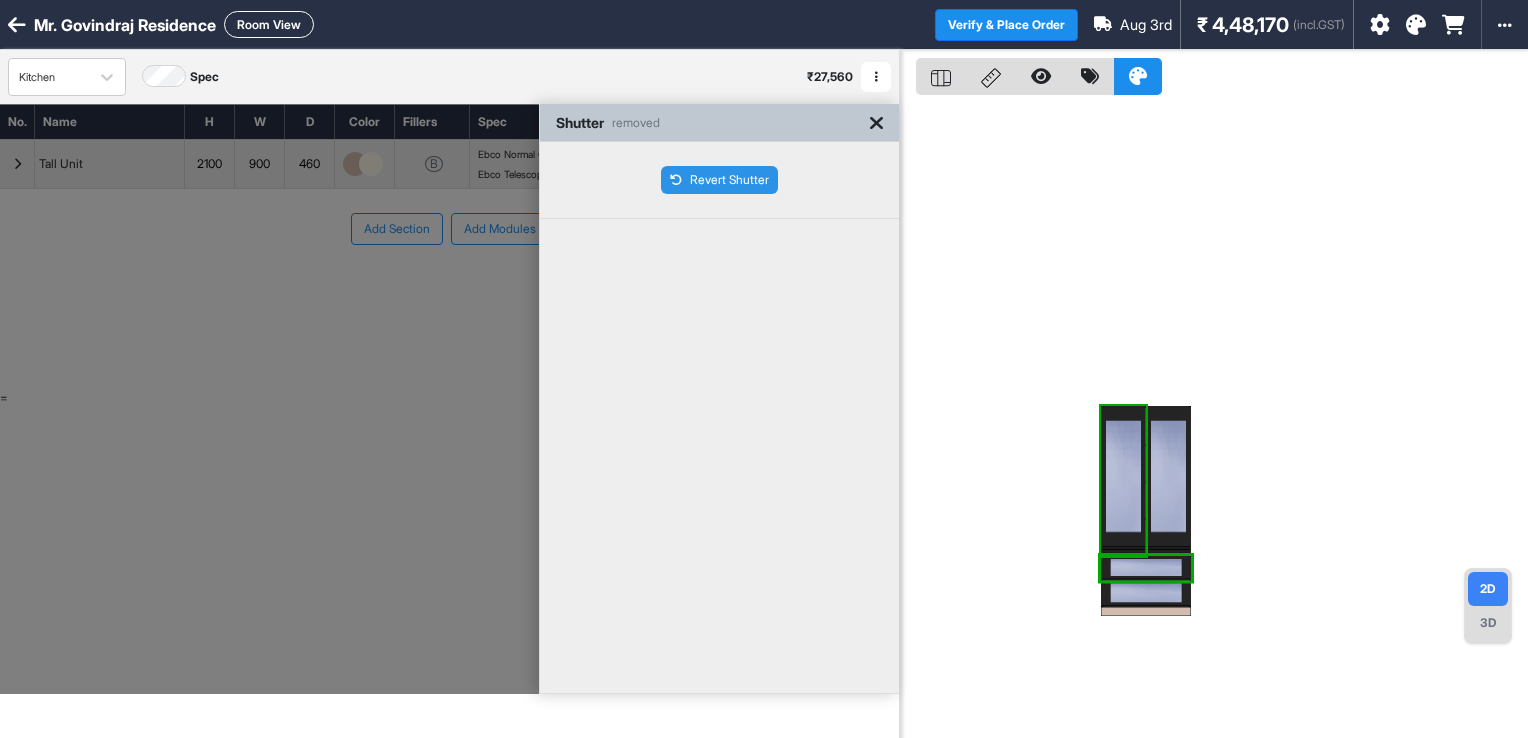 click on "Revert Shutter" at bounding box center (719, 180) 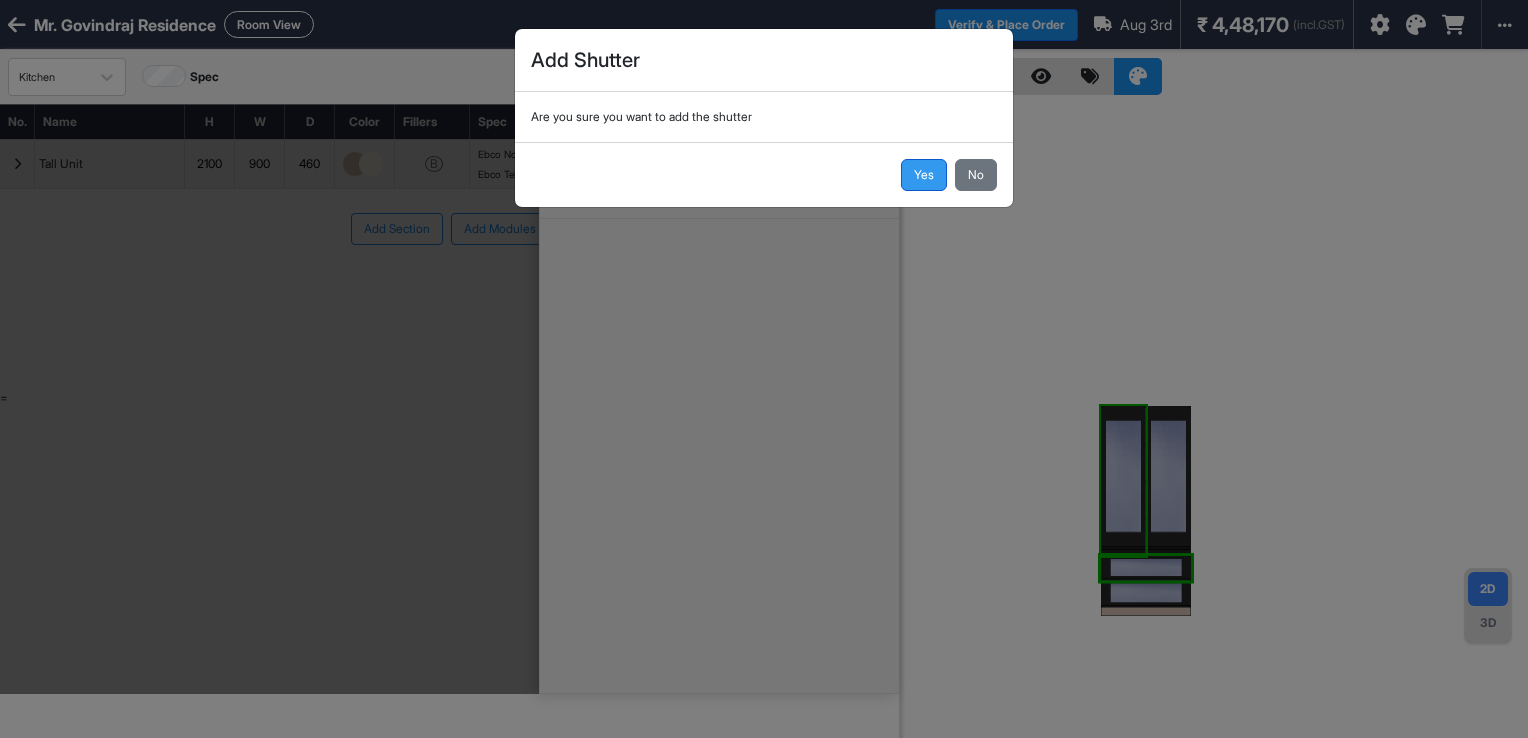 click on "Yes" at bounding box center [924, 175] 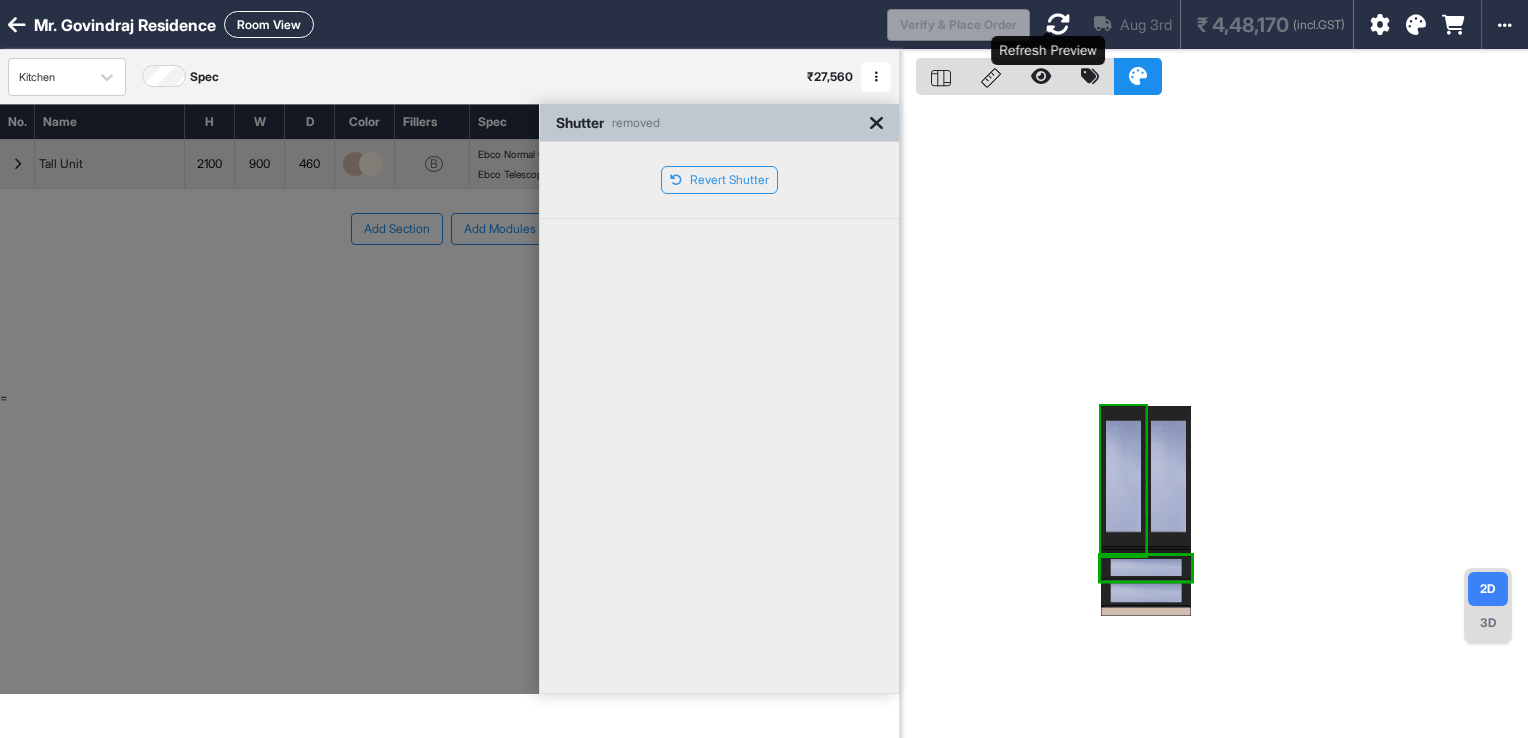 click at bounding box center [1058, 24] 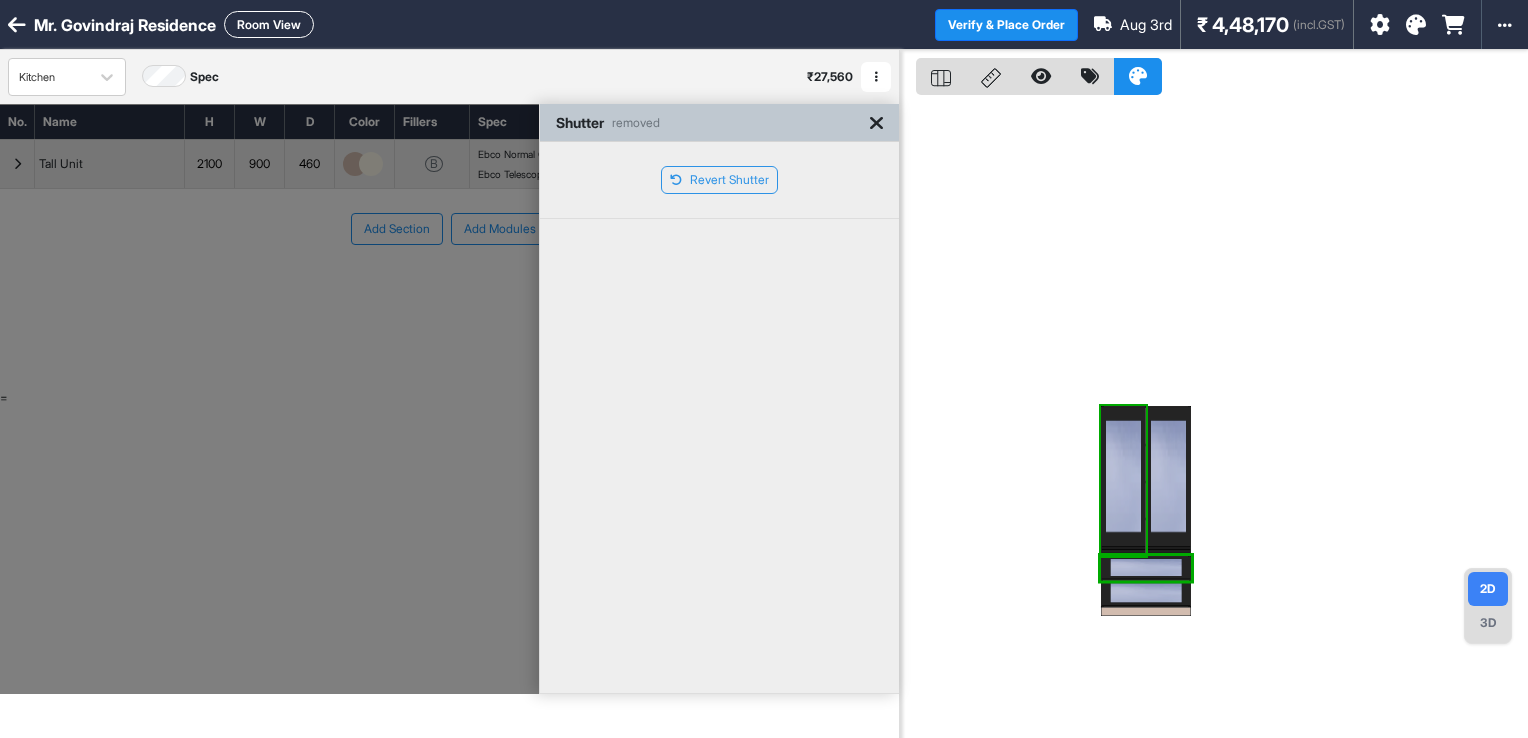 click on "3D" at bounding box center [1488, 623] 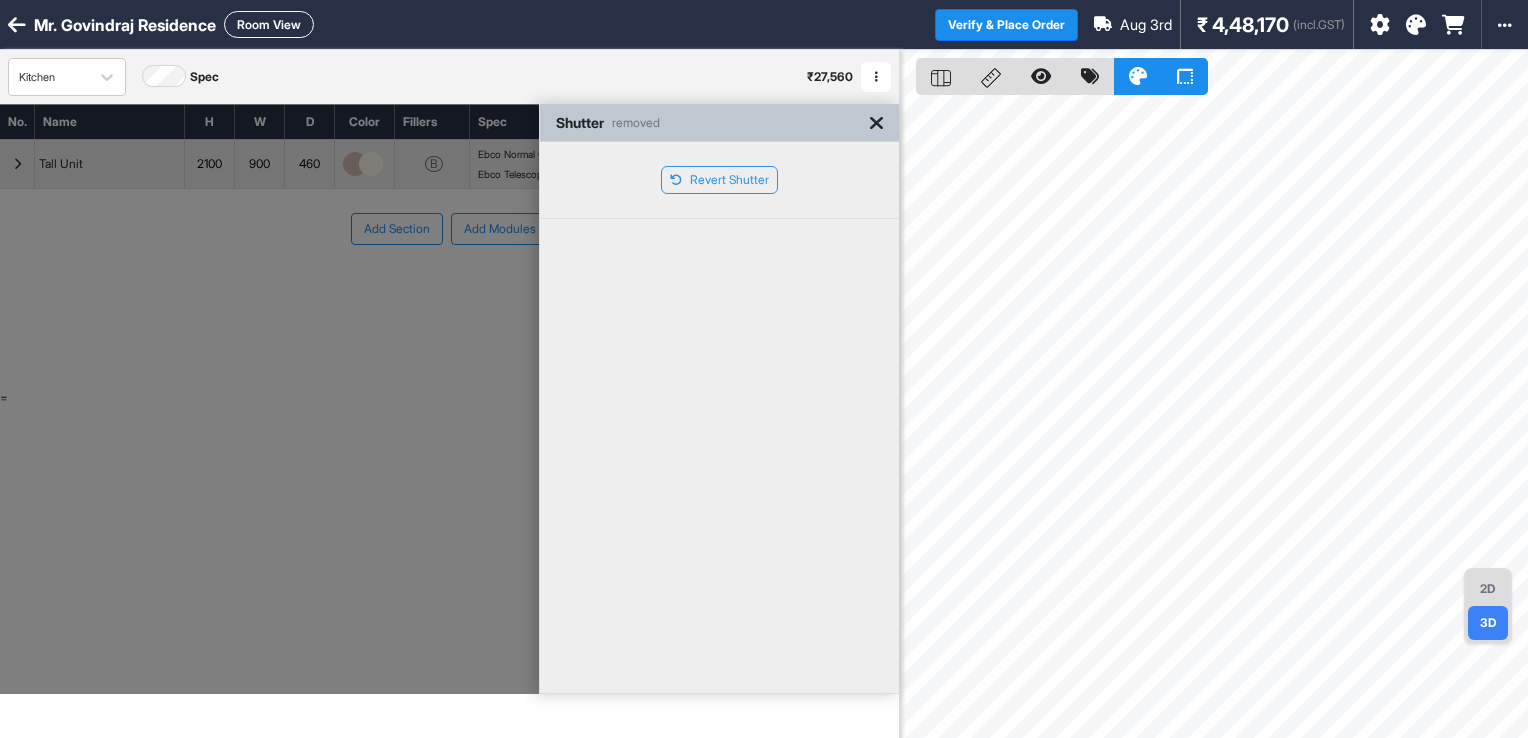 click on "2D 3D" at bounding box center (1488, 606) 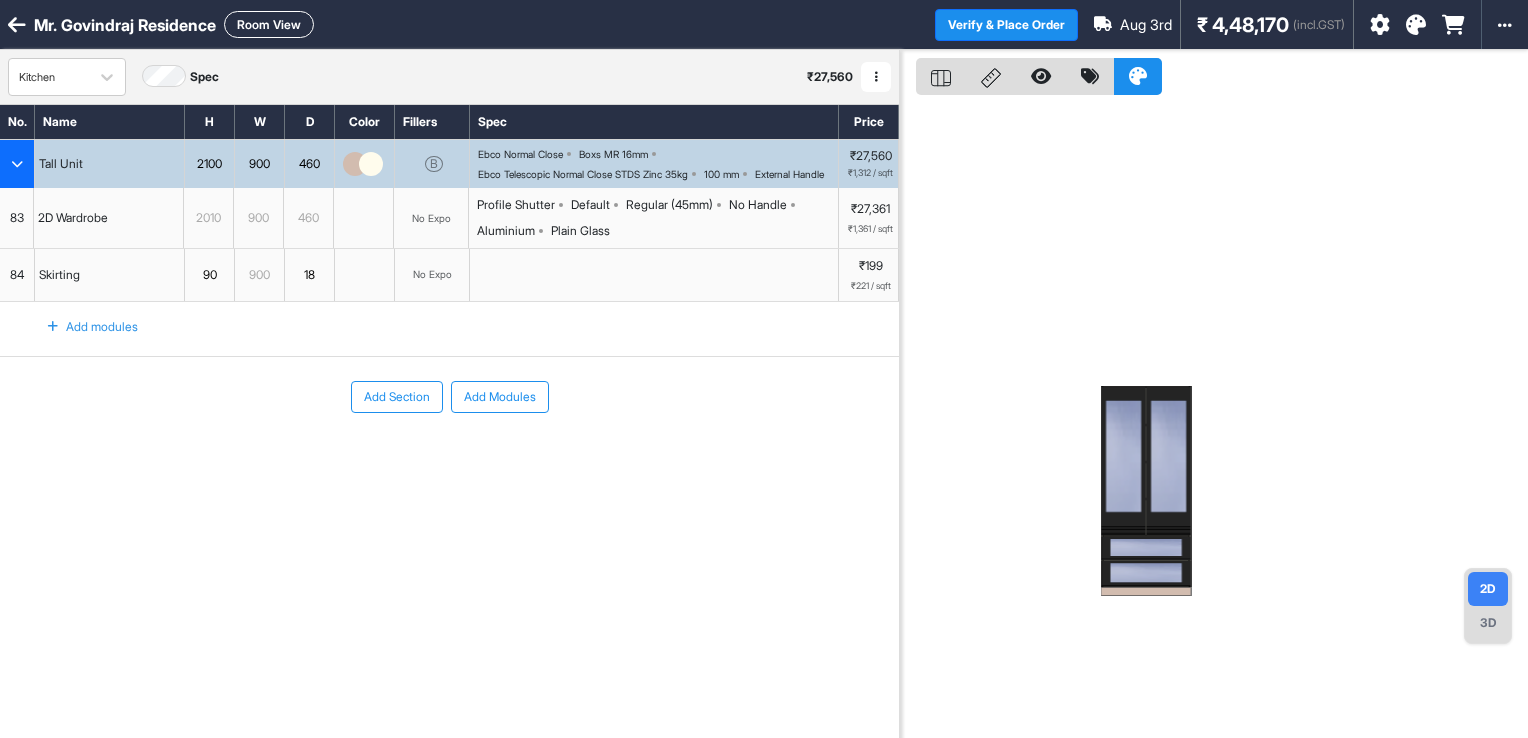 scroll, scrollTop: 0, scrollLeft: 0, axis: both 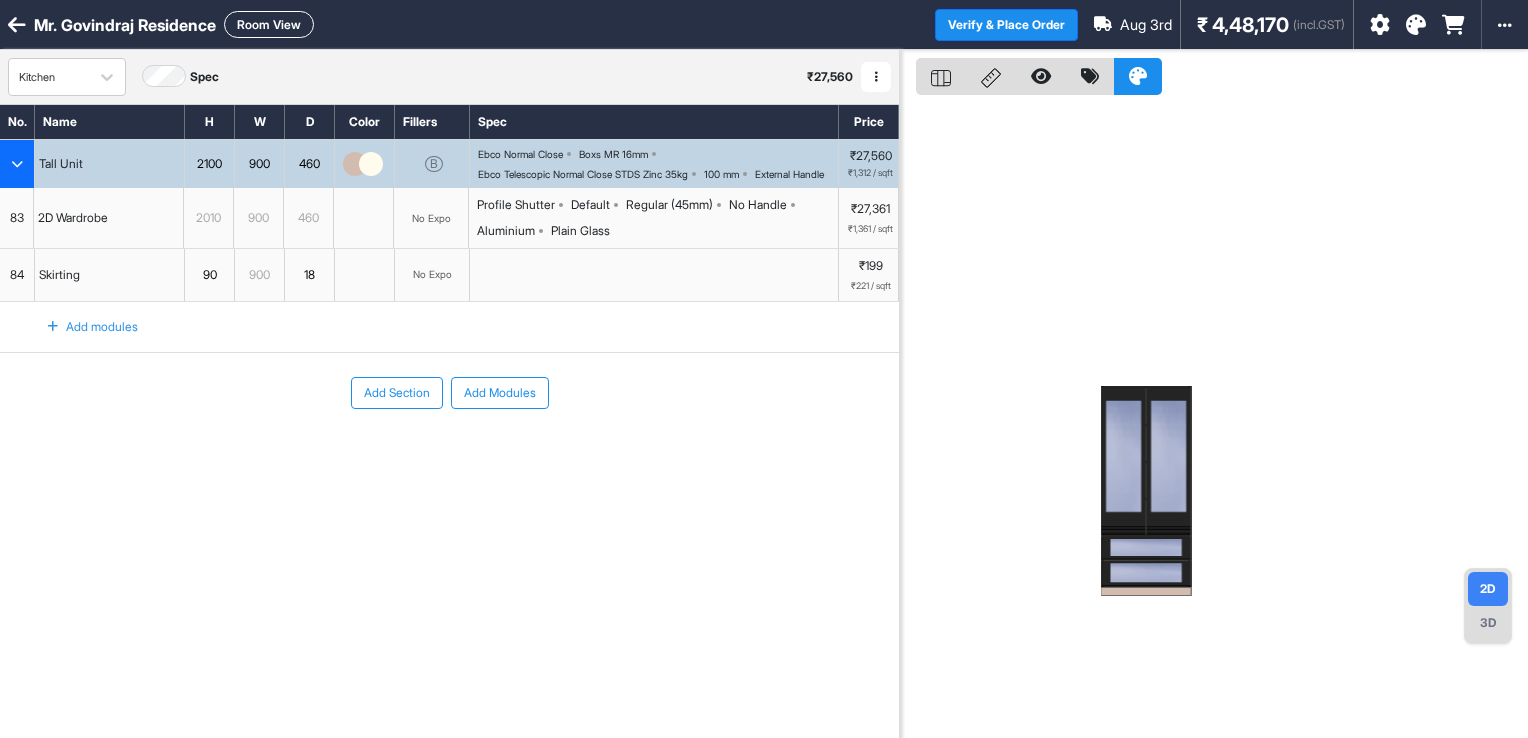 click on "100 mm" at bounding box center (721, 174) 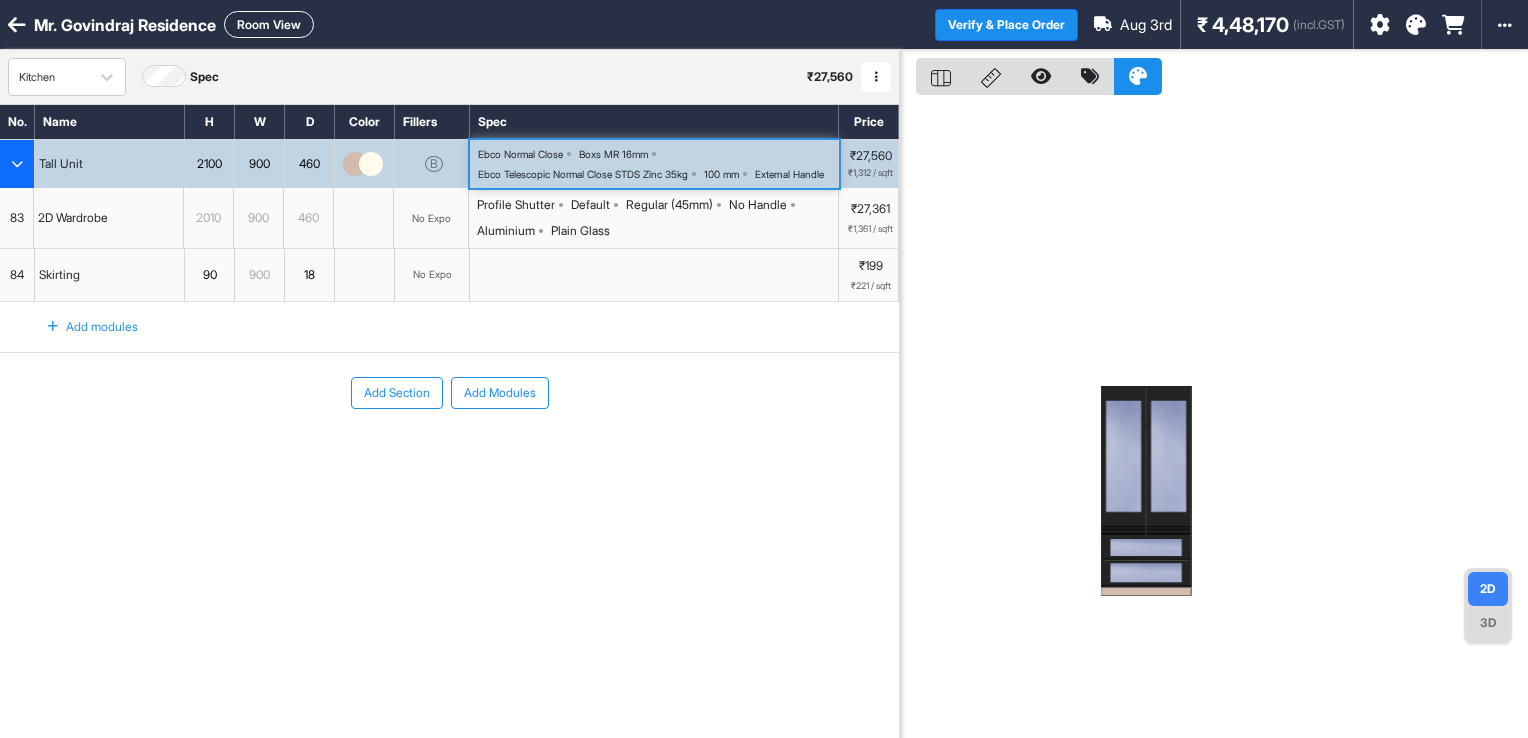 click on "100 mm" at bounding box center (721, 174) 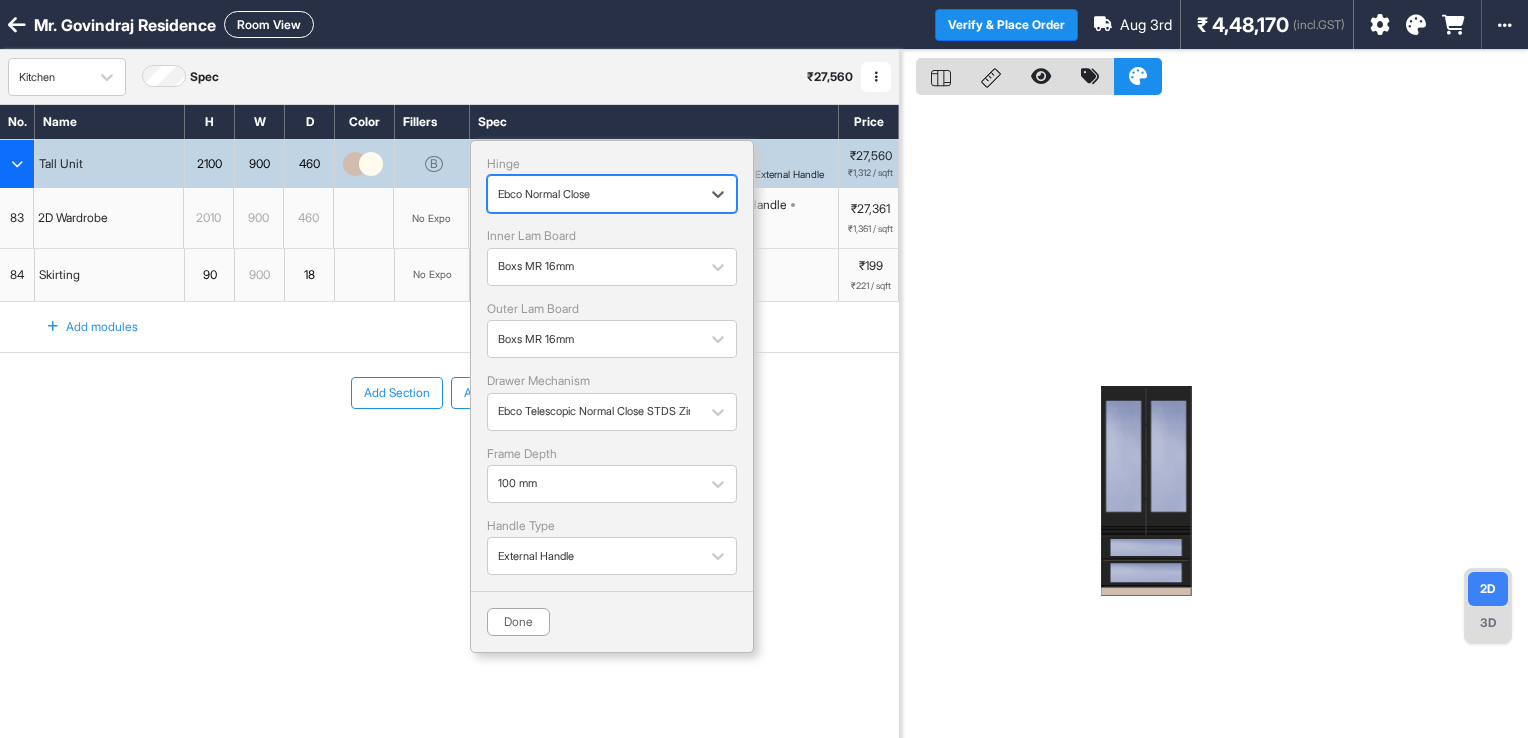 click on "Ebco Normal Close Boxs MR 16mm Ebco Telescopic Normal Close STDS Zinc 35kg 100 mm External Handle" at bounding box center [658, 164] 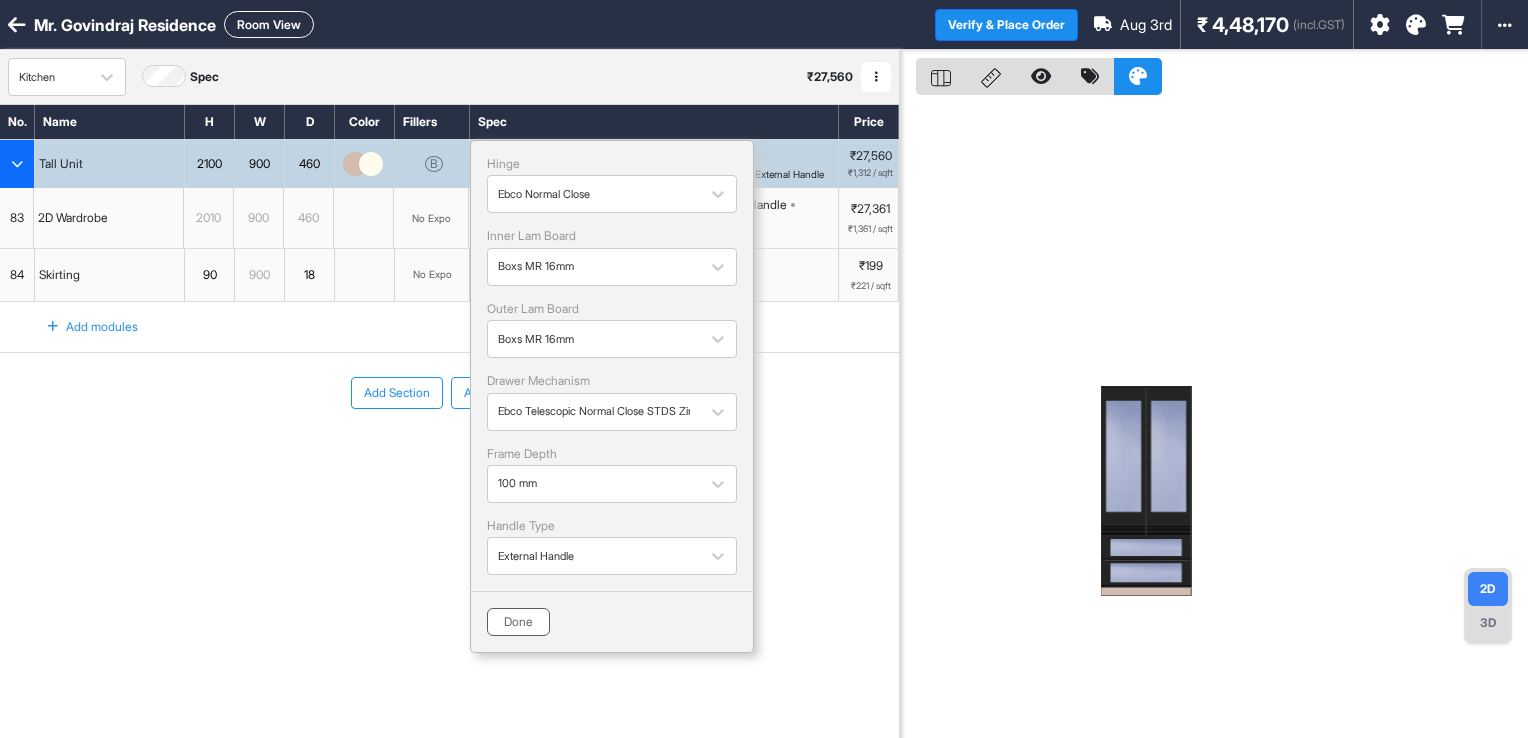 click on "Done" at bounding box center (518, 622) 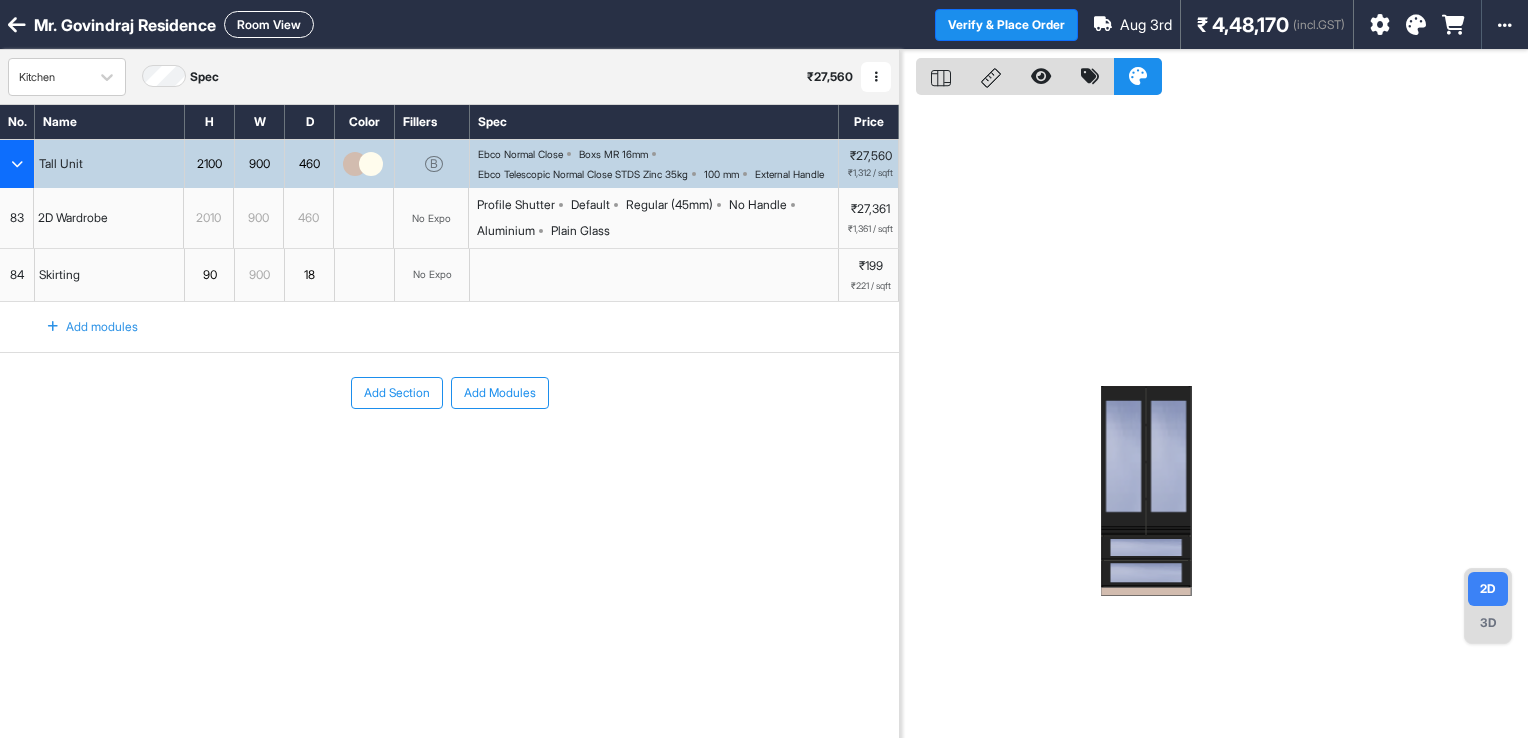 click at bounding box center [1123, 461] 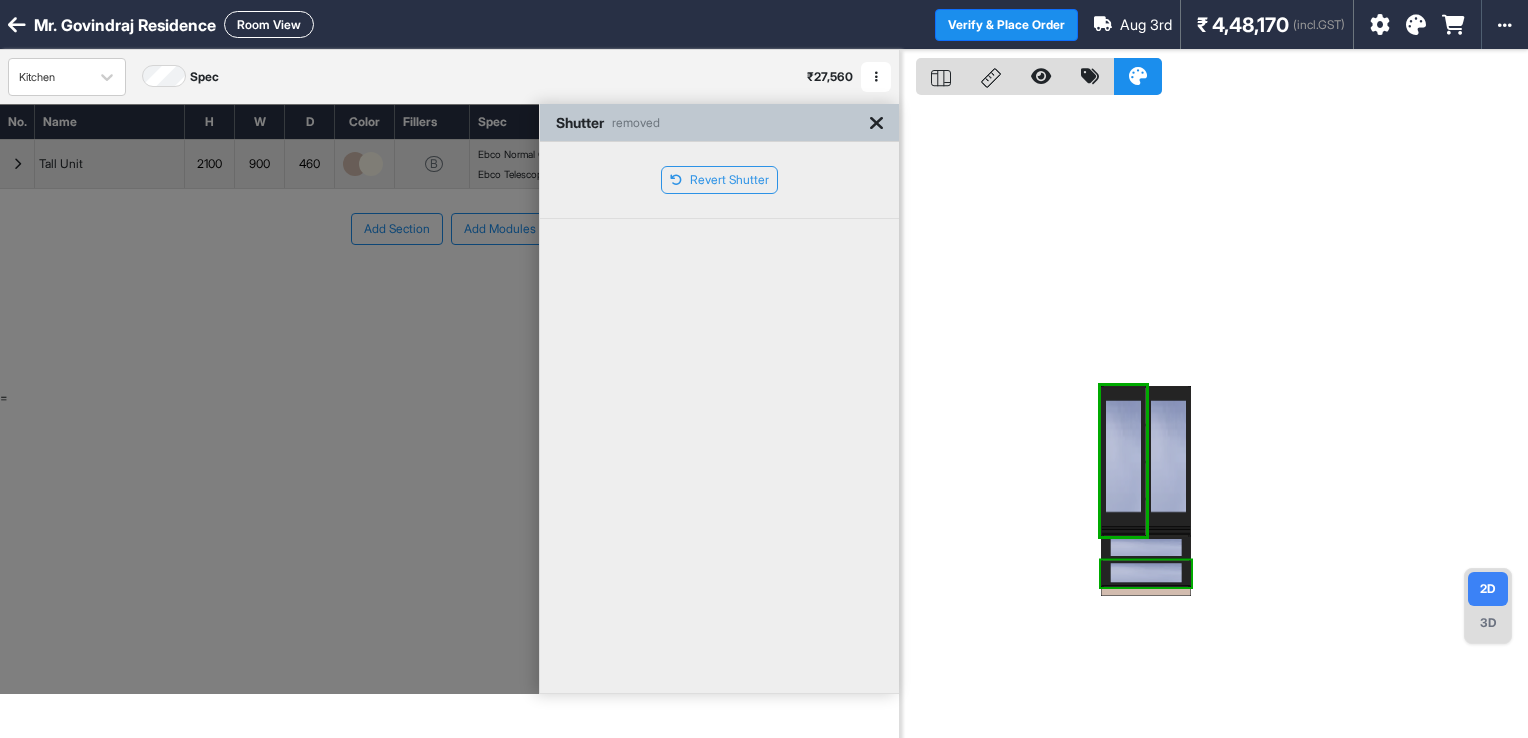 click at bounding box center [1146, 574] 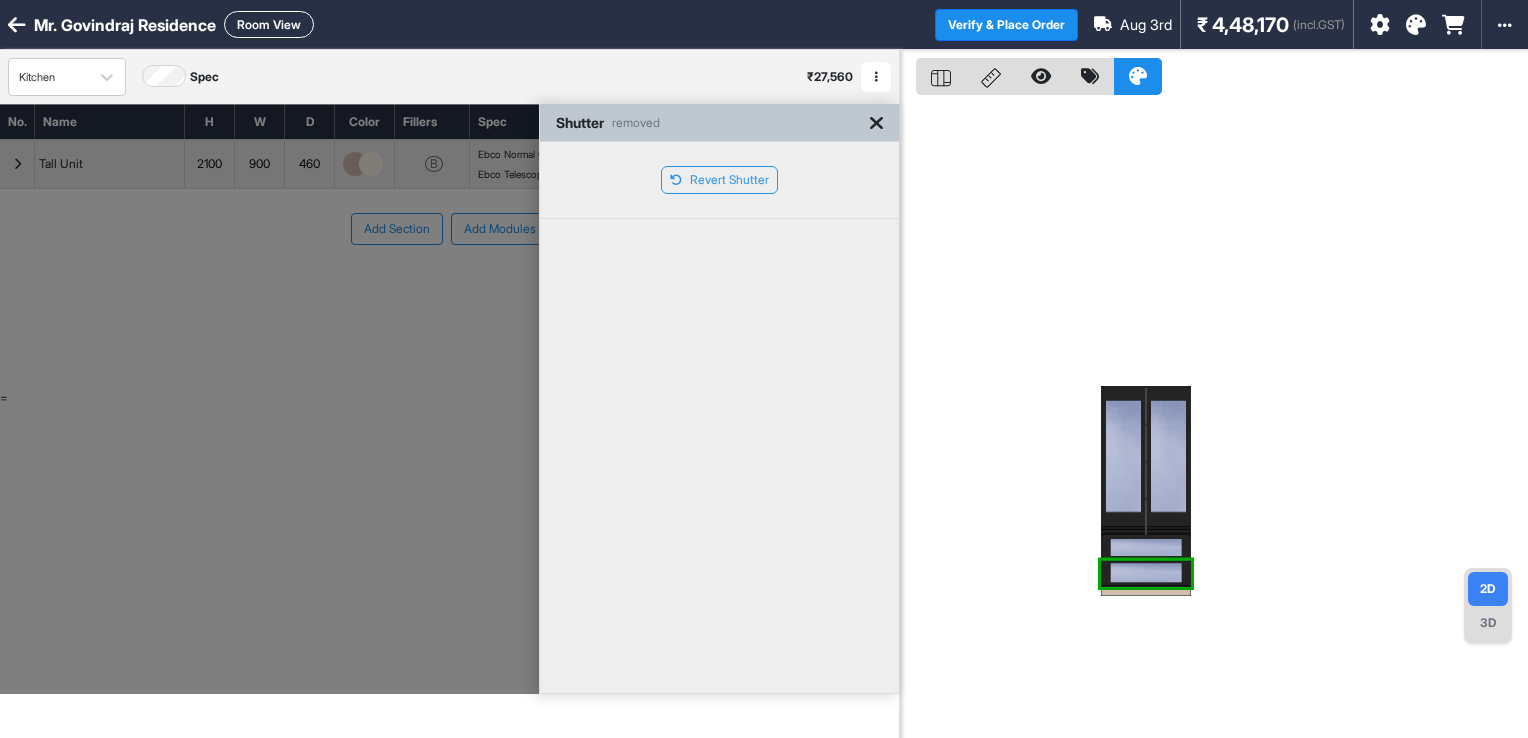click at bounding box center (1146, 574) 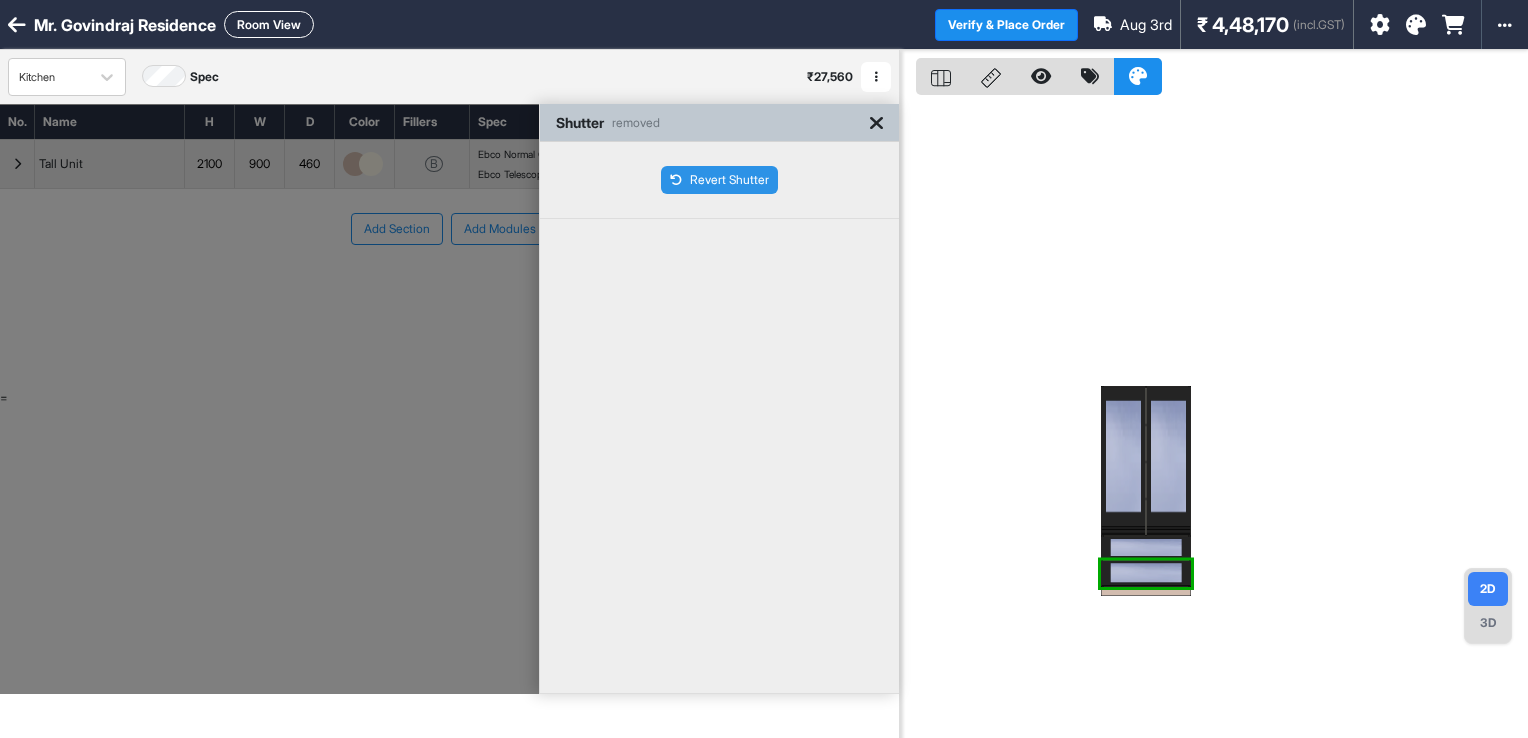 click on "Revert Shutter" at bounding box center (719, 180) 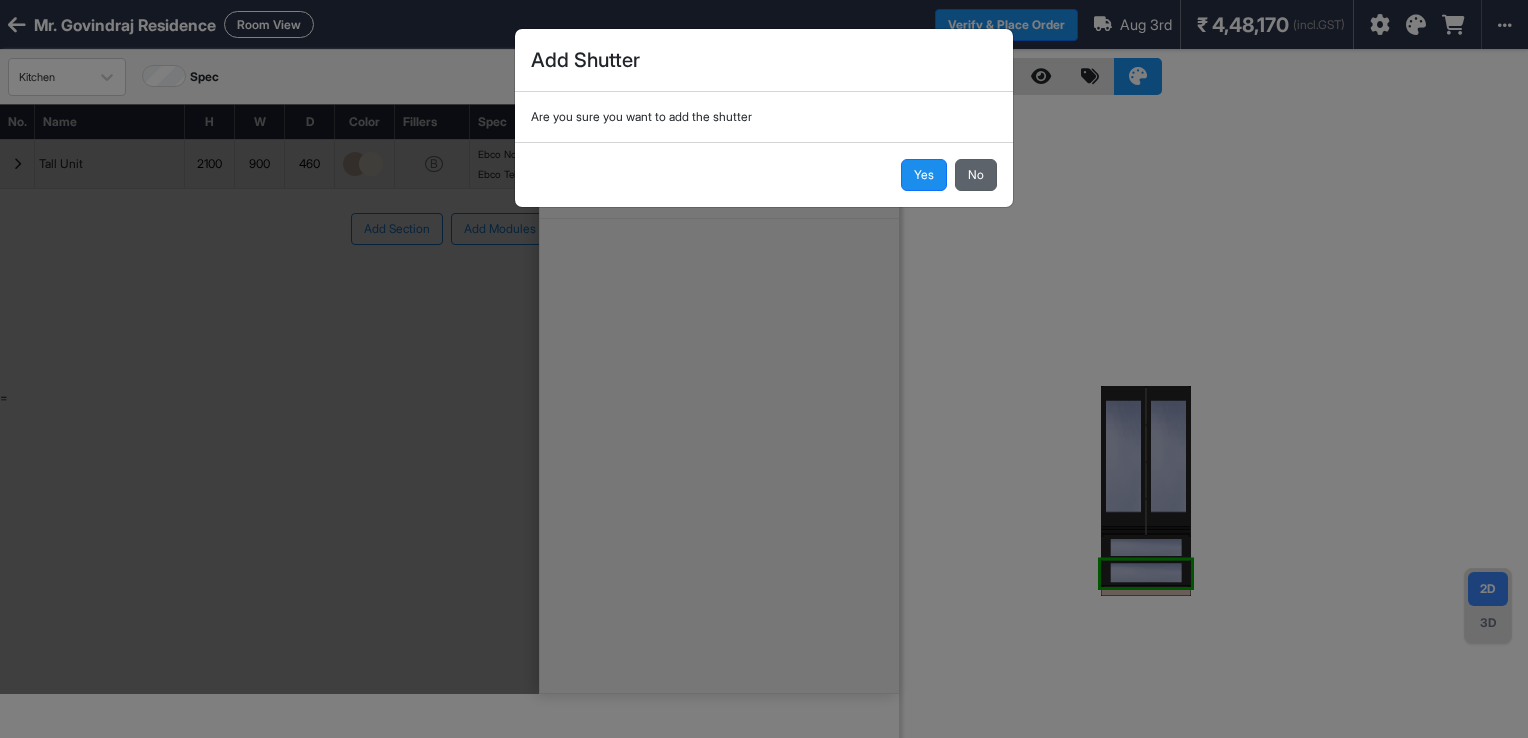 click on "No" at bounding box center [976, 175] 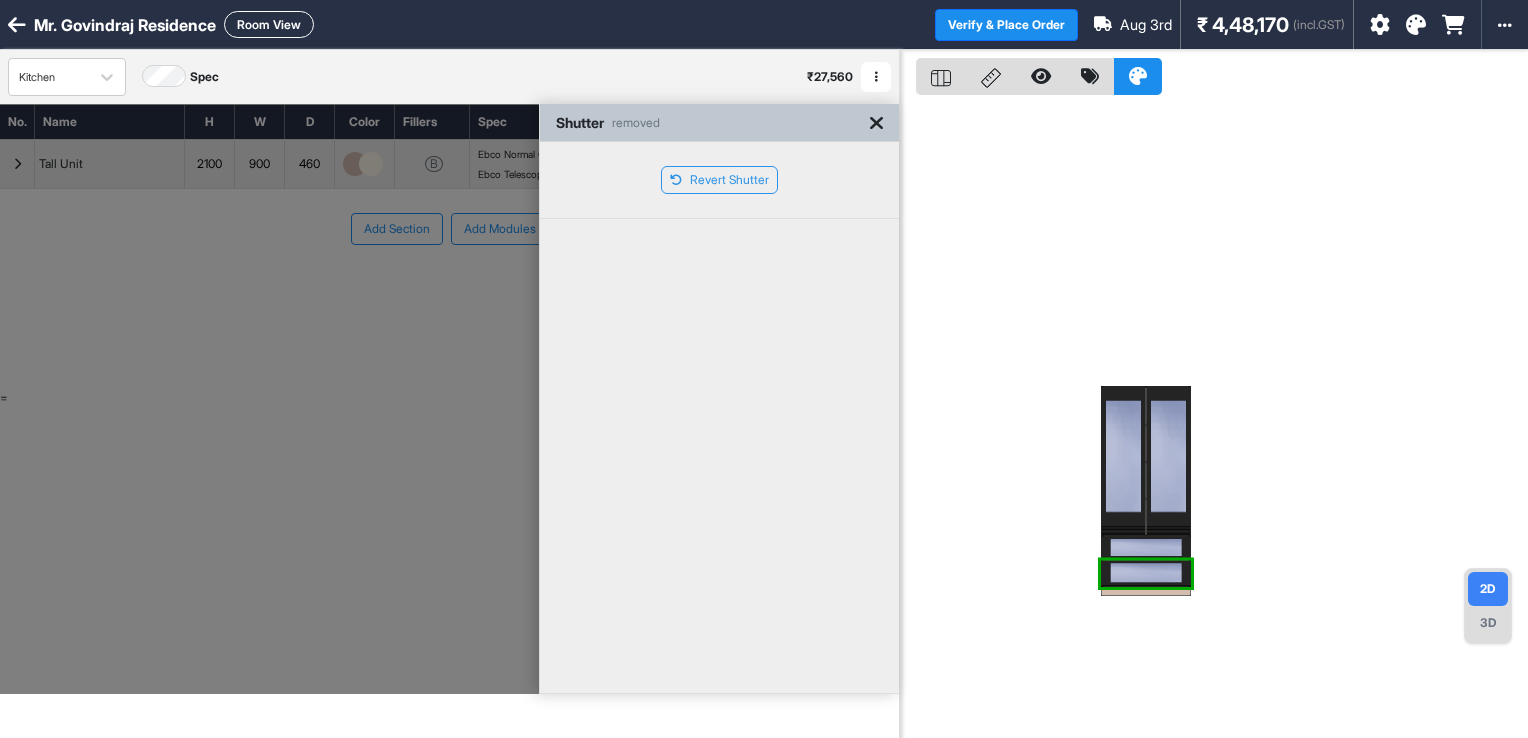 click at bounding box center [876, 123] 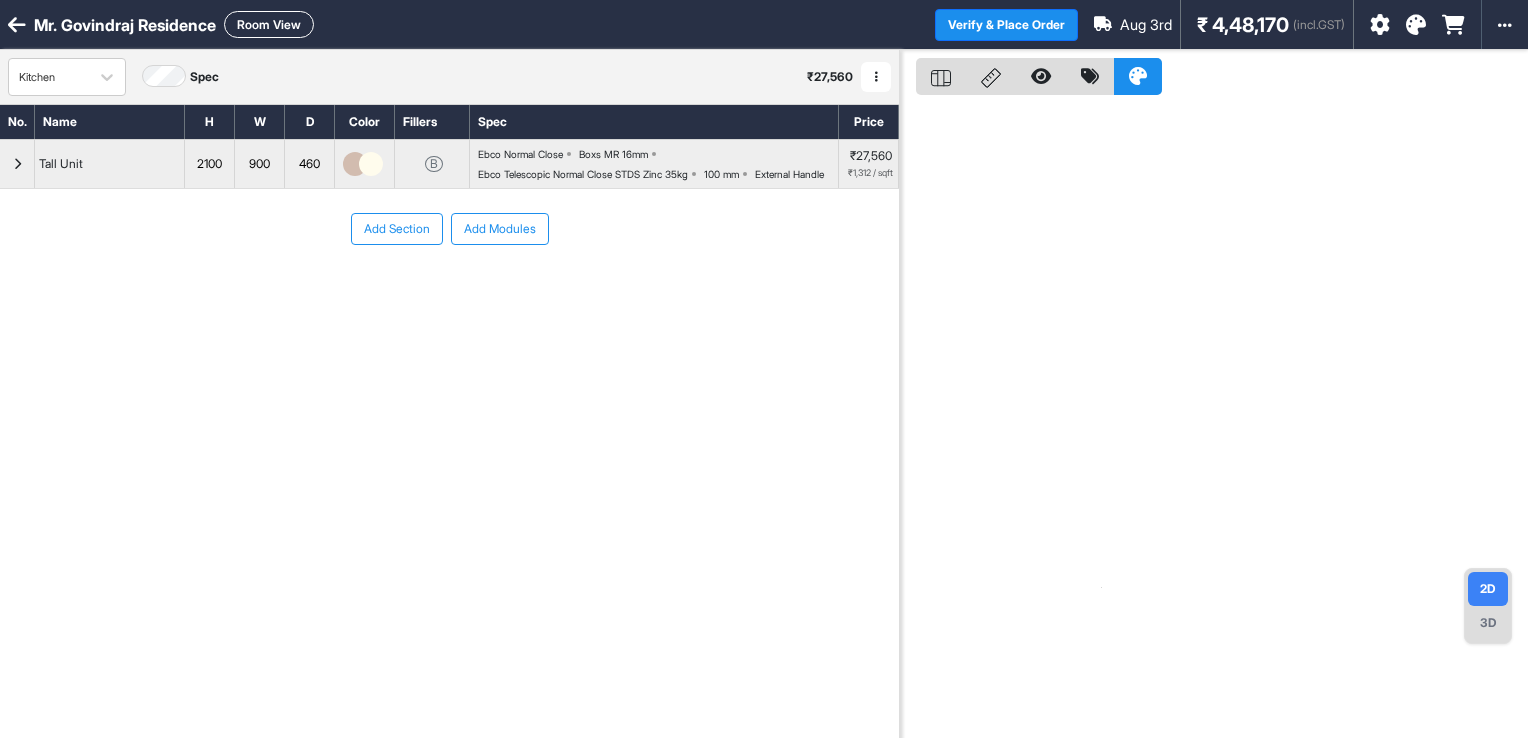 click on "Ebco Normal Close Boxs MR 16mm Ebco Telescopic Normal Close STDS Zinc 35kg 100 mm External Handle" at bounding box center (658, 164) 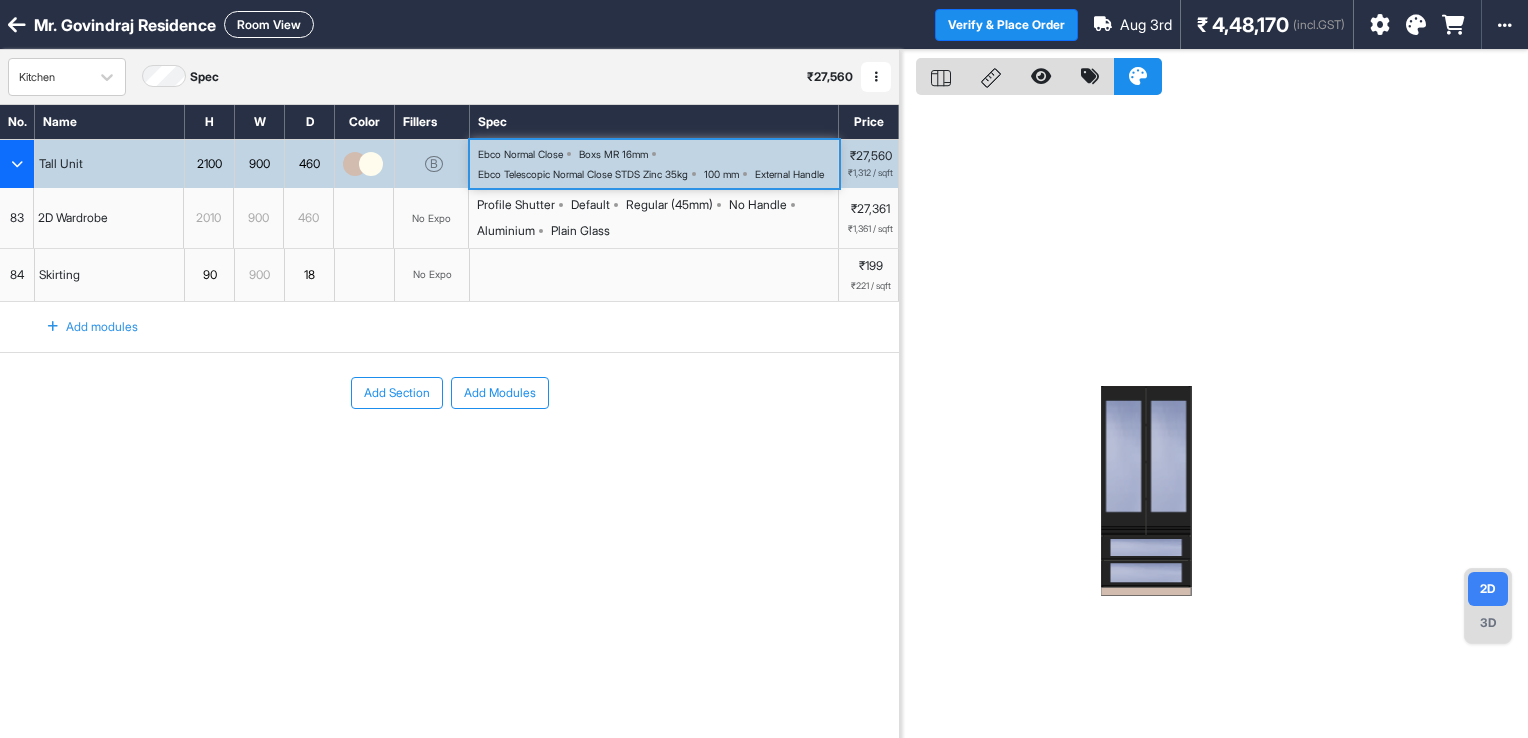 click on "Ebco Normal Close Boxs MR 16mm Ebco Telescopic Normal Close STDS Zinc 35kg 100 mm External Handle" at bounding box center (658, 164) 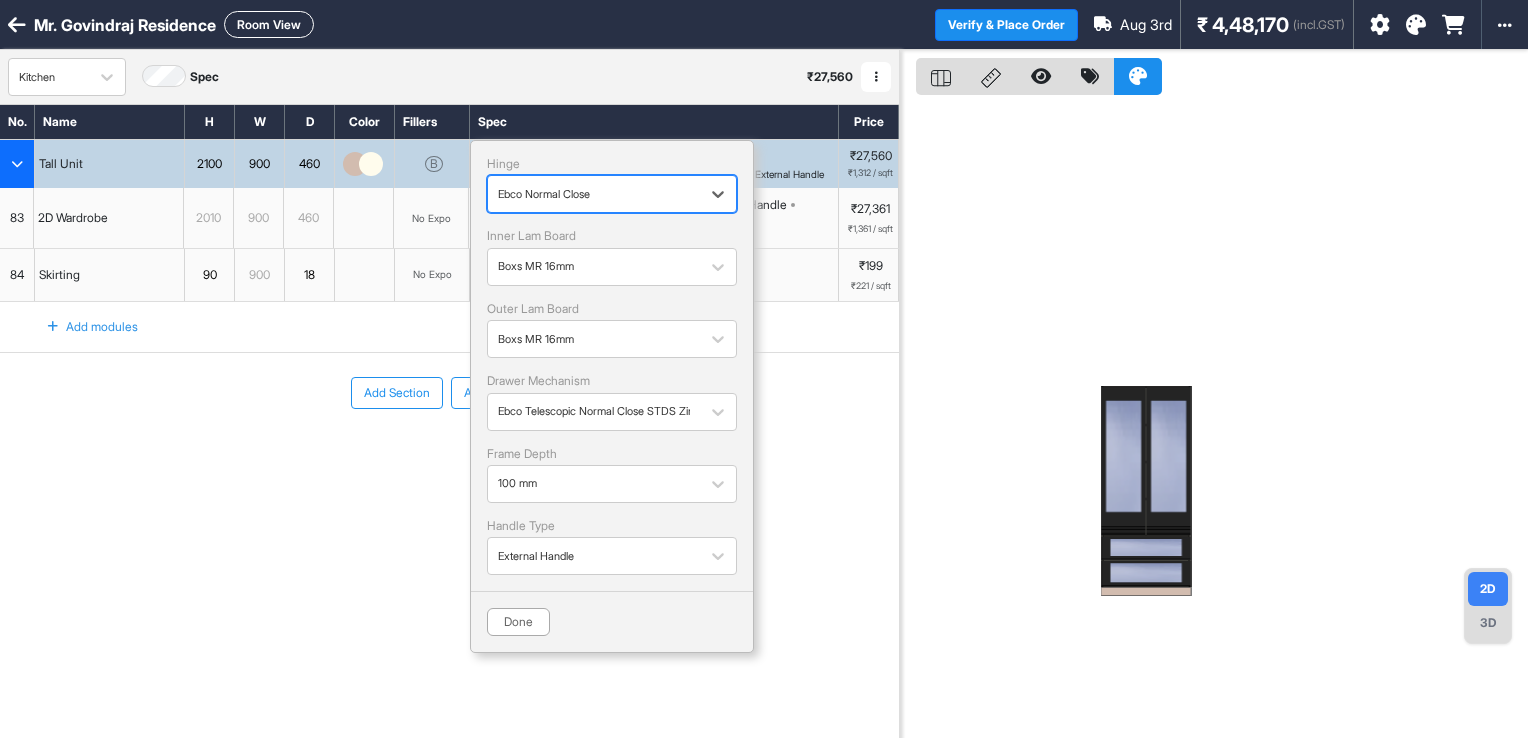 click on "Ebco Normal Close" at bounding box center [612, 194] 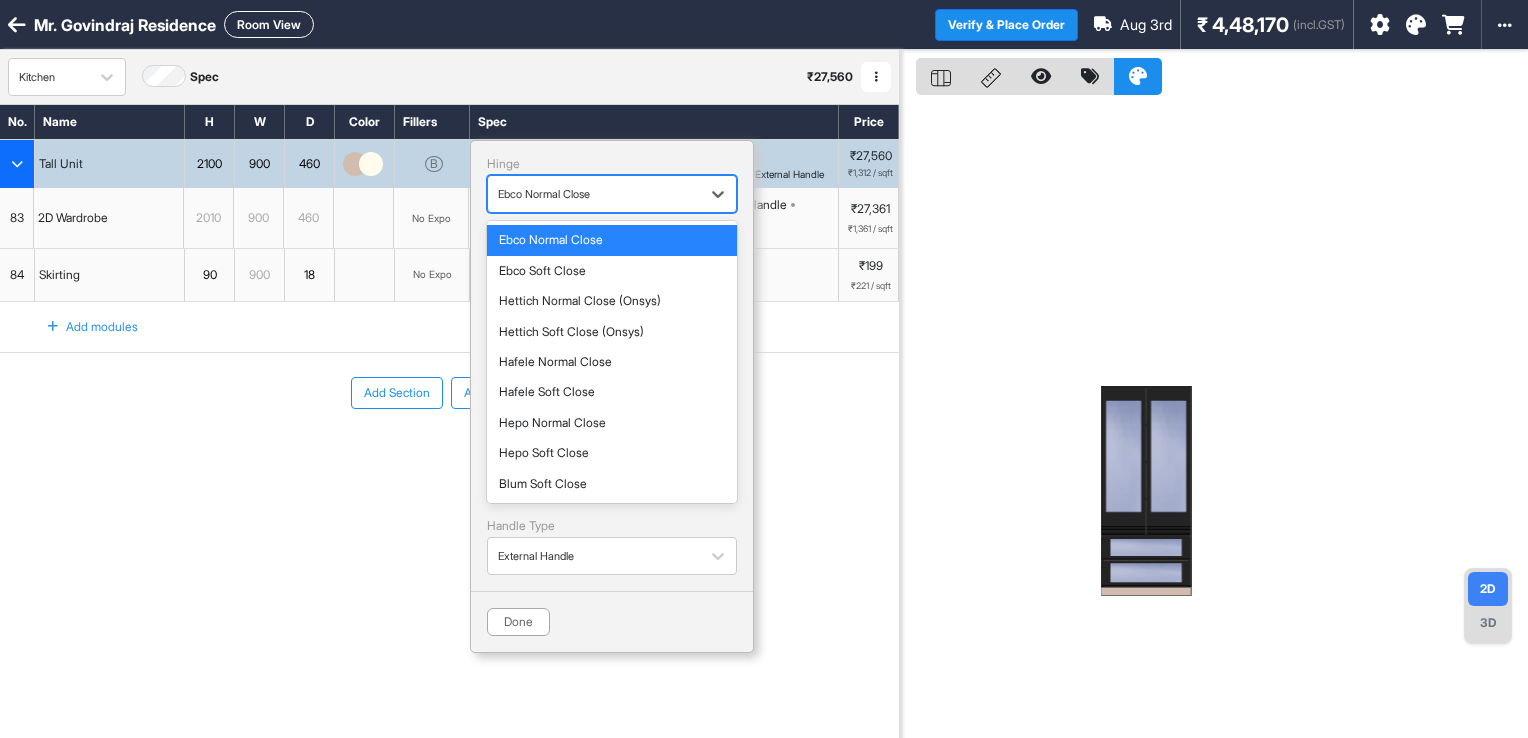 click on "Ebco Normal Close" at bounding box center (594, 194) 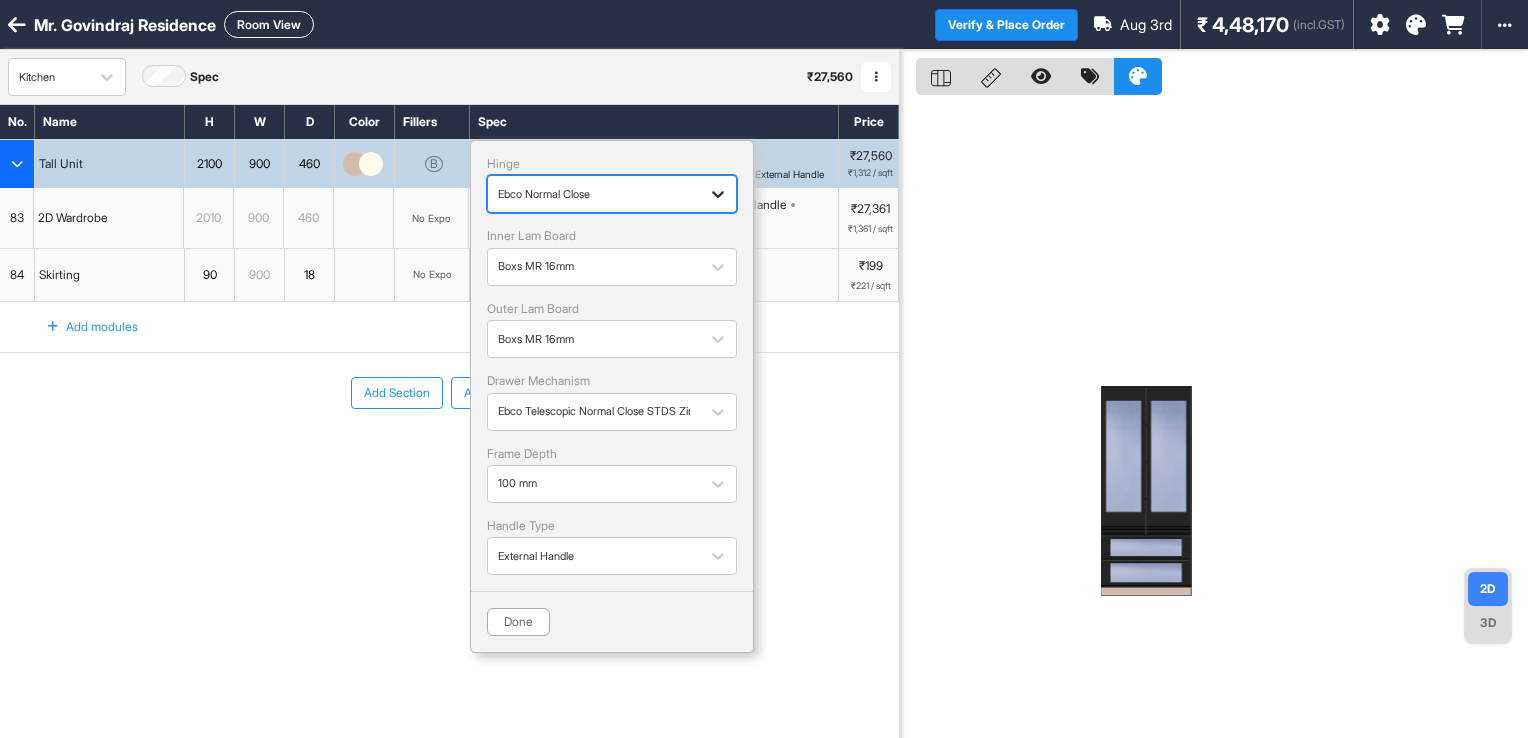 click at bounding box center [718, 194] 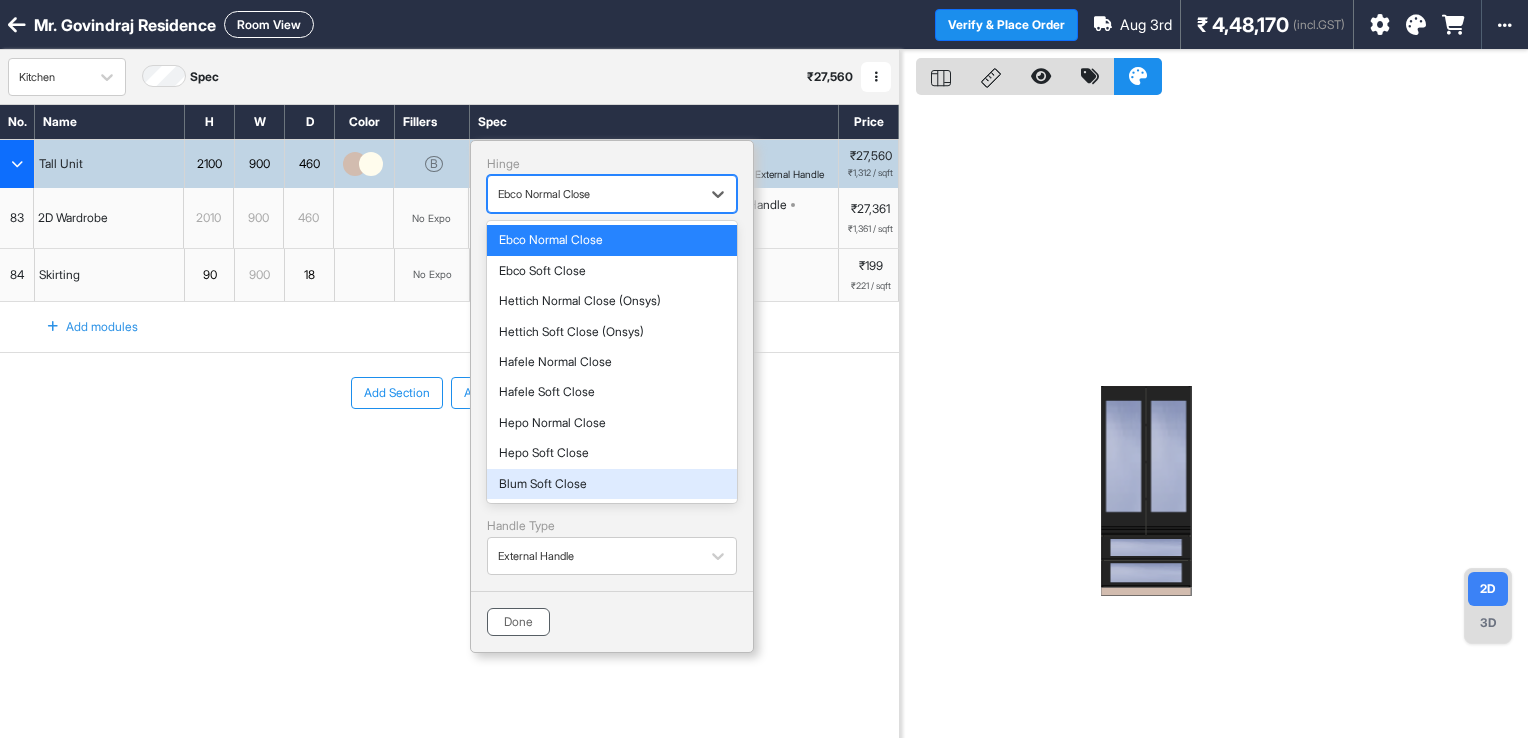 click on "Done" at bounding box center [518, 622] 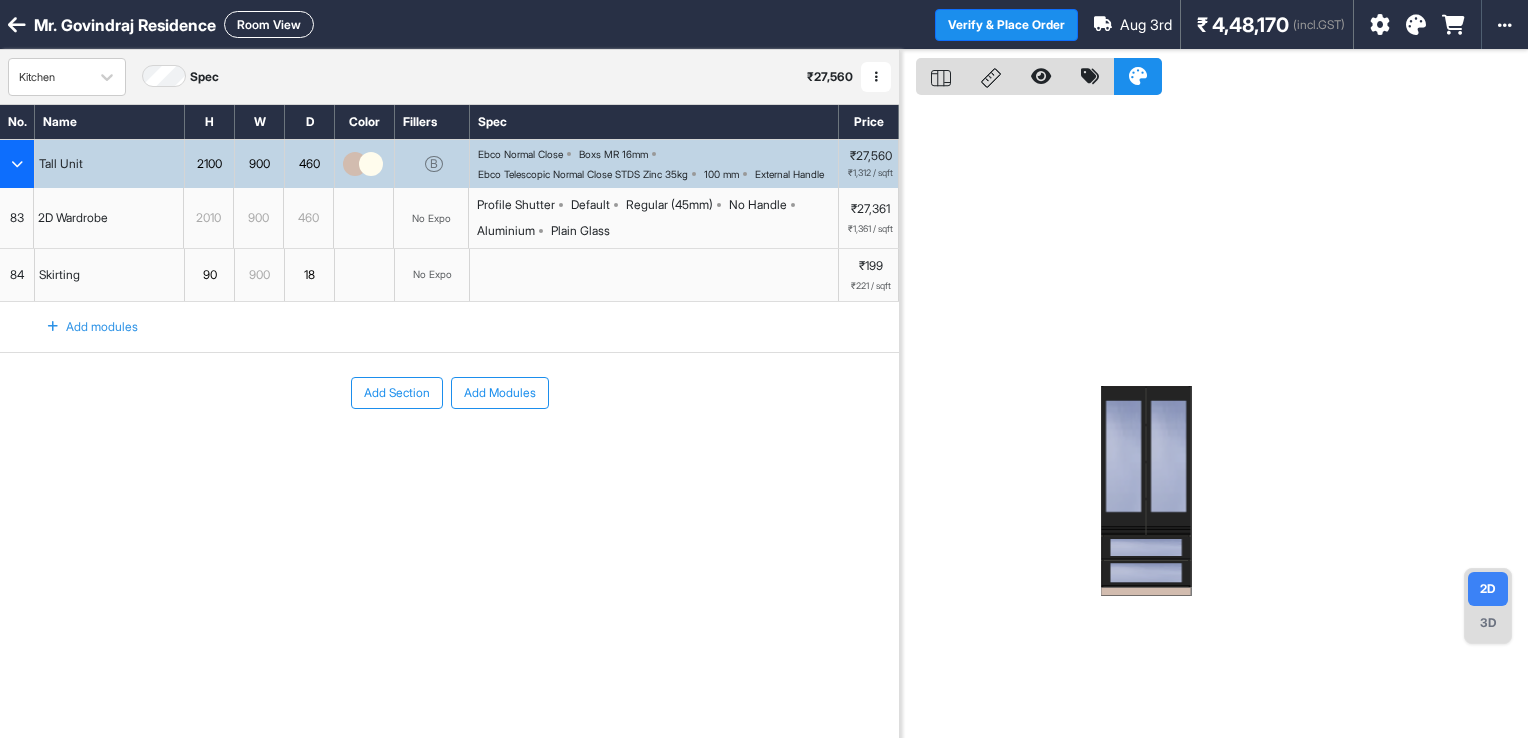 click on "Default" at bounding box center (590, 205) 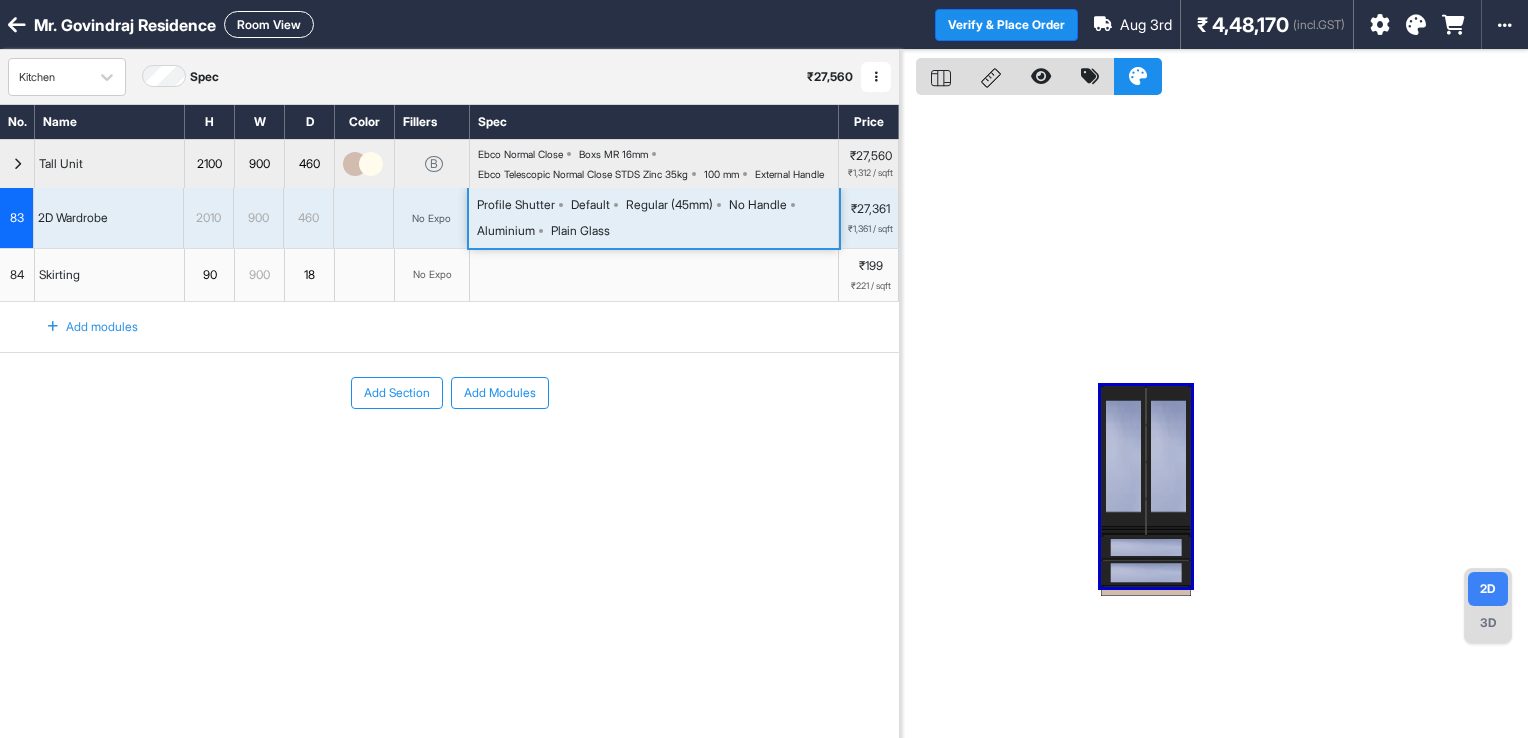 click on "Default" at bounding box center (590, 205) 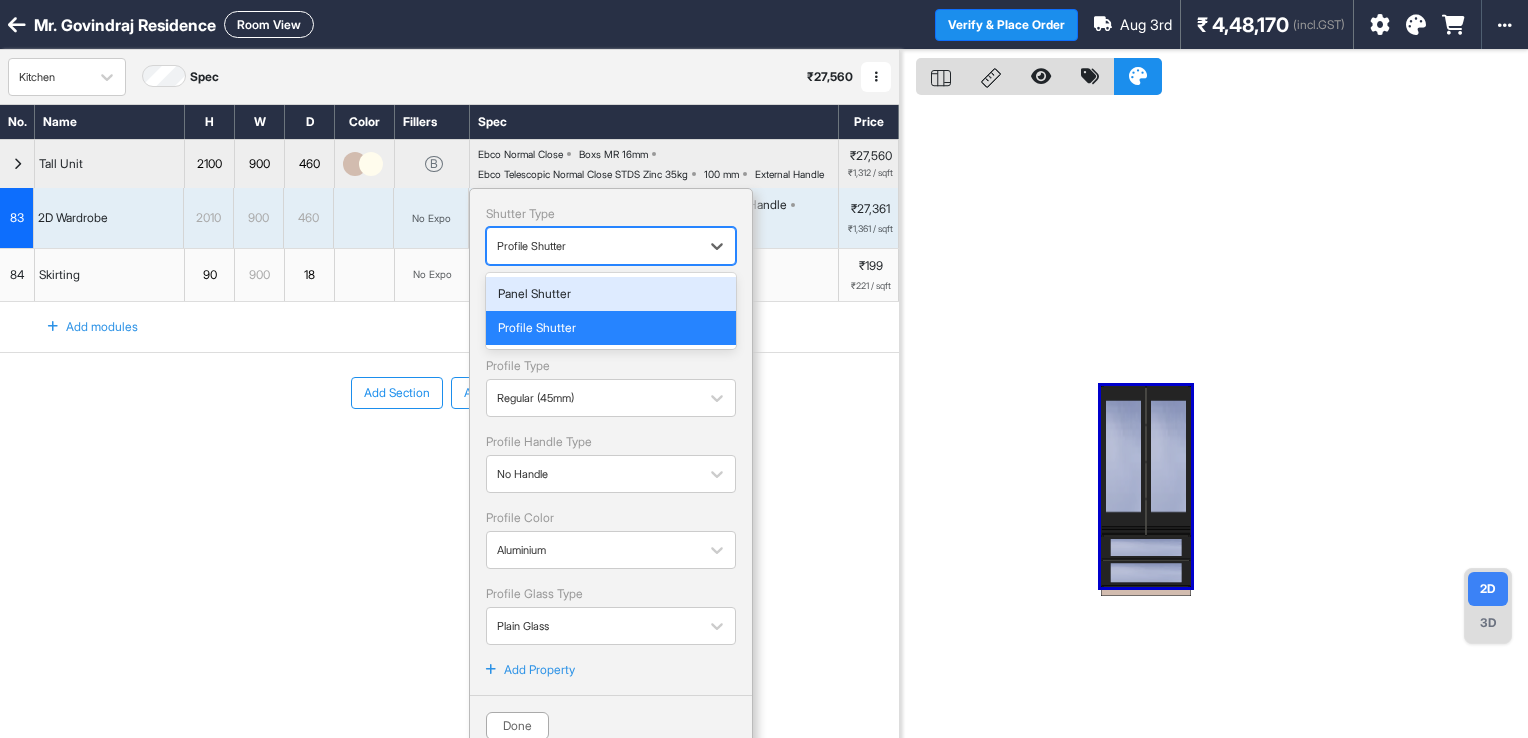 click at bounding box center (593, 246) 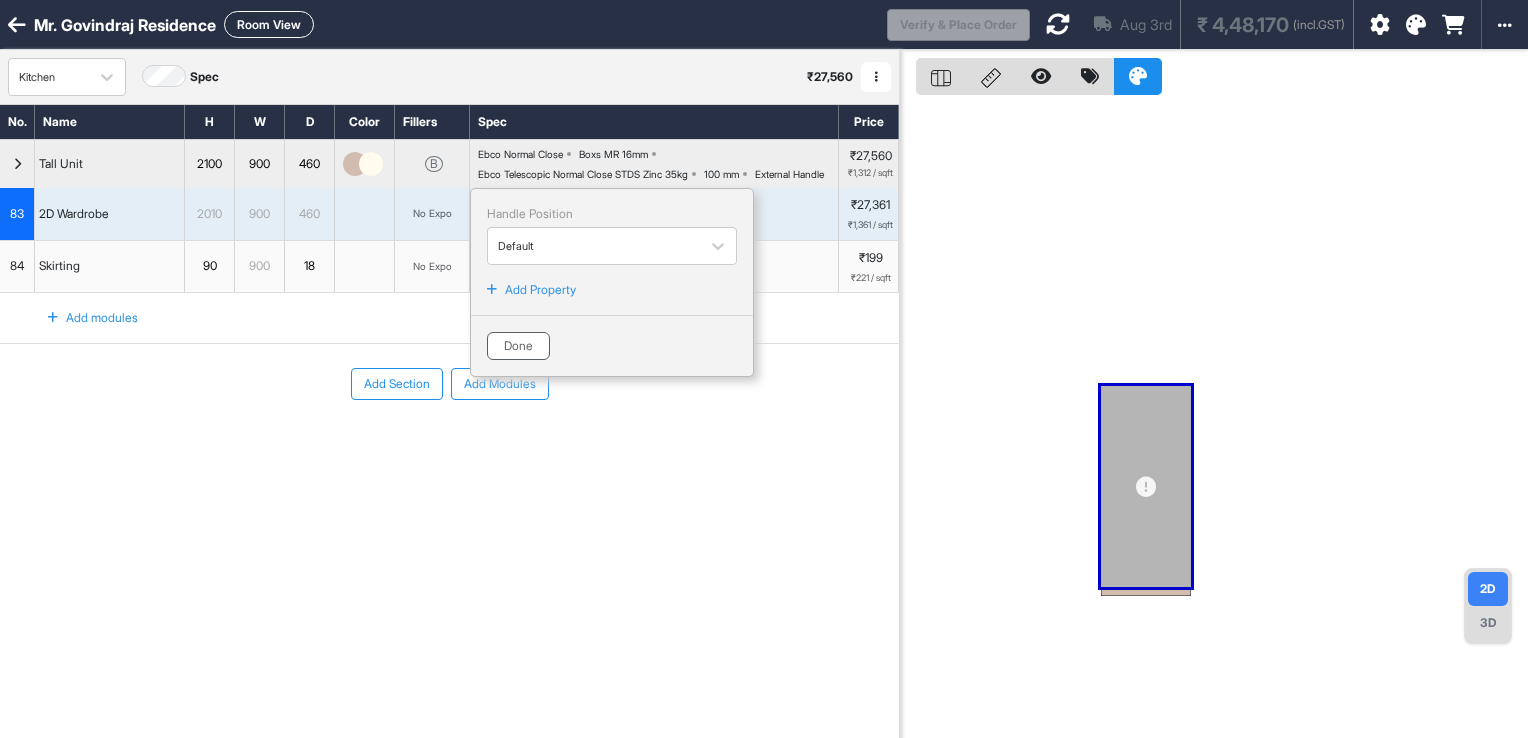 click on "Done" at bounding box center (518, 346) 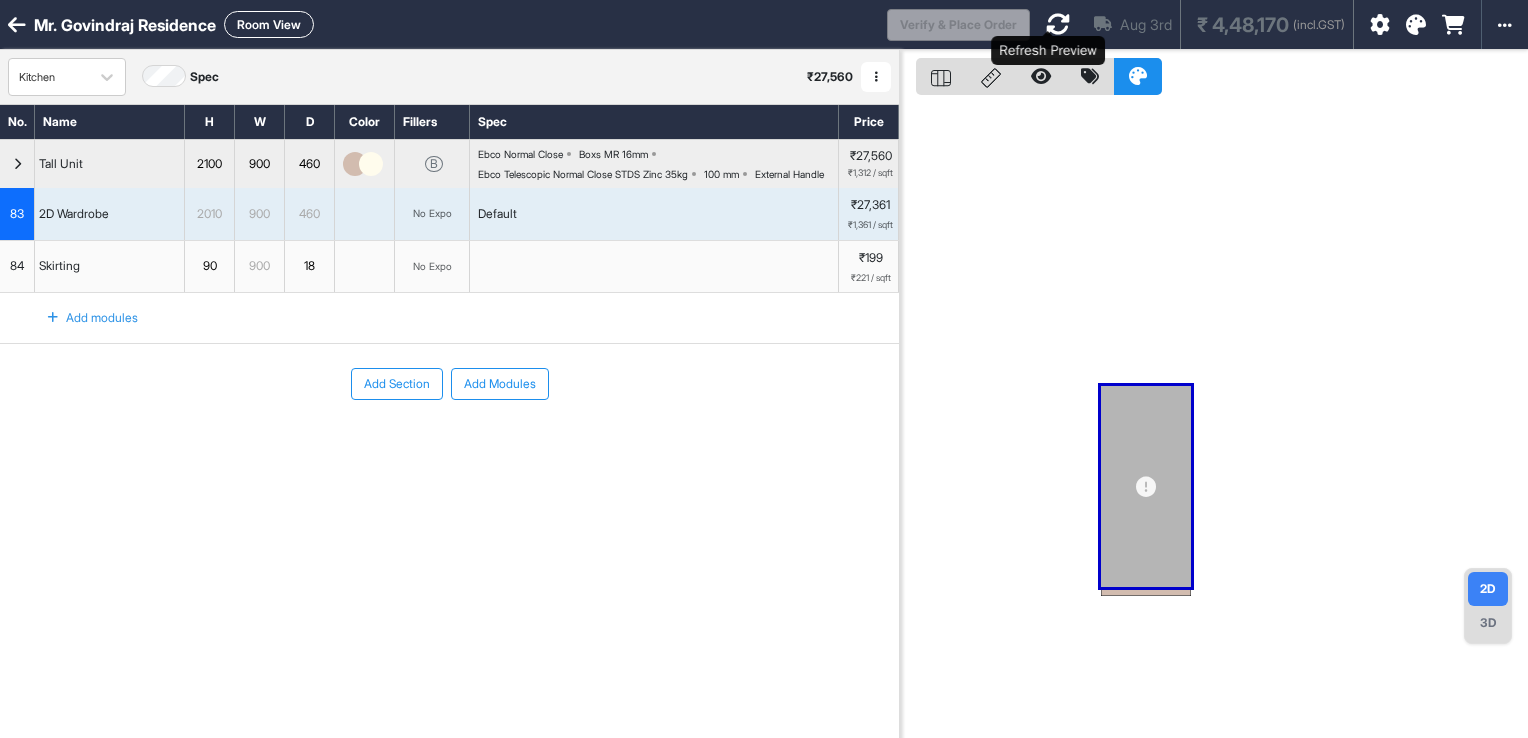 click at bounding box center (1058, 24) 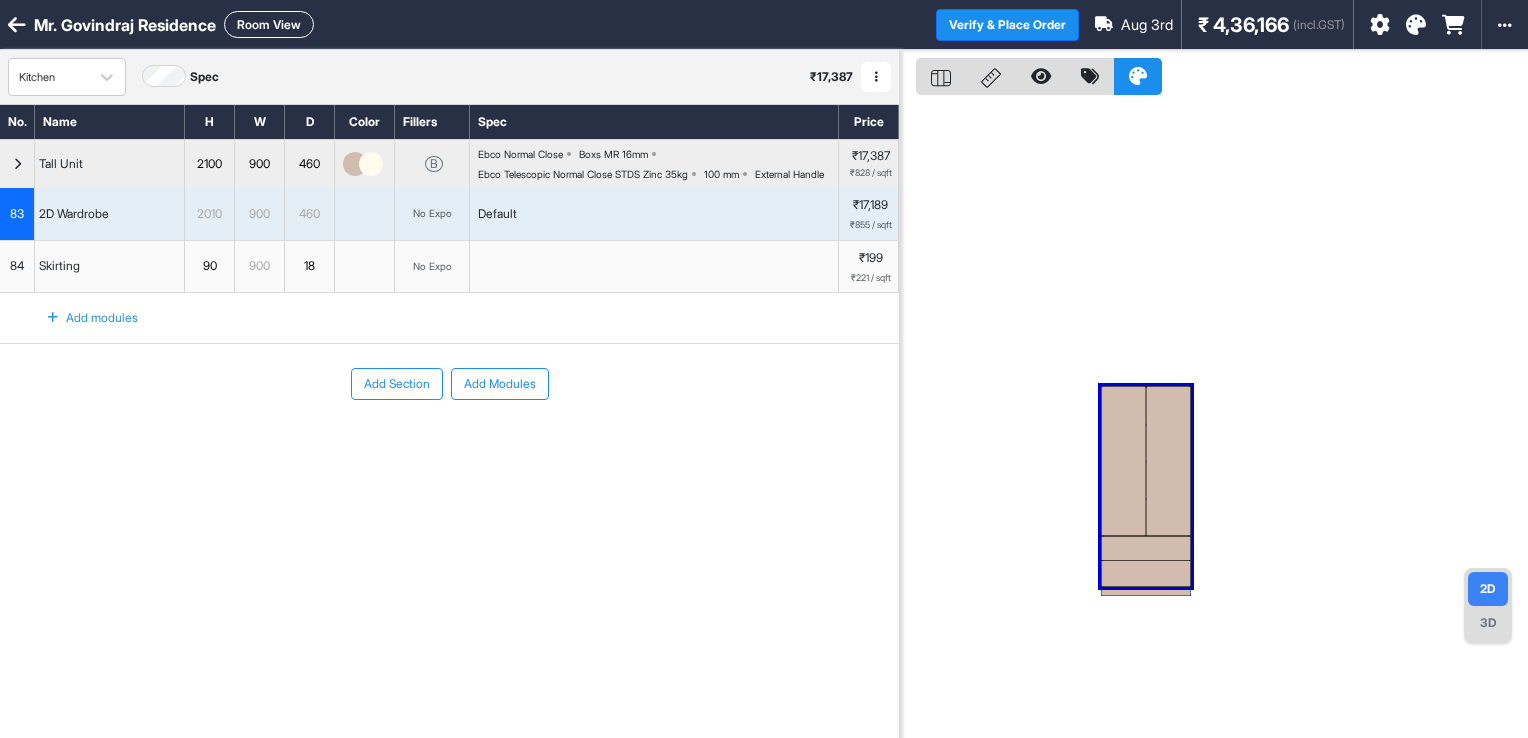 click at bounding box center (1123, 461) 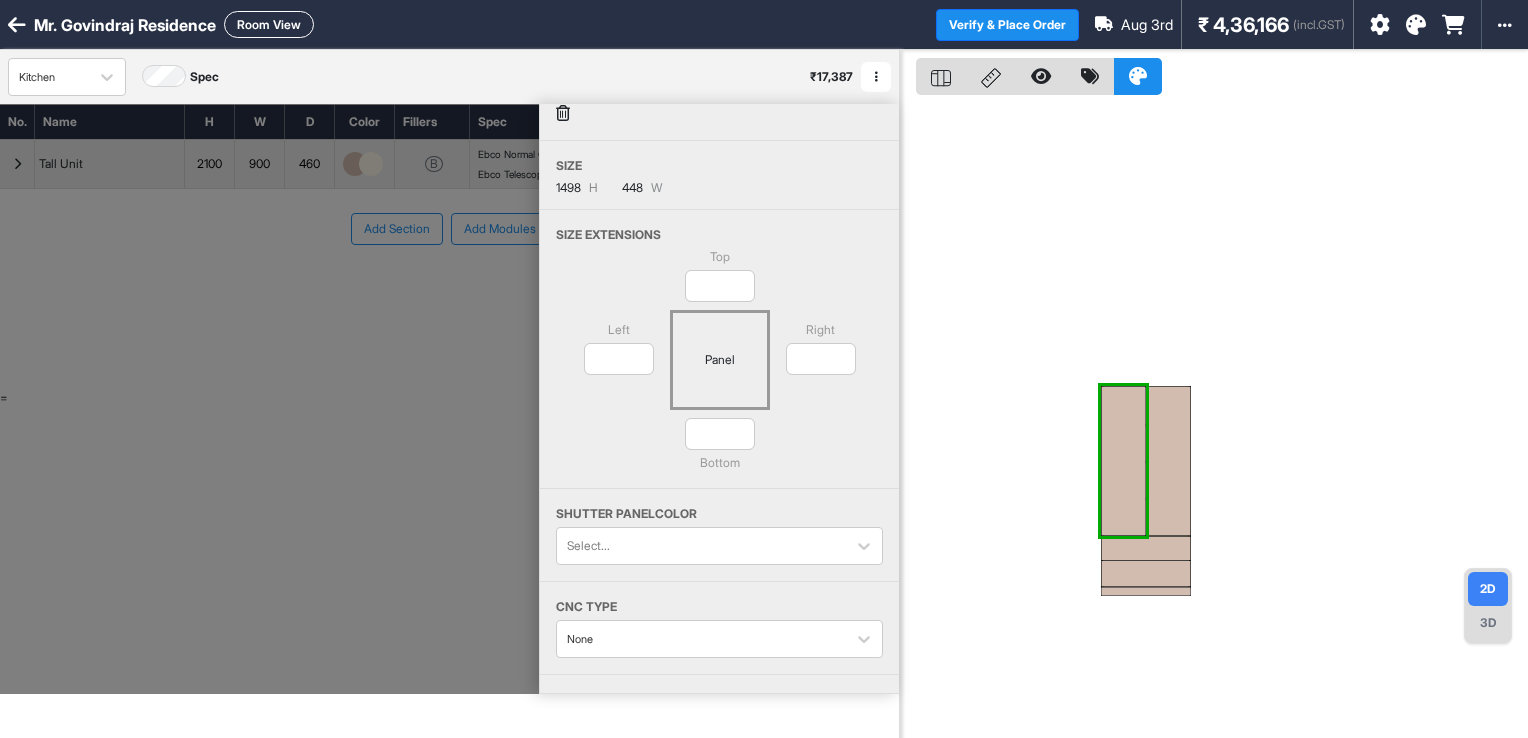 scroll, scrollTop: 148, scrollLeft: 0, axis: vertical 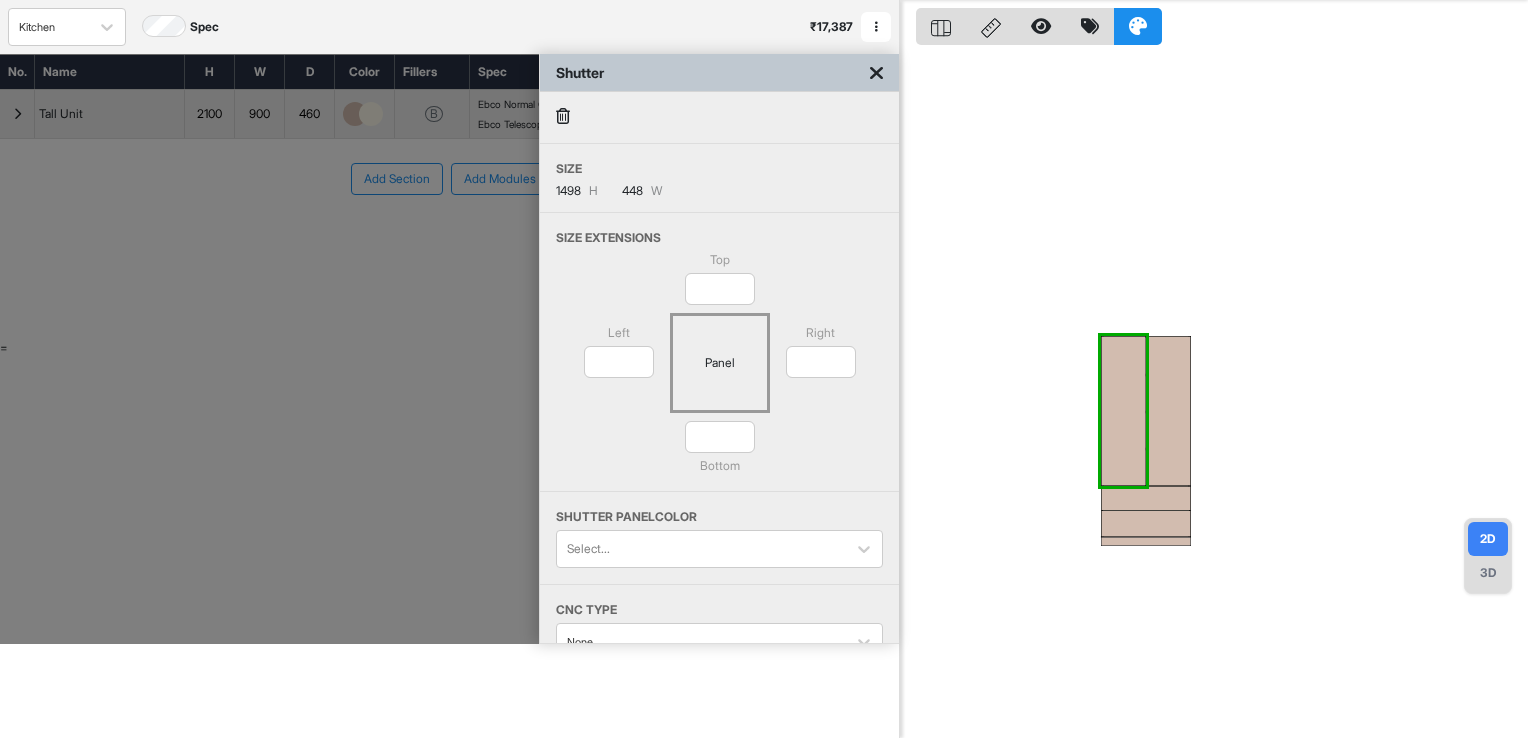 click on "Shutter" at bounding box center (719, 73) 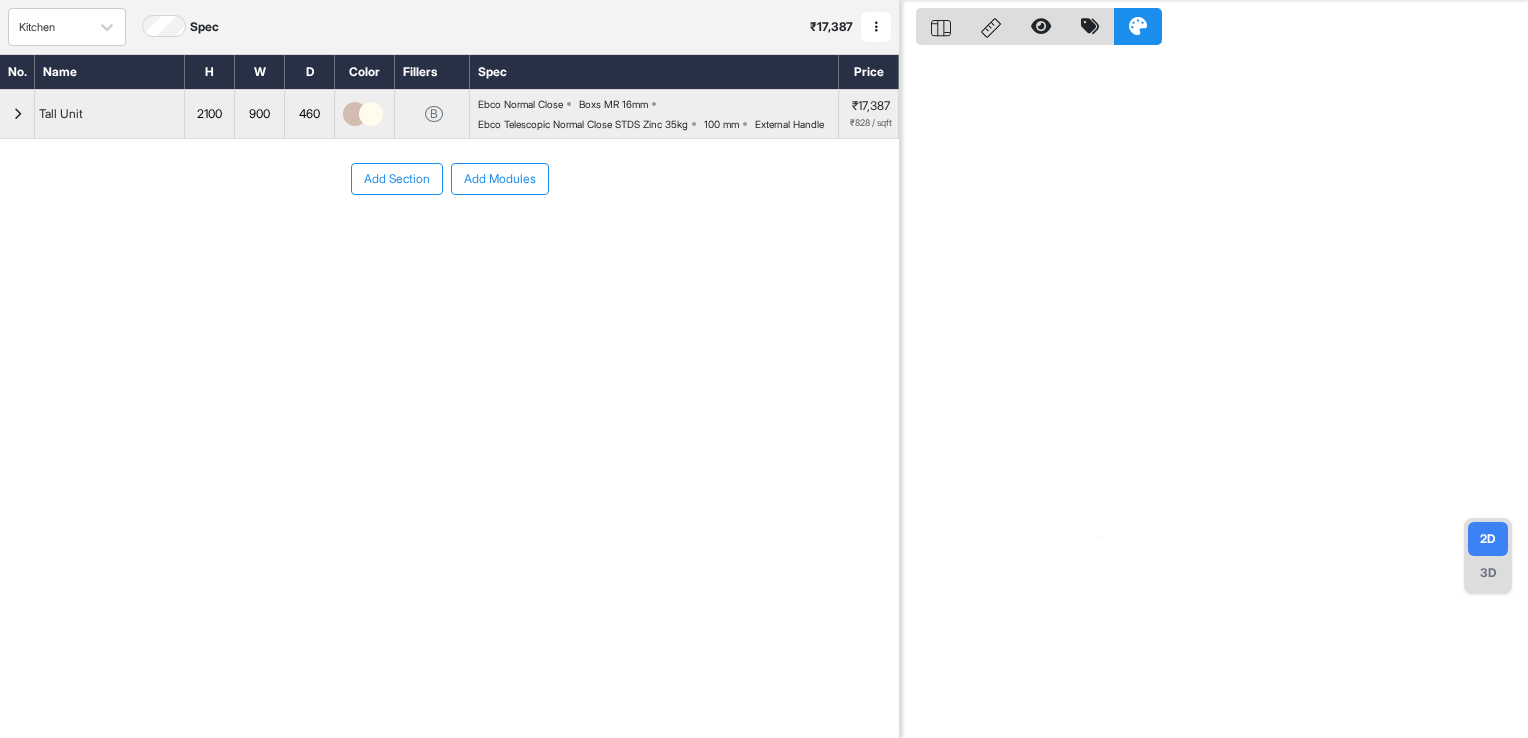 click on "Ebco Normal Close" at bounding box center [520, 104] 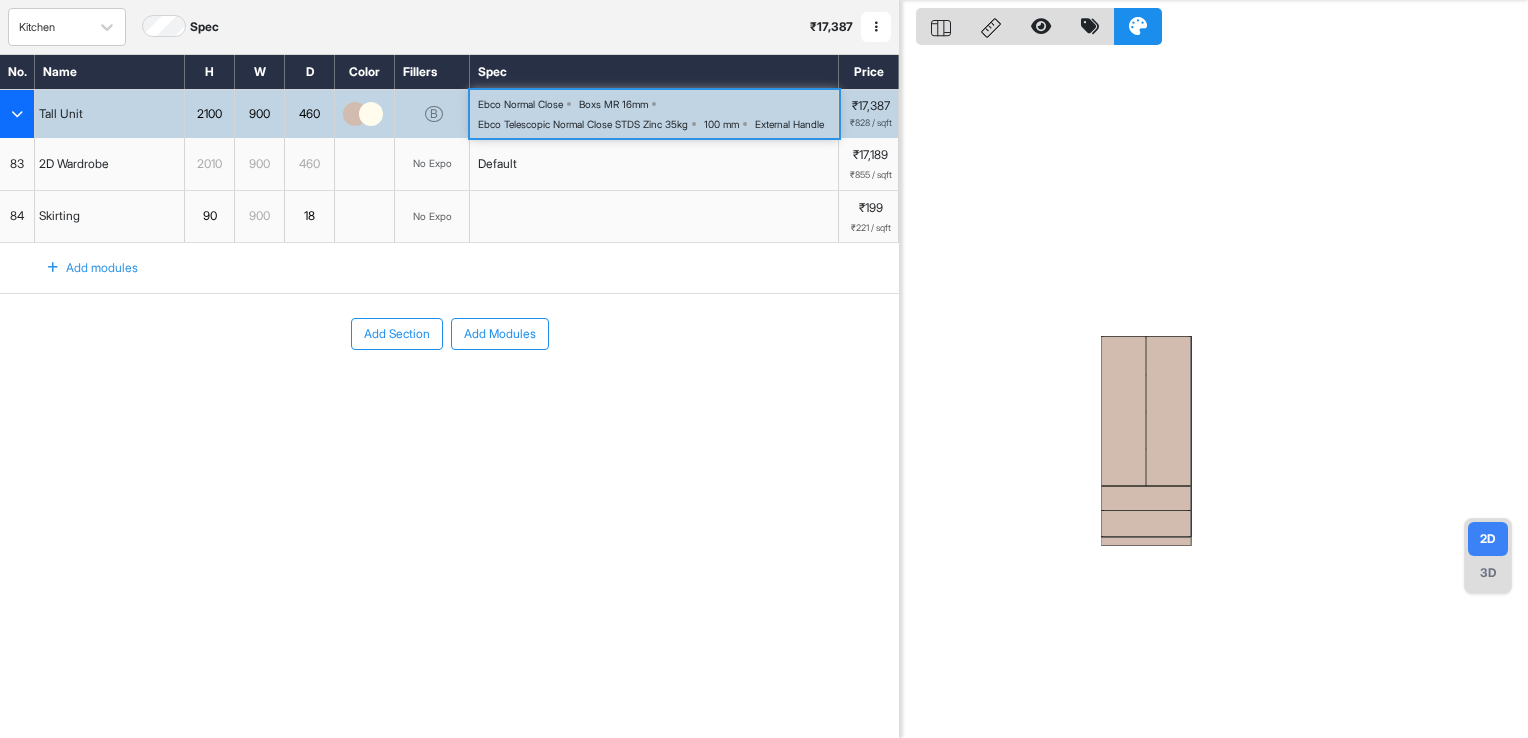 click on "Ebco Normal Close" at bounding box center [520, 104] 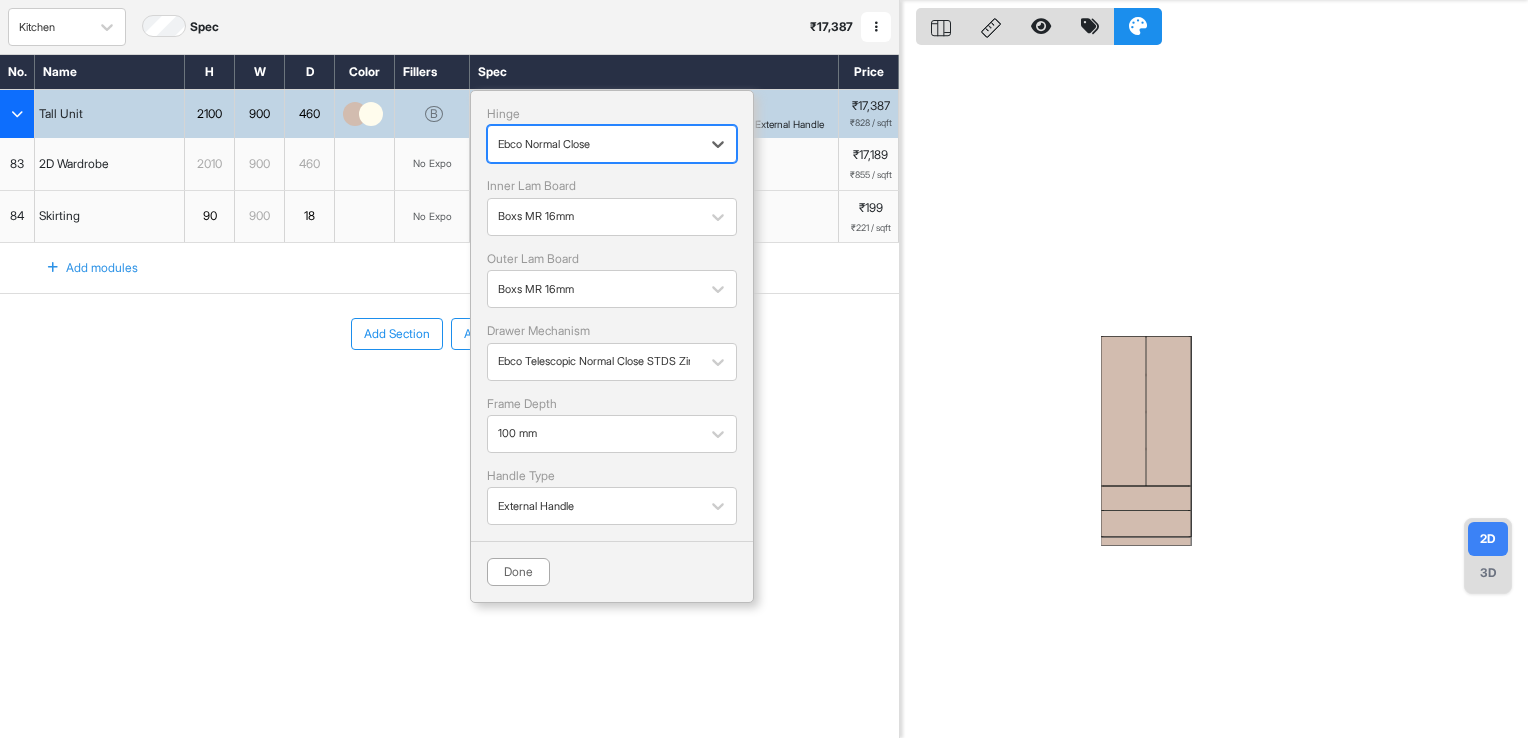 click at bounding box center [594, 144] 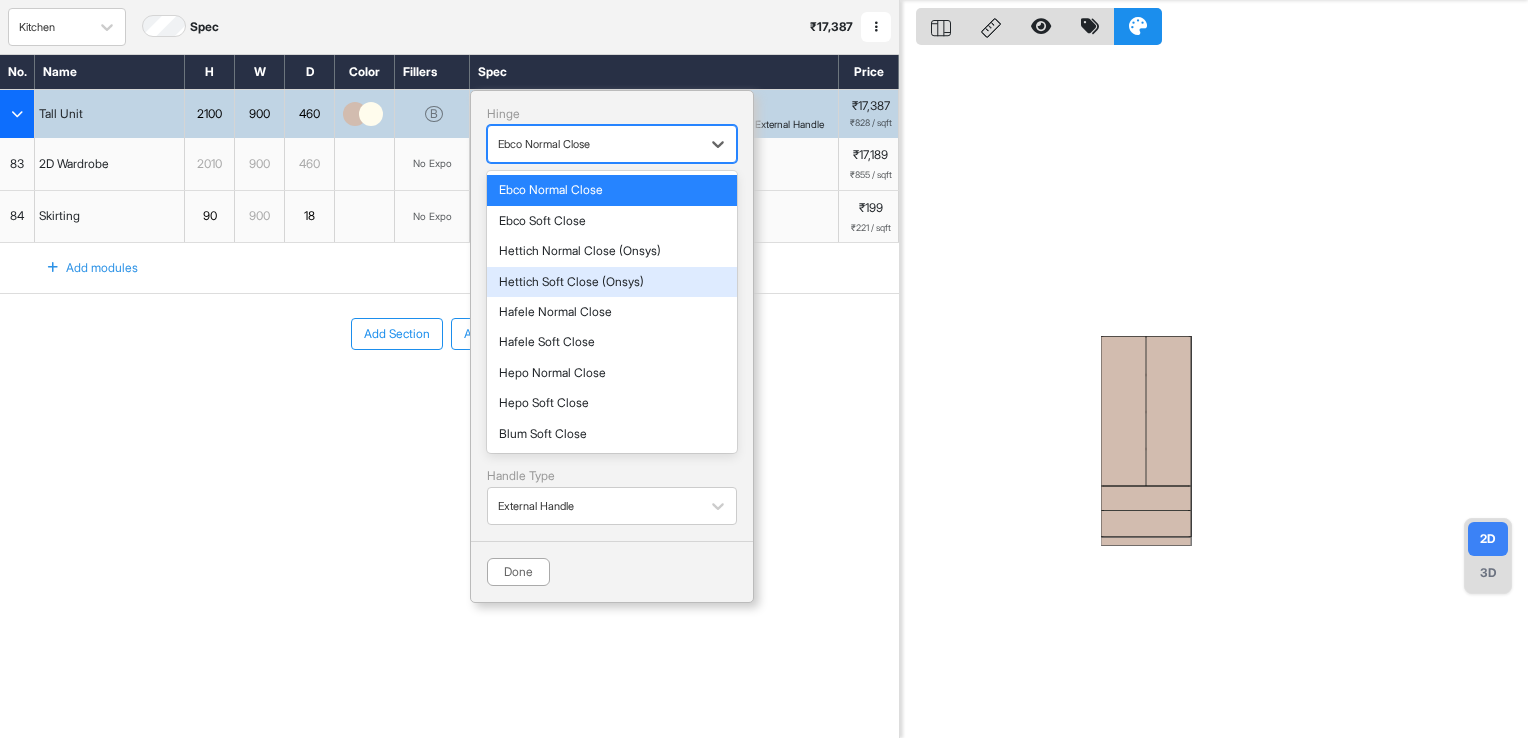 click on "Hettich Soft Close (Onsys)" at bounding box center [612, 282] 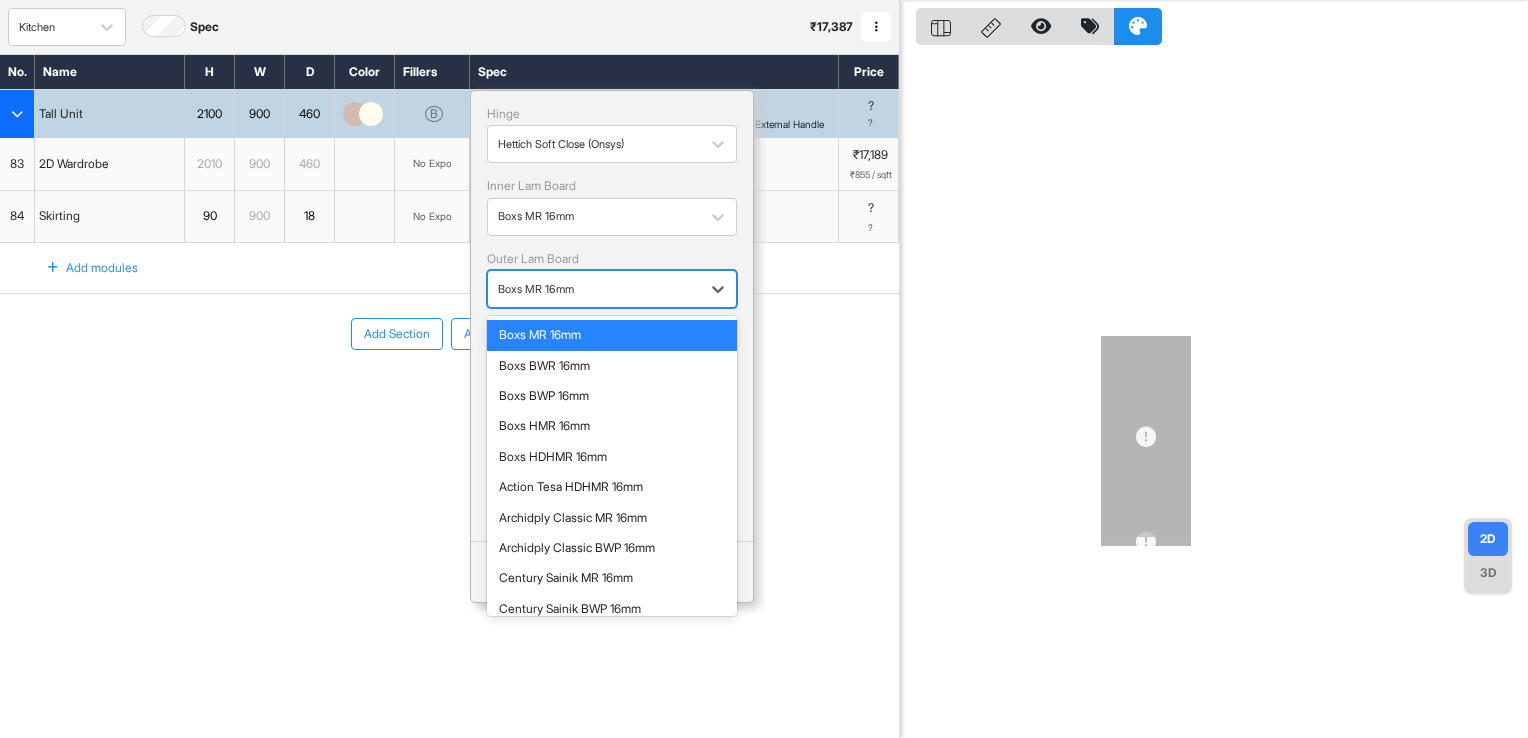 click at bounding box center [594, 289] 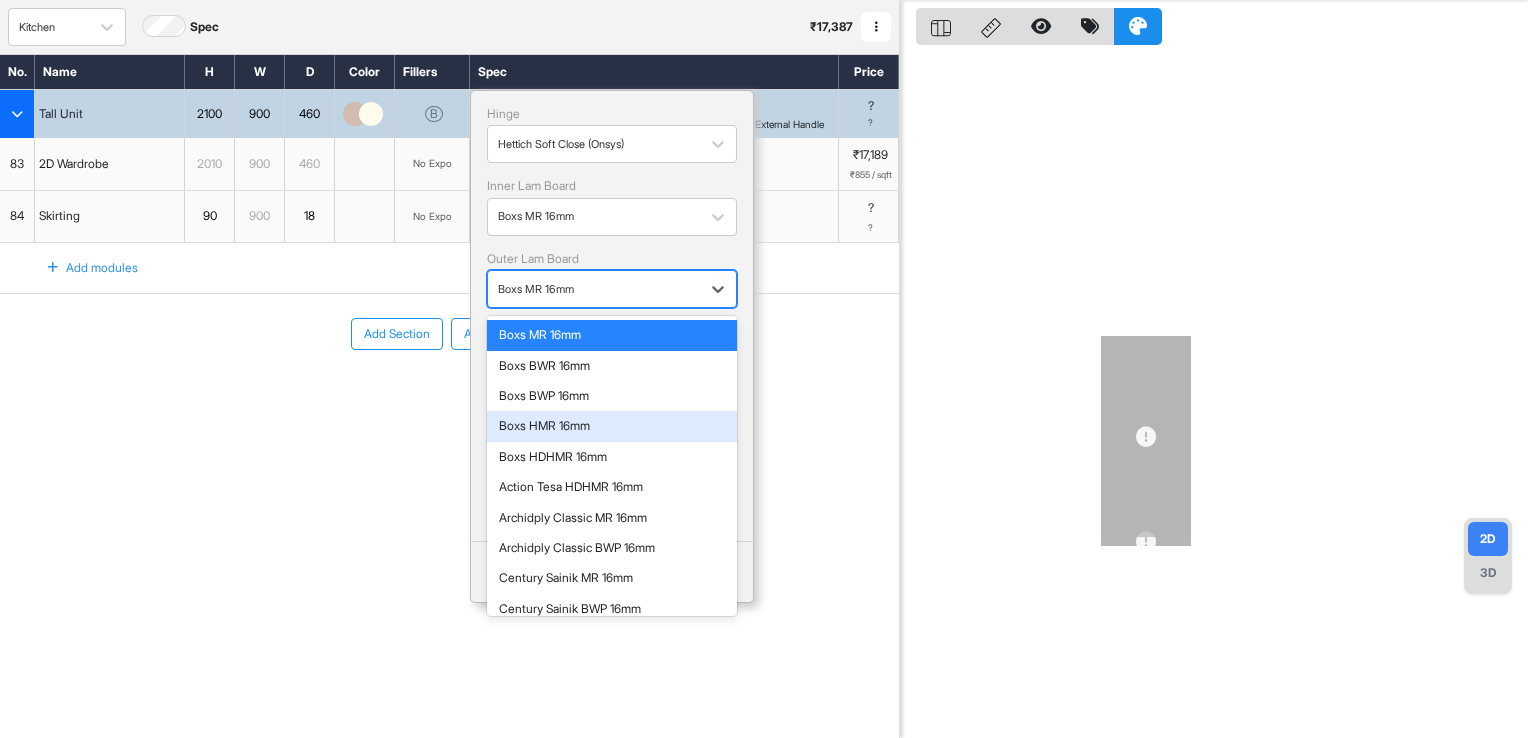 click on "Boxs HMR 16mm" at bounding box center (612, 426) 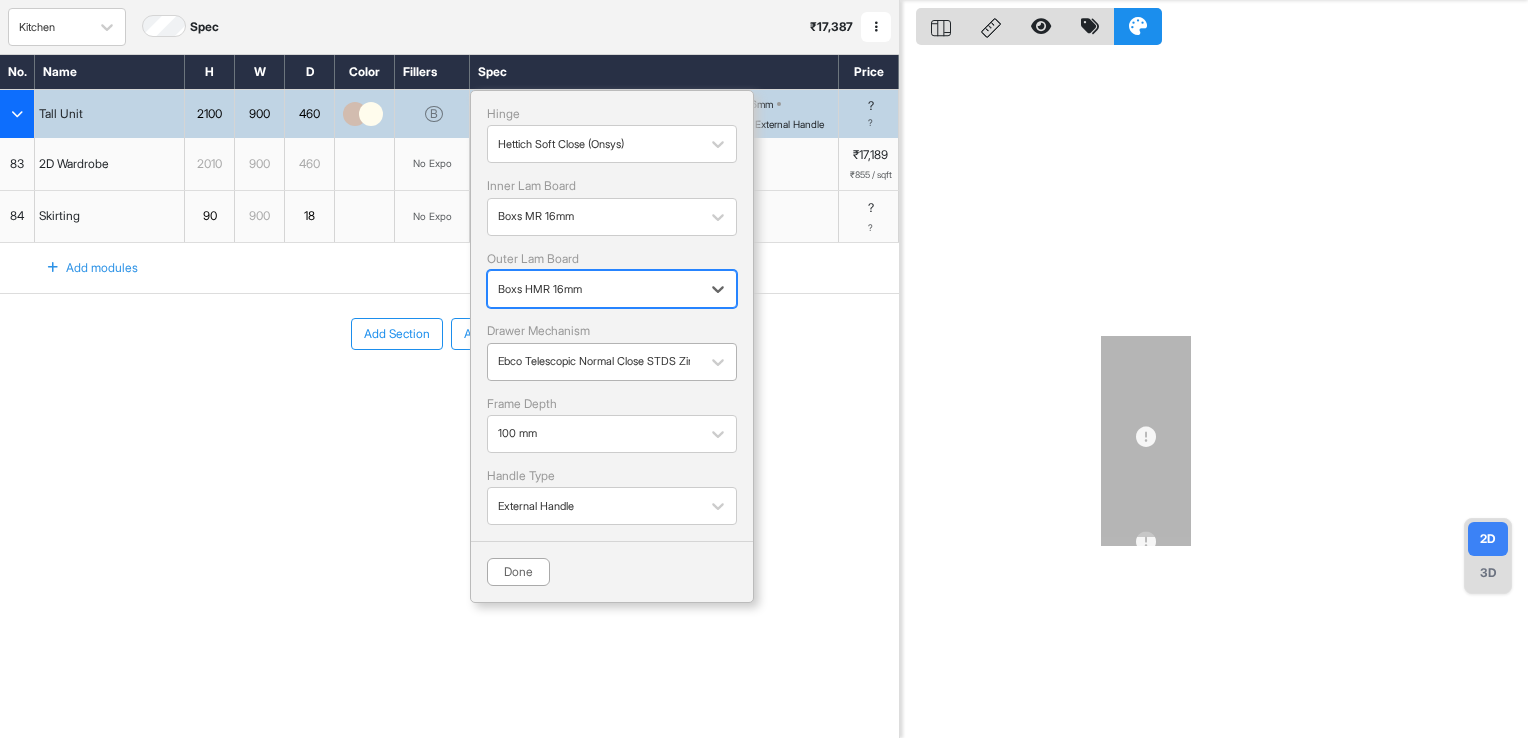 click at bounding box center (594, 361) 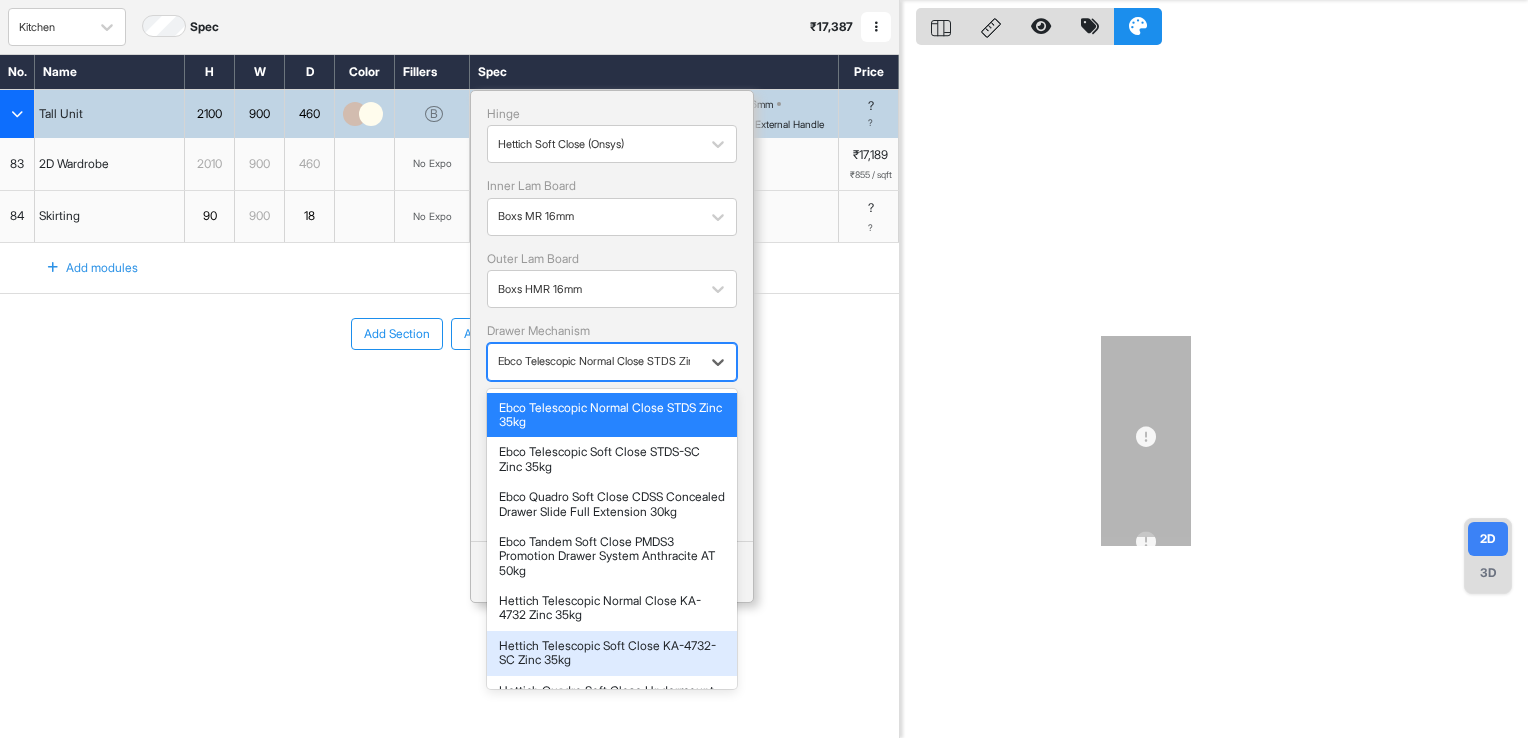 click on "Hettich Telescopic Soft Close KA-4732-SC Zinc 35kg" at bounding box center (612, 653) 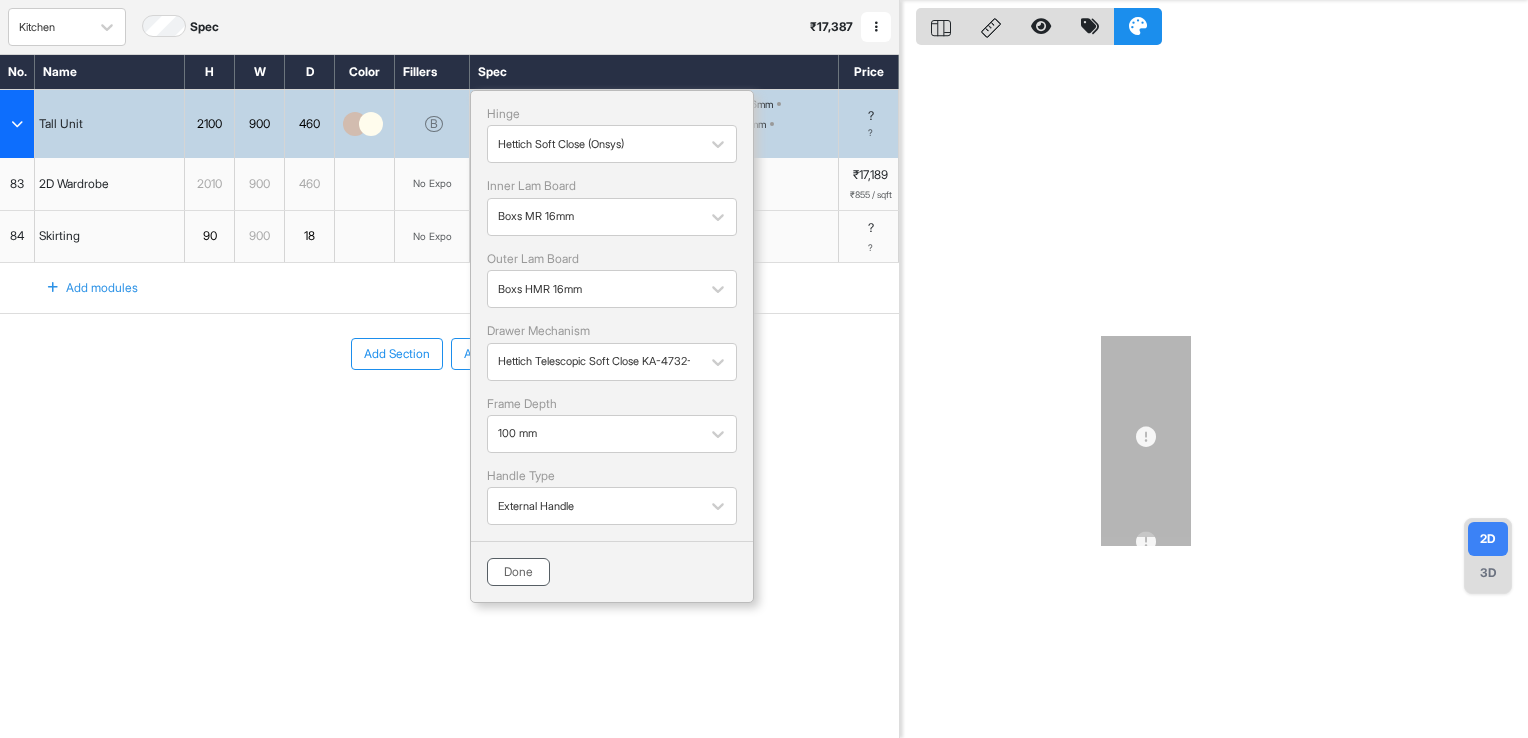 click on "Done" at bounding box center [518, 572] 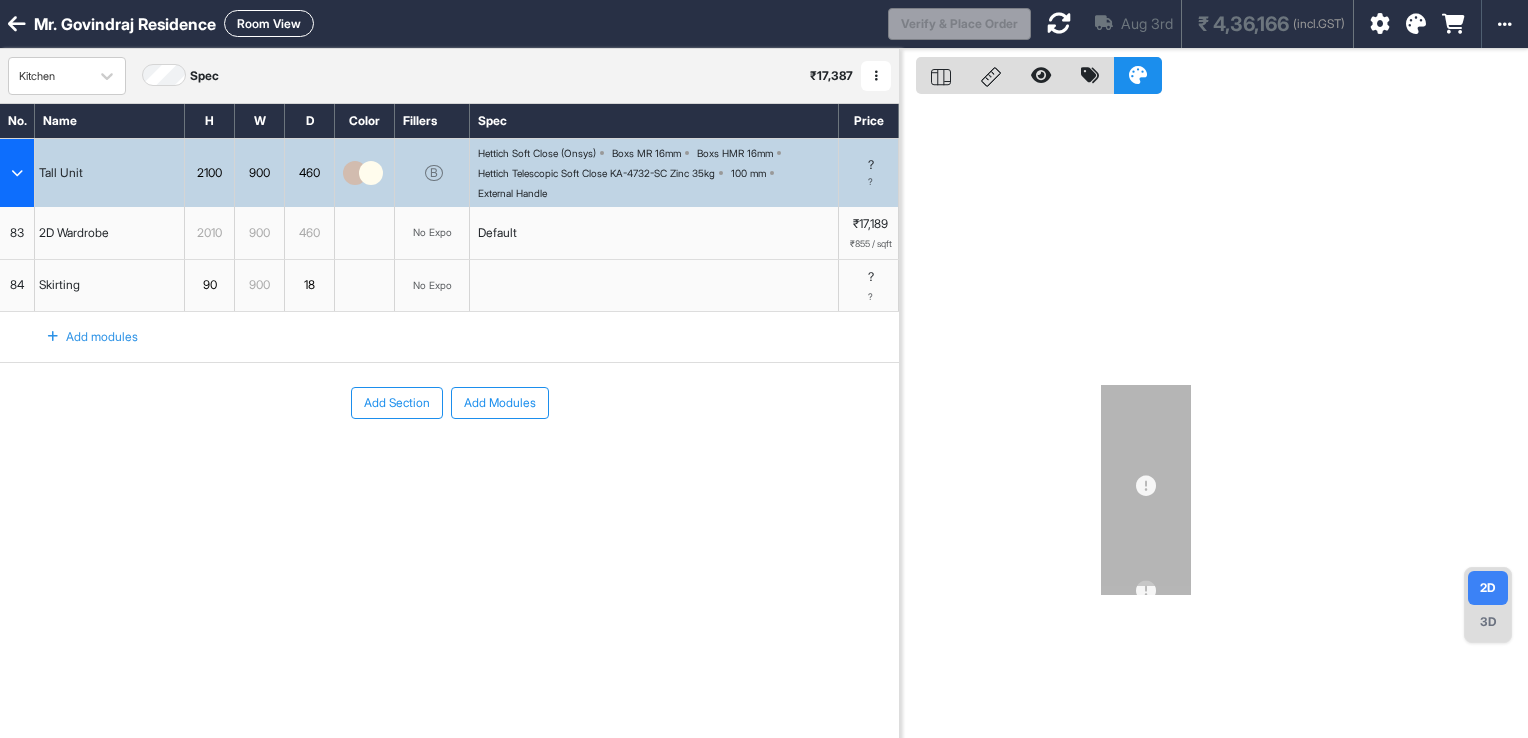 scroll, scrollTop: 0, scrollLeft: 0, axis: both 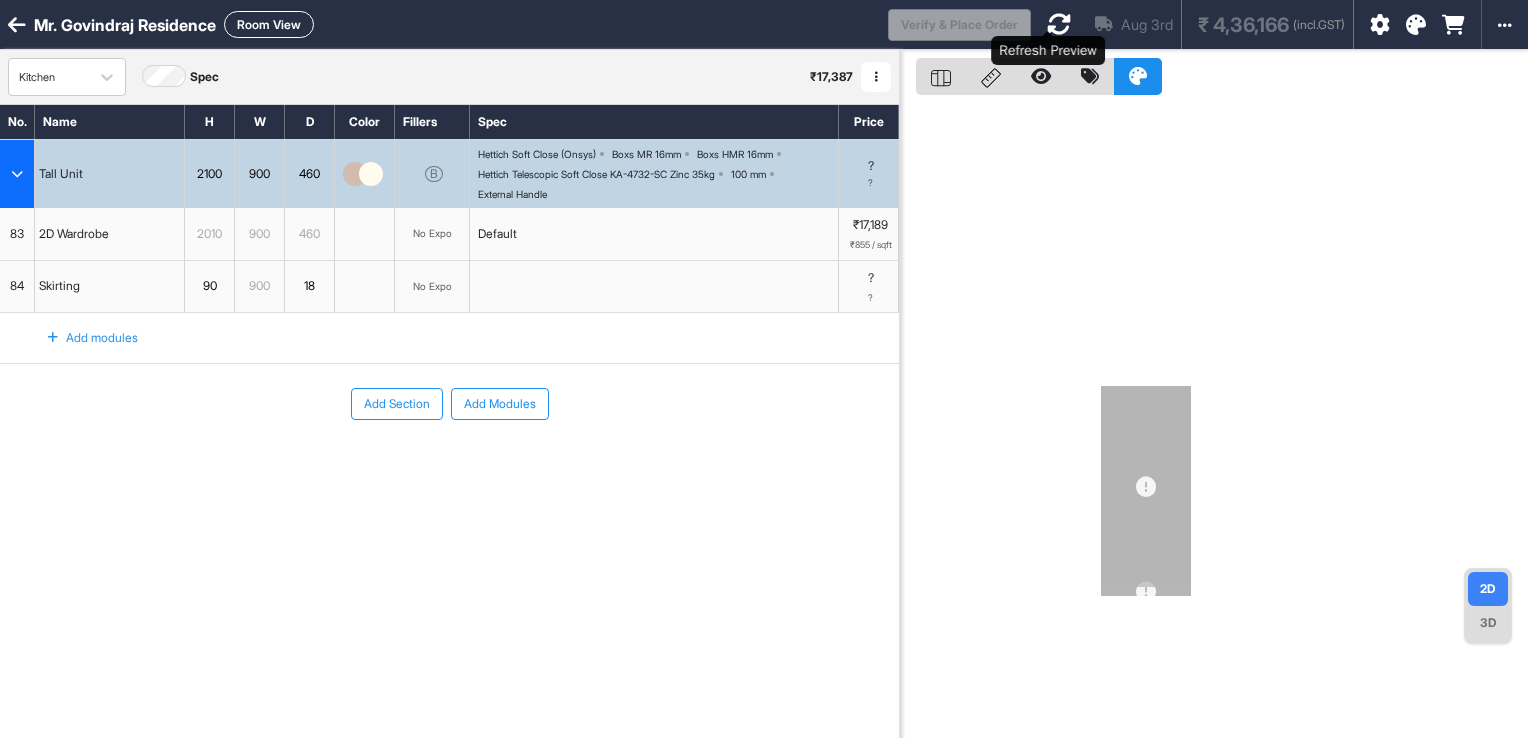 click at bounding box center [1059, 24] 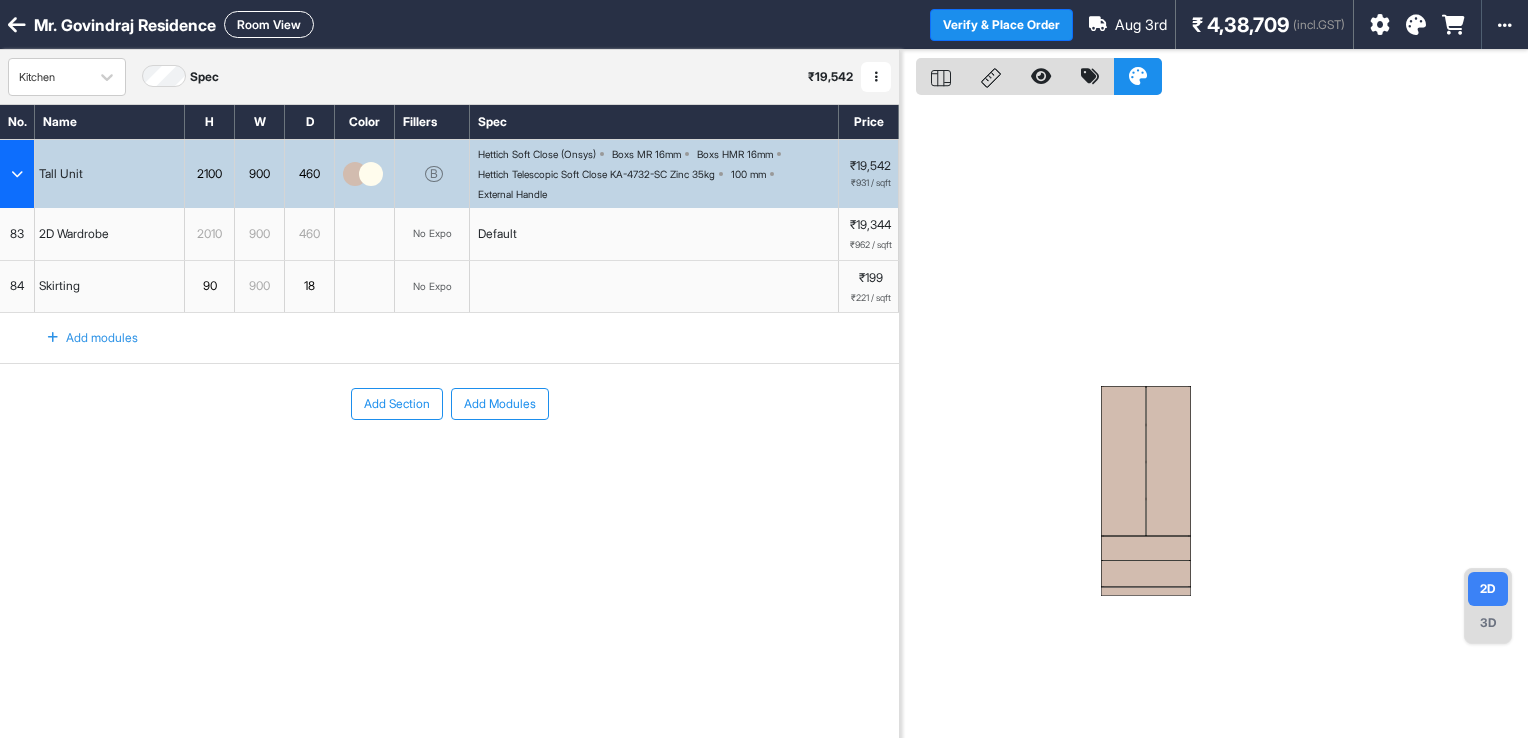 click at bounding box center [1168, 461] 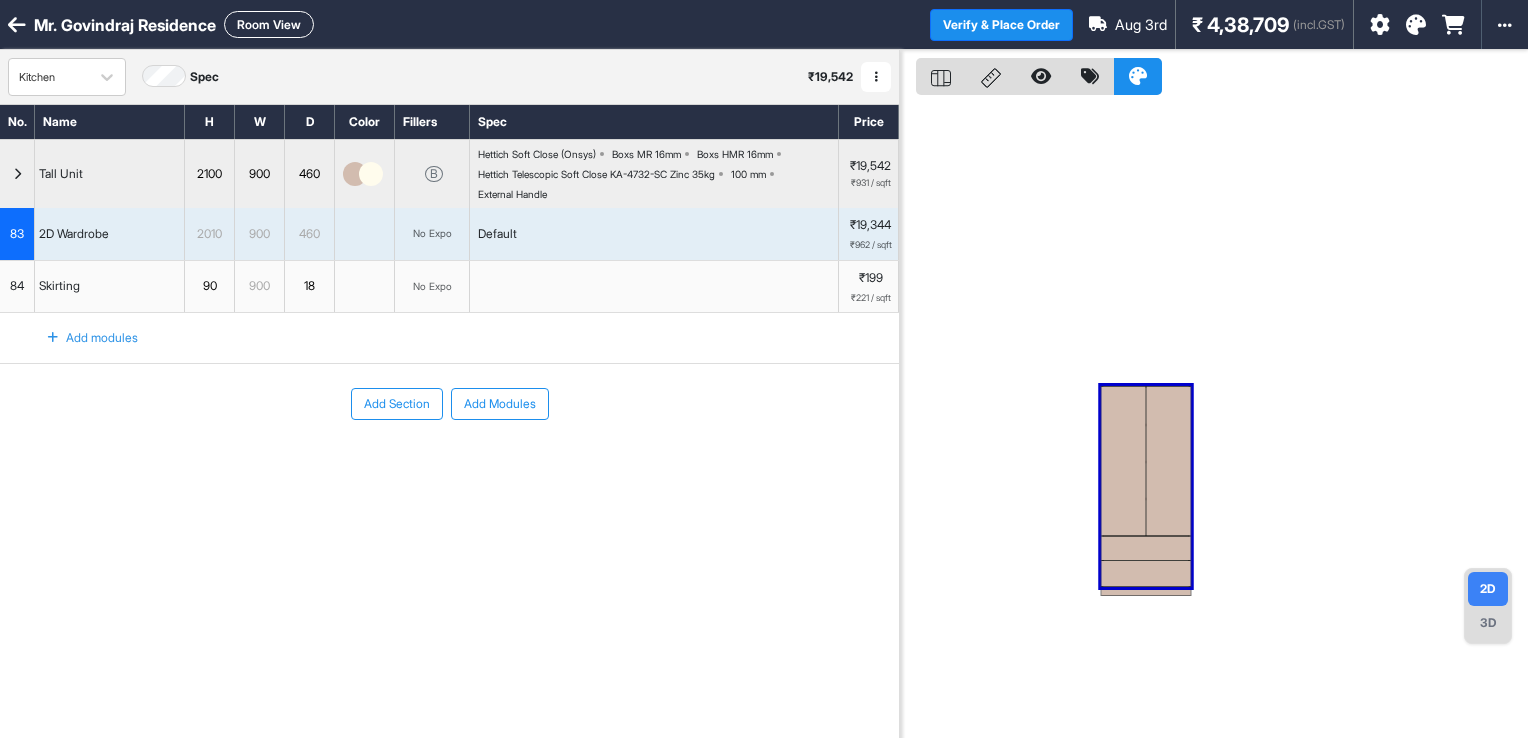 click at bounding box center (1168, 461) 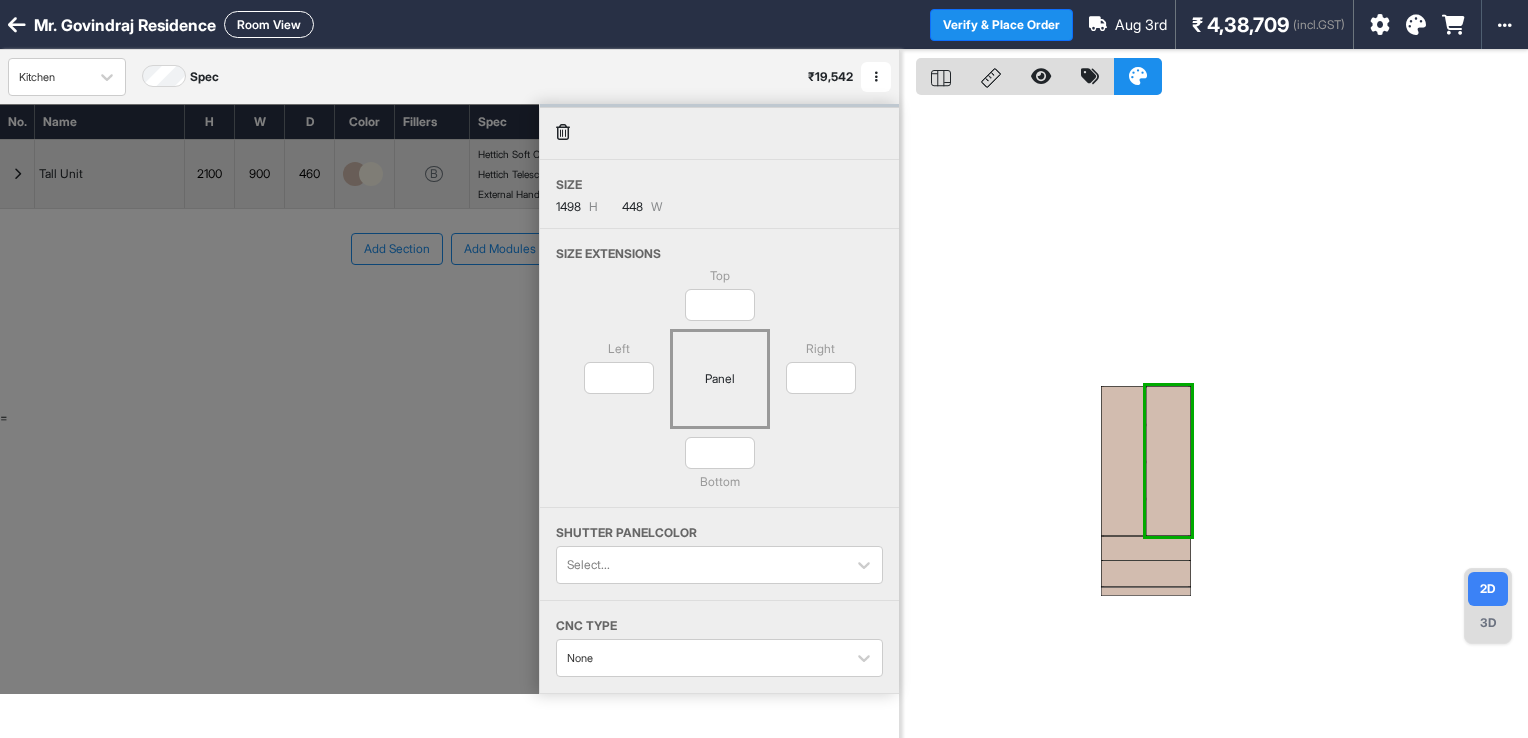 scroll, scrollTop: 0, scrollLeft: 0, axis: both 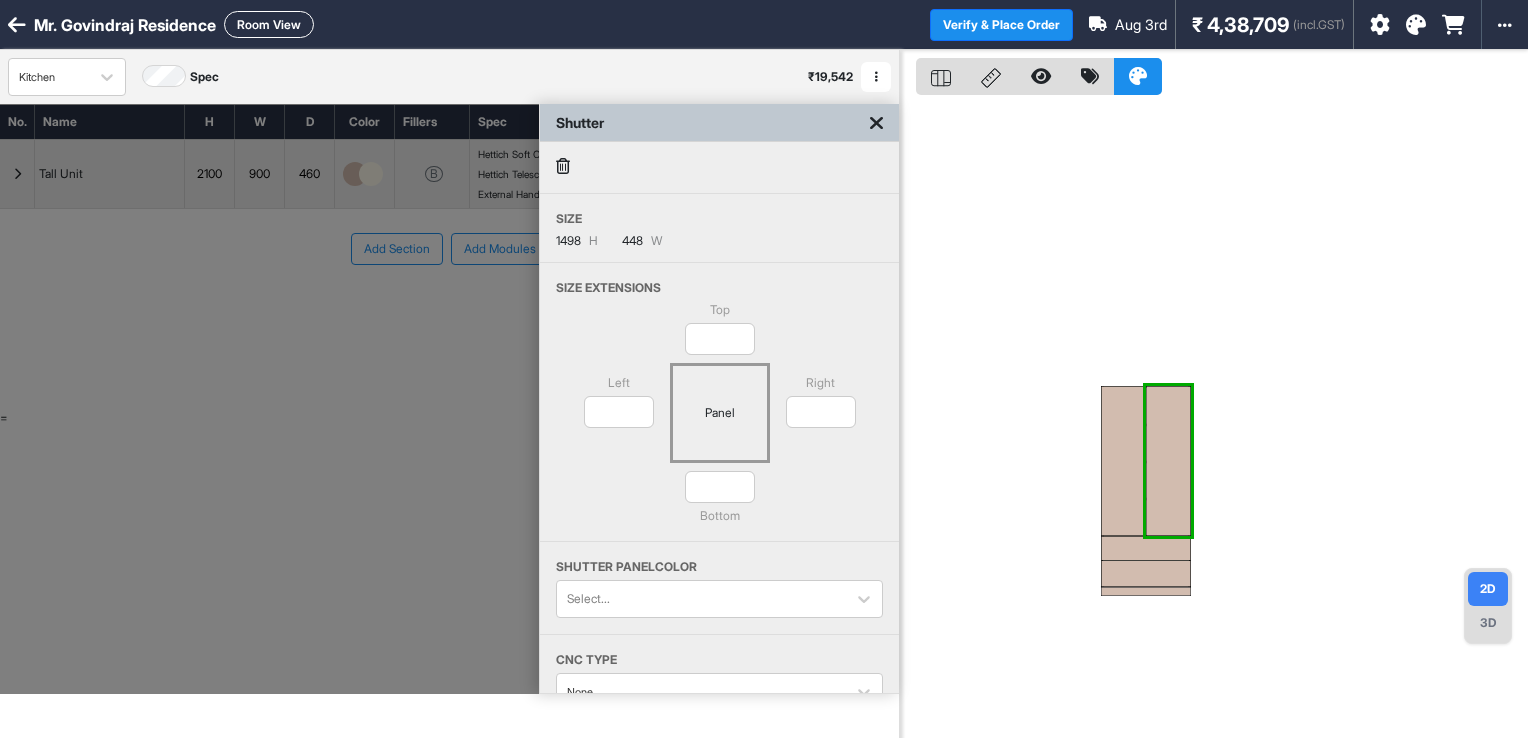 click at bounding box center (876, 123) 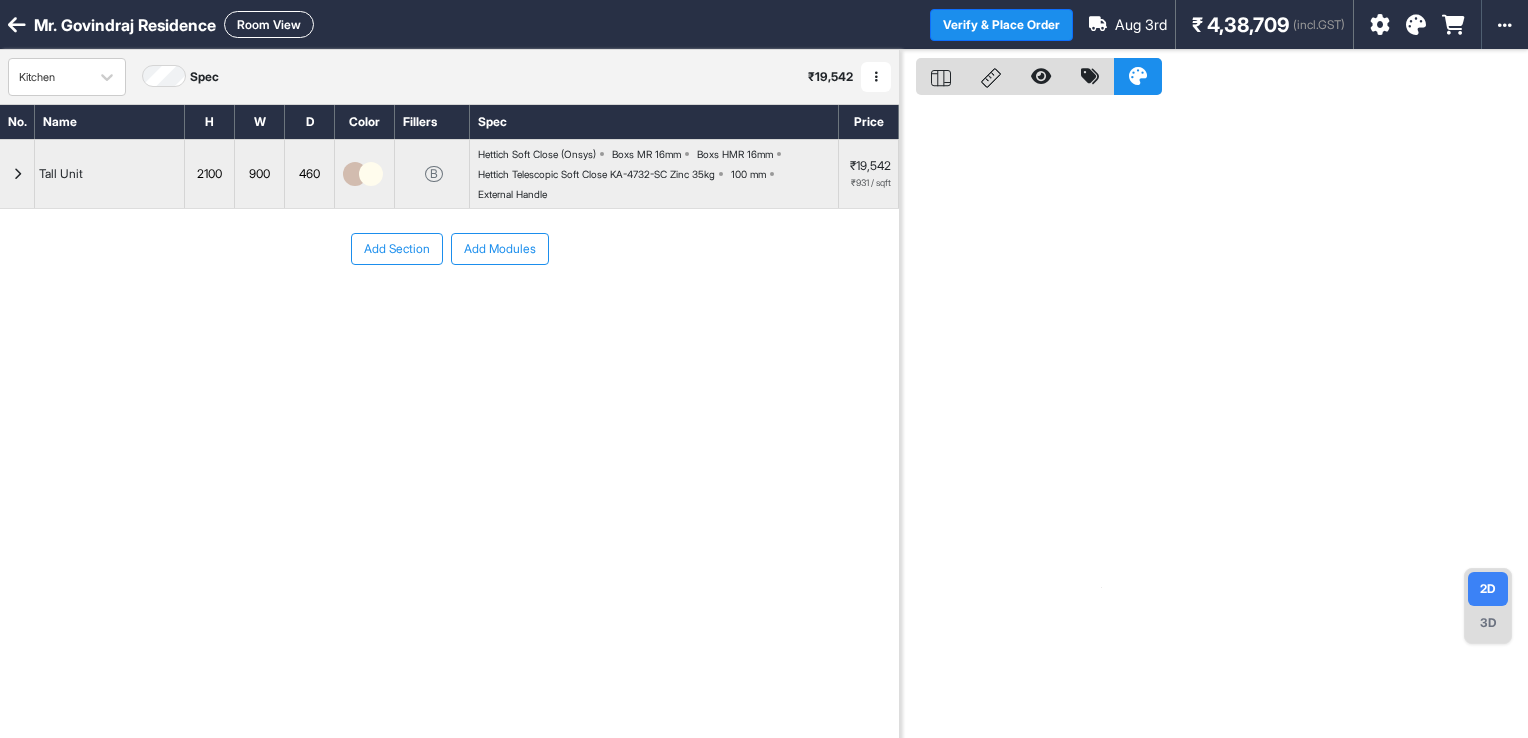 click on "Add Section" at bounding box center [397, 249] 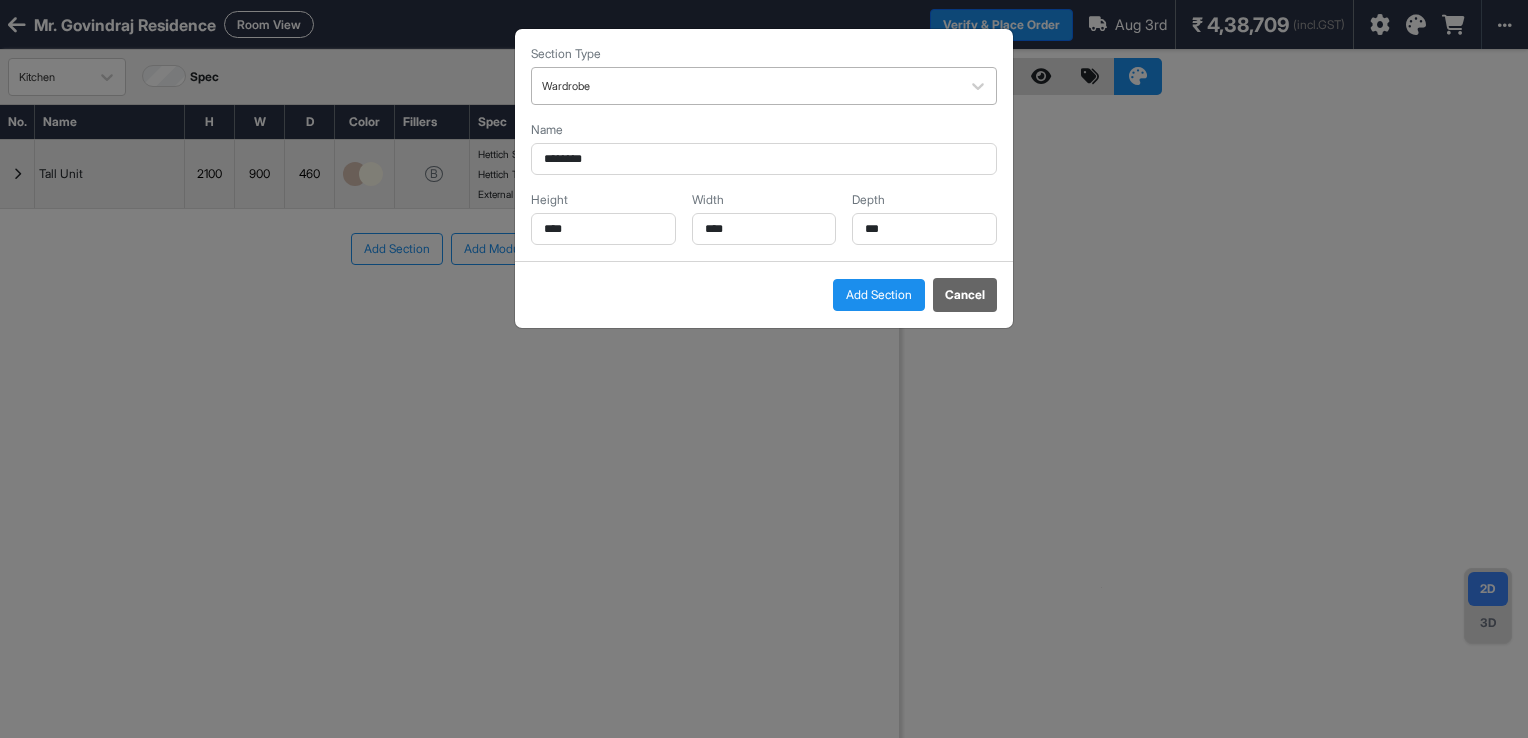click at bounding box center [746, 86] 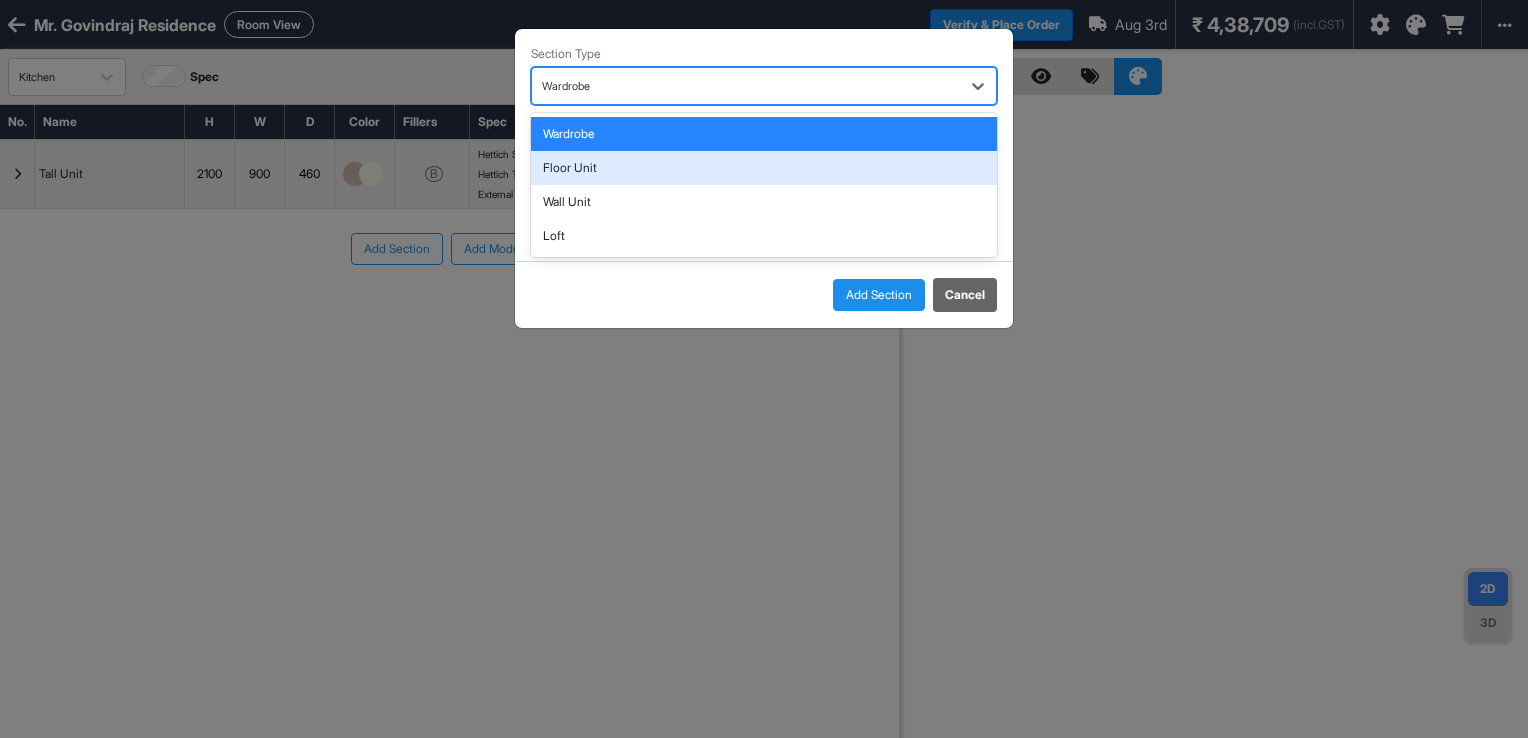 click on "Floor Unit" at bounding box center [764, 168] 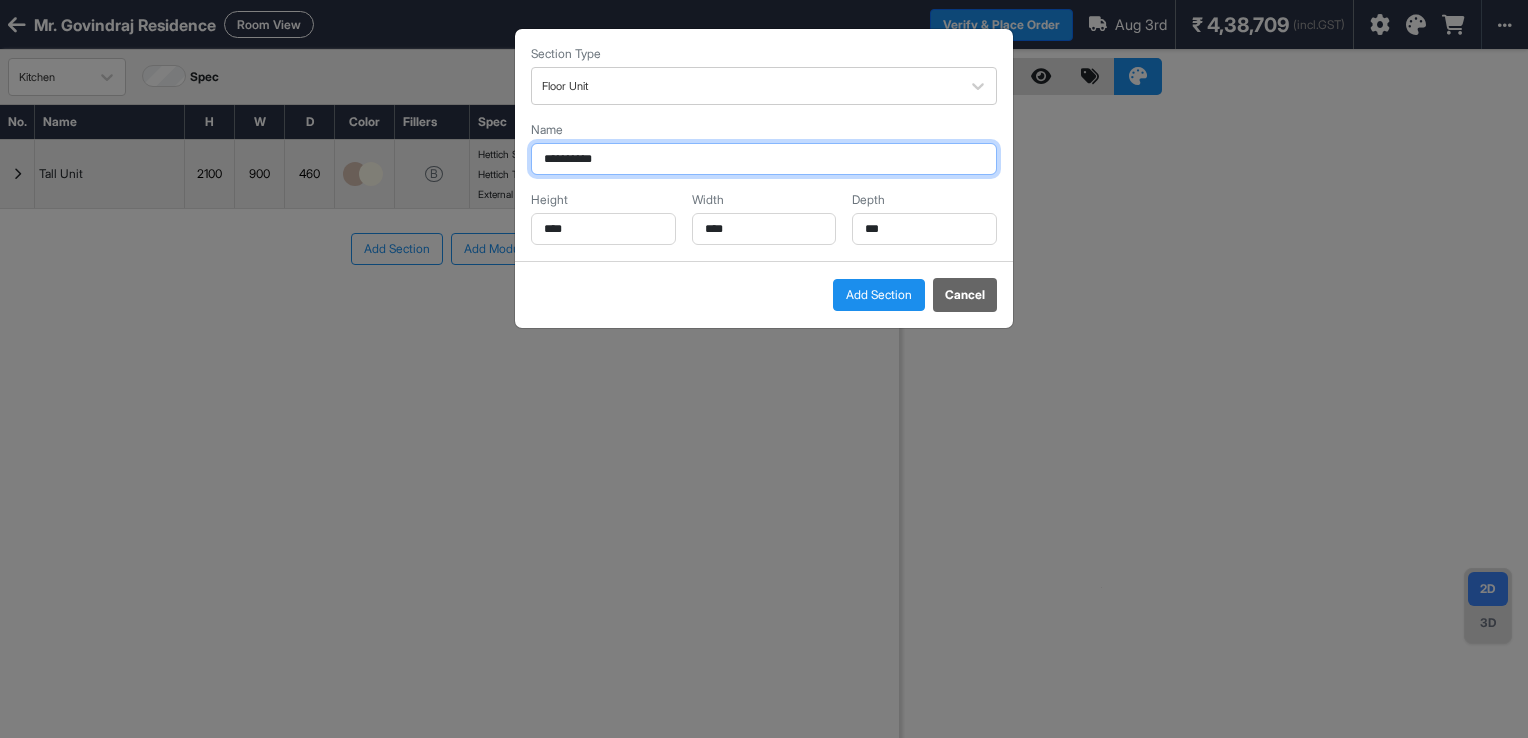 click on "**********" at bounding box center [764, 159] 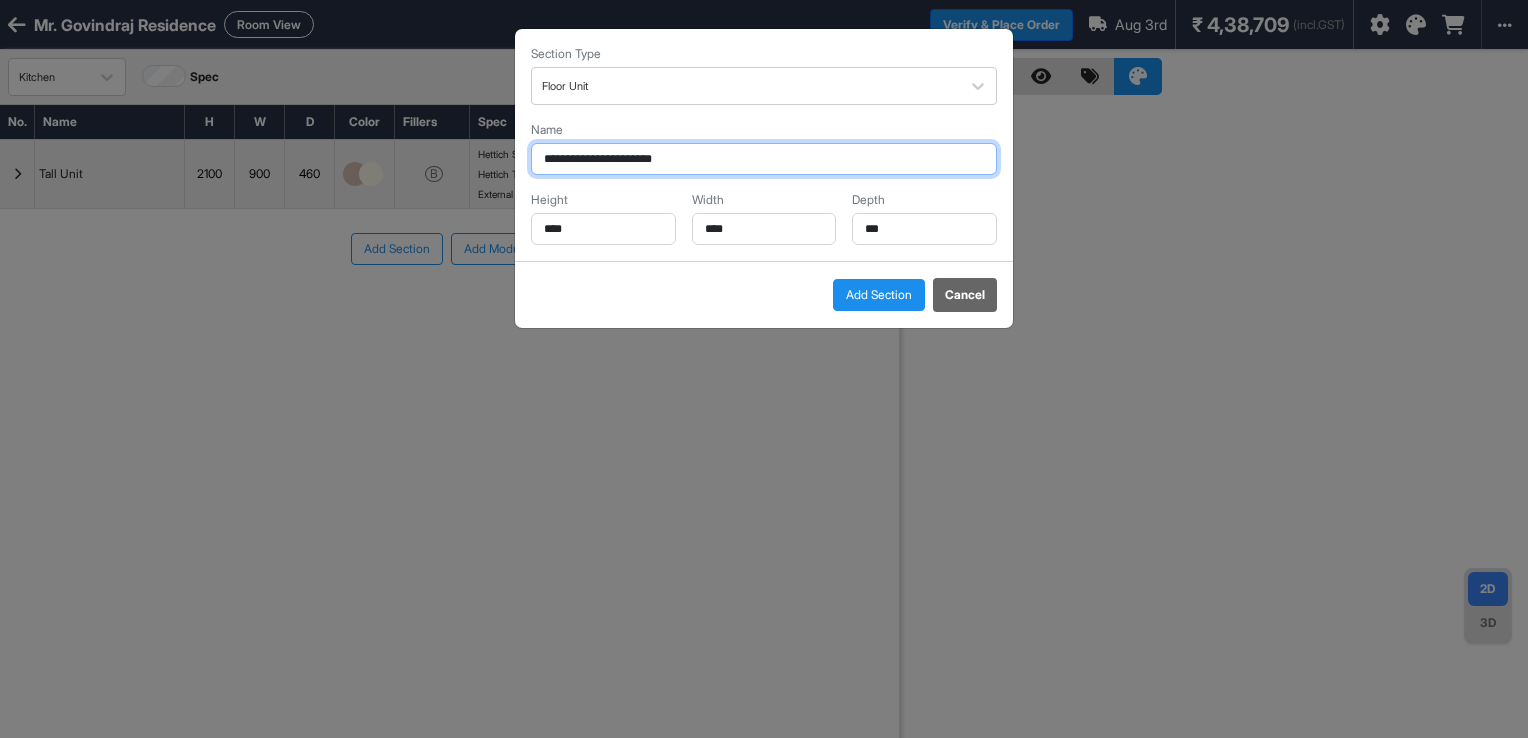 drag, startPoint x: 597, startPoint y: 160, endPoint x: 532, endPoint y: 176, distance: 66.94027 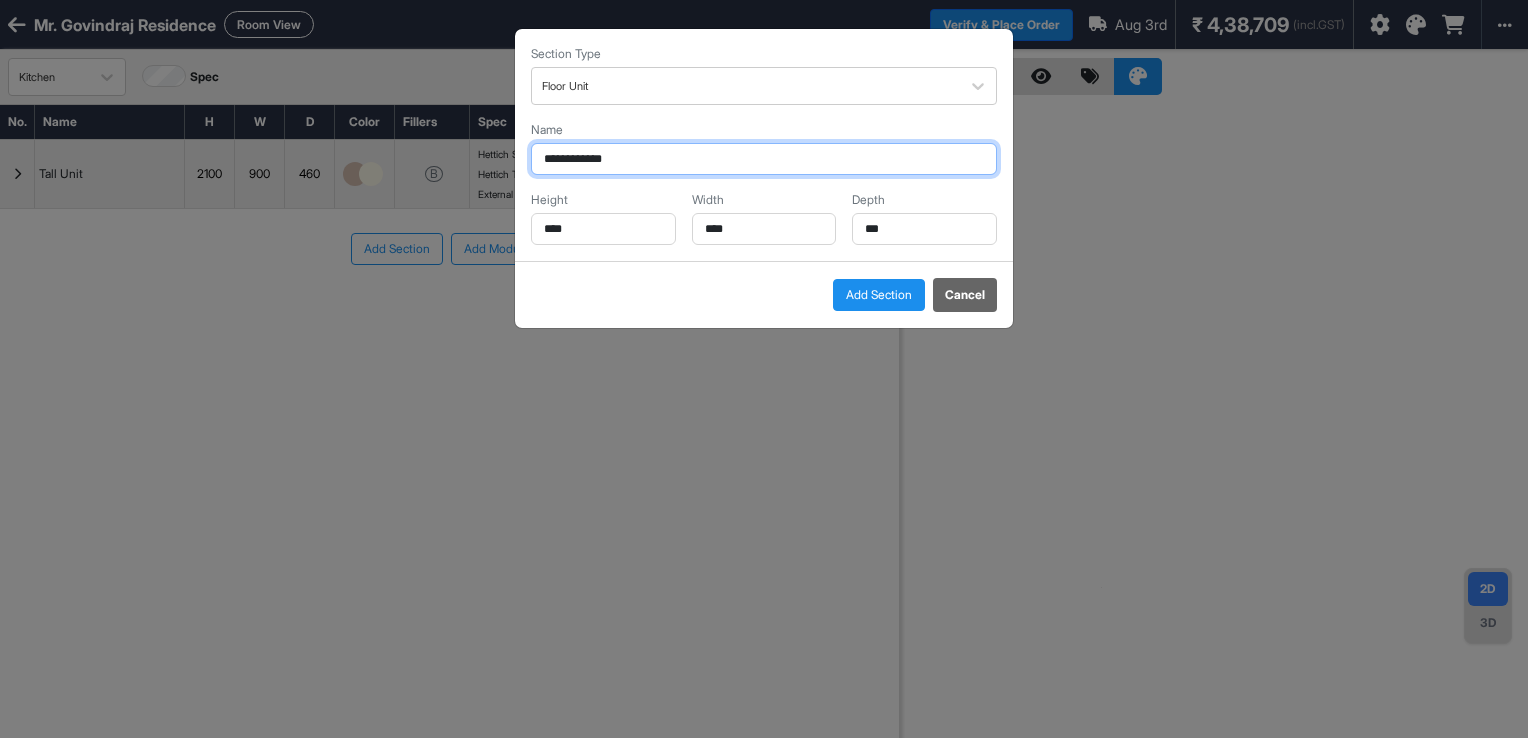 type on "**********" 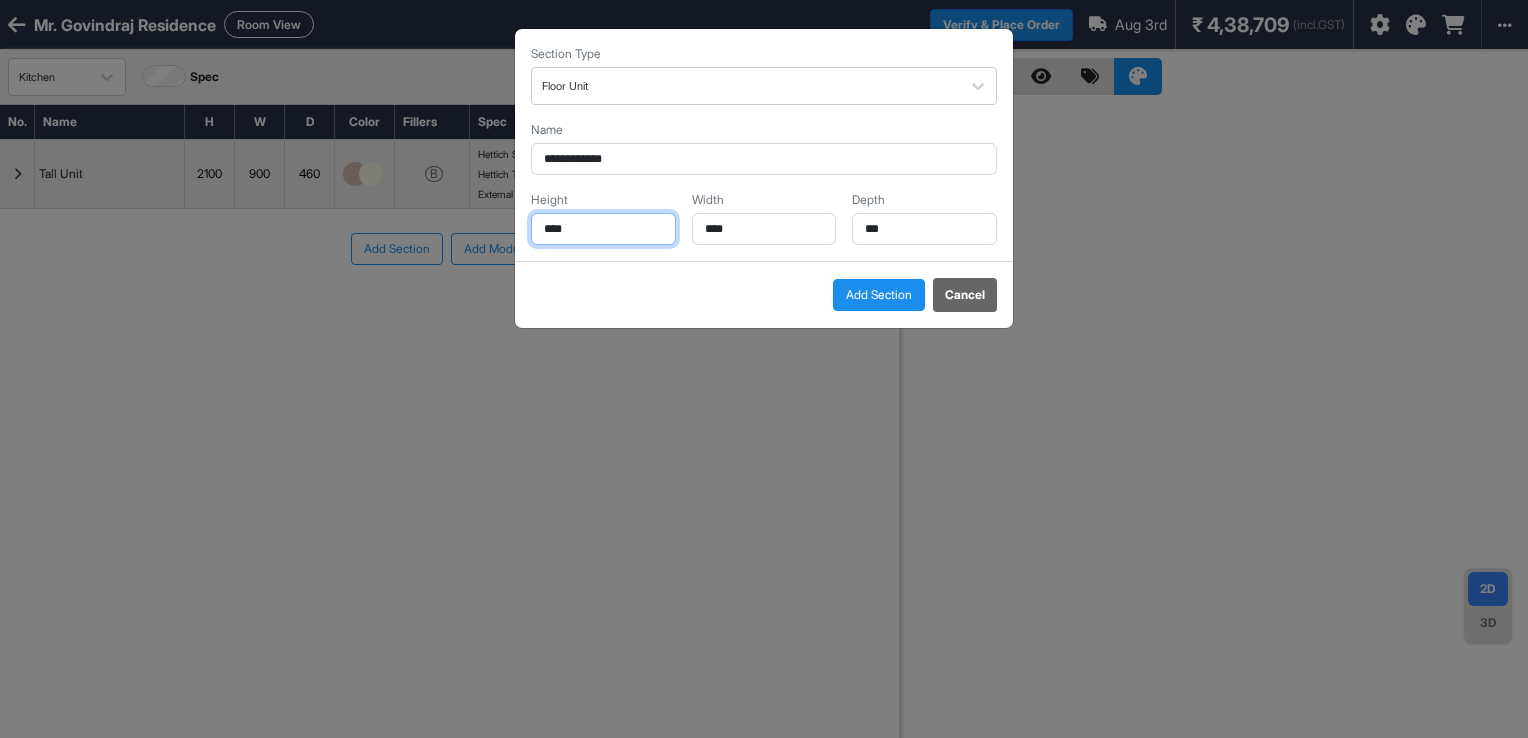 click on "****" at bounding box center (603, 229) 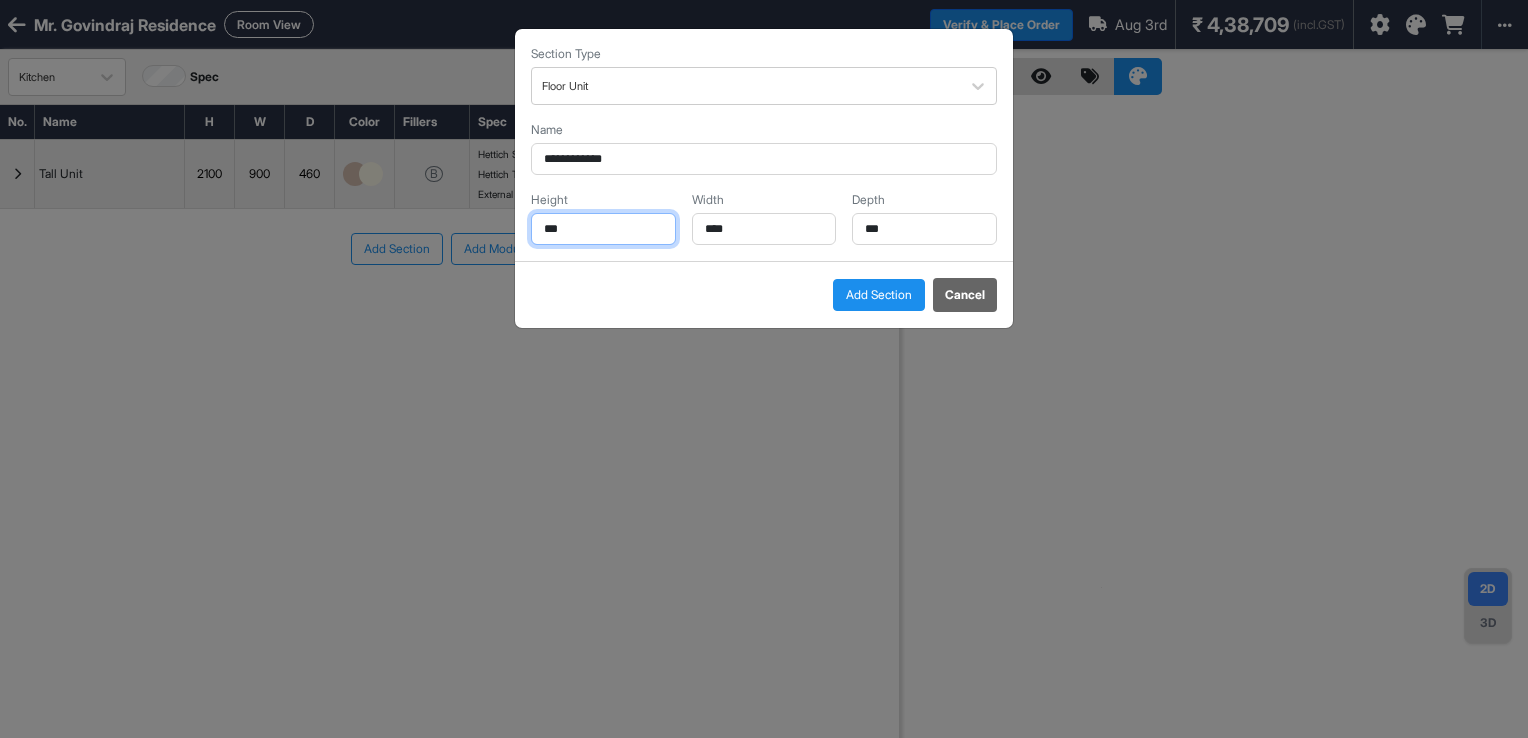 type on "***" 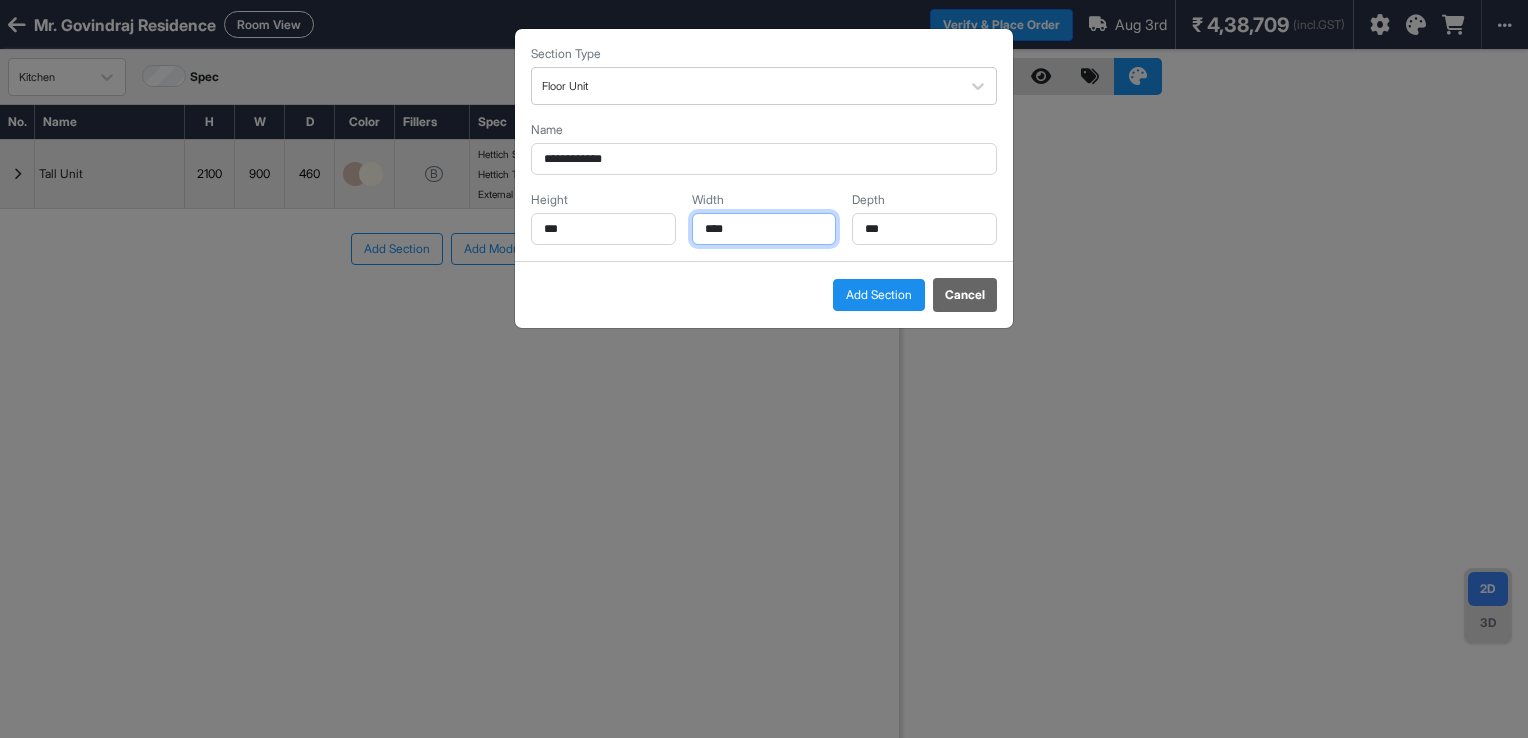 click on "****" at bounding box center [764, 229] 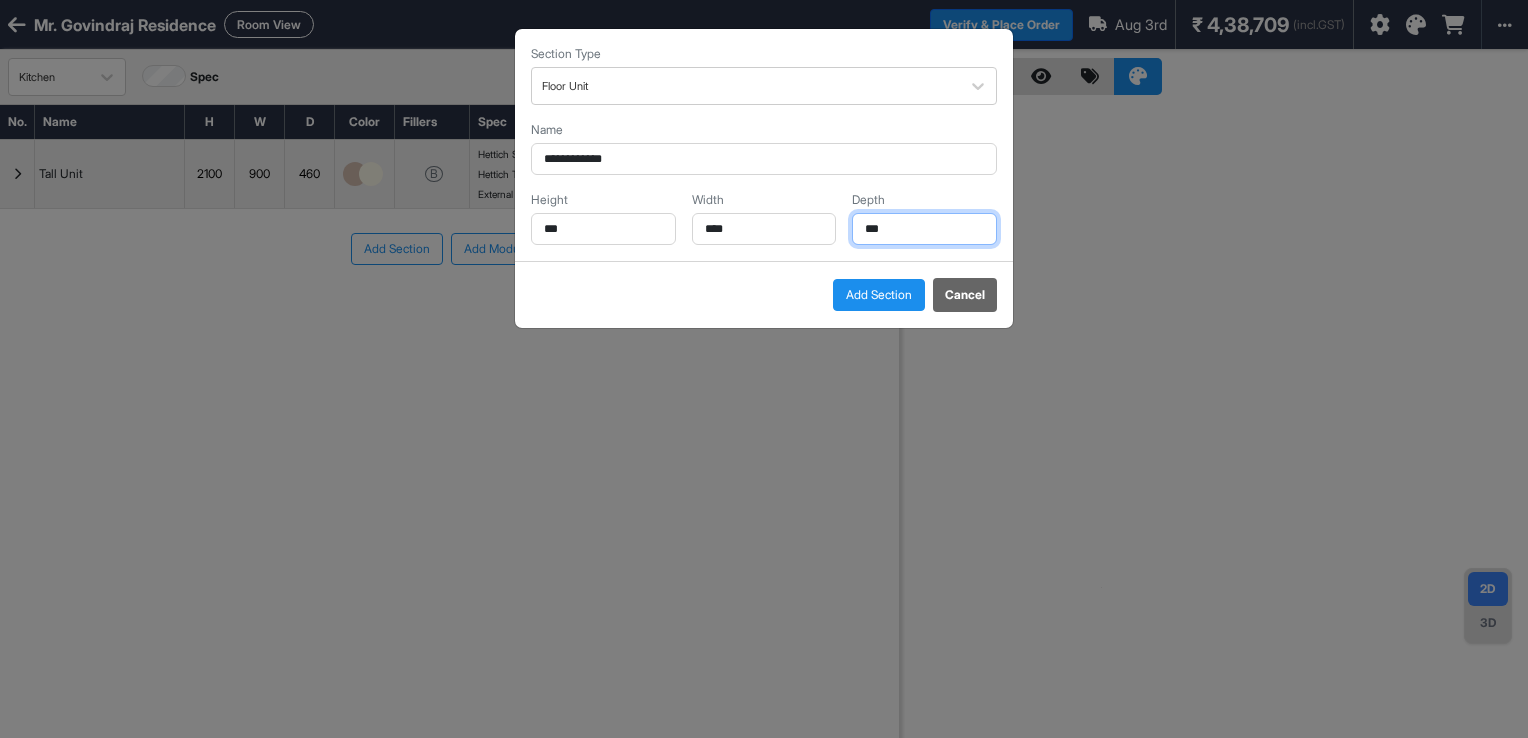 click on "***" at bounding box center (924, 229) 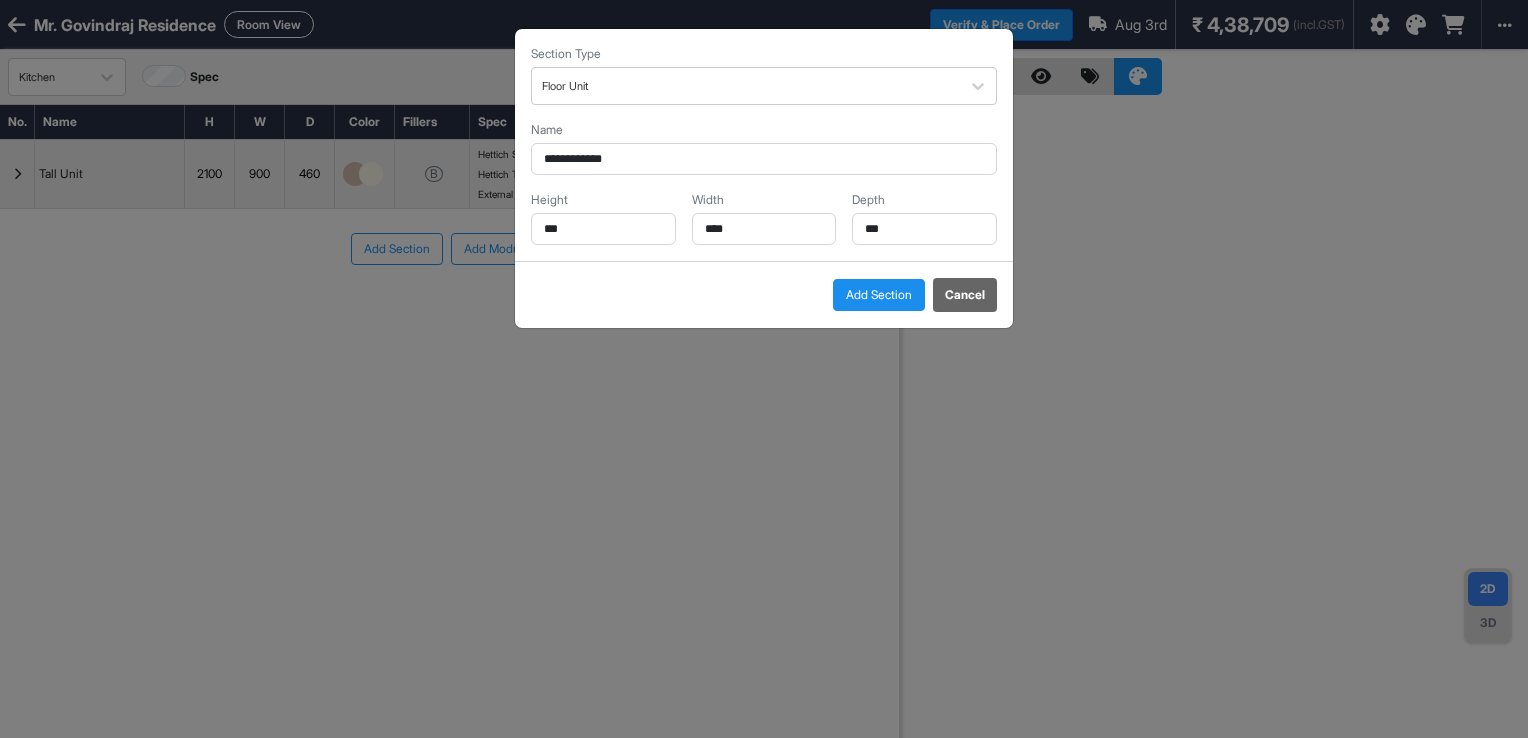 click on "Add Section" at bounding box center [879, 295] 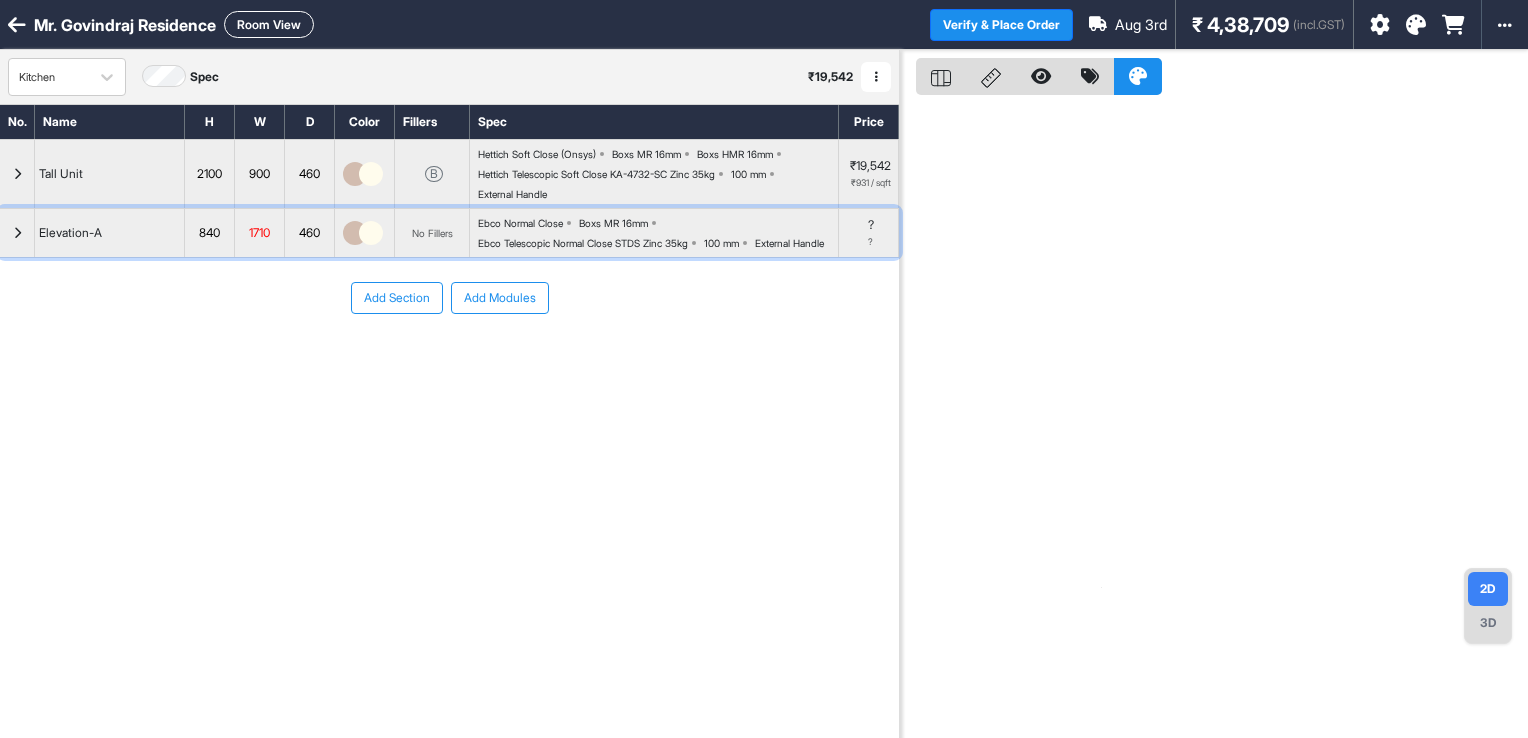 click at bounding box center [17, 233] 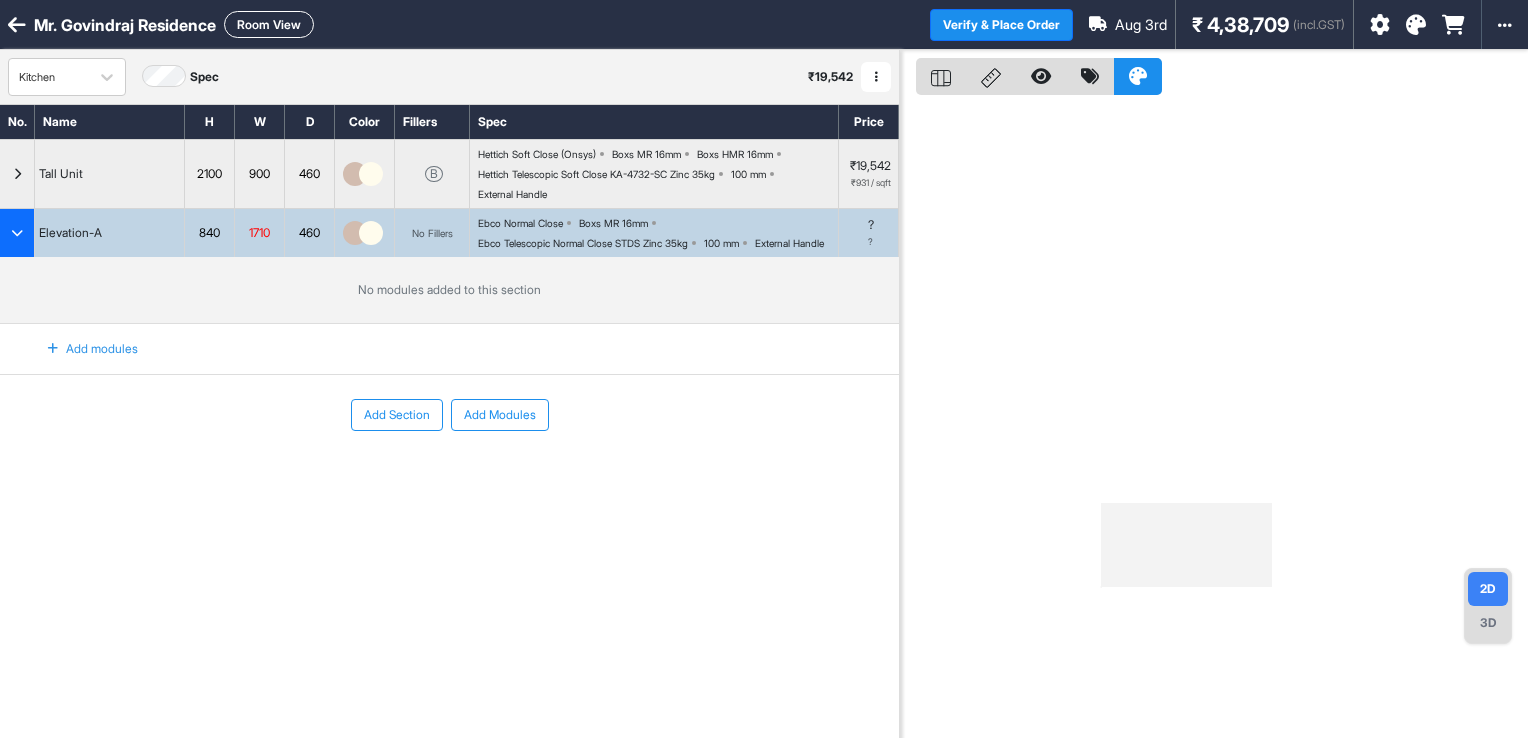 click at bounding box center (53, 349) 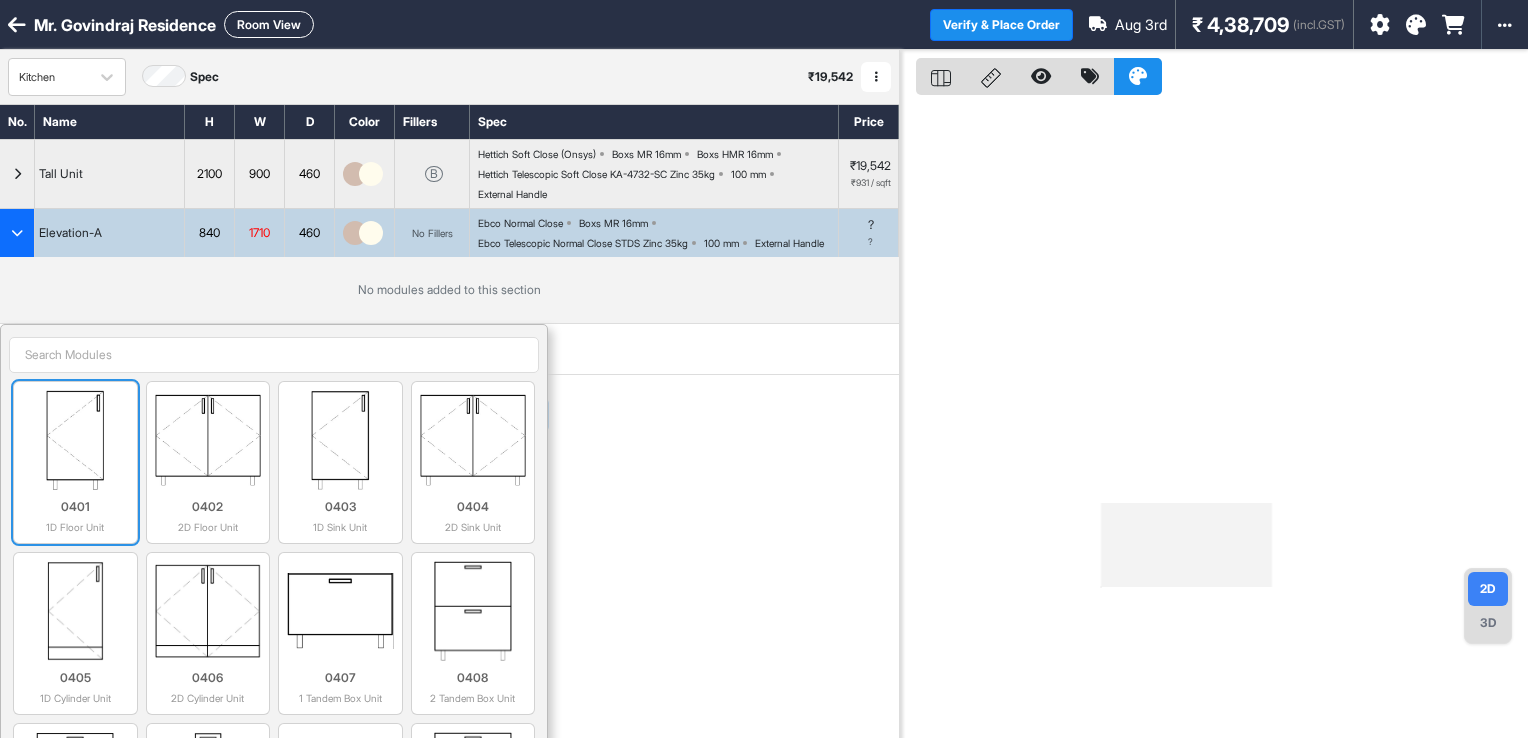 click at bounding box center (75, 440) 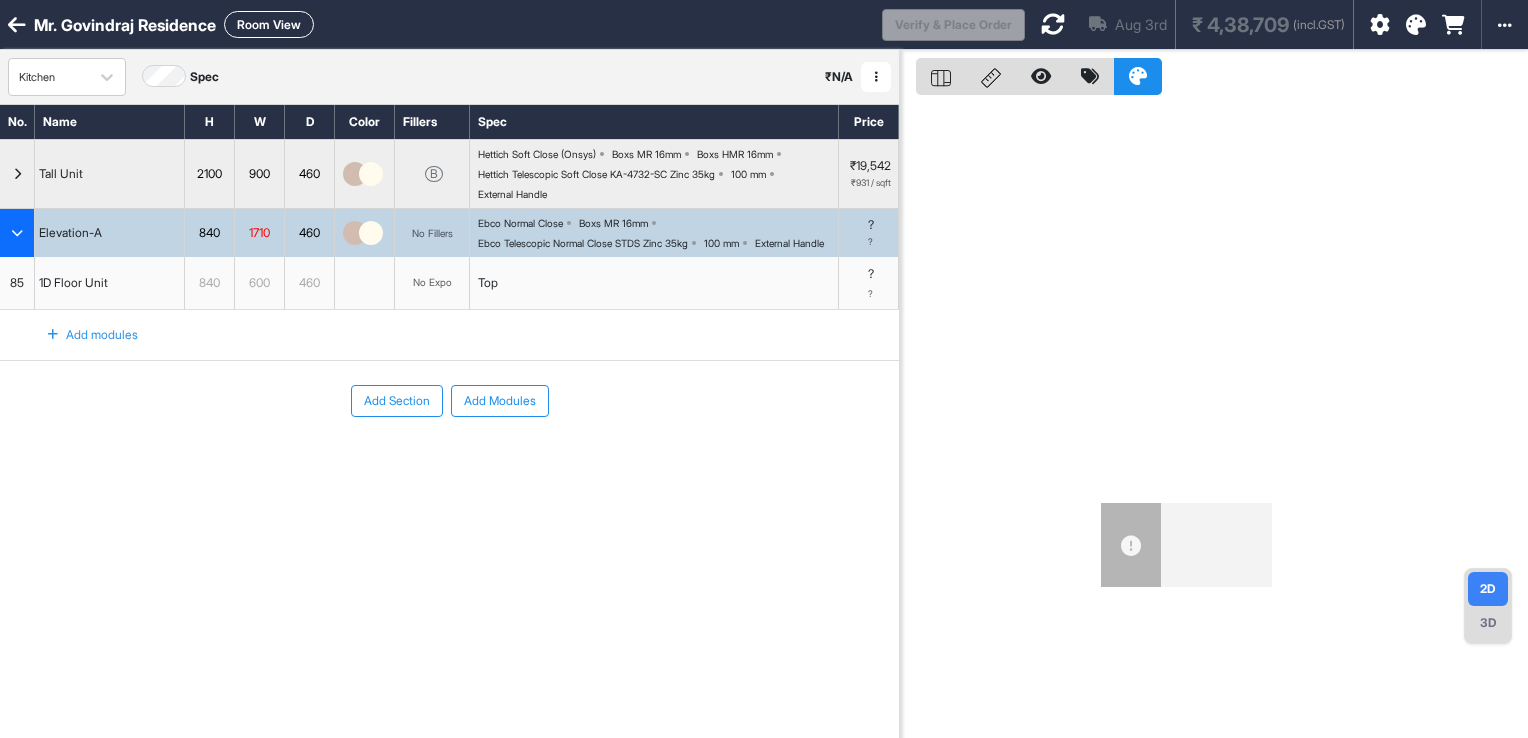 click at bounding box center (53, 335) 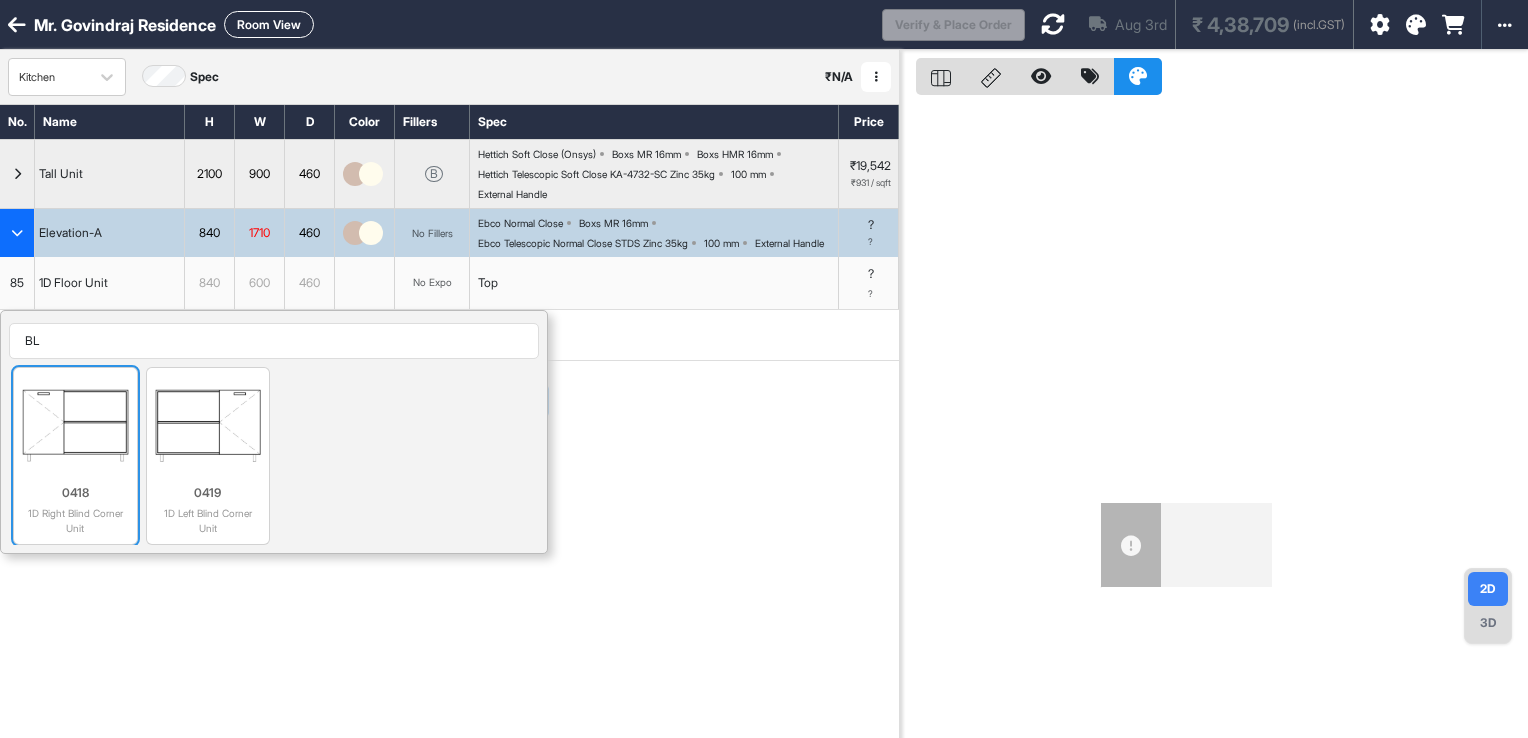 type on "BL" 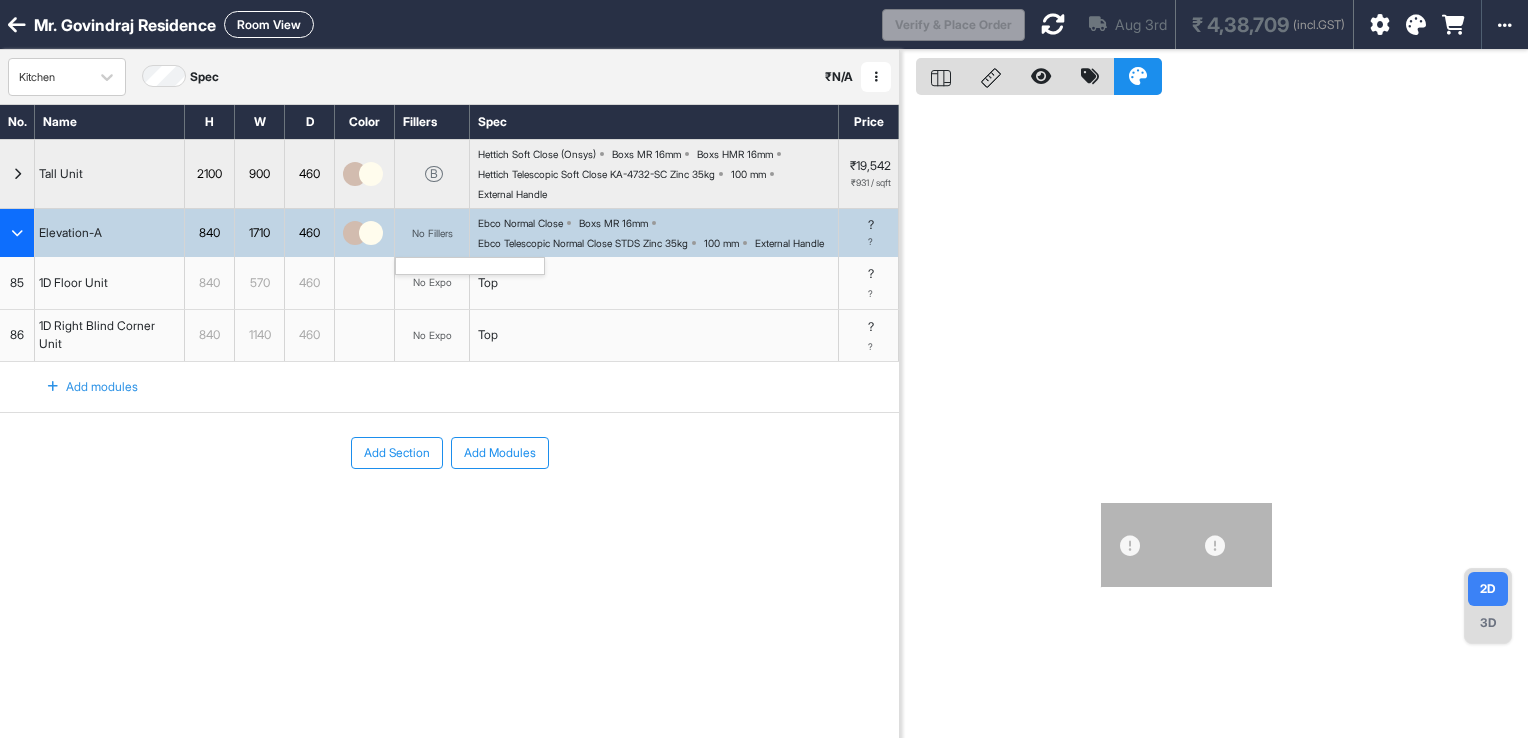 click on "No Fillers" at bounding box center [432, 233] 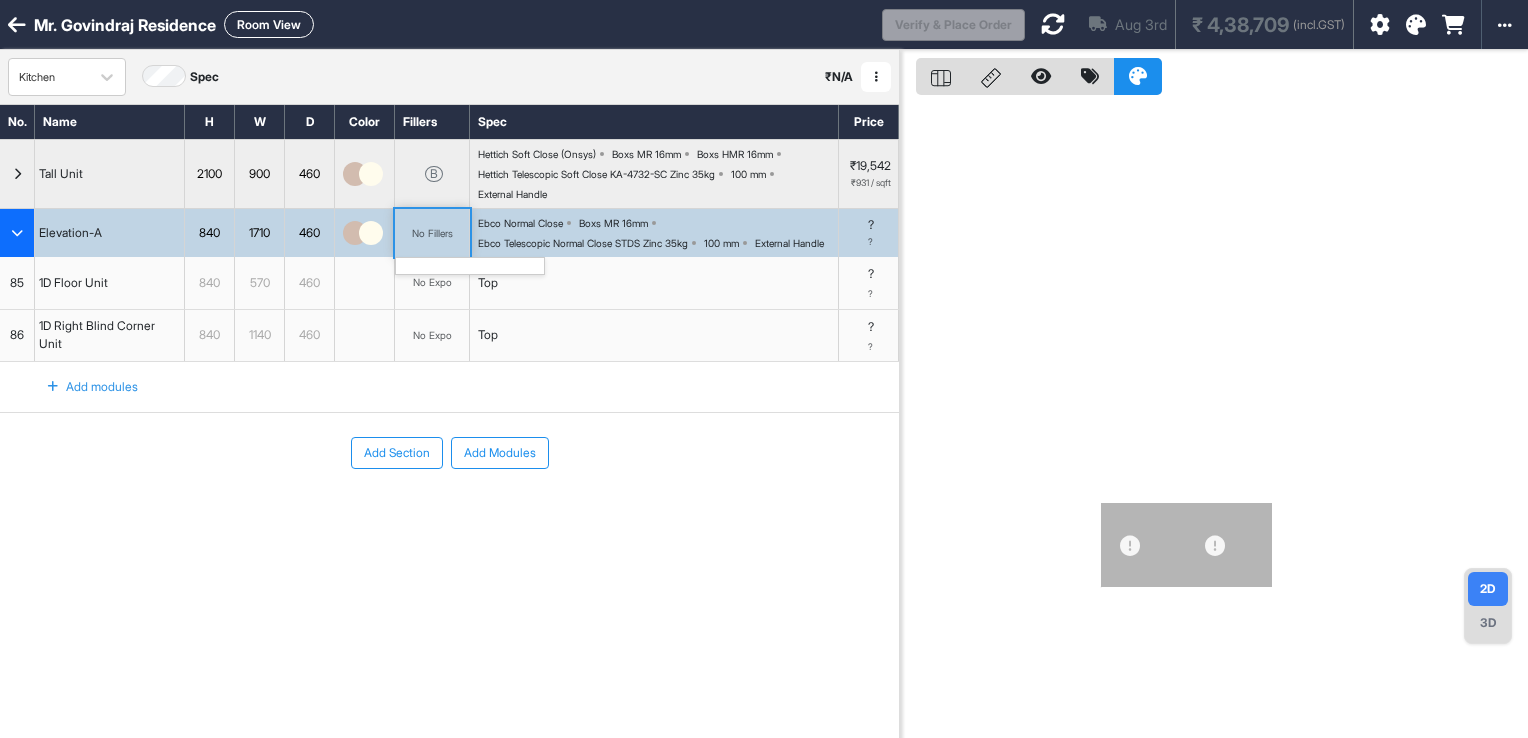 click on "No Fillers" at bounding box center [432, 233] 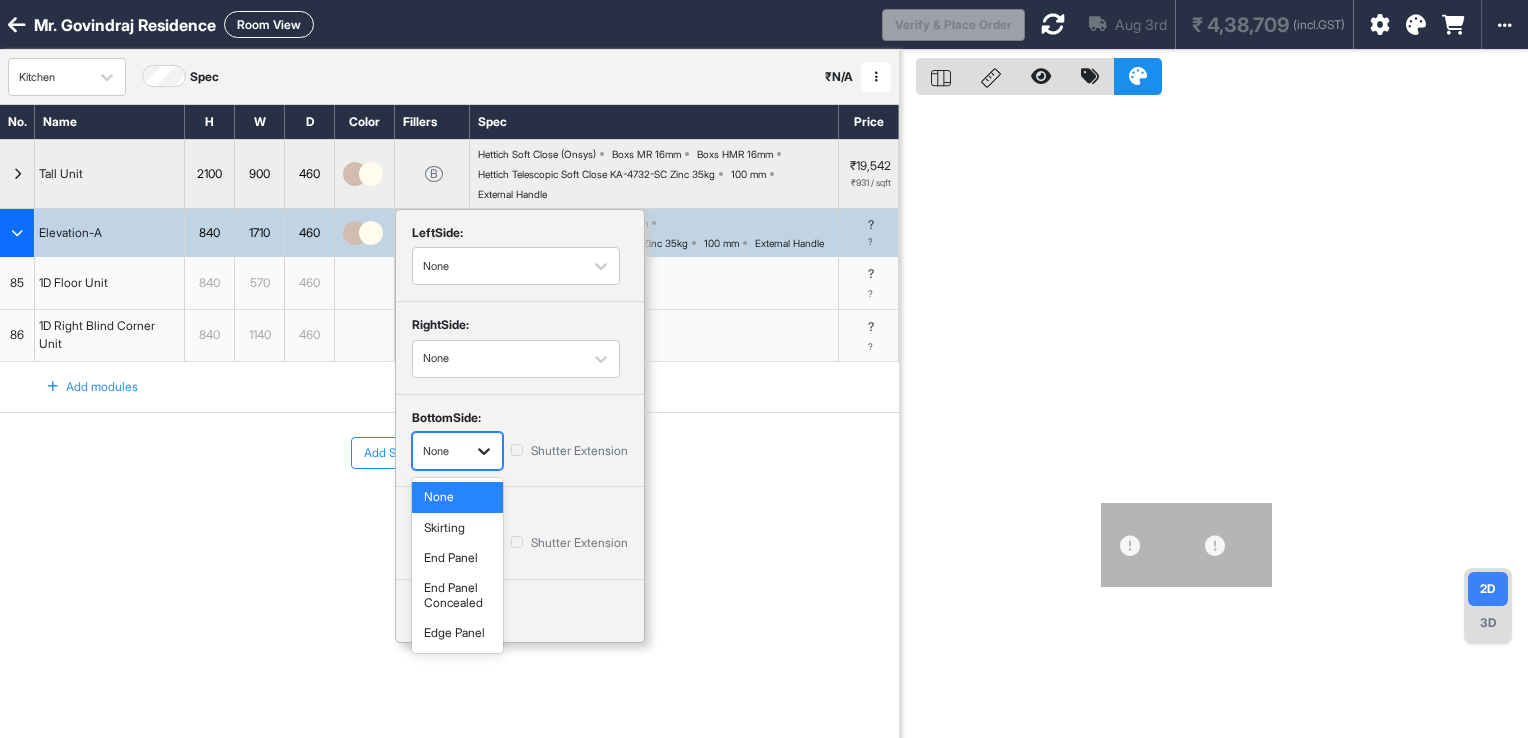 click 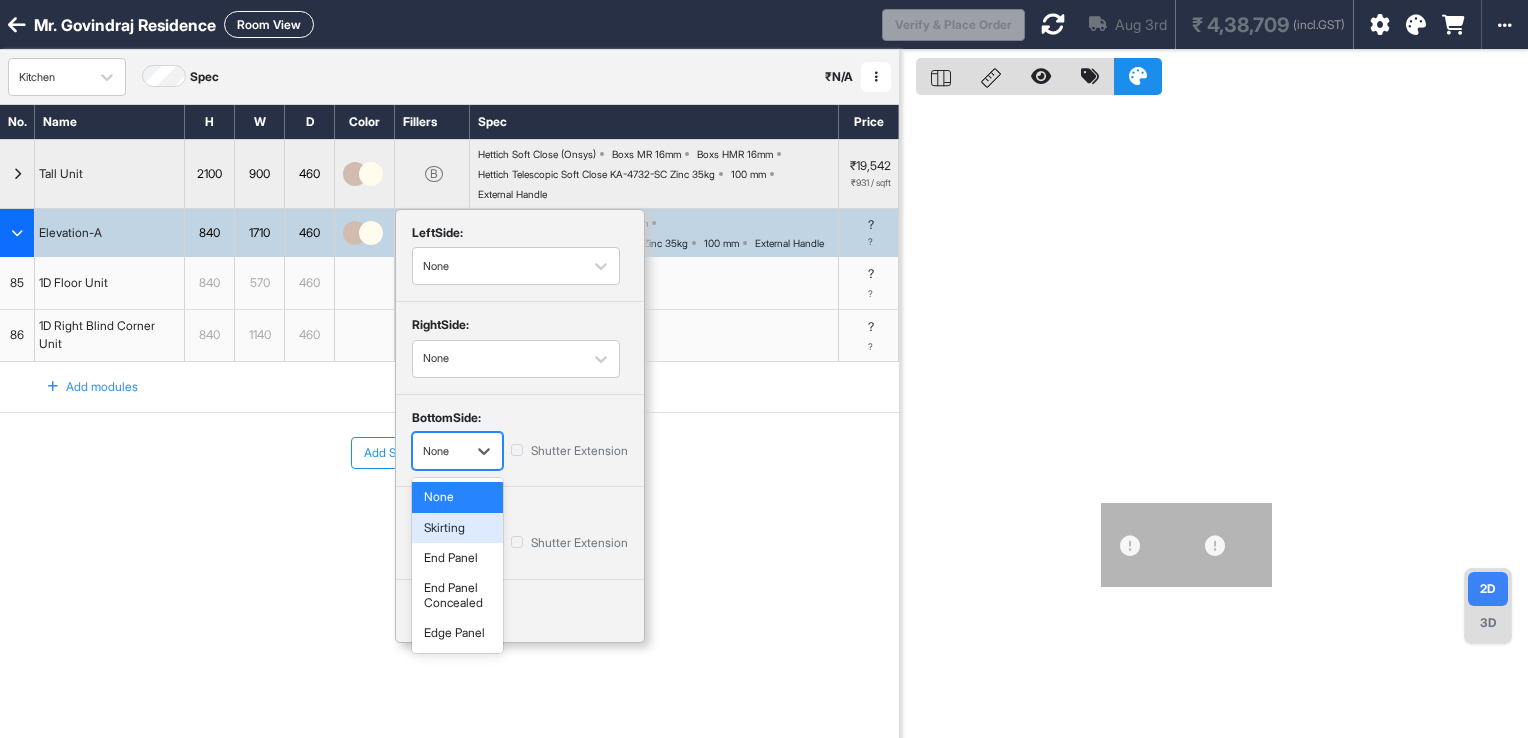 click on "Skirting" at bounding box center [457, 528] 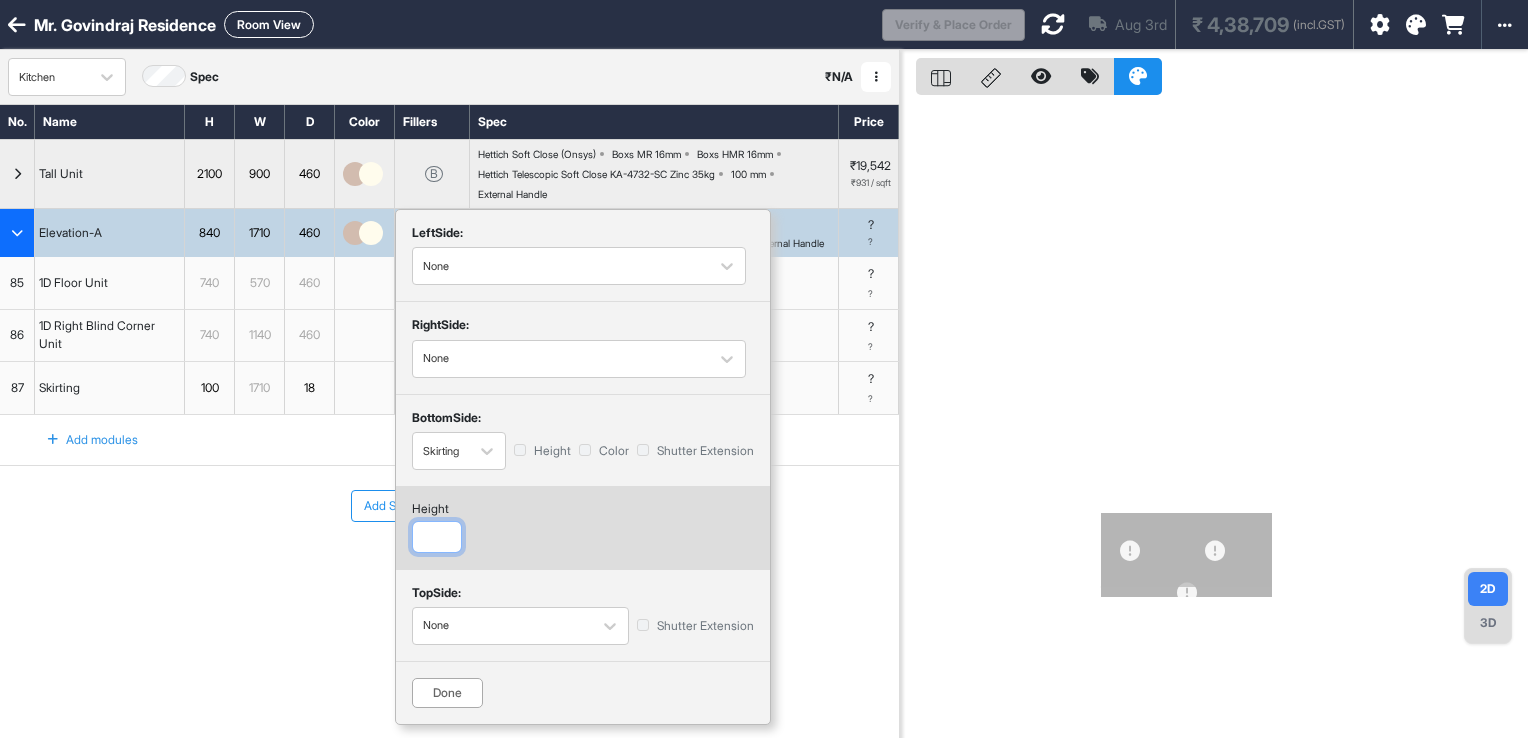 click at bounding box center (437, 537) 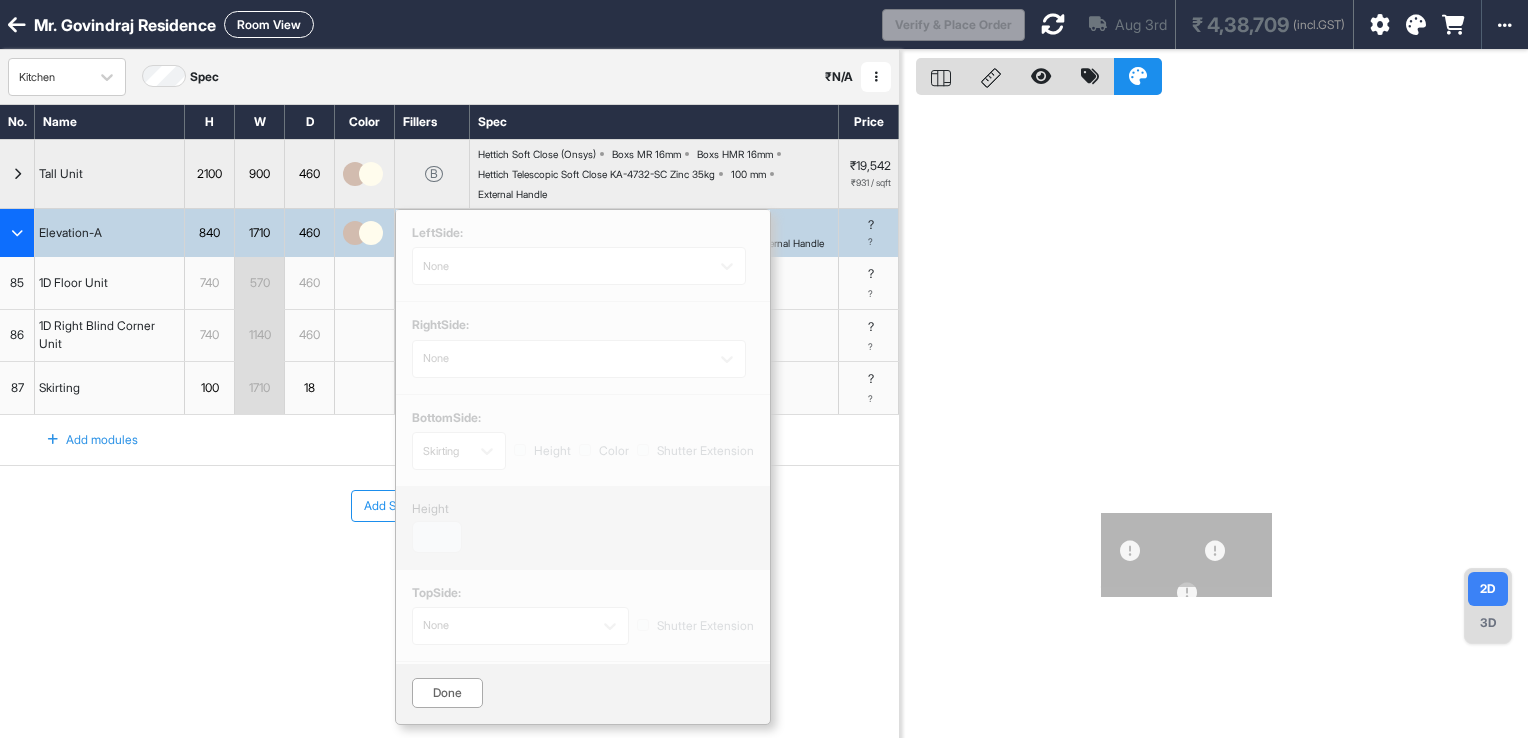 click on "Done" at bounding box center [447, 693] 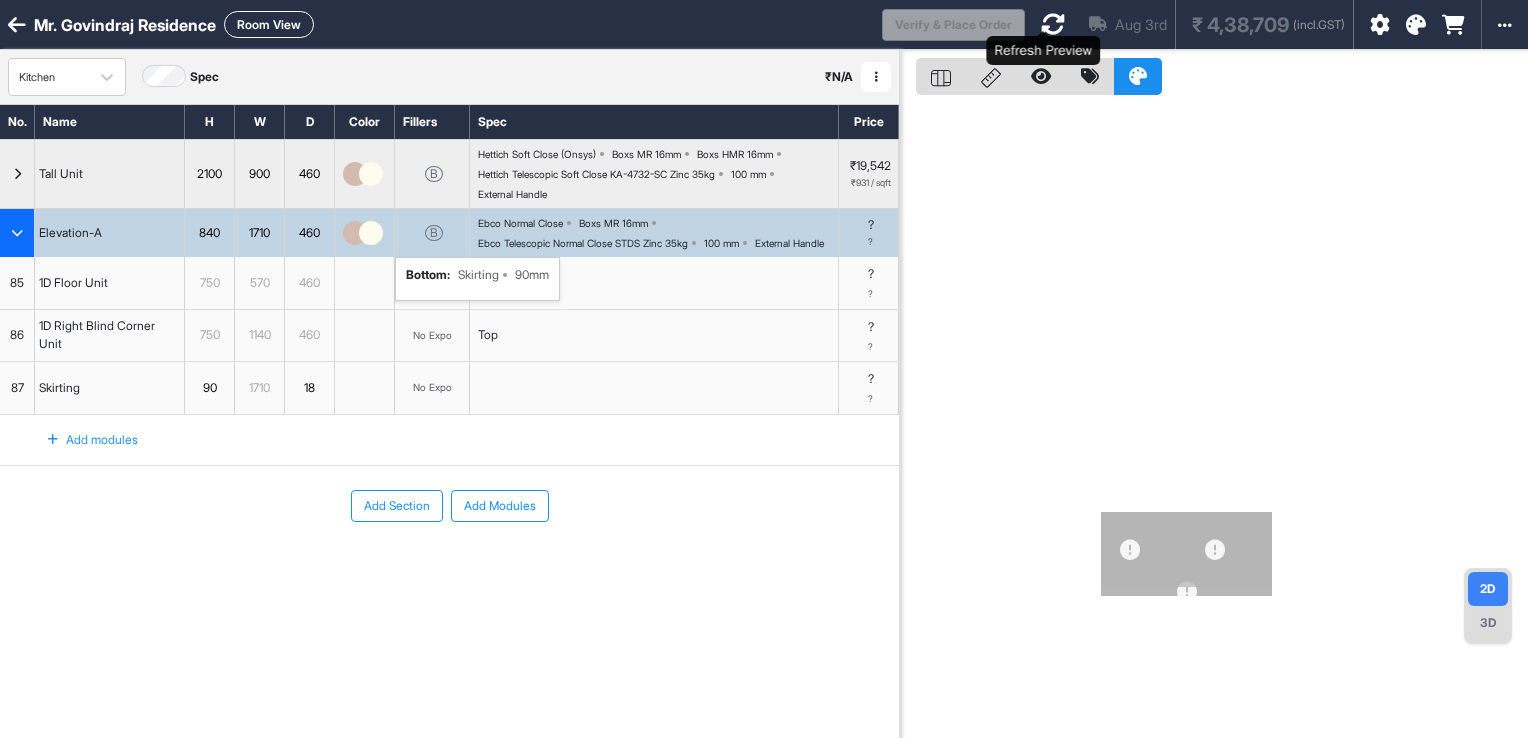 click at bounding box center [1053, 24] 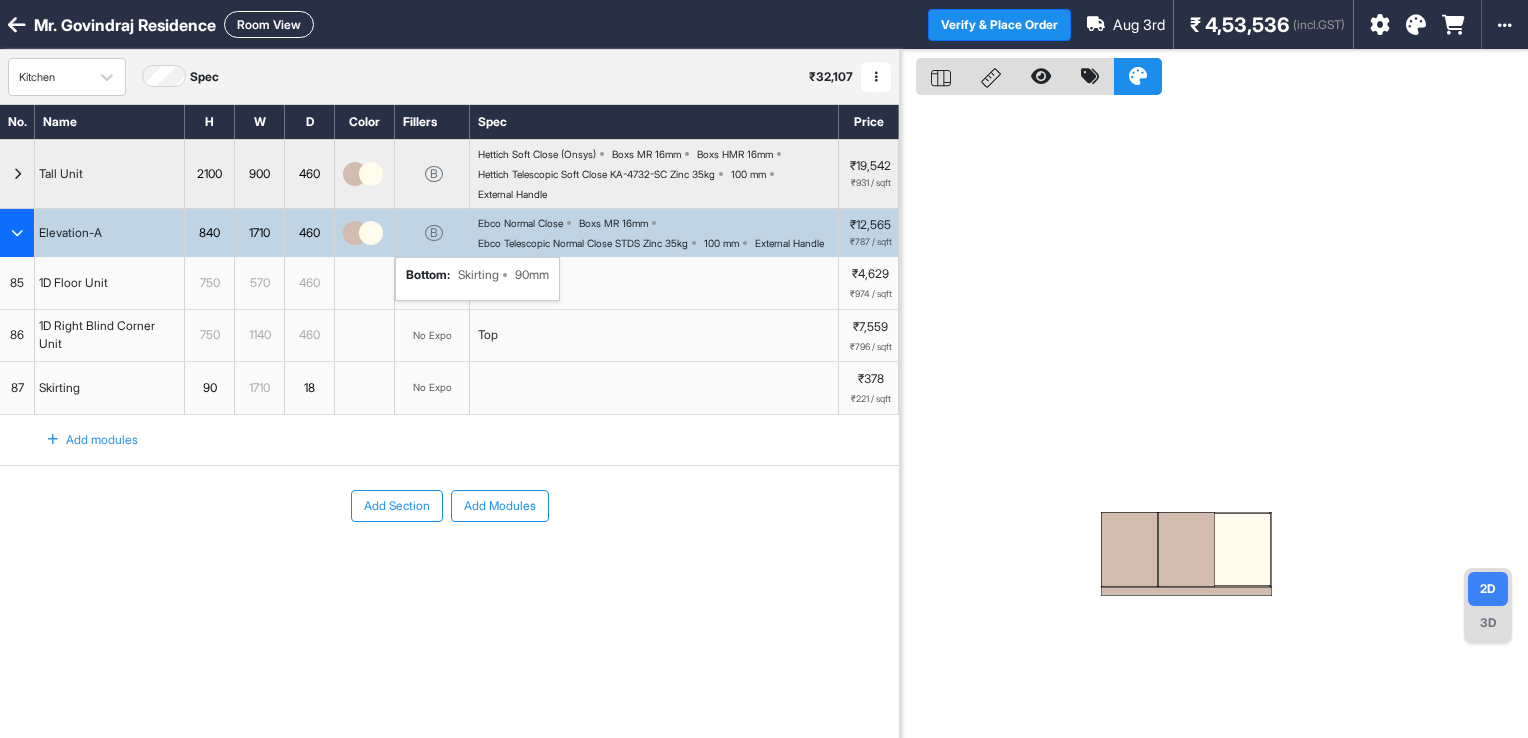 click at bounding box center (1186, 549) 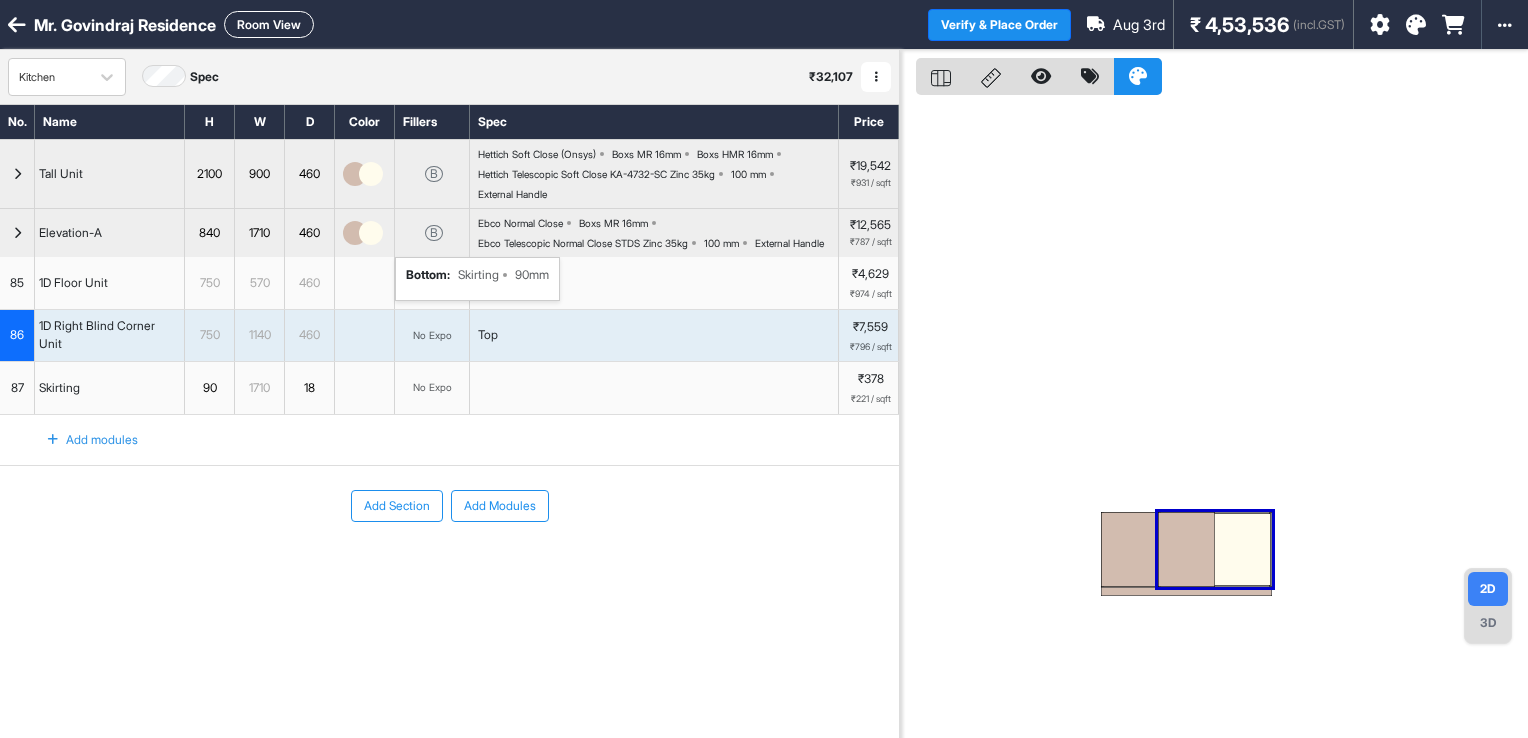 click at bounding box center (1186, 549) 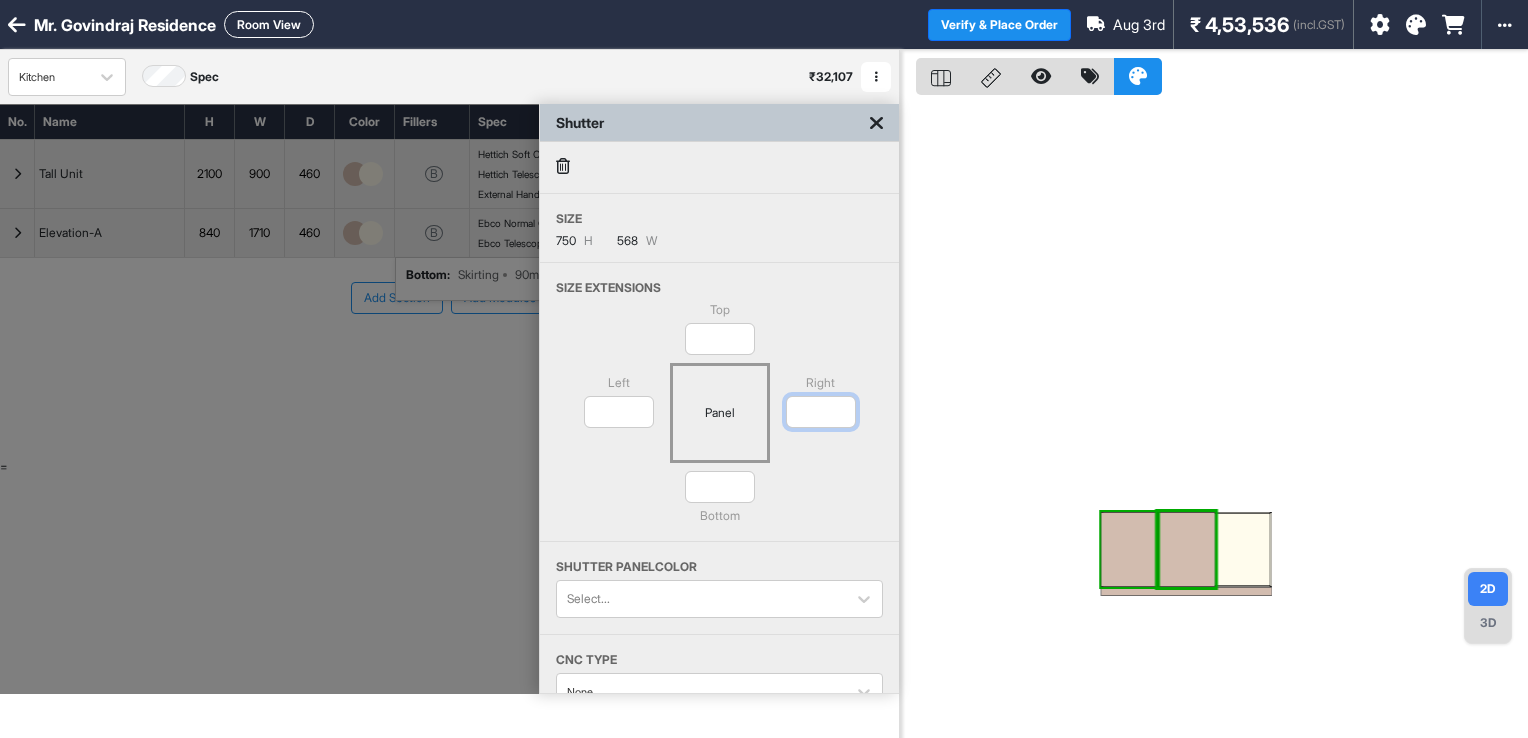 click on "*" at bounding box center [821, 412] 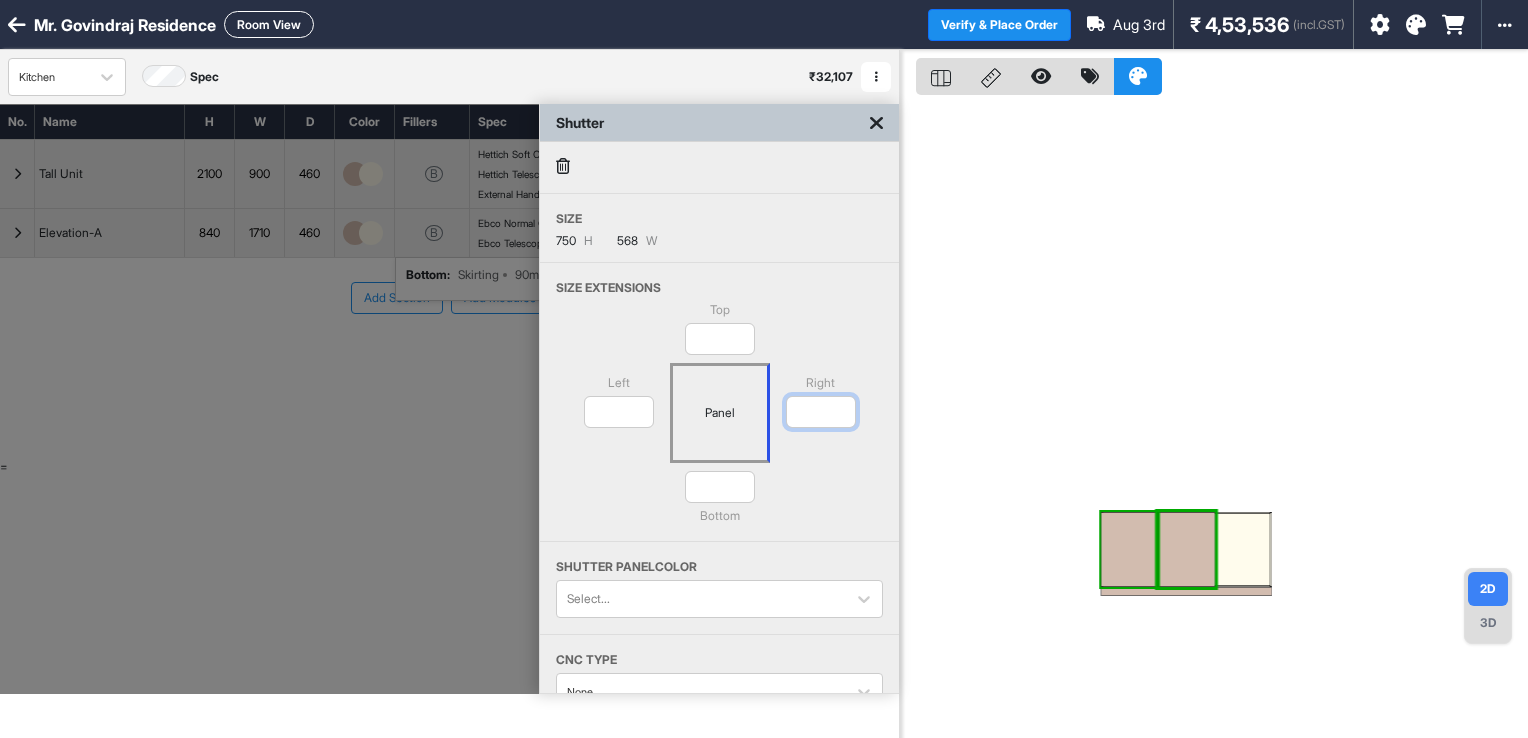 type on "****" 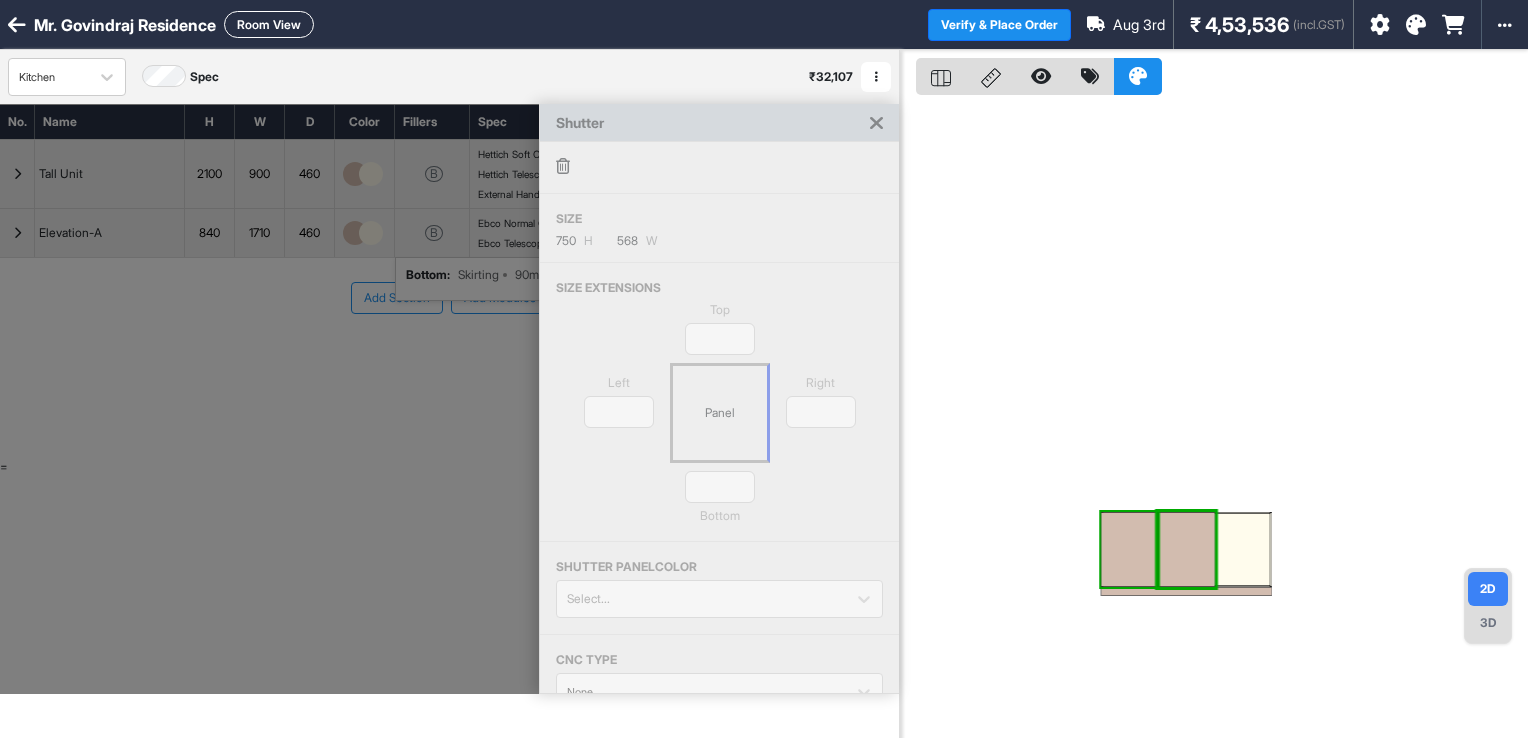click on "Top * Left * Panel Right **** * Bottom" at bounding box center [719, 421] 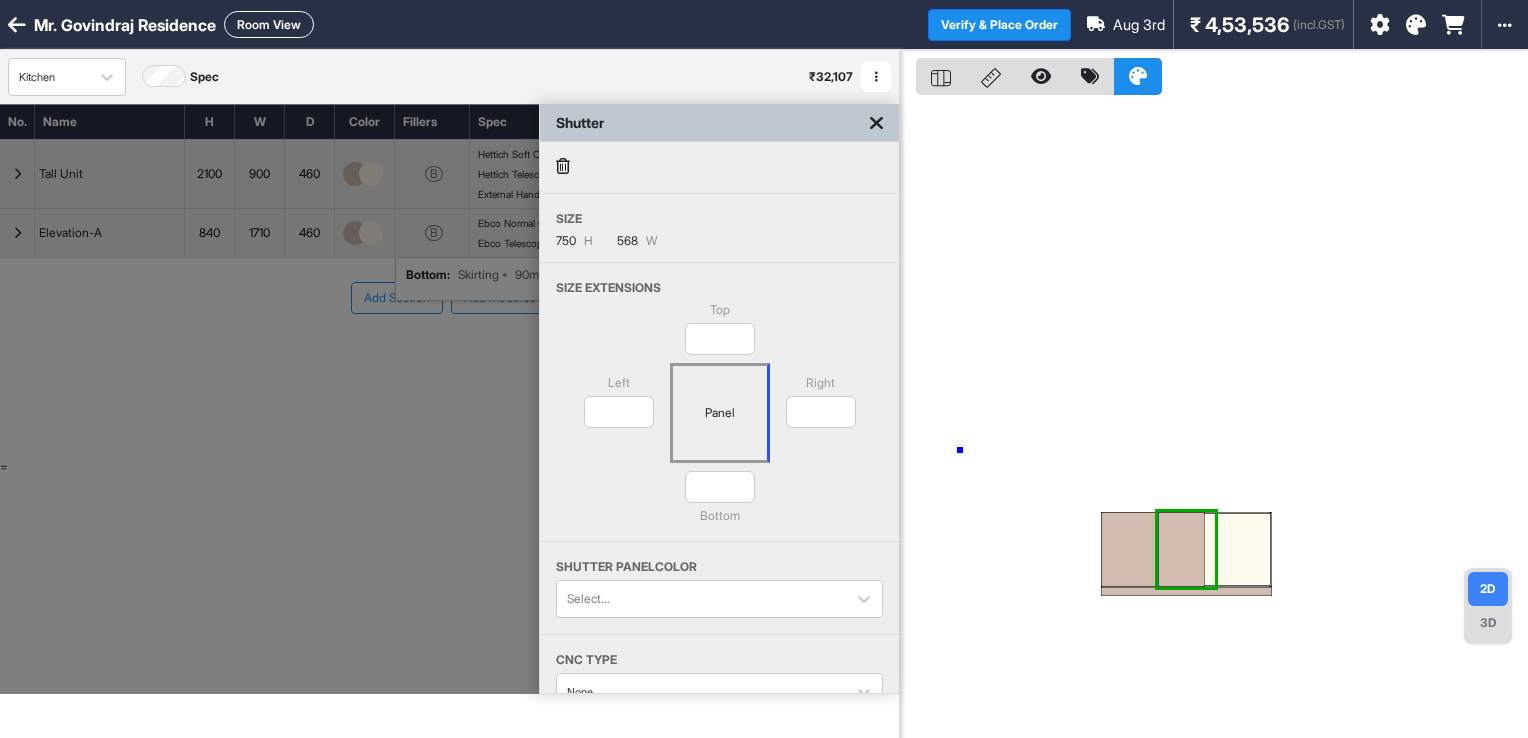 click at bounding box center [1214, 419] 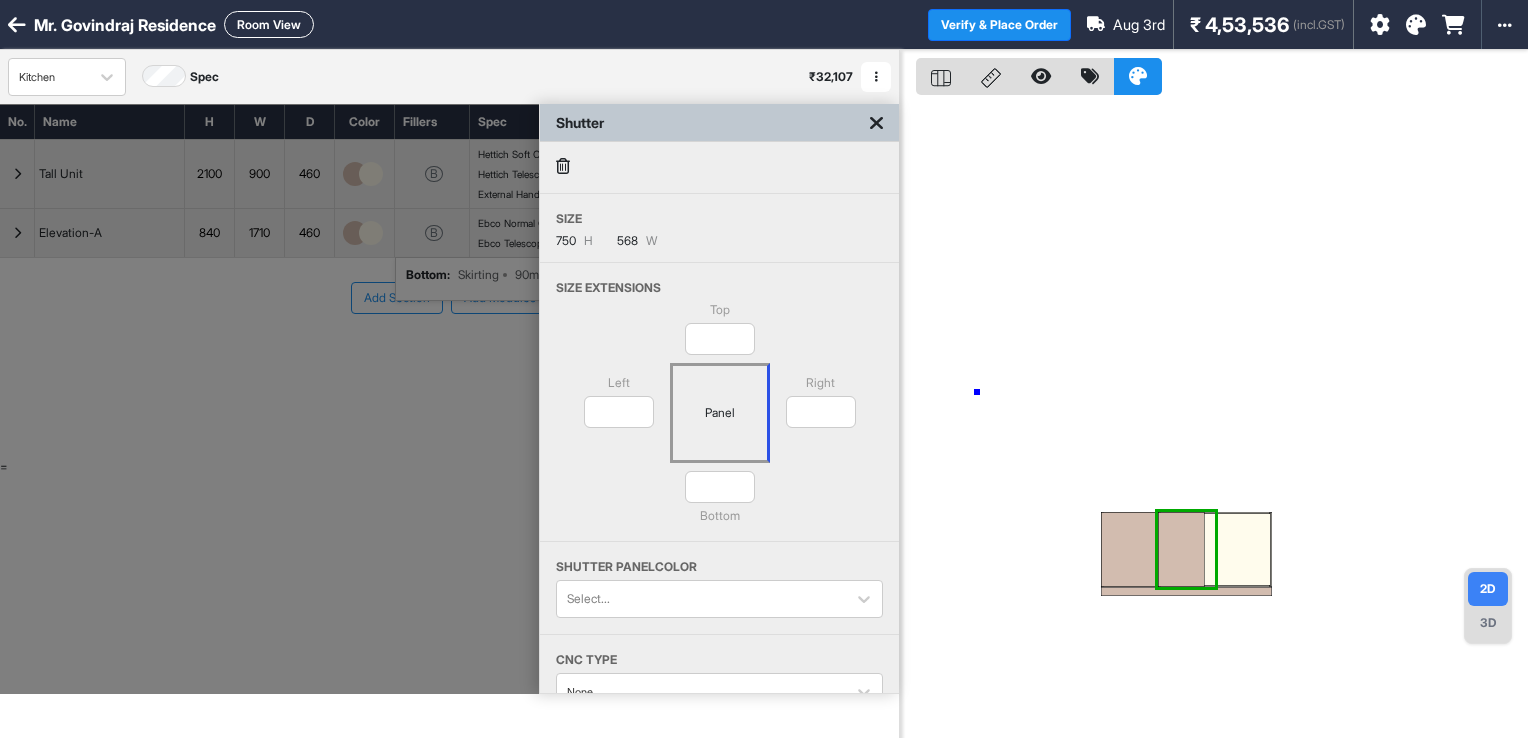 click at bounding box center (1214, 419) 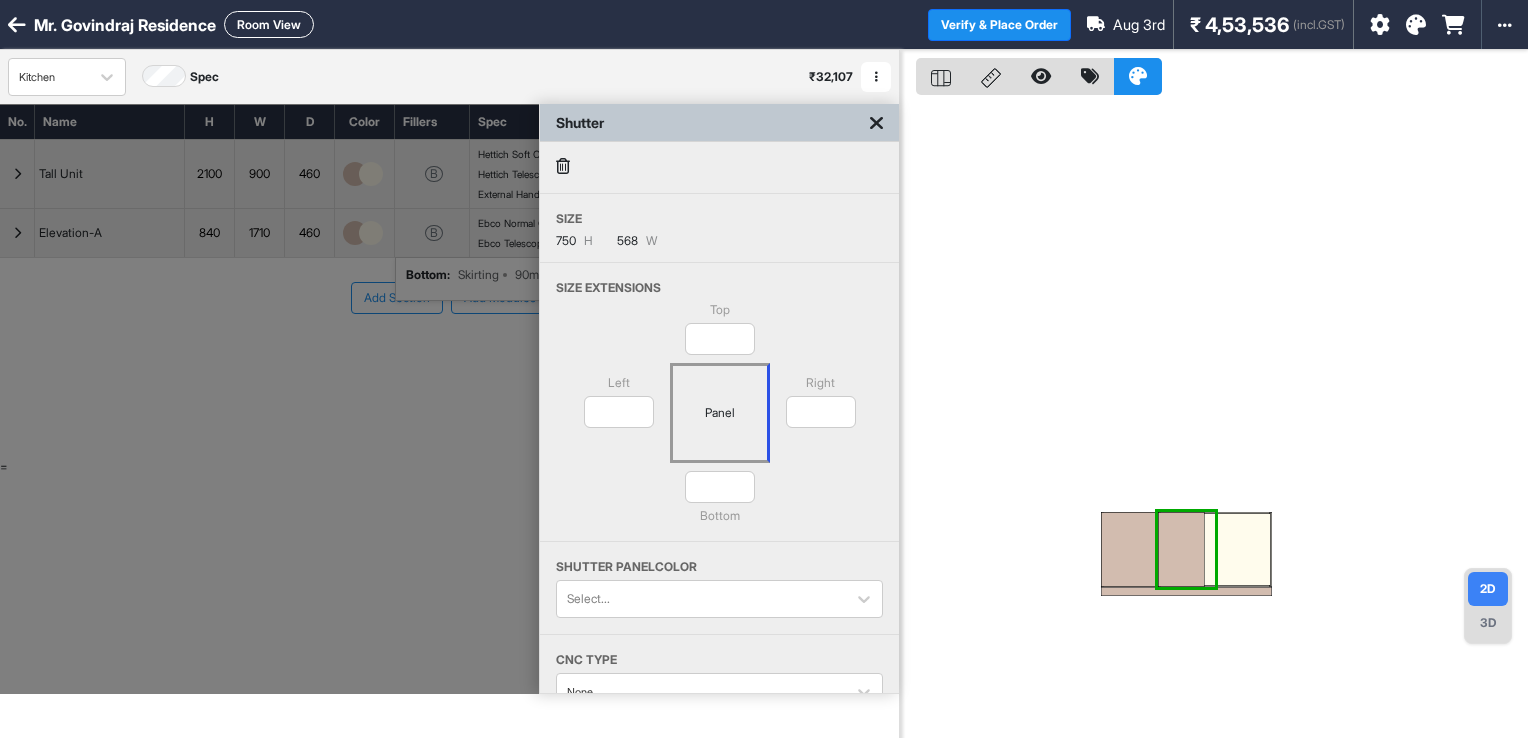 click at bounding box center (876, 123) 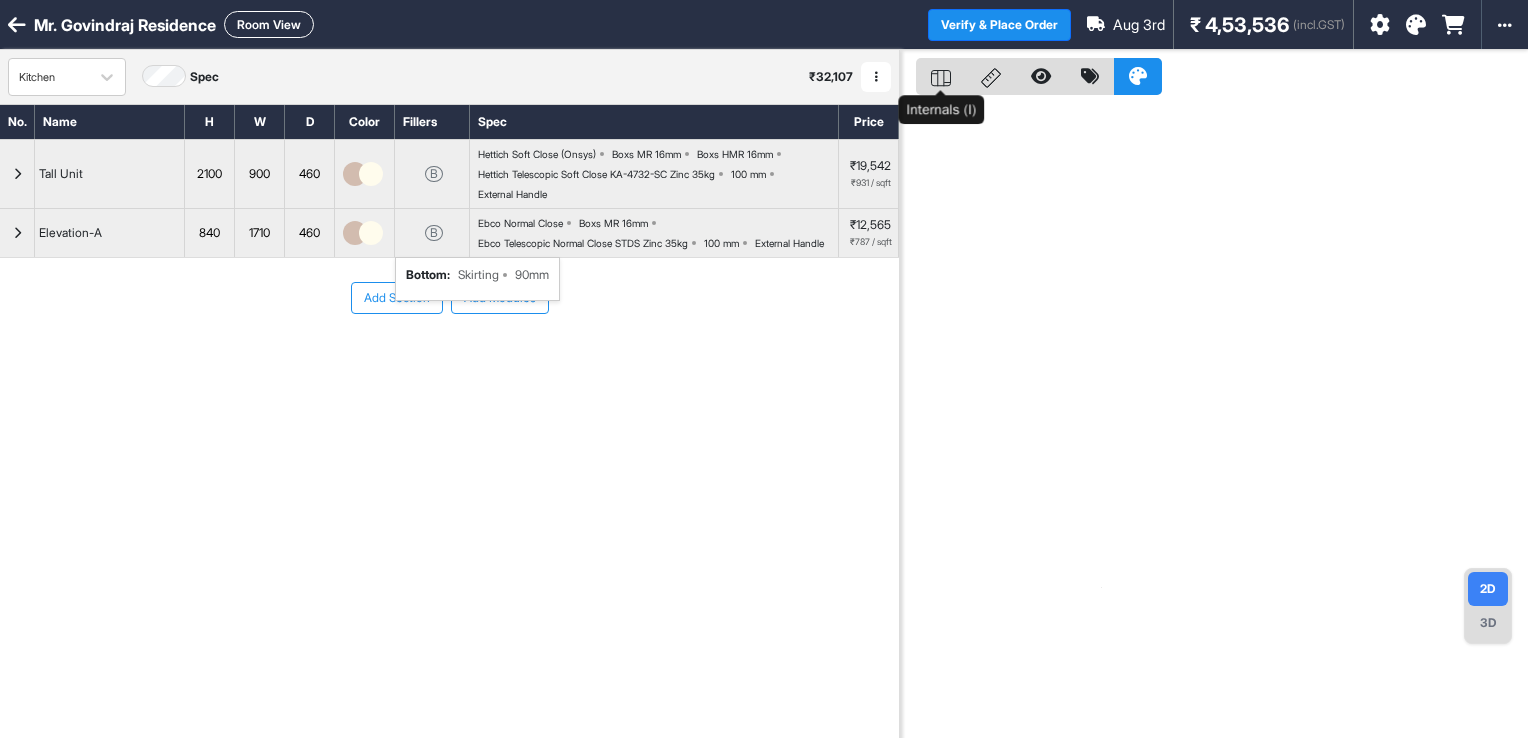 click 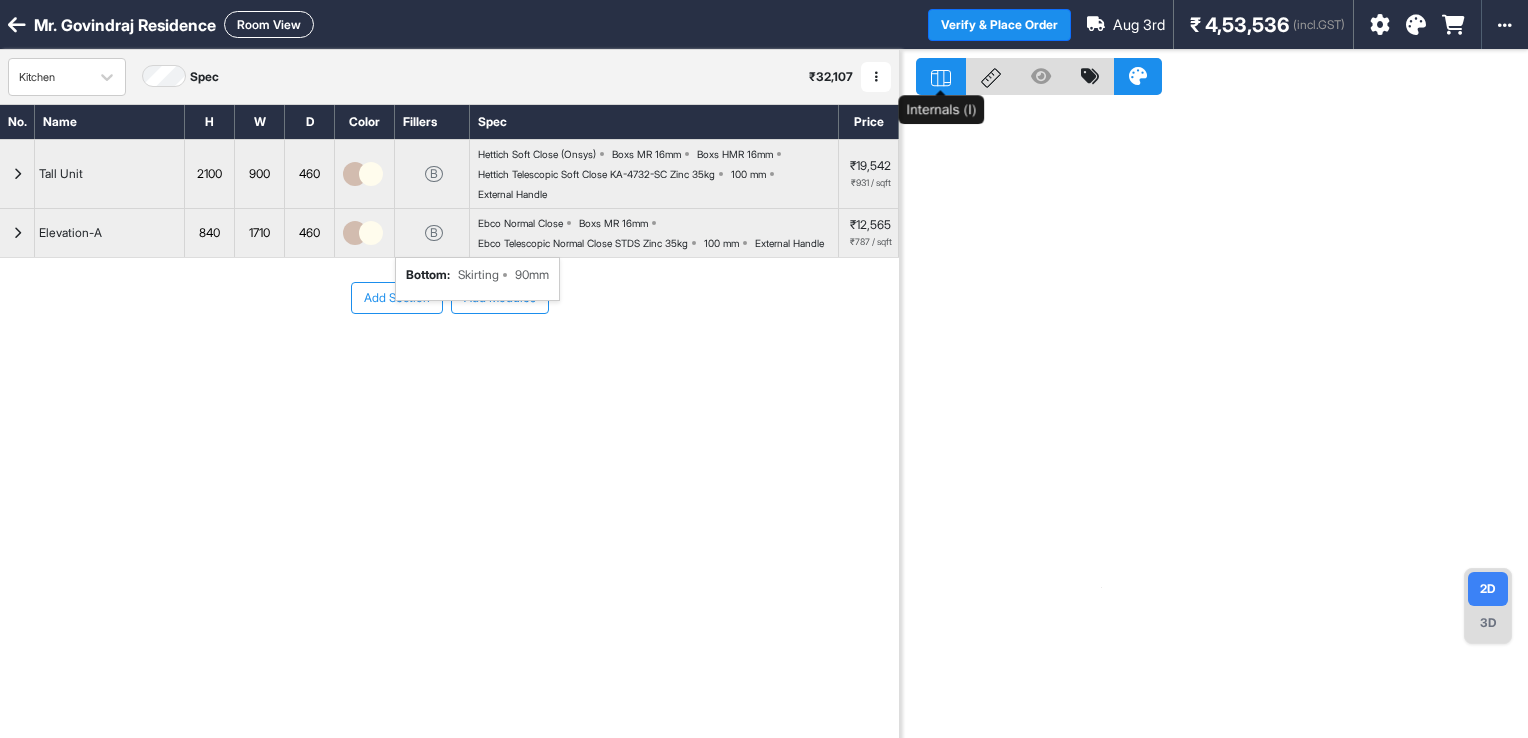 click 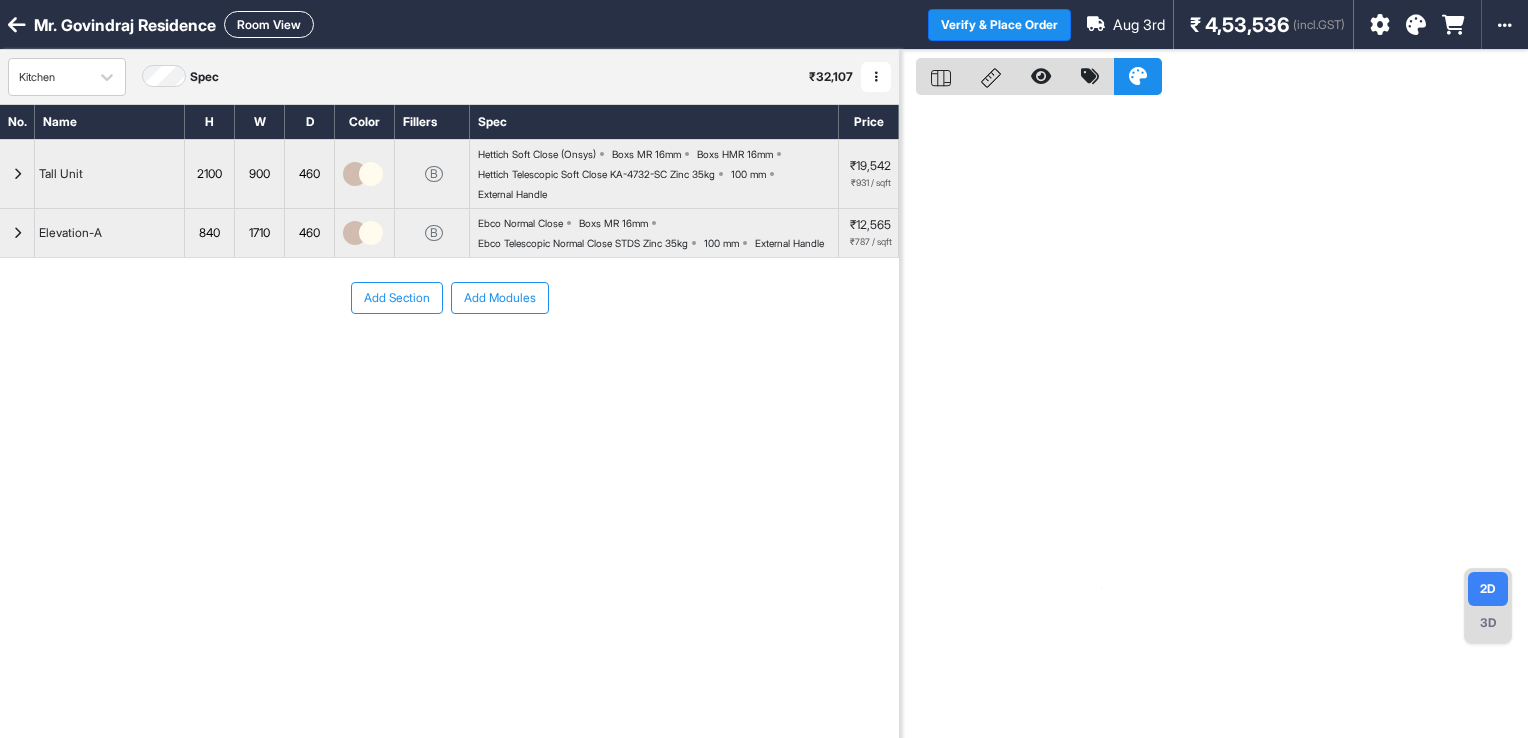 click at bounding box center [17, 233] 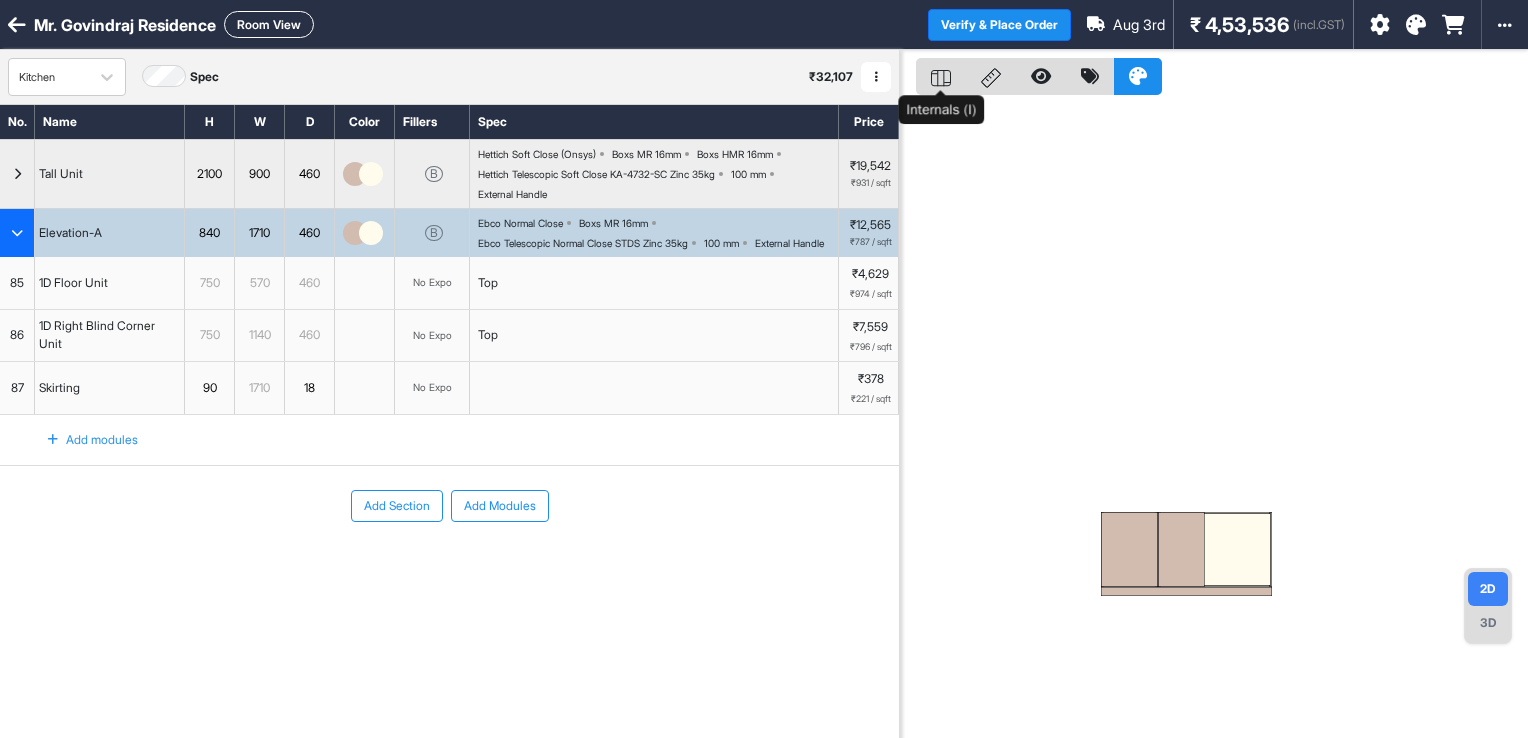 click 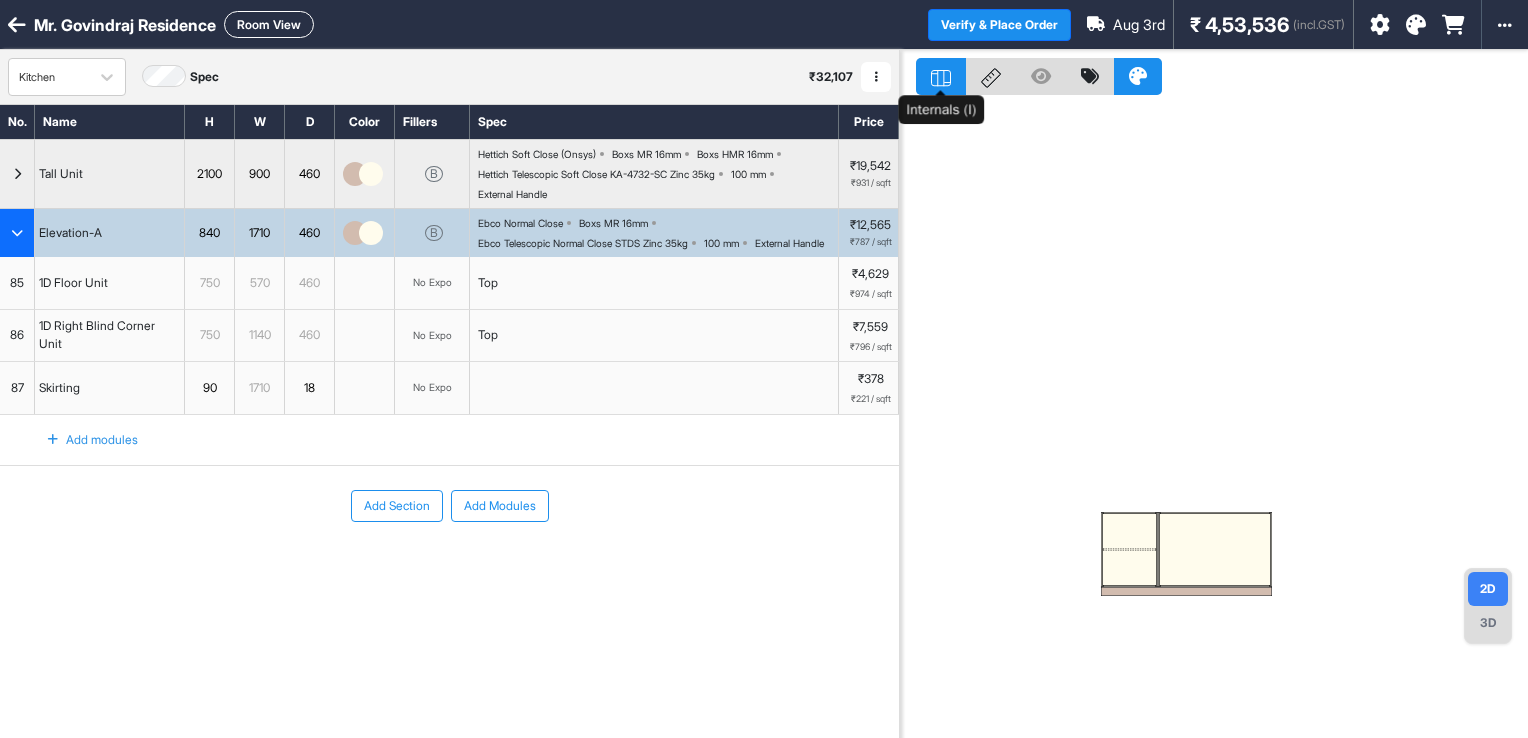 click 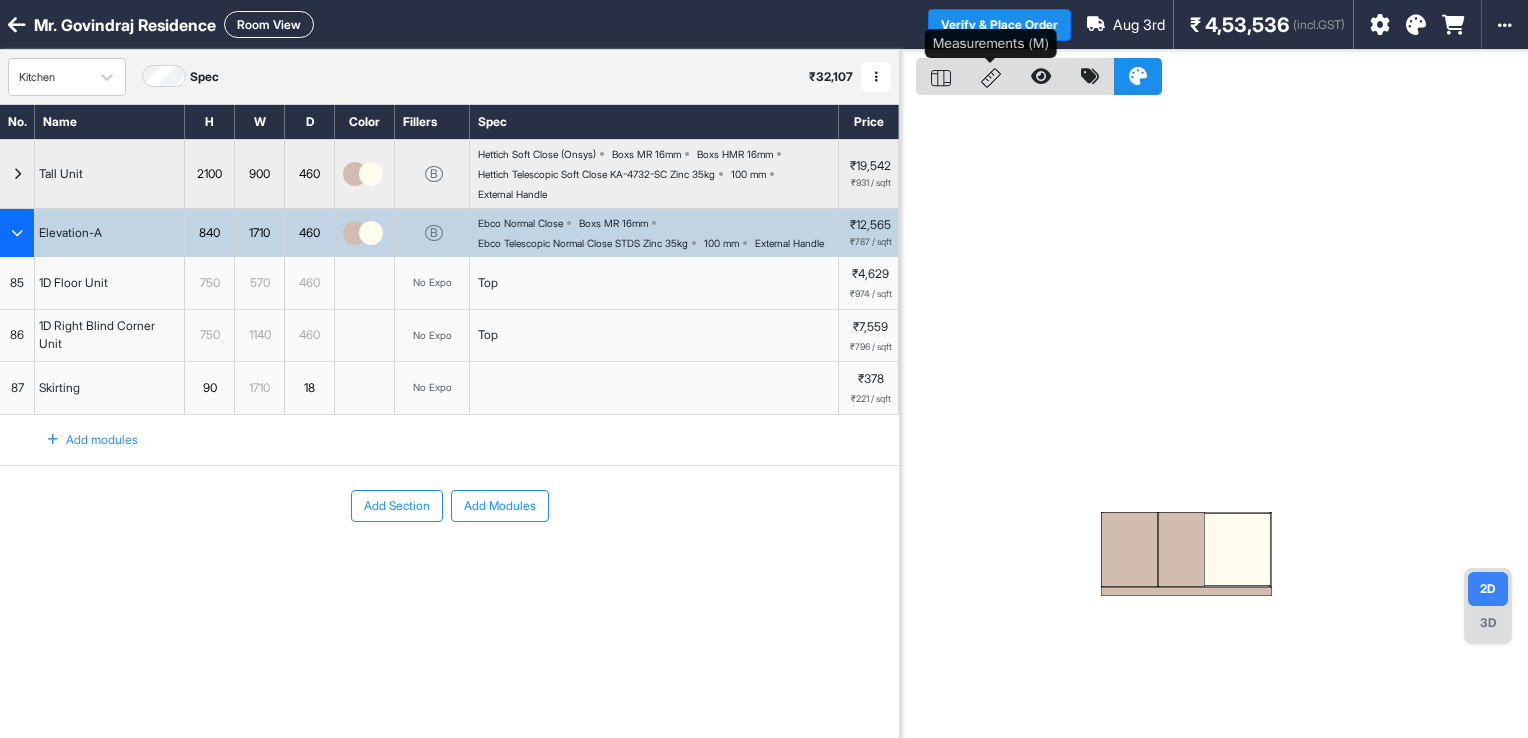click 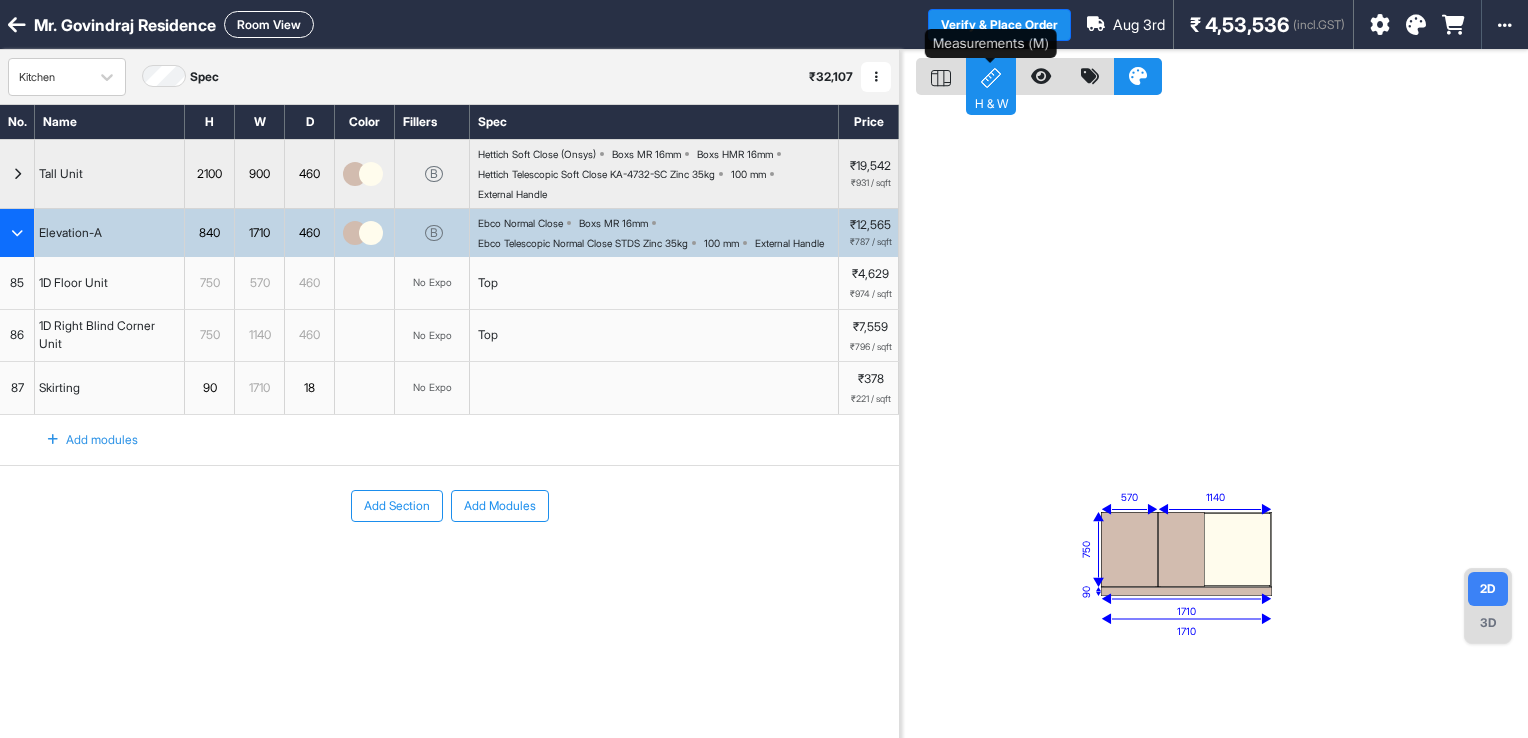 click 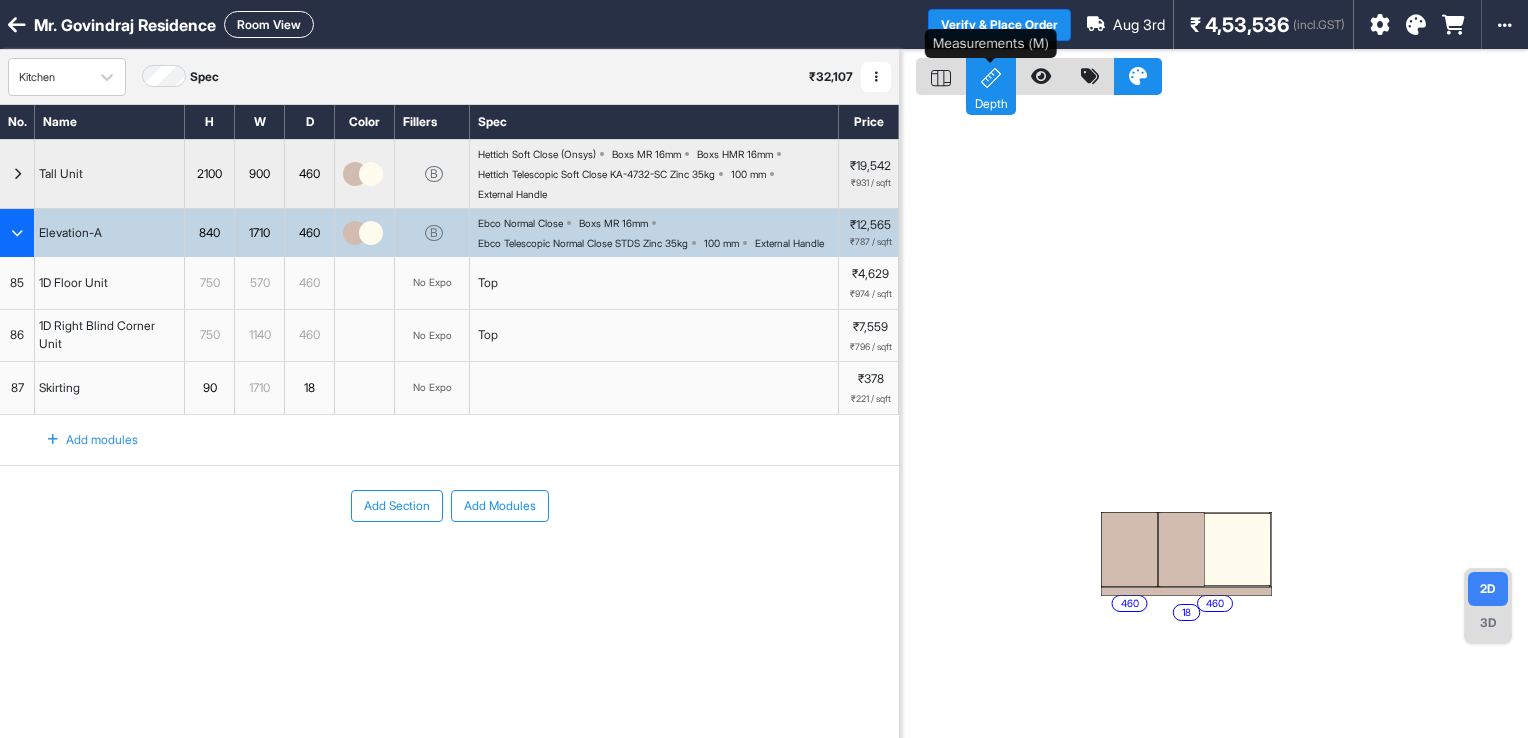 click 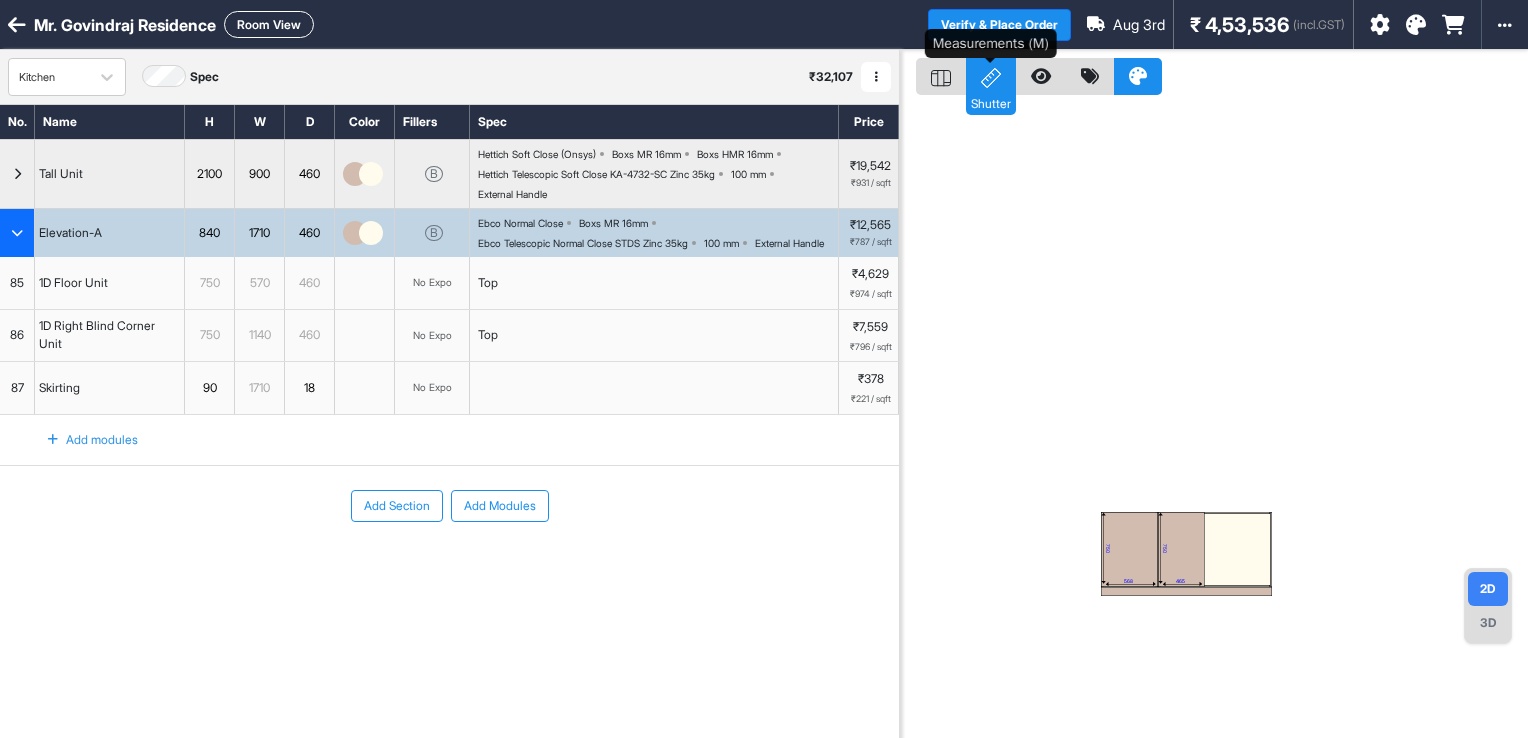 click on "Shutter" at bounding box center (991, 76) 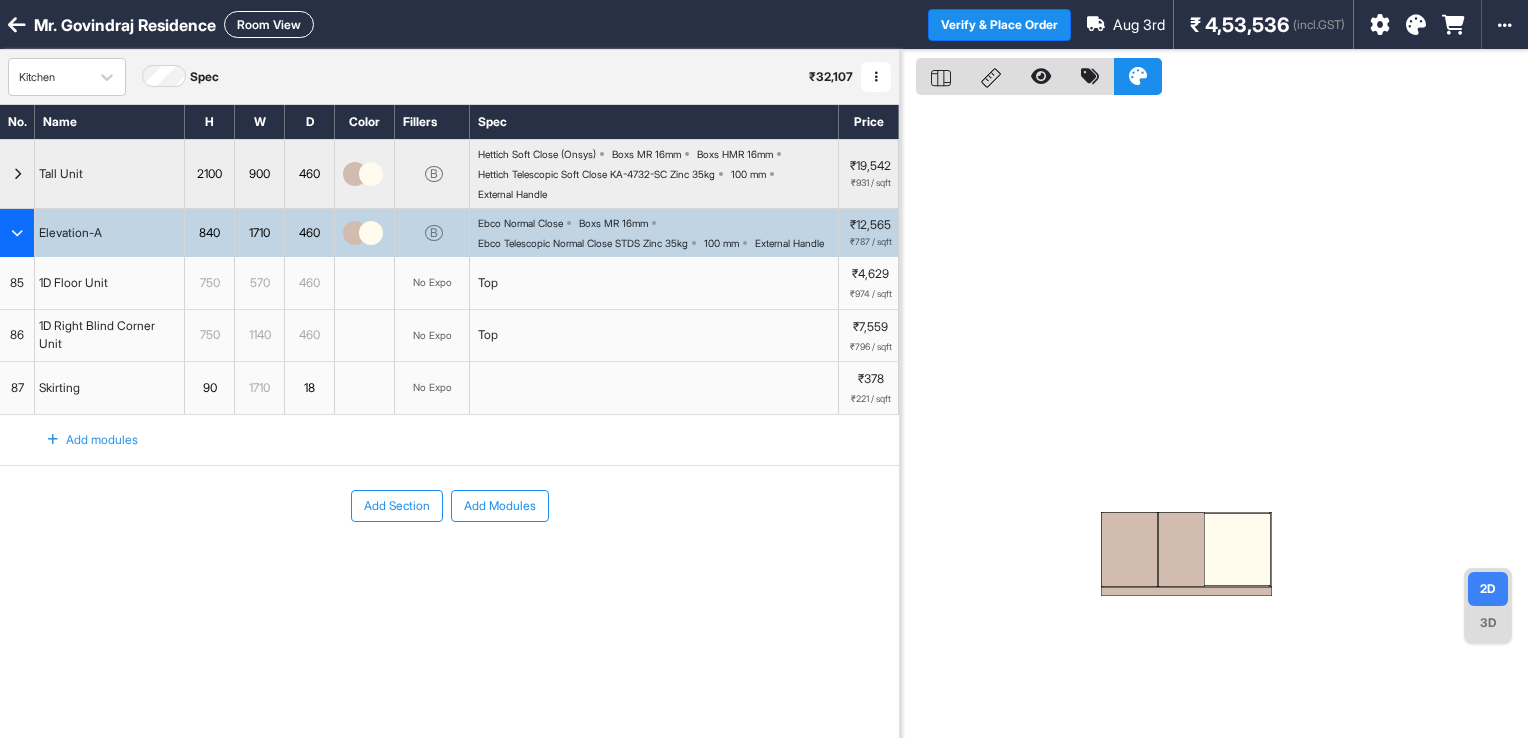 click at bounding box center (1181, 549) 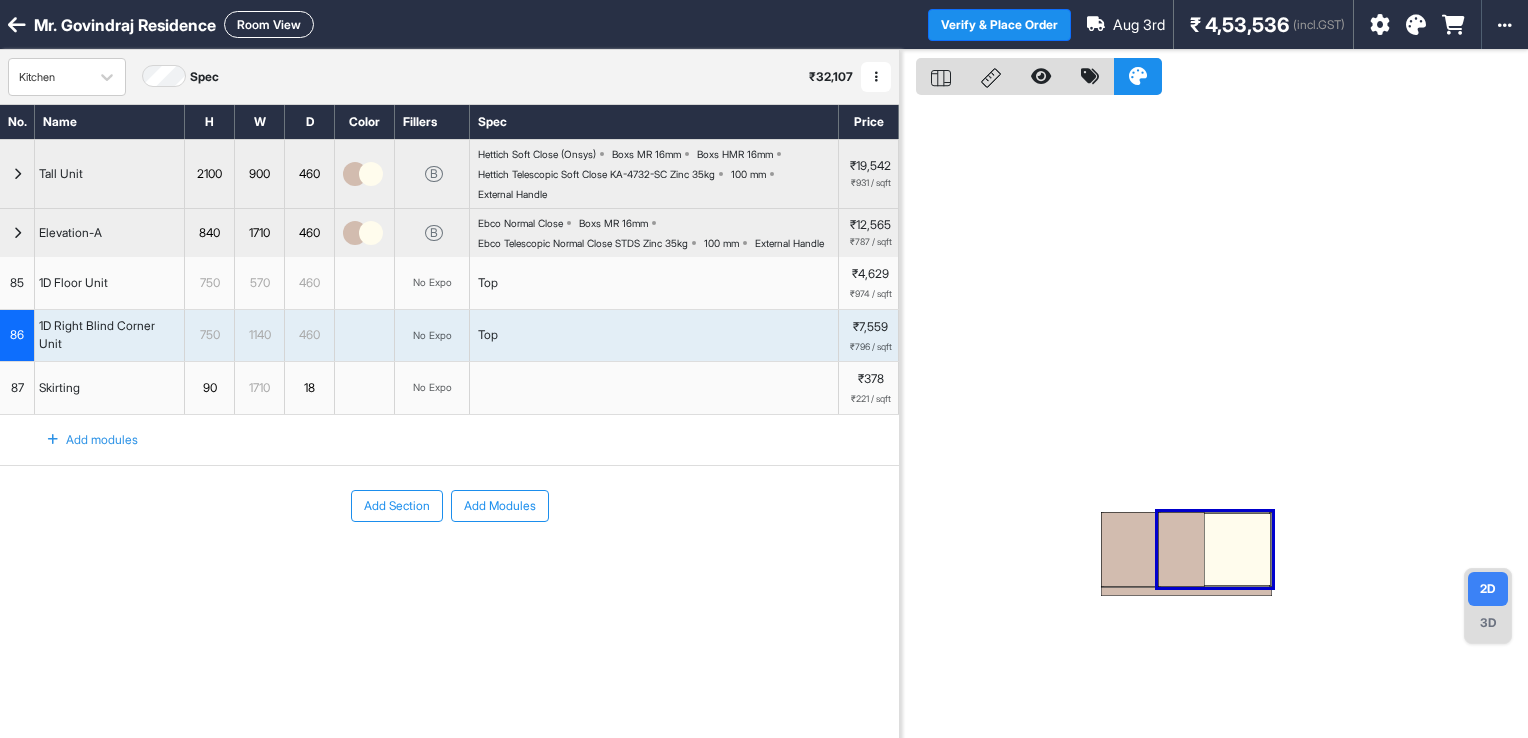 click at bounding box center (1181, 549) 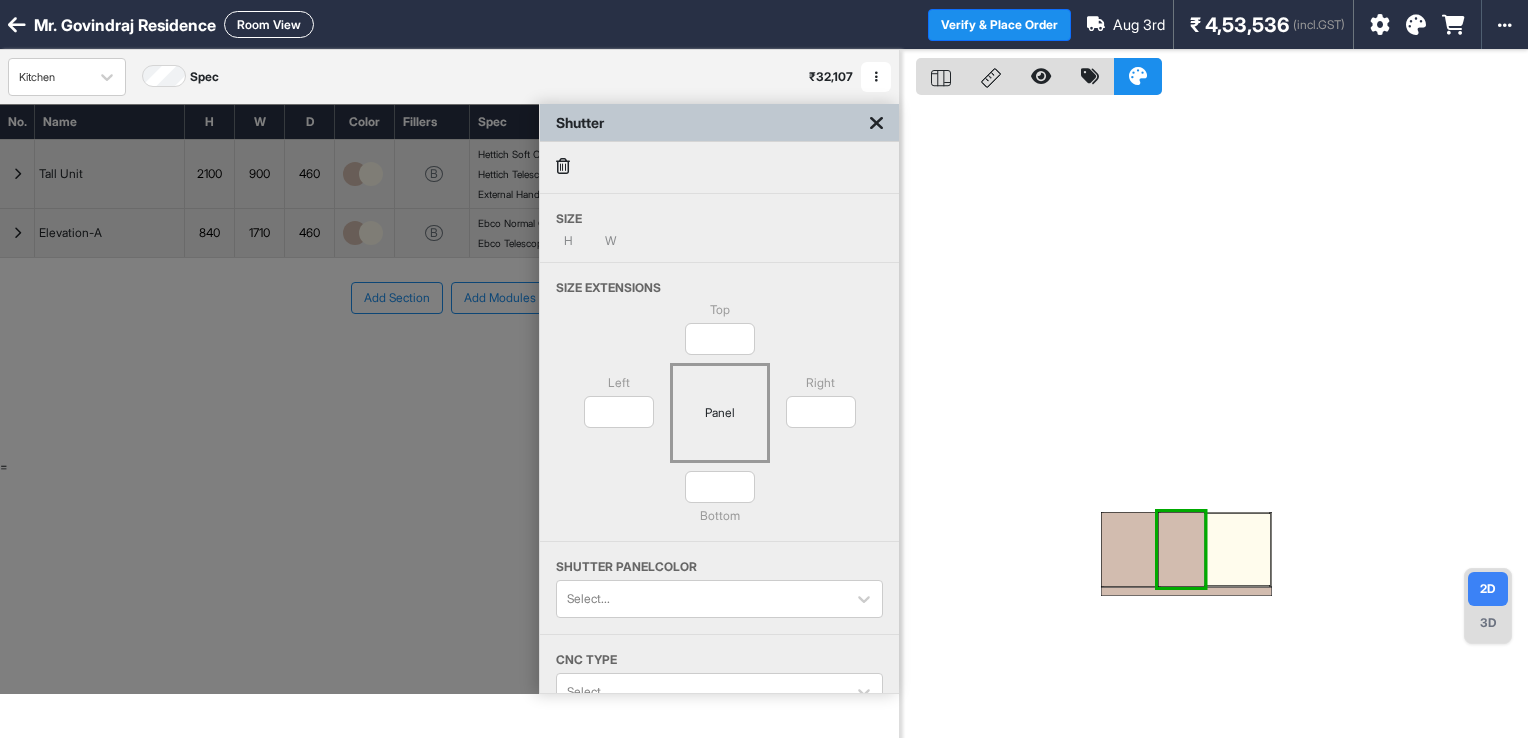 type on "****" 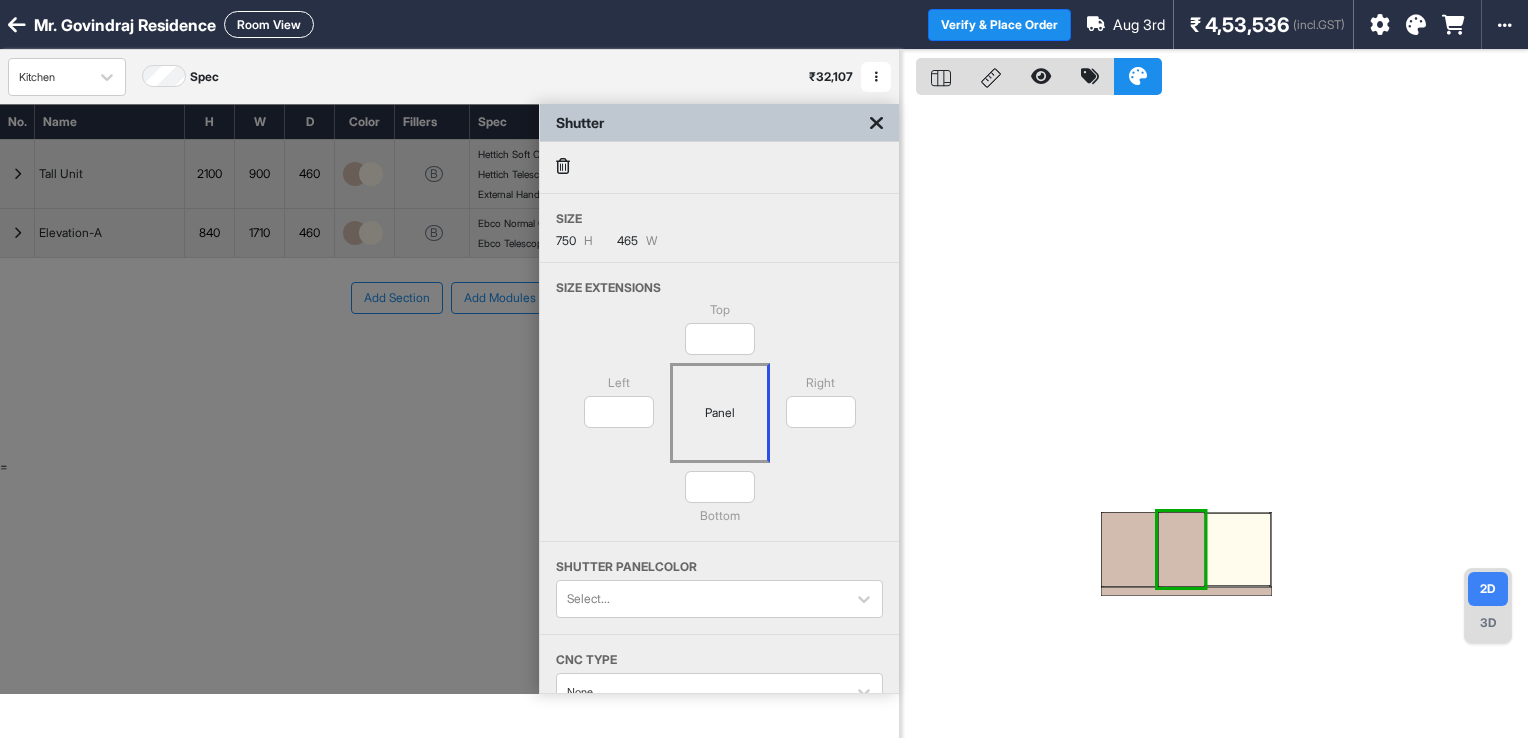 click at bounding box center (876, 123) 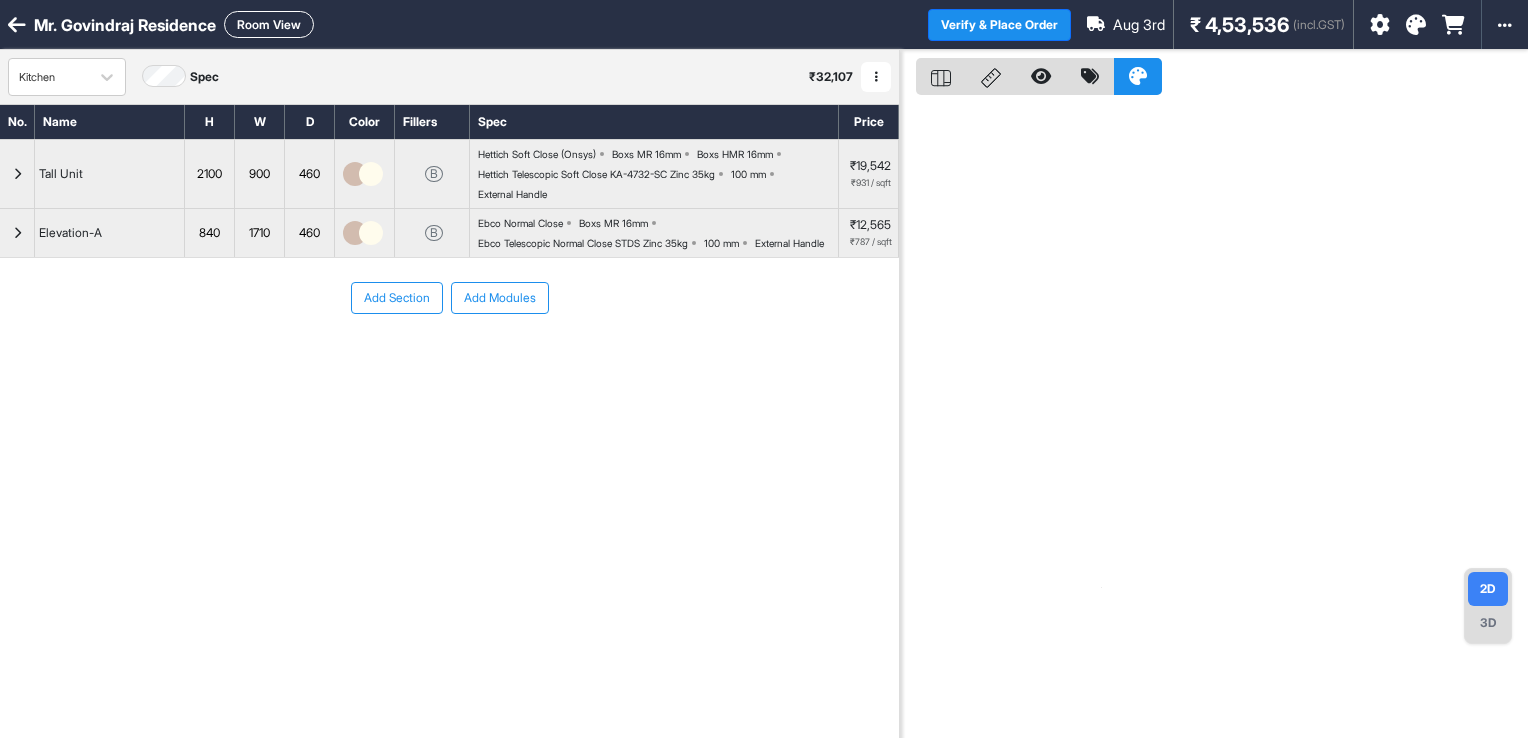 click on "Add Modules" at bounding box center (500, 298) 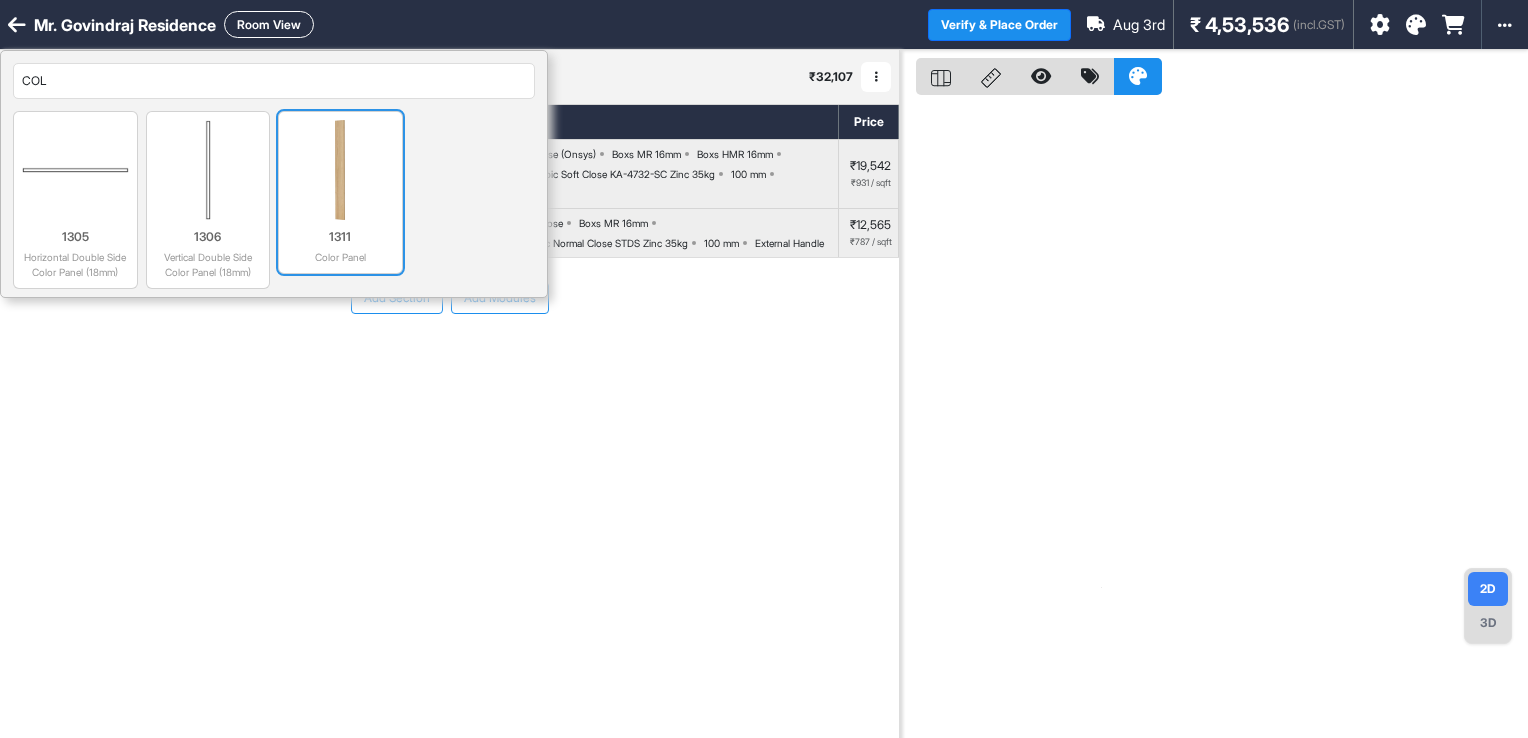 type on "COL" 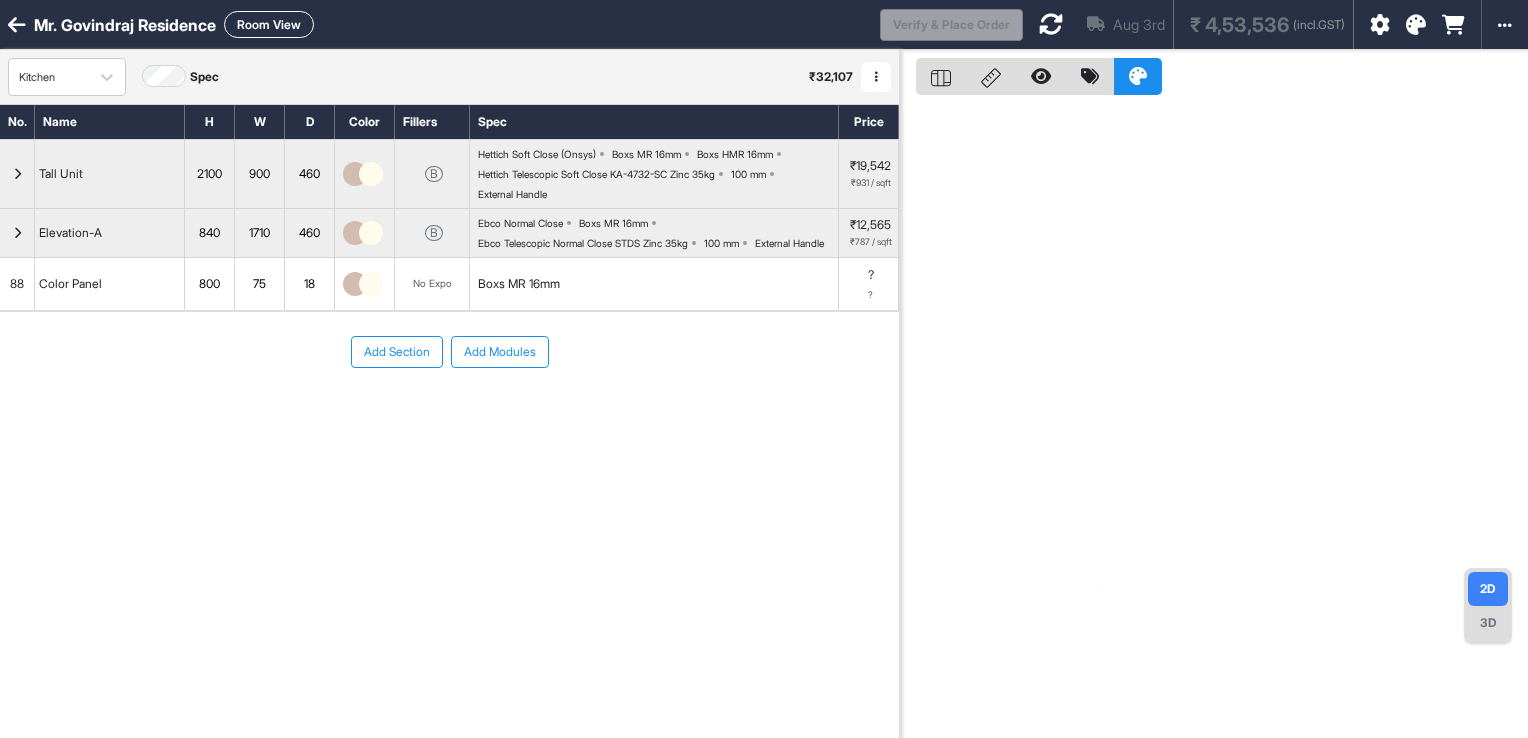 click on "Ebco Normal Close Boxs MR 16mm Ebco Telescopic Normal Close STDS Zinc 35kg 100 mm External Handle" at bounding box center [658, 233] 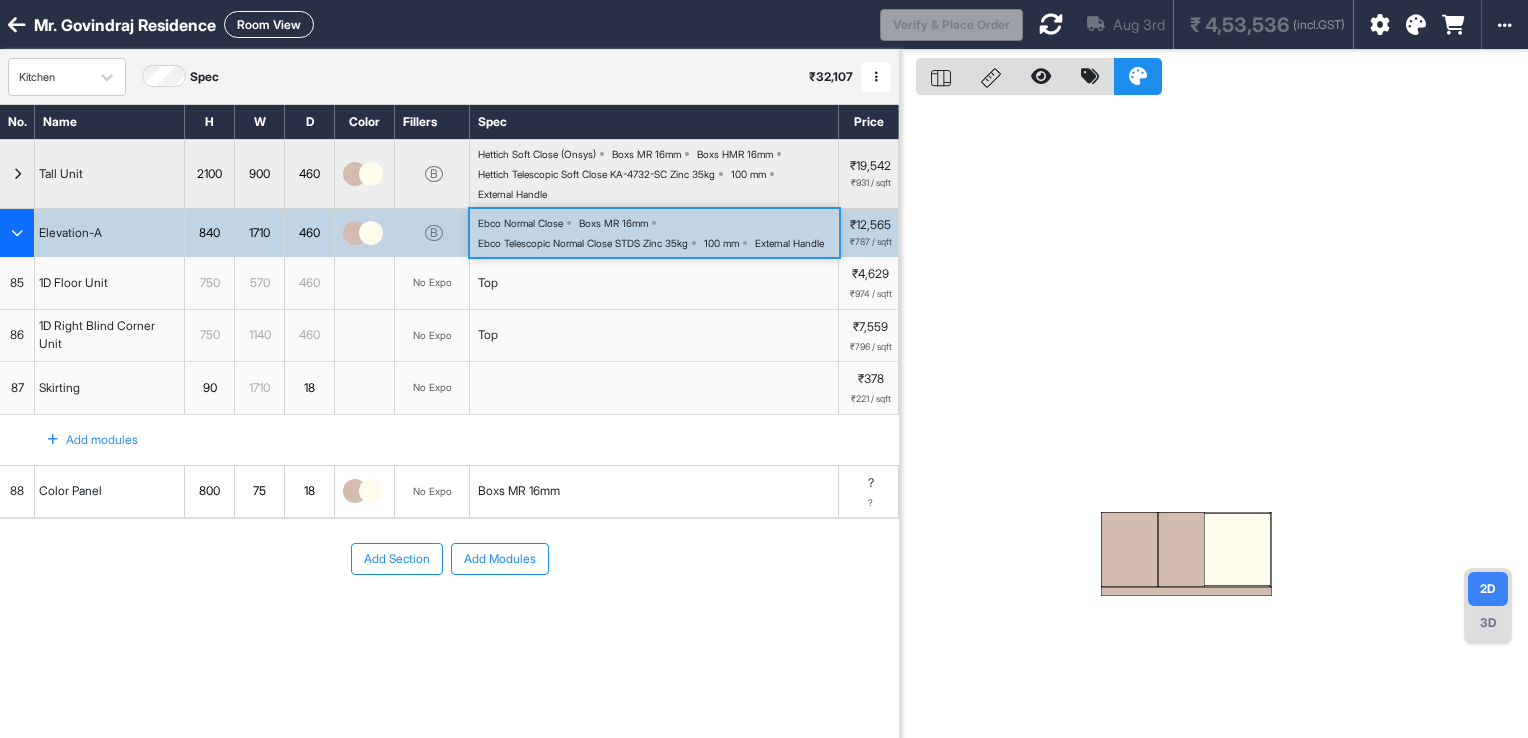 click on "Ebco Normal Close Boxs MR 16mm Ebco Telescopic Normal Close STDS Zinc 35kg 100 mm External Handle" at bounding box center (658, 233) 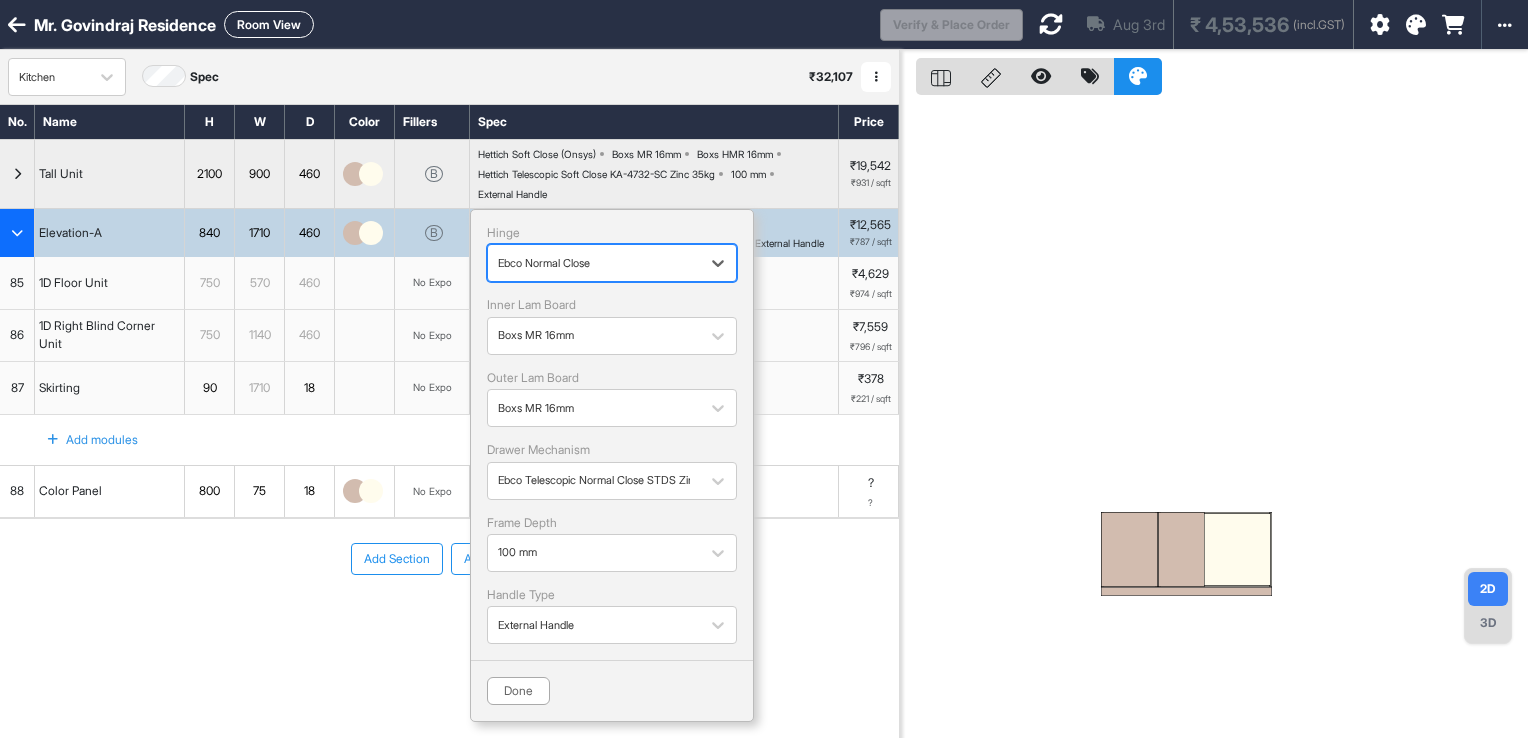 click at bounding box center (594, 263) 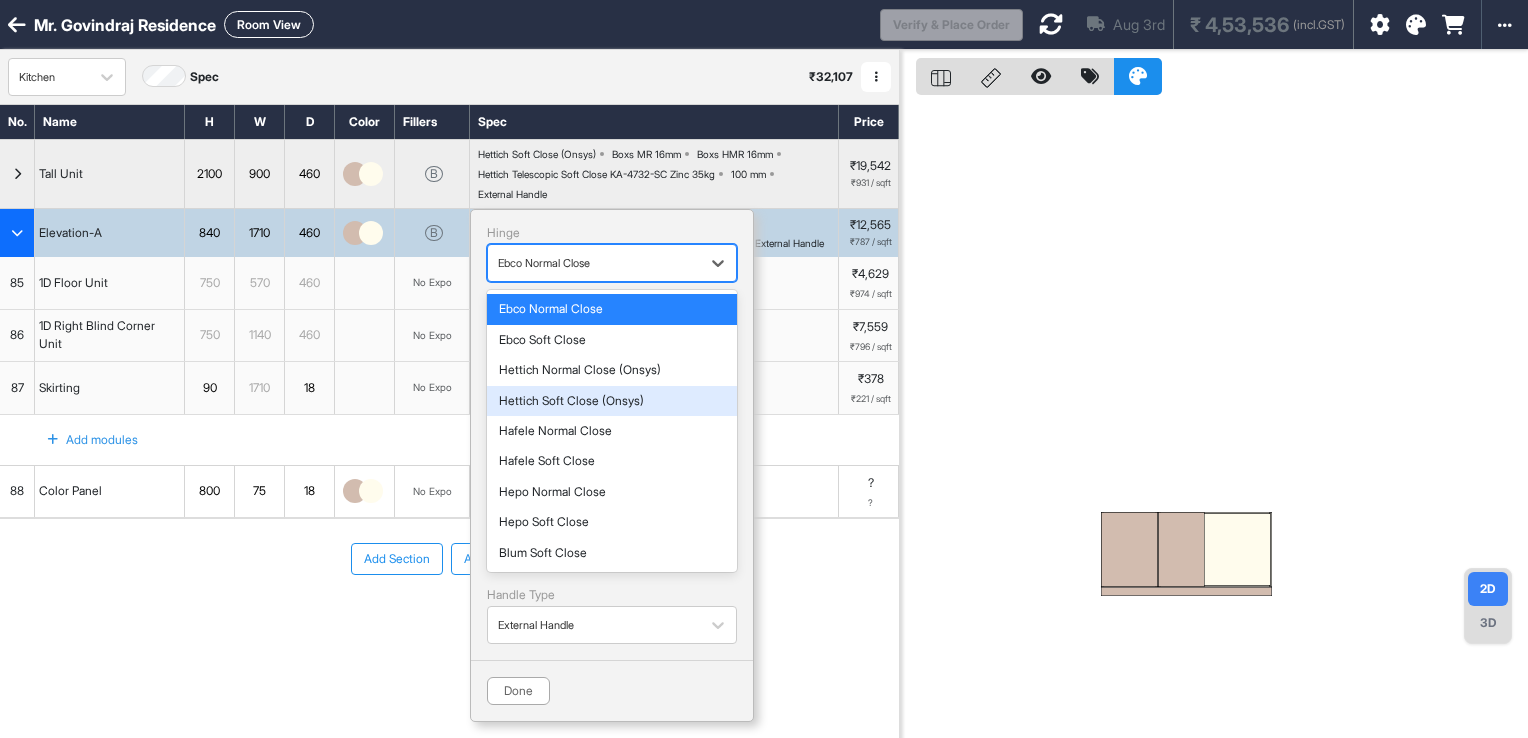 click on "Hettich Soft Close (Onsys)" at bounding box center [612, 401] 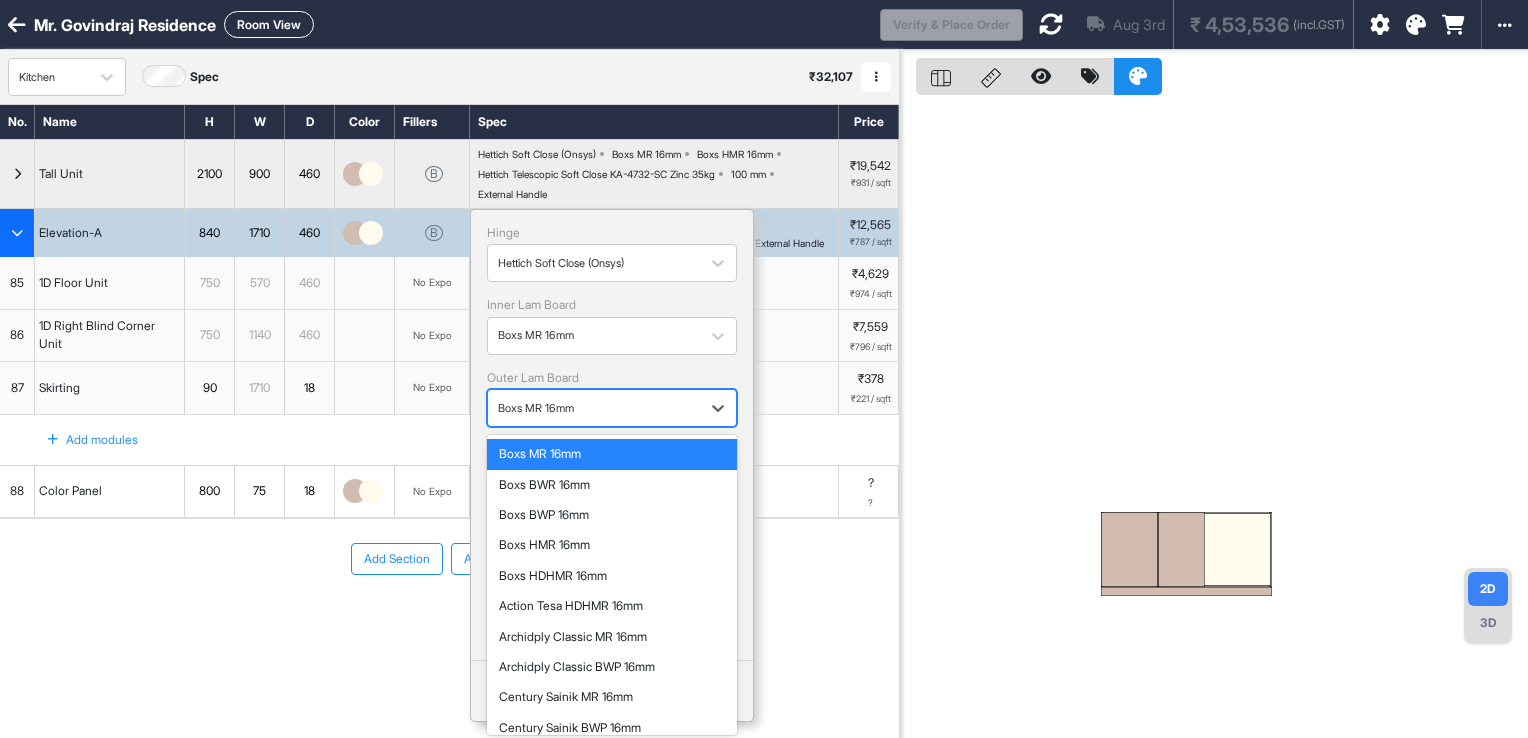 click at bounding box center [594, 408] 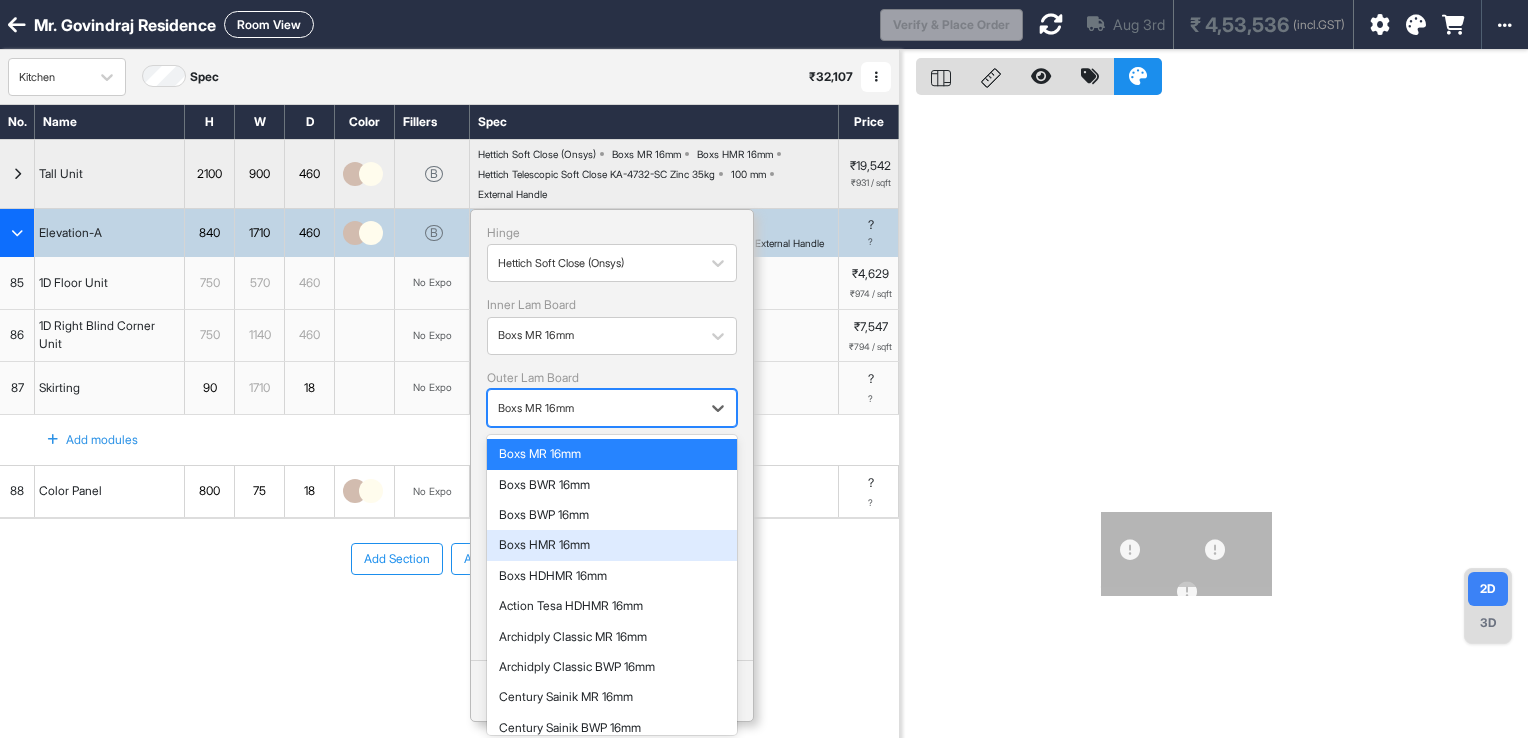 click on "Boxs HMR 16mm" at bounding box center (612, 545) 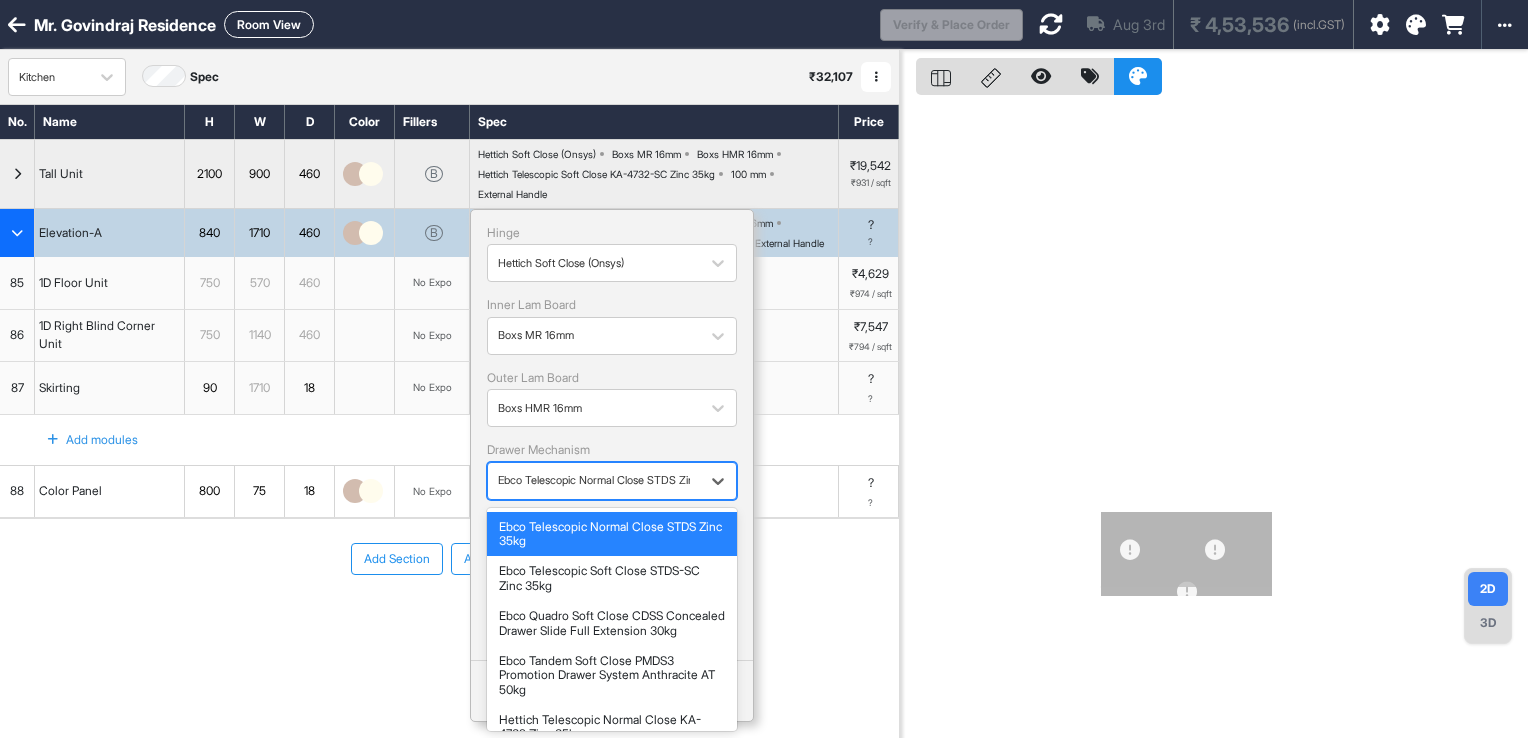 click at bounding box center (594, 480) 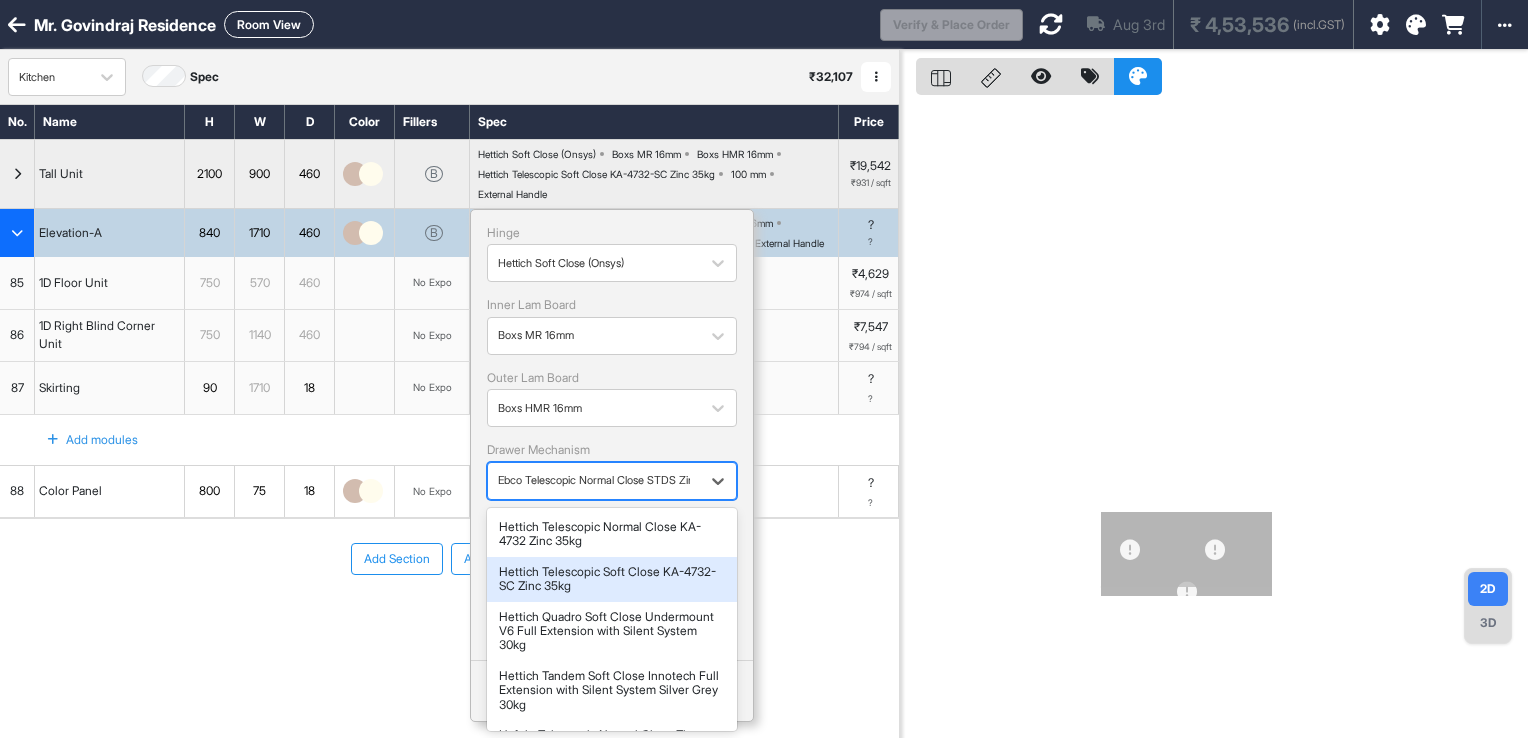 scroll, scrollTop: 200, scrollLeft: 0, axis: vertical 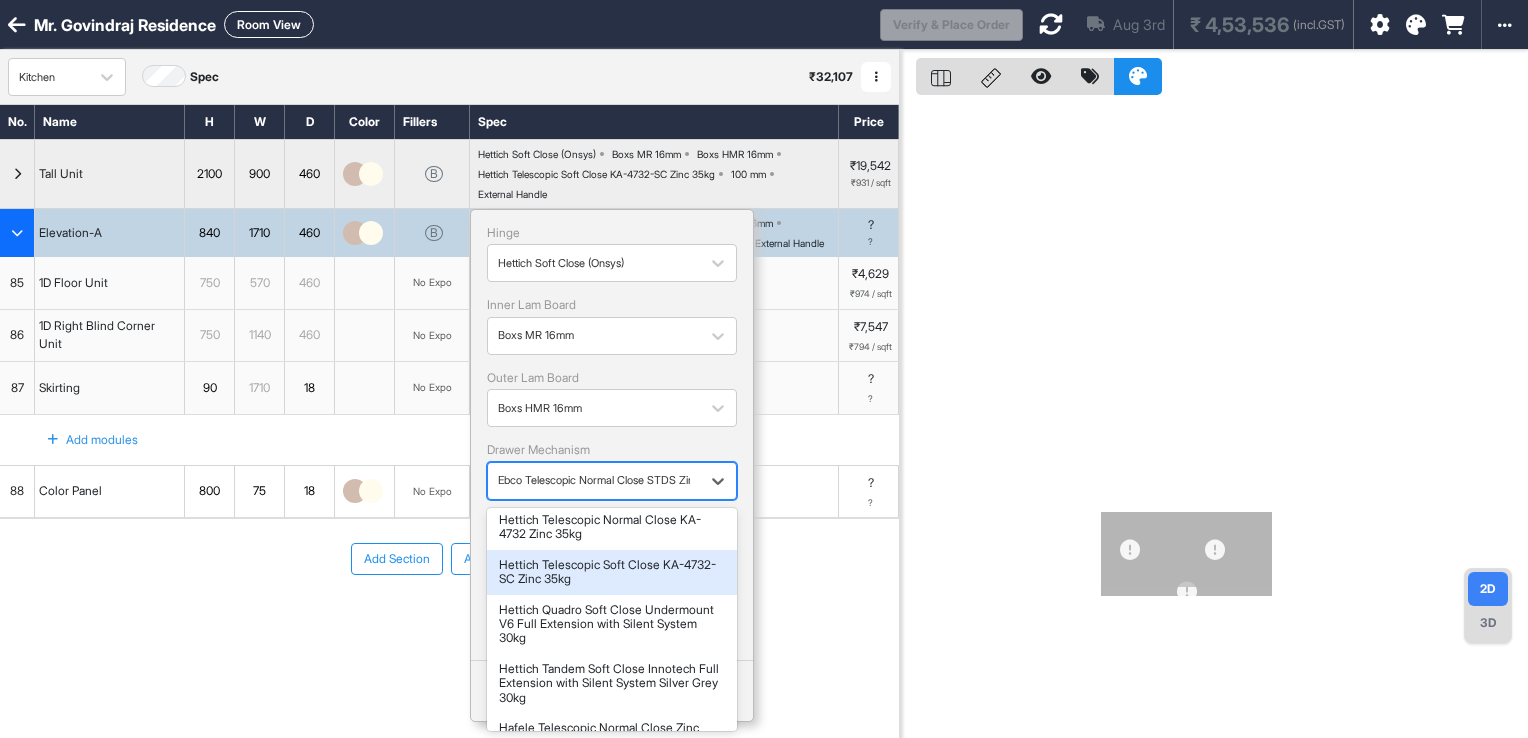click on "Hettich Telescopic Soft Close KA-4732-SC Zinc 35kg" at bounding box center (612, 572) 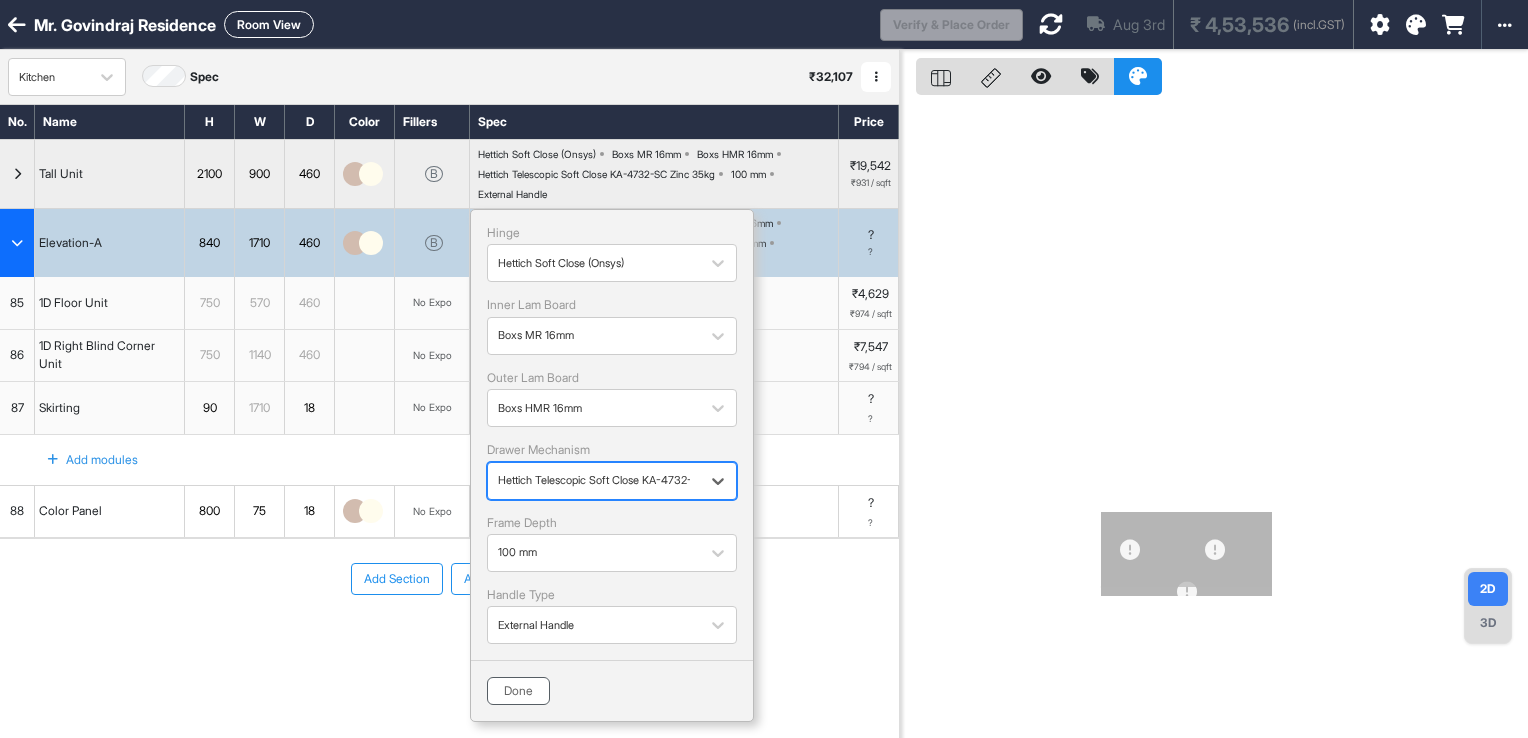 click on "Done" at bounding box center (518, 691) 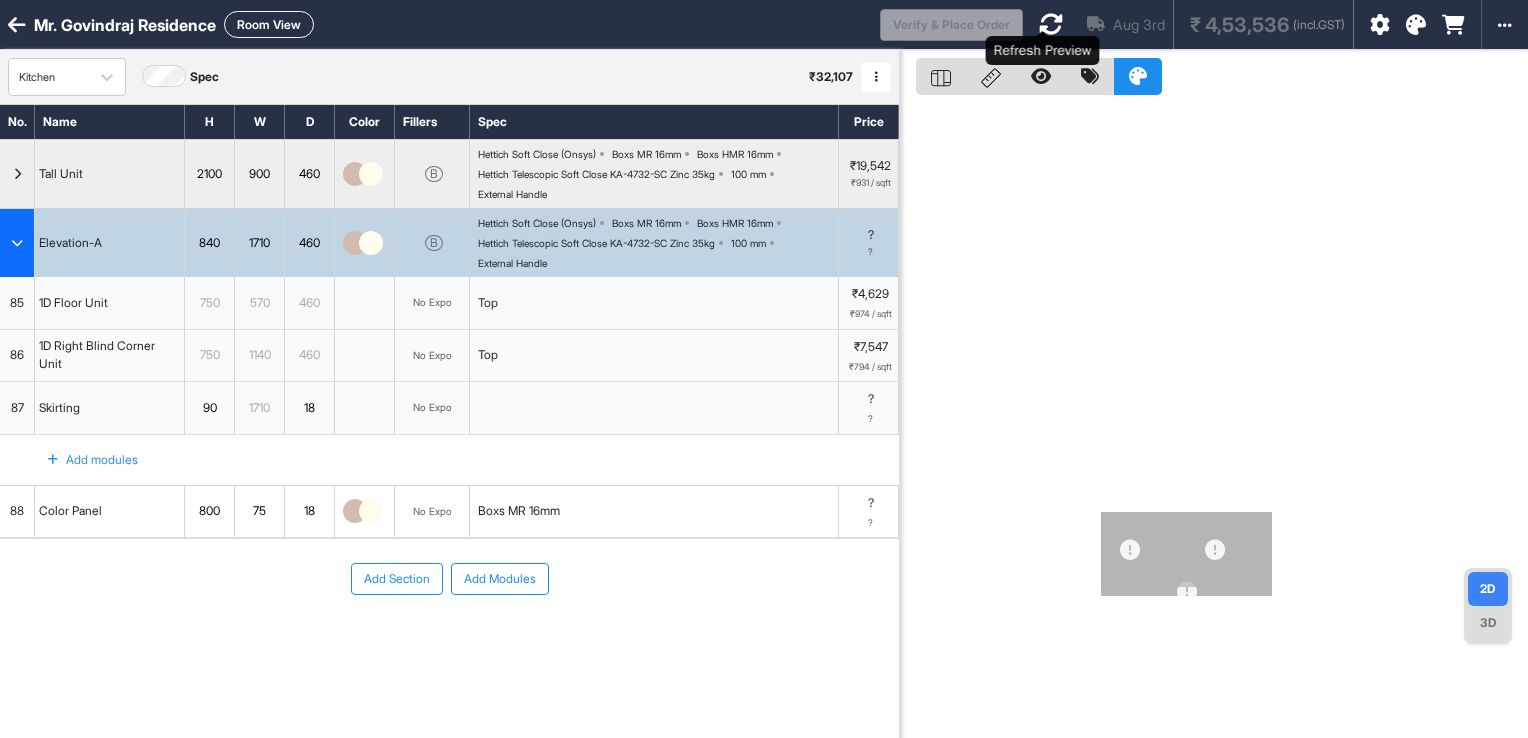 click at bounding box center (1051, 24) 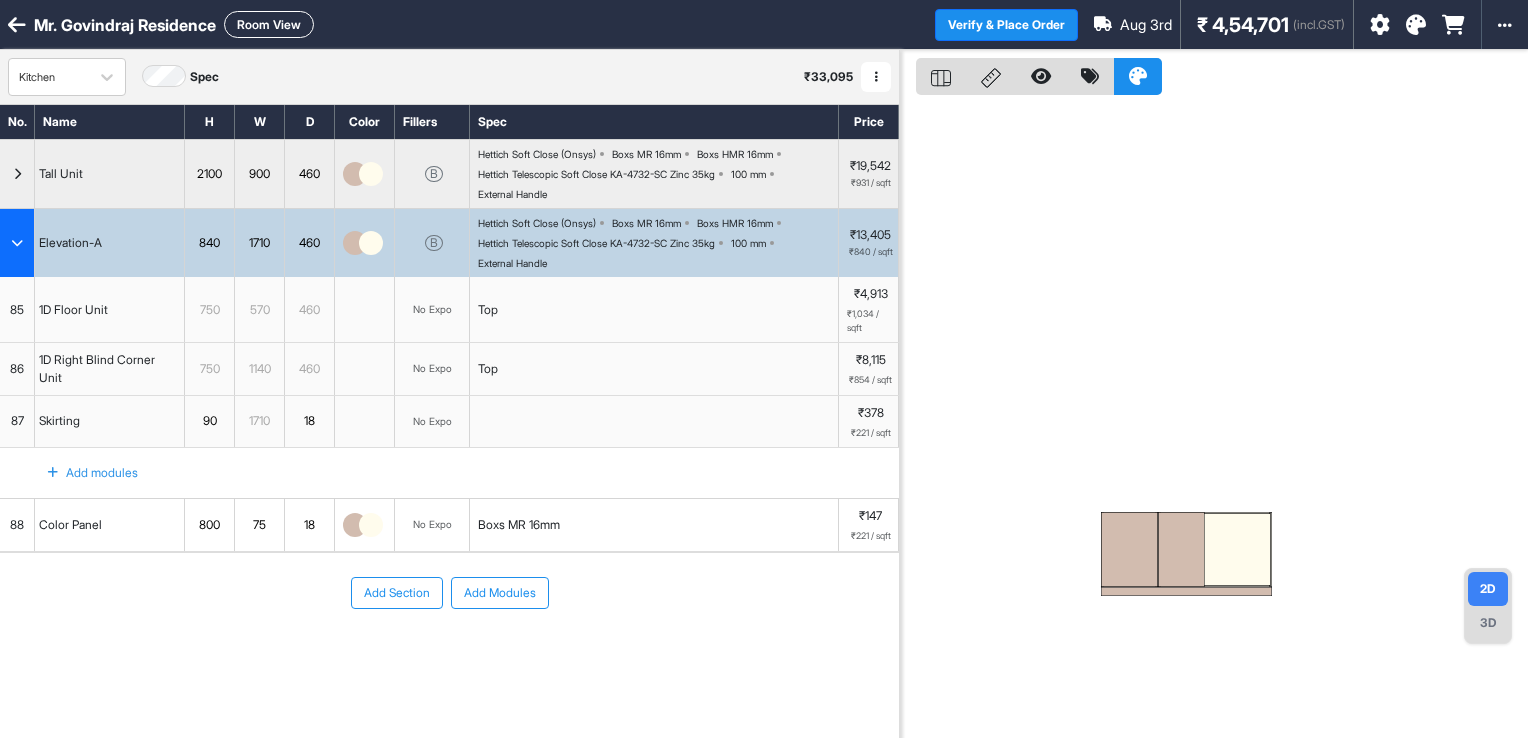 click on "Boxs MR 16mm" at bounding box center (519, 525) 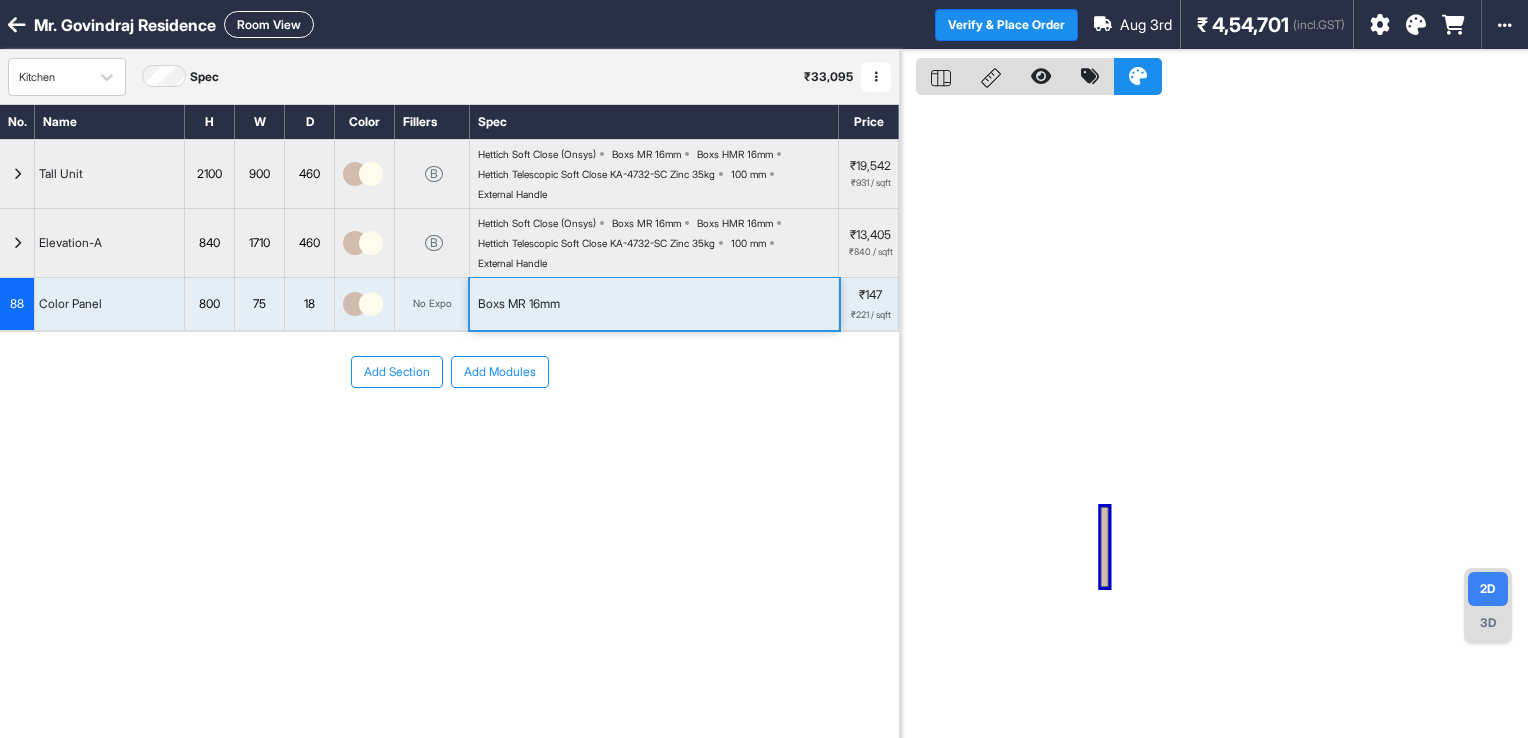 click on "Add Section Add Modules" at bounding box center (449, 432) 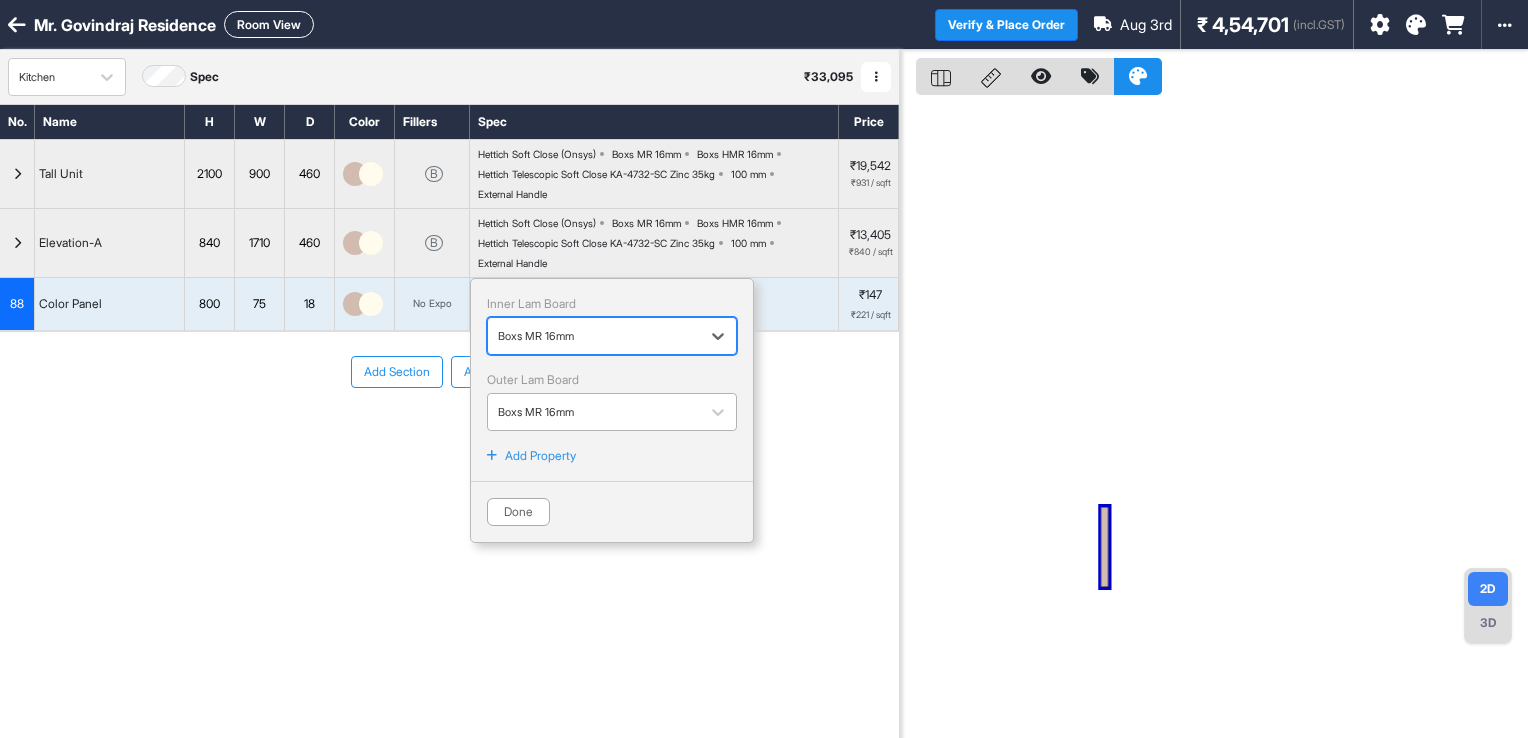 click on "Boxs MR 16mm" at bounding box center (594, 412) 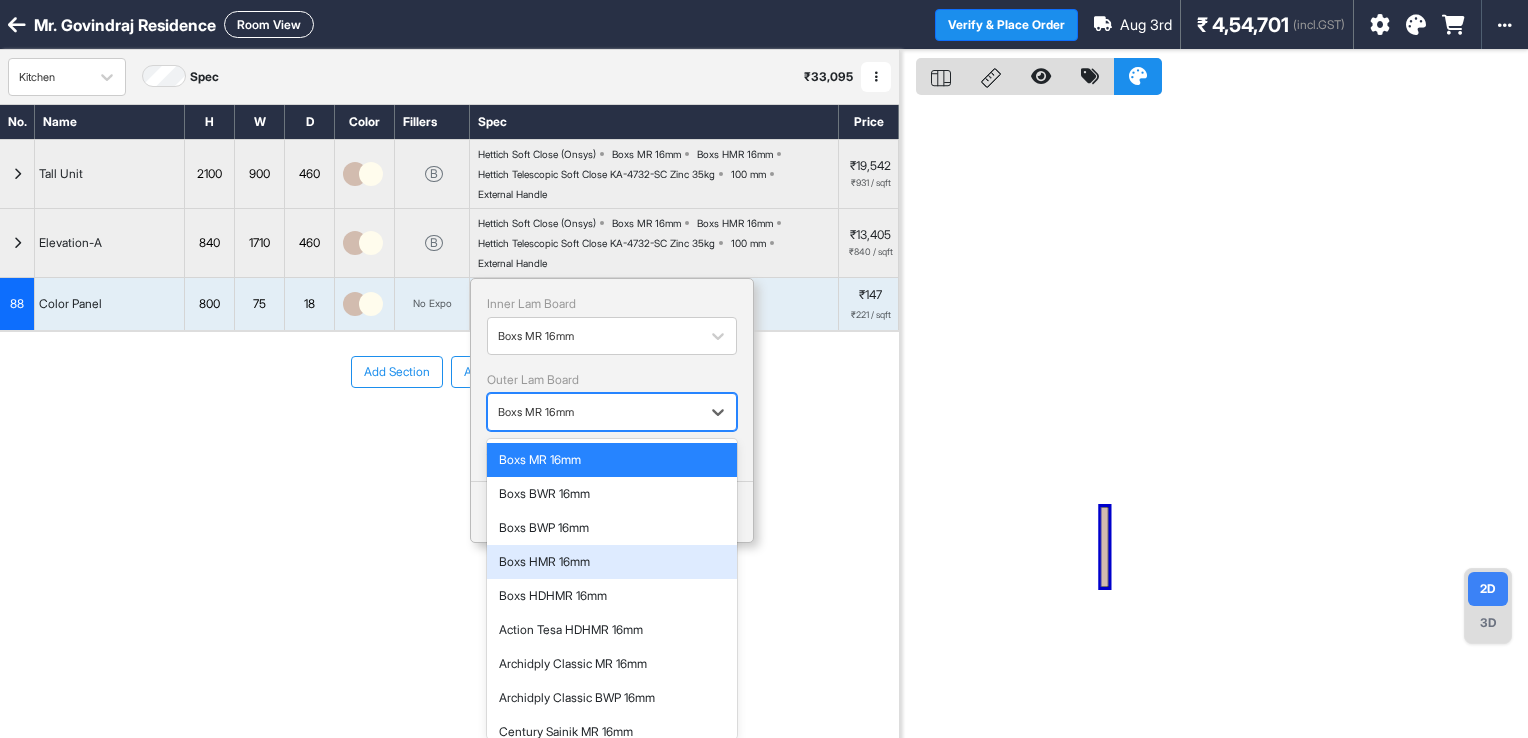 click on "Boxs HMR 16mm" at bounding box center [612, 562] 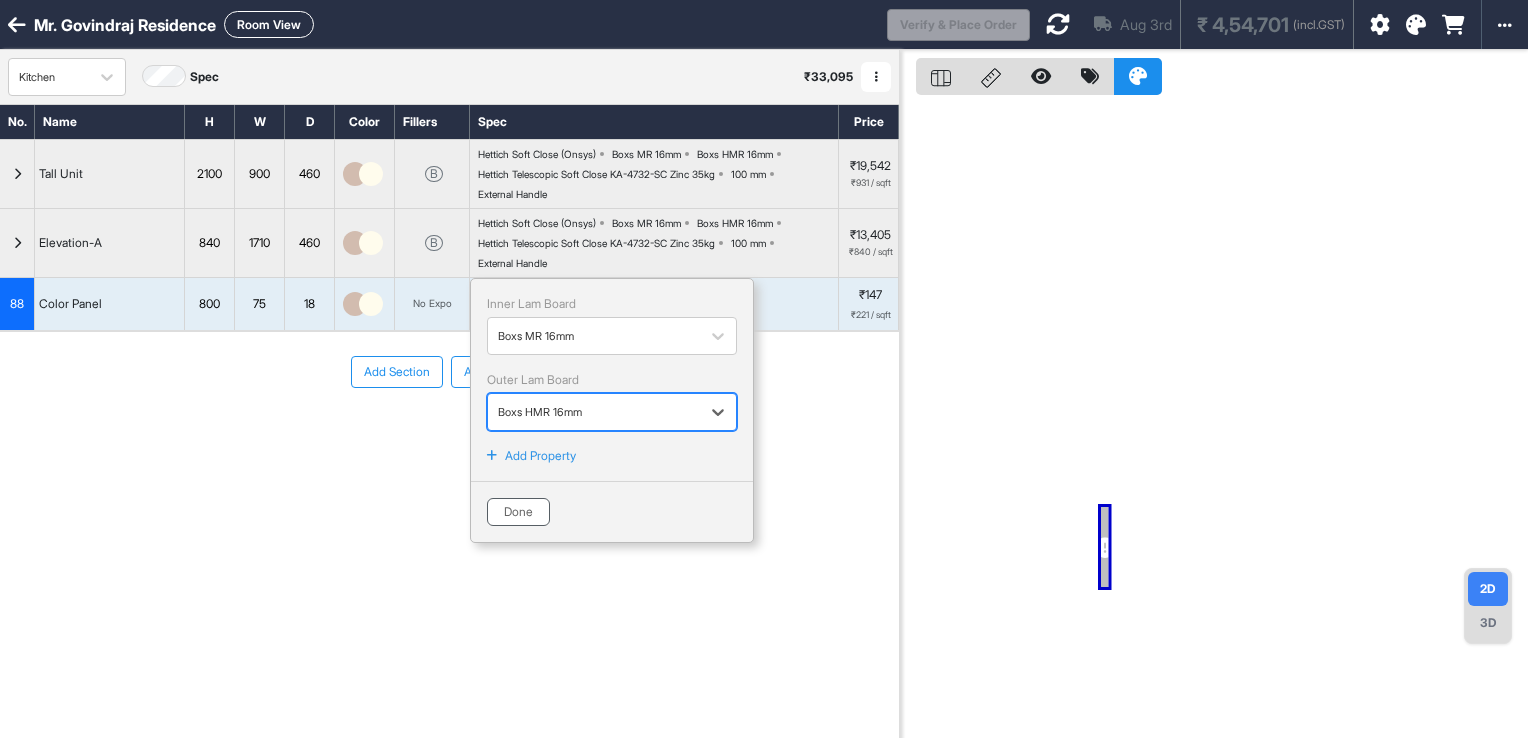 click on "Done" at bounding box center (518, 512) 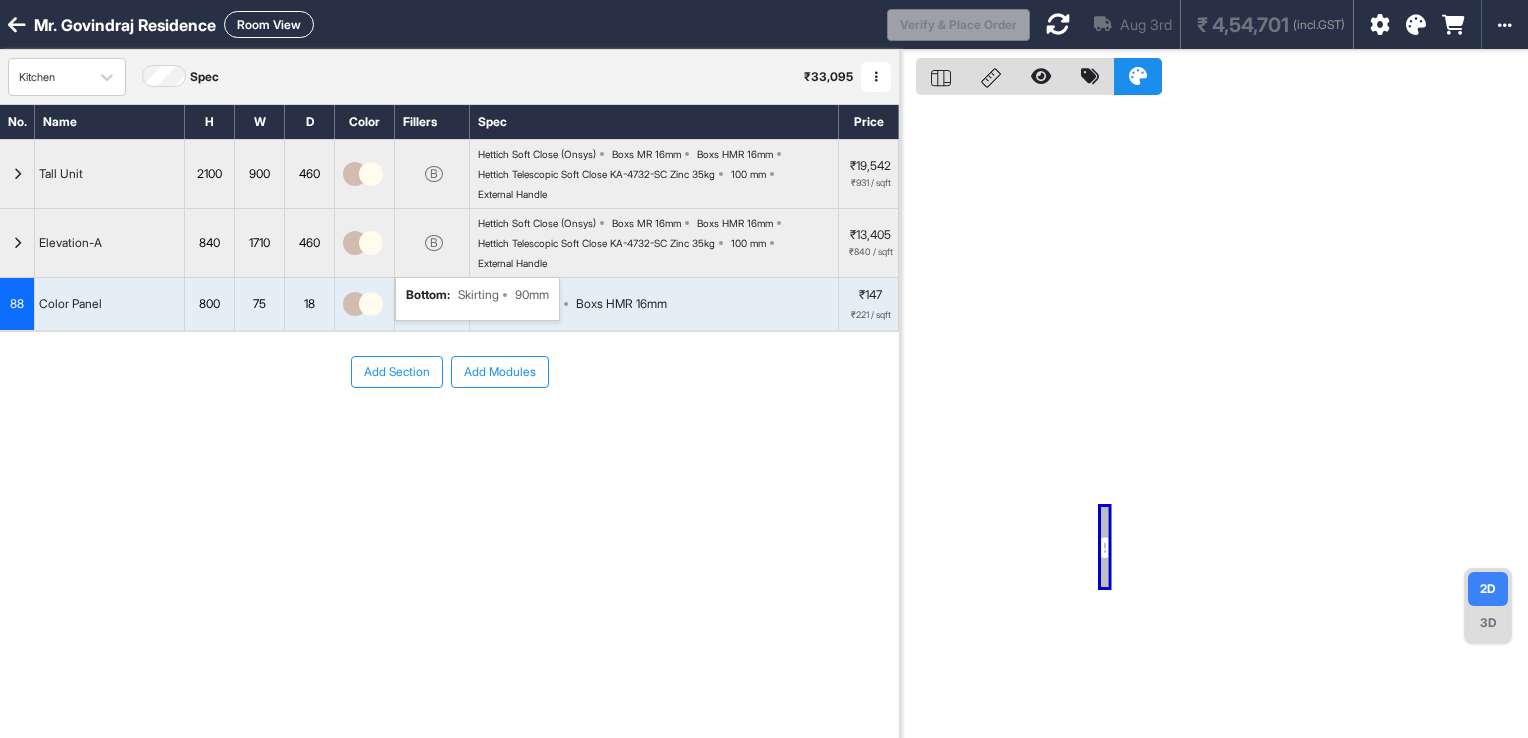 click on "B bottom : Skirting 90mm" at bounding box center [432, 243] 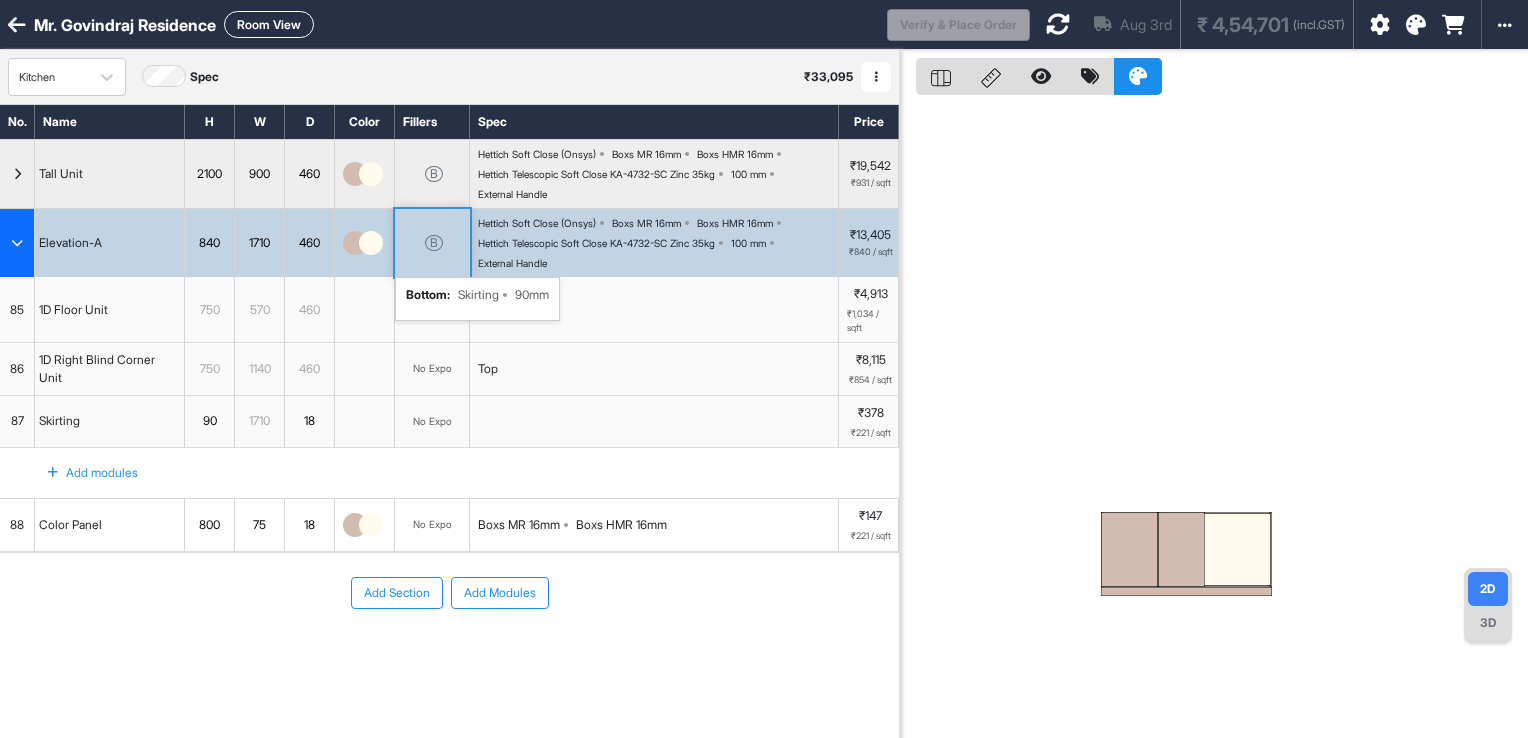 click on "B bottom : Skirting 90mm" at bounding box center (432, 243) 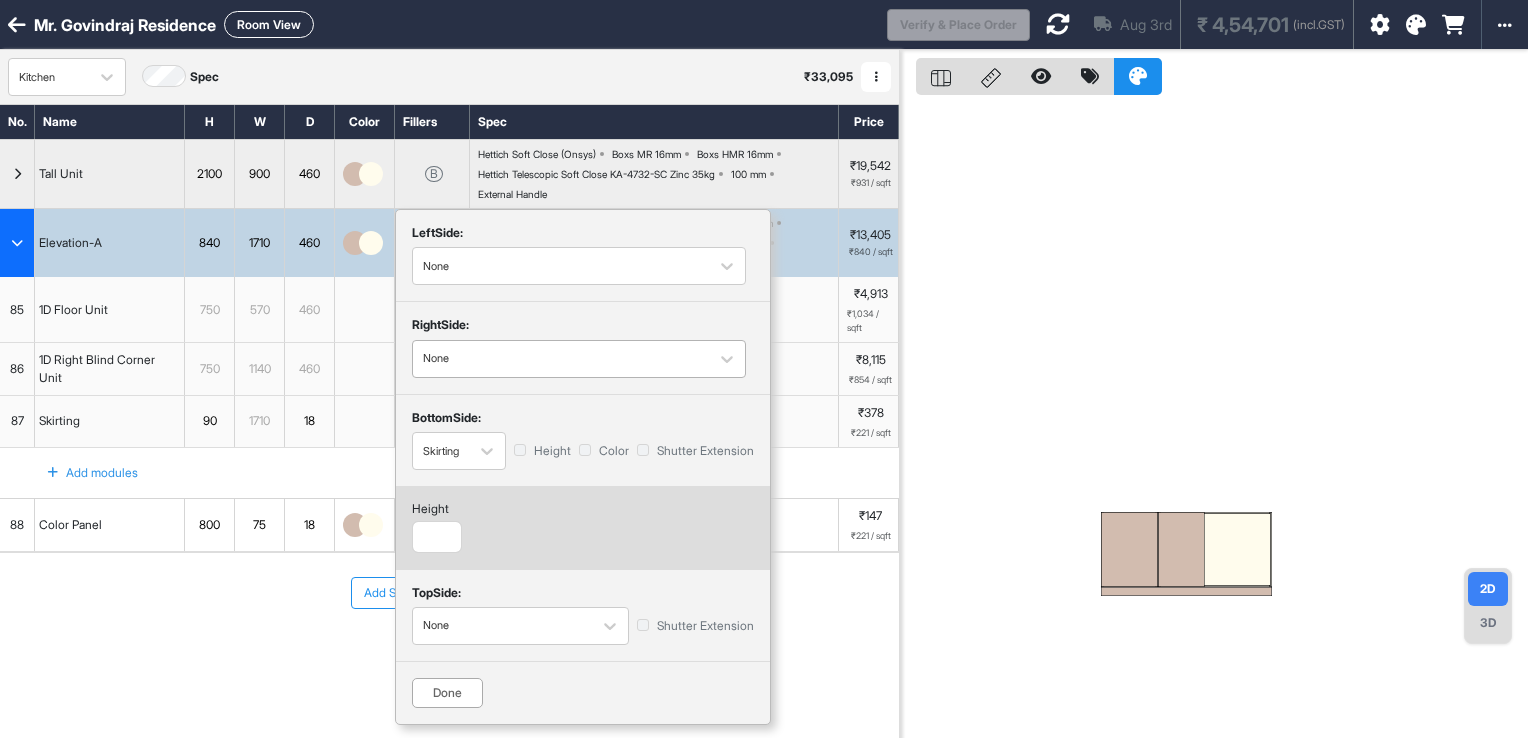 click at bounding box center (561, 359) 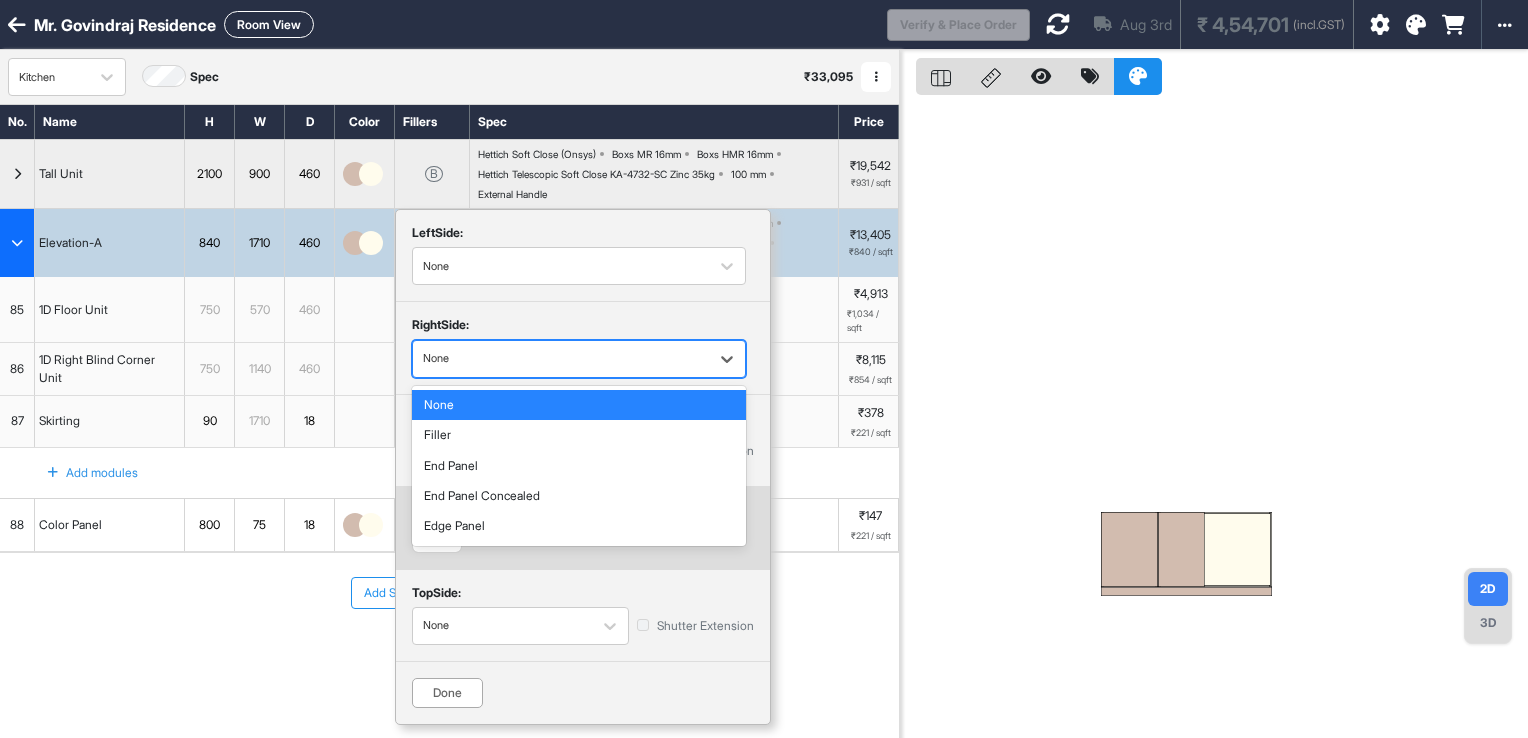 click at bounding box center (561, 359) 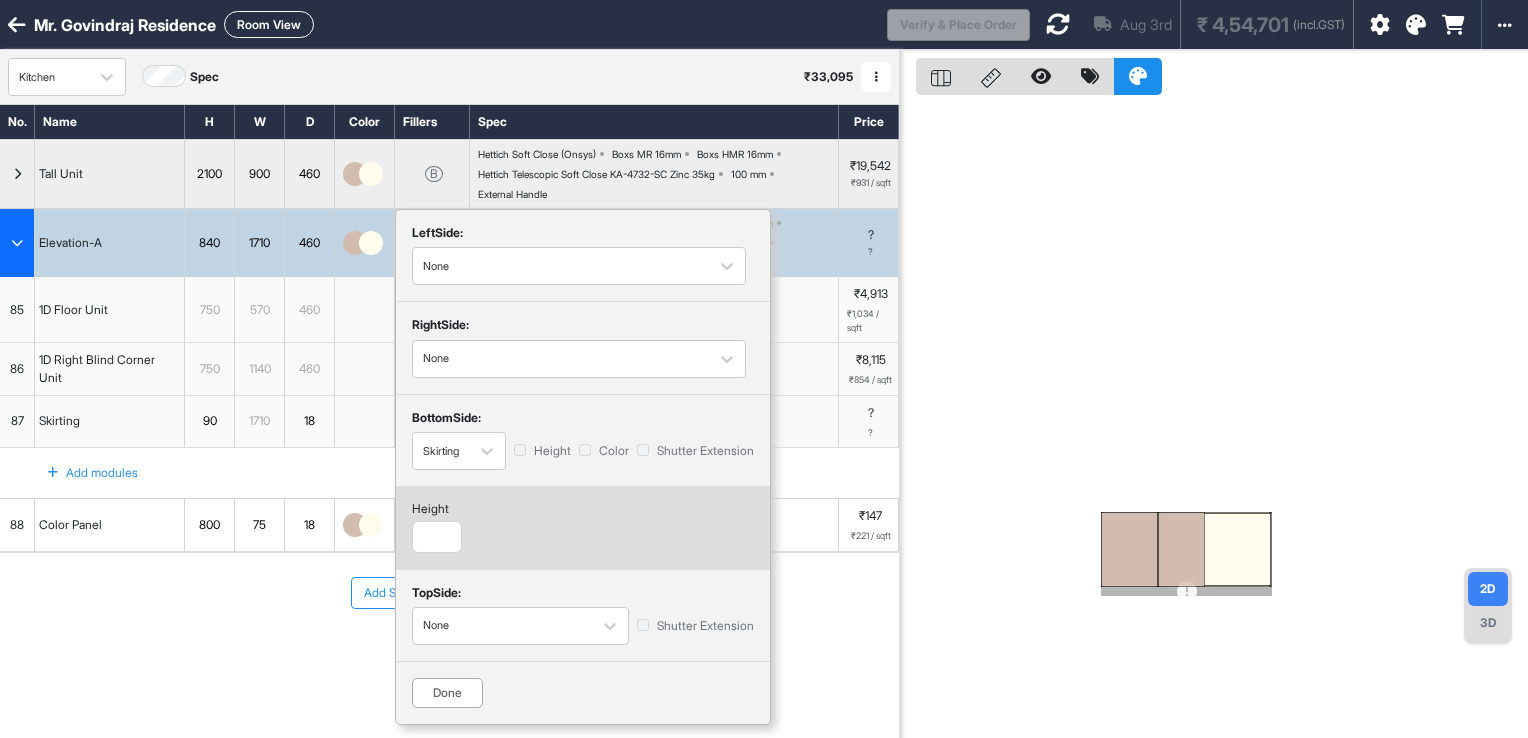 click on "Done" at bounding box center (447, 693) 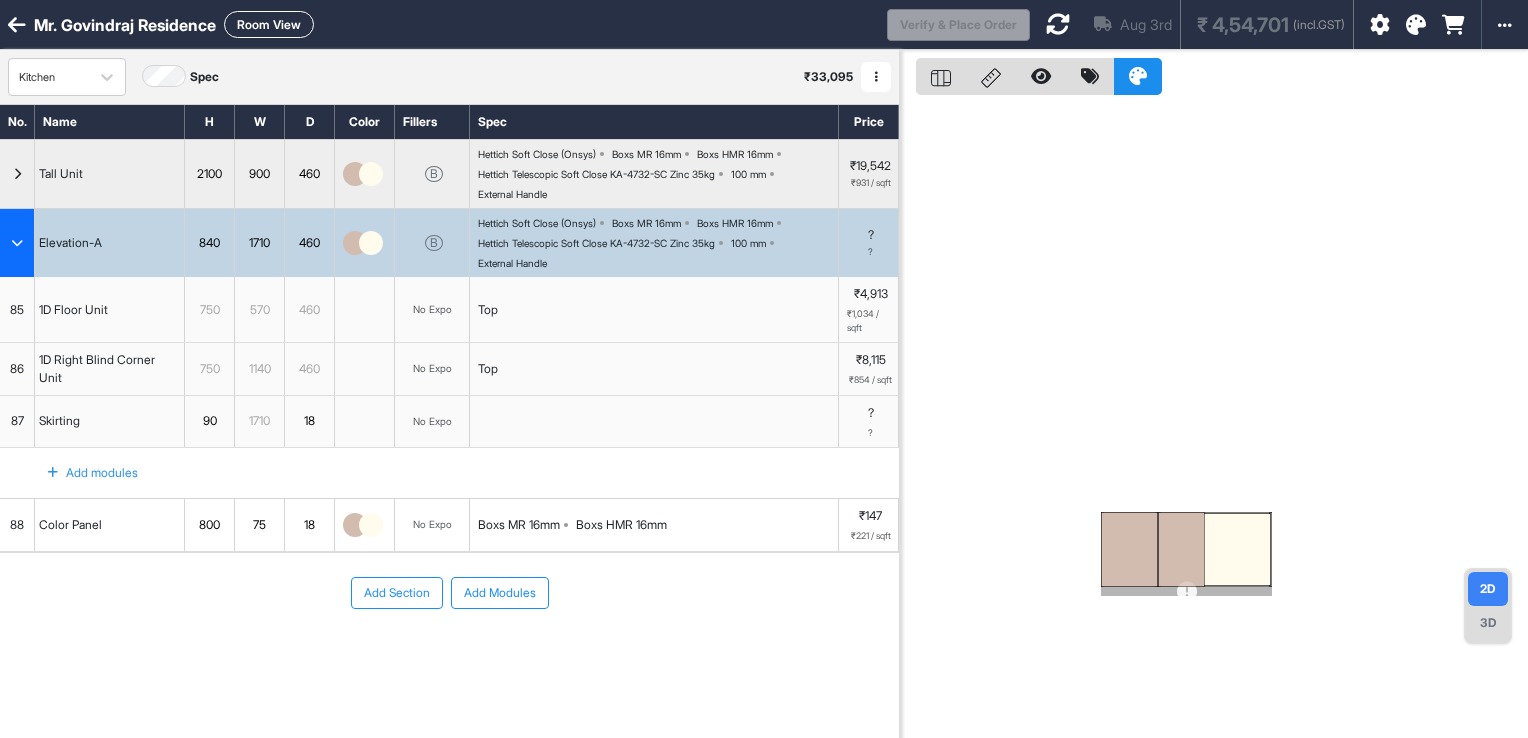 click on "840" at bounding box center [209, 243] 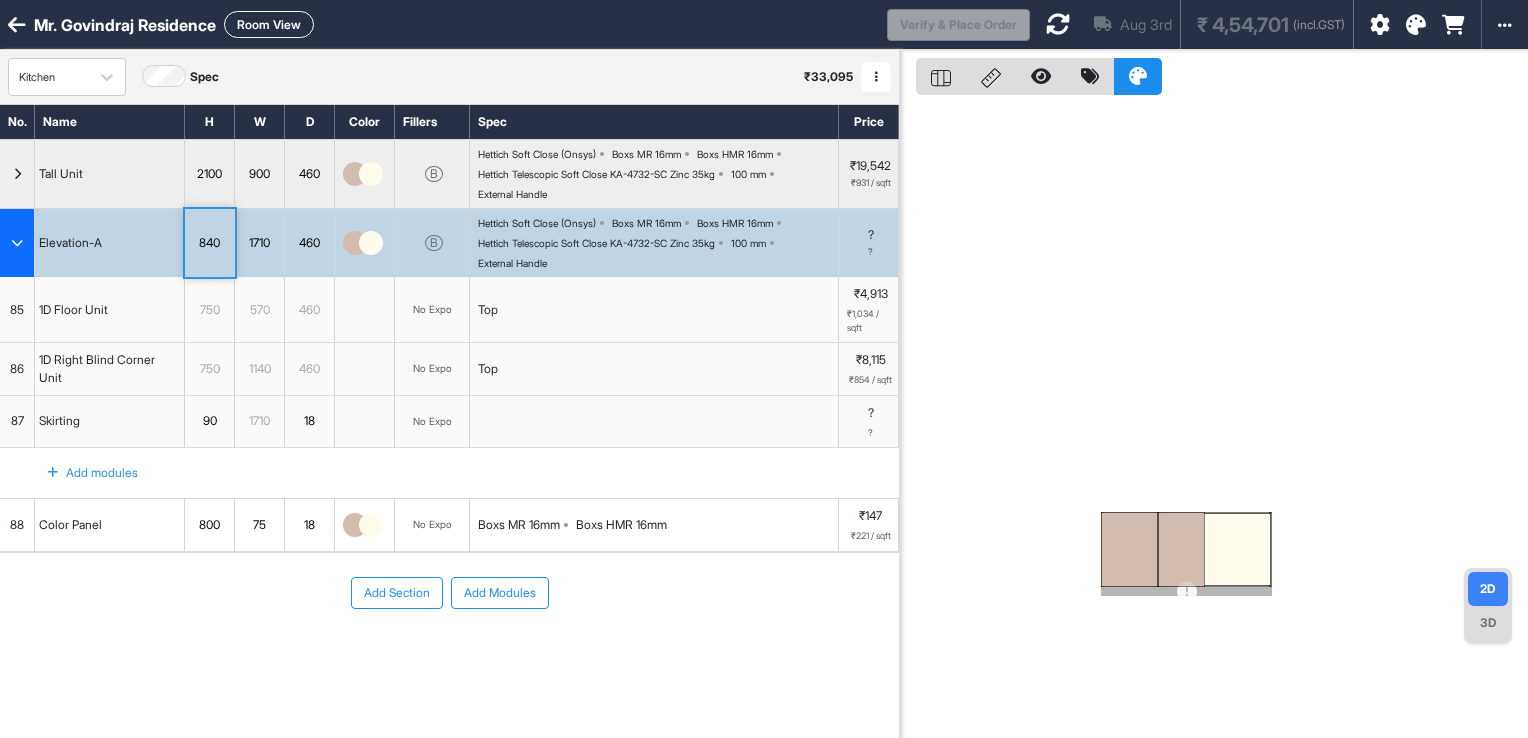 click on "840" at bounding box center (209, 243) 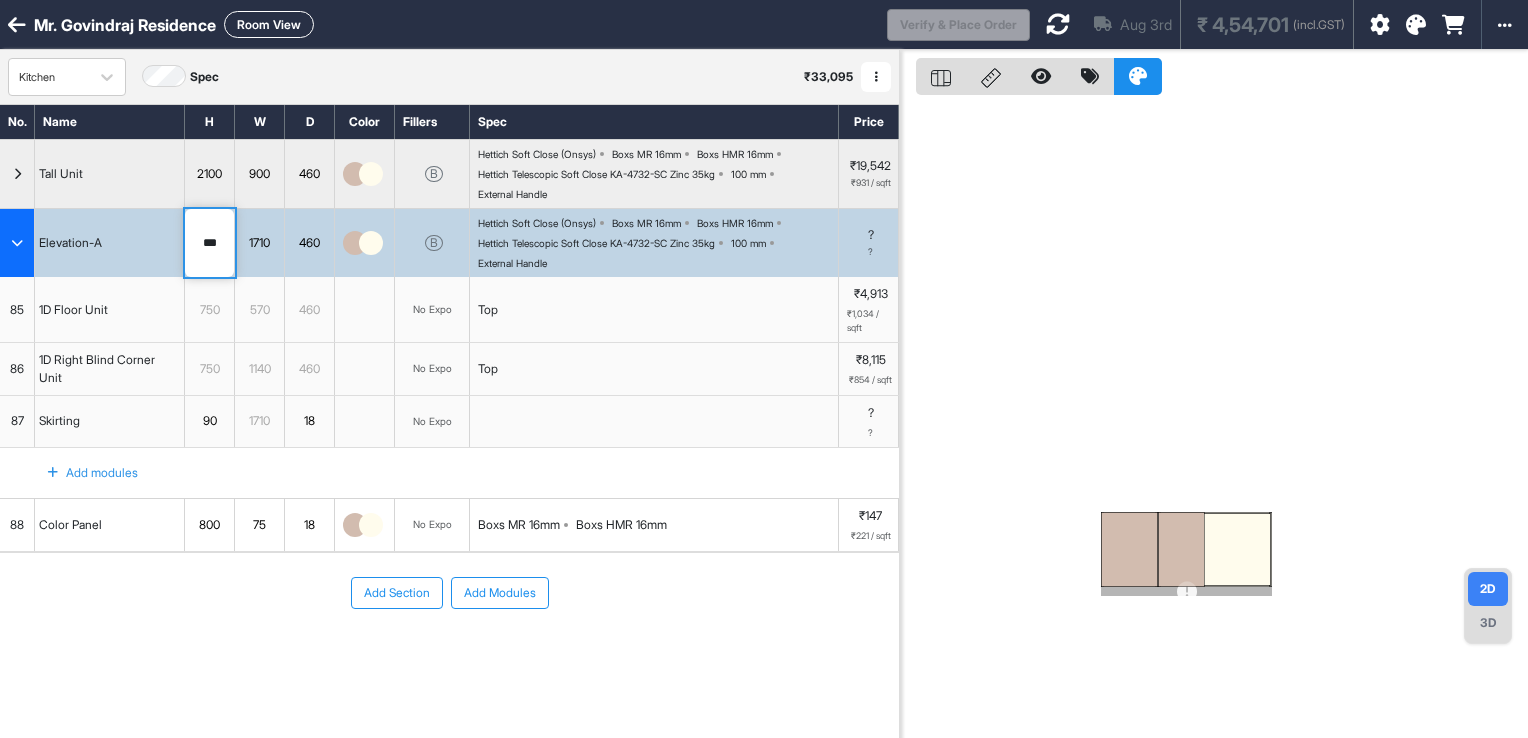 drag, startPoint x: 228, startPoint y: 245, endPoint x: 132, endPoint y: 246, distance: 96.00521 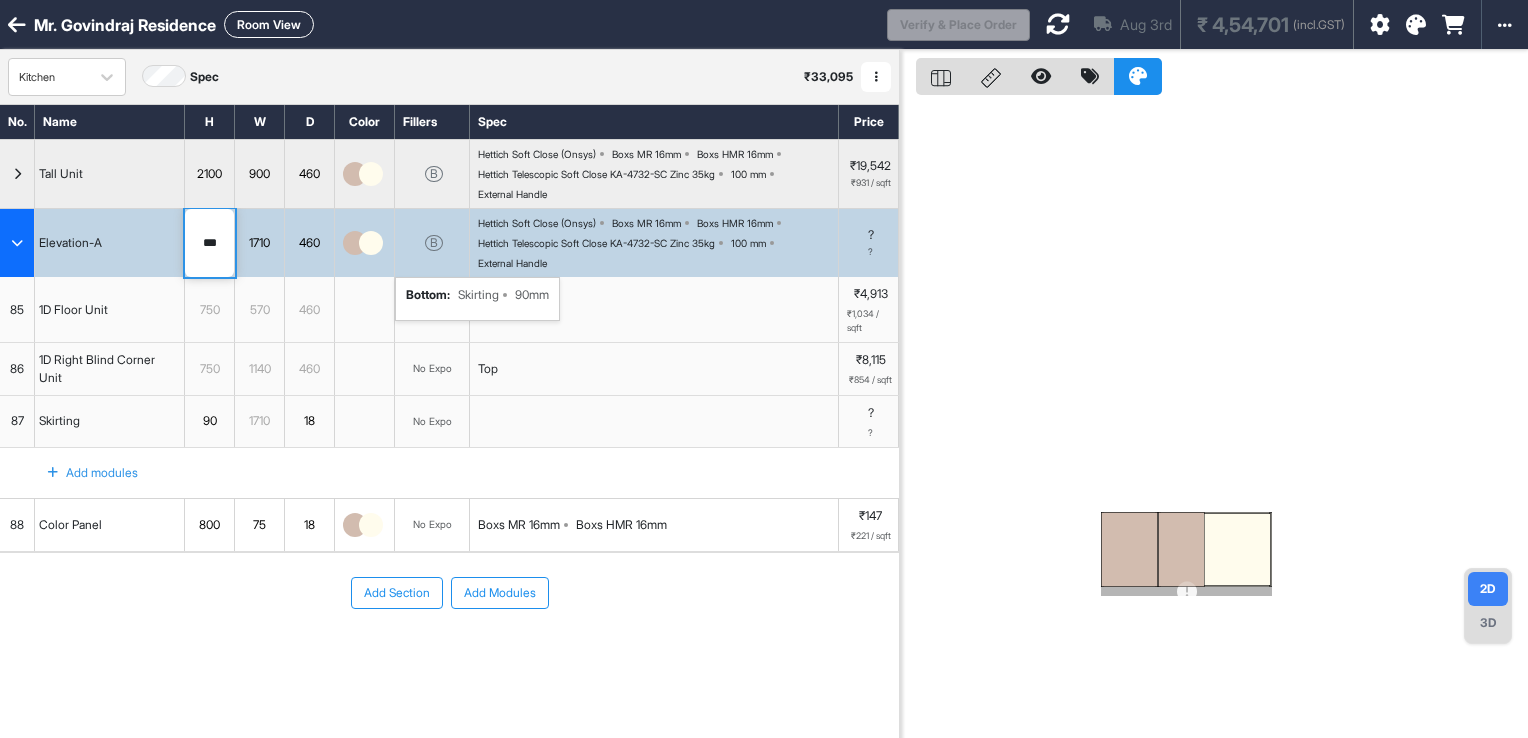 type on "***" 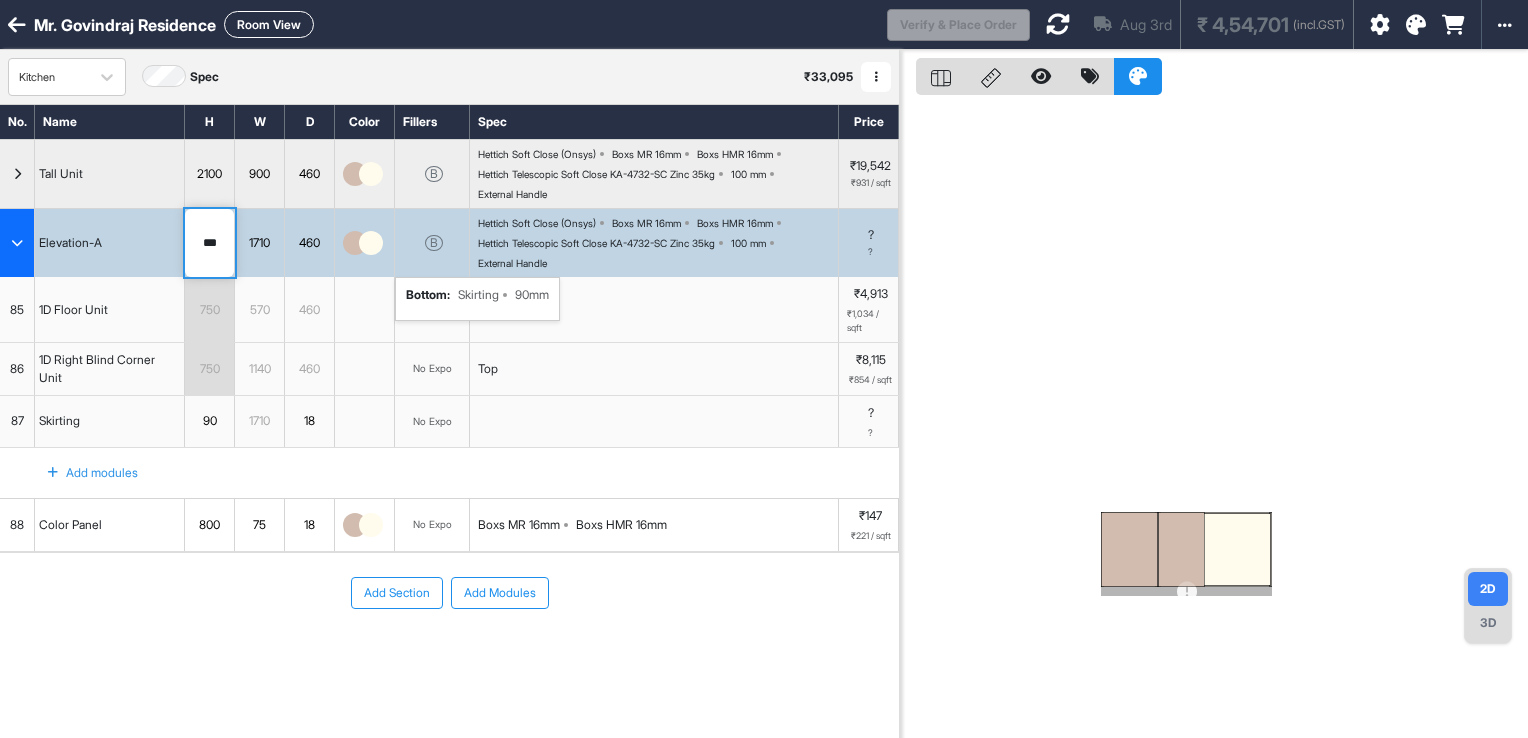 click on "B" at bounding box center [432, 243] 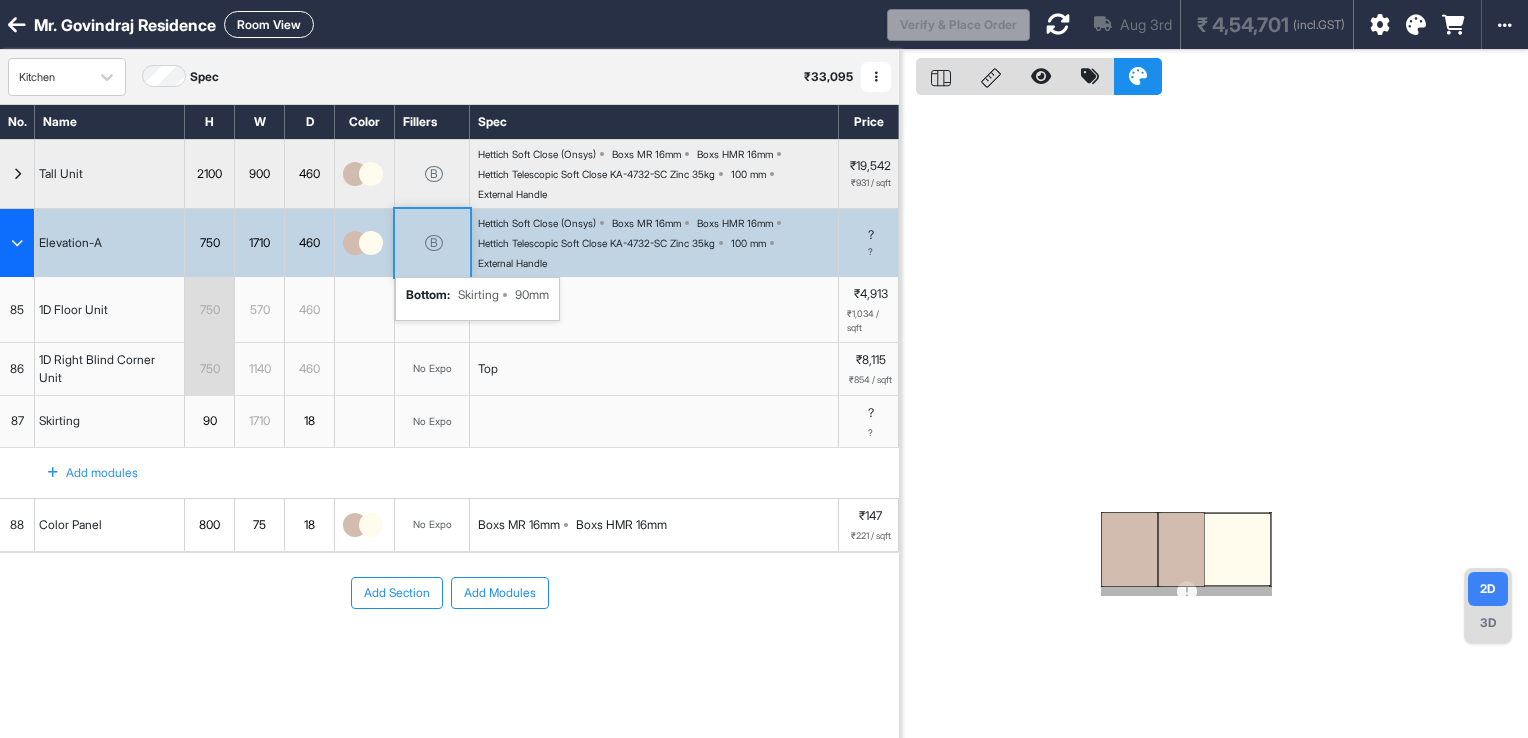 click on "B" at bounding box center (432, 243) 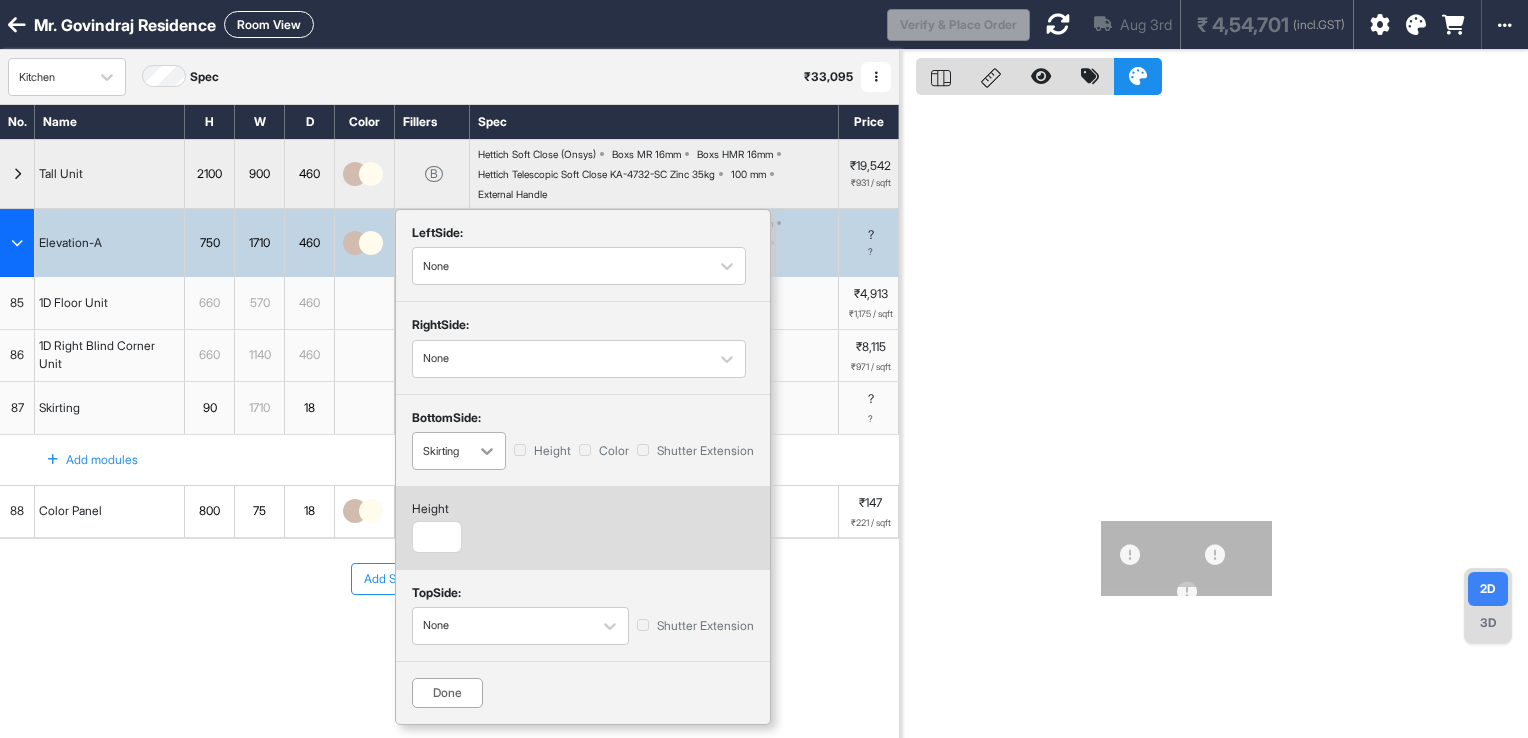click 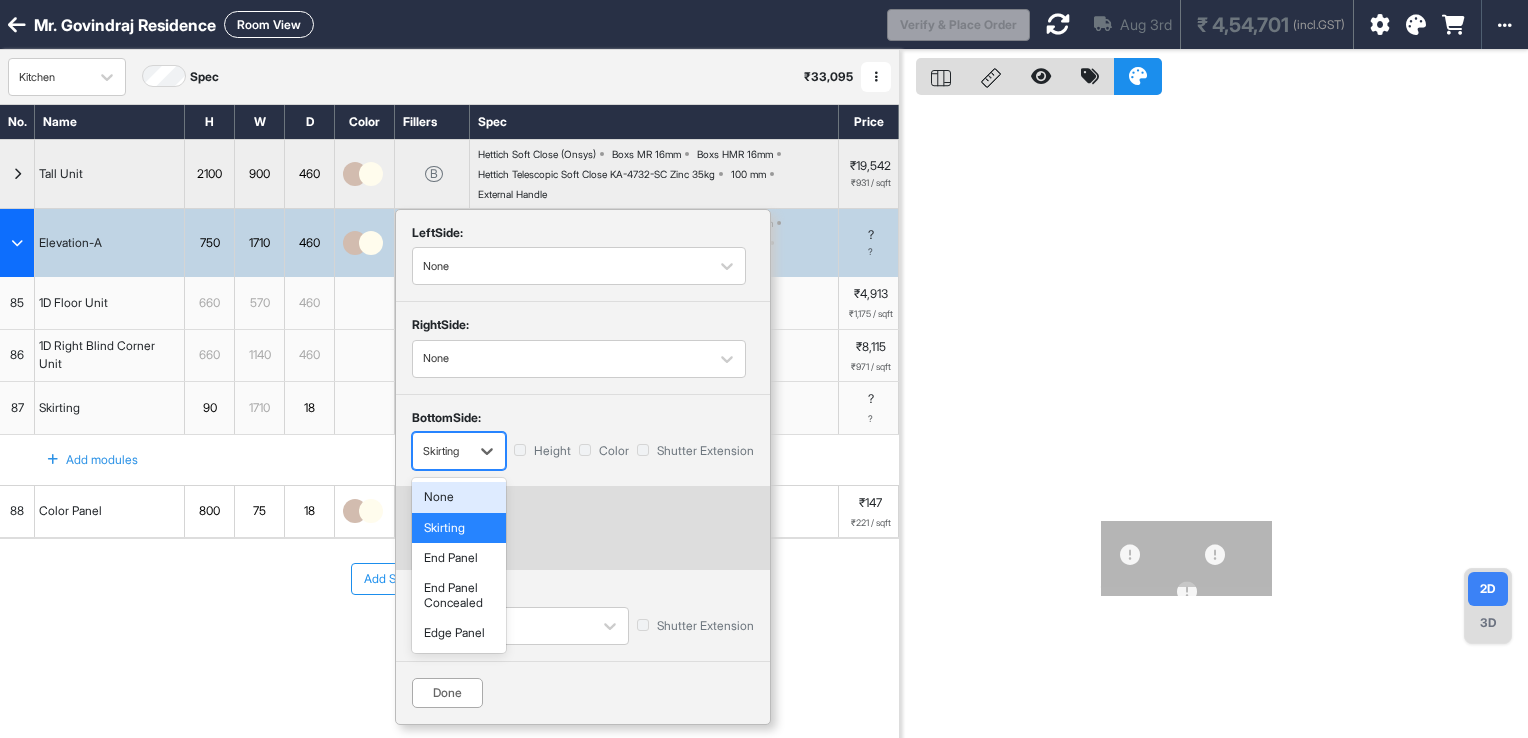 click on "None" at bounding box center [459, 497] 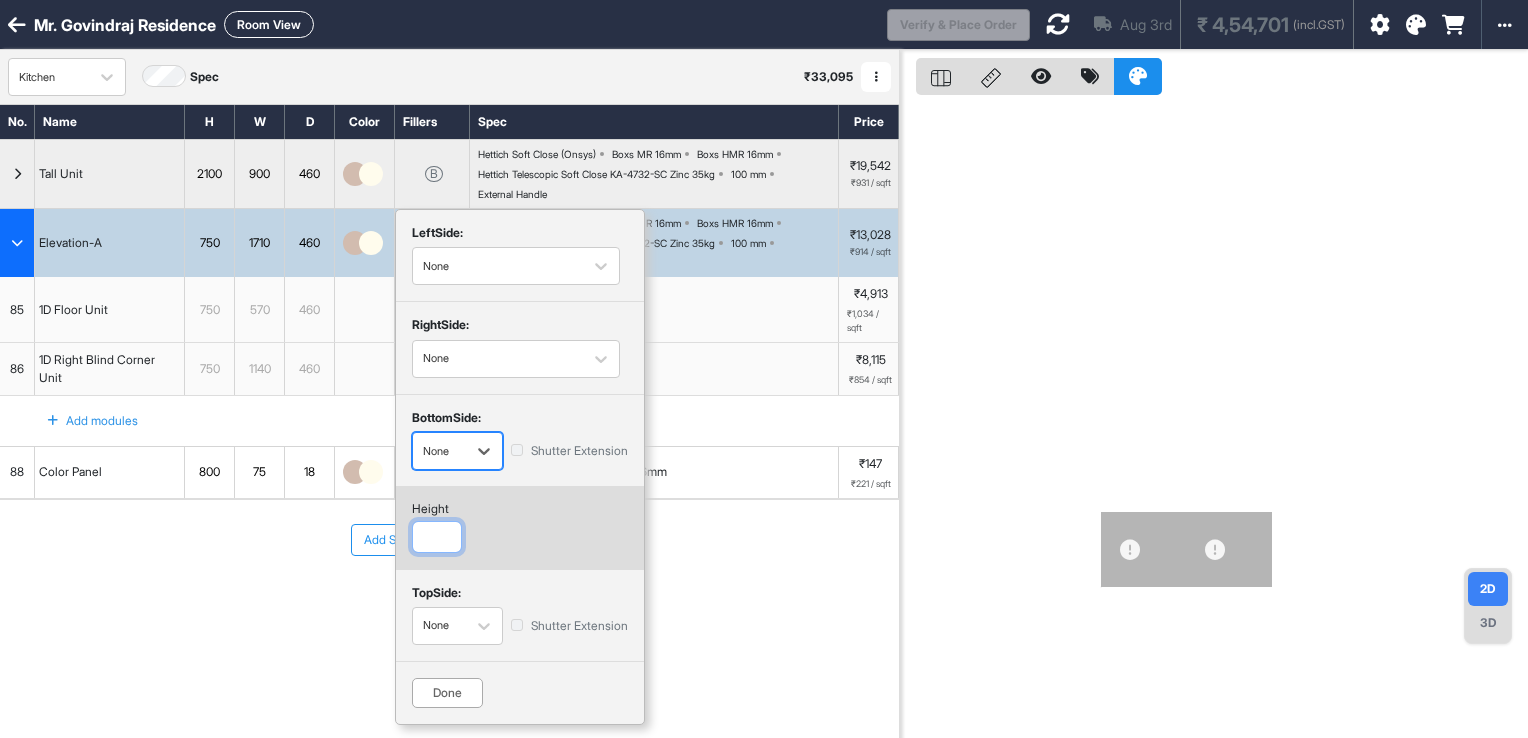 click on "**" at bounding box center [437, 537] 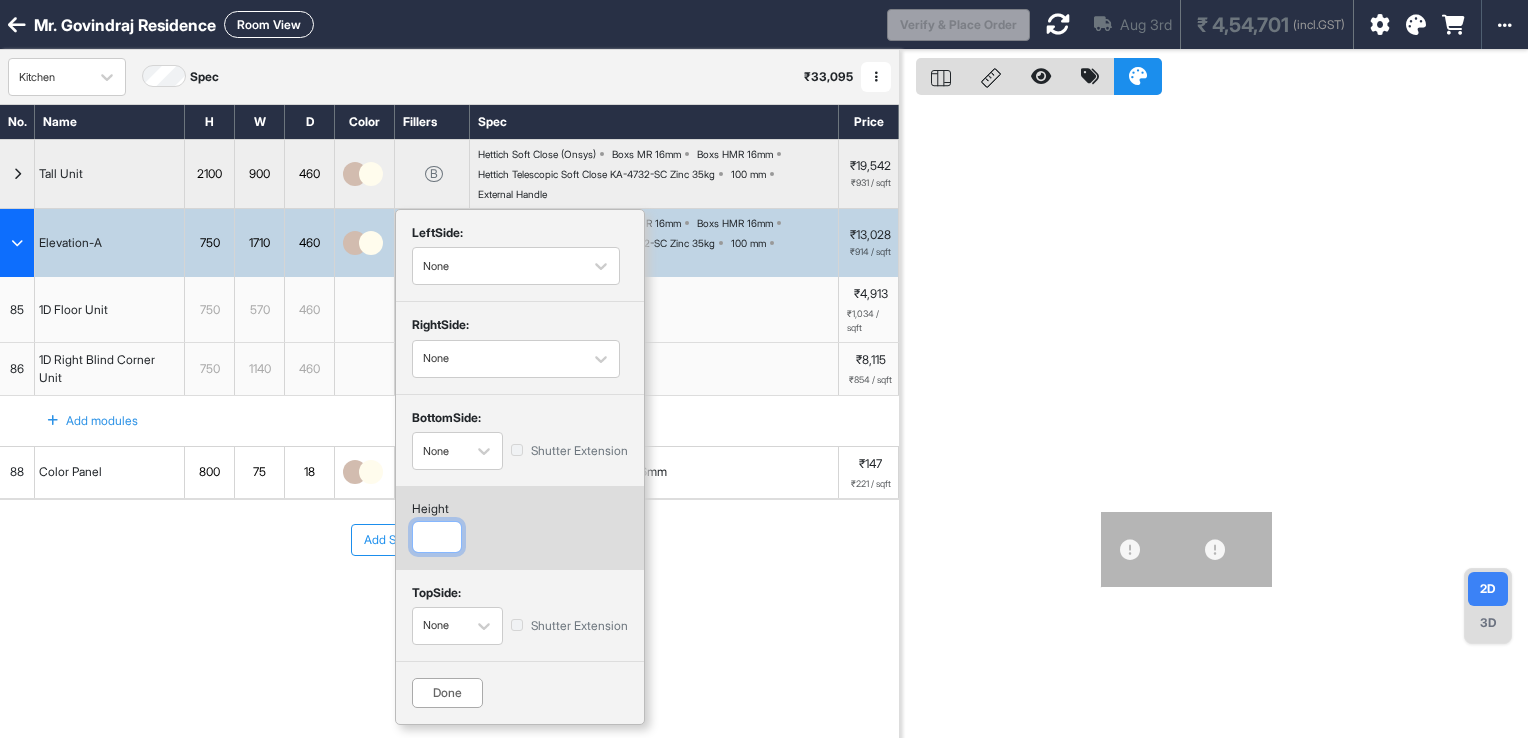 click on "**" at bounding box center [437, 537] 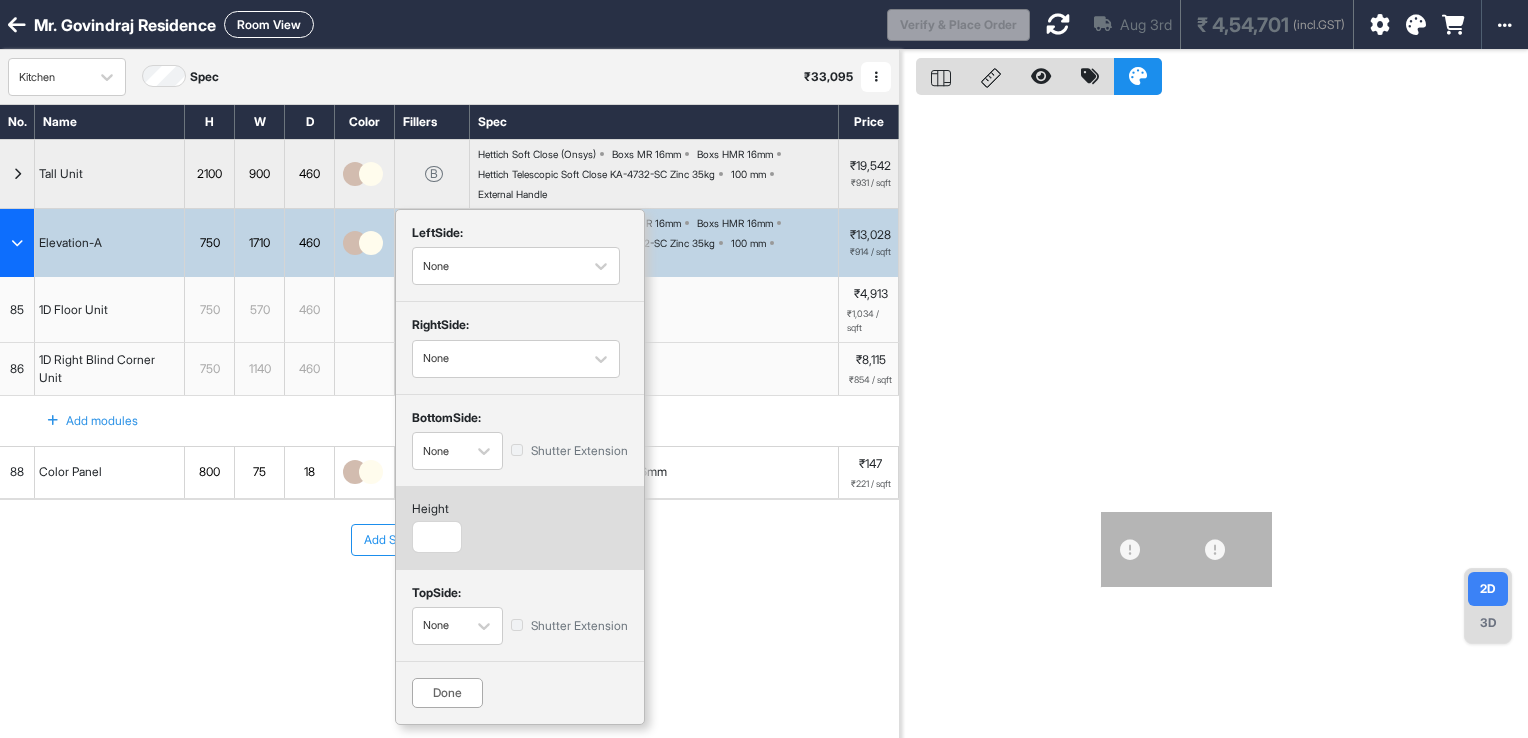 click on "Done" at bounding box center (447, 693) 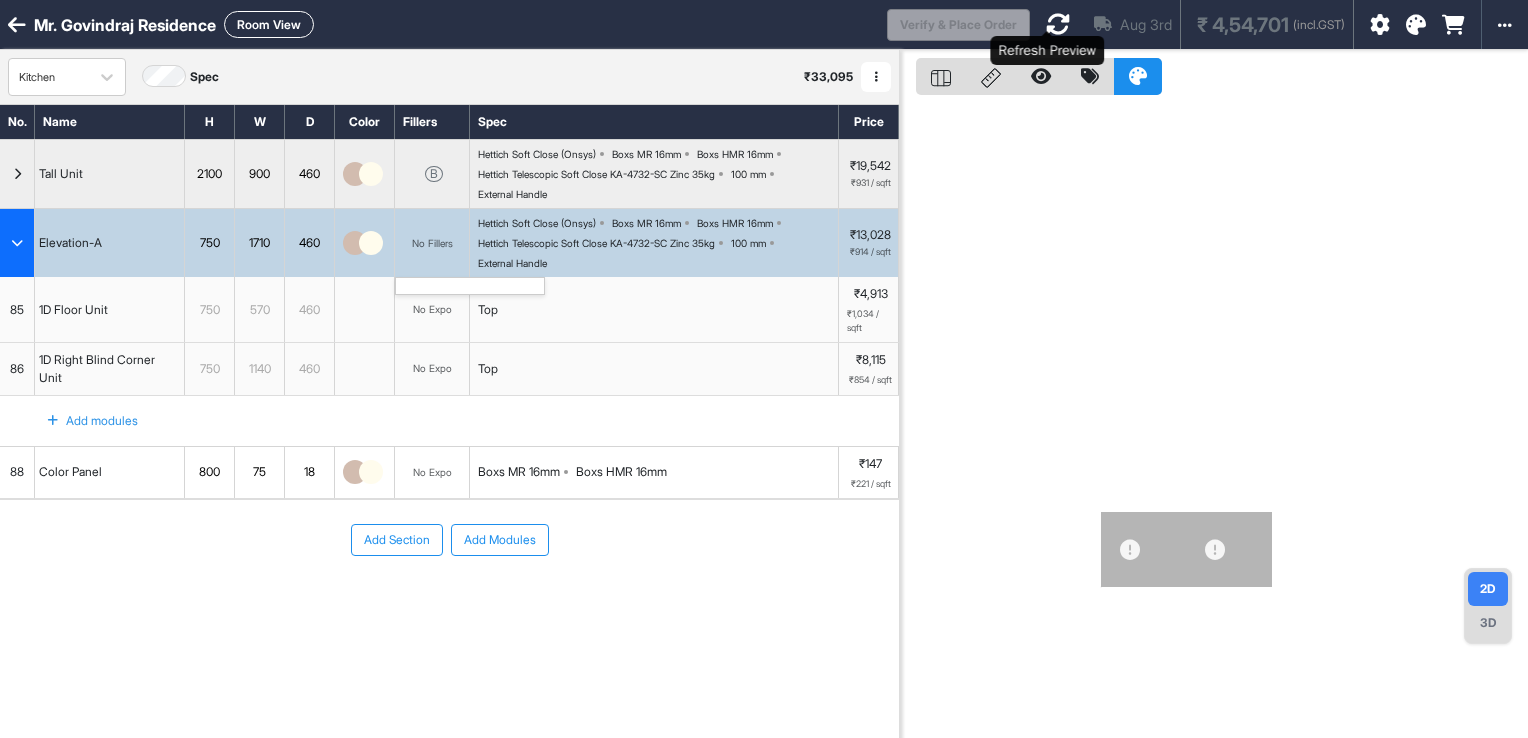 click at bounding box center (1058, 24) 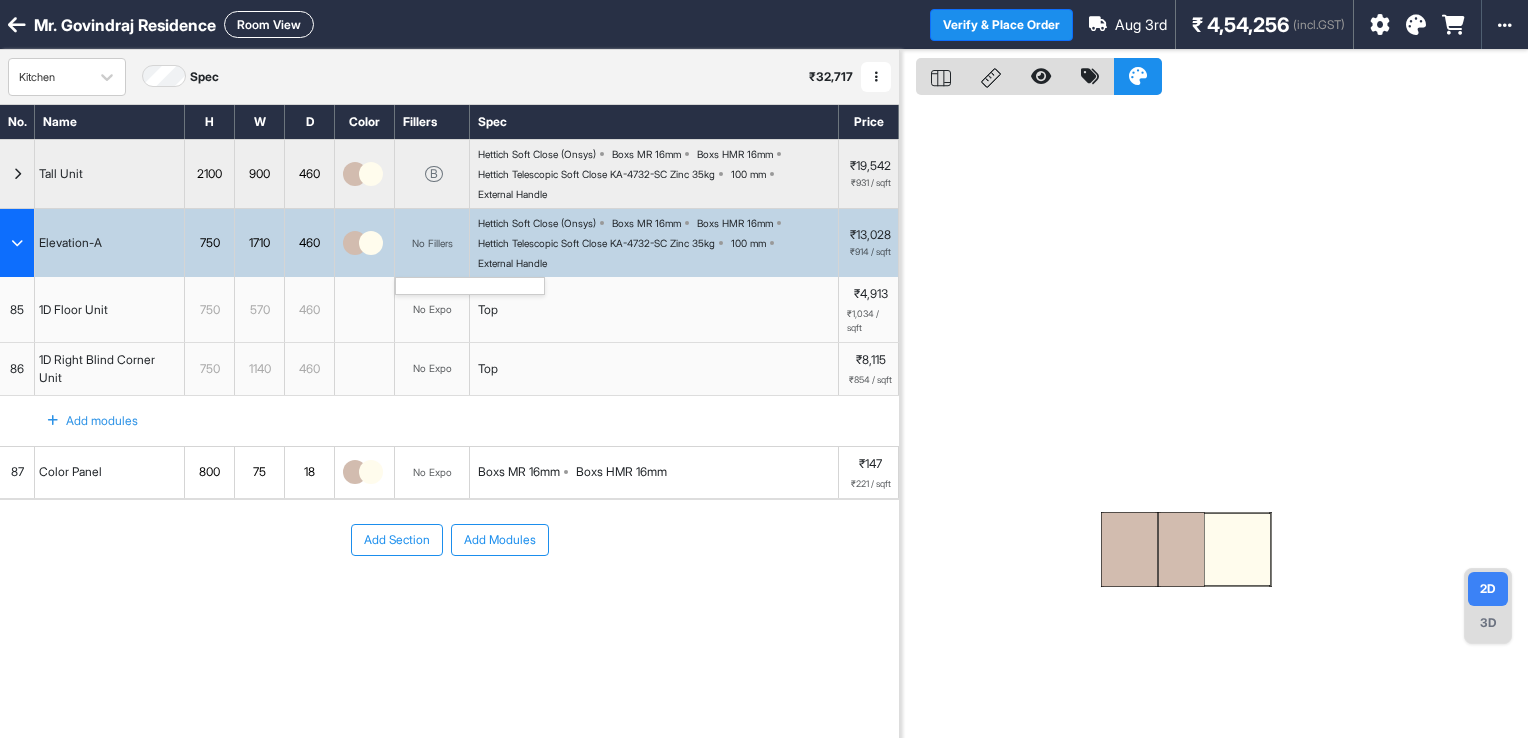 click on "800" at bounding box center [209, 472] 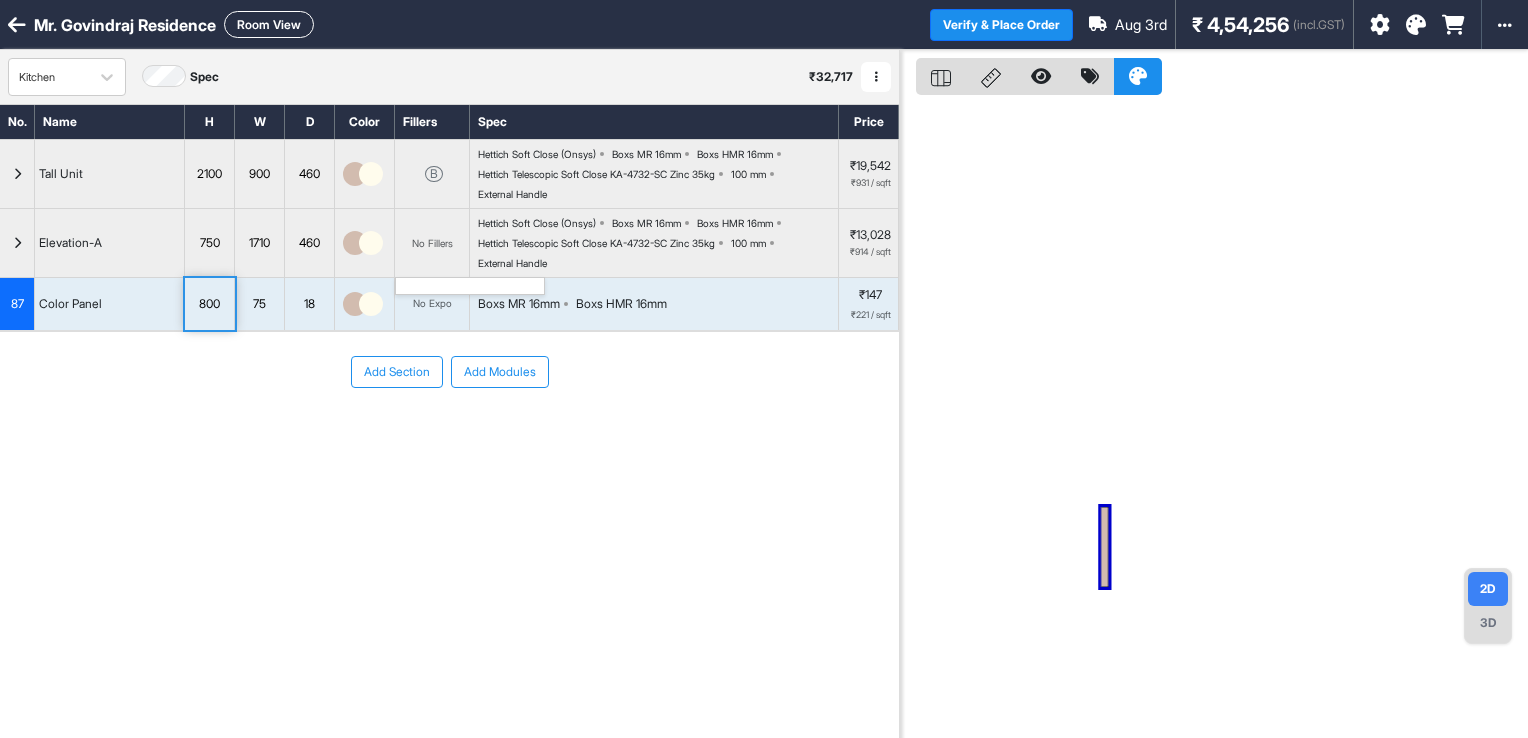 click on "Add Section Add Modules" at bounding box center [449, 432] 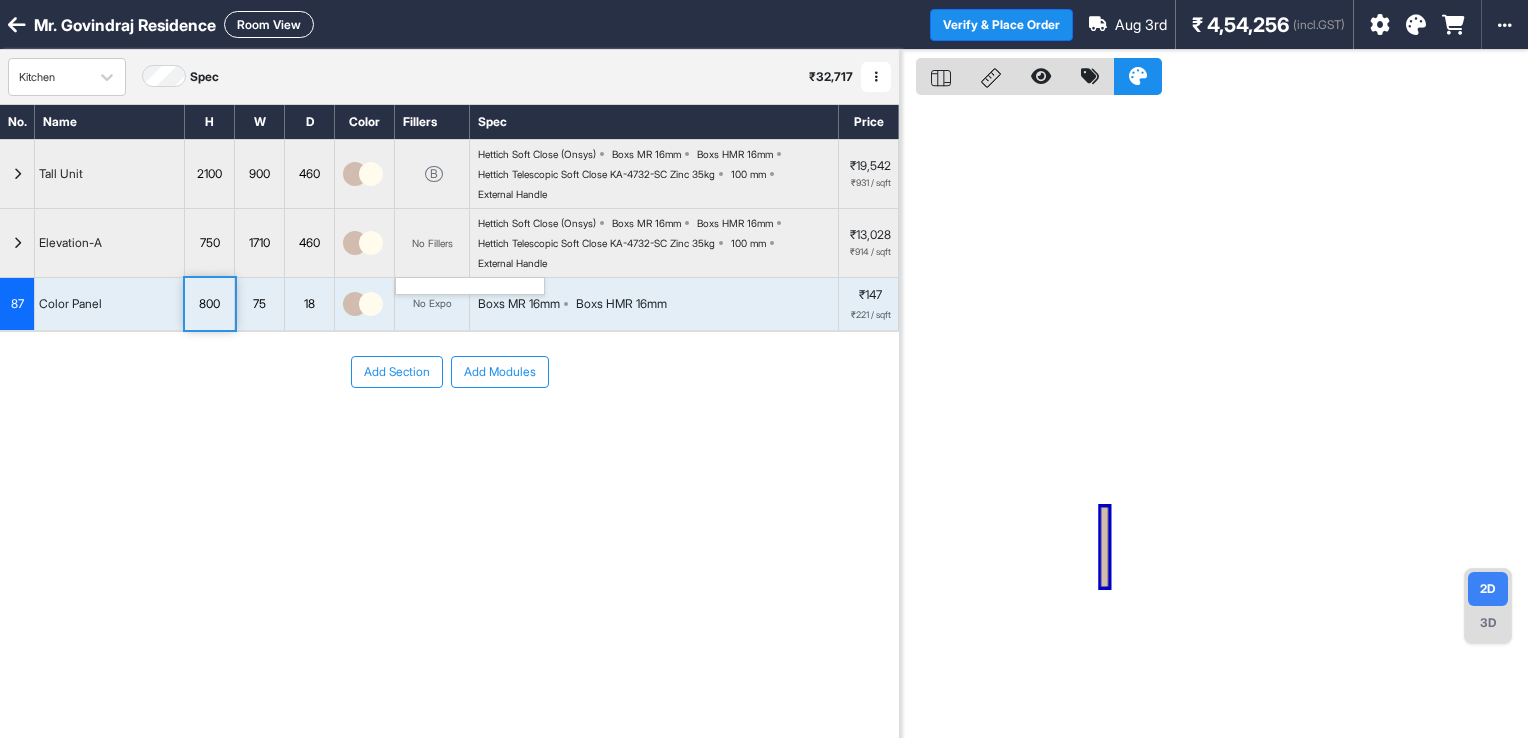 click on "800" at bounding box center [209, 304] 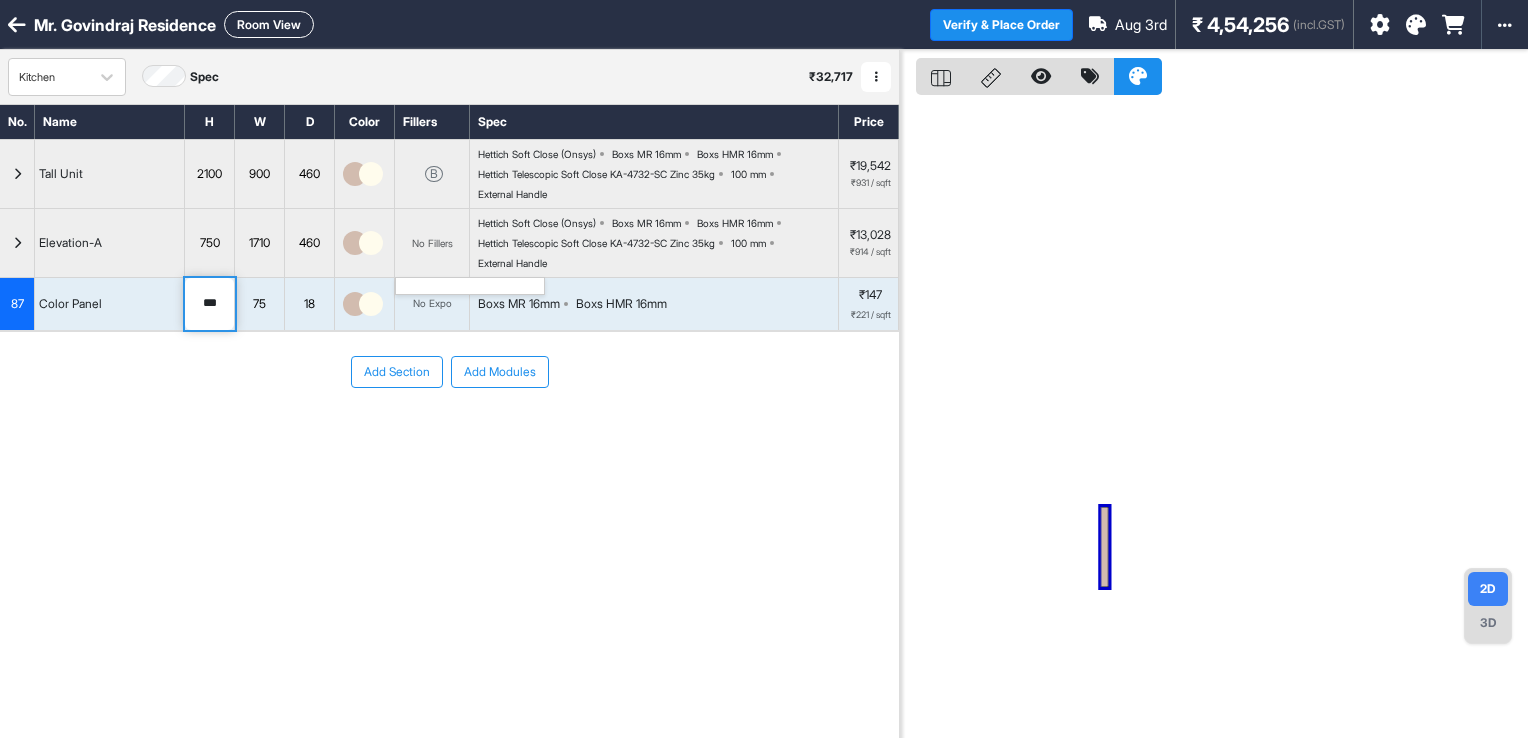 click on "***" at bounding box center [209, 304] 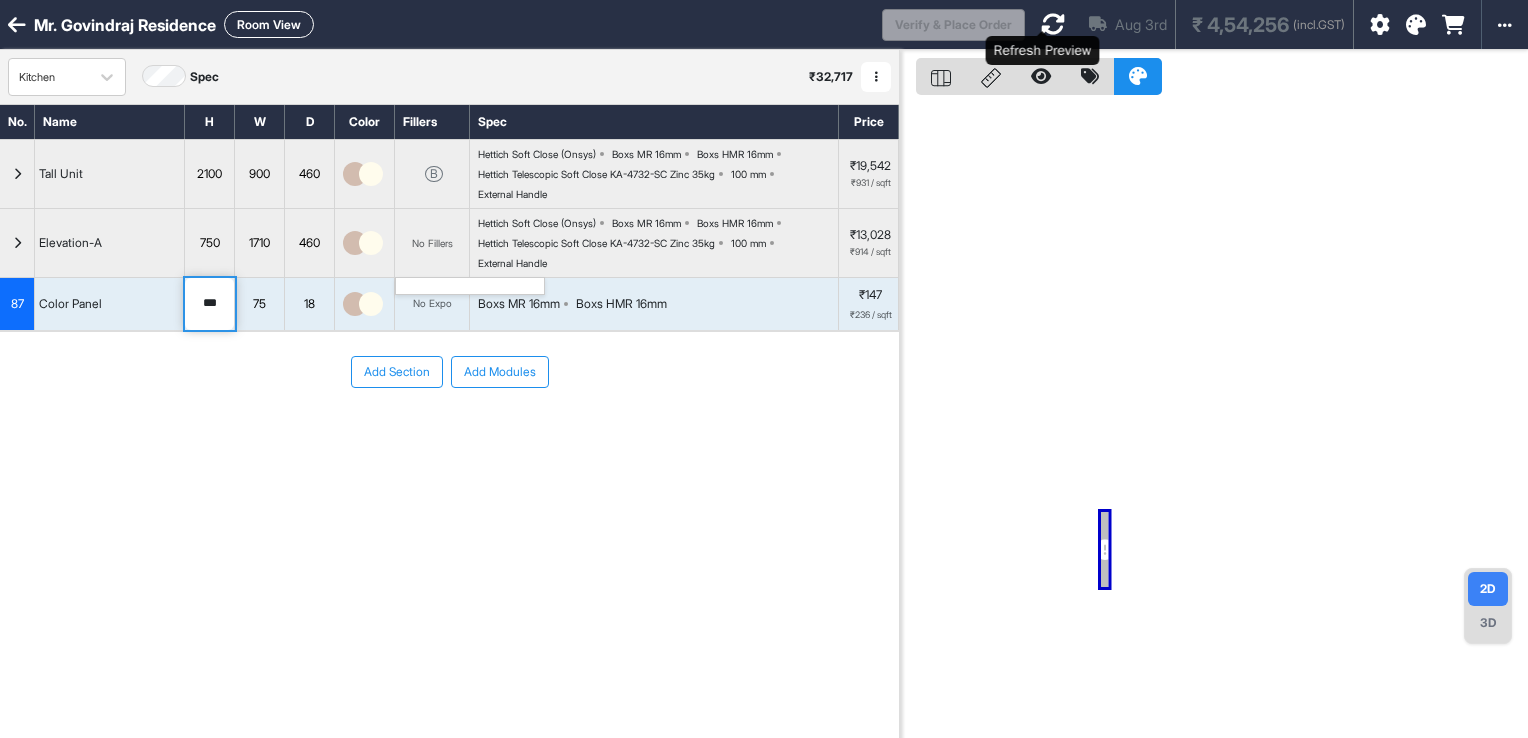 click at bounding box center (1053, 24) 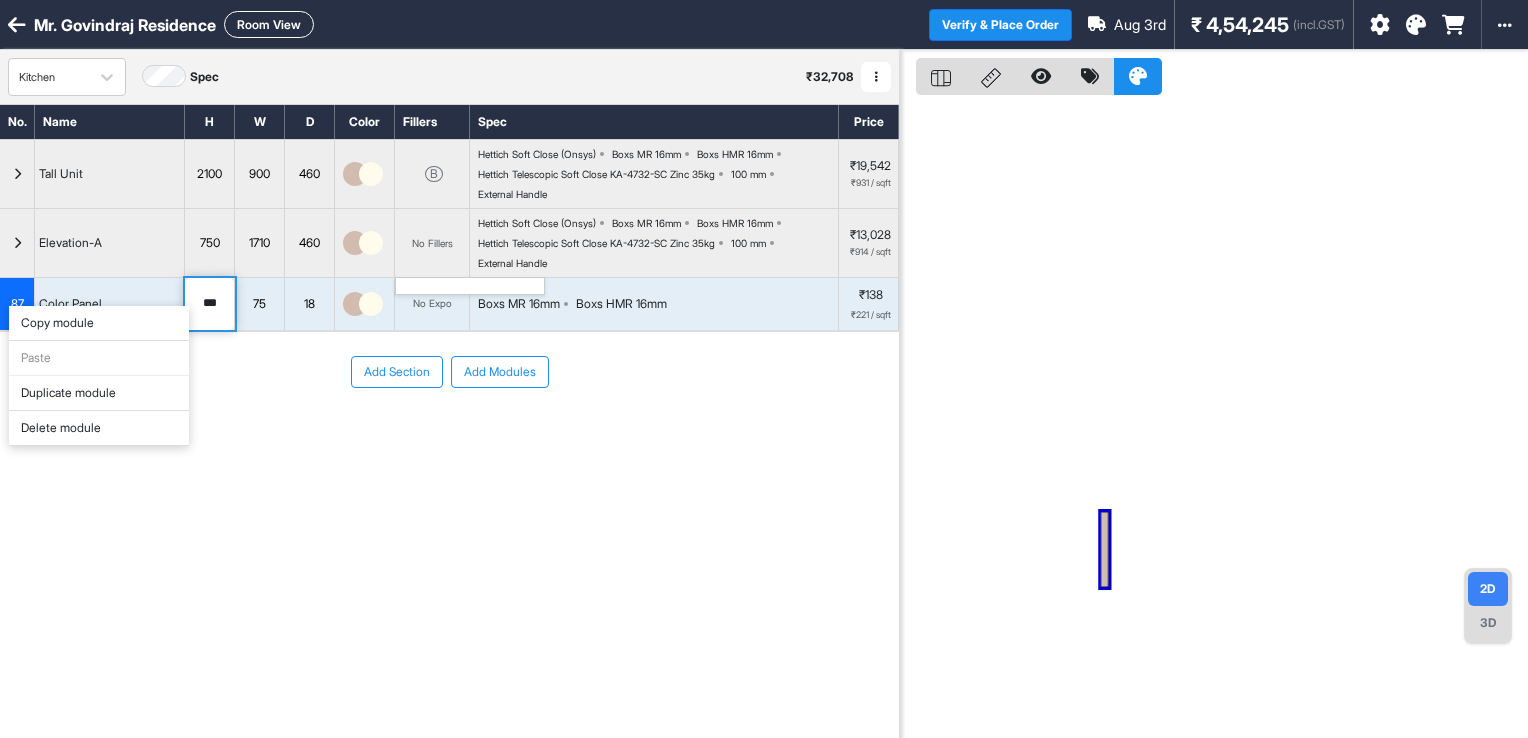 click on "Add Section Add Modules" at bounding box center (449, 432) 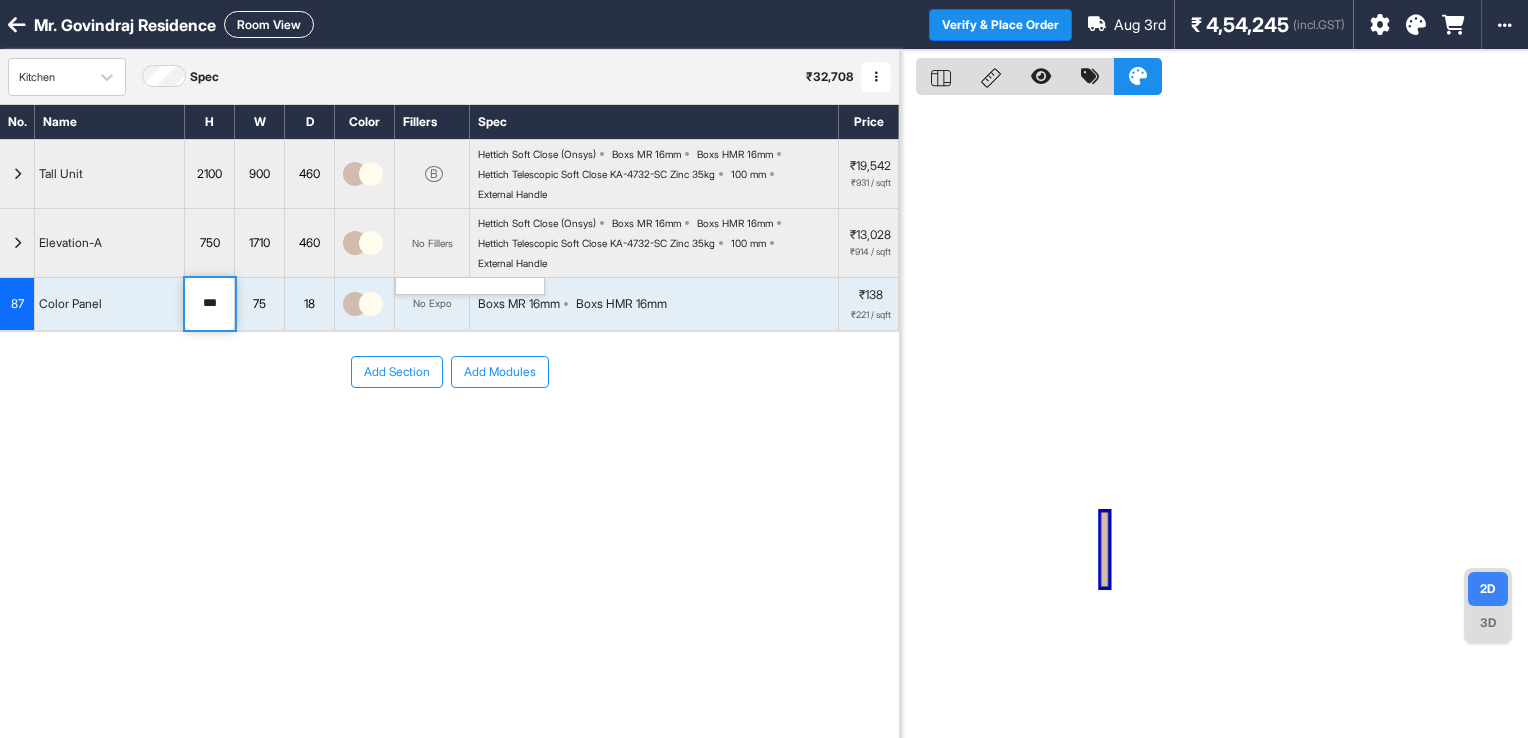 click on "Add Section Add Modules" at bounding box center [449, 432] 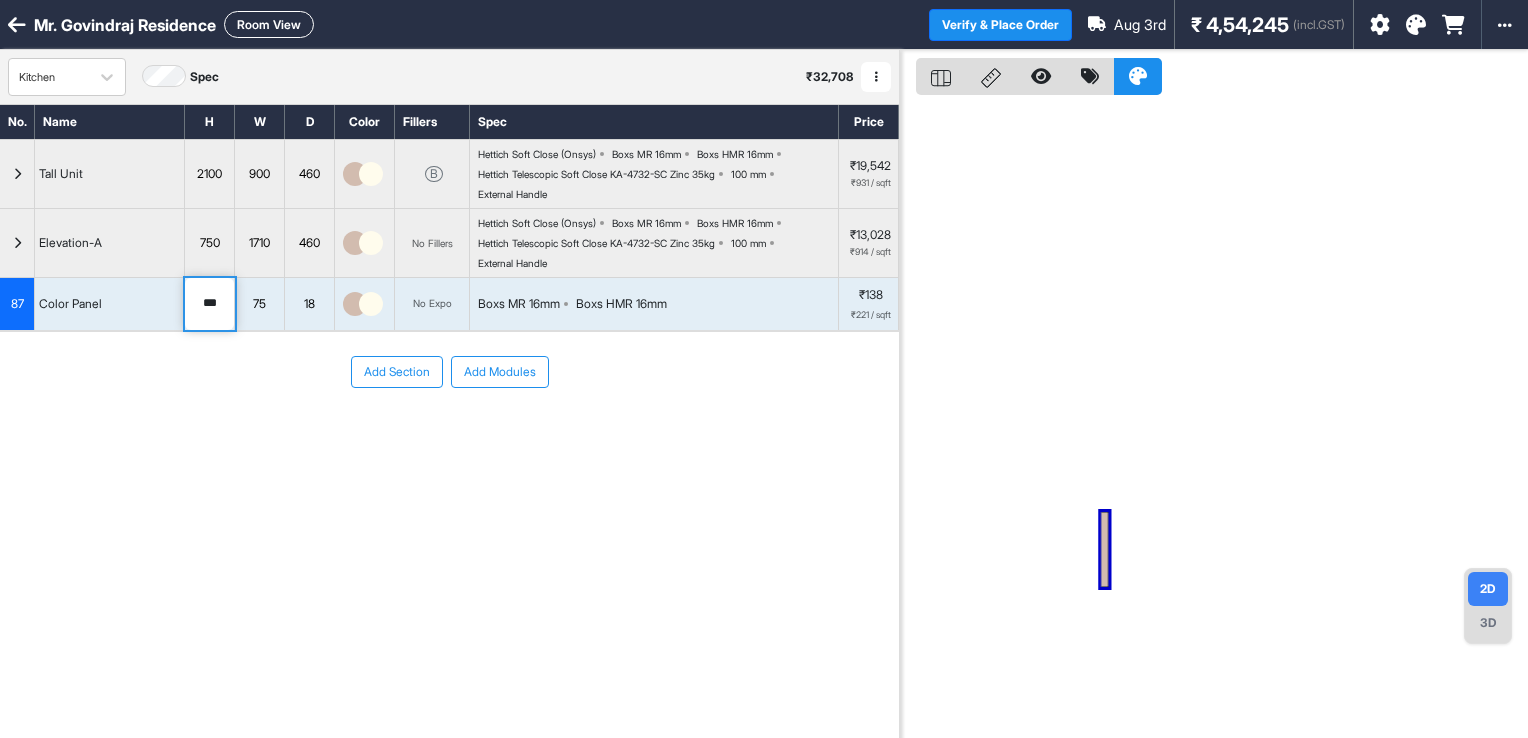 click on "Add Modules" at bounding box center (500, 372) 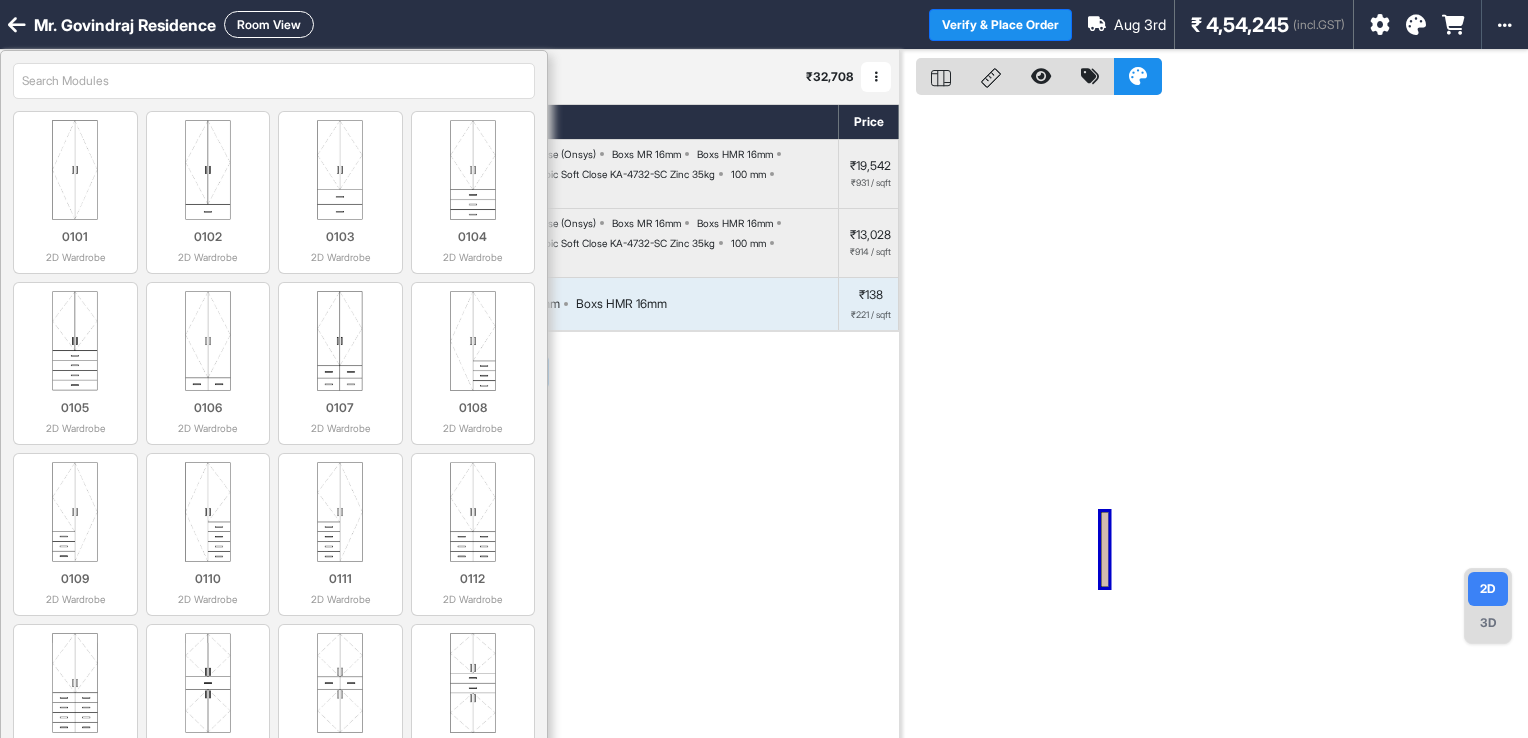 click at bounding box center [274, 81] 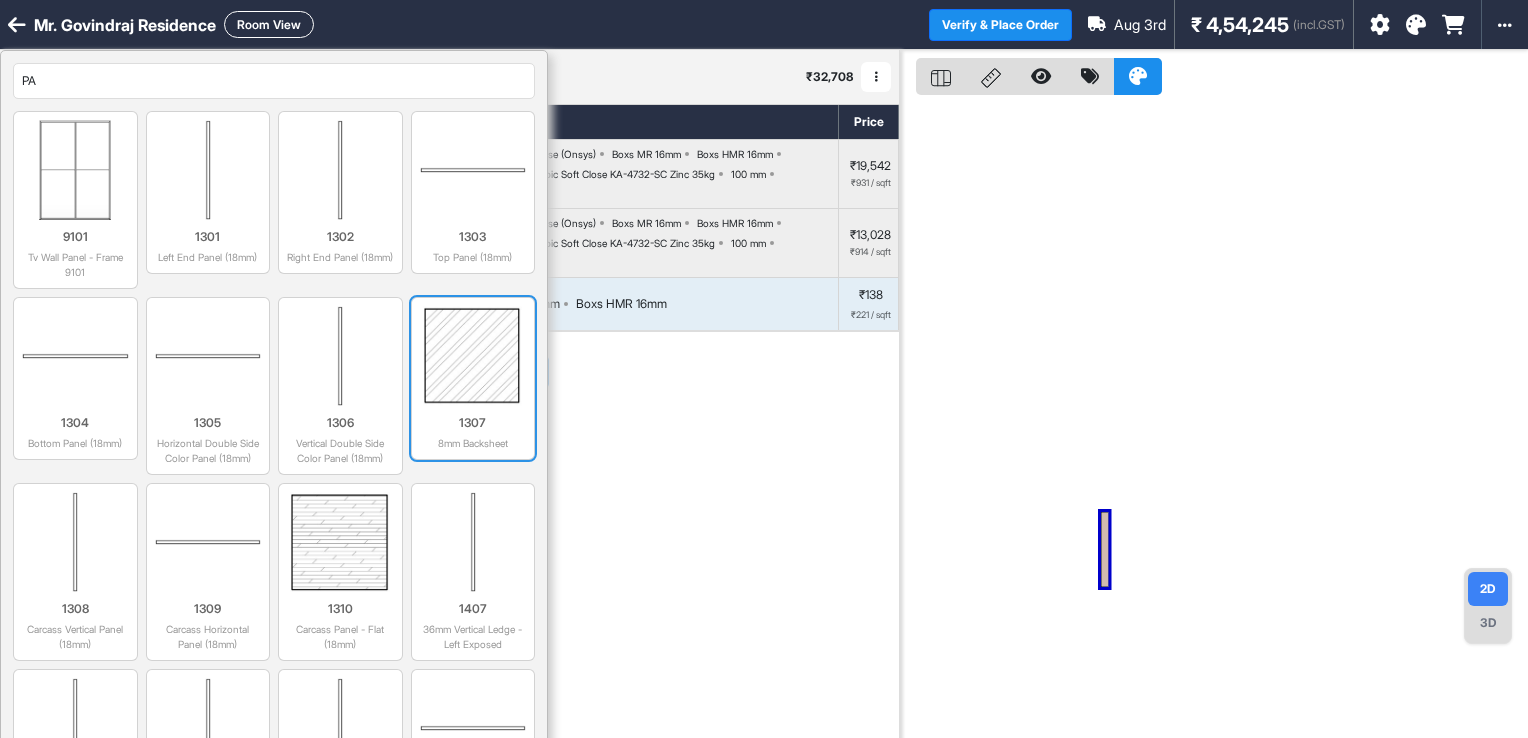 scroll, scrollTop: 400, scrollLeft: 0, axis: vertical 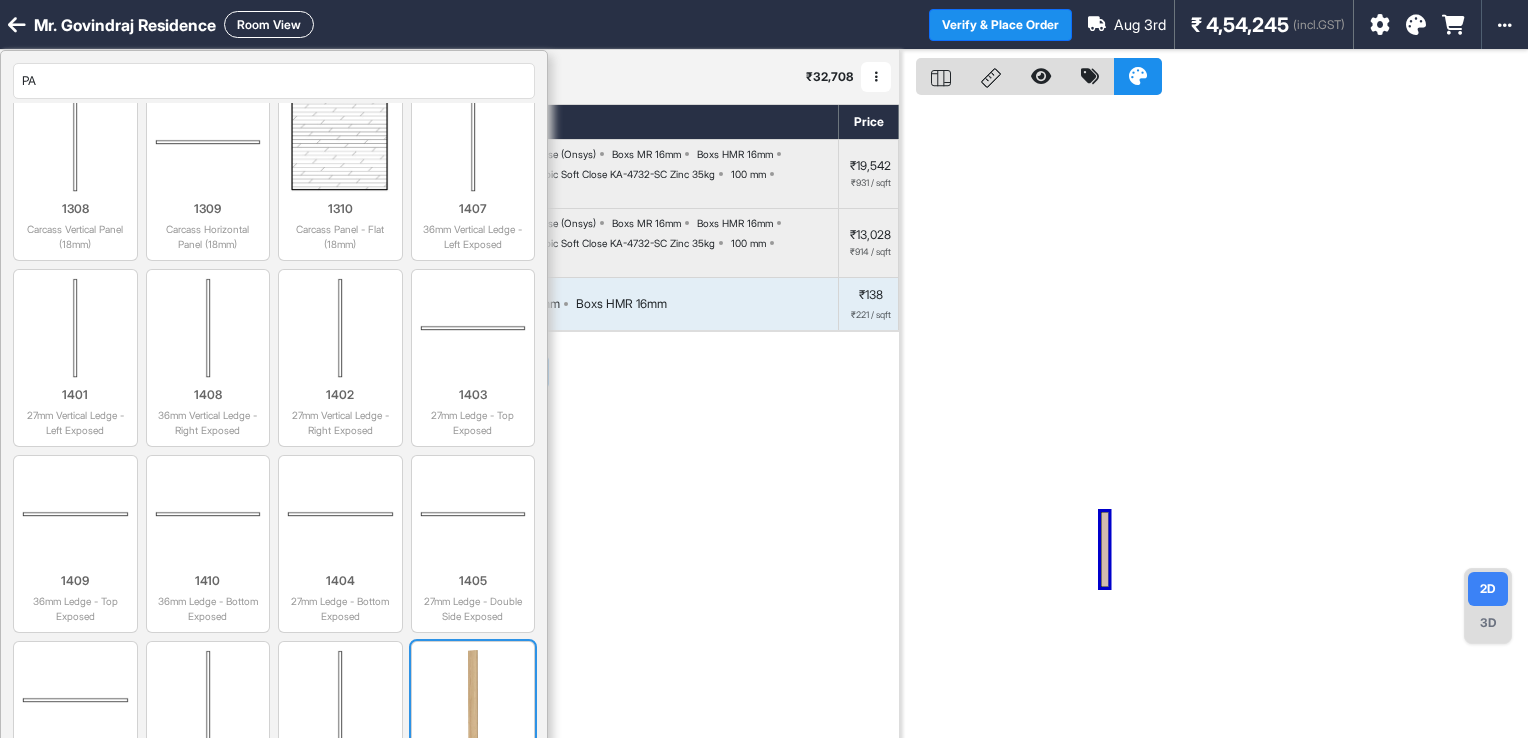 type on "PA" 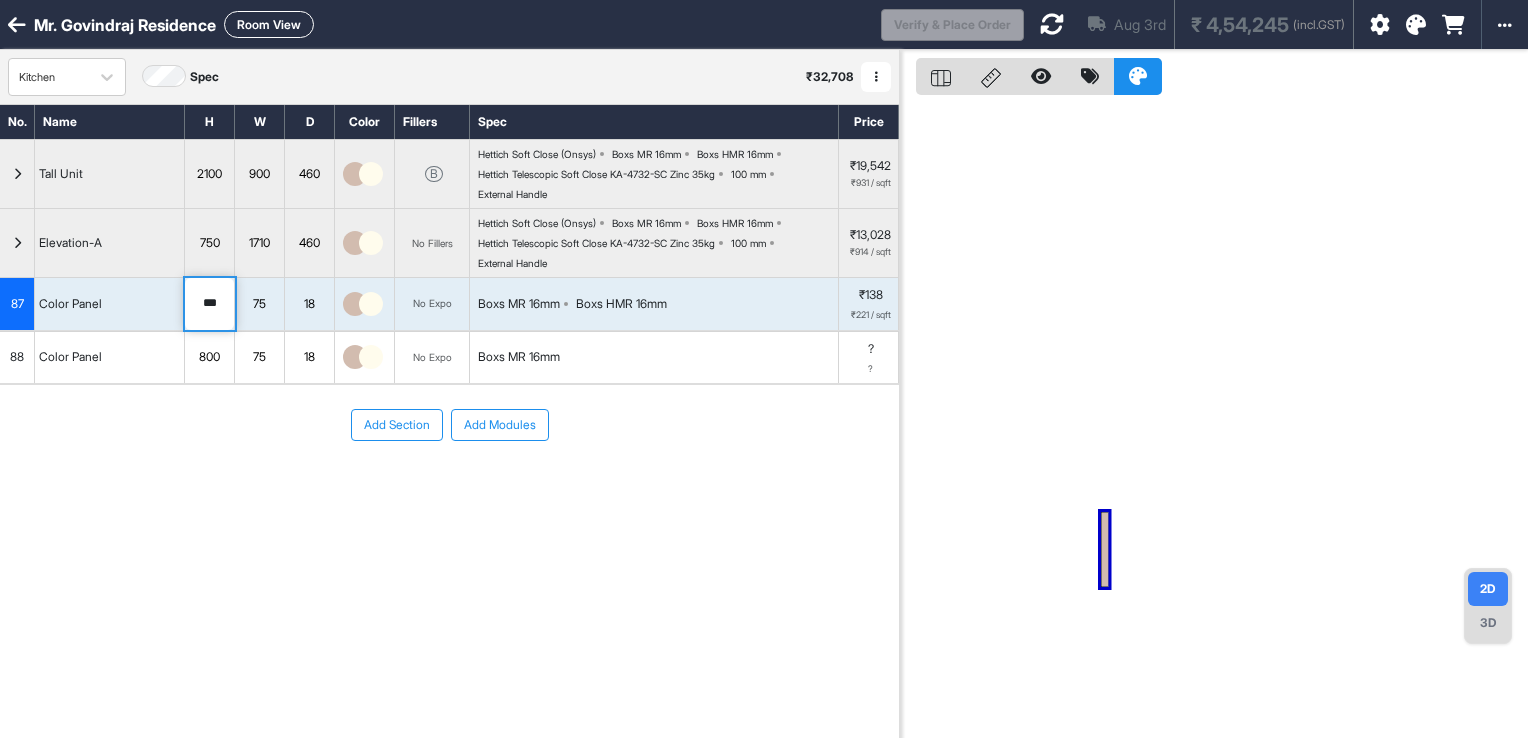 click on "800" at bounding box center [209, 357] 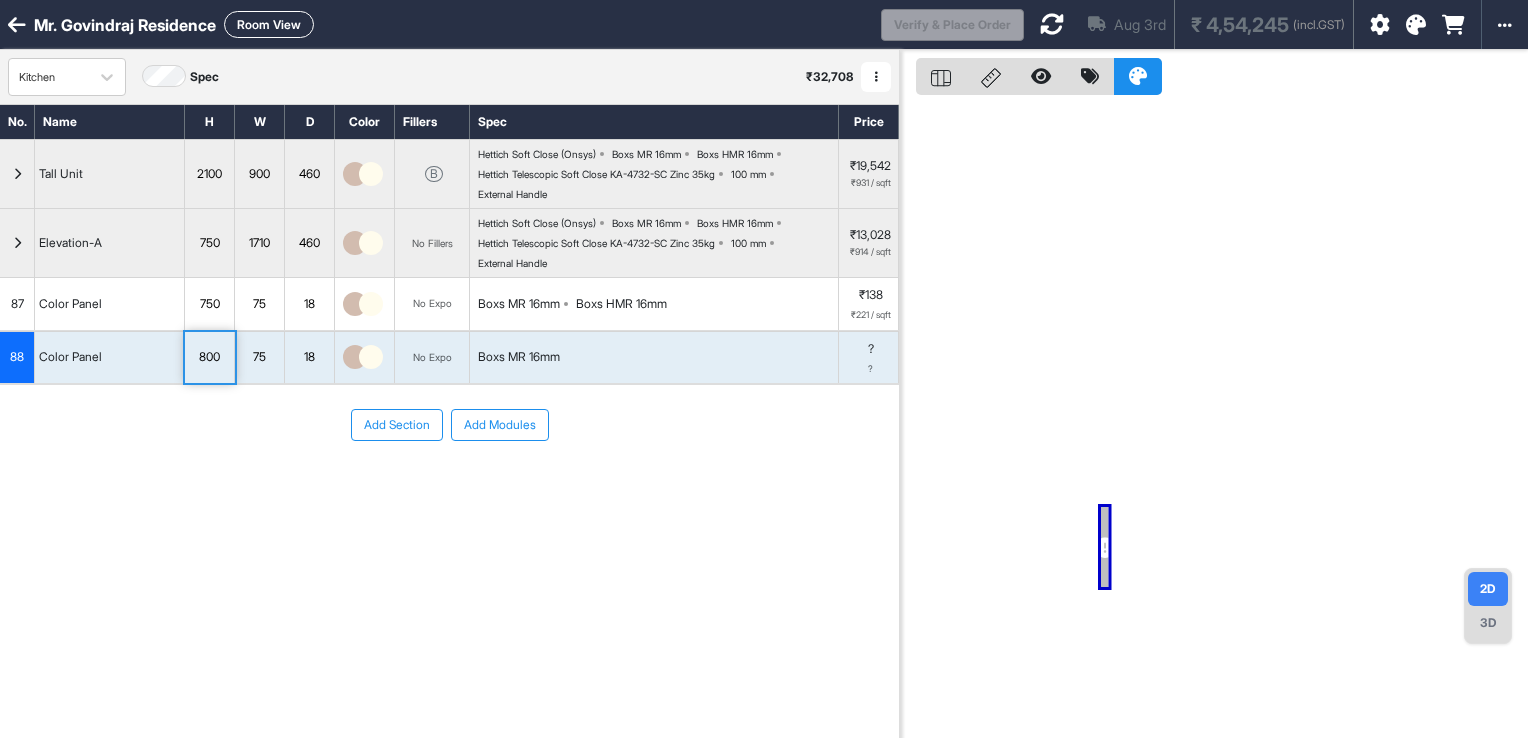 click on "800" at bounding box center [209, 357] 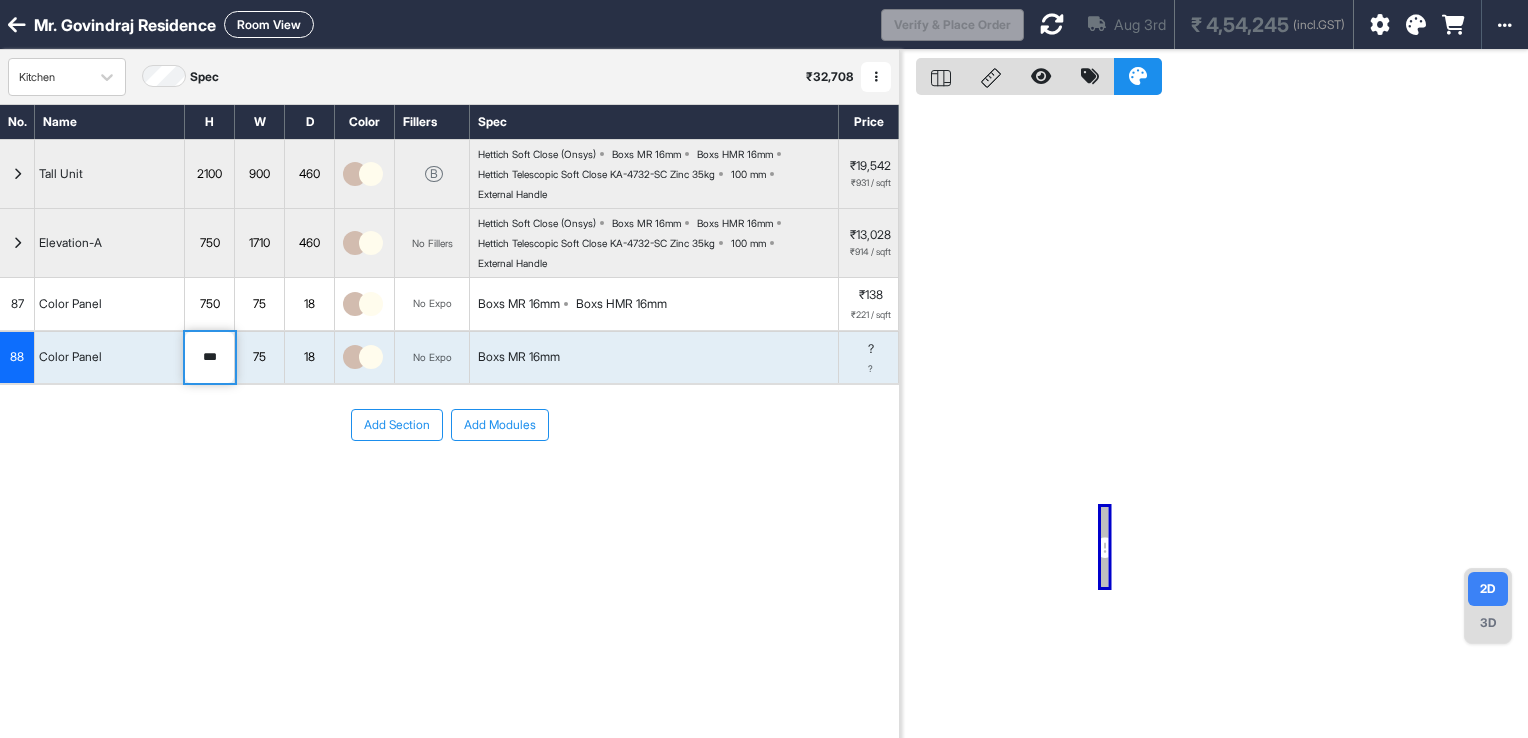 drag, startPoint x: 226, startPoint y: 356, endPoint x: 206, endPoint y: 363, distance: 21.189621 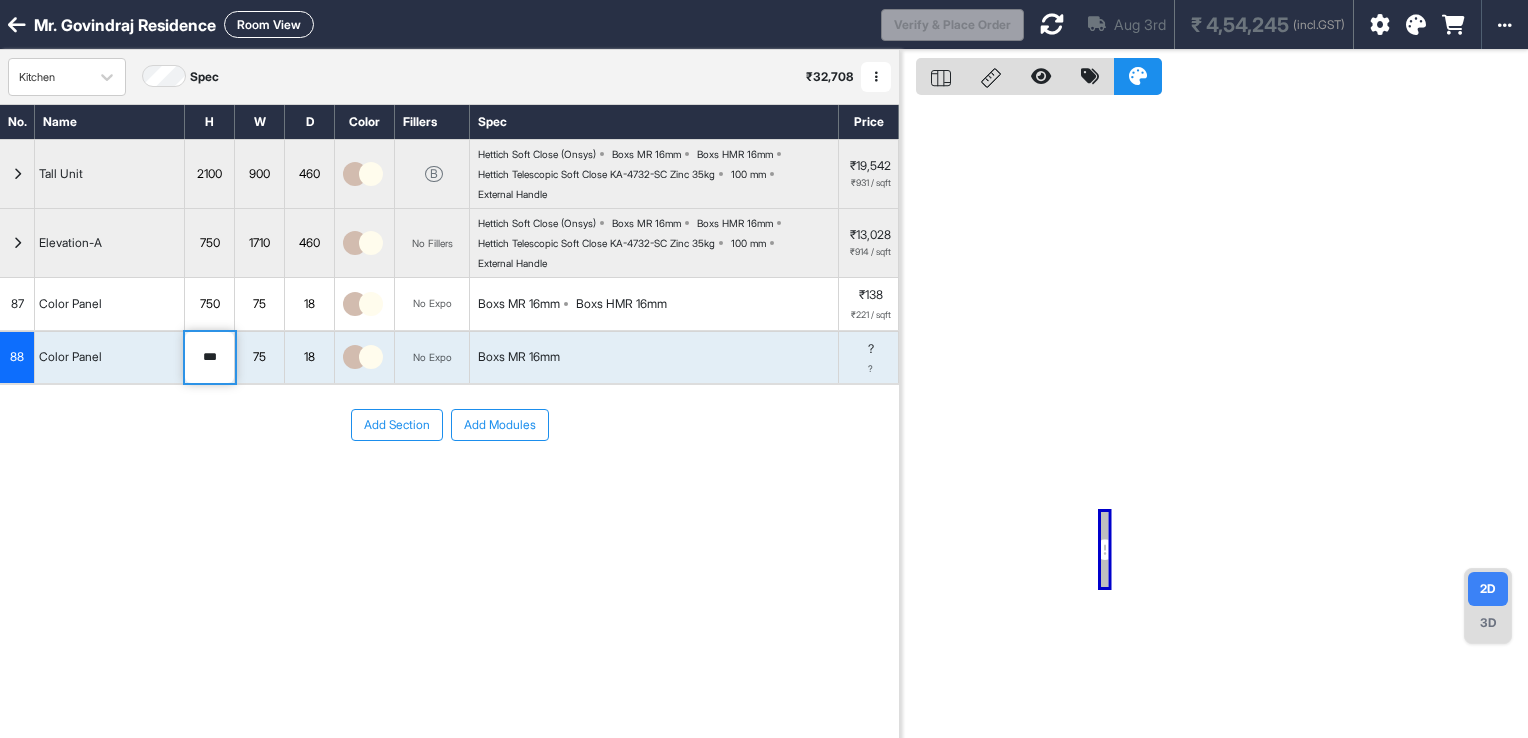 click on "Boxs MR 16mm" at bounding box center [654, 358] 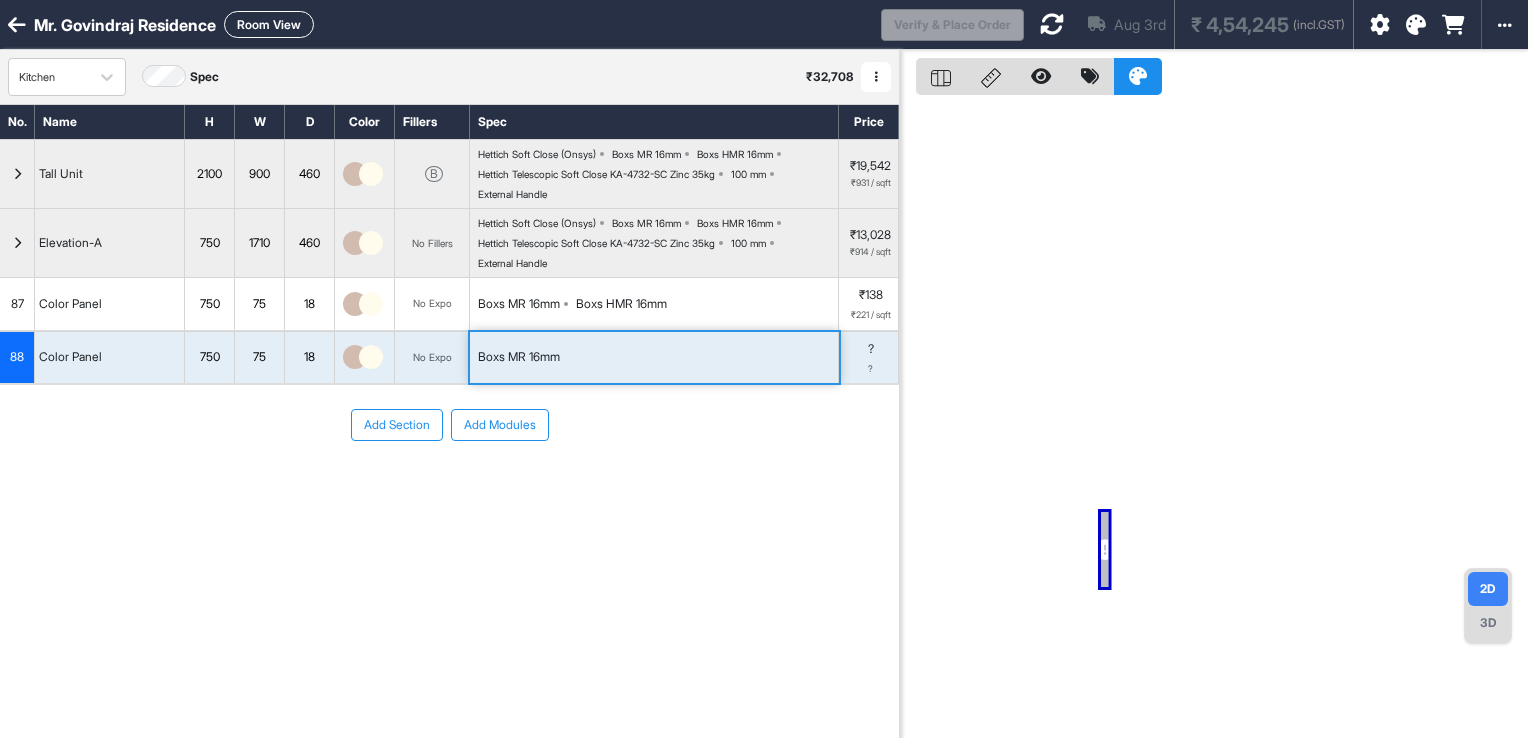 click on "Boxs MR 16mm" at bounding box center (654, 358) 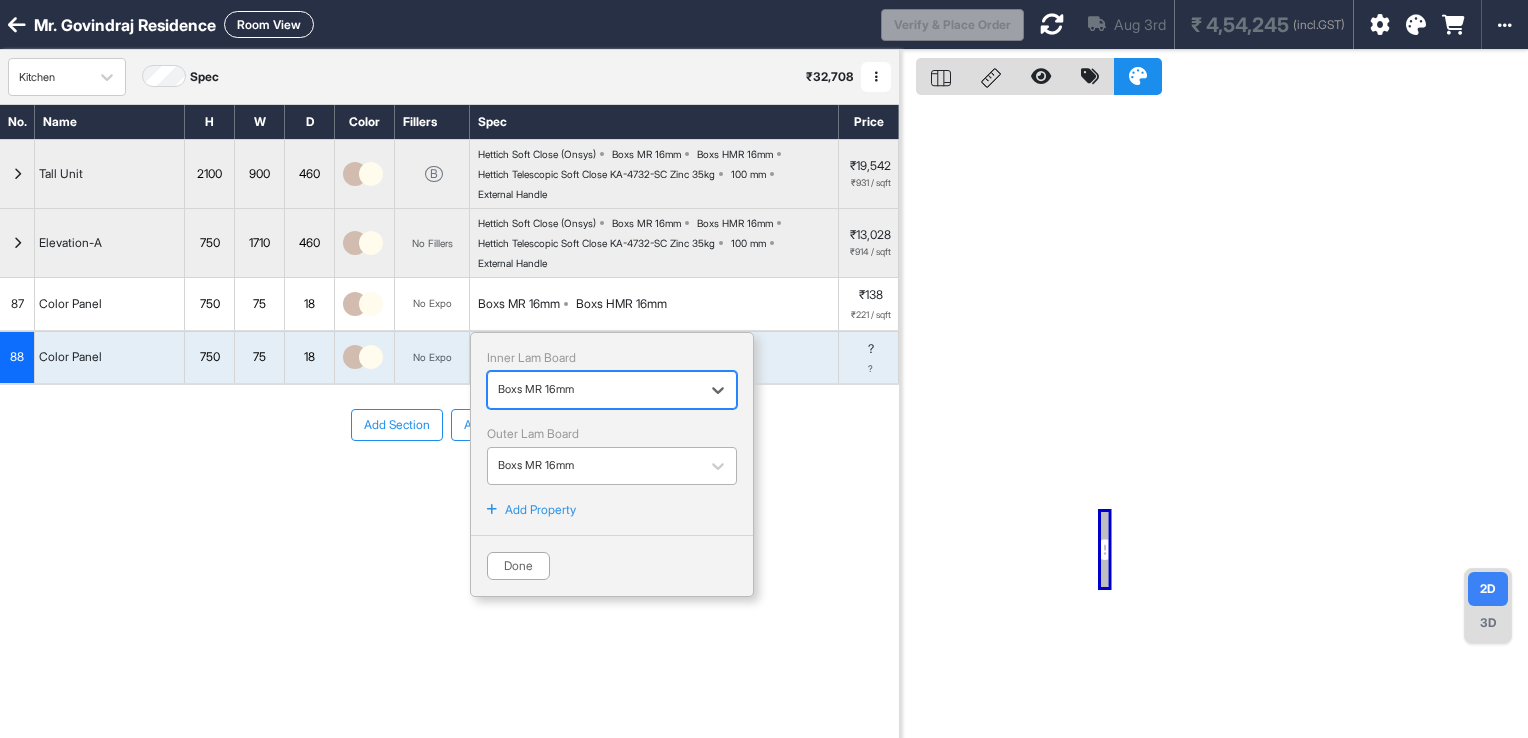 click at bounding box center [594, 466] 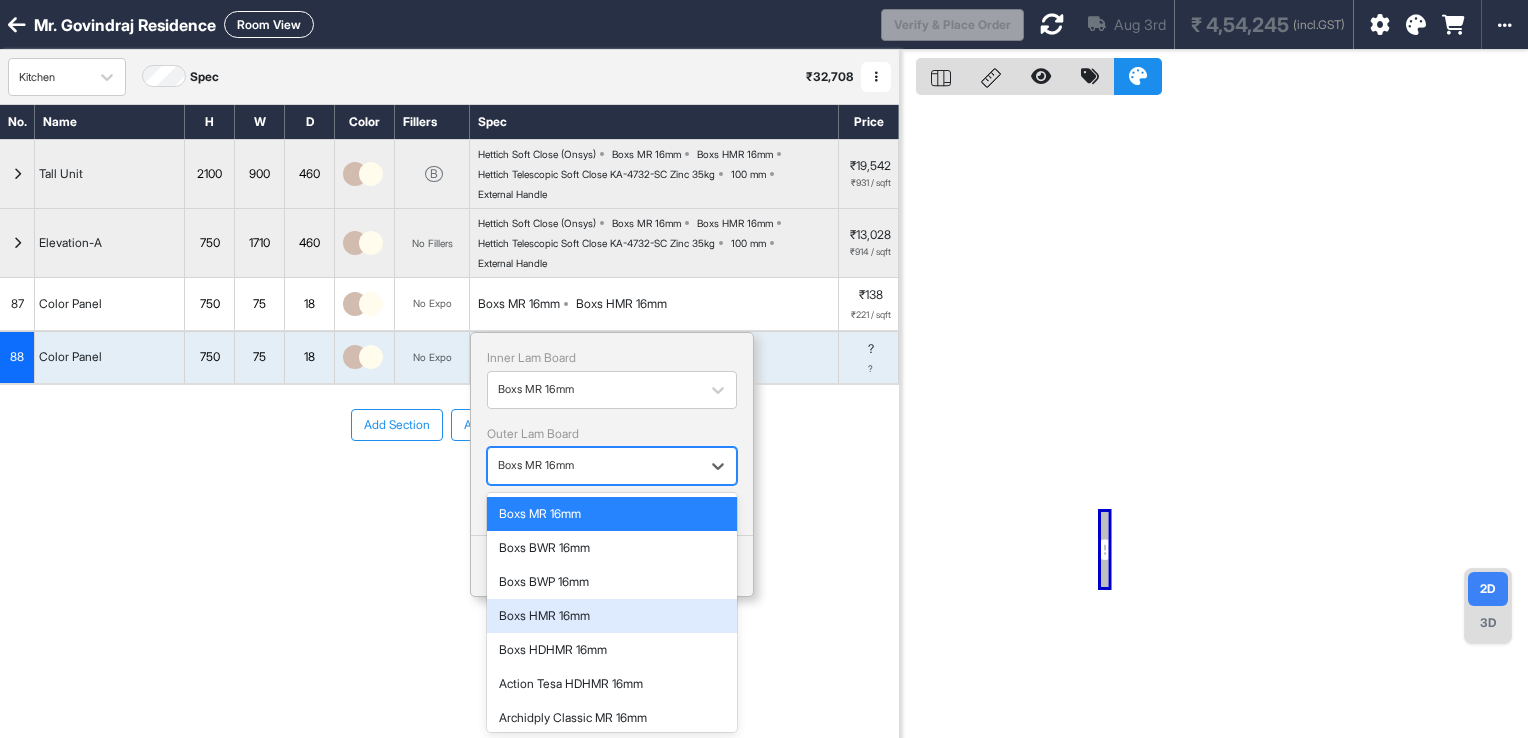 click on "Boxs HMR 16mm" at bounding box center (612, 616) 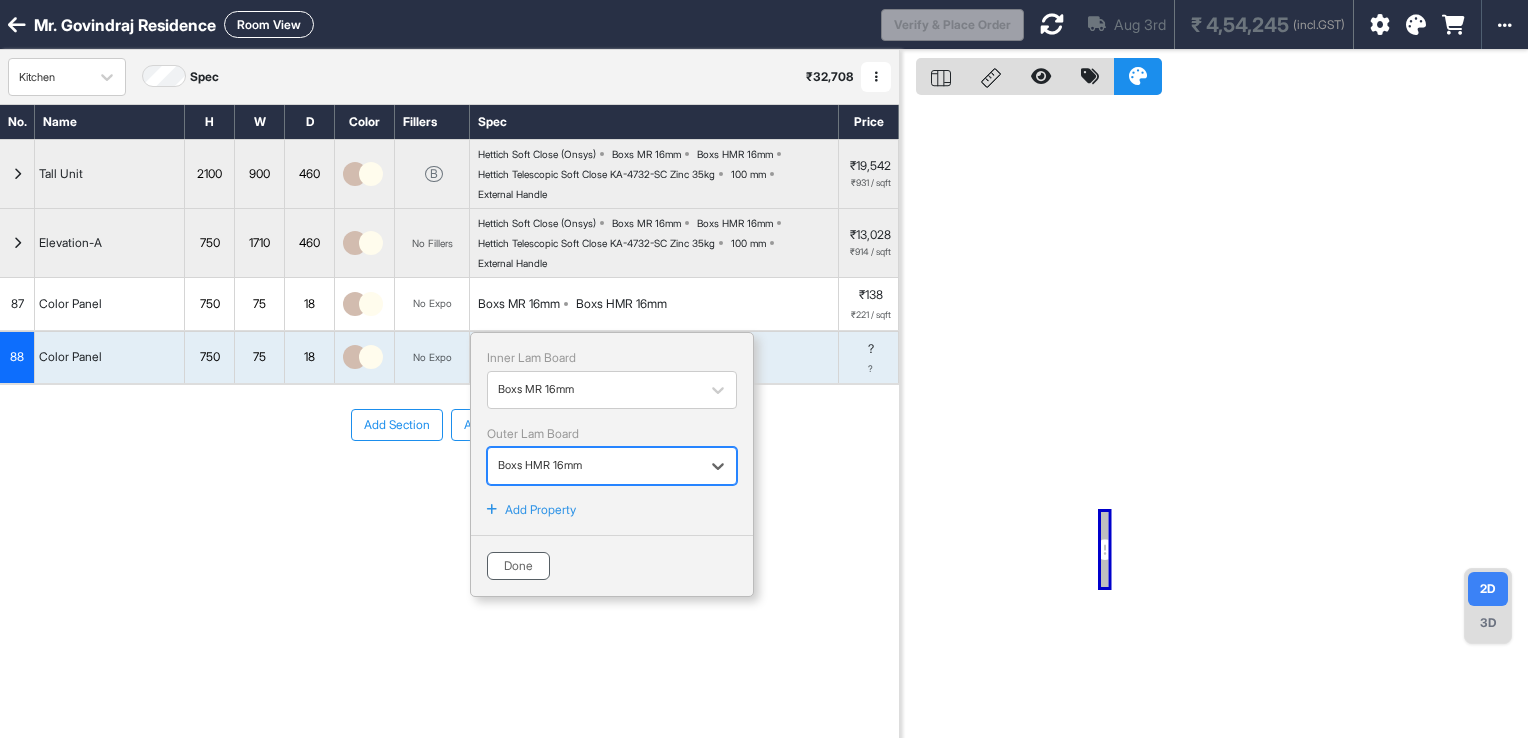 click on "Done" at bounding box center [518, 566] 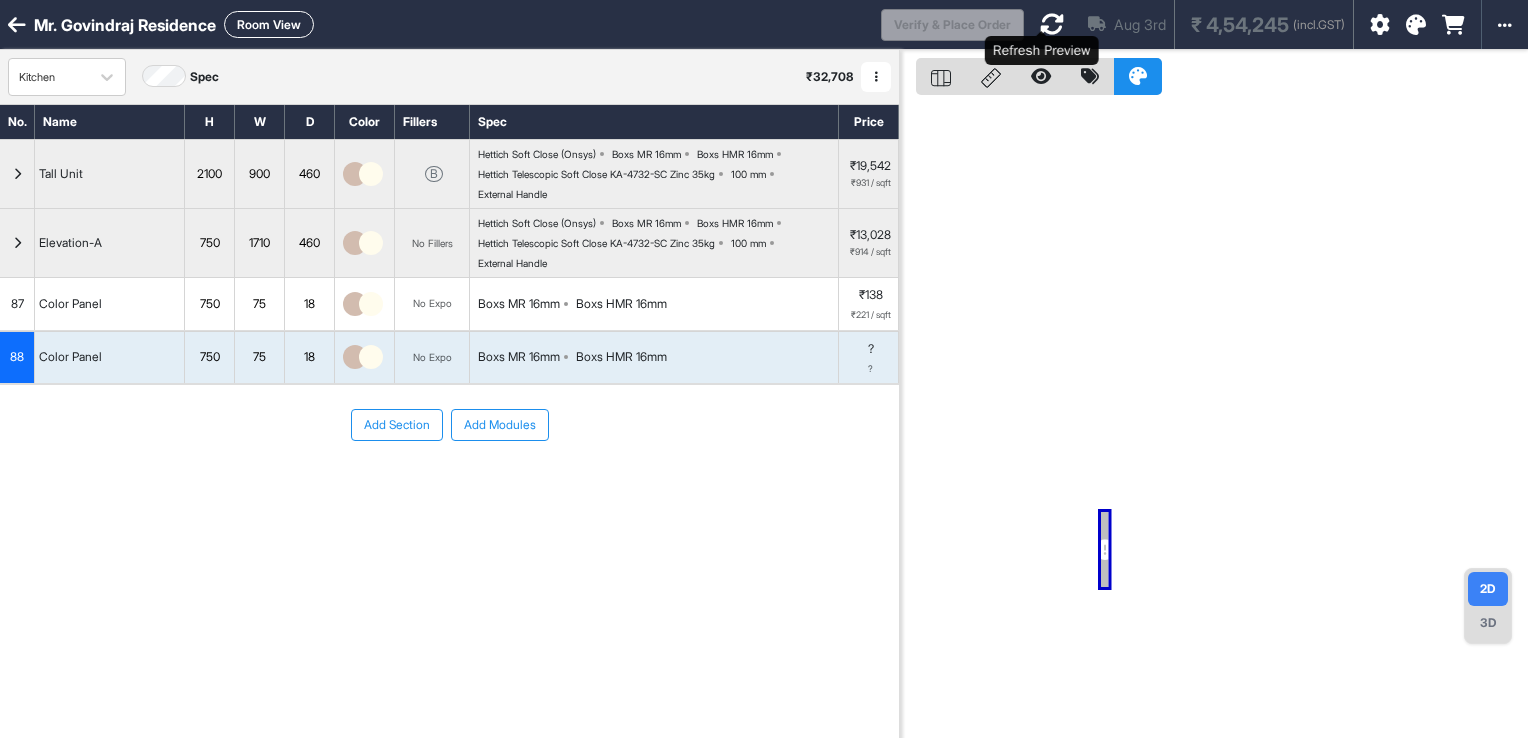 click at bounding box center (1052, 24) 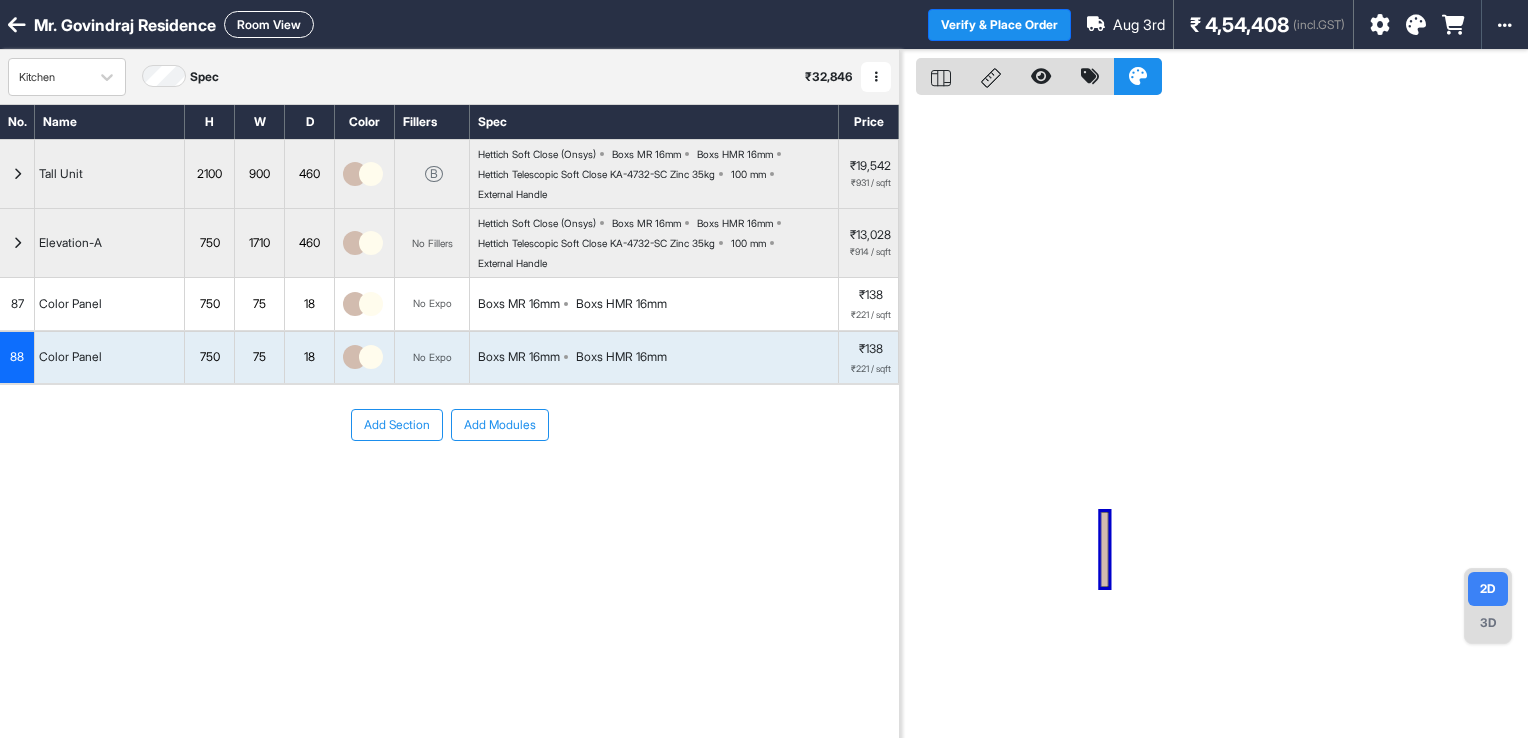 click on "Add Modules" at bounding box center [500, 425] 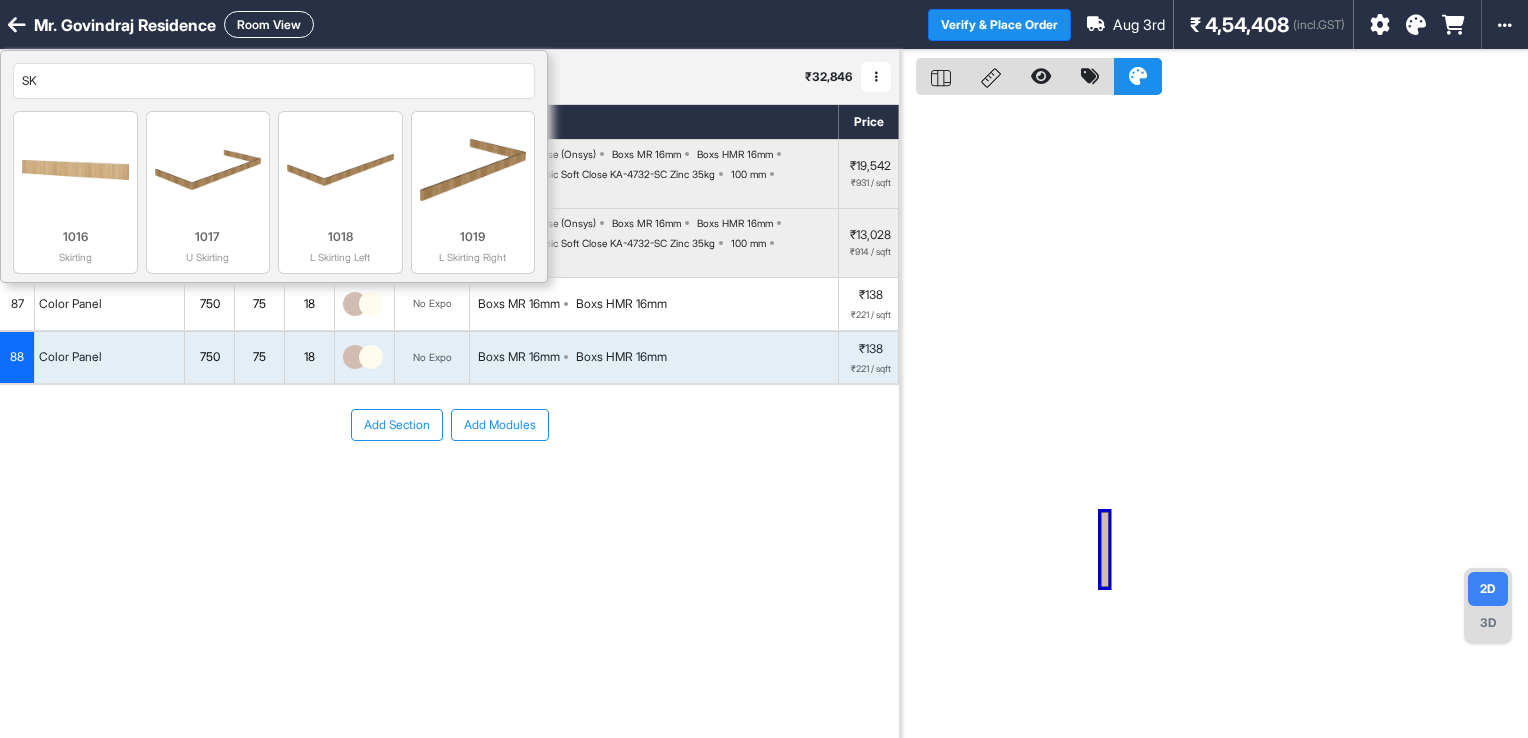 type on "SK" 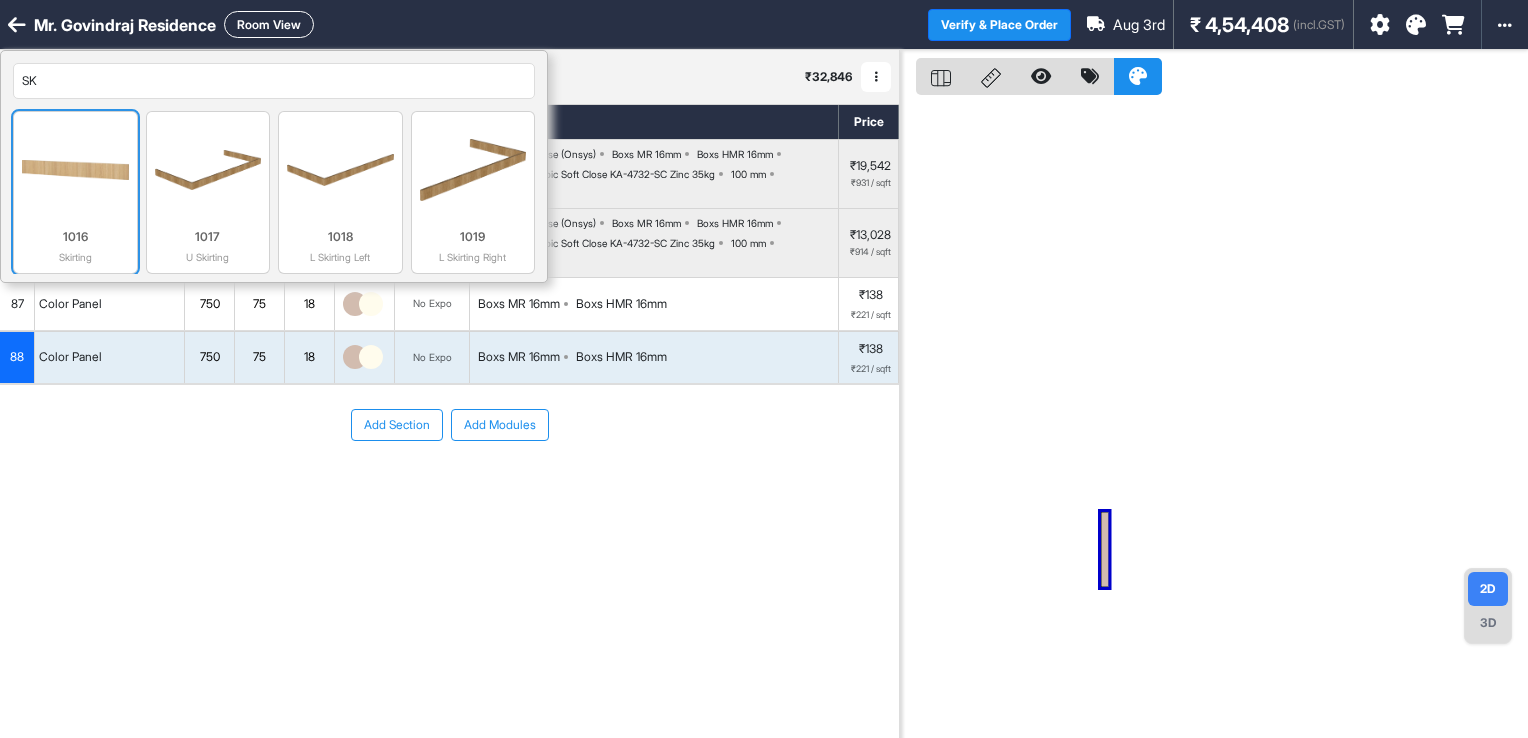 click at bounding box center [75, 170] 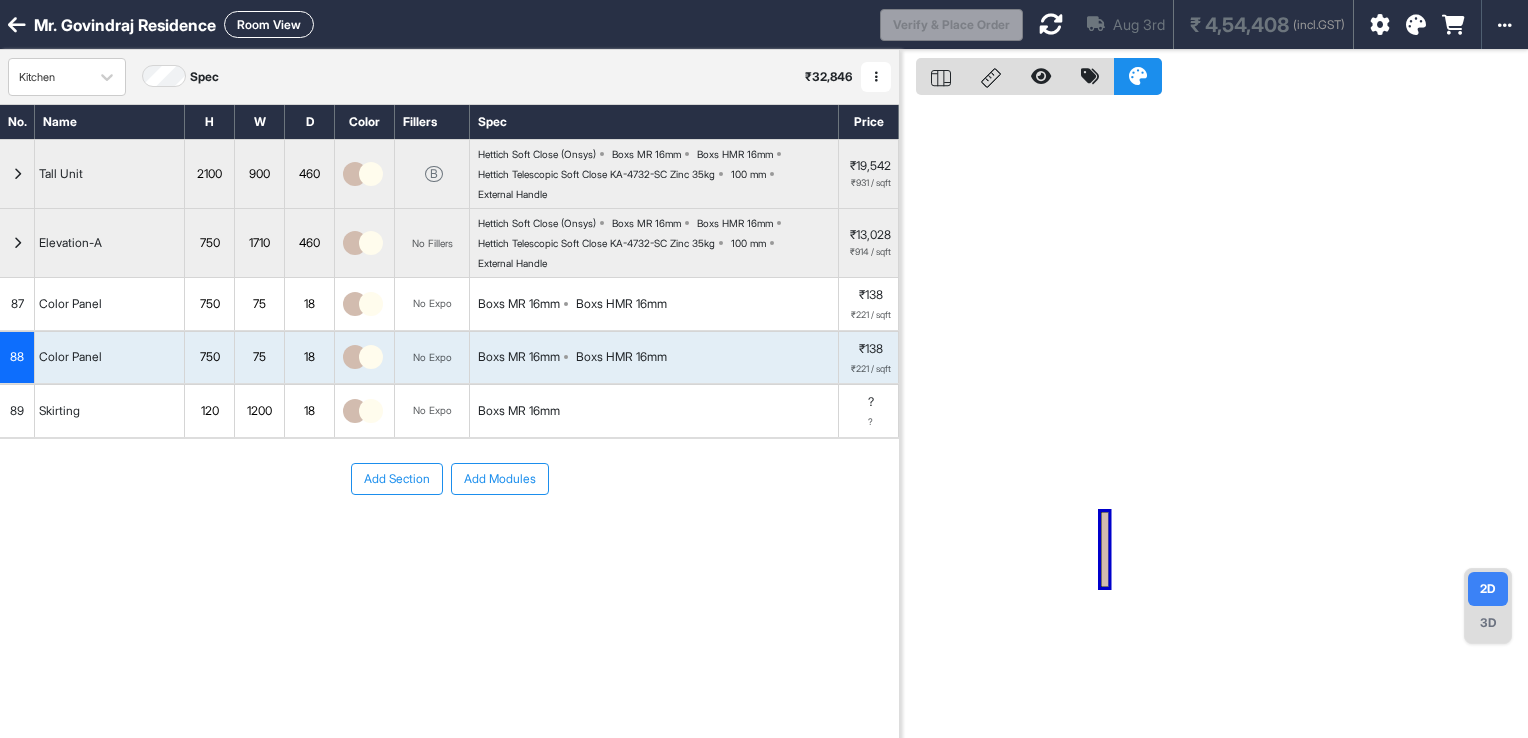 click on "120" at bounding box center [209, 411] 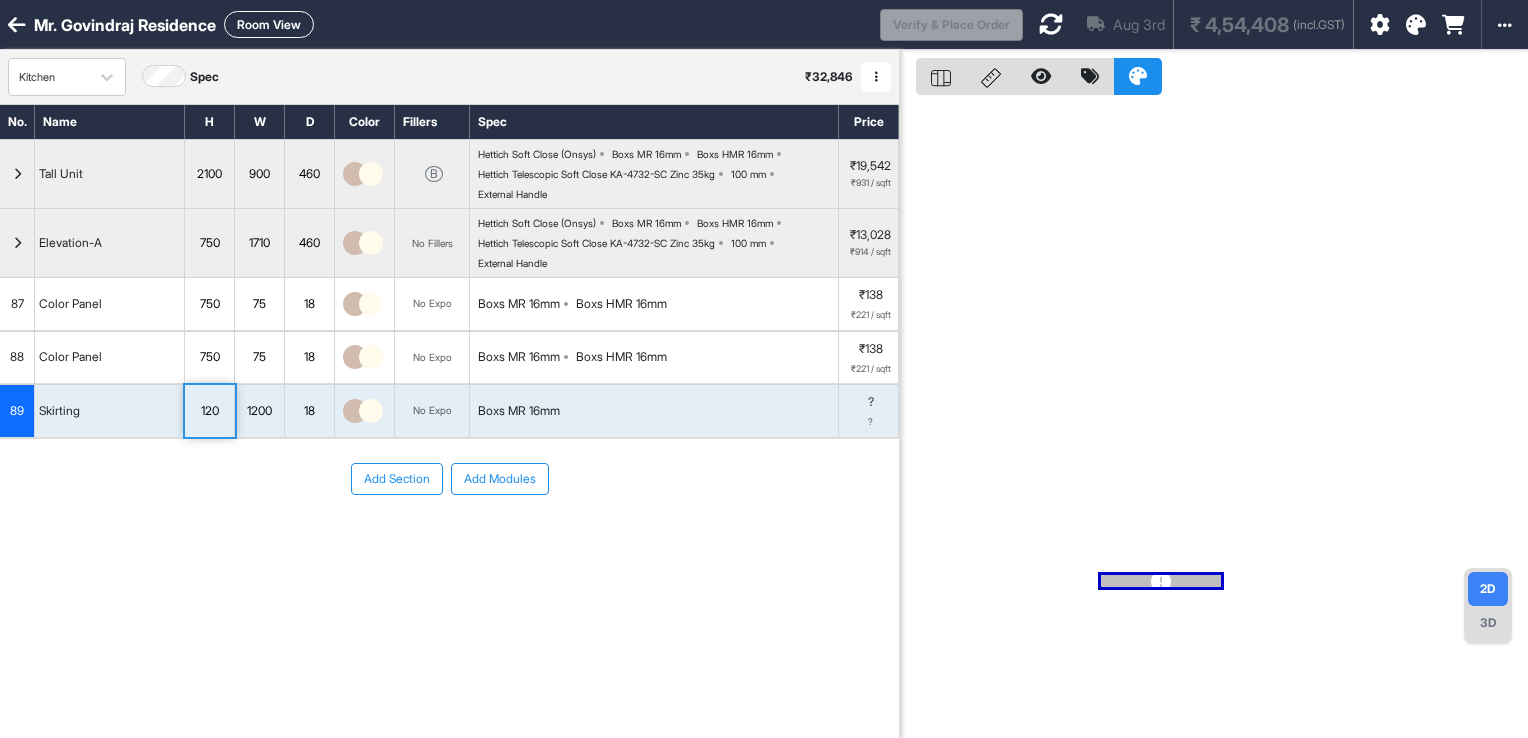 click on "120" at bounding box center [209, 411] 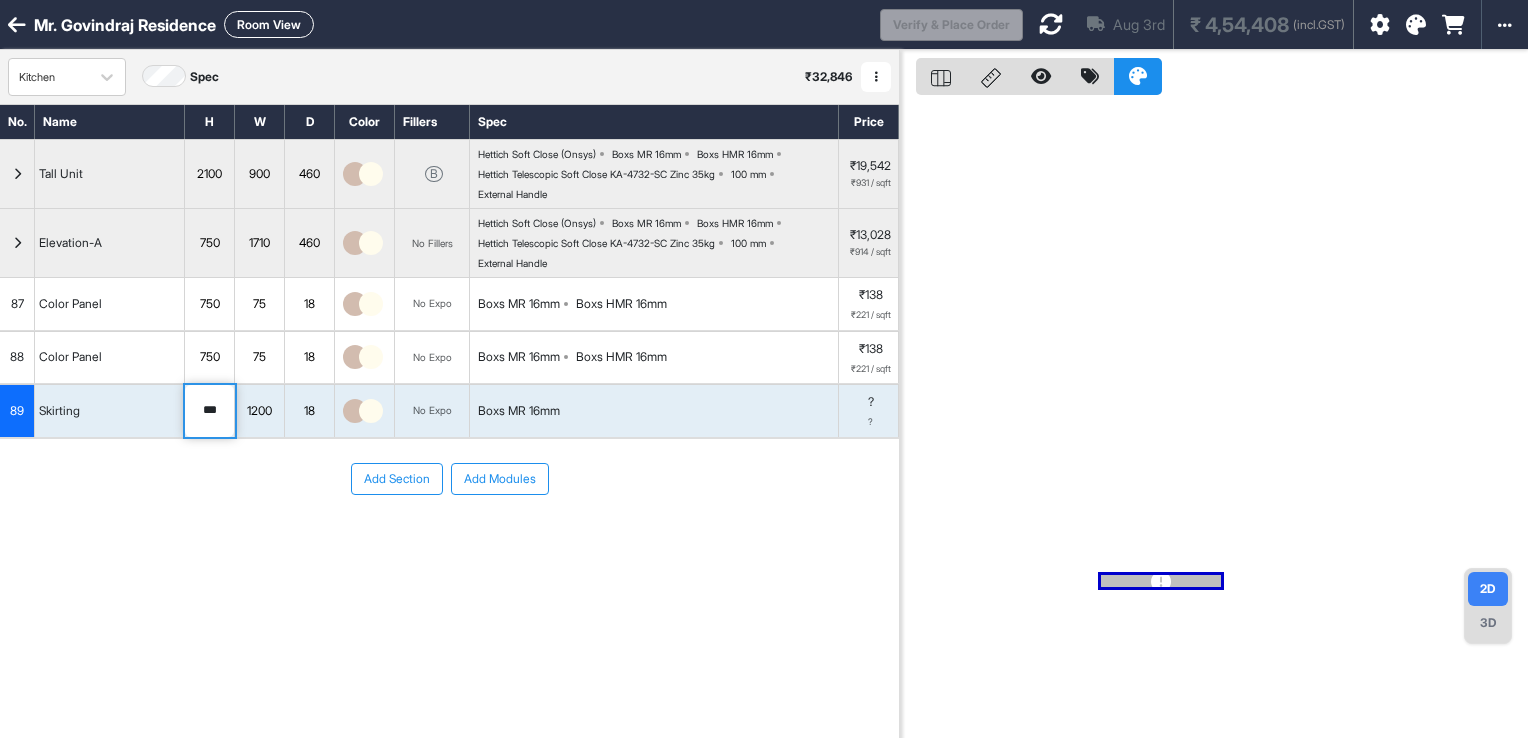 click on "***" at bounding box center (209, 411) 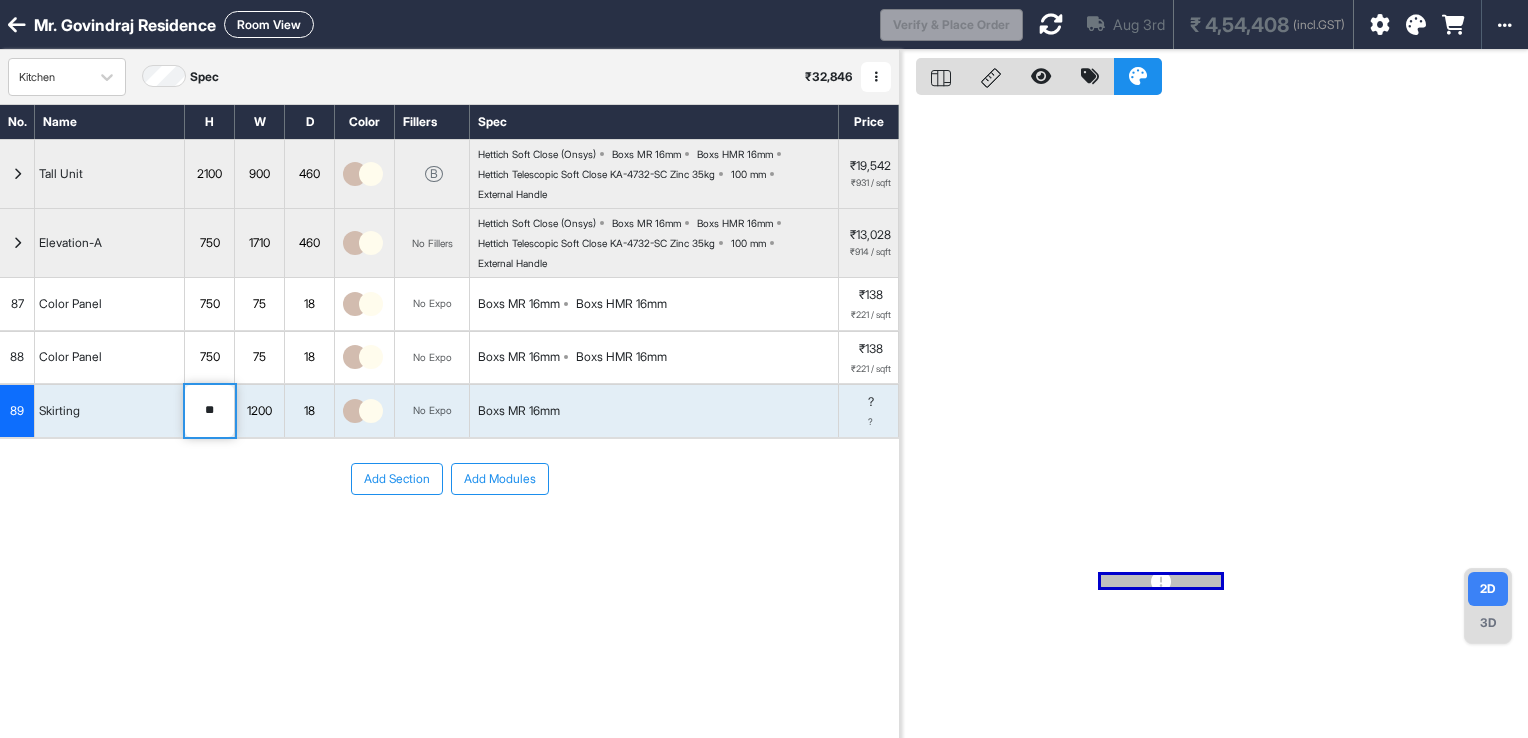 type on "**" 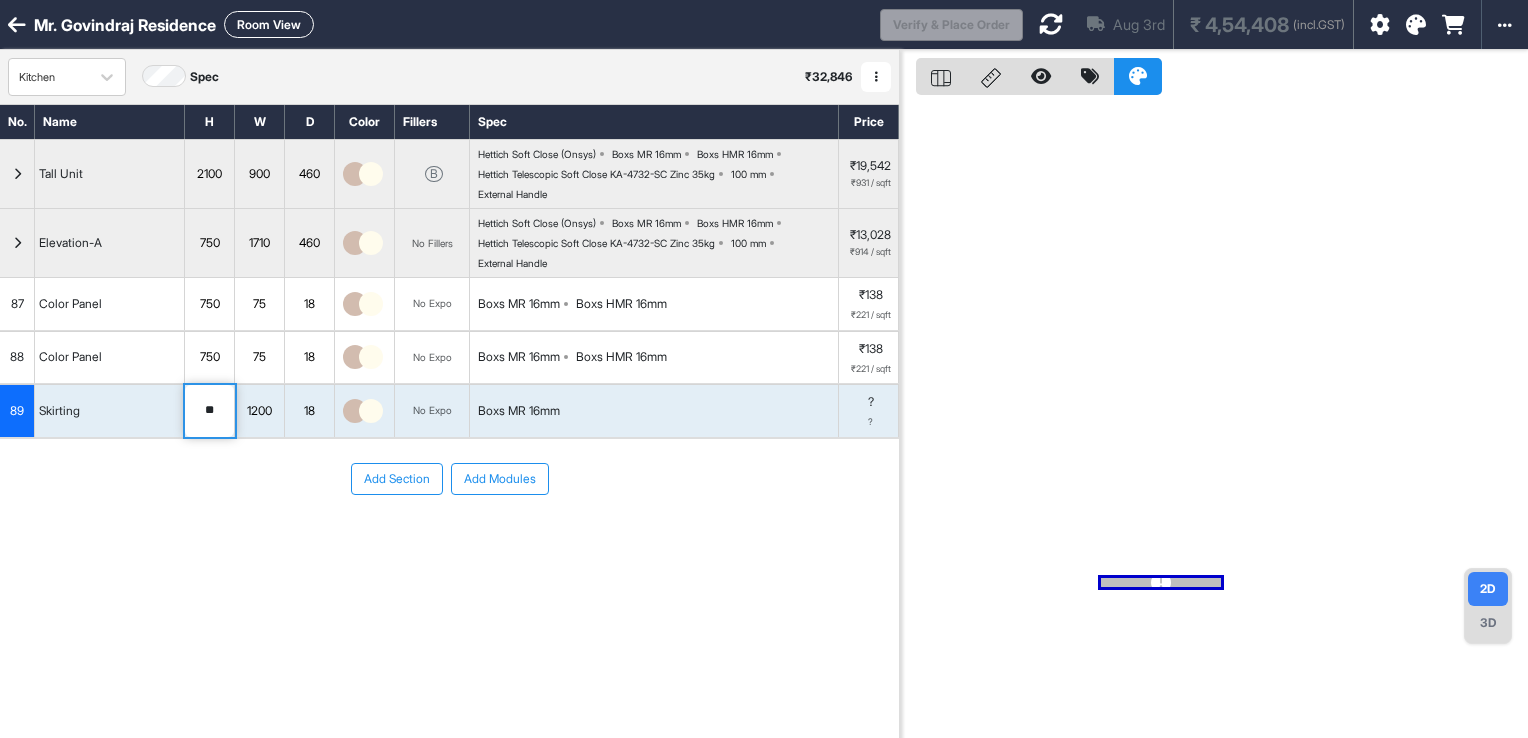click on "1200" at bounding box center [259, 411] 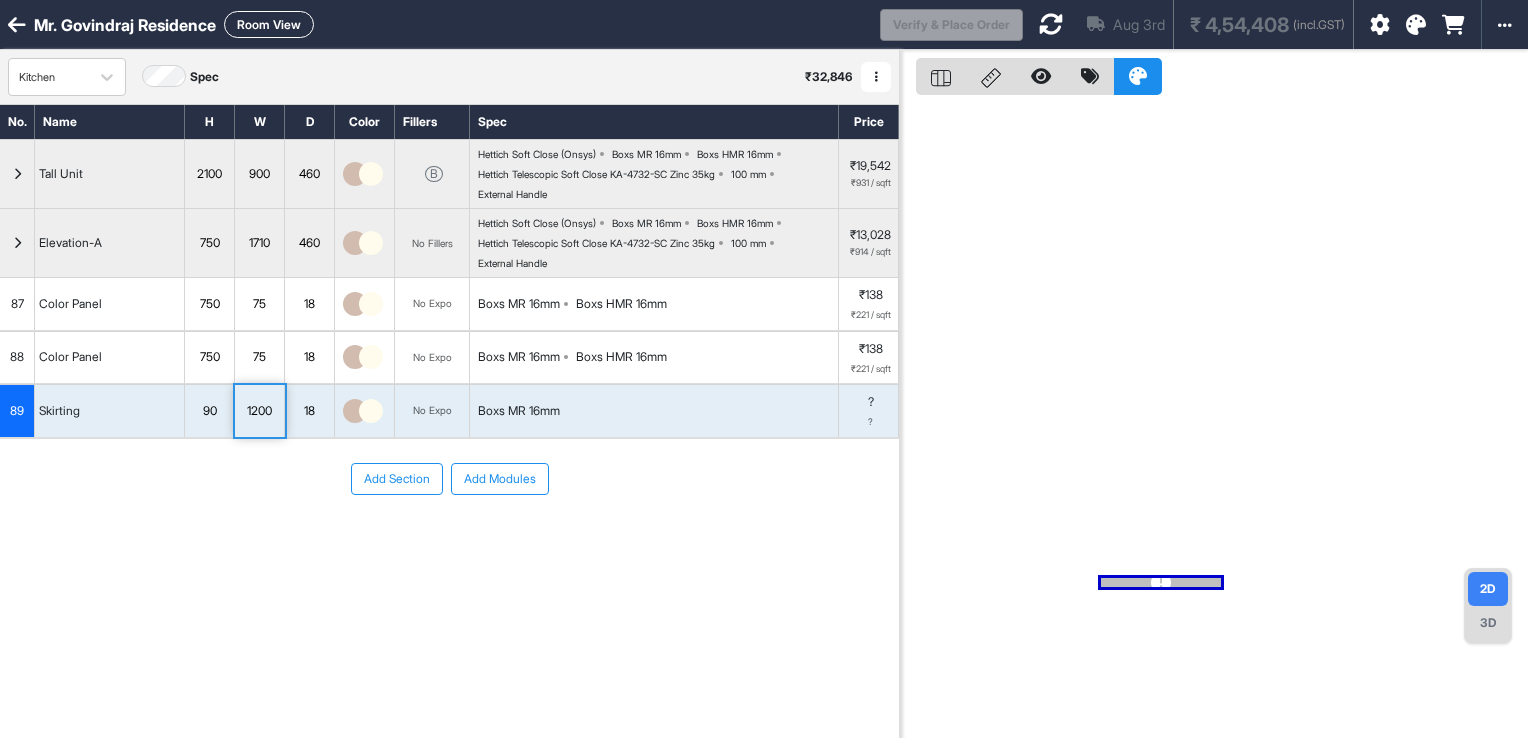 click on "1200" at bounding box center (259, 411) 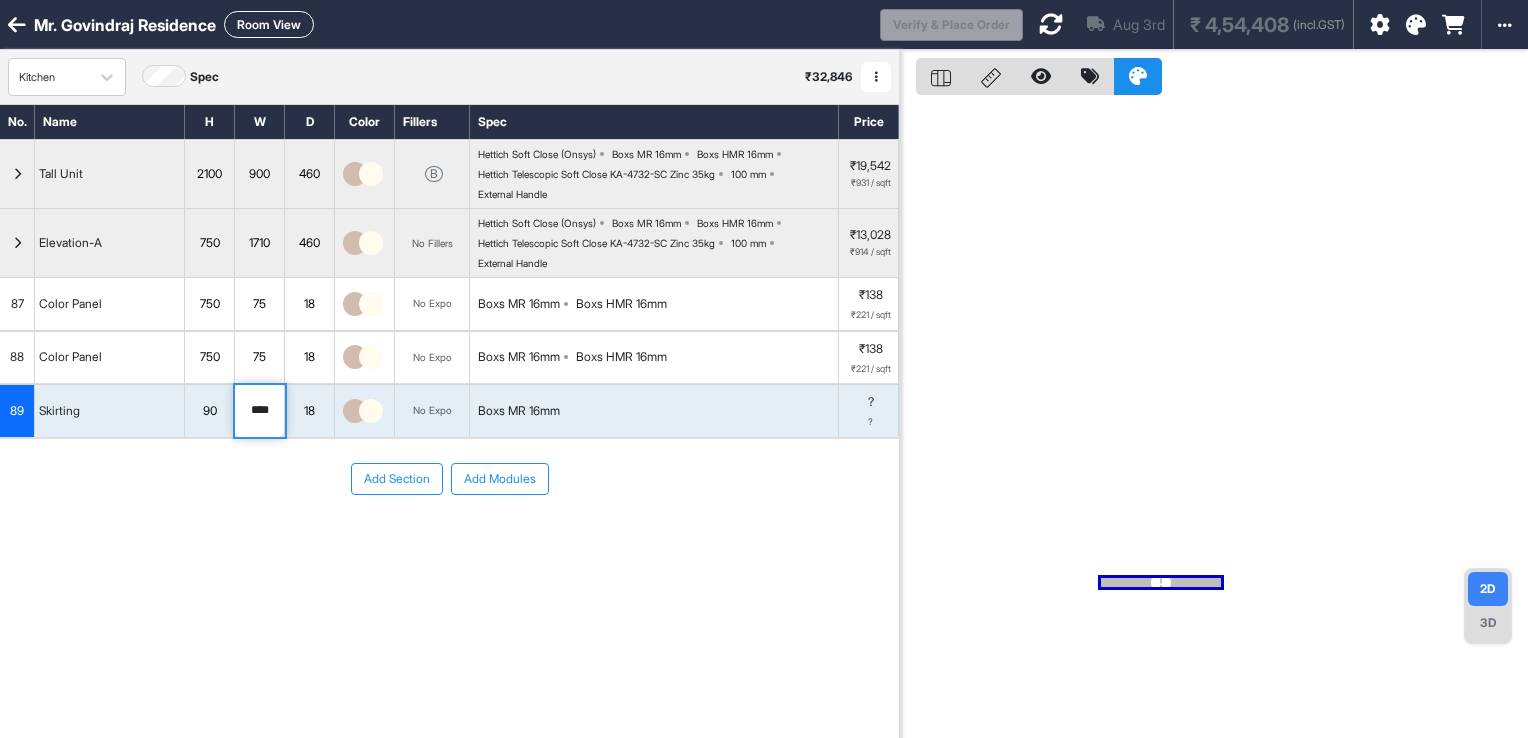 click on "****" at bounding box center [259, 411] 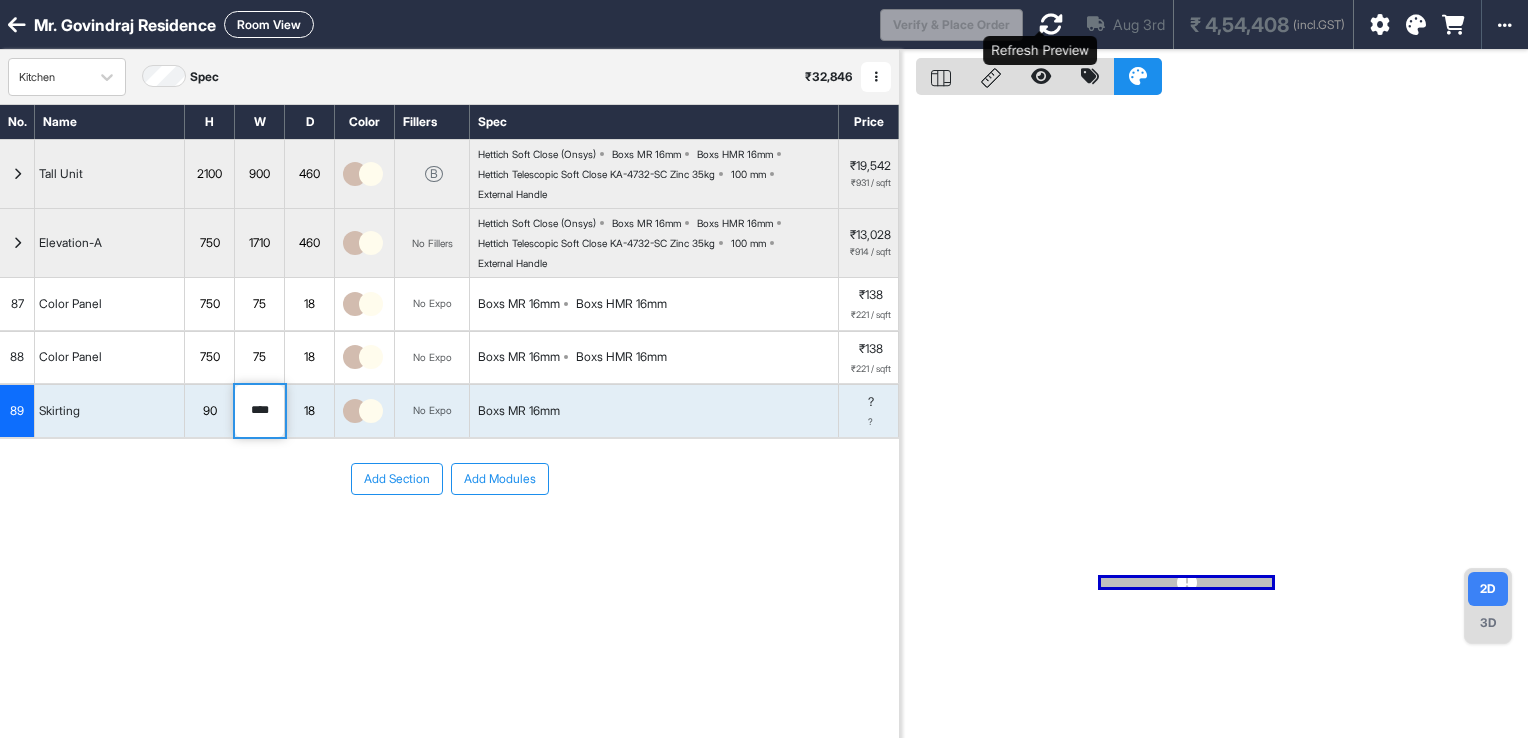 click at bounding box center [1051, 24] 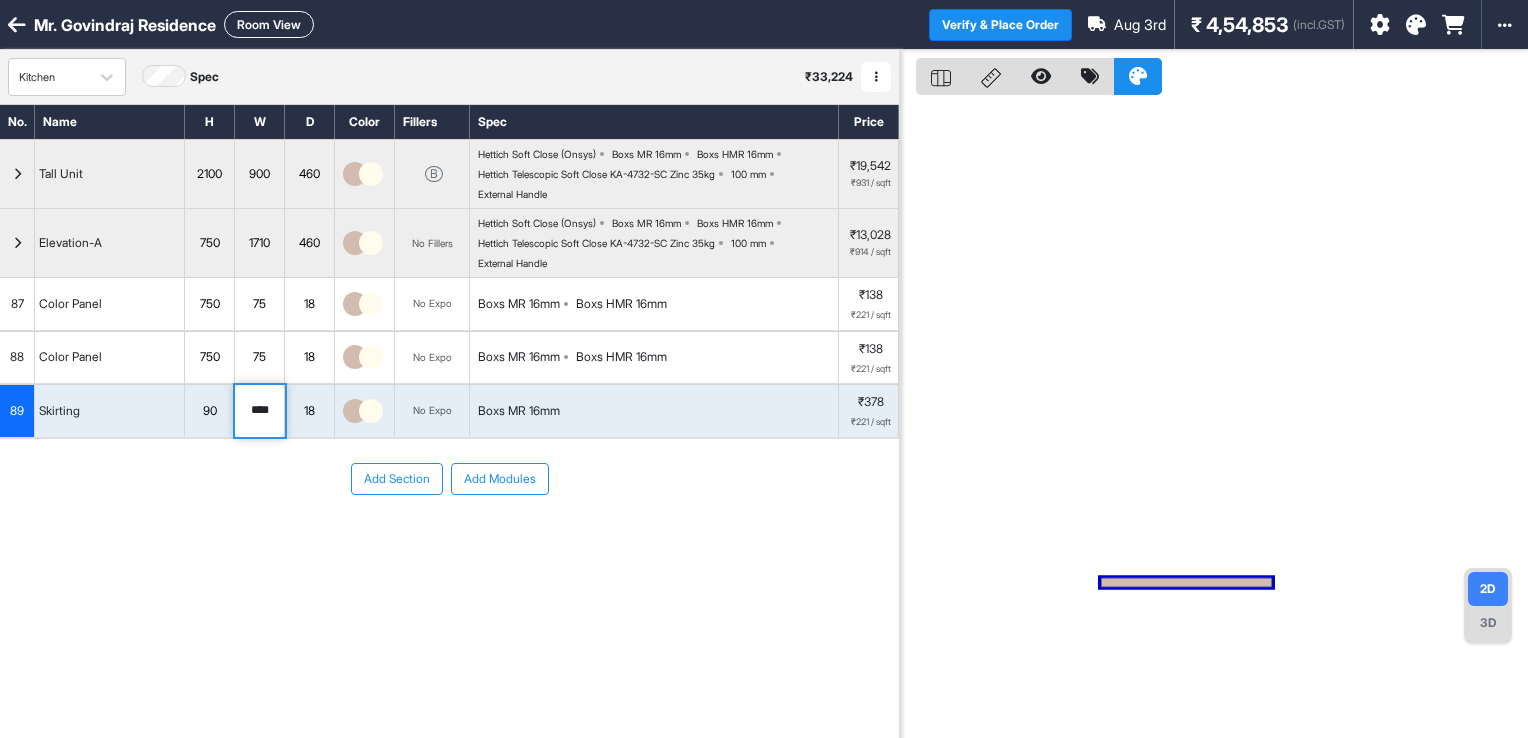 click on "Boxs MR 16mm" at bounding box center [654, 411] 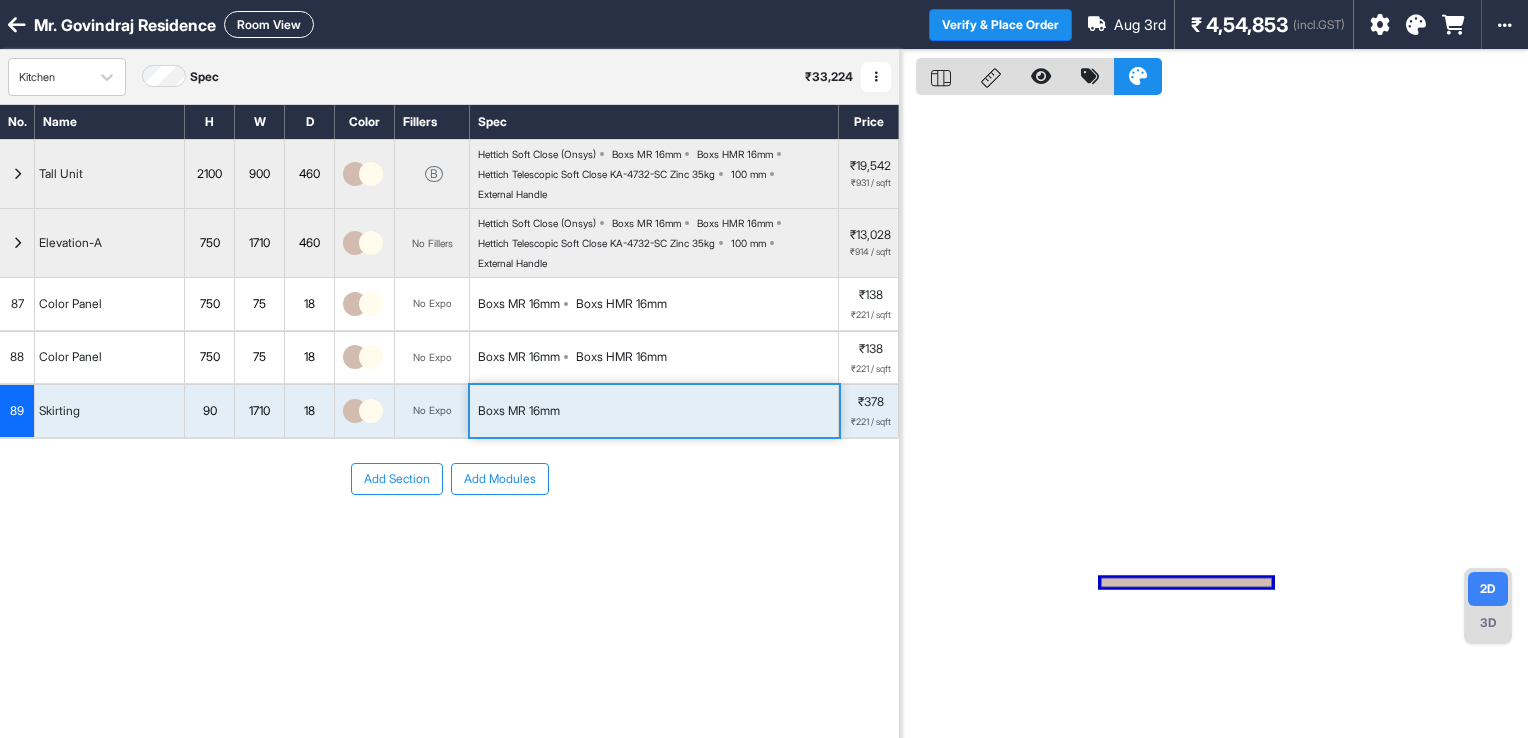 click on "Boxs MR 16mm" at bounding box center (654, 411) 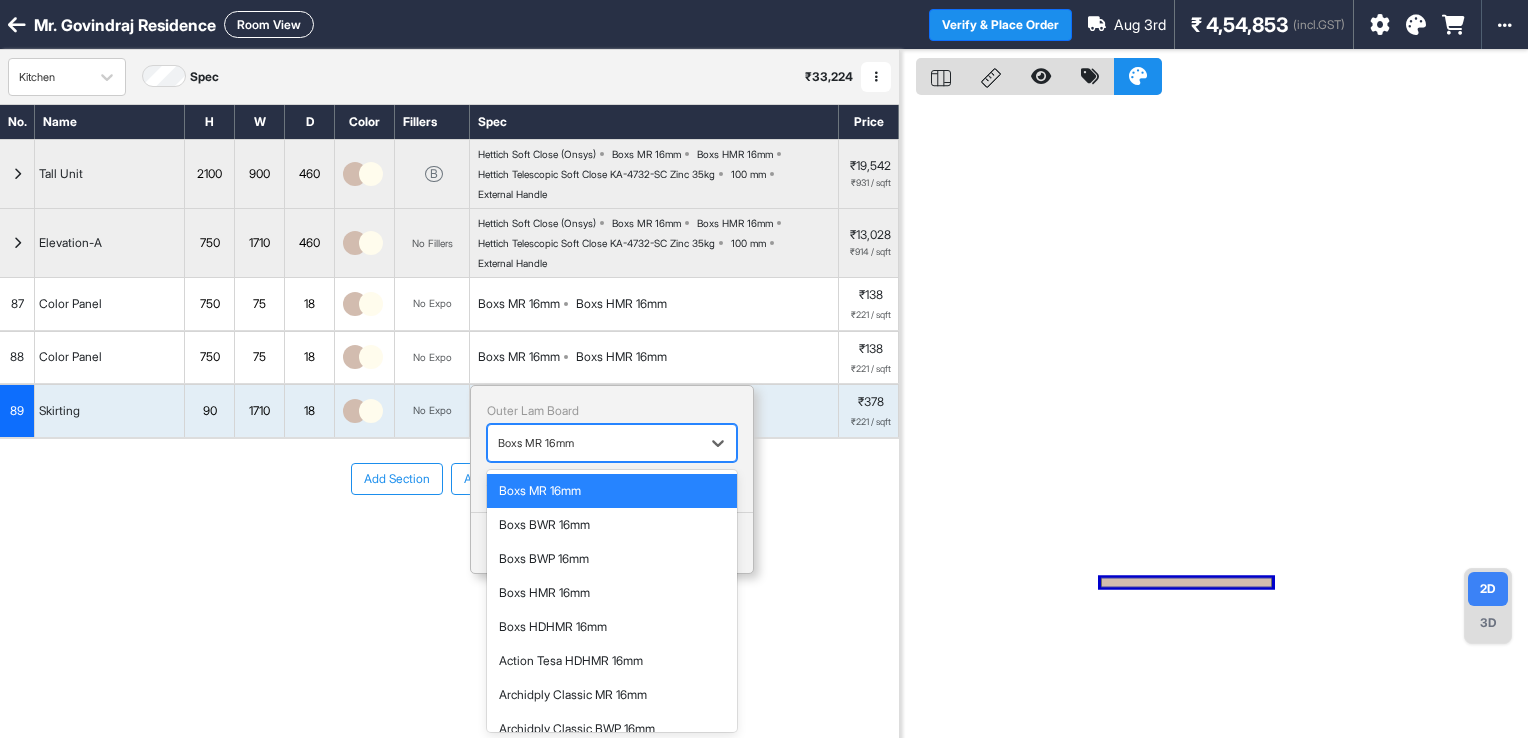 click at bounding box center [594, 443] 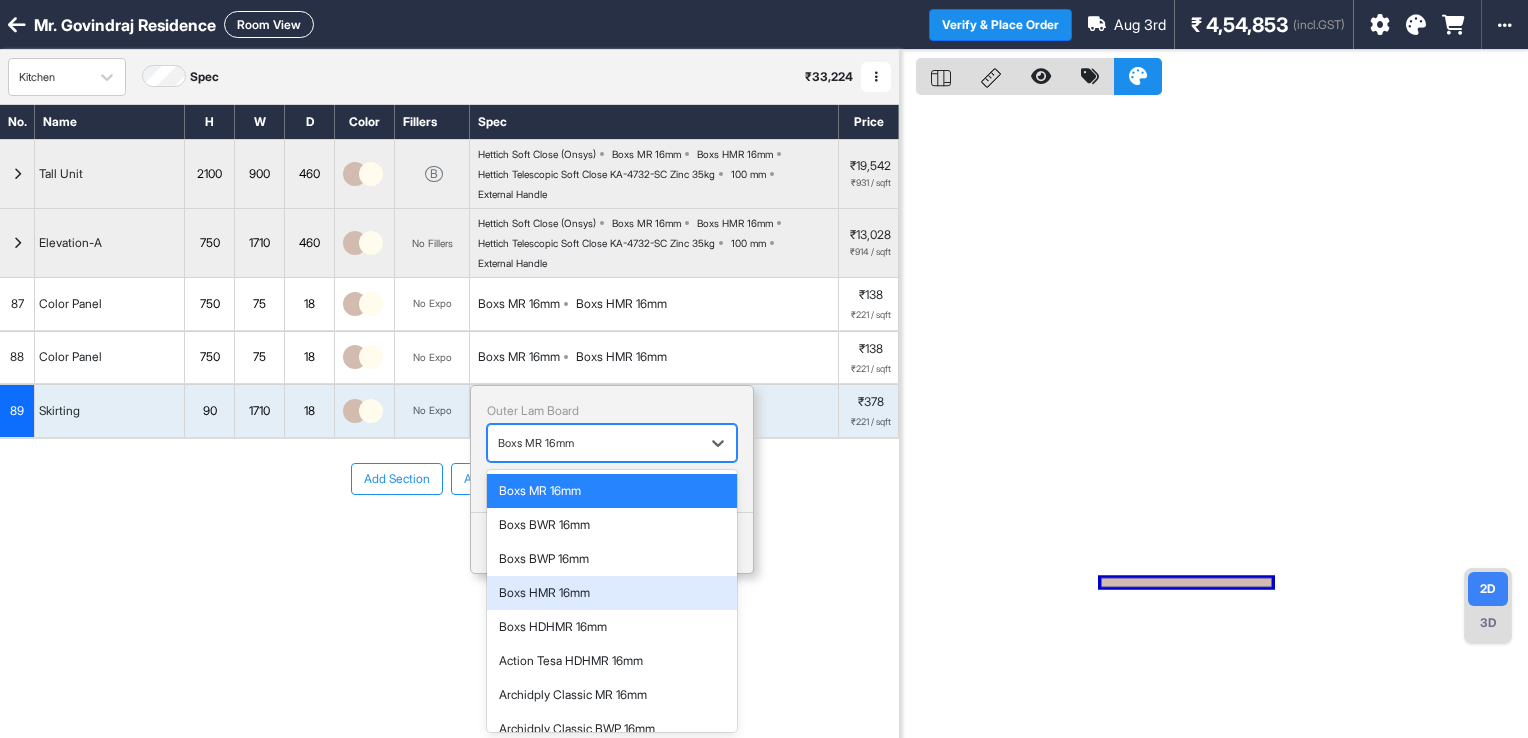 click on "Boxs HMR 16mm" at bounding box center (612, 593) 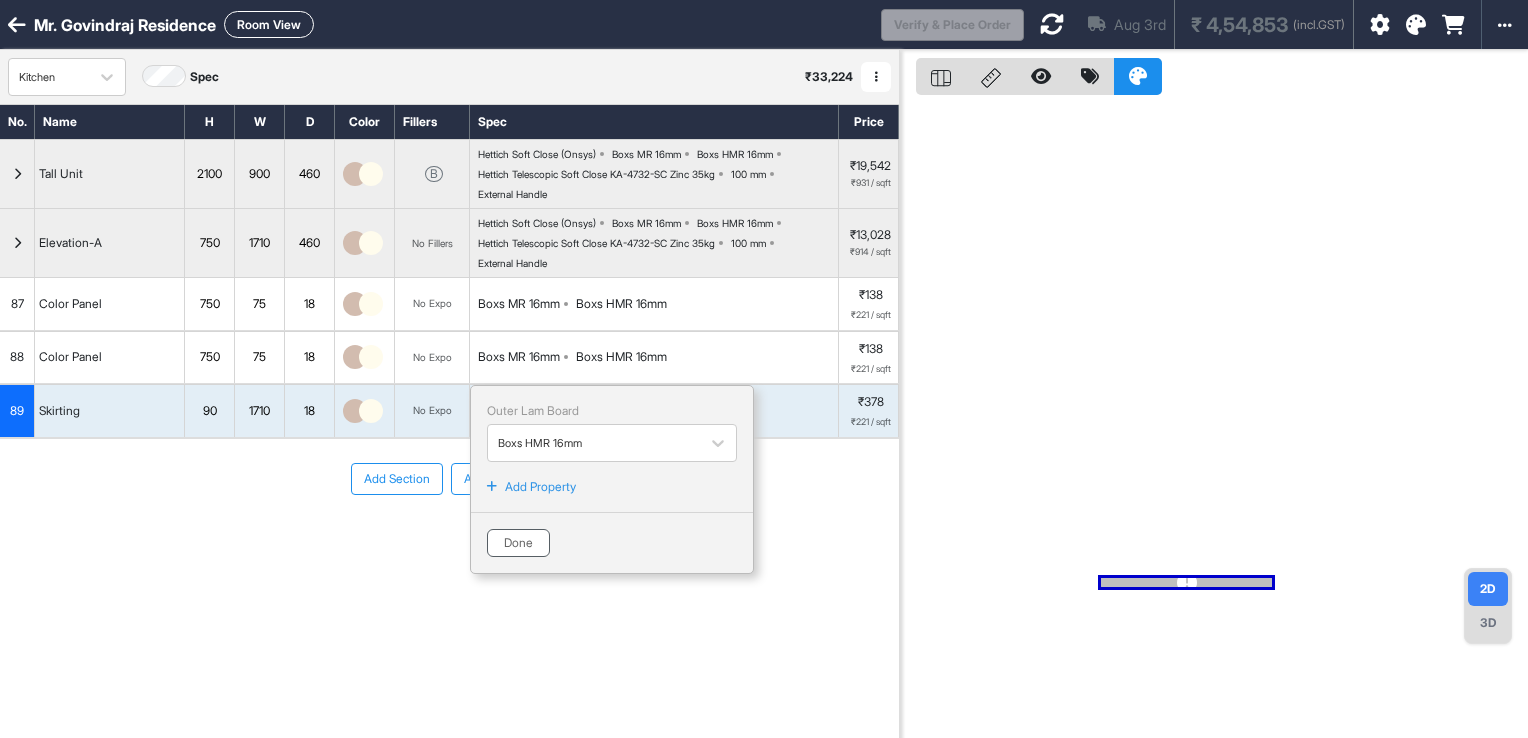 click on "Done" at bounding box center [518, 543] 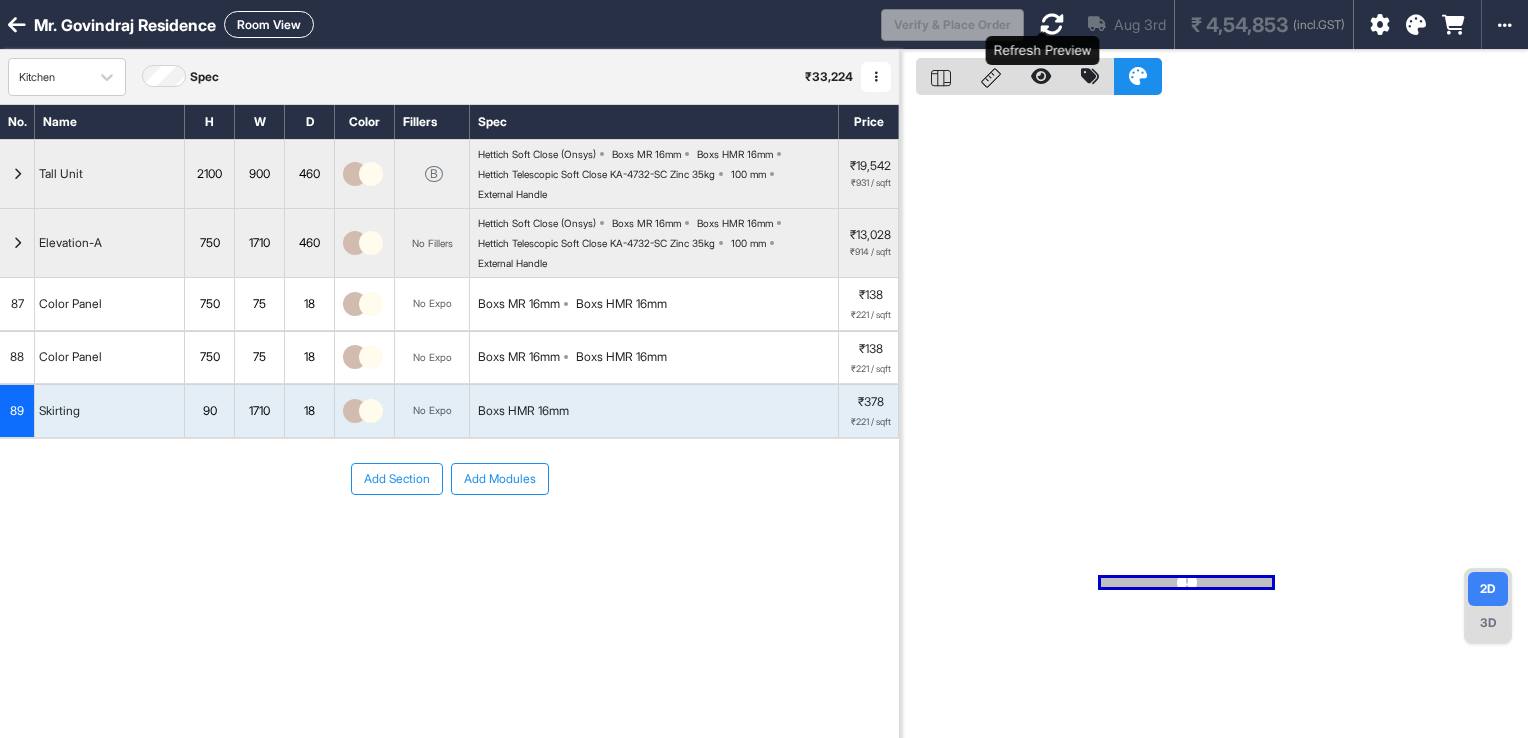 click at bounding box center [1052, 24] 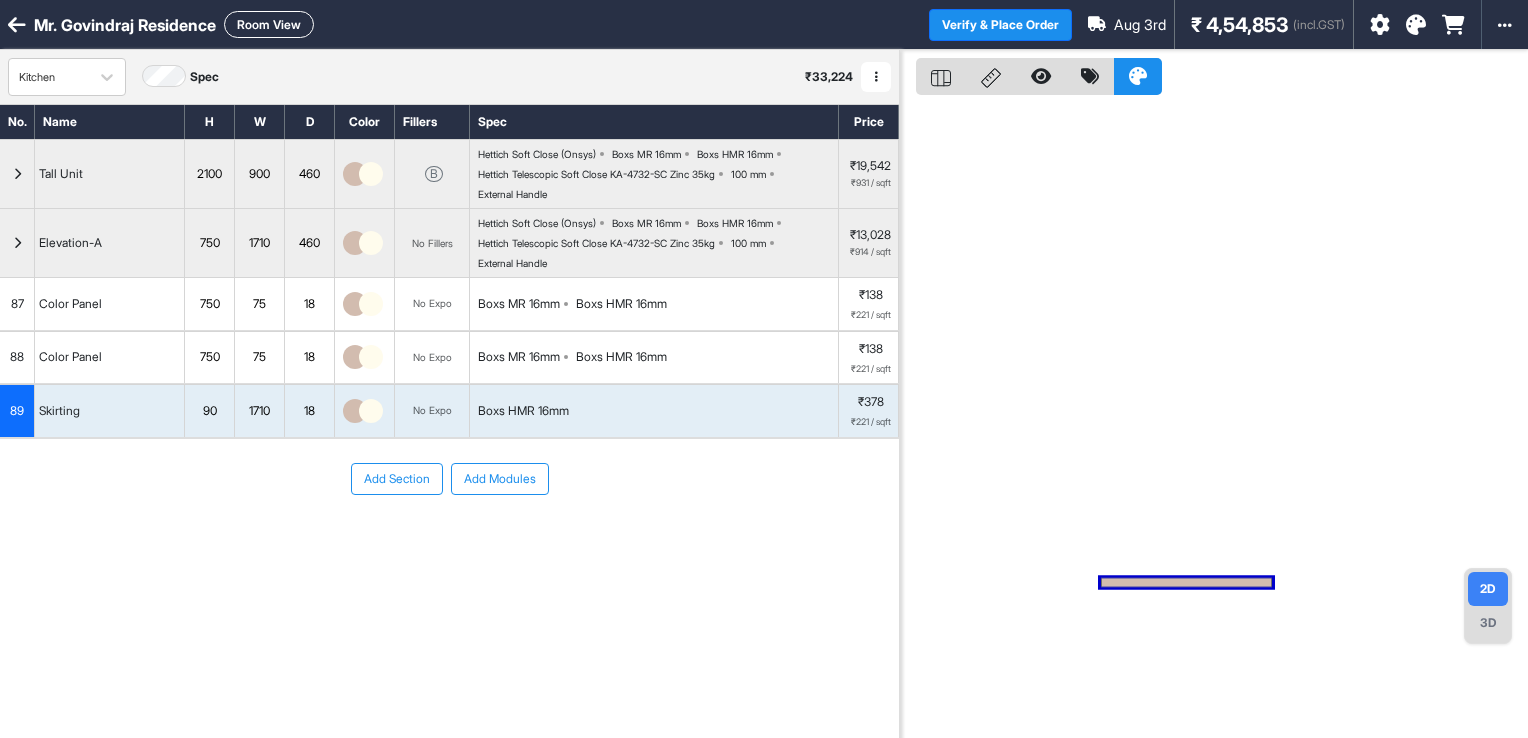 click on "Room View" at bounding box center [269, 24] 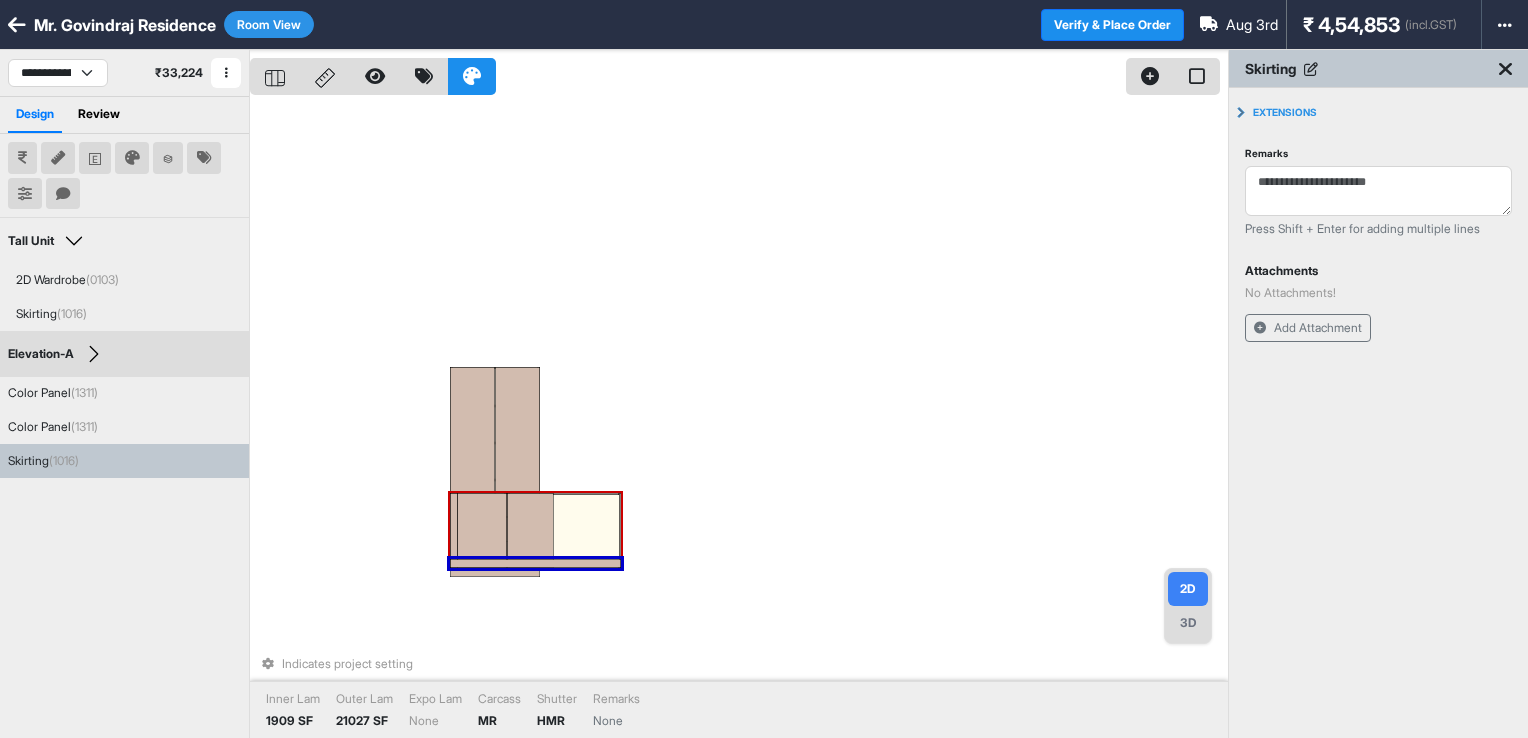 click at bounding box center [564, 530] 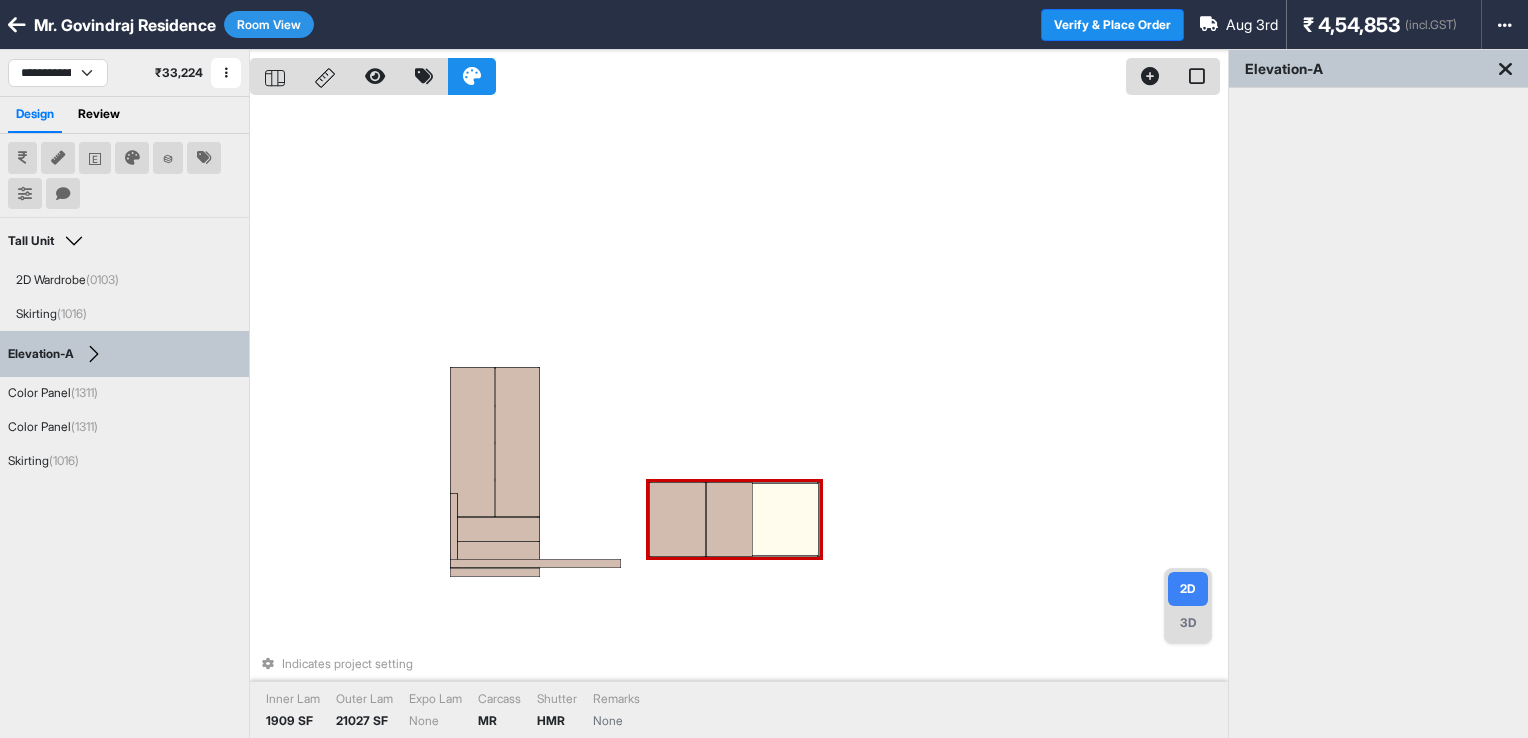 drag, startPoint x: 586, startPoint y: 533, endPoint x: 792, endPoint y: 520, distance: 206.40979 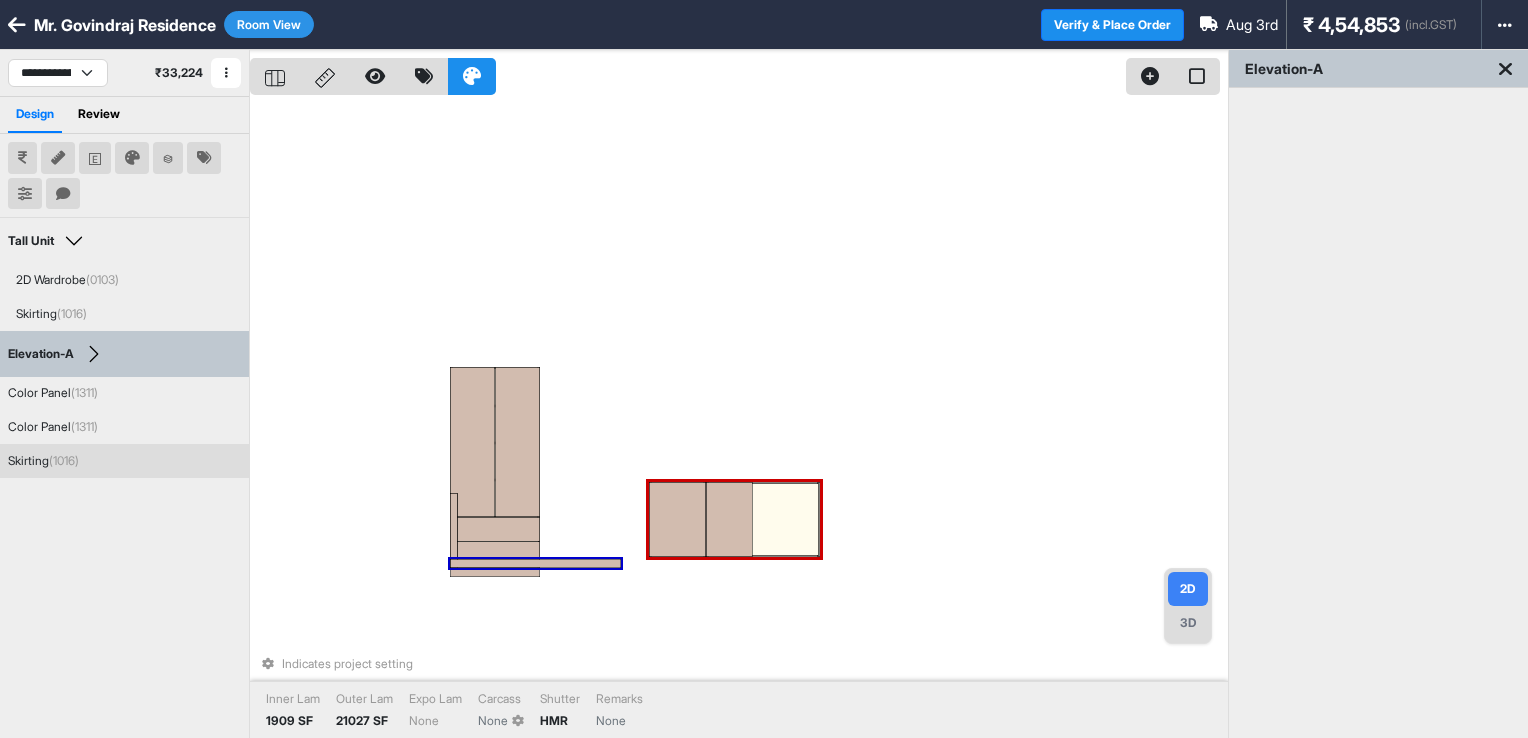 click at bounding box center (535, 563) 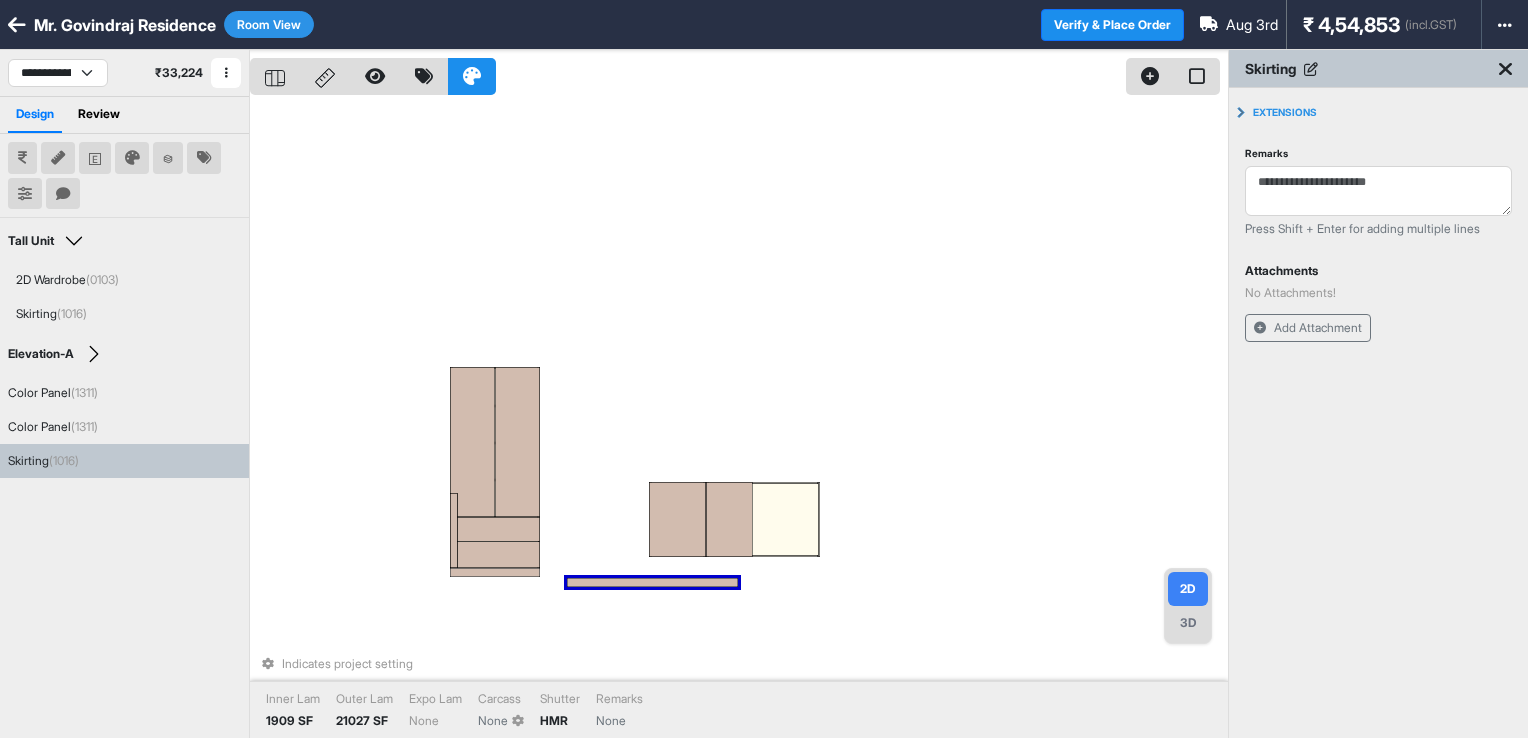 drag, startPoint x: 587, startPoint y: 559, endPoint x: 698, endPoint y: 585, distance: 114.00439 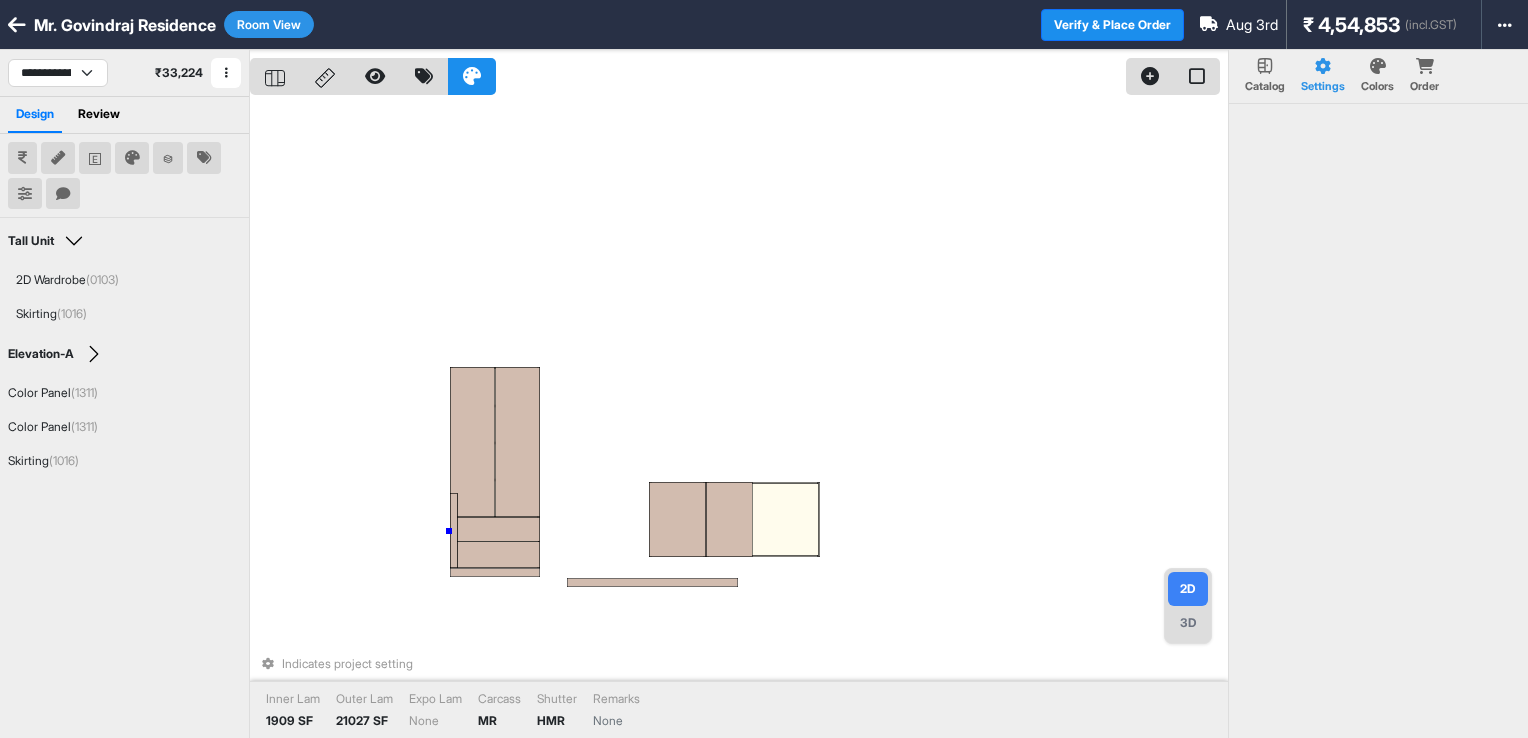 click on "Indicates project setting Inner Lam 1909 SF Outer Lam 21027 SF Expo Lam None Carcass MR Shutter HMR Remarks None" at bounding box center (739, 419) 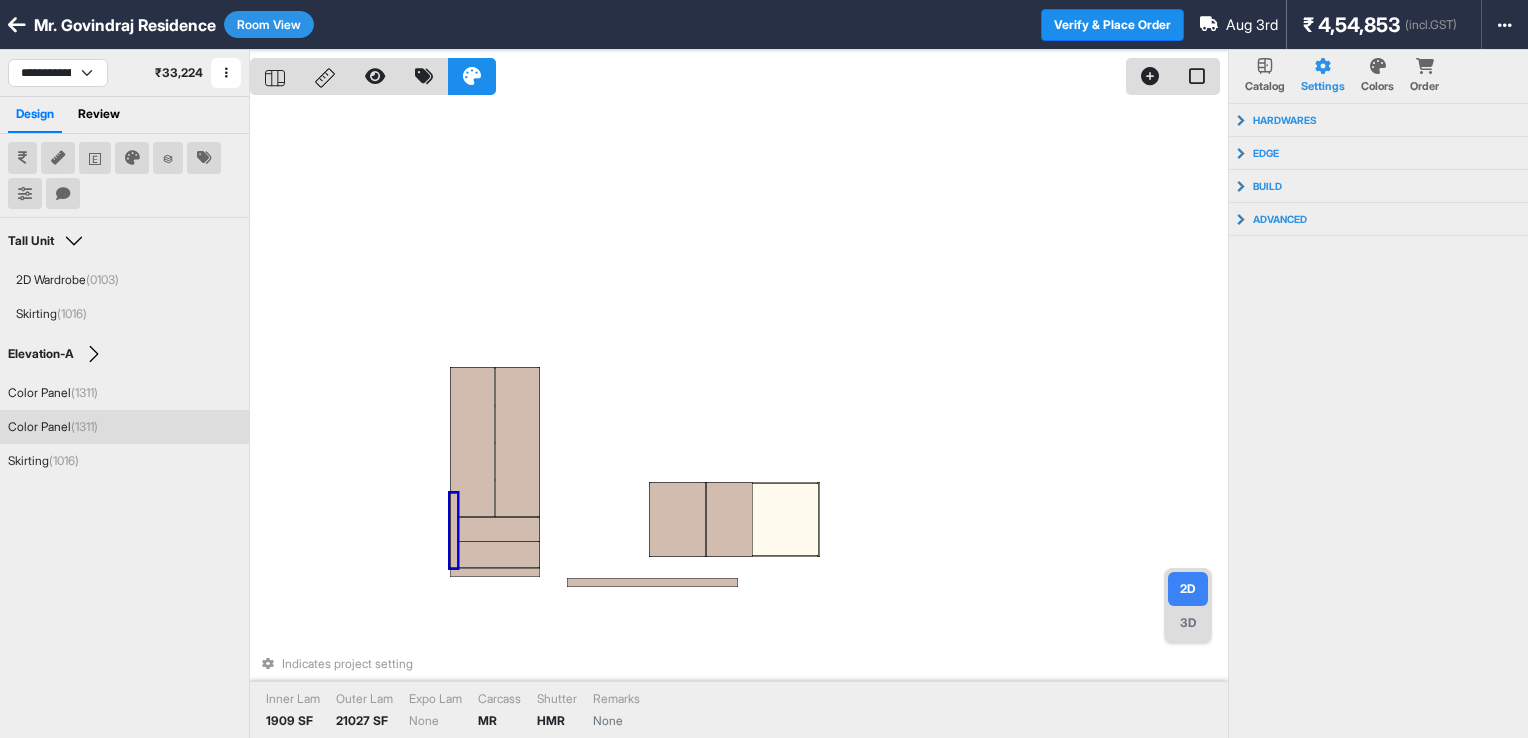 click at bounding box center [454, 530] 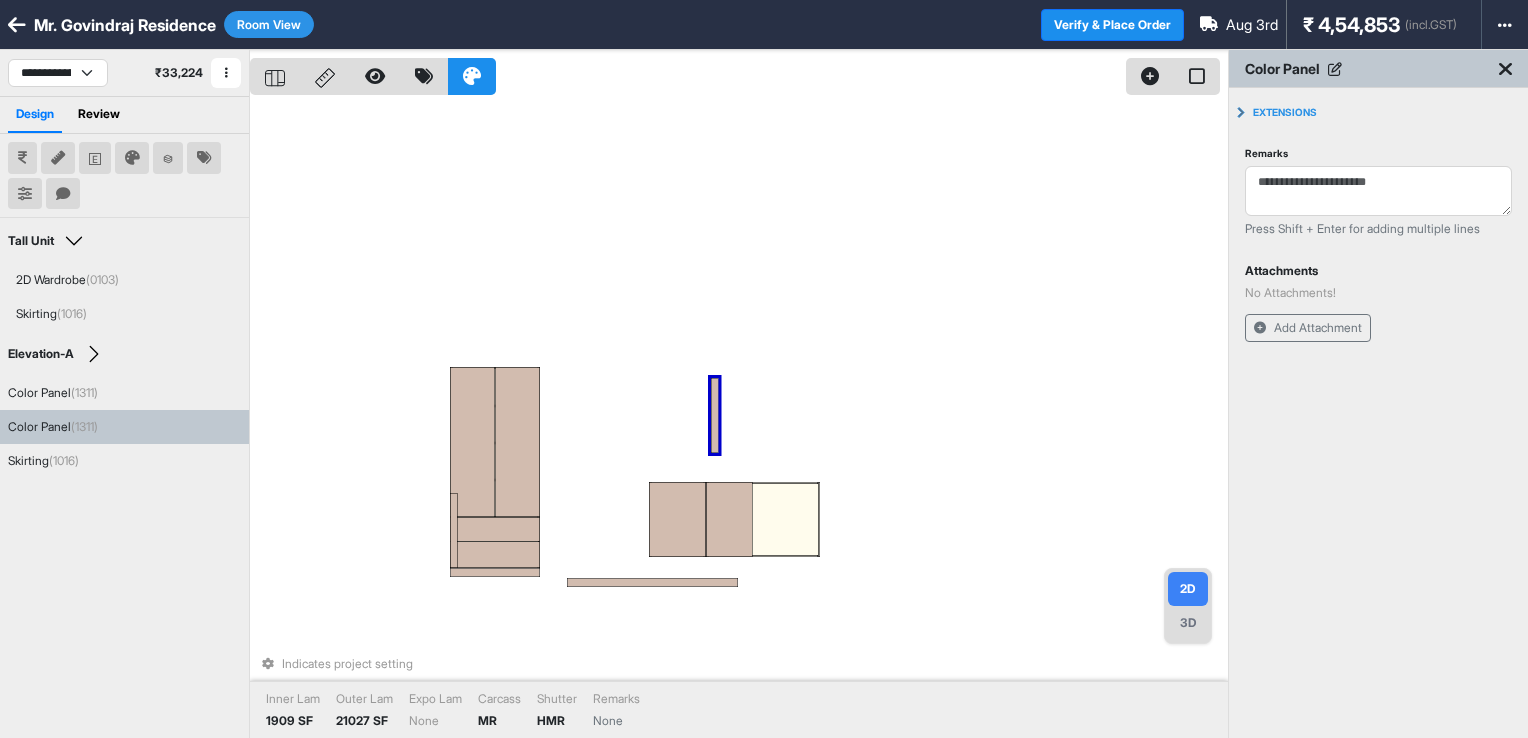 drag, startPoint x: 451, startPoint y: 532, endPoint x: 708, endPoint y: 422, distance: 279.55142 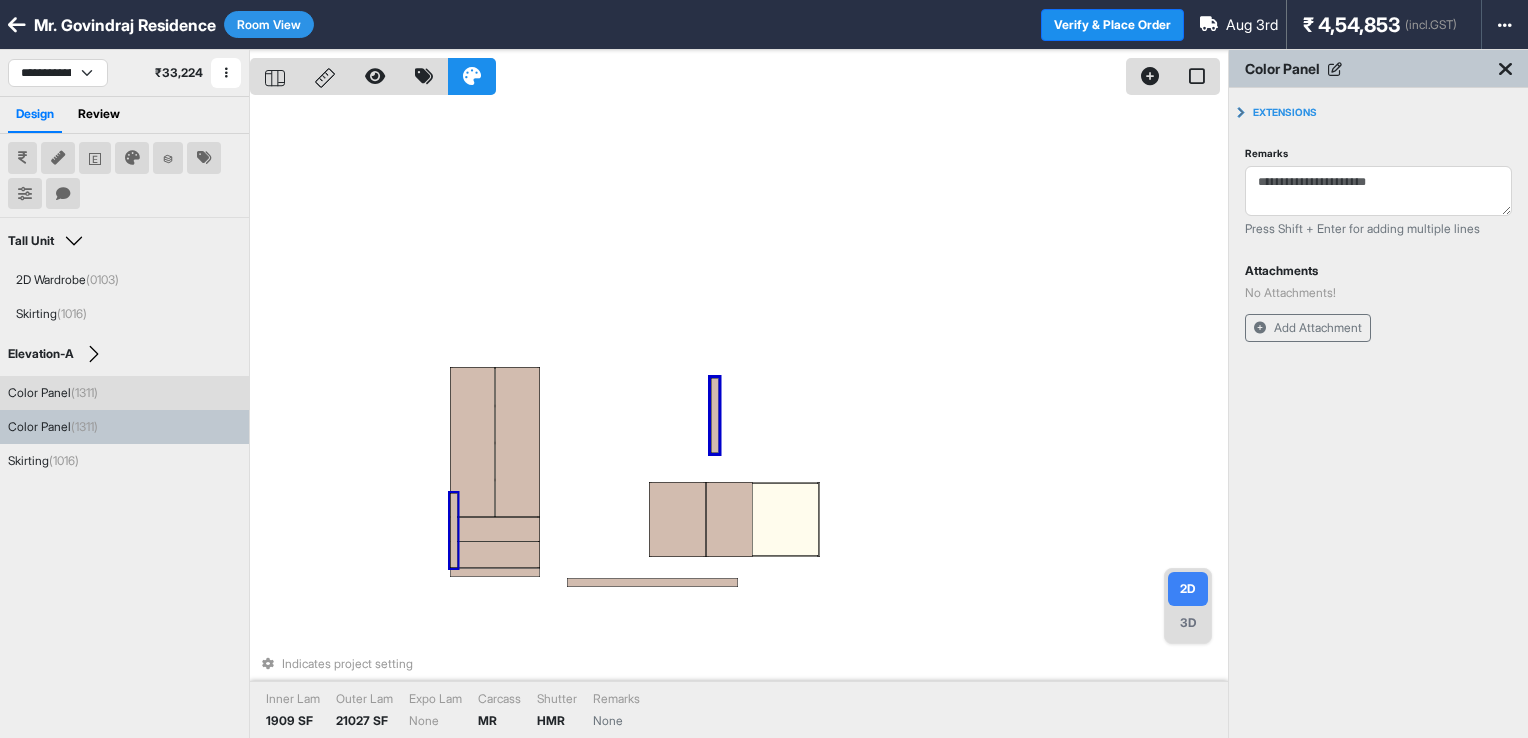 click at bounding box center [454, 530] 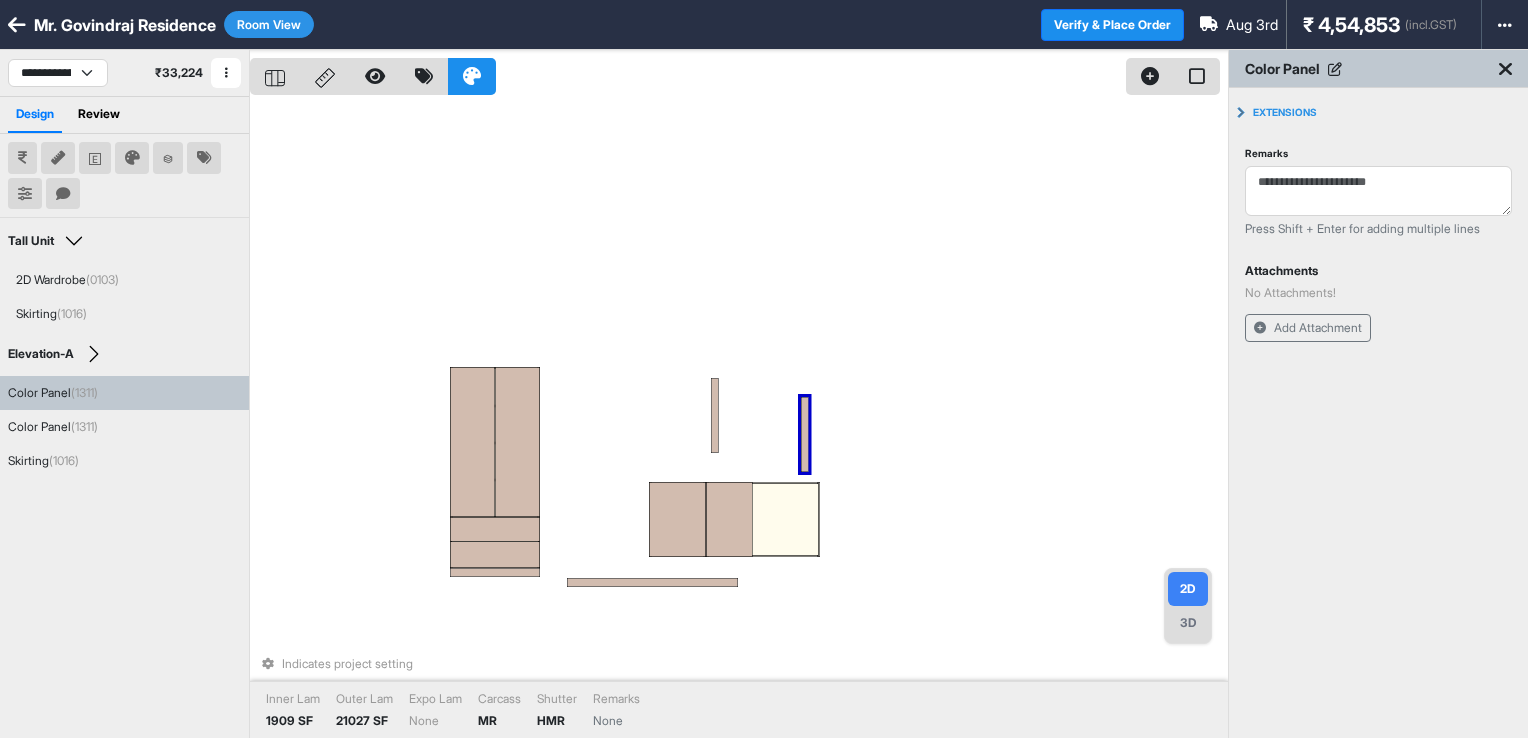 drag, startPoint x: 497, startPoint y: 518, endPoint x: 753, endPoint y: 443, distance: 266.7602 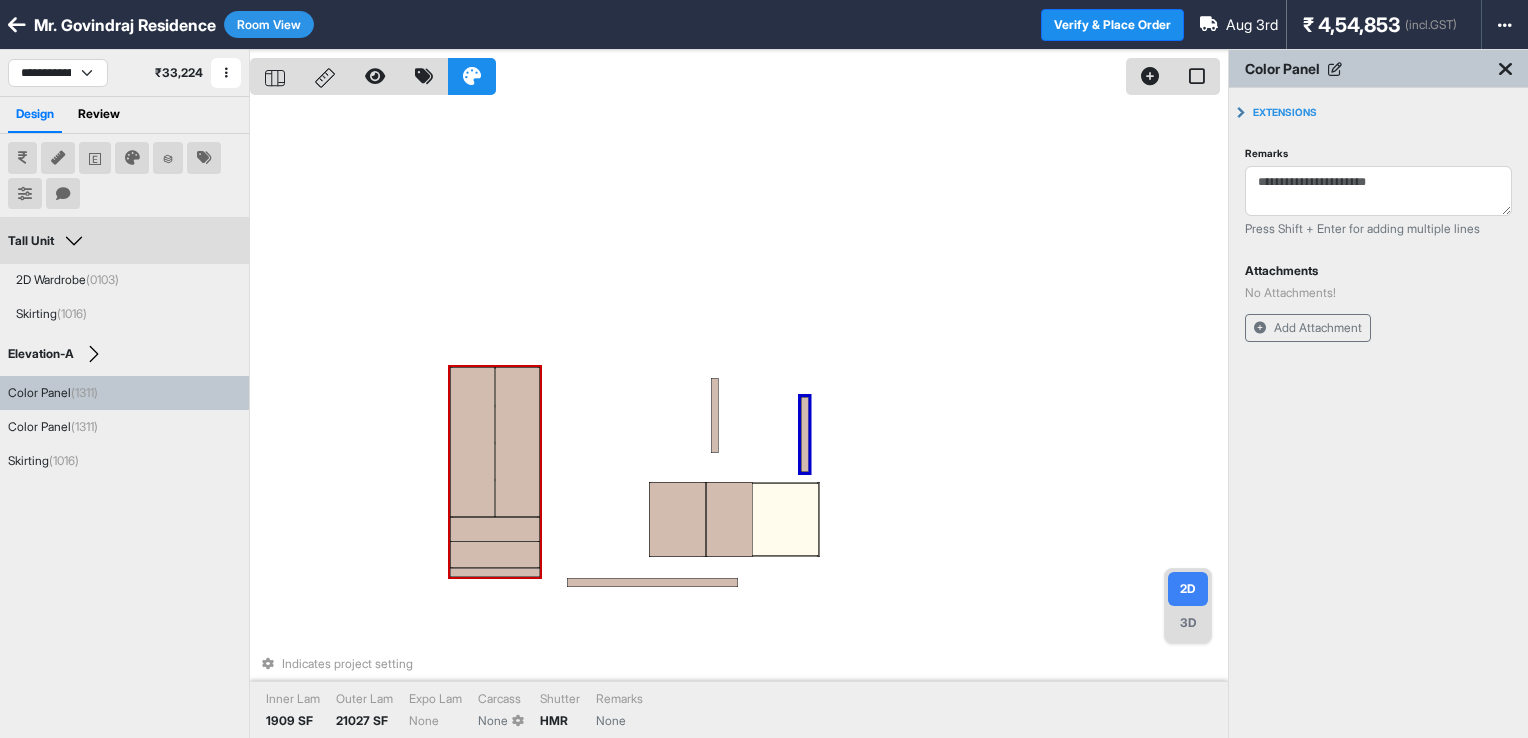 click at bounding box center [495, 572] 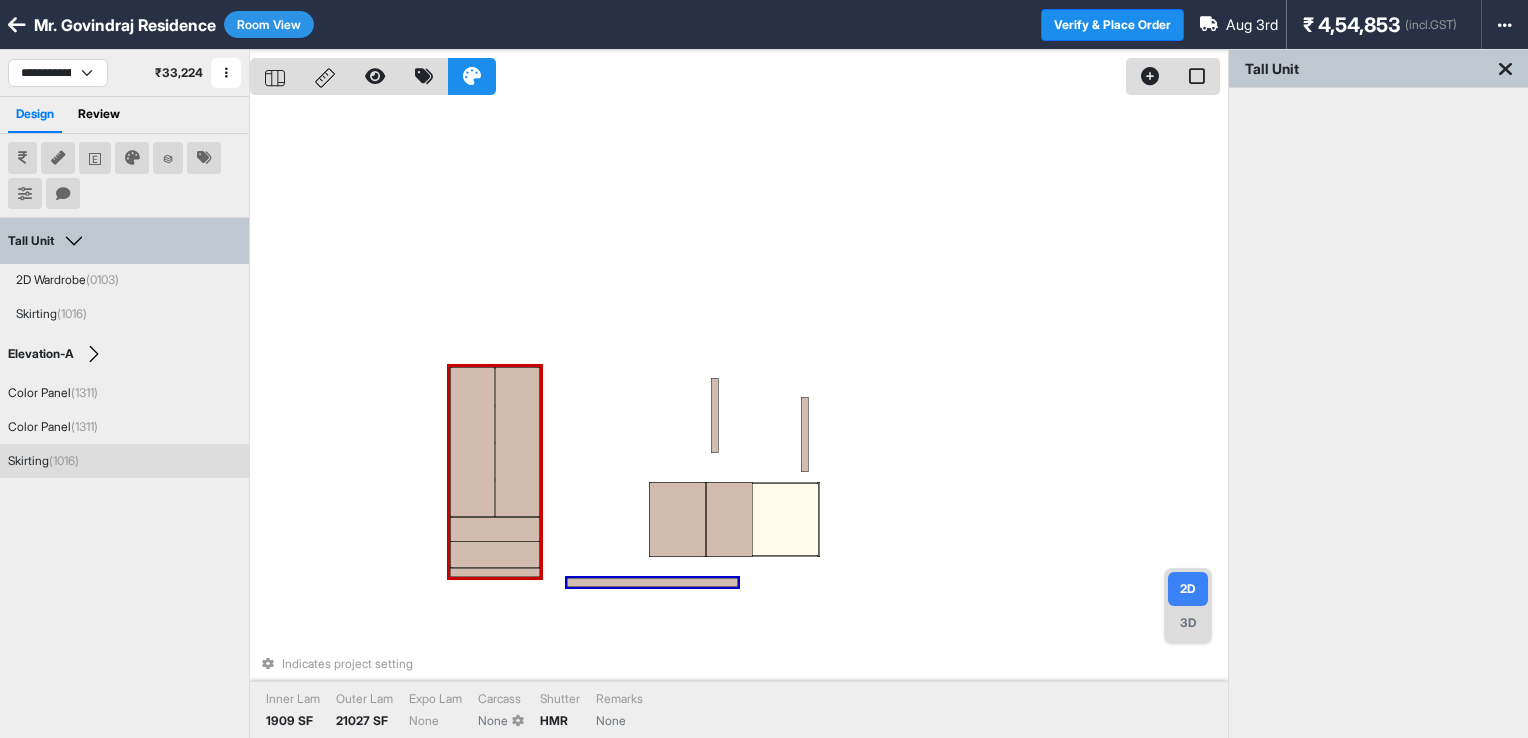click at bounding box center (652, 582) 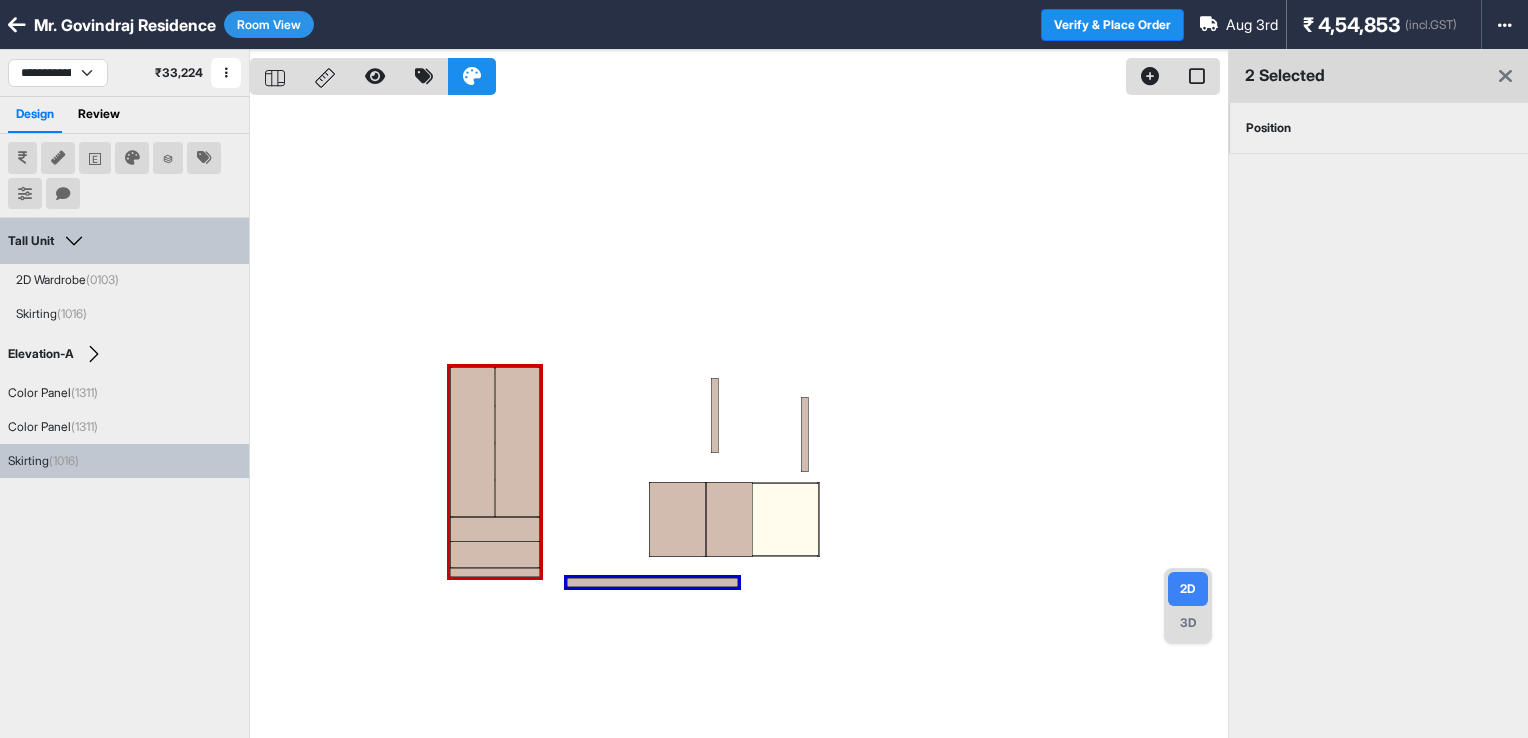 click on "Position" at bounding box center (1268, 128) 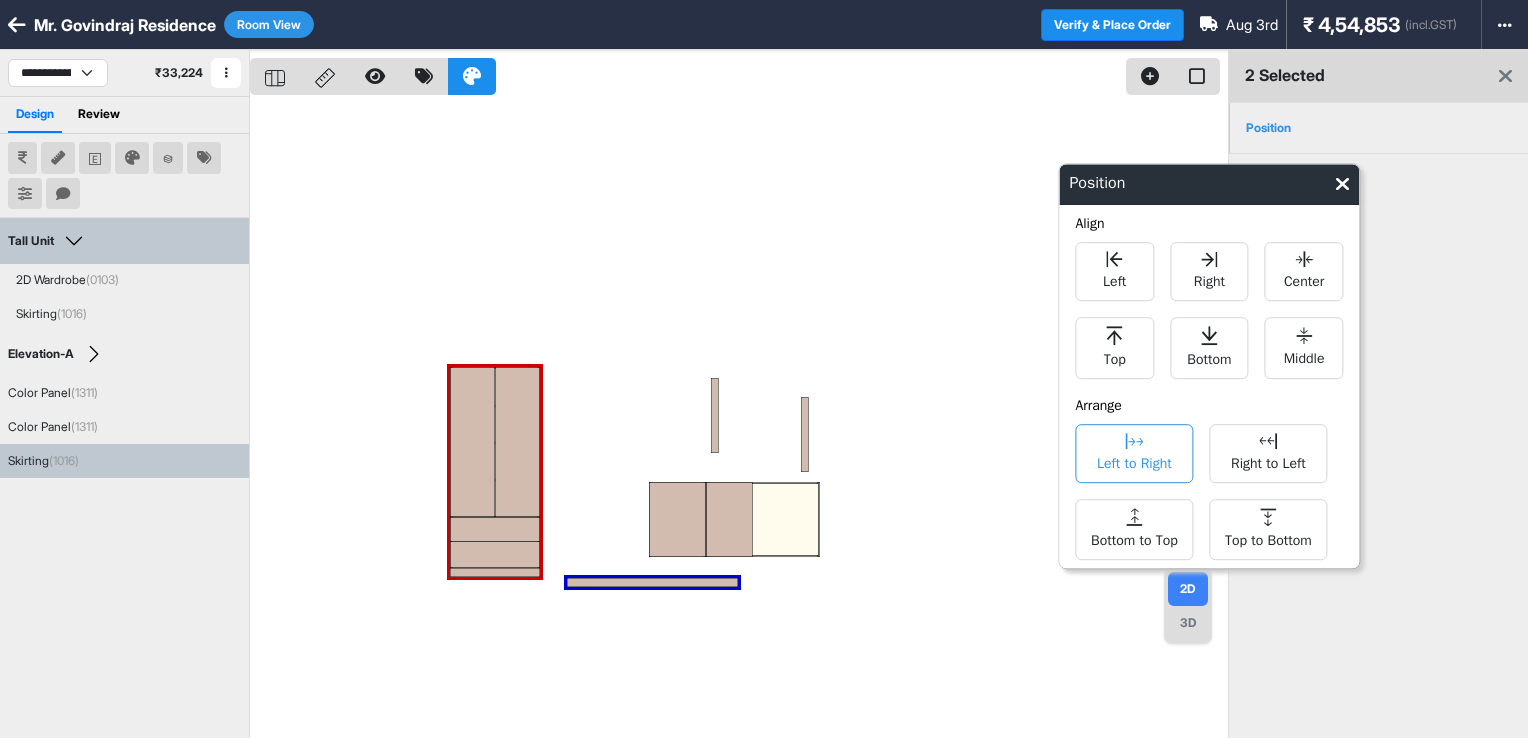 click on "Left to Right" at bounding box center (1134, 461) 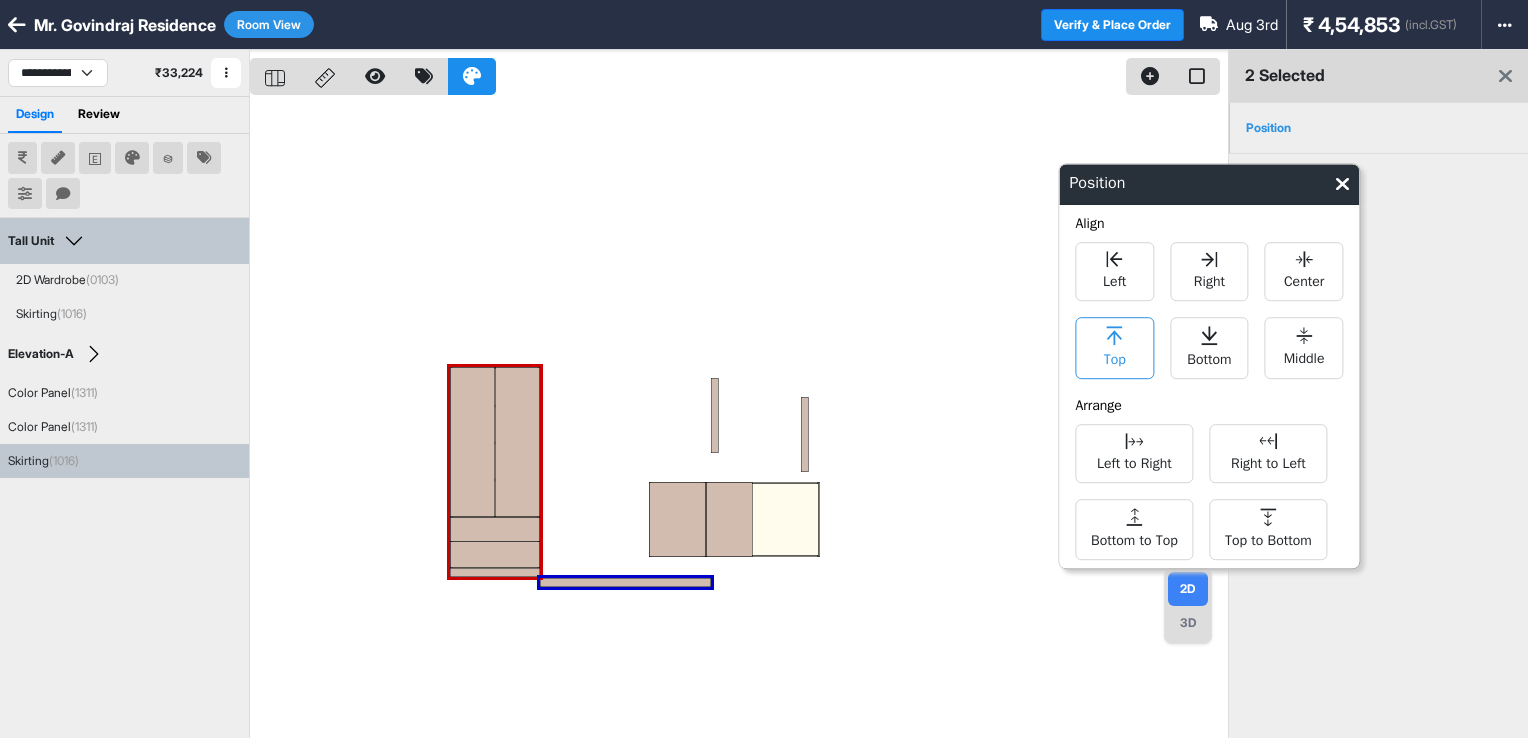 click 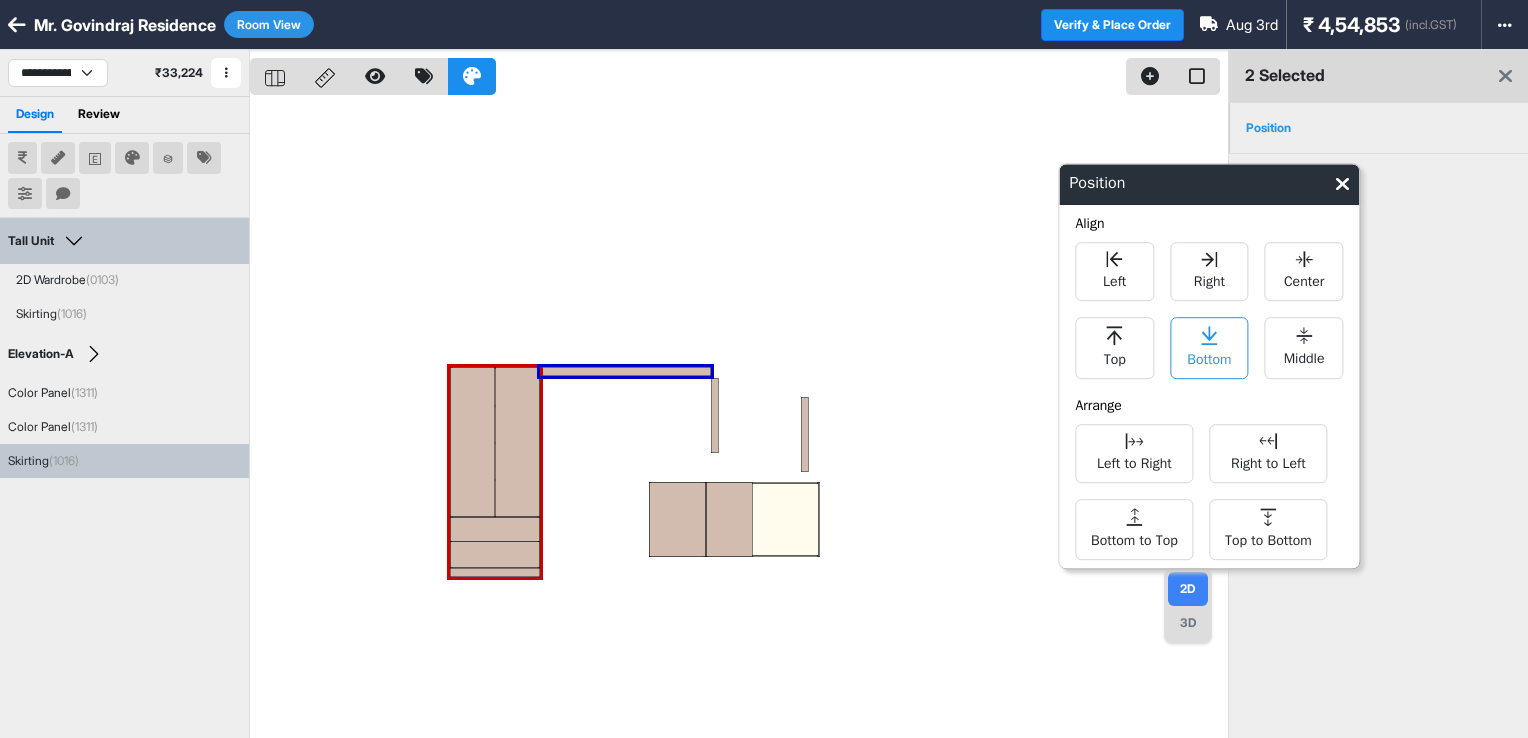 click on "Bottom" at bounding box center [1209, 357] 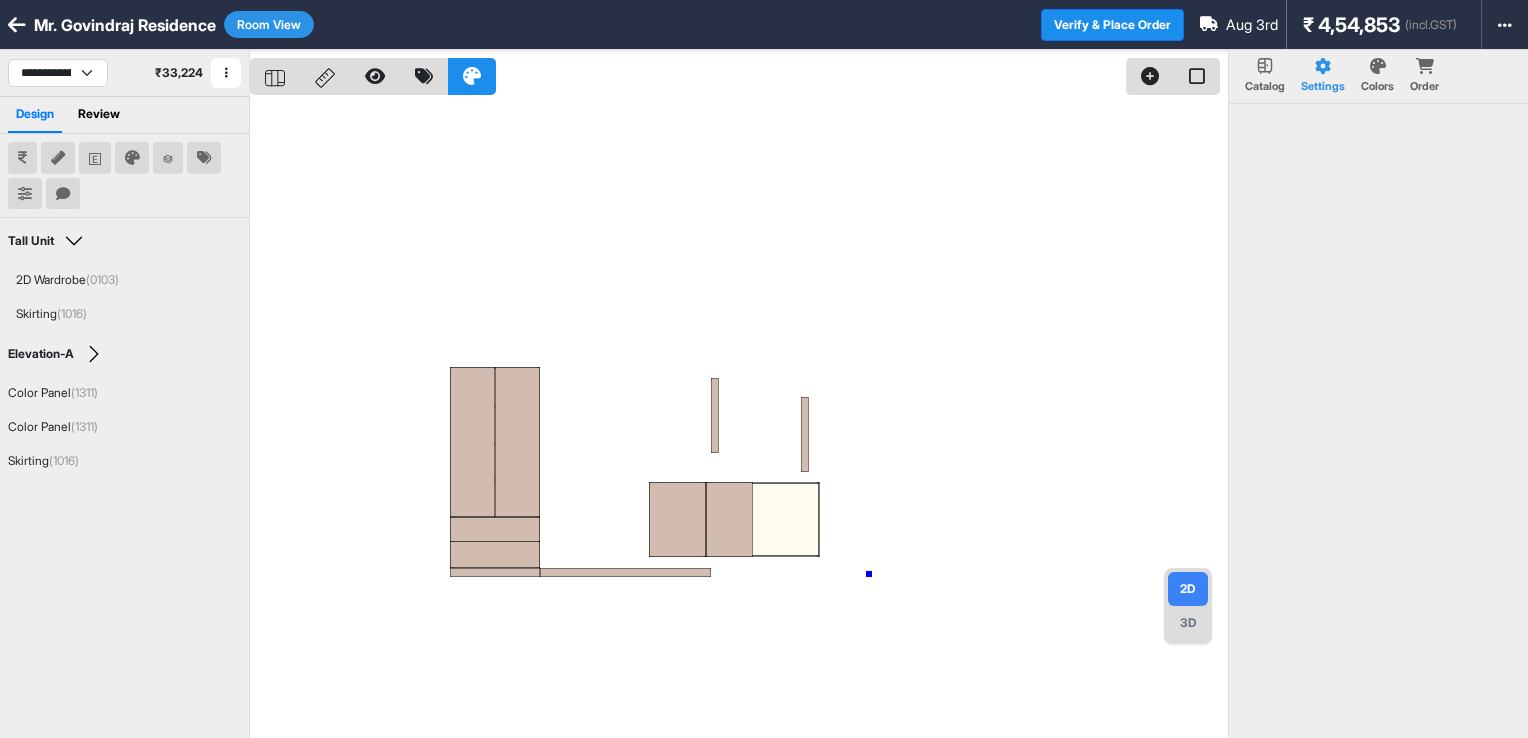 click at bounding box center [739, 419] 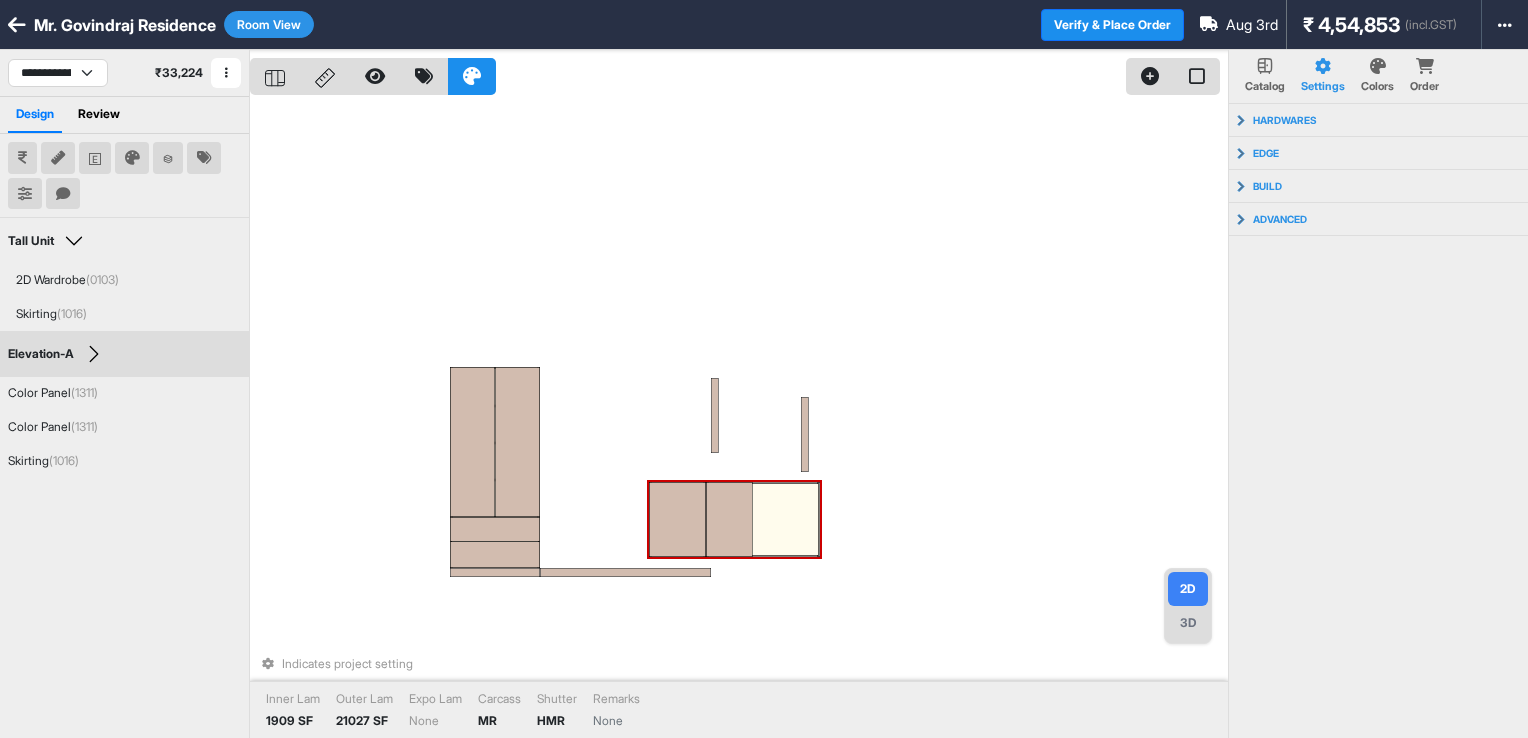 click at bounding box center (677, 519) 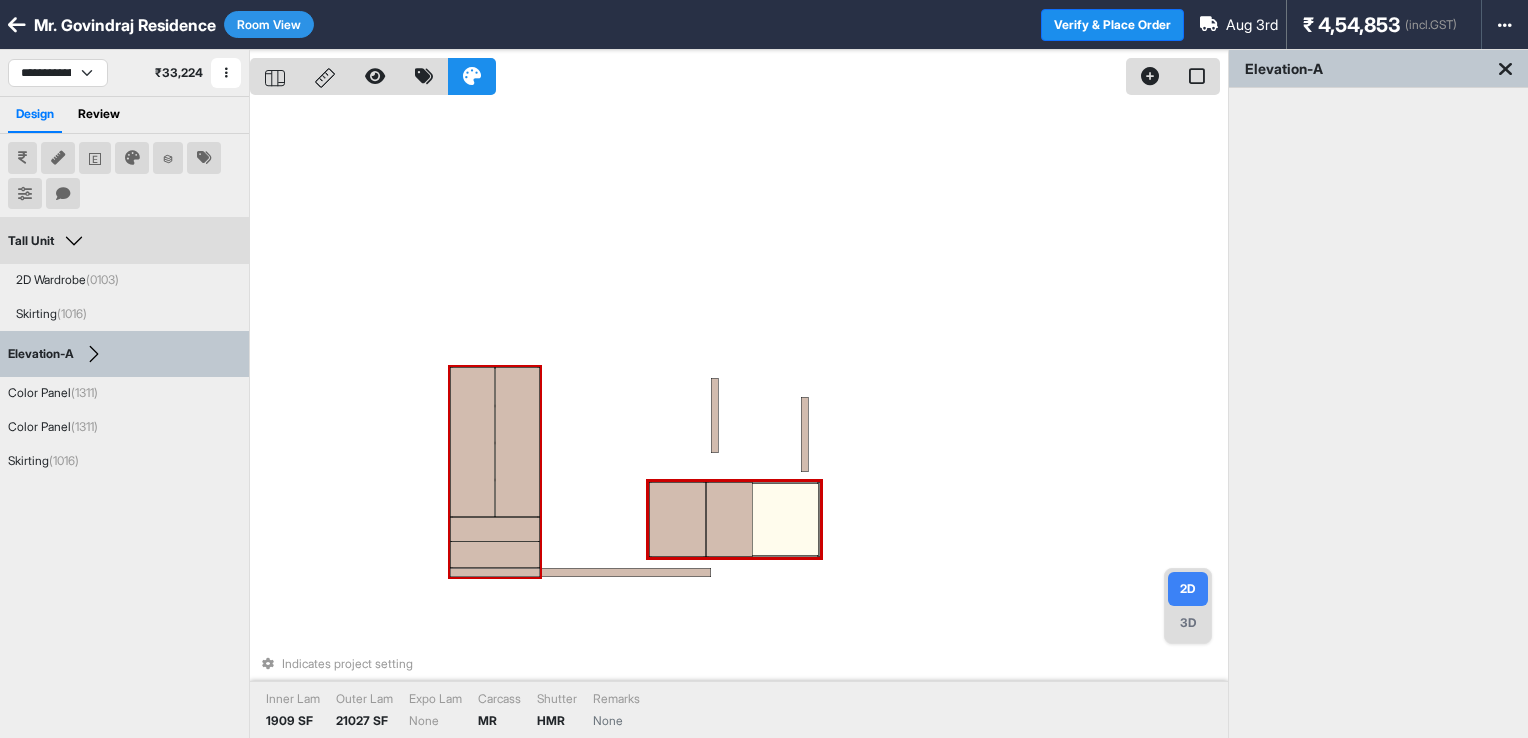 click at bounding box center [495, 529] 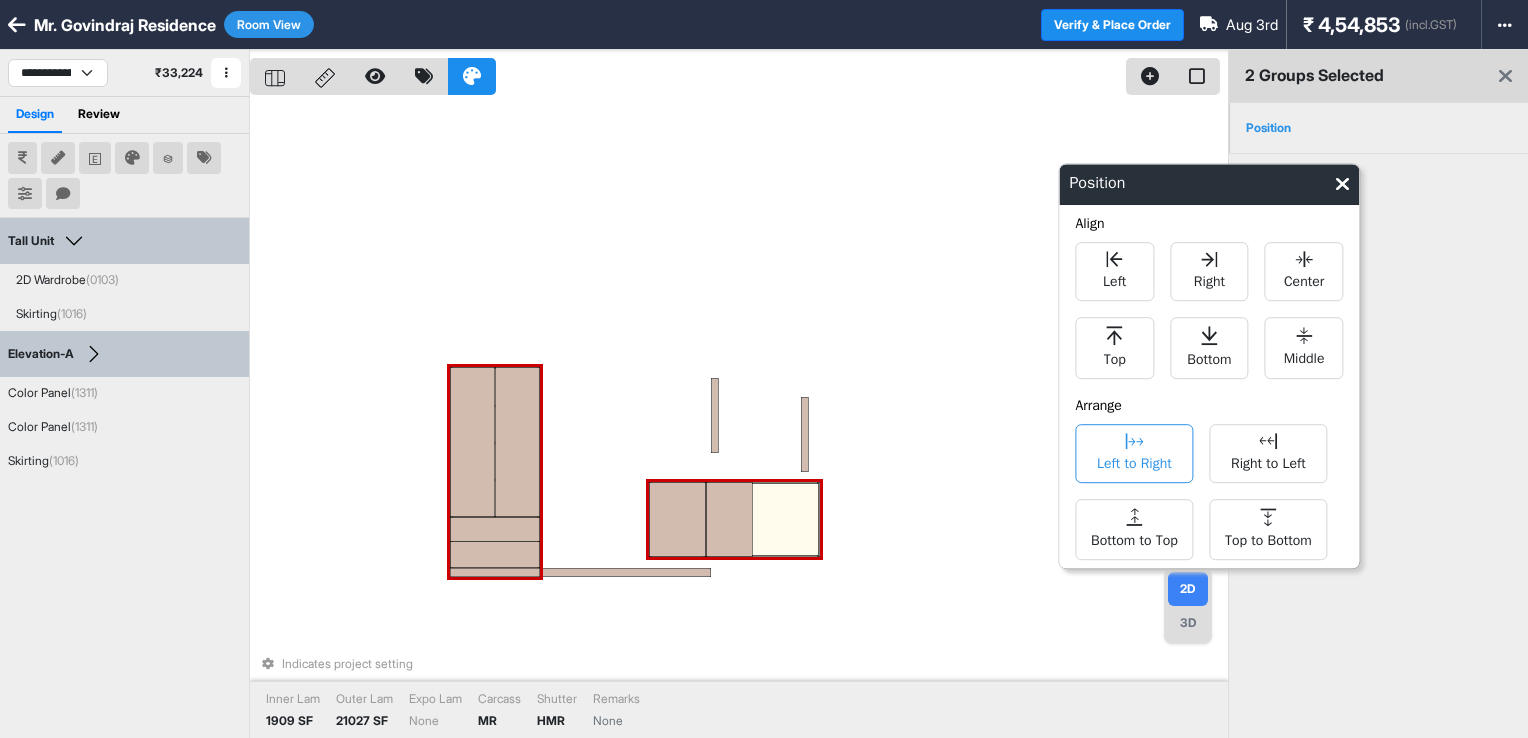 click on "Left to Right" at bounding box center (1134, 461) 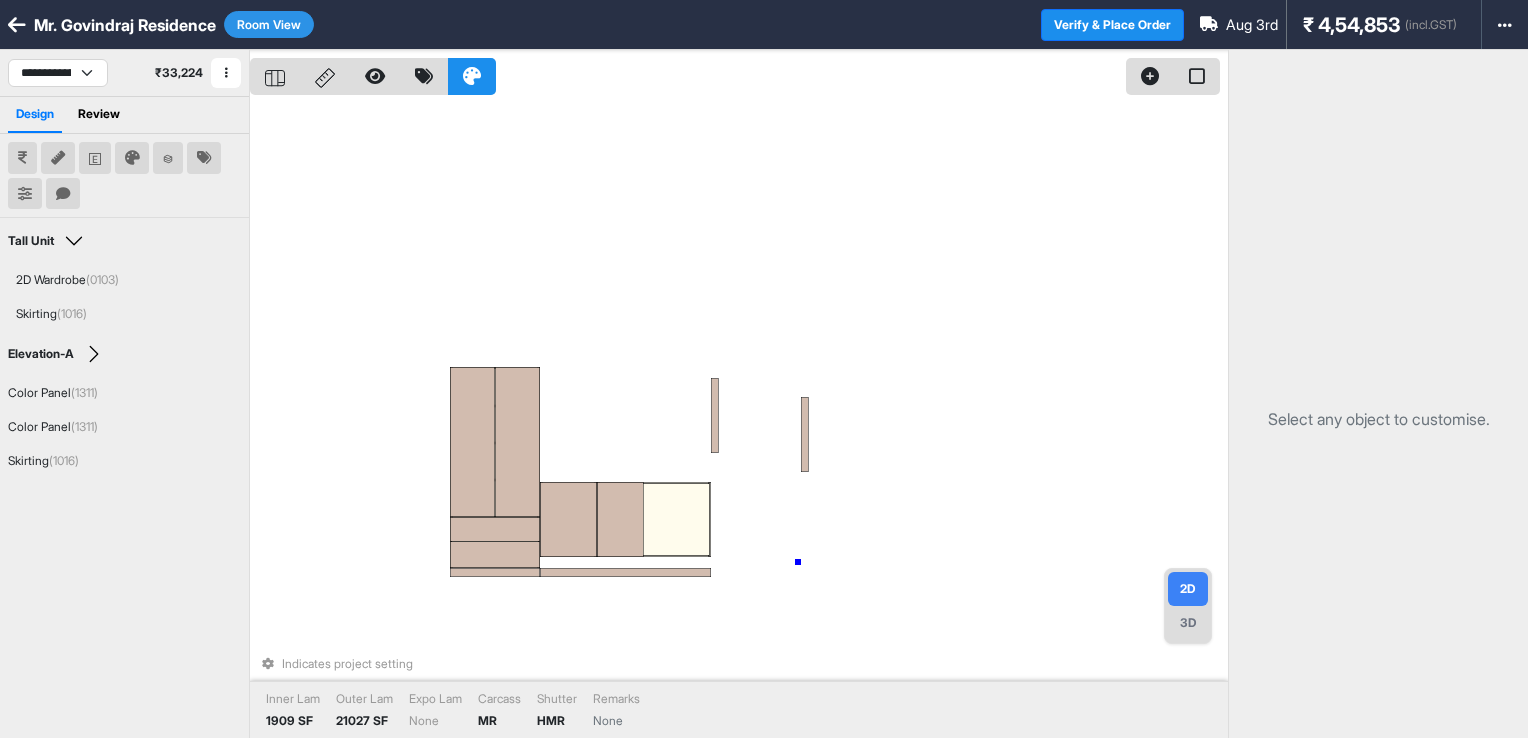 click on "Indicates project setting Inner Lam 1909 SF Outer Lam 21027 SF Expo Lam None Carcass MR Shutter HMR Remarks None" at bounding box center (739, 419) 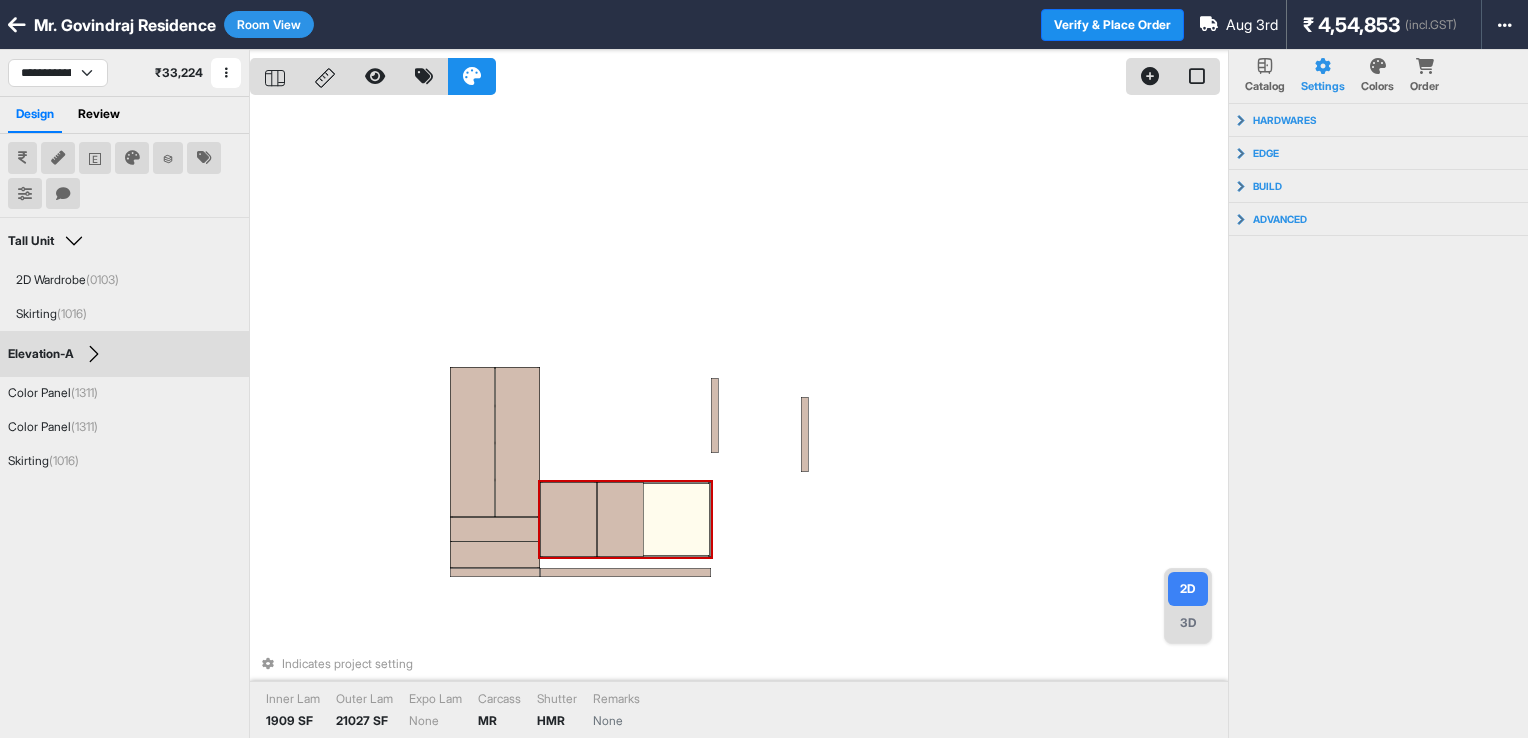 click at bounding box center (654, 519) 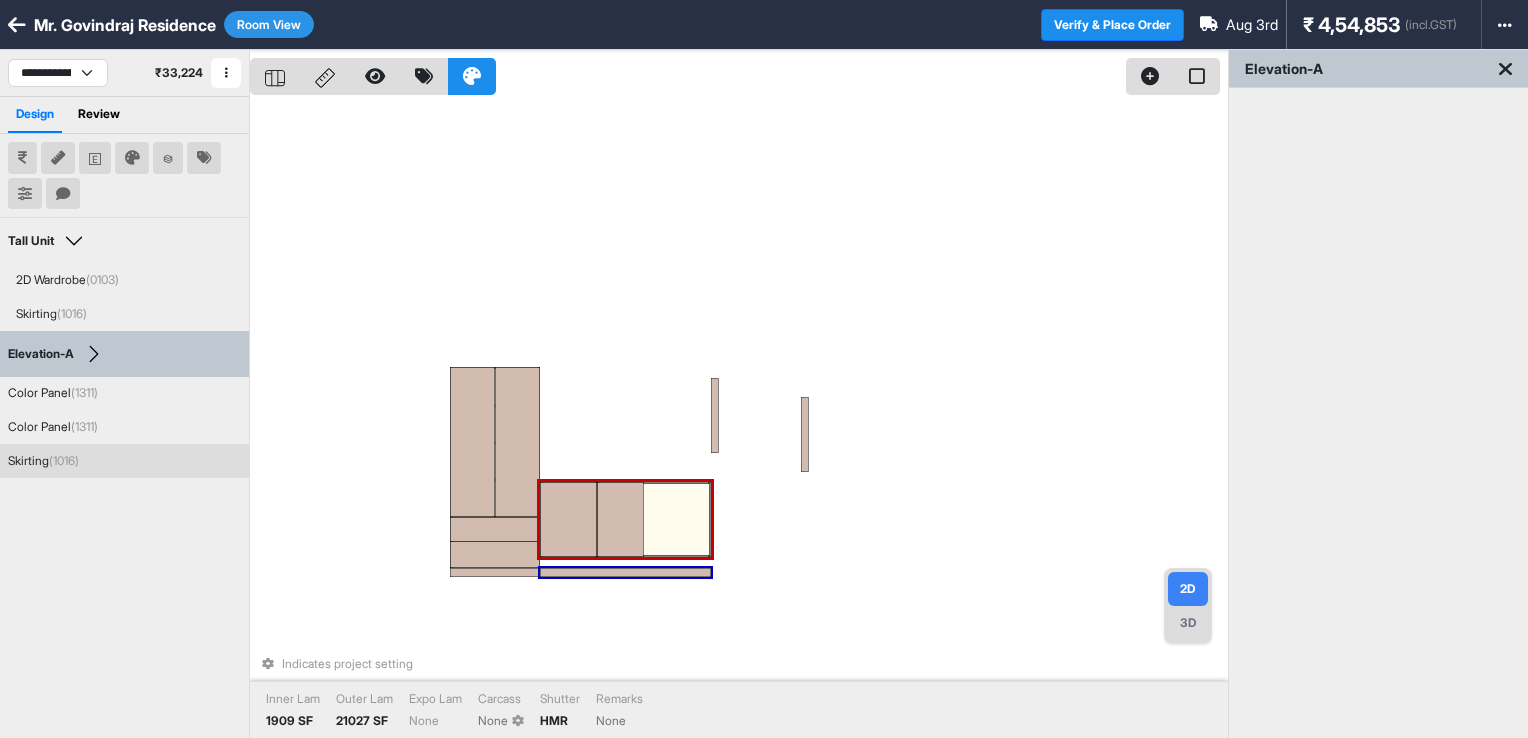 click at bounding box center [625, 572] 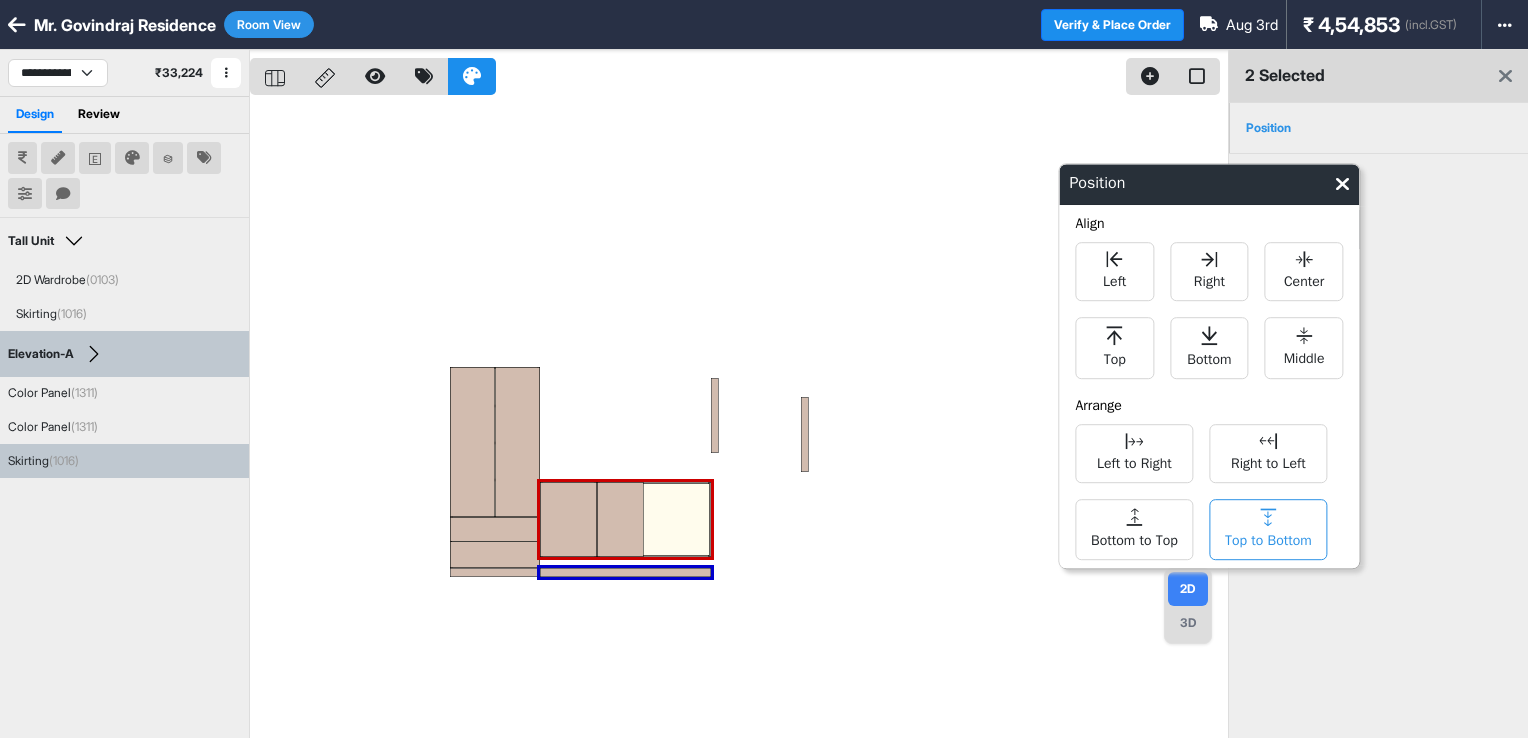click on "Top to Bottom" at bounding box center [1268, 529] 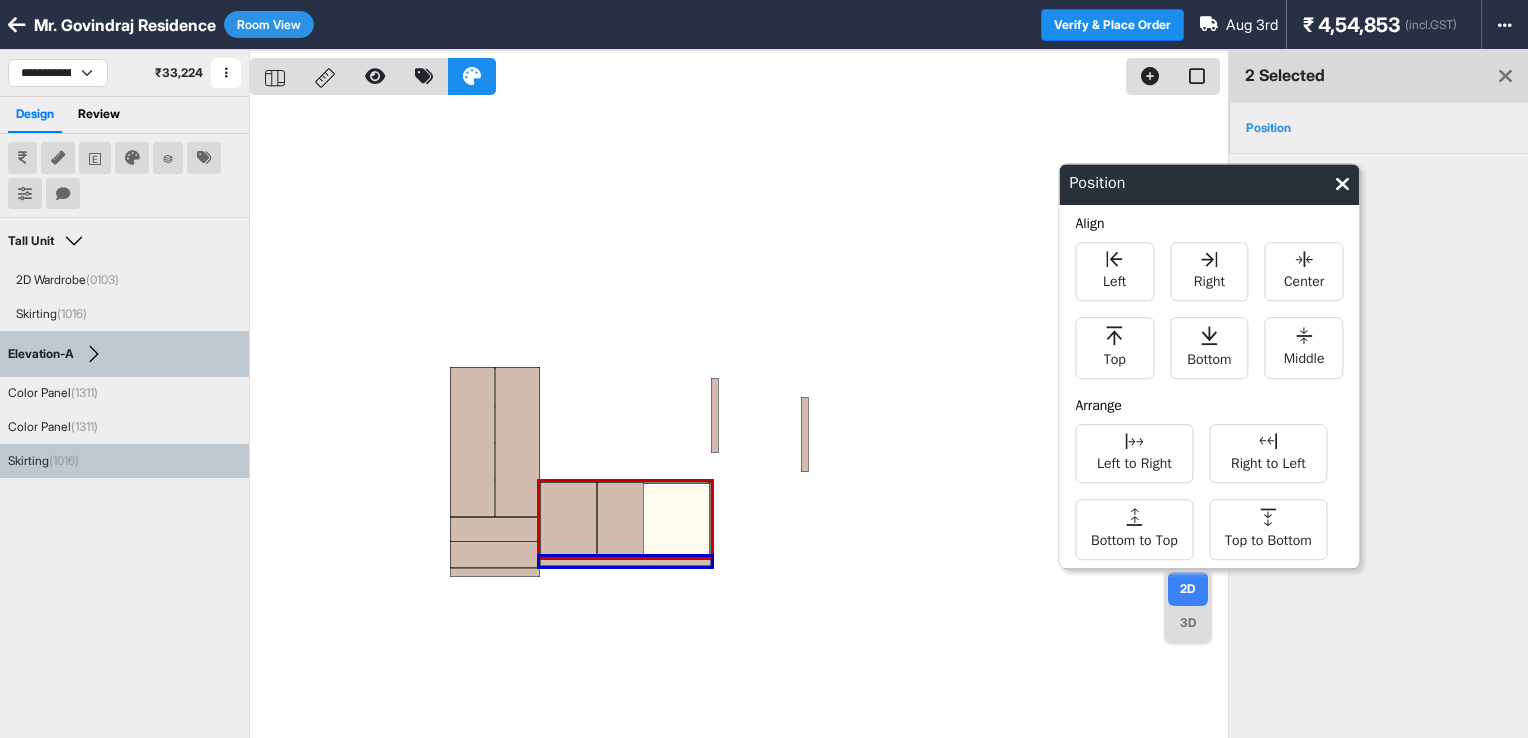 click at bounding box center (739, 419) 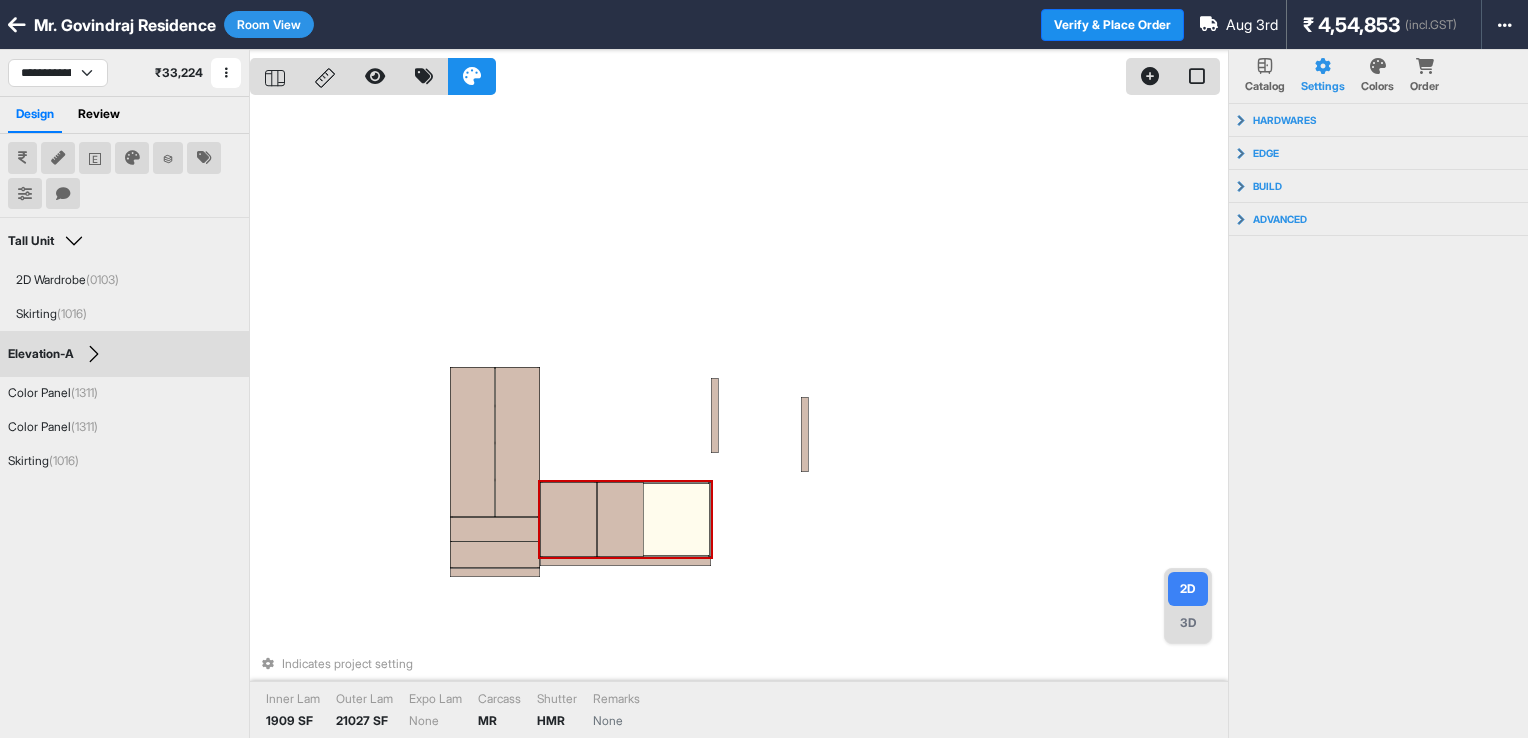 click at bounding box center [654, 519] 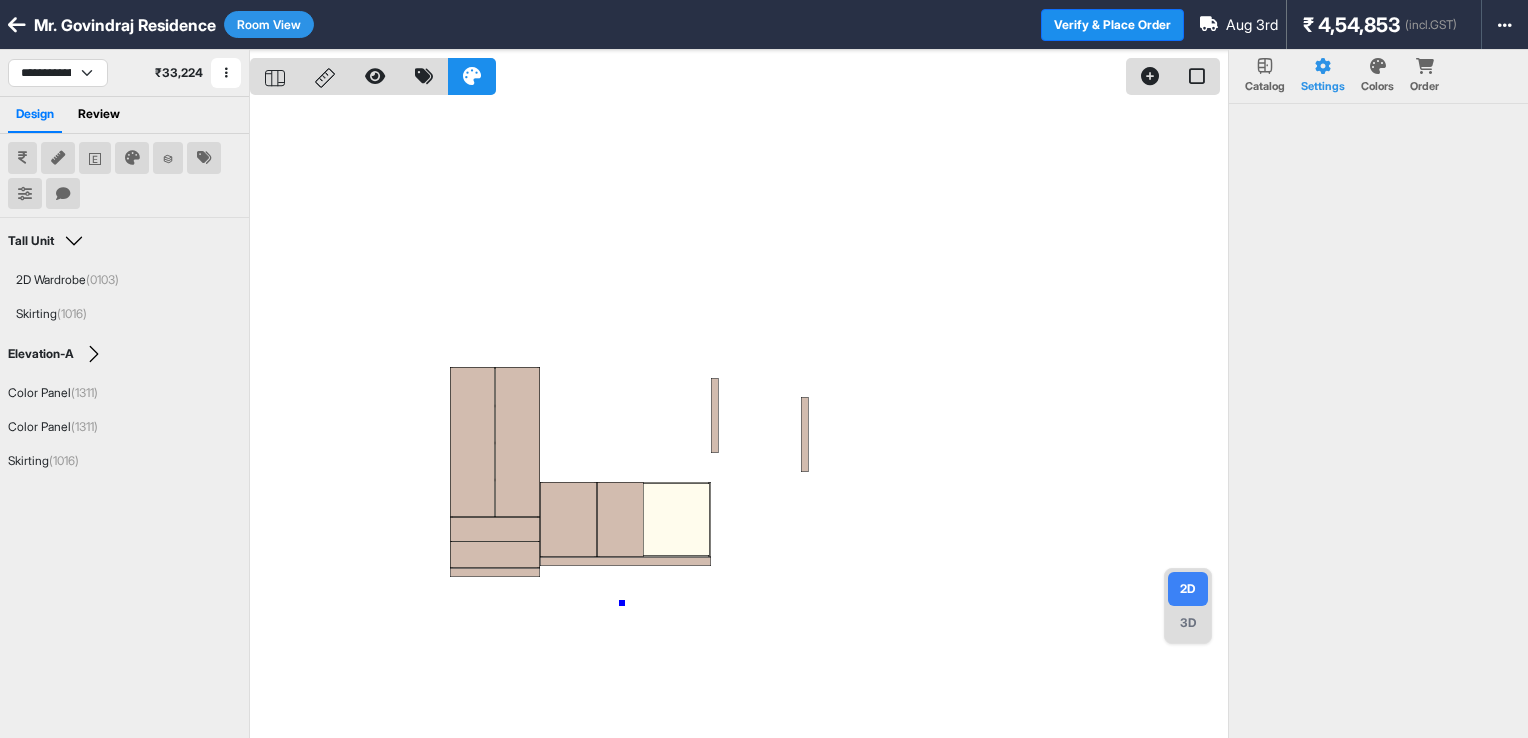 click at bounding box center [739, 419] 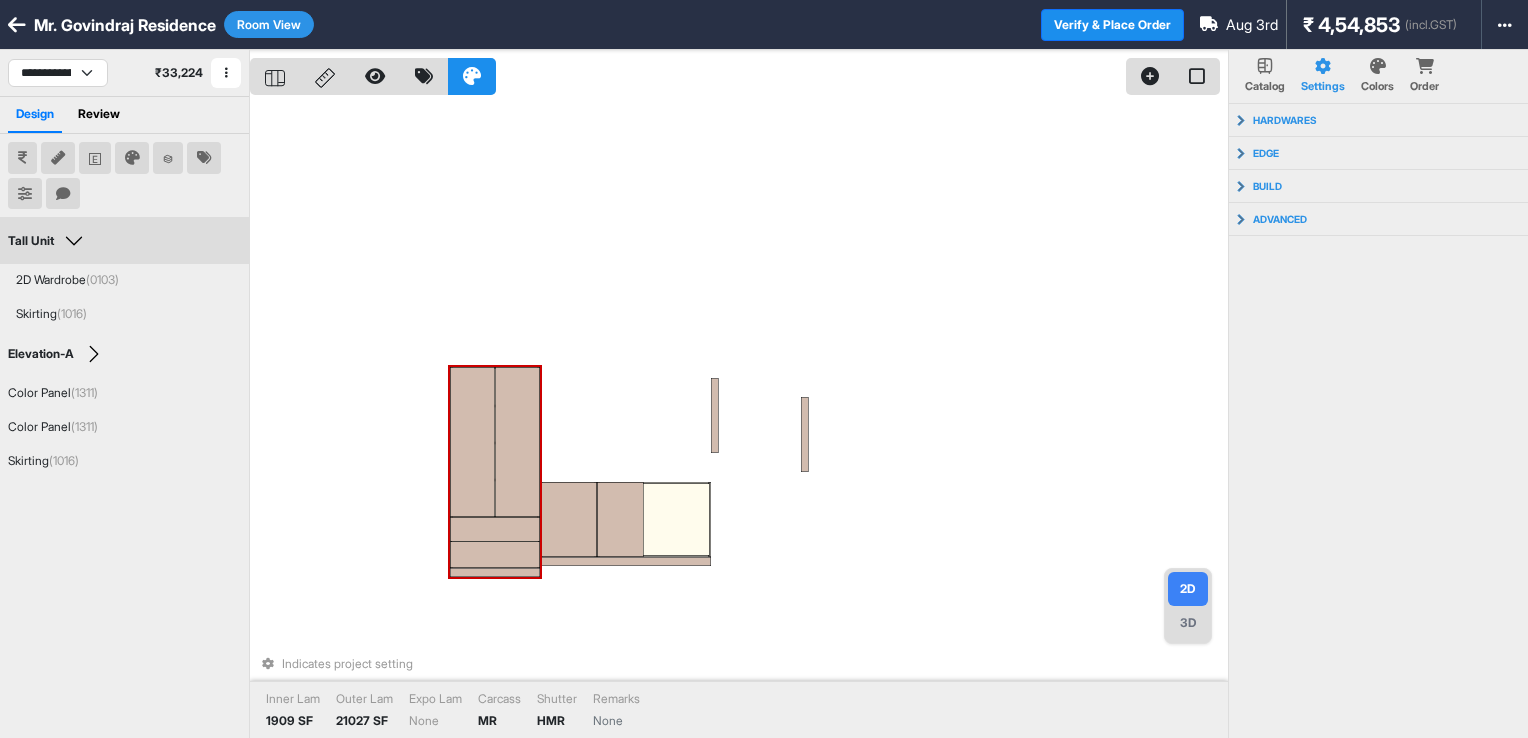click at bounding box center (495, 555) 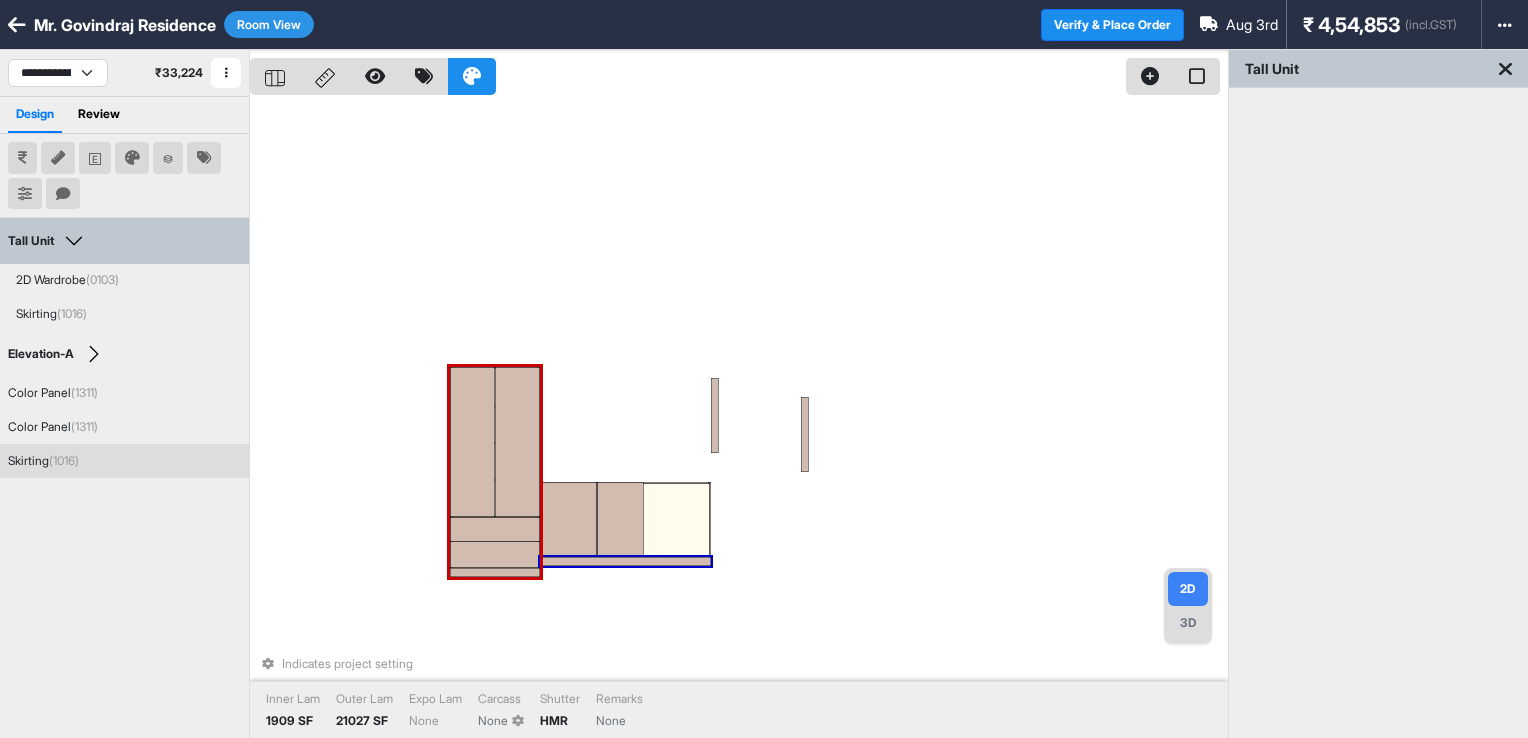 click at bounding box center [625, 561] 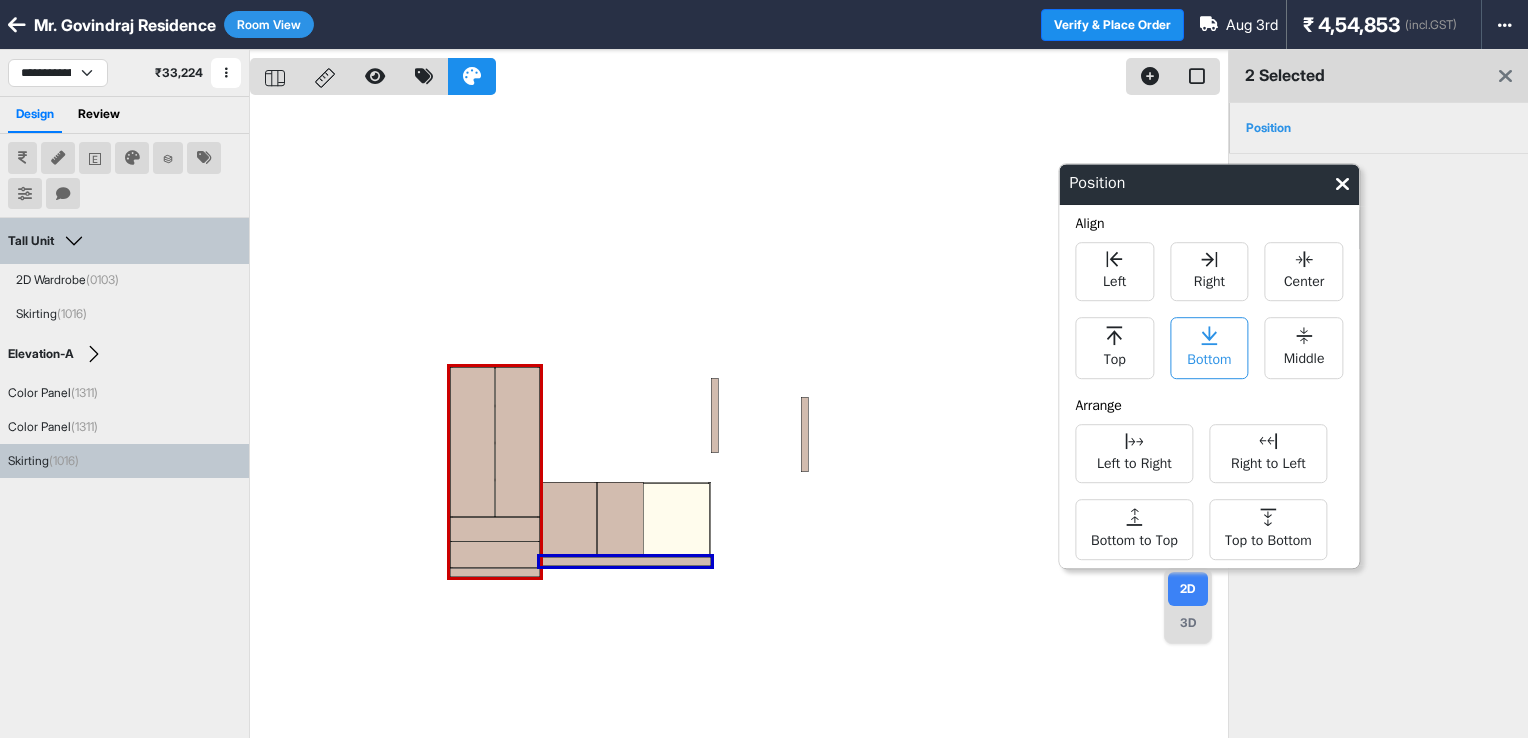 click on "Bottom" at bounding box center [1209, 357] 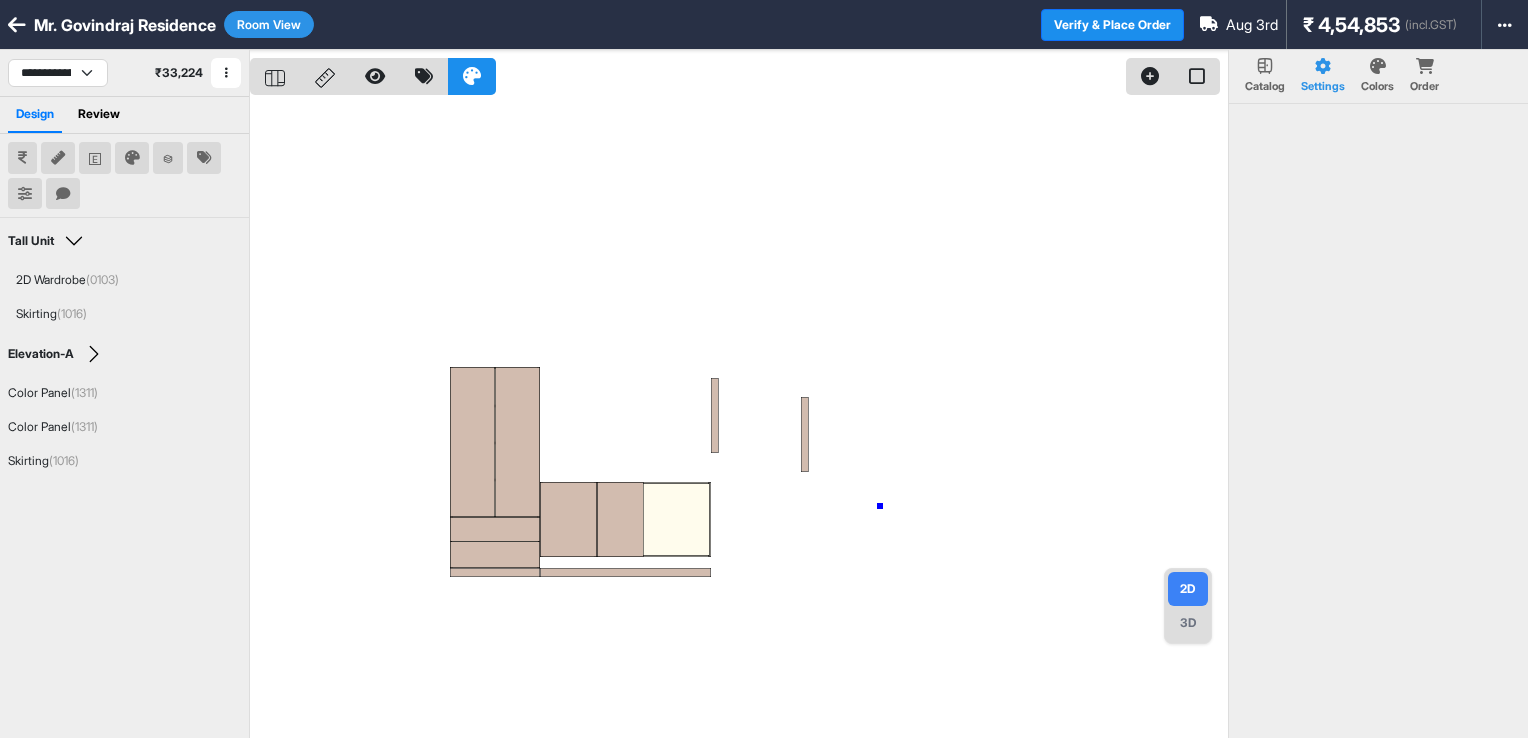 click at bounding box center (739, 419) 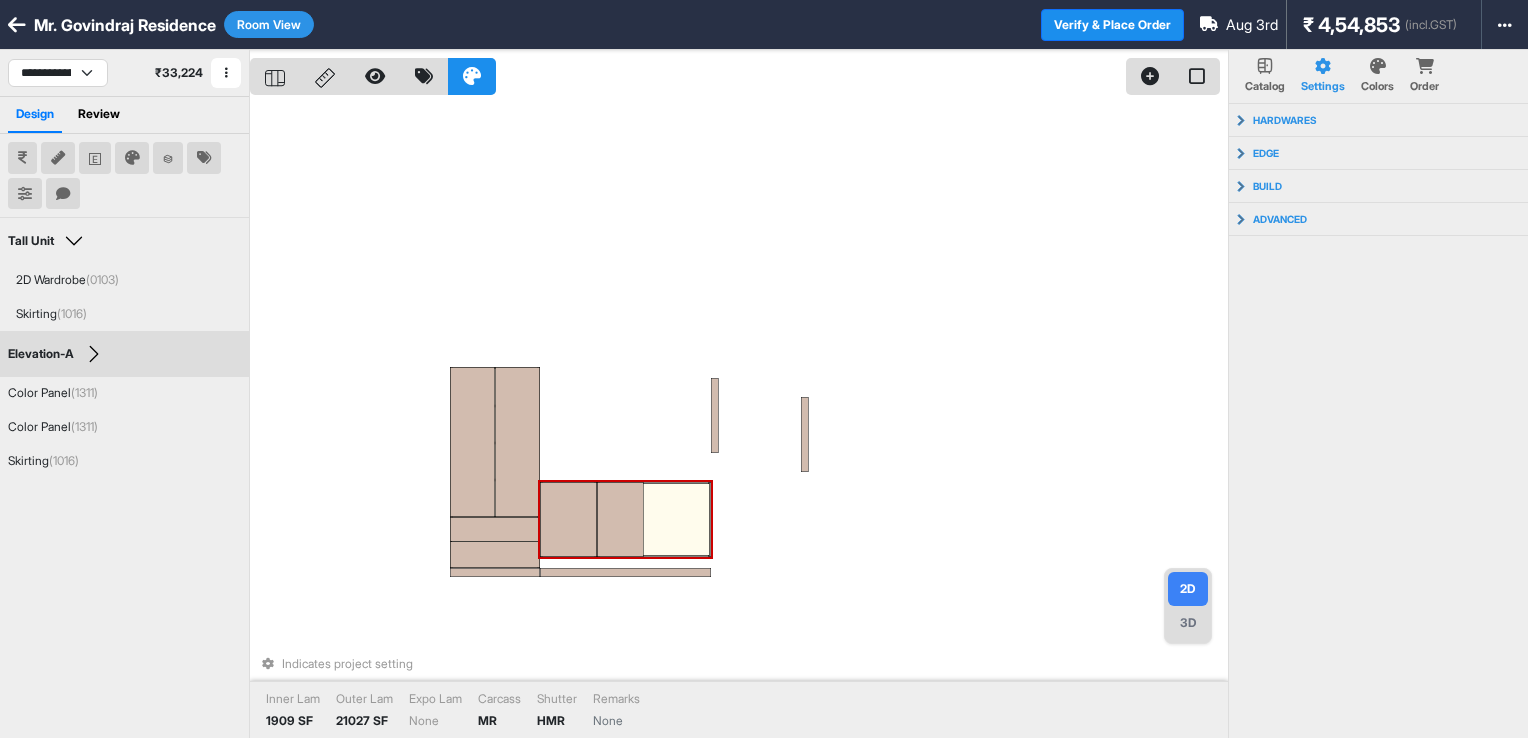 click at bounding box center [654, 519] 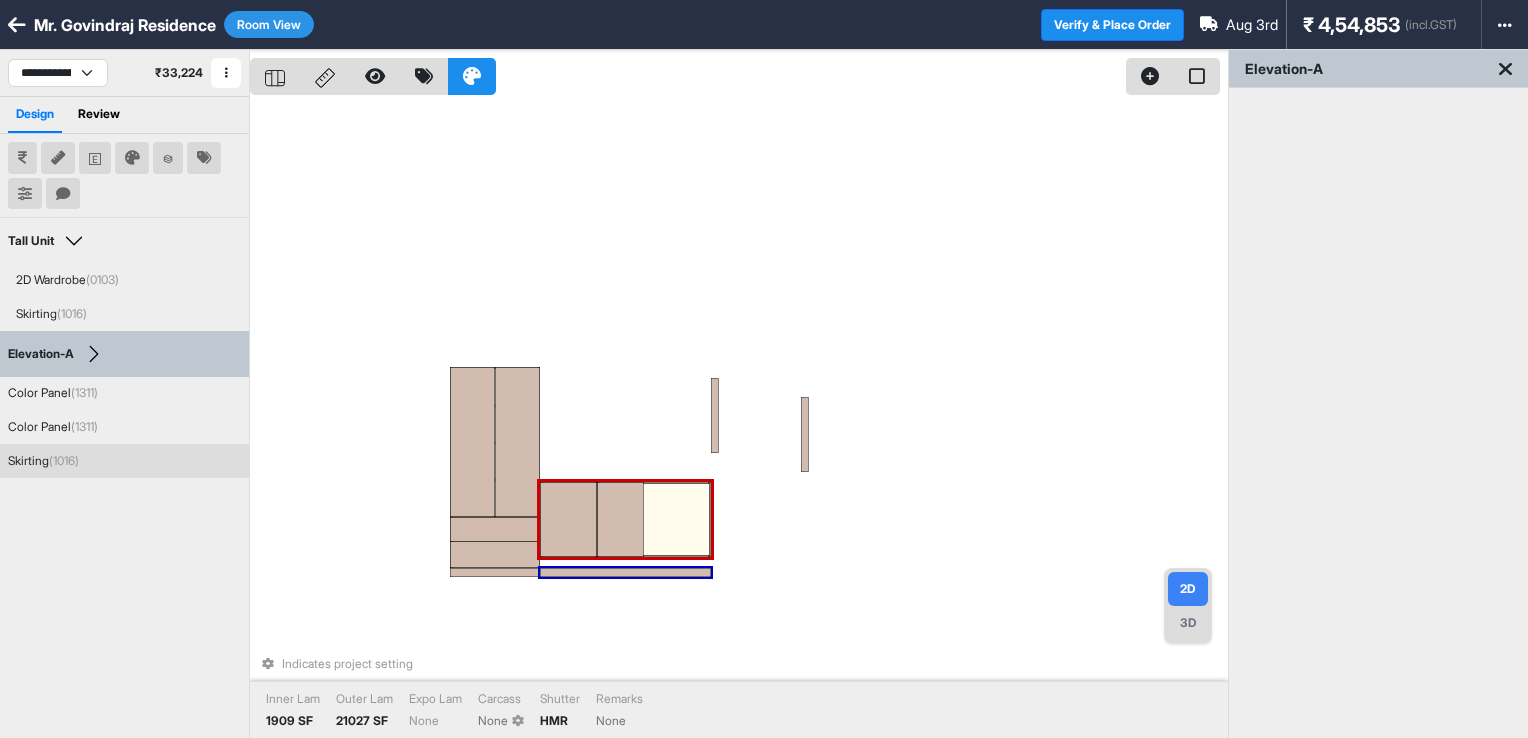 click at bounding box center [625, 572] 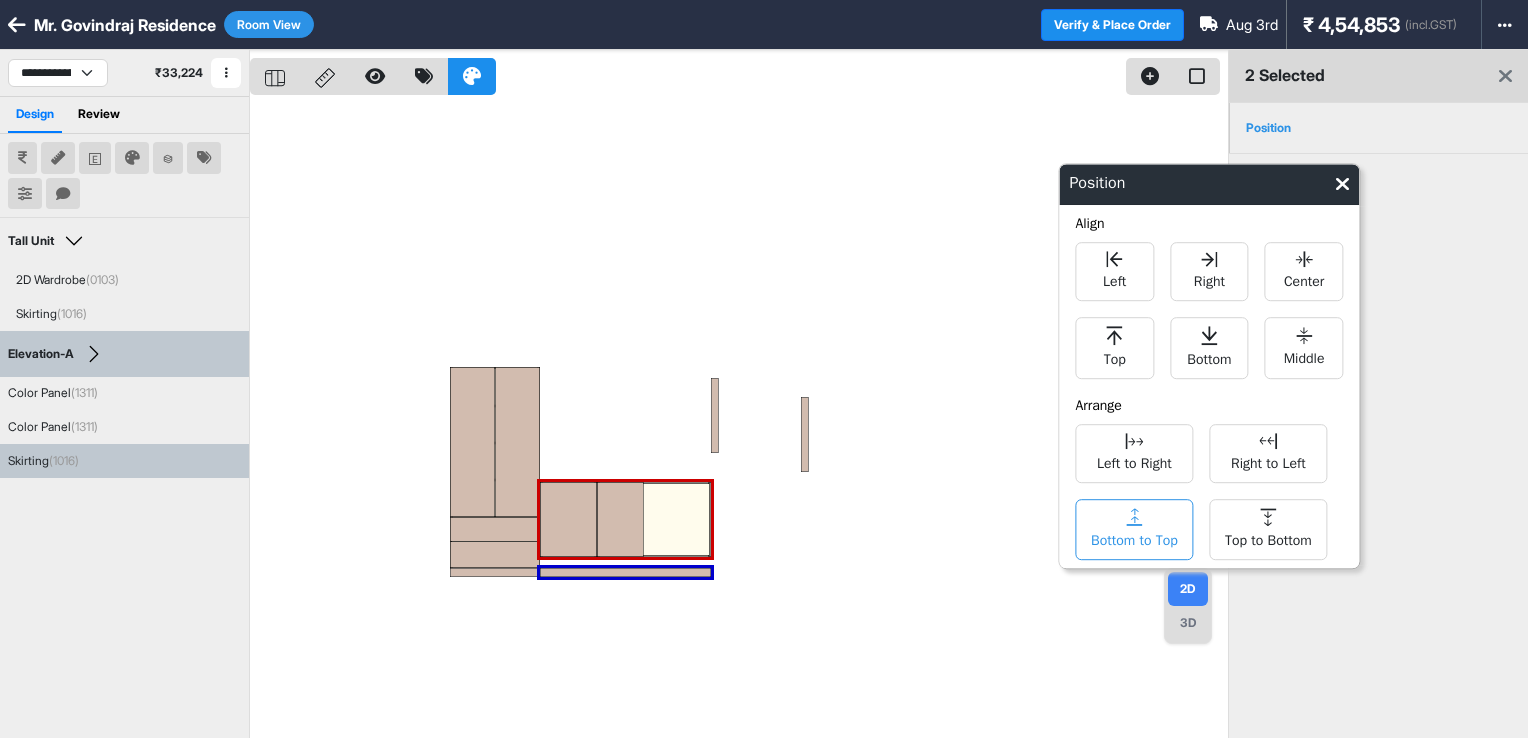 click on "Bottom to Top" at bounding box center (1134, 538) 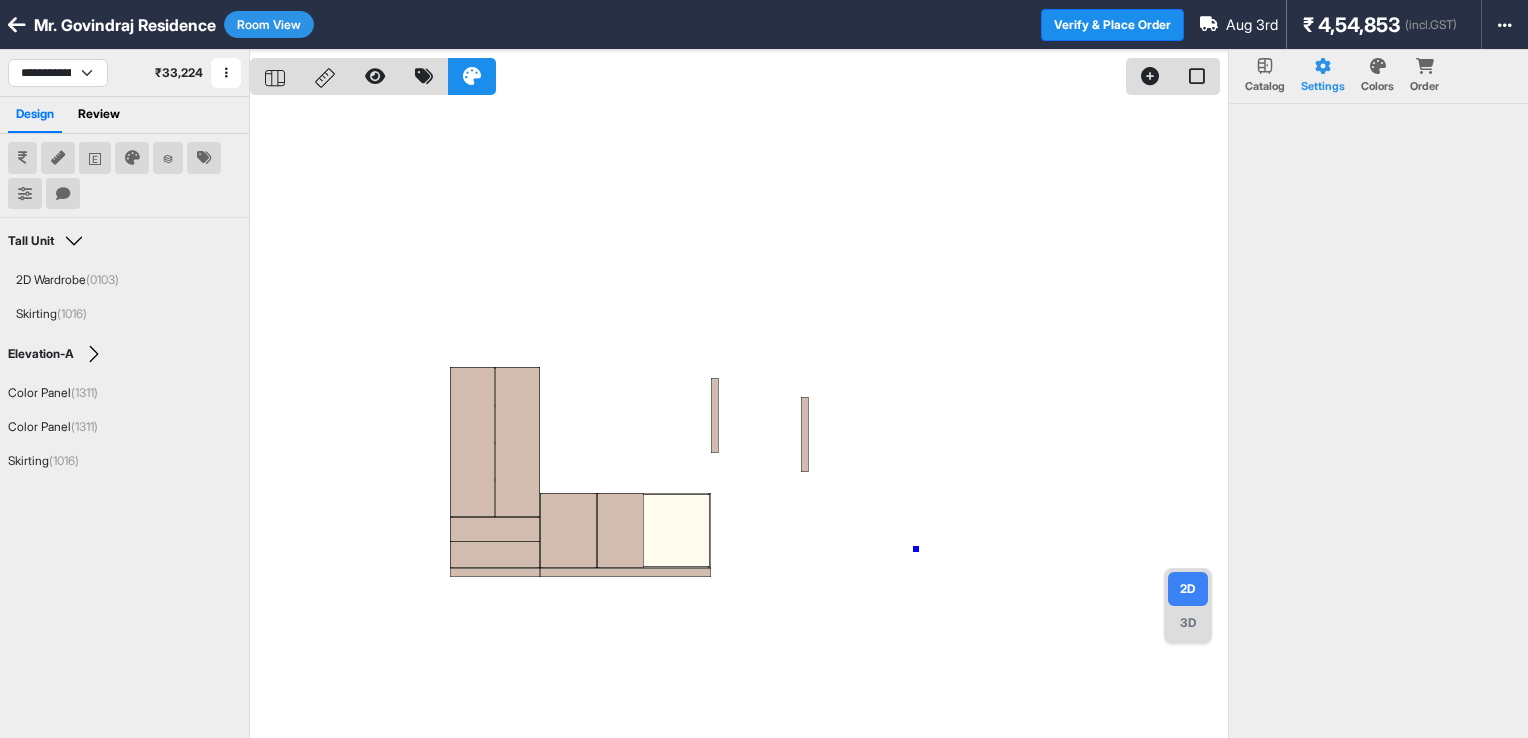 click at bounding box center (739, 419) 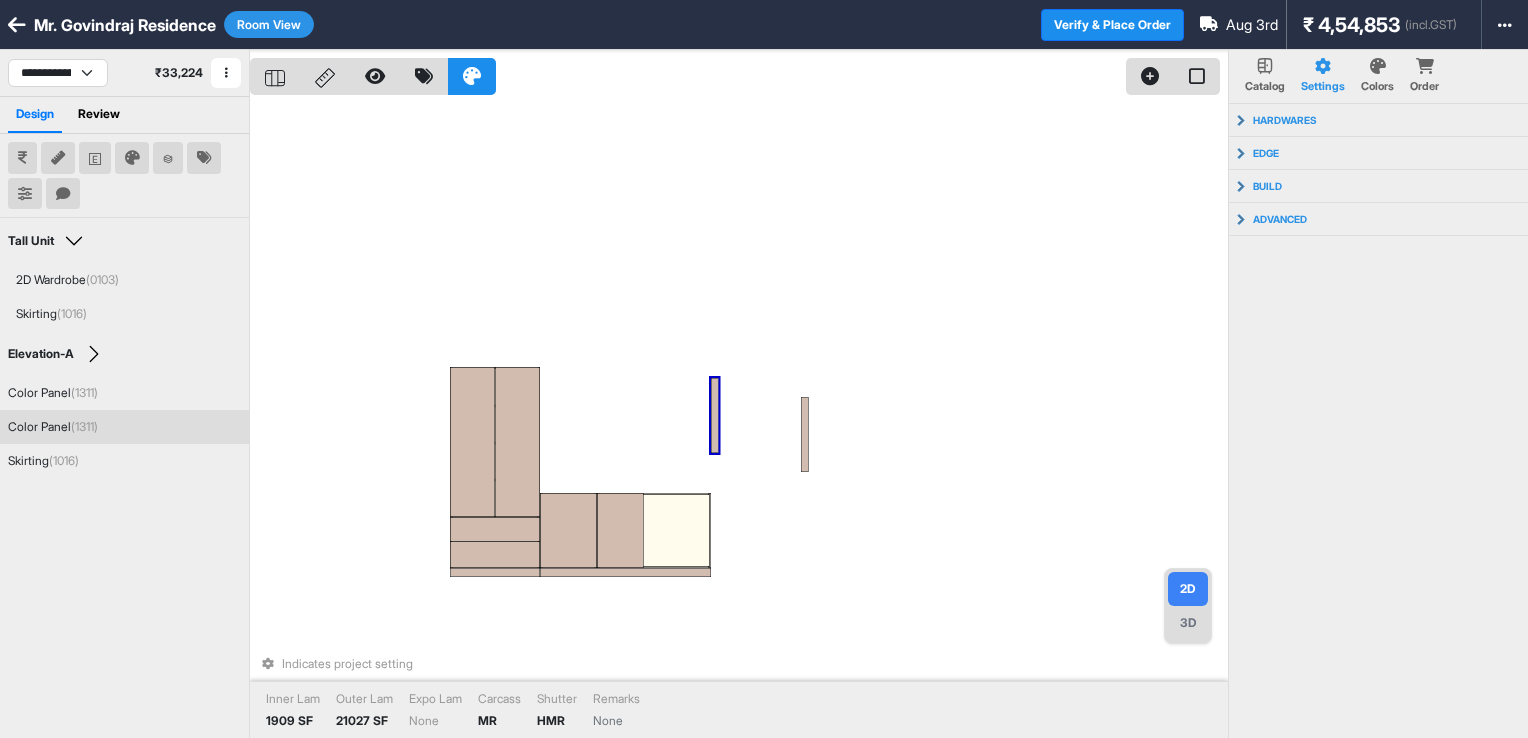 click at bounding box center [715, 415] 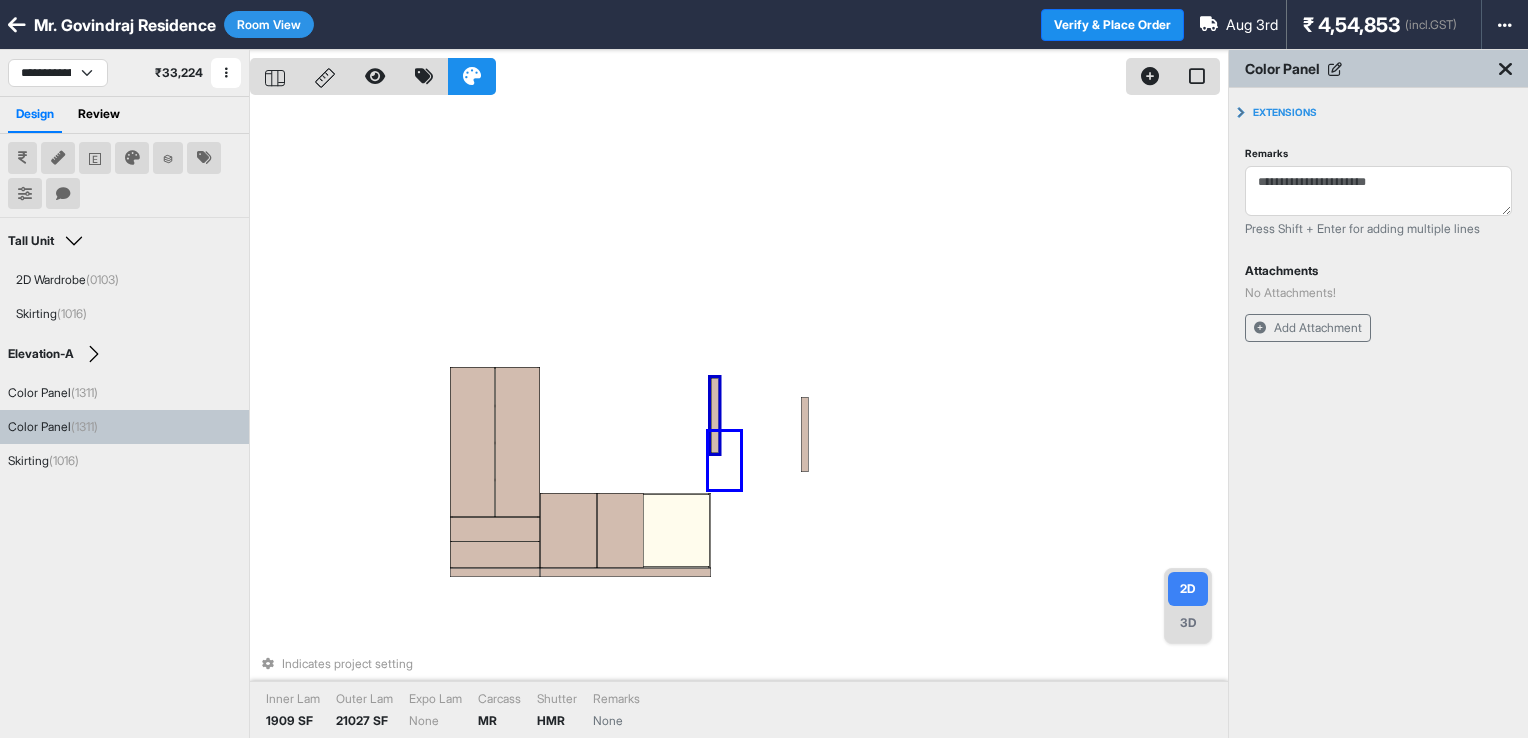 drag, startPoint x: 709, startPoint y: 432, endPoint x: 740, endPoint y: 489, distance: 64.884514 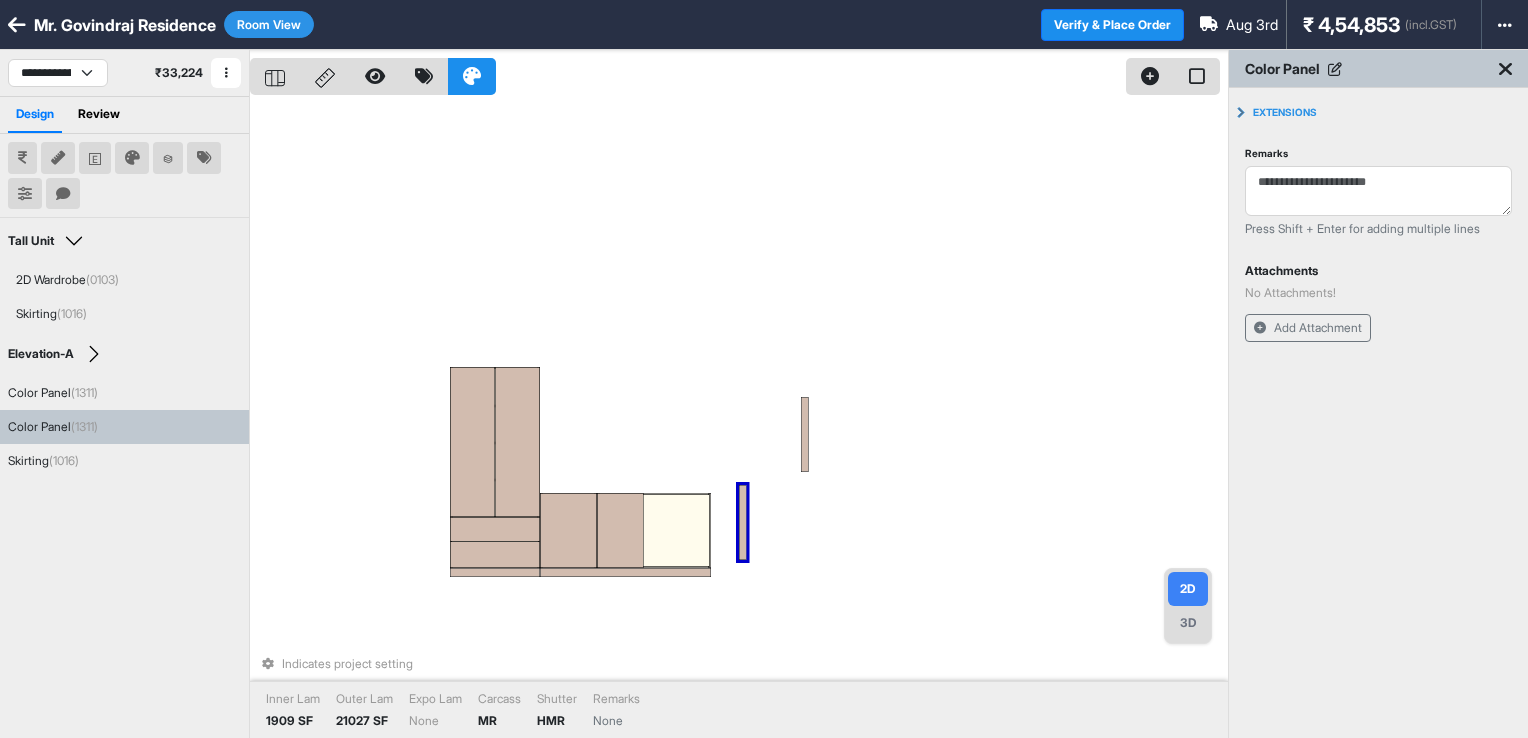 drag, startPoint x: 712, startPoint y: 431, endPoint x: 744, endPoint y: 534, distance: 107.856384 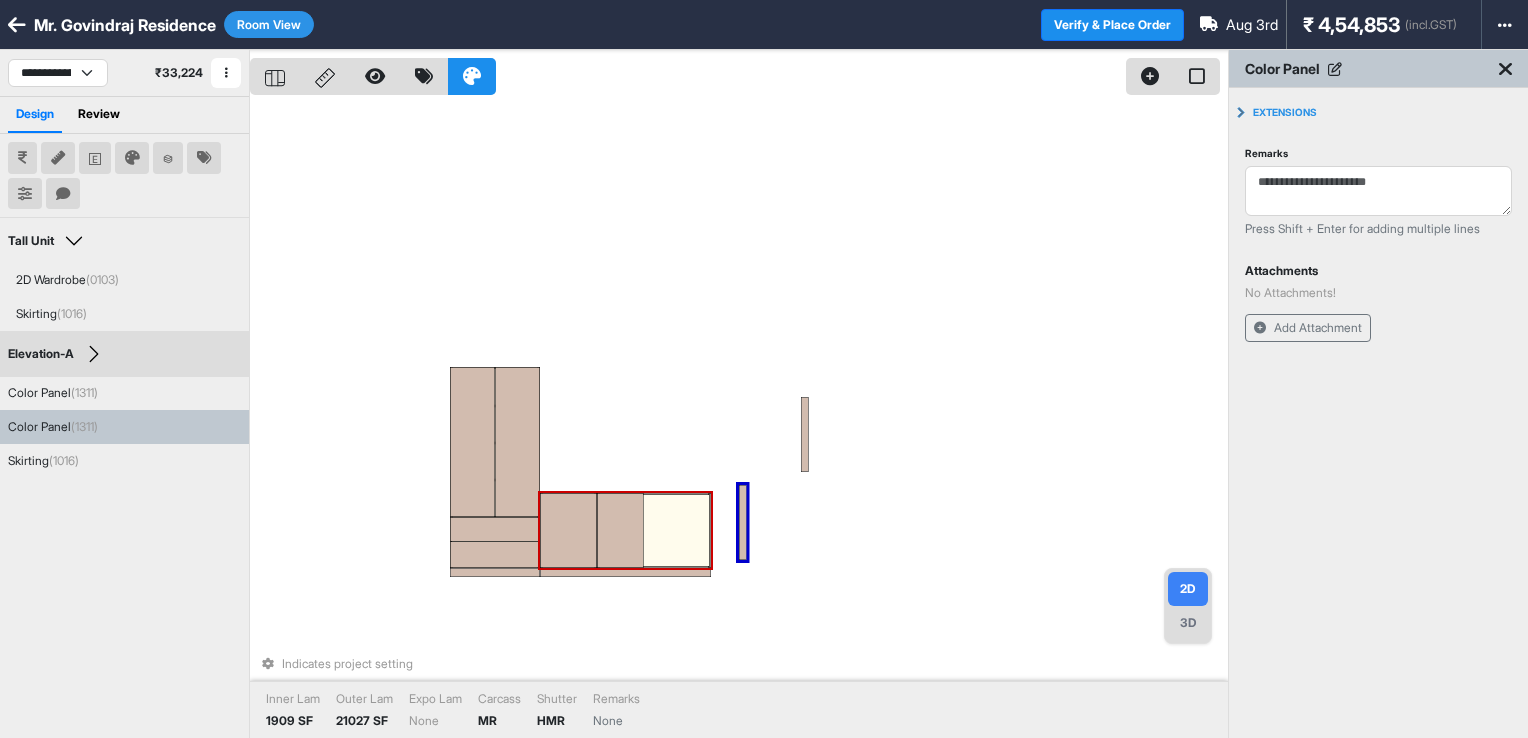 click at bounding box center (710, 530) 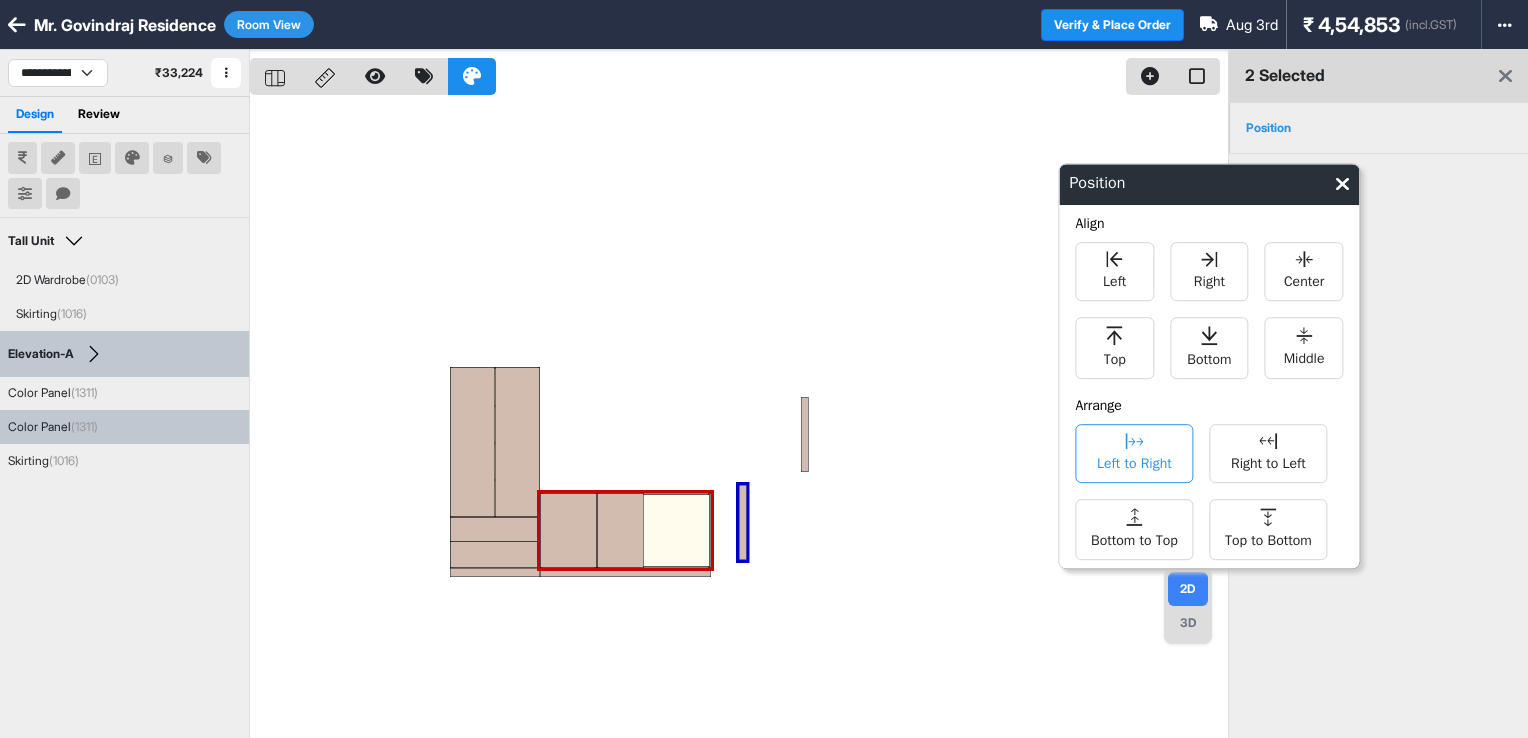 click on "Left to Right" at bounding box center (1134, 453) 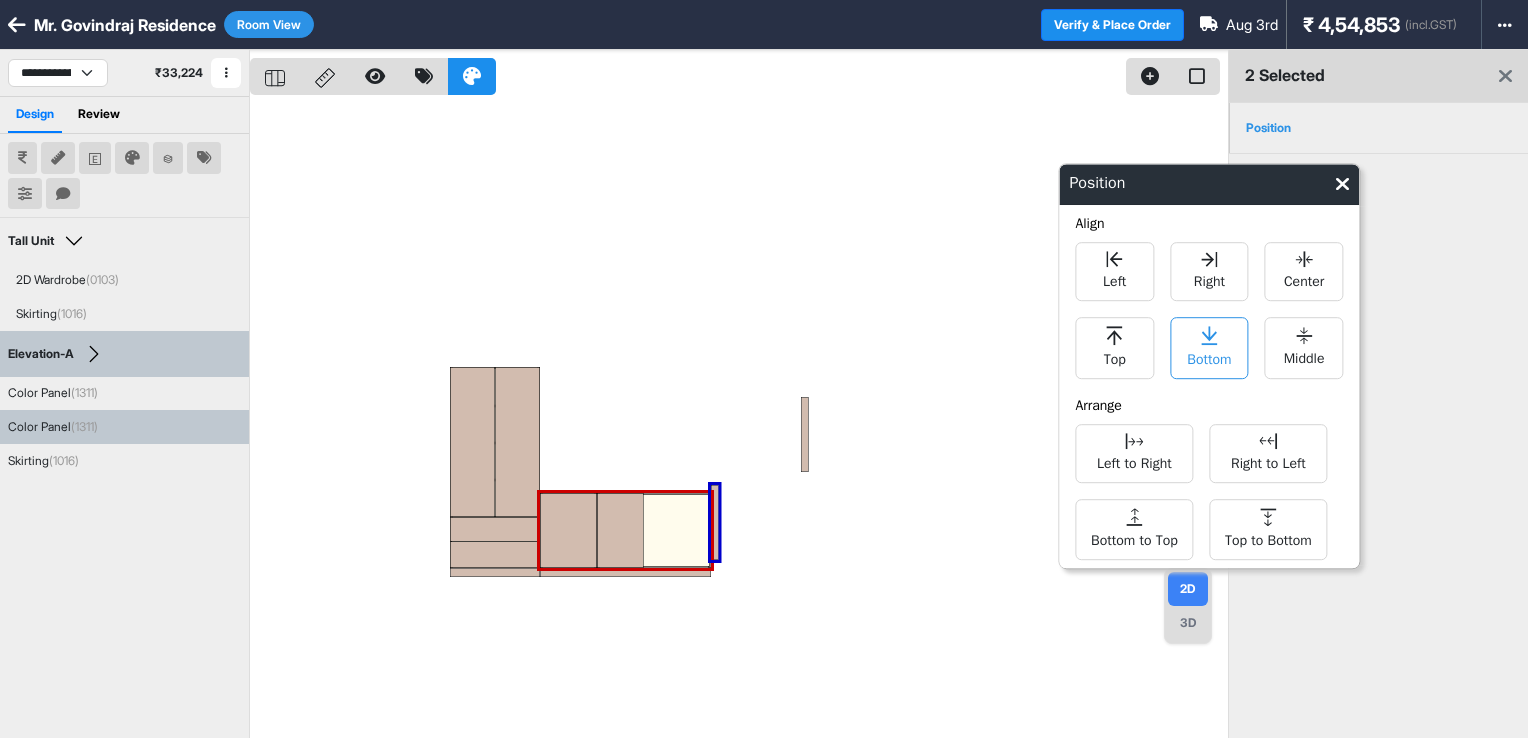 click on "Bottom" at bounding box center [1209, 348] 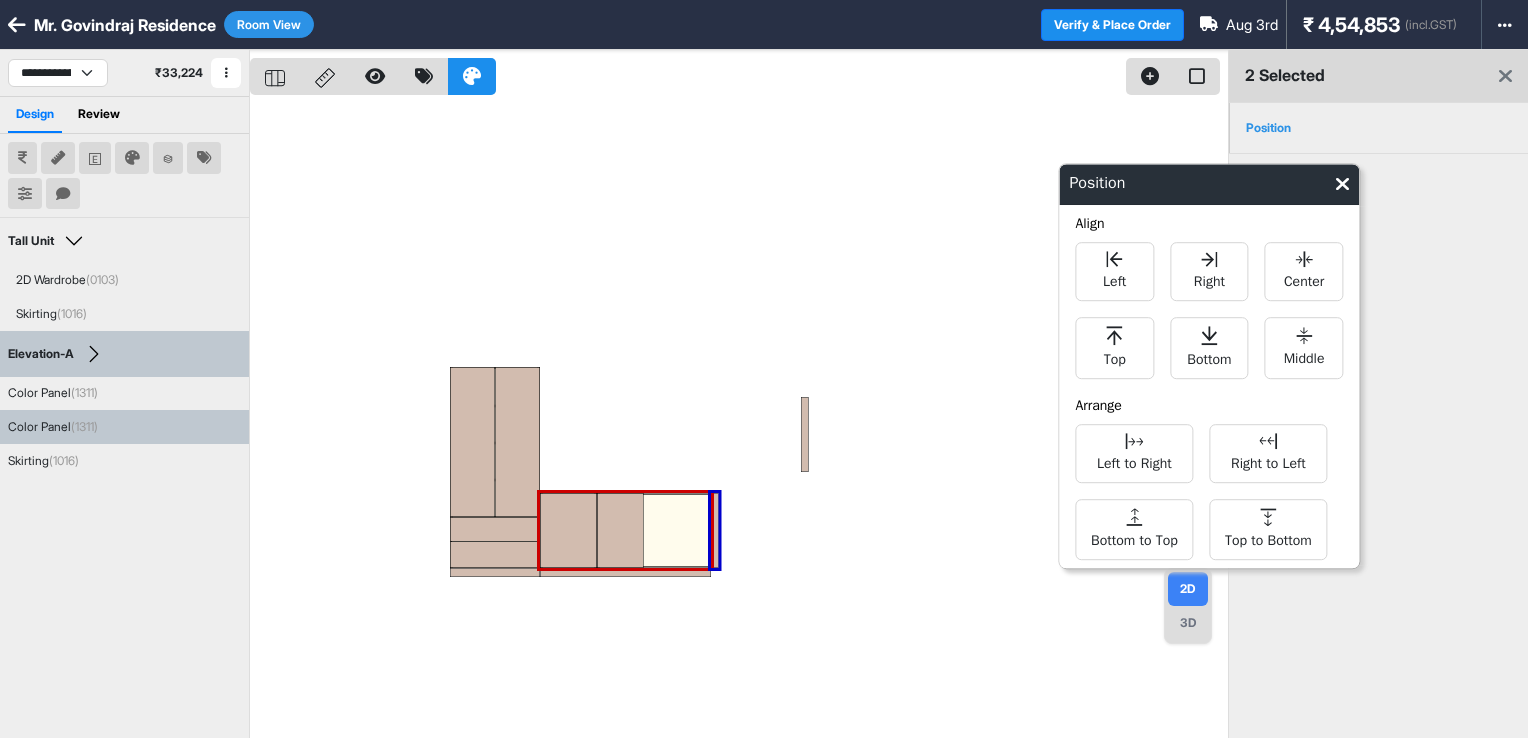 click at bounding box center (739, 419) 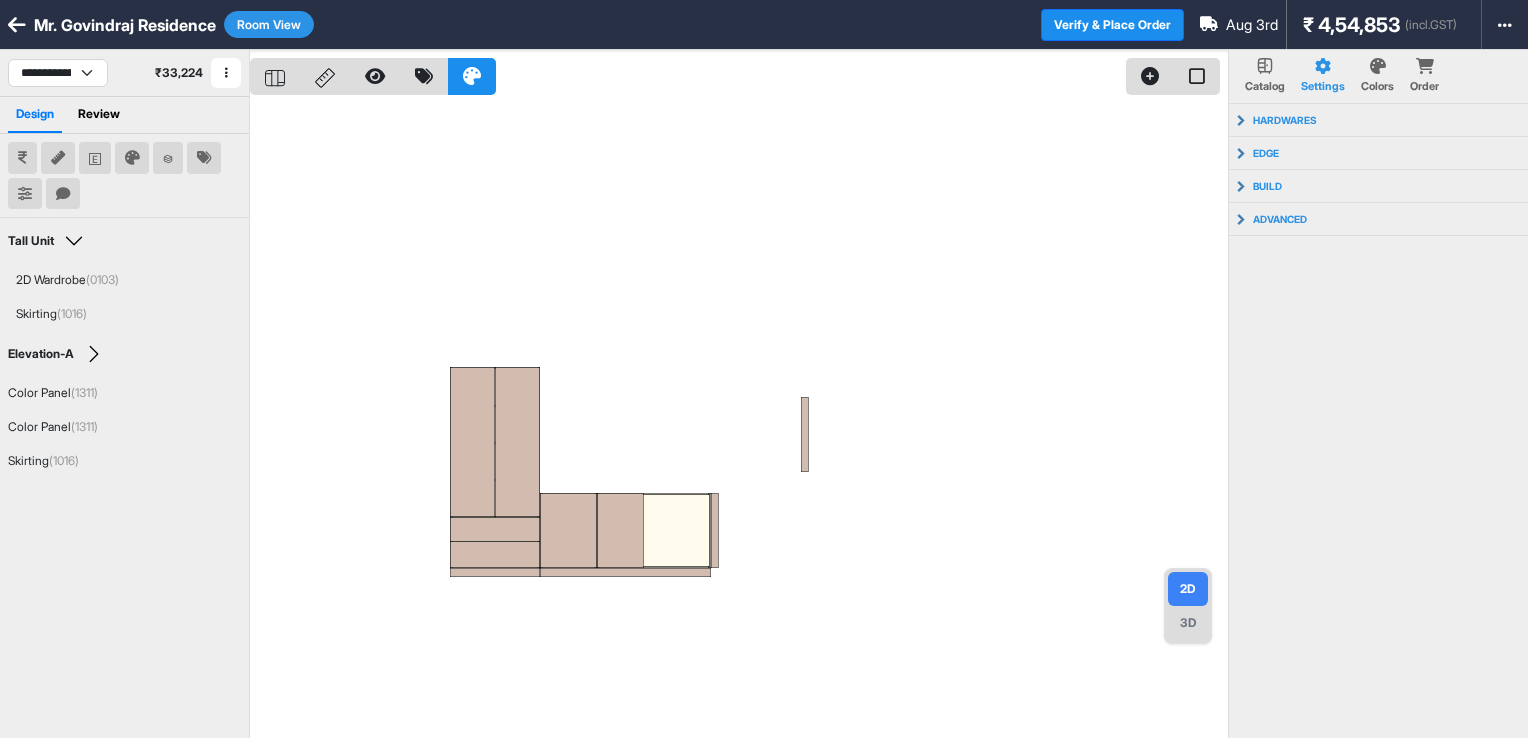 click at bounding box center [739, 419] 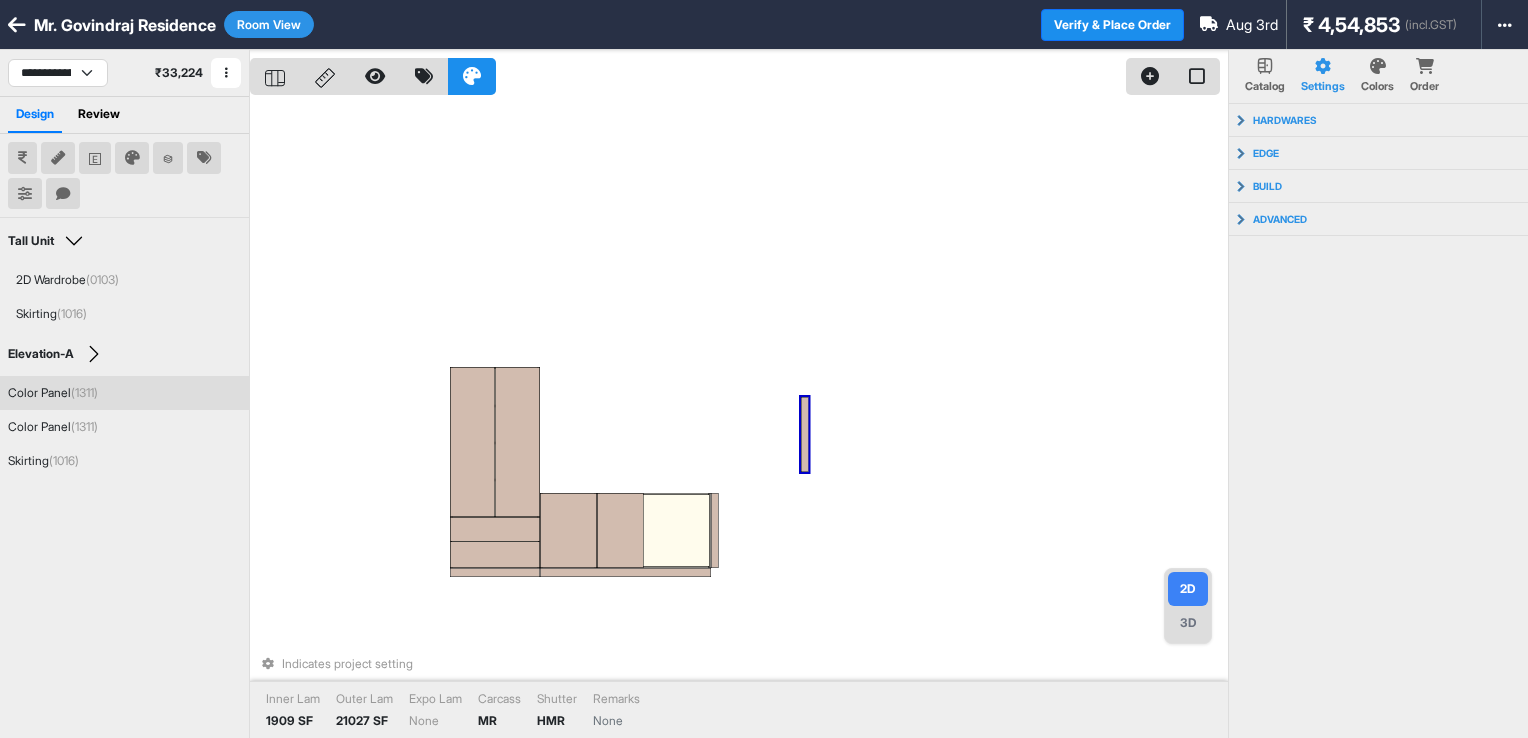 click at bounding box center [805, 434] 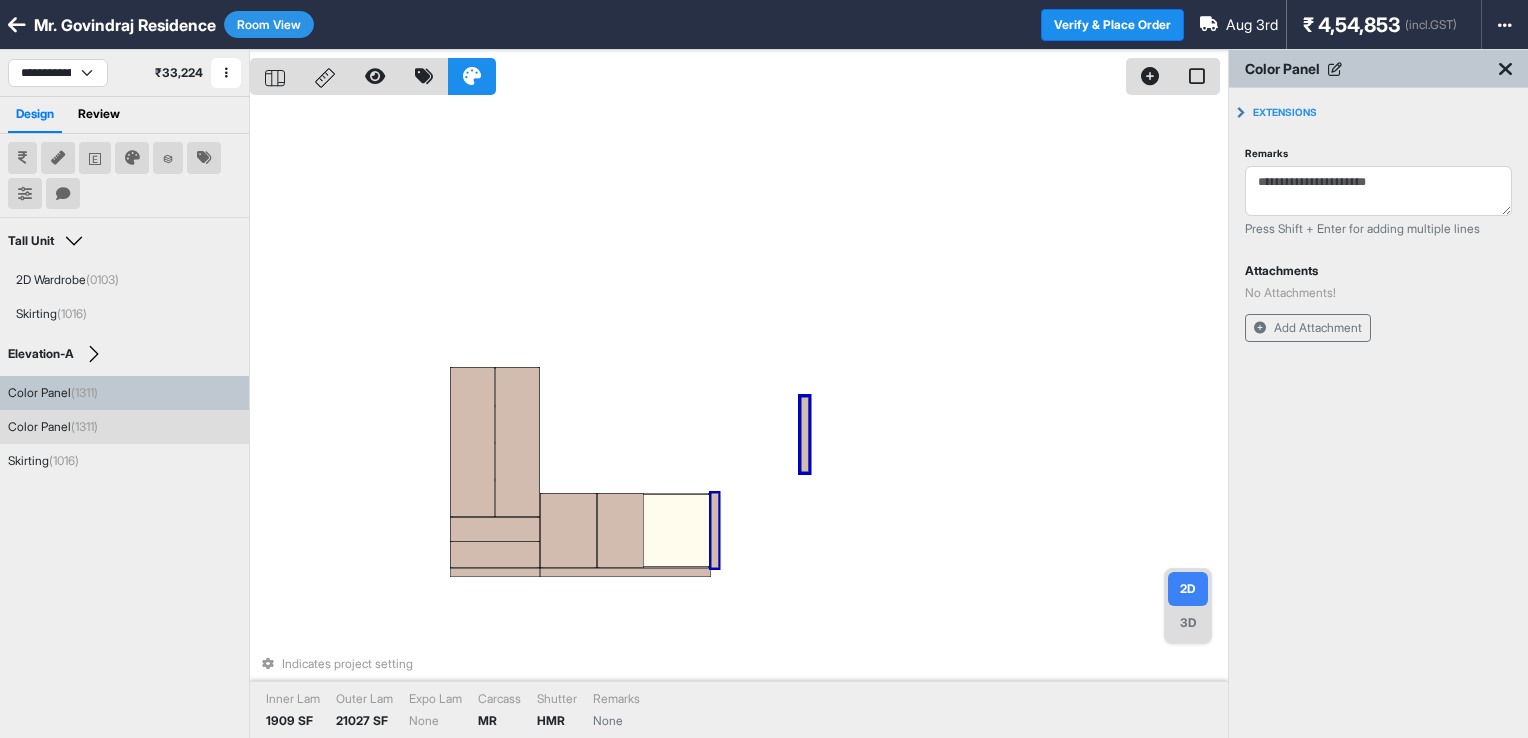 click at bounding box center [715, 530] 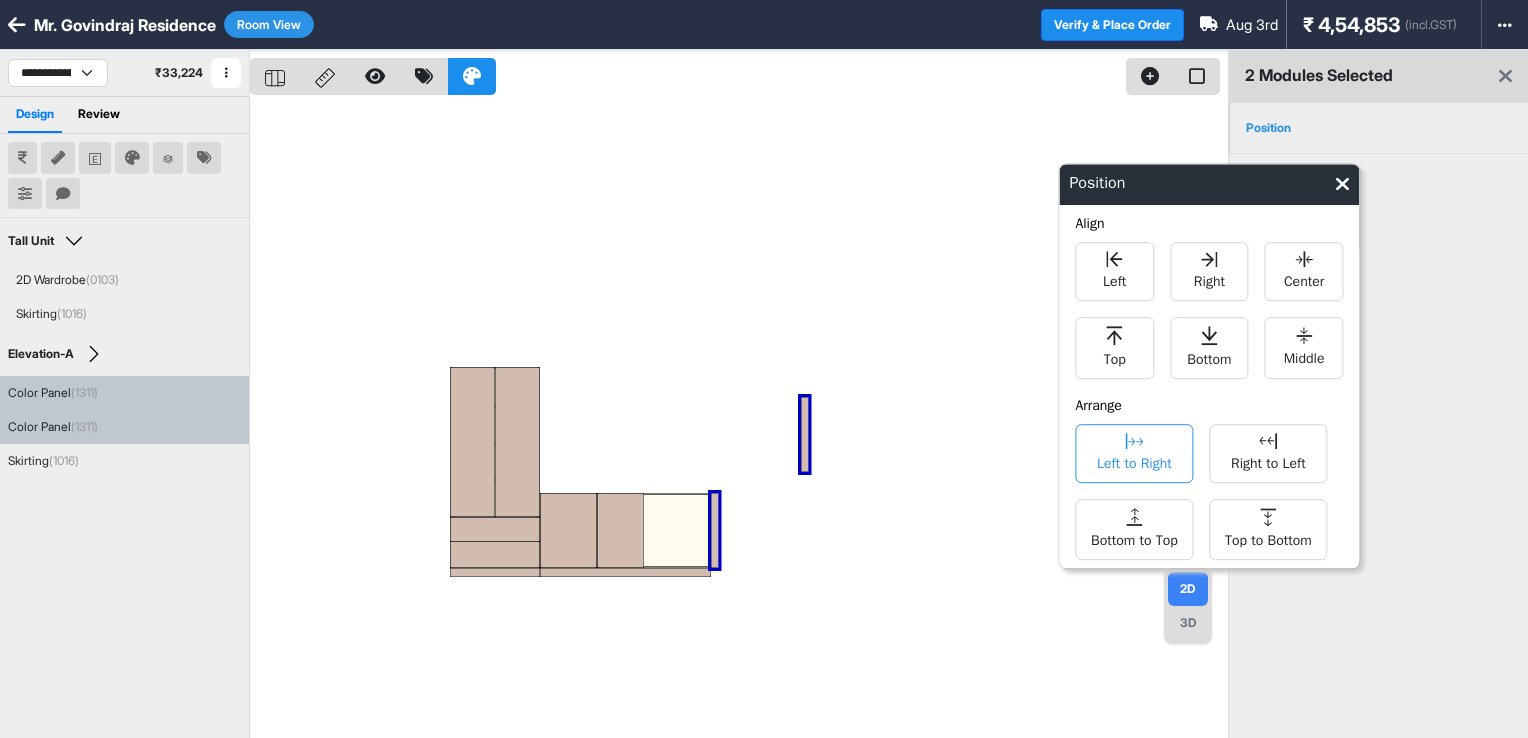 click on "Left to Right" at bounding box center (1134, 453) 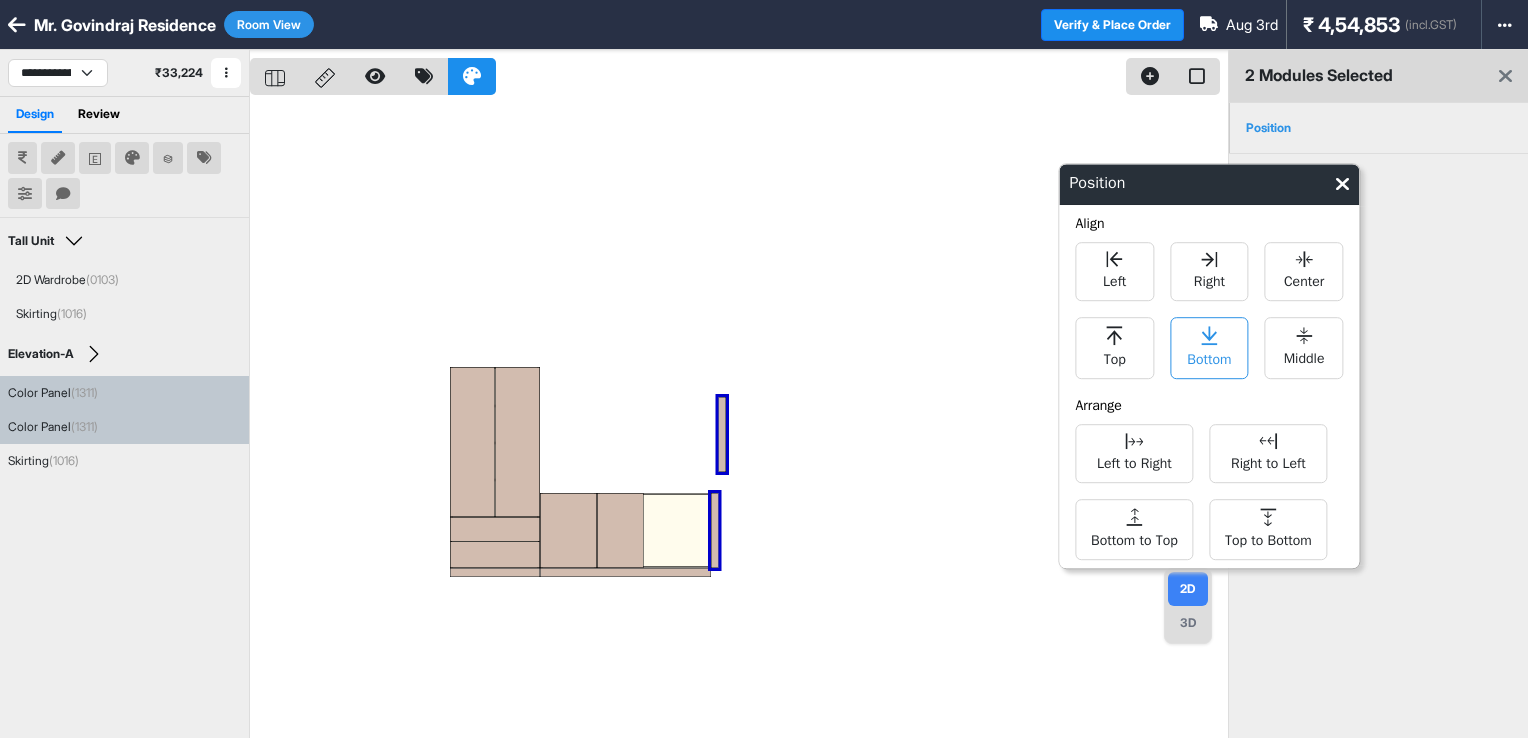 click on "Bottom" at bounding box center [1209, 357] 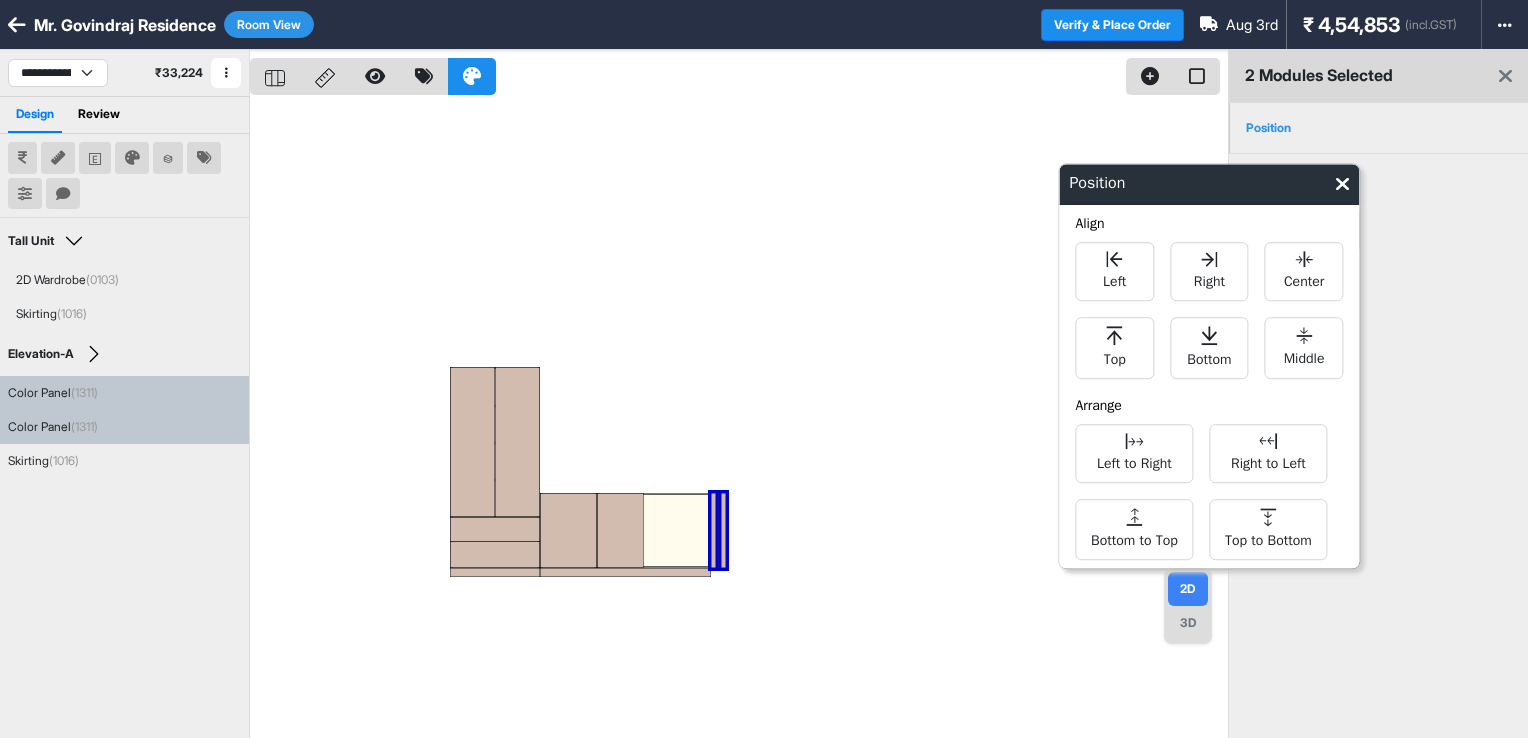 click at bounding box center (739, 419) 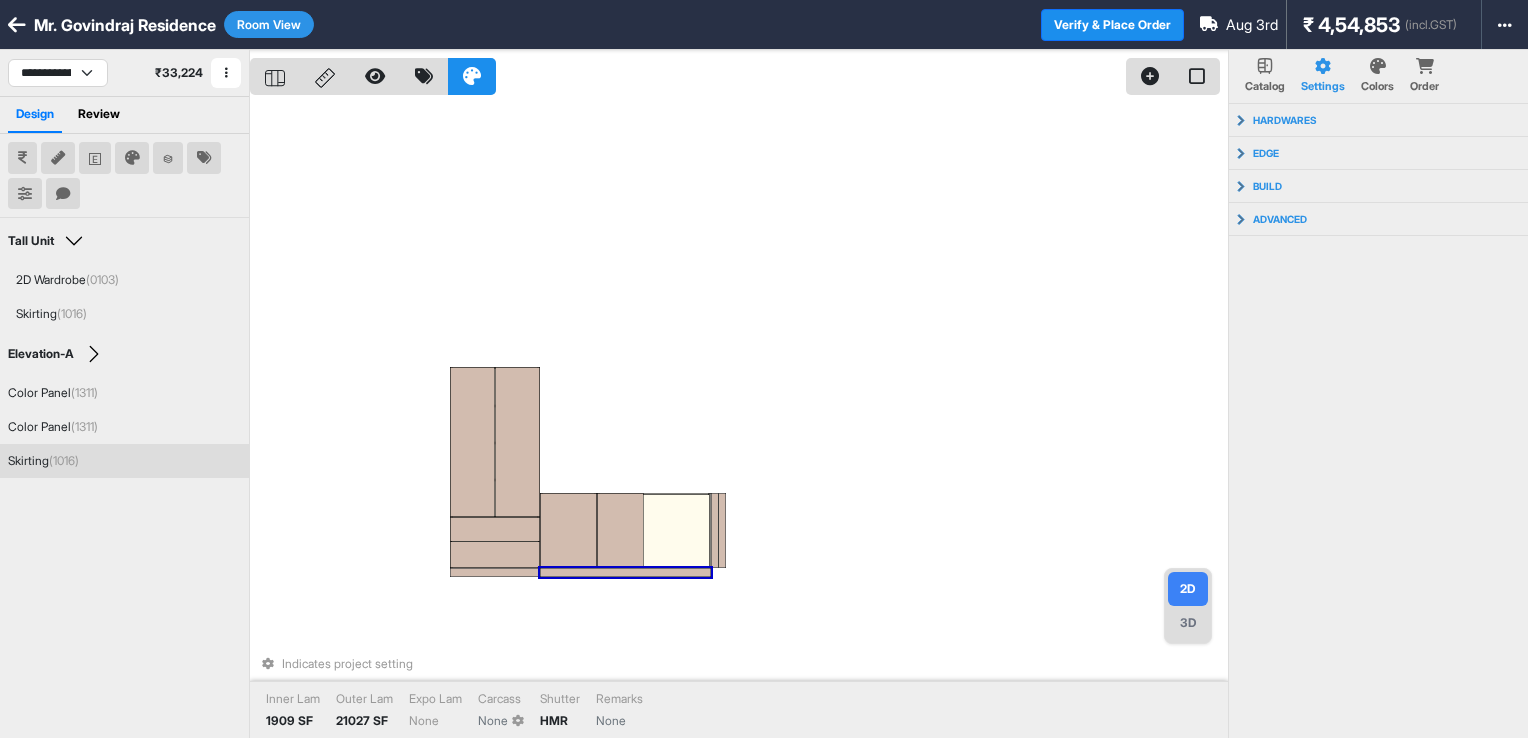 click on "Room View" at bounding box center [269, 24] 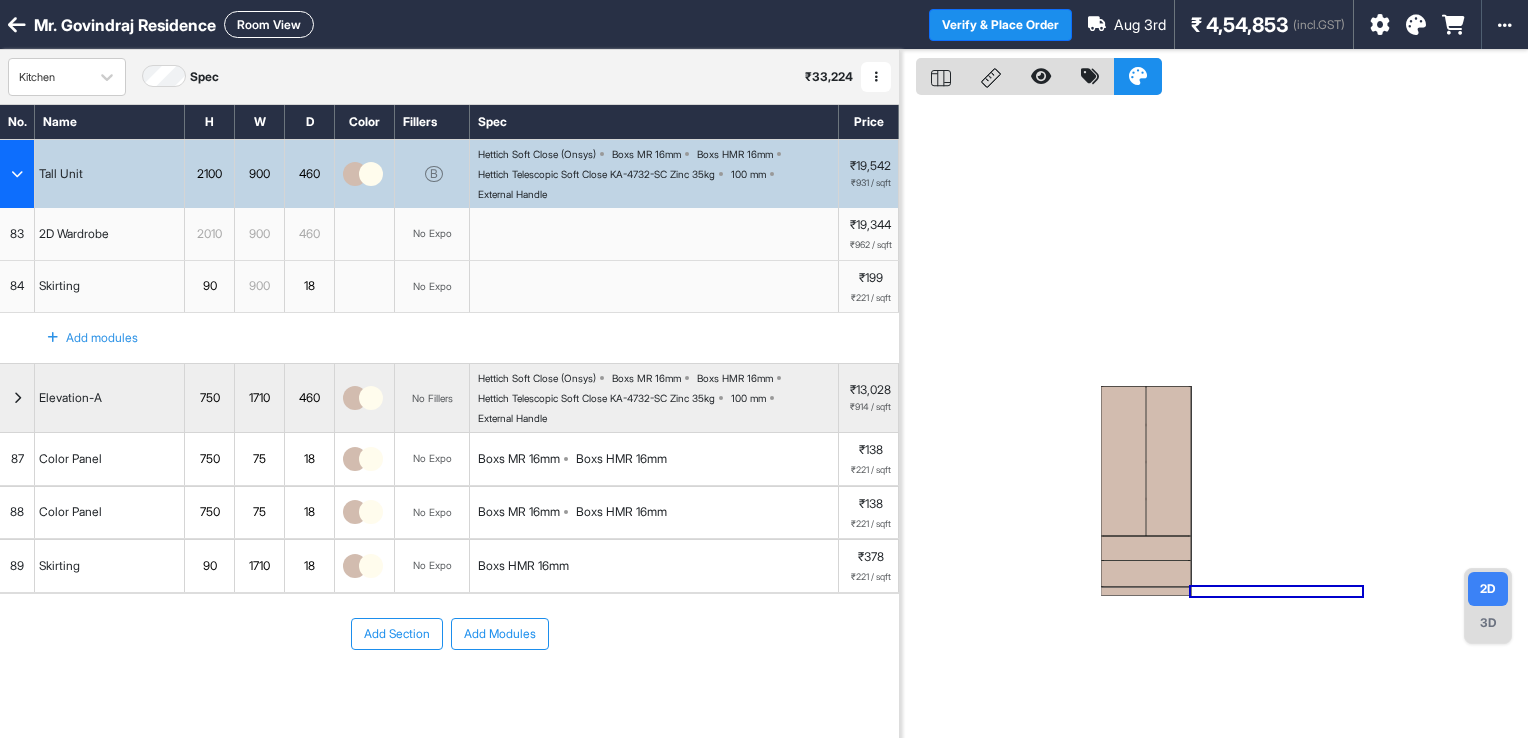 click on "1710" at bounding box center [259, 566] 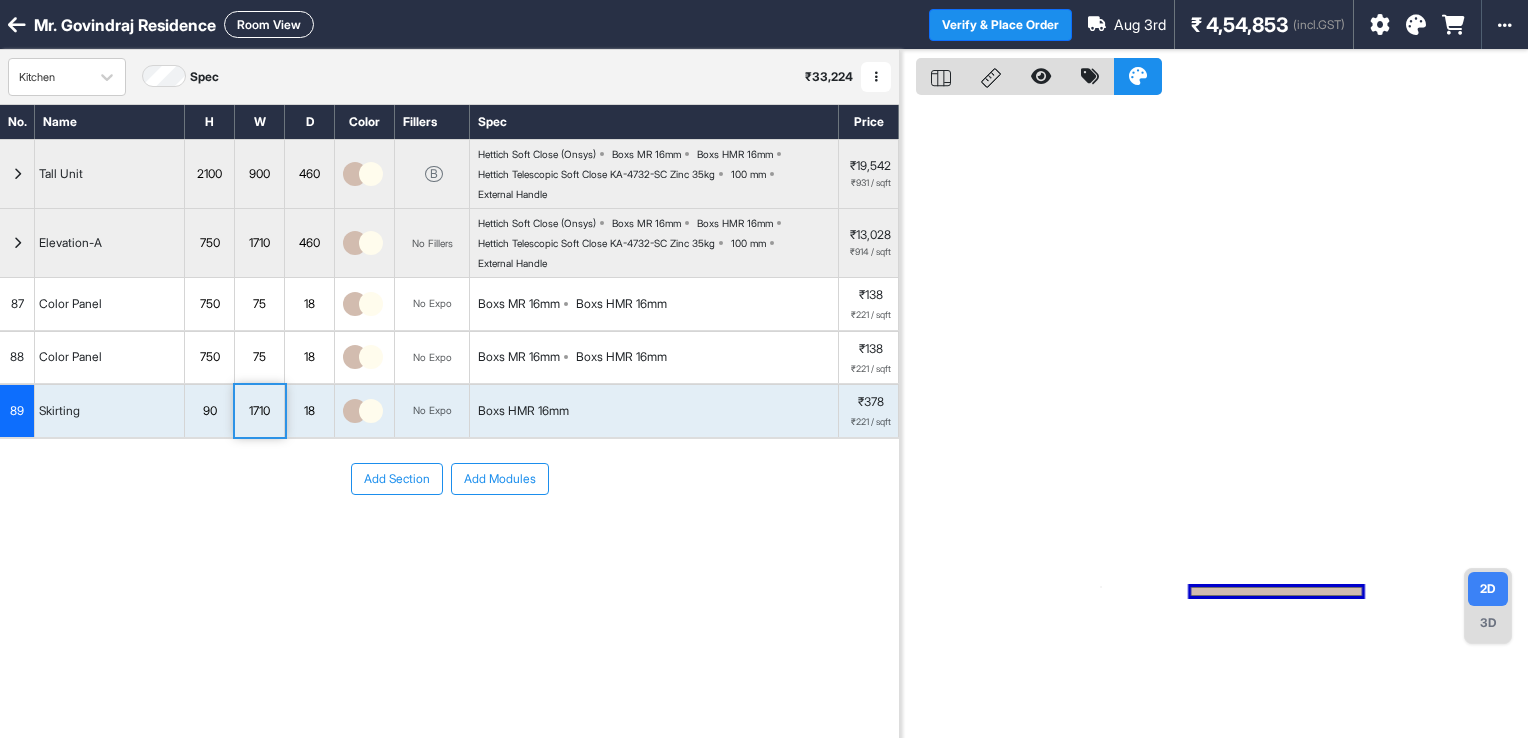 click on "Add Section Add Modules" at bounding box center [449, 539] 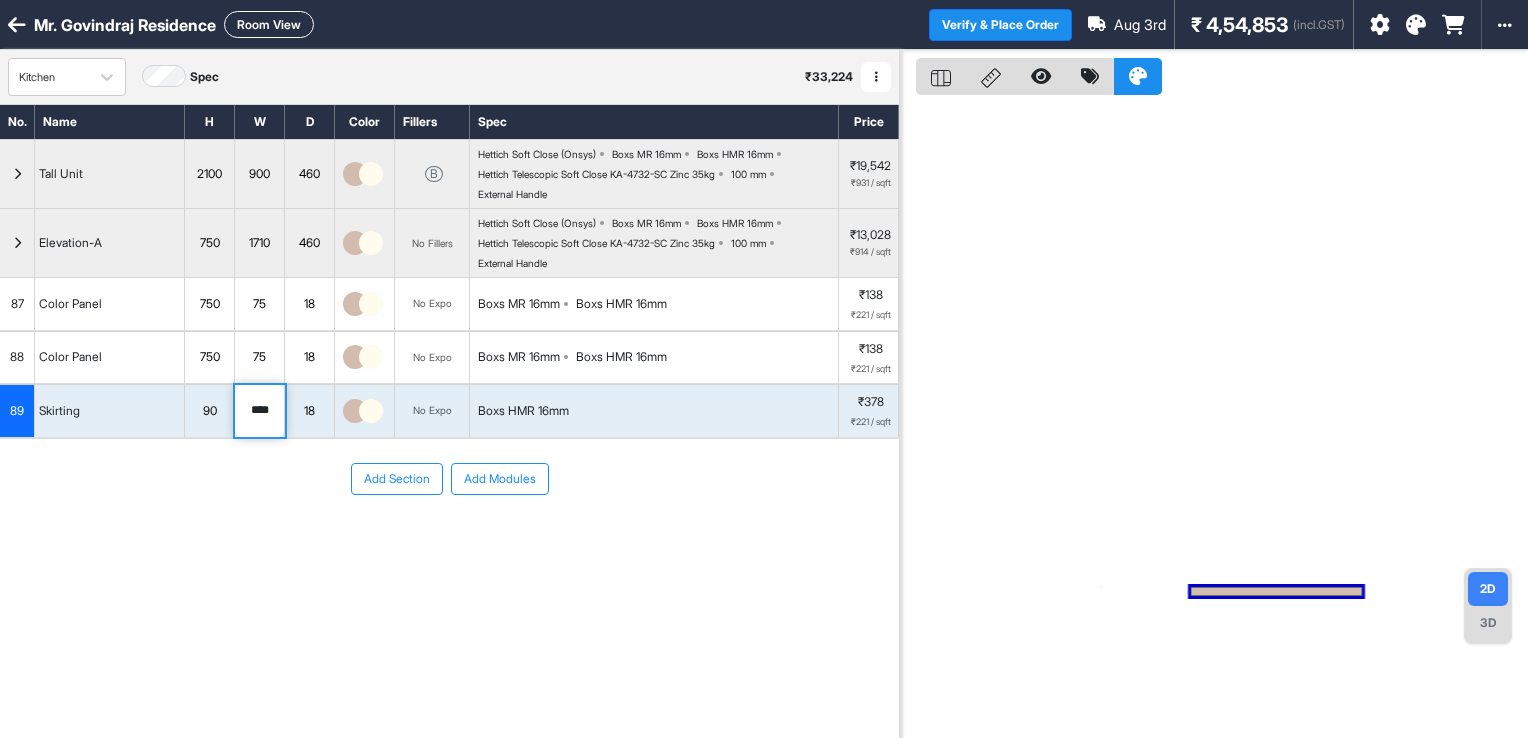 click on "****" at bounding box center [259, 411] 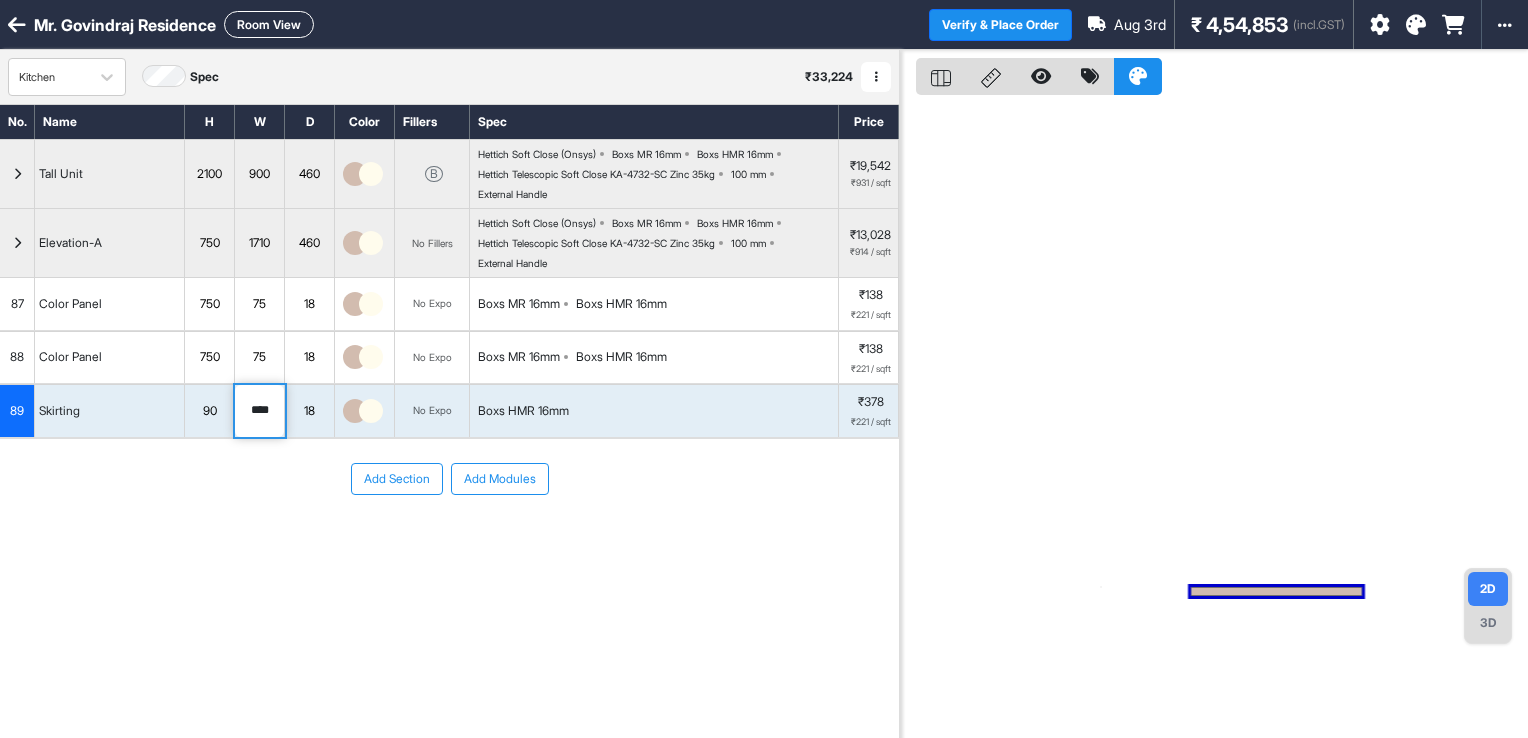type on "****" 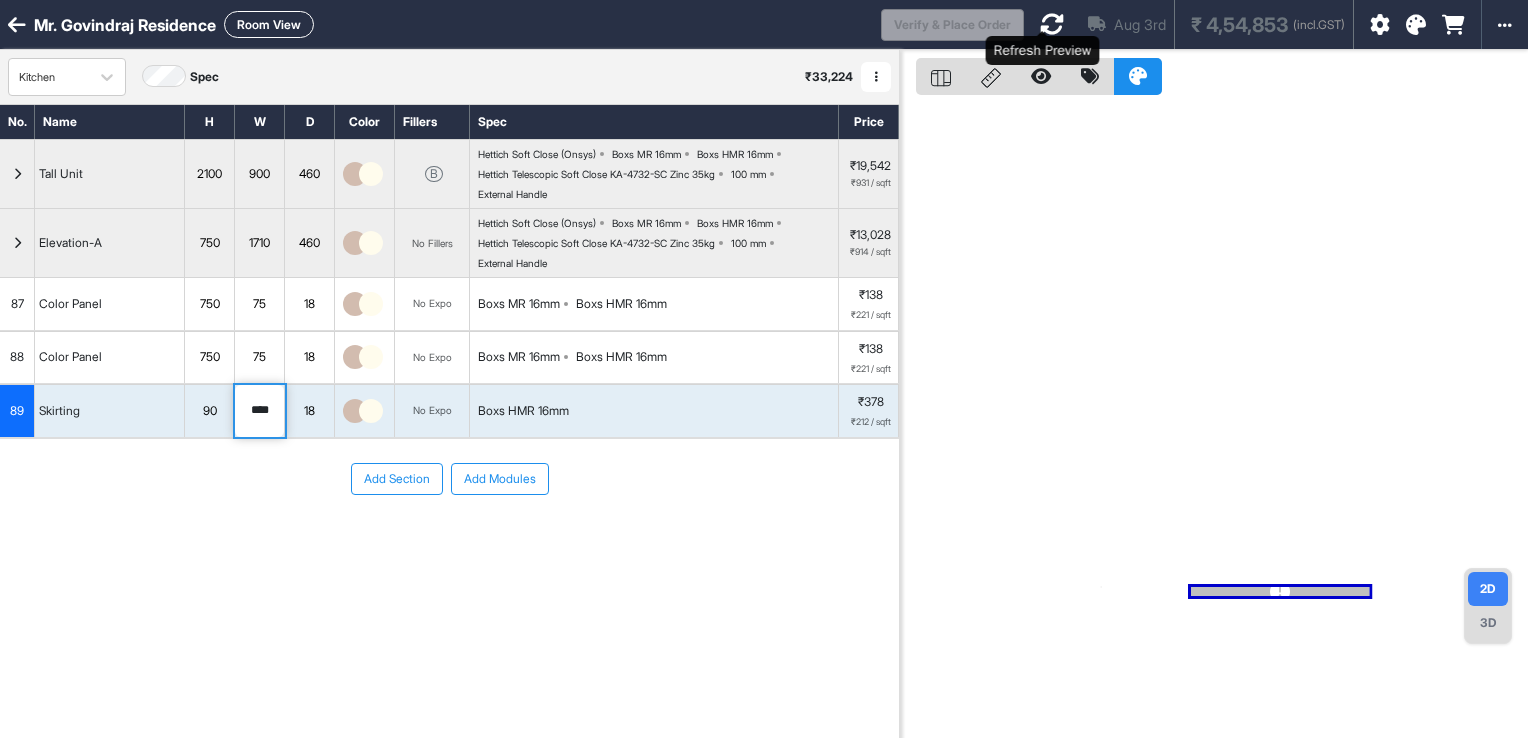 click at bounding box center (1052, 24) 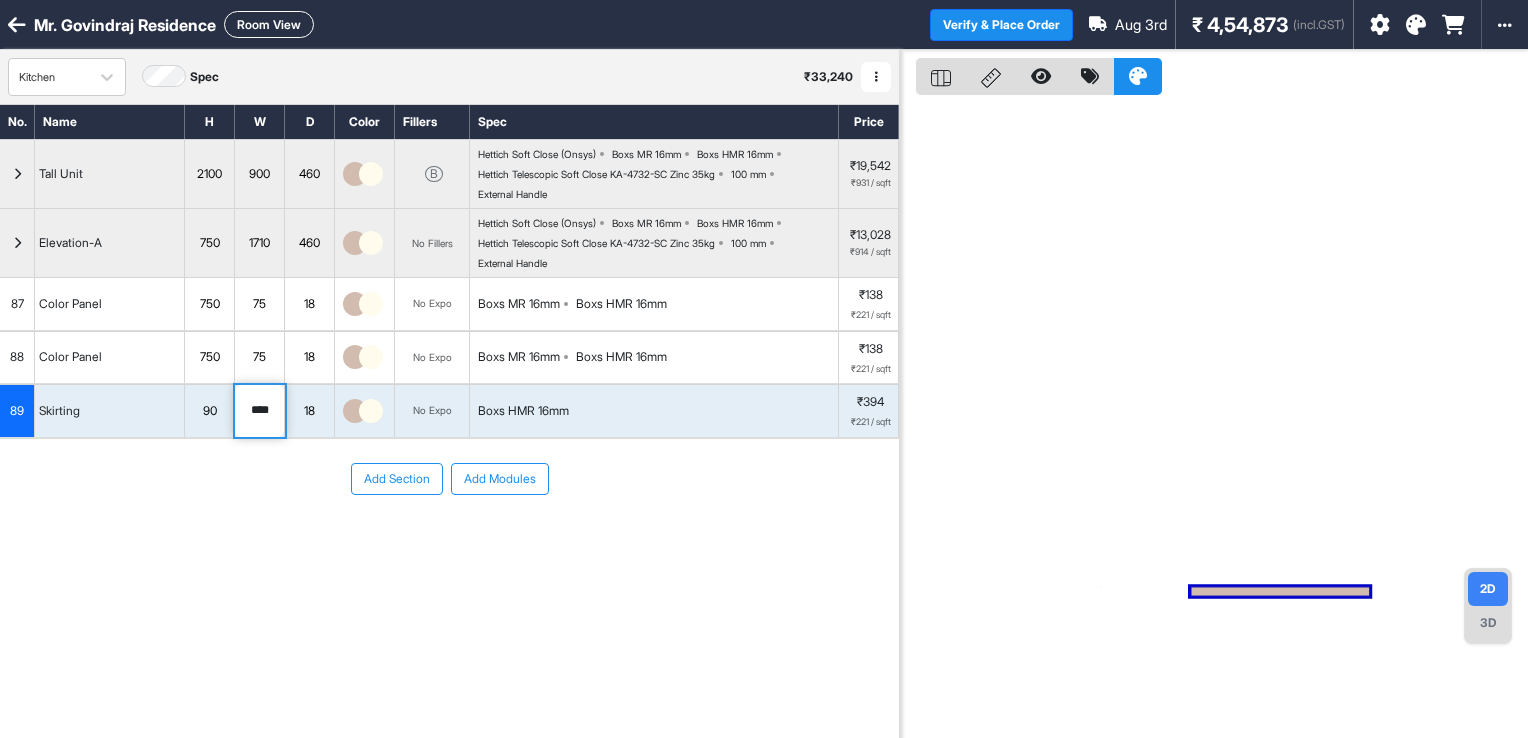 click on "Room View" at bounding box center (269, 24) 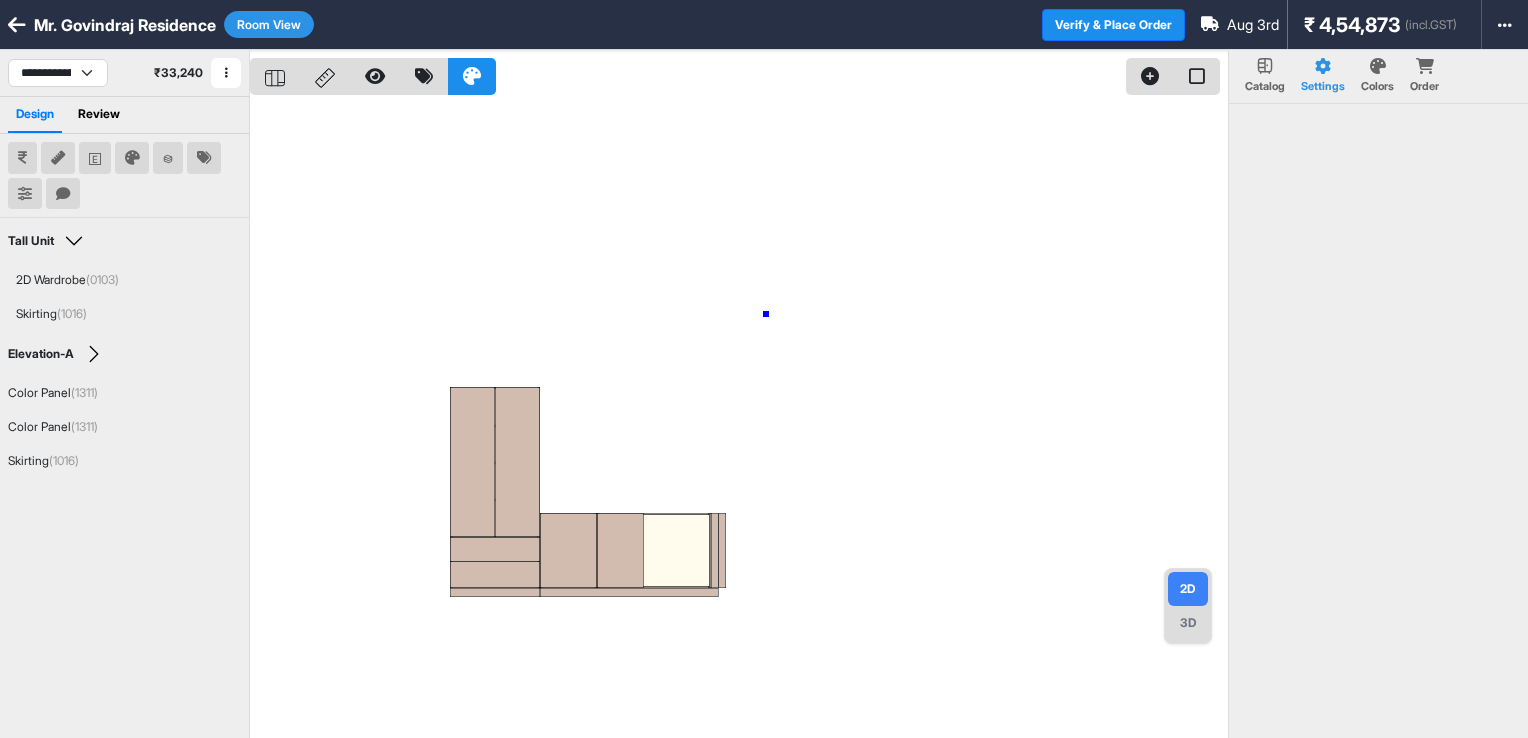 click at bounding box center [739, 419] 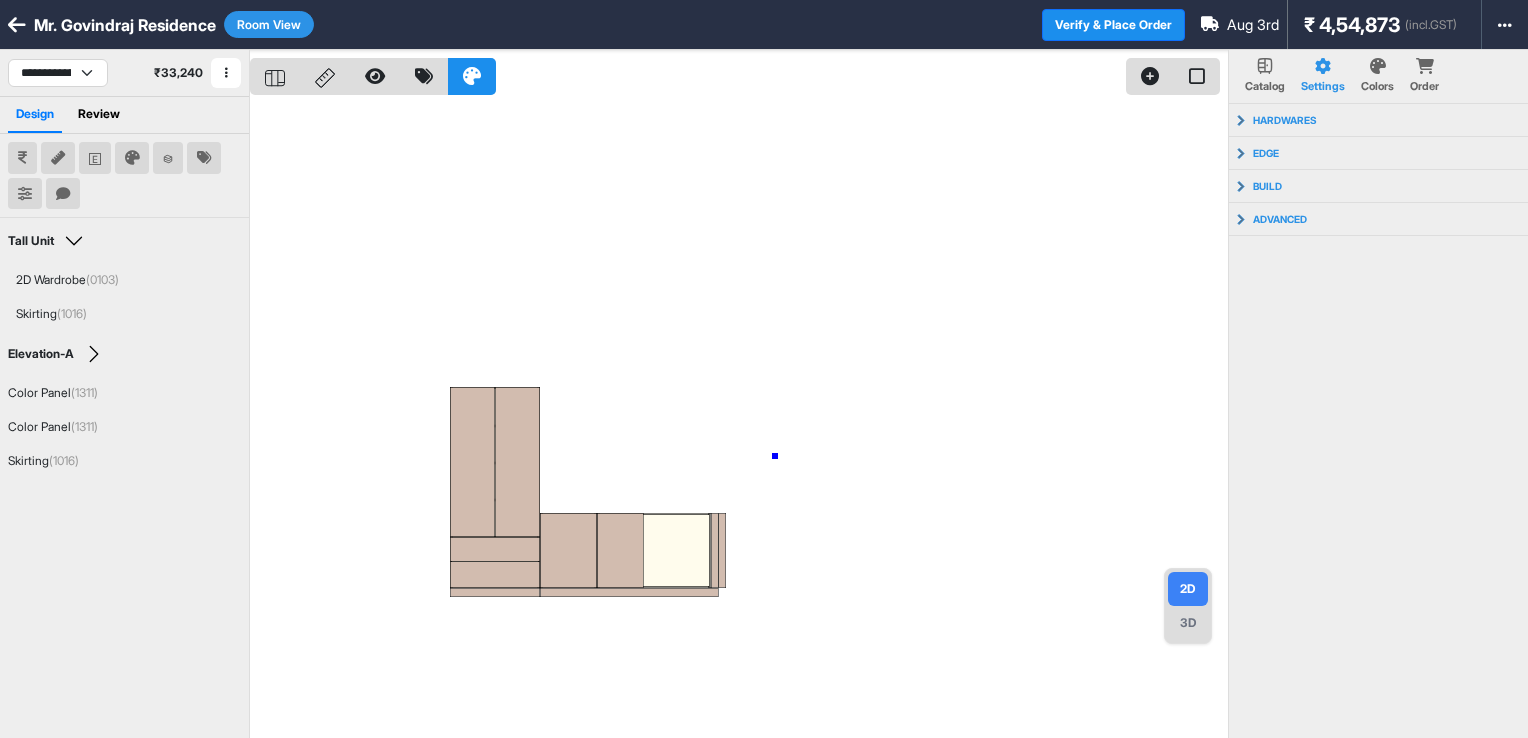 click at bounding box center (739, 419) 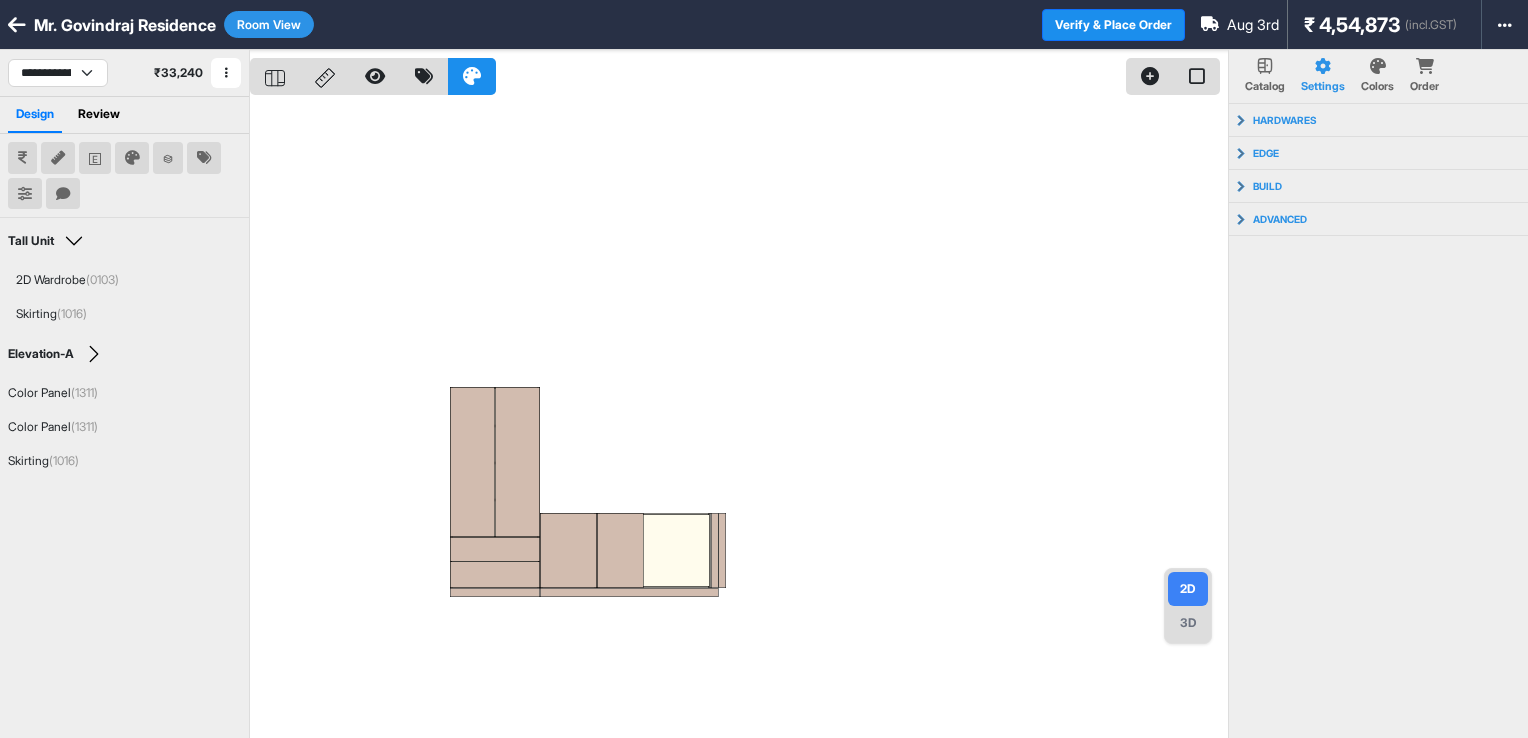 click on "Room View" at bounding box center (269, 24) 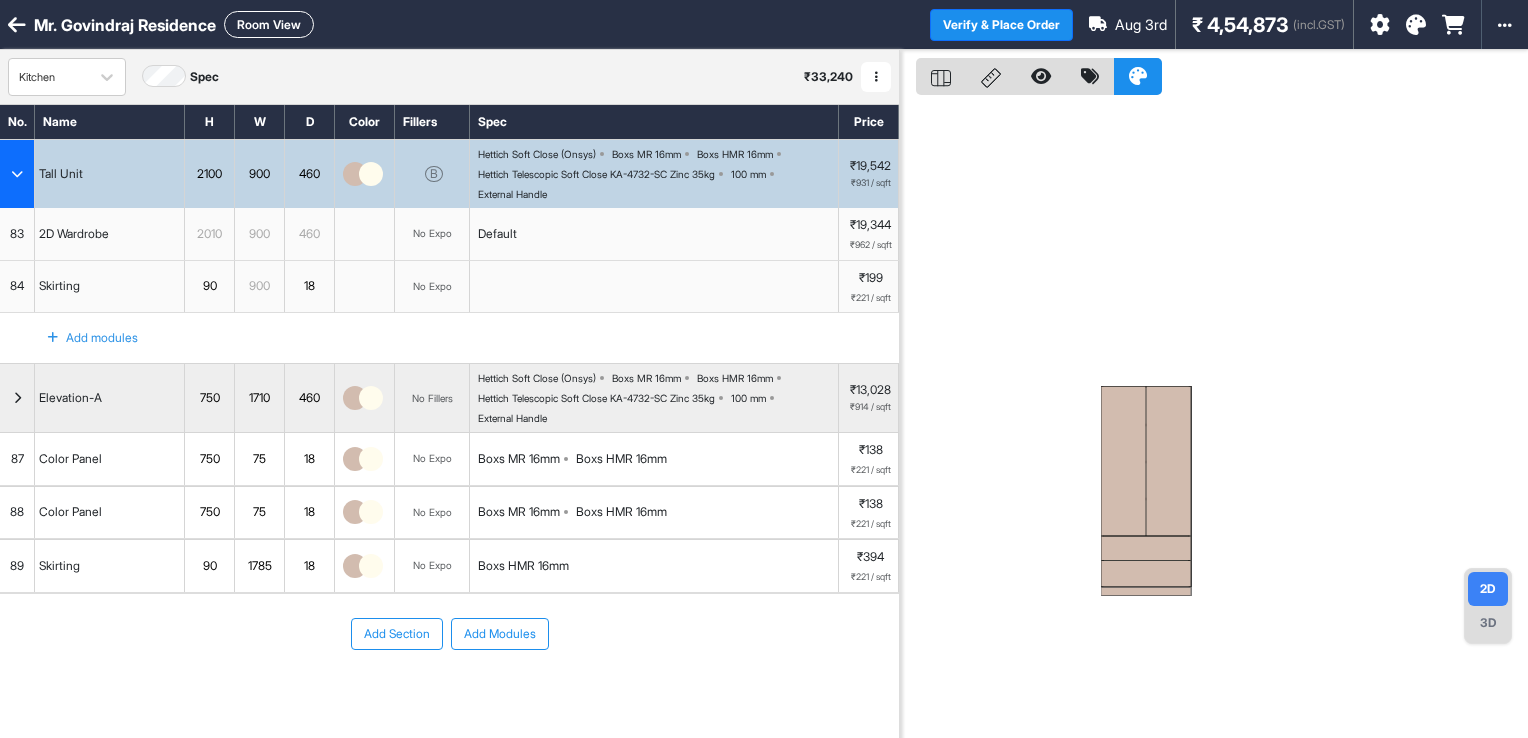 click at bounding box center [17, 174] 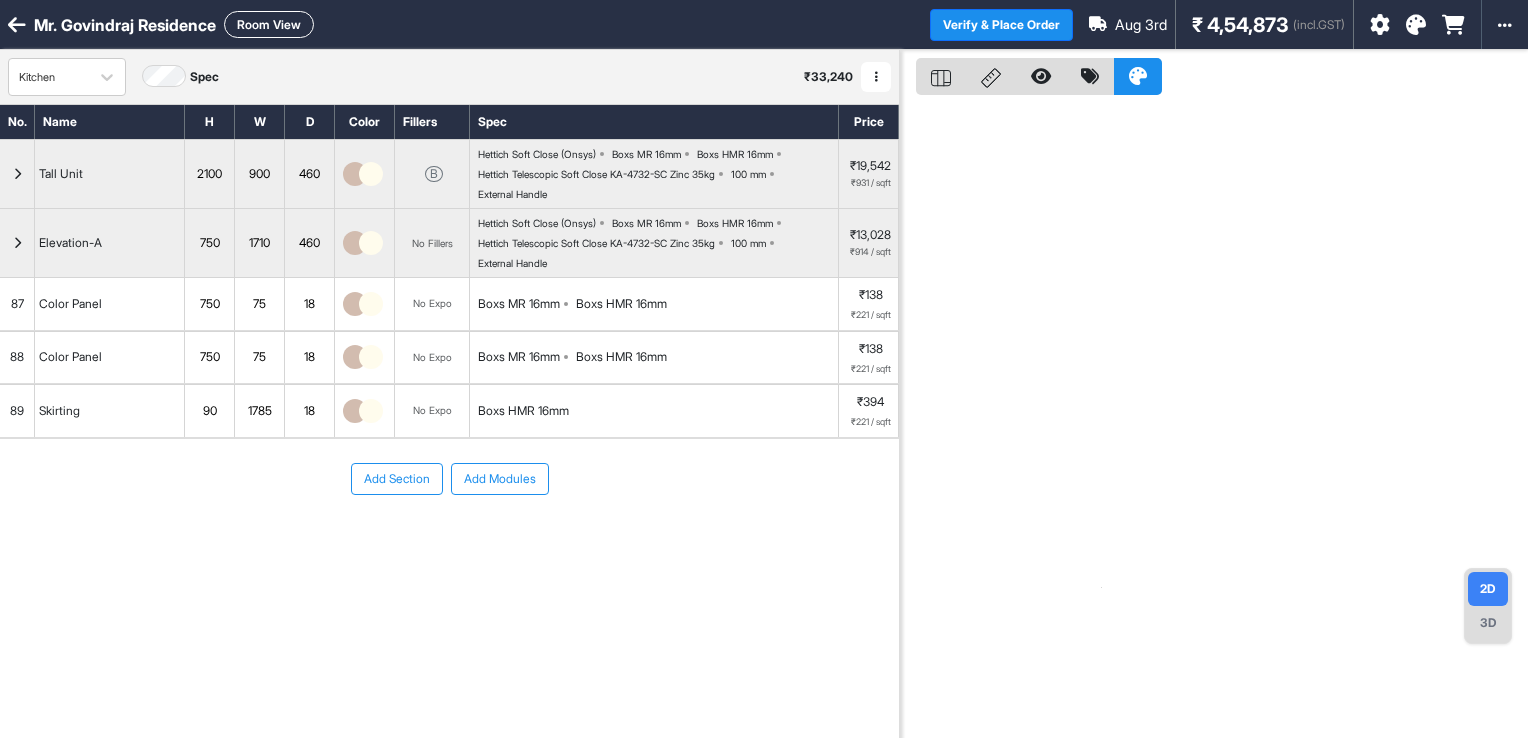 click on "Add Section" at bounding box center (397, 479) 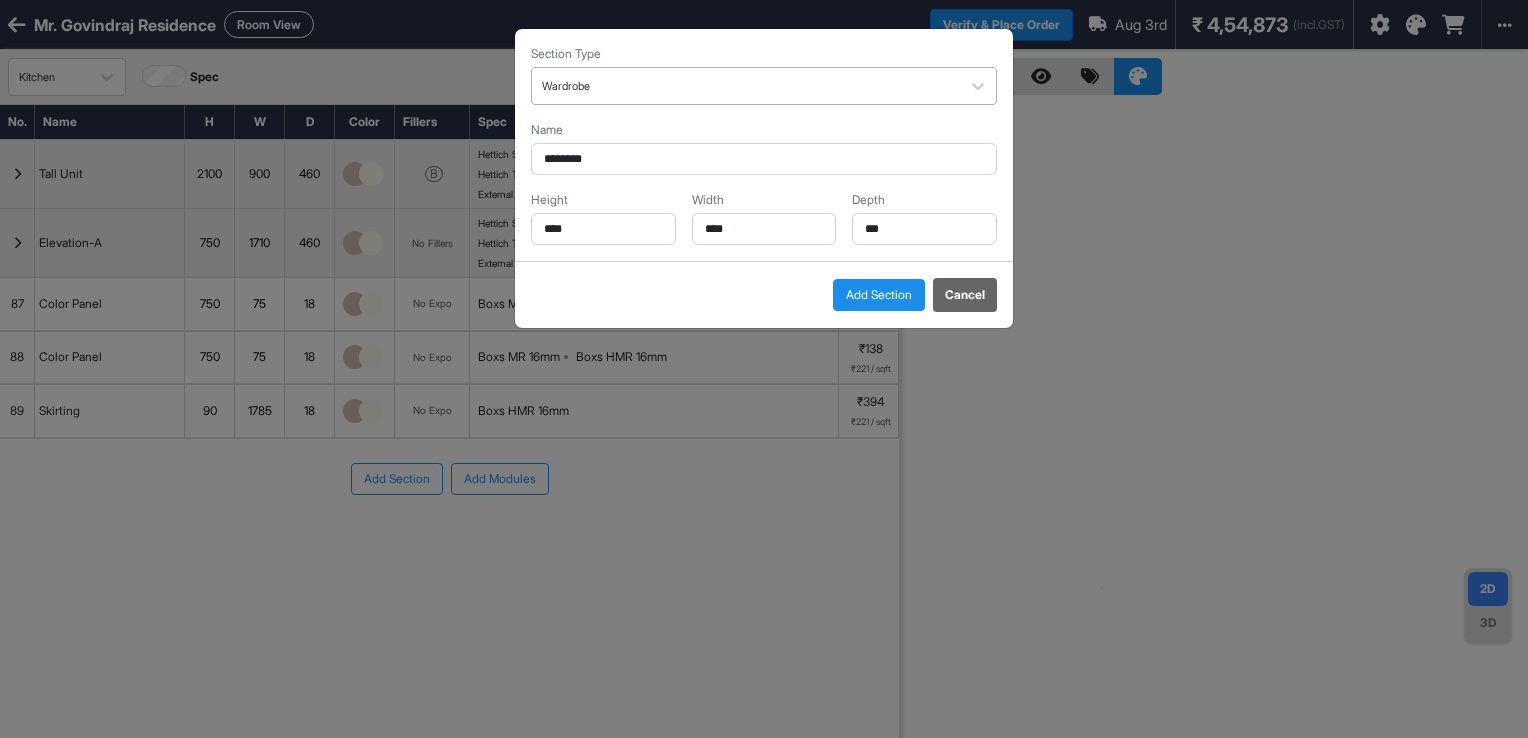 click at bounding box center [746, 86] 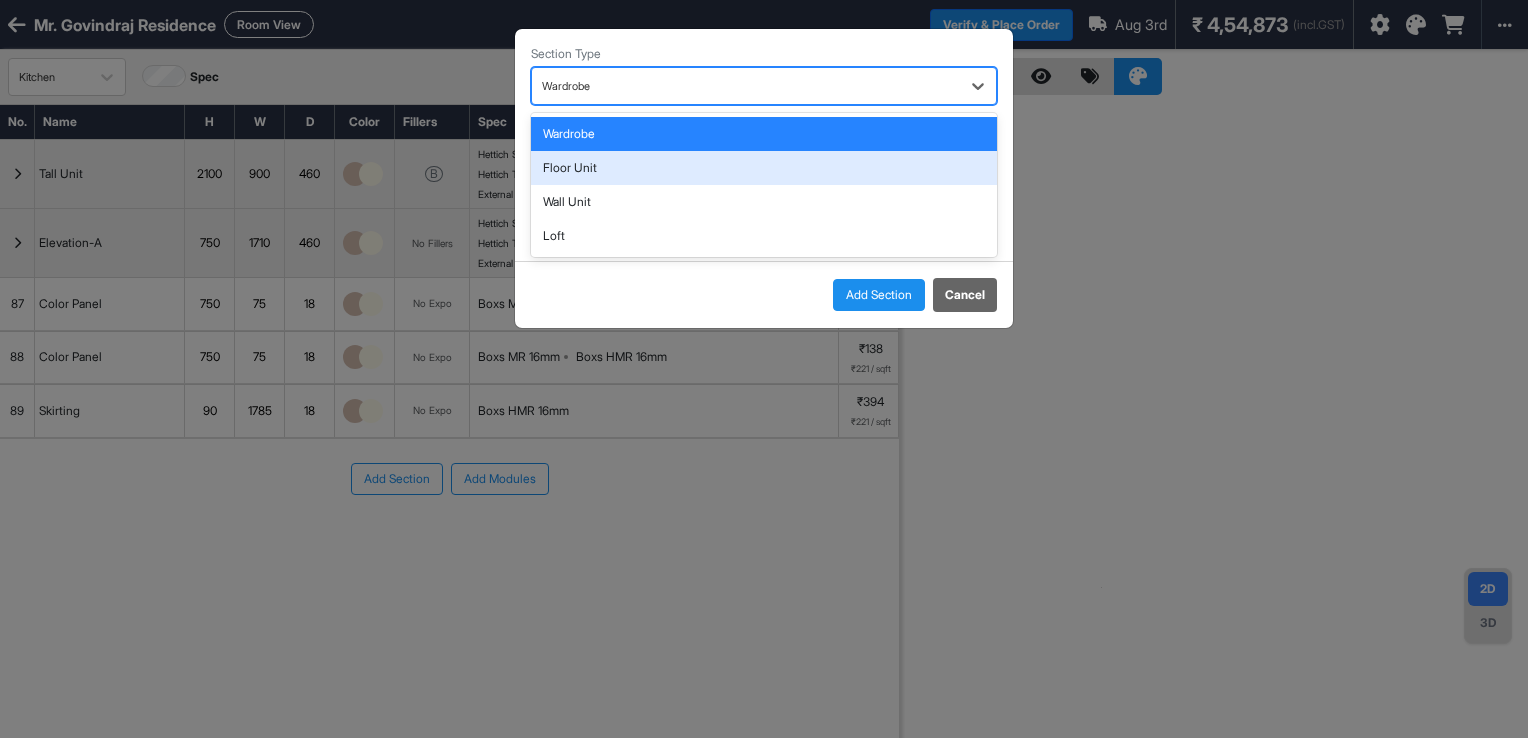 click on "Floor Unit" at bounding box center (764, 168) 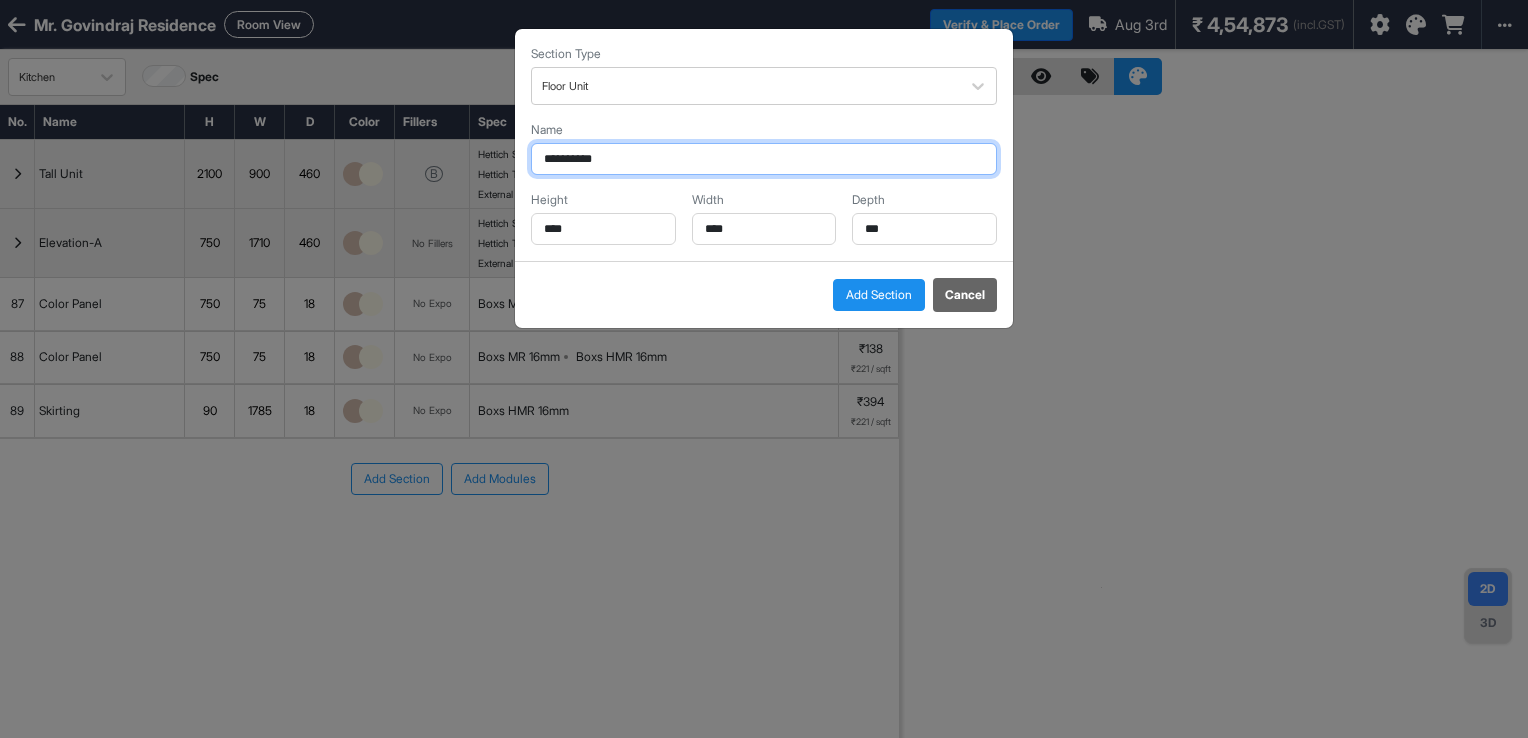 click on "**********" at bounding box center [764, 159] 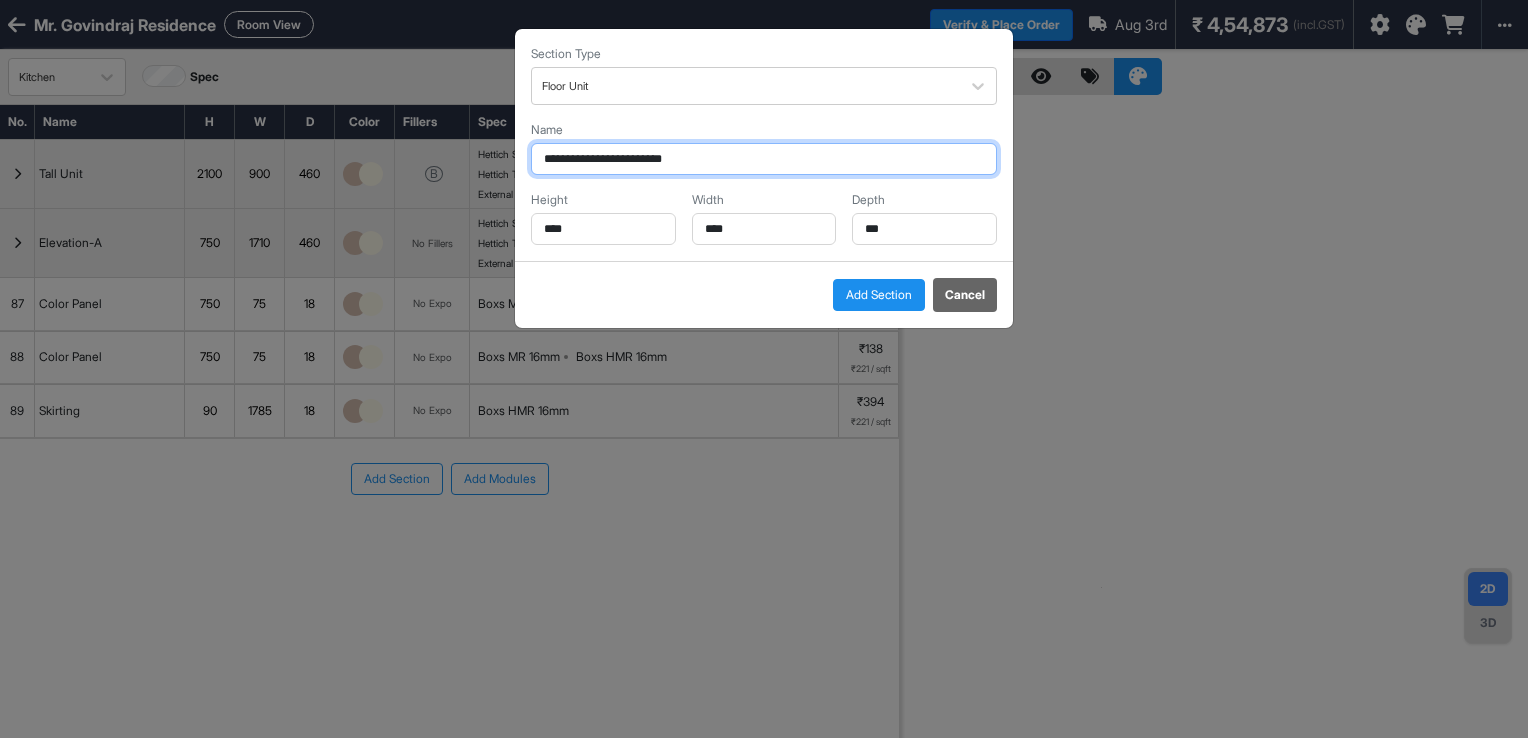 drag, startPoint x: 597, startPoint y: 160, endPoint x: 526, endPoint y: 196, distance: 79.60528 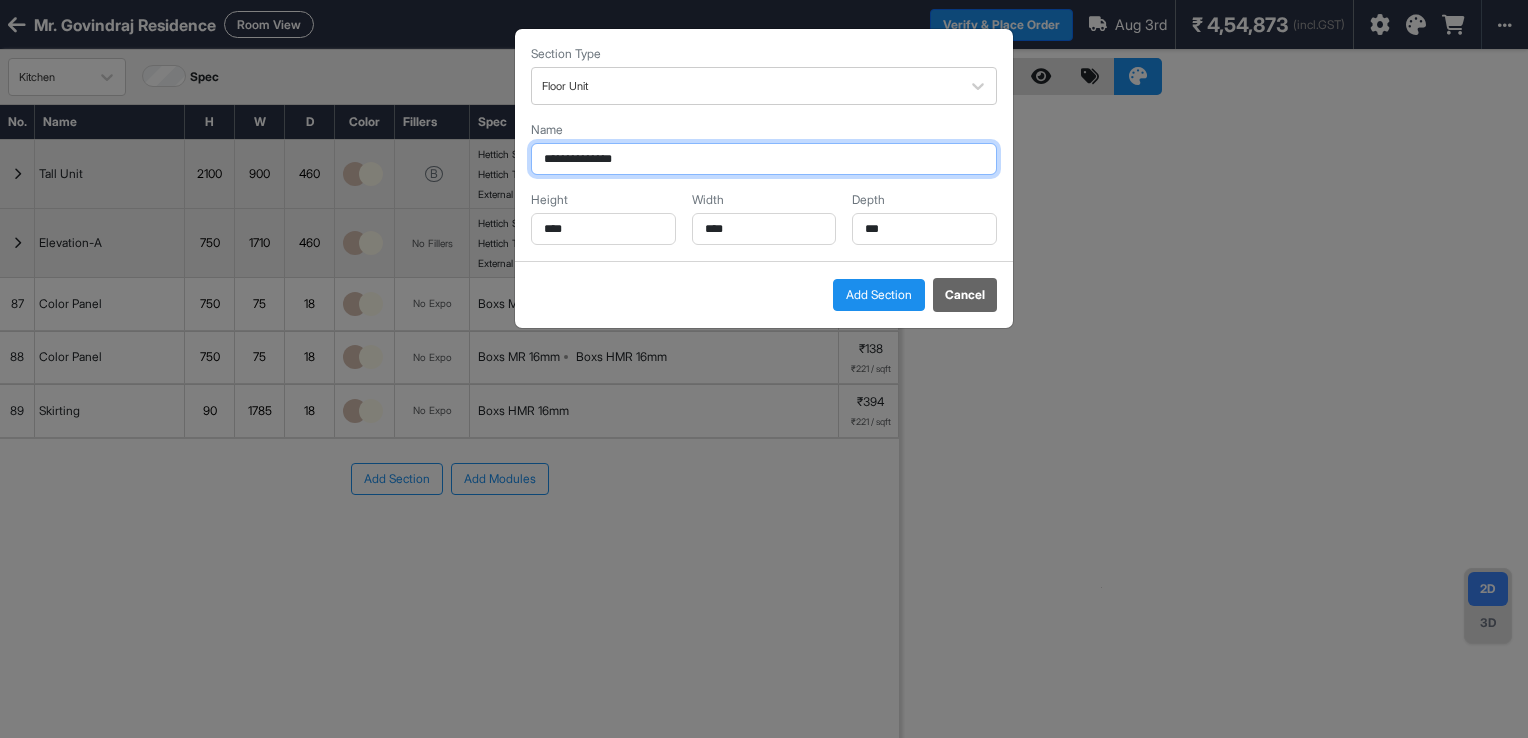type on "**********" 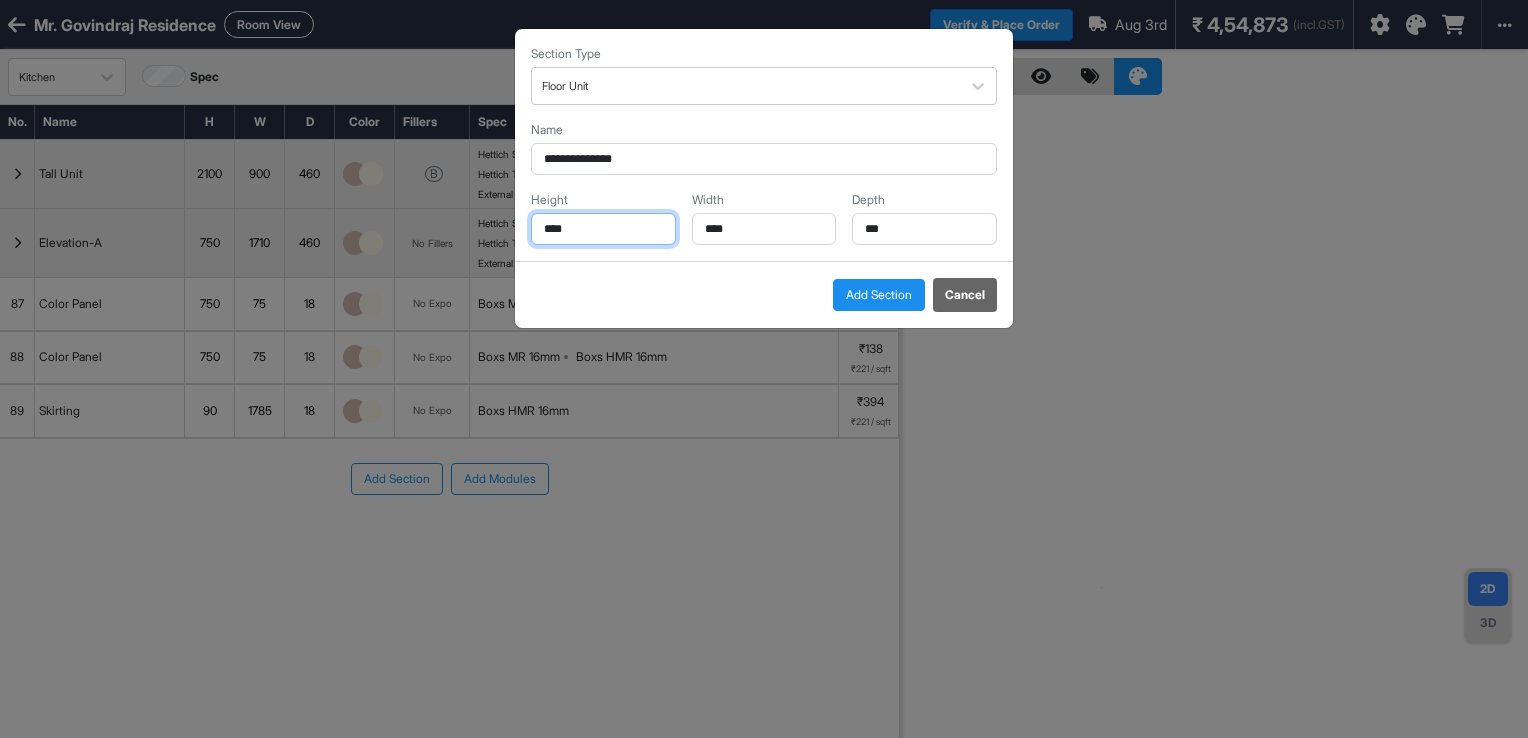 click on "****" at bounding box center [603, 229] 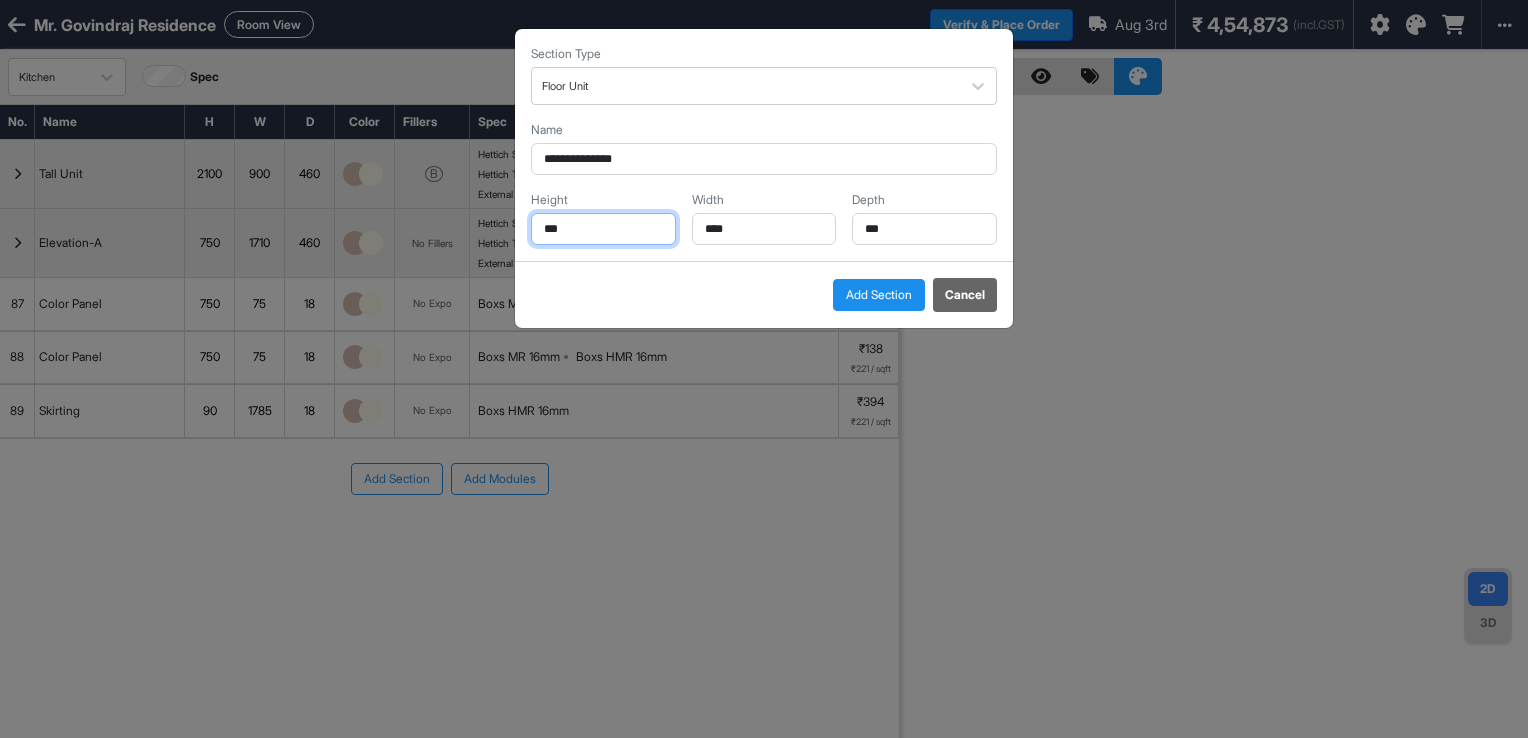 type on "***" 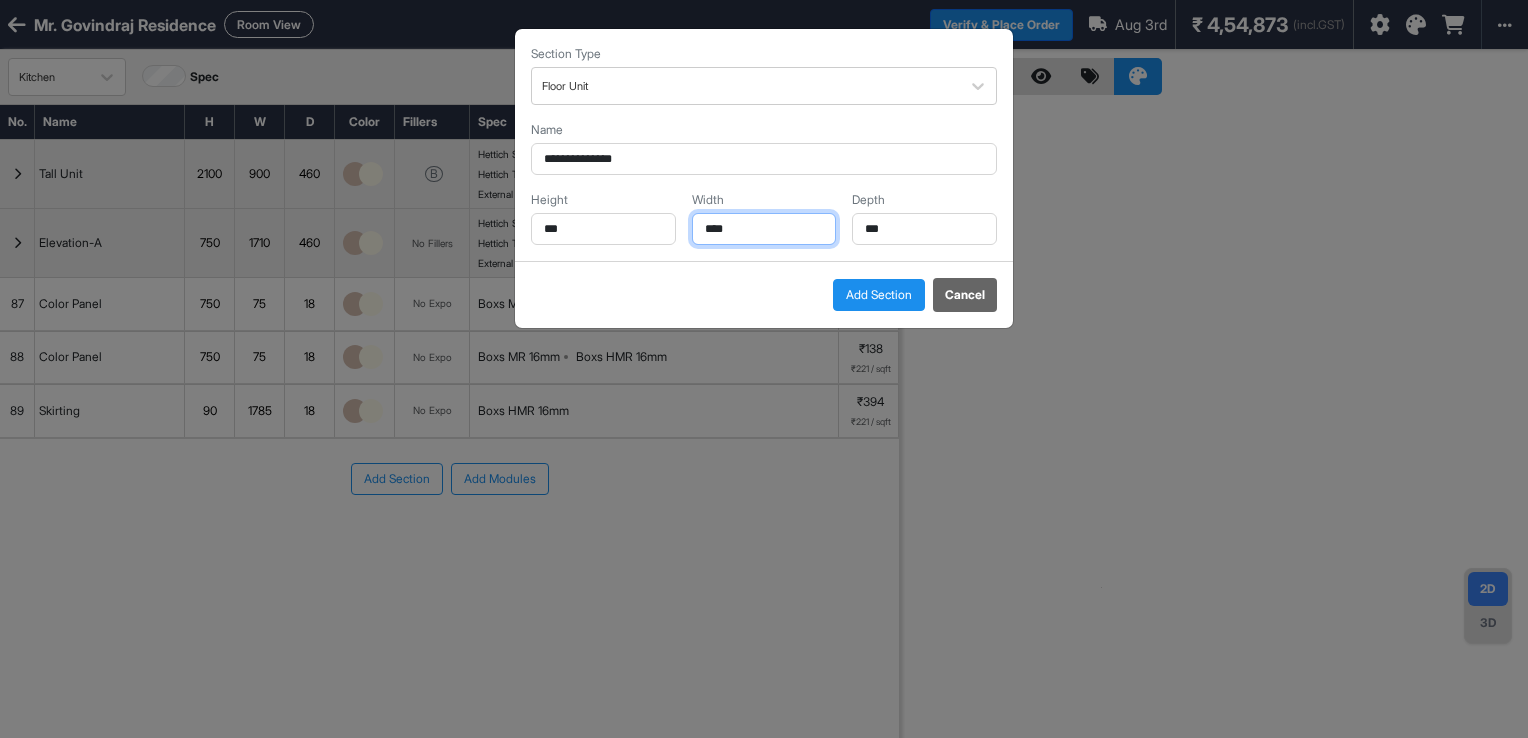 click on "****" at bounding box center (764, 229) 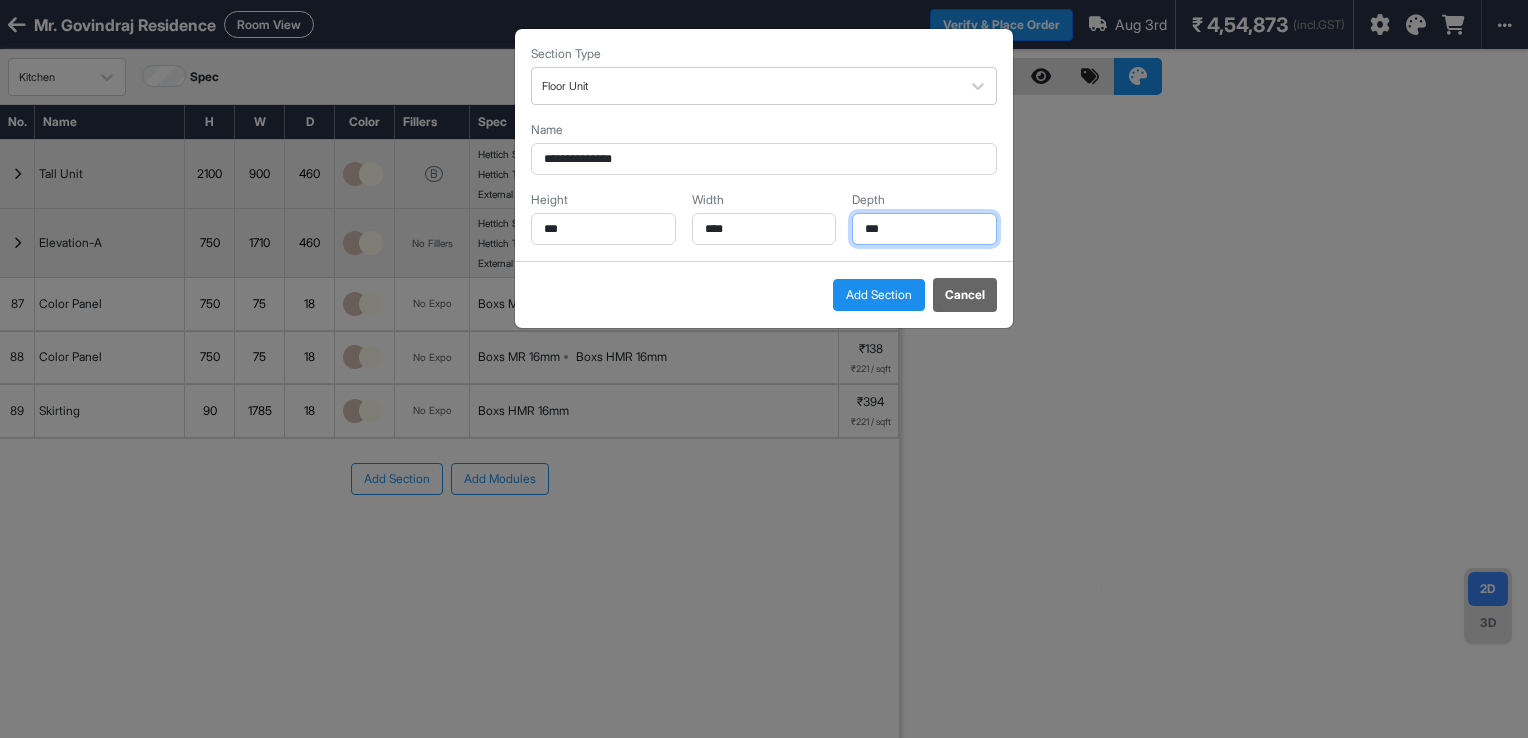 click on "***" at bounding box center (924, 229) 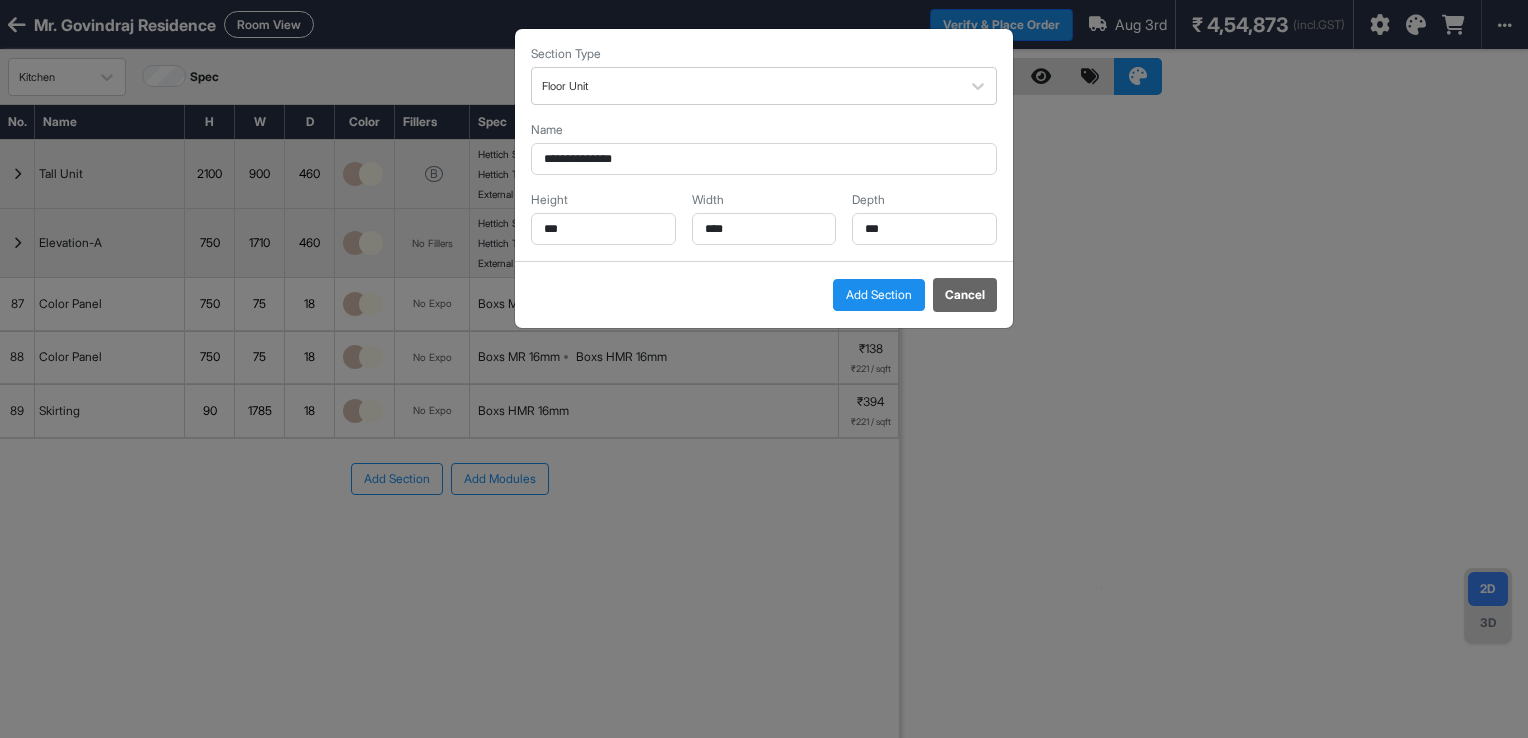click on "Add Section" at bounding box center (879, 295) 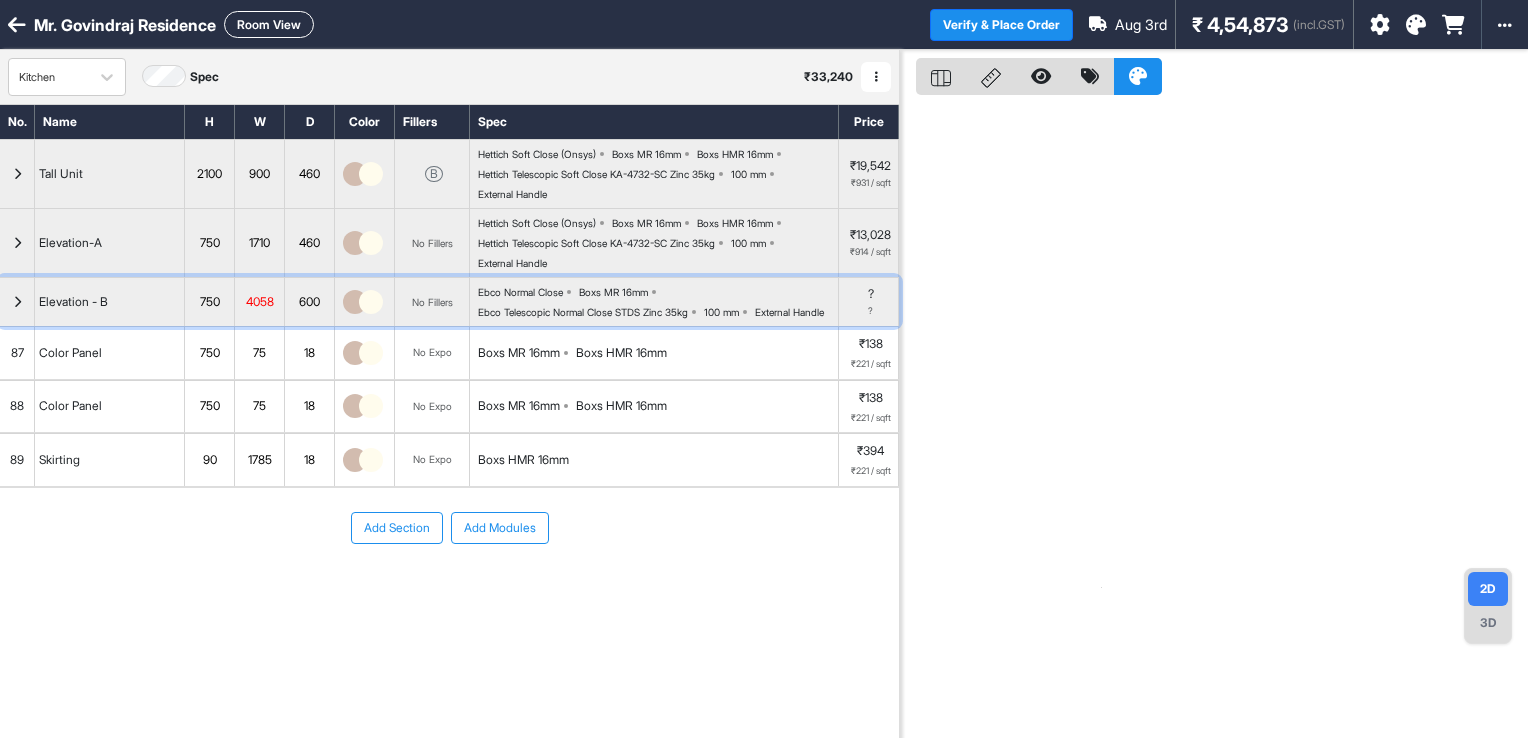 click at bounding box center [17, 302] 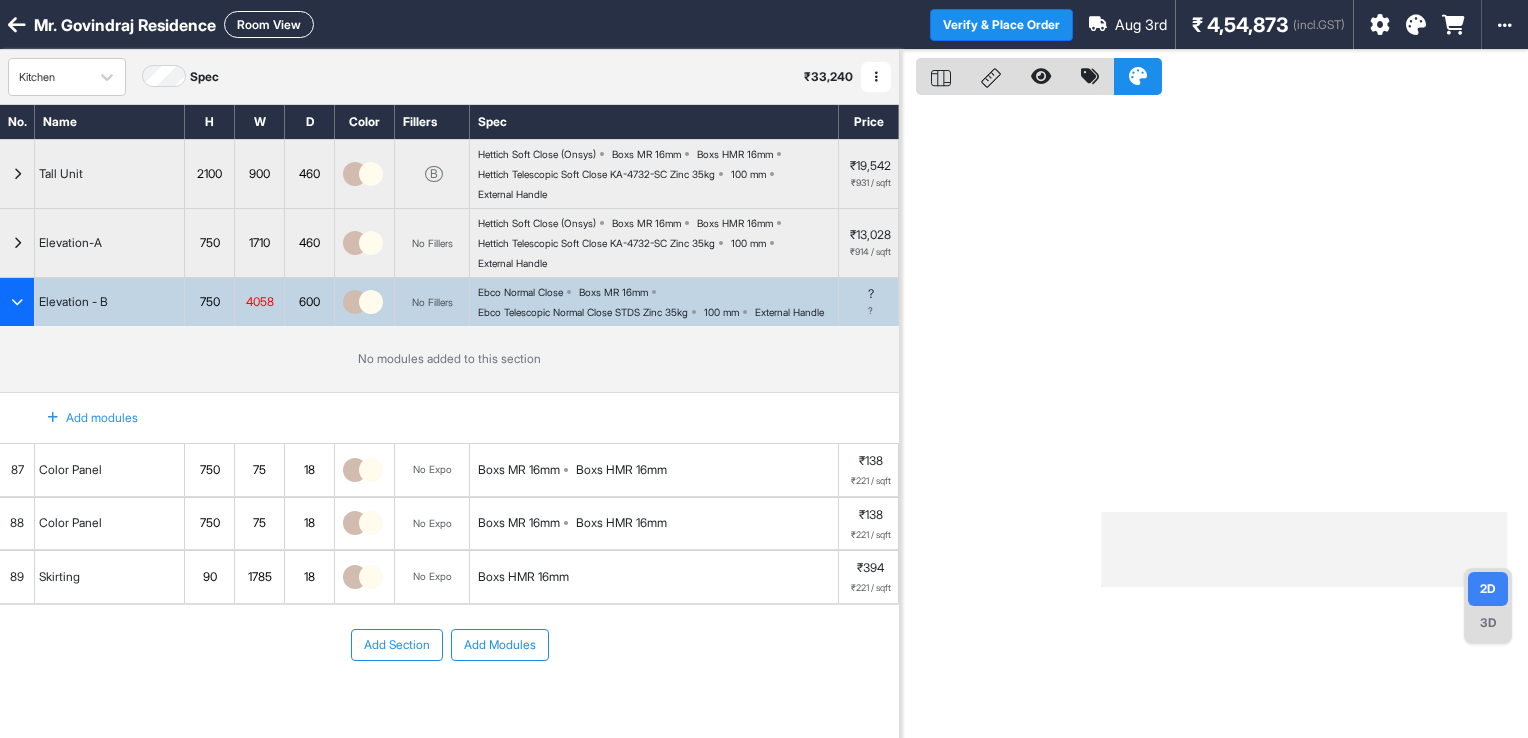 click at bounding box center [53, 418] 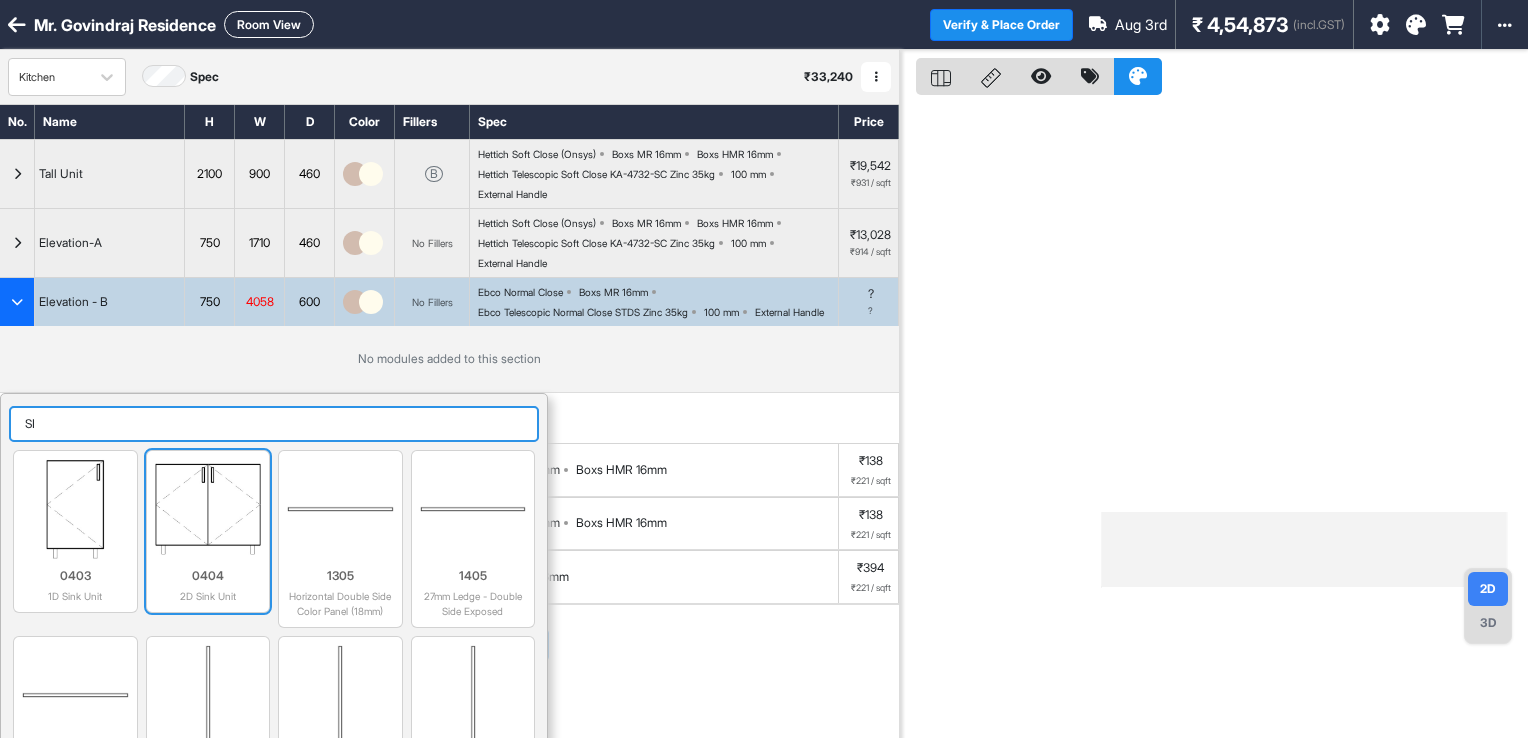 type on "SI" 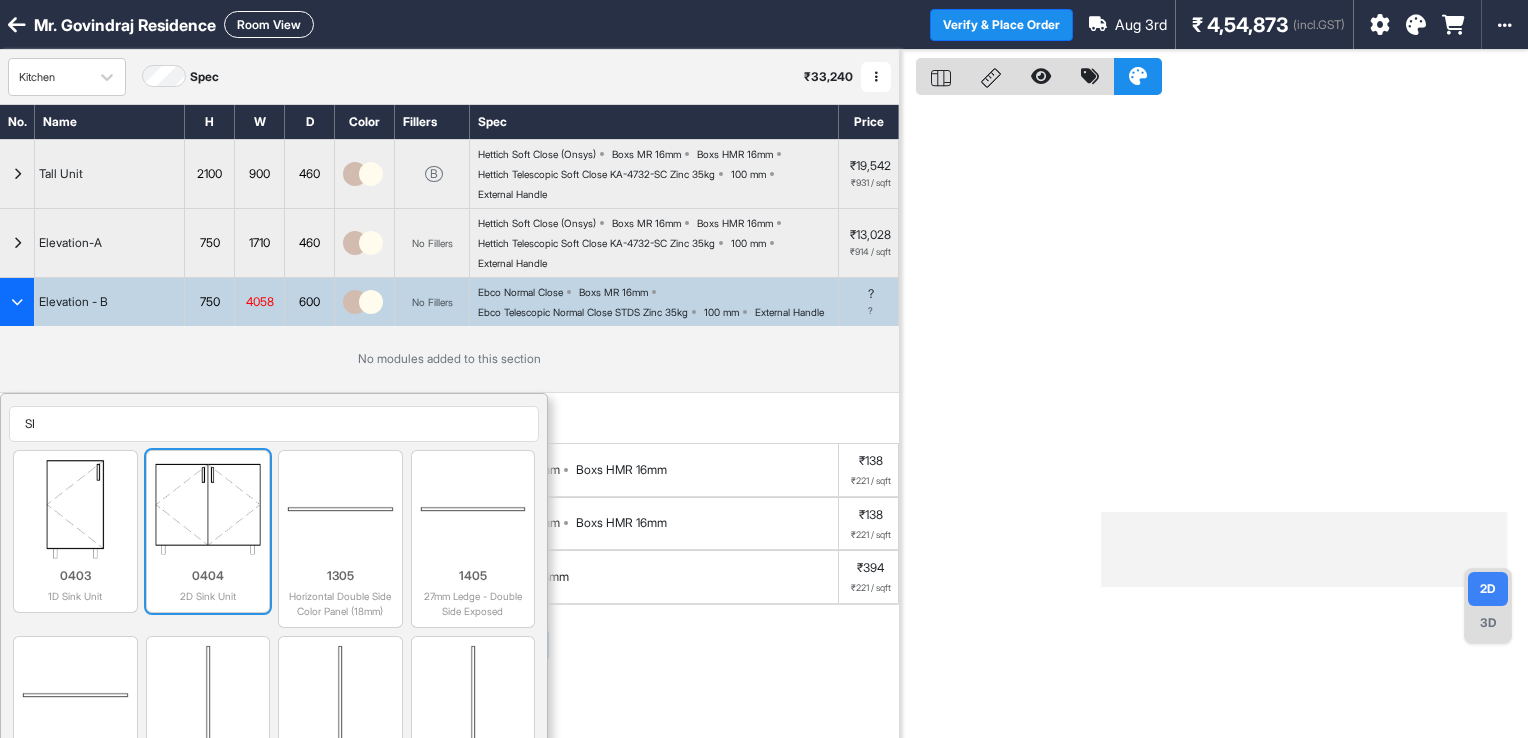 click at bounding box center [208, 509] 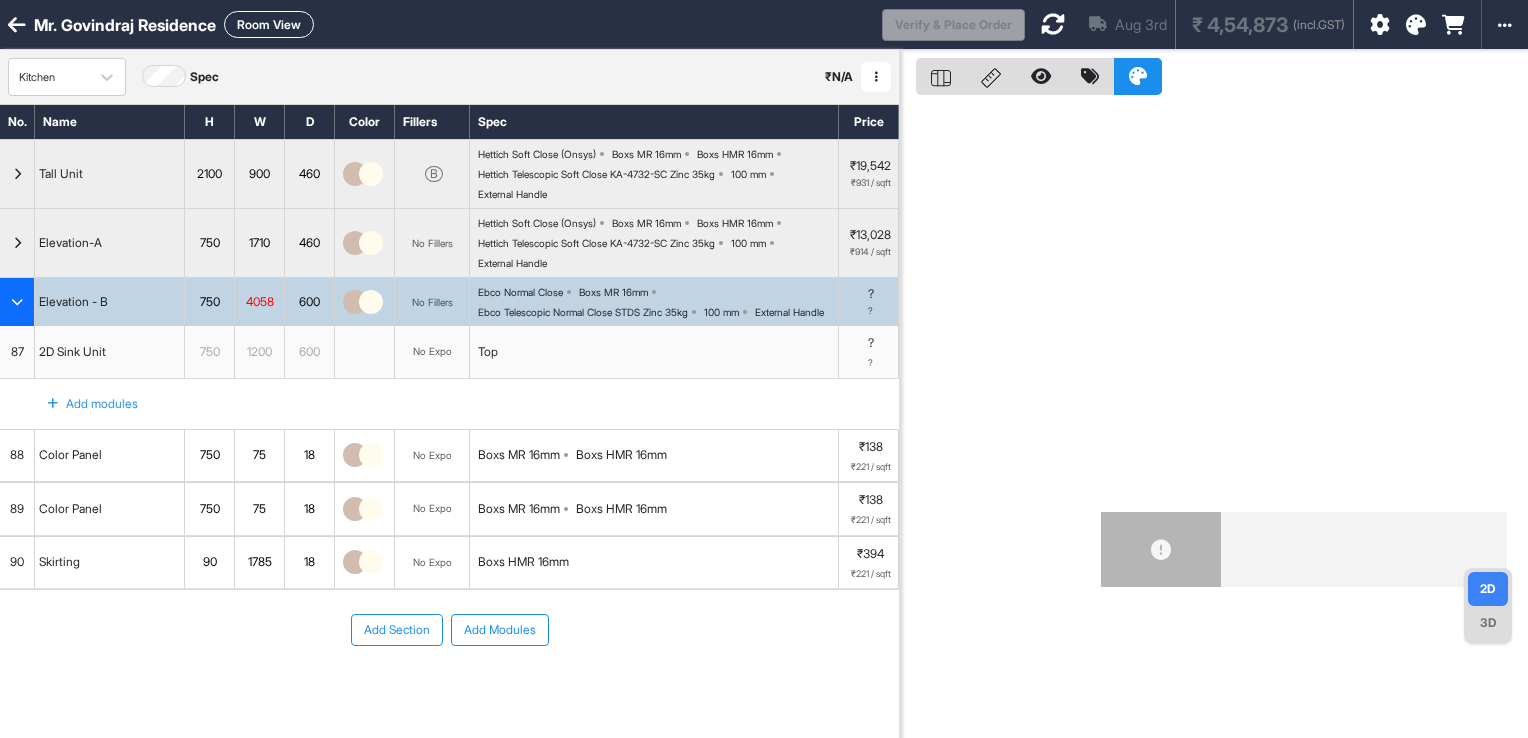 click on "1200" at bounding box center [259, 352] 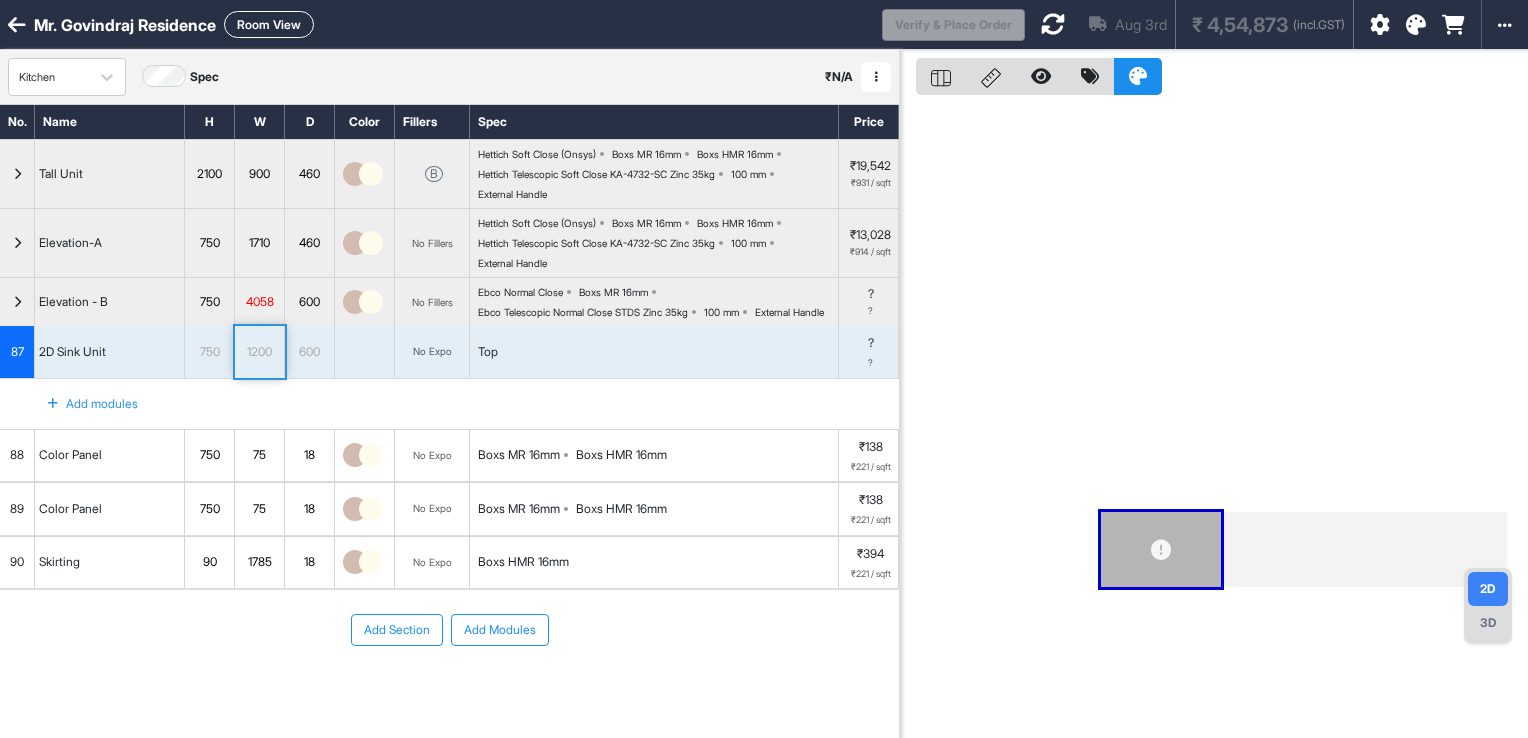 click on "1200" at bounding box center (259, 352) 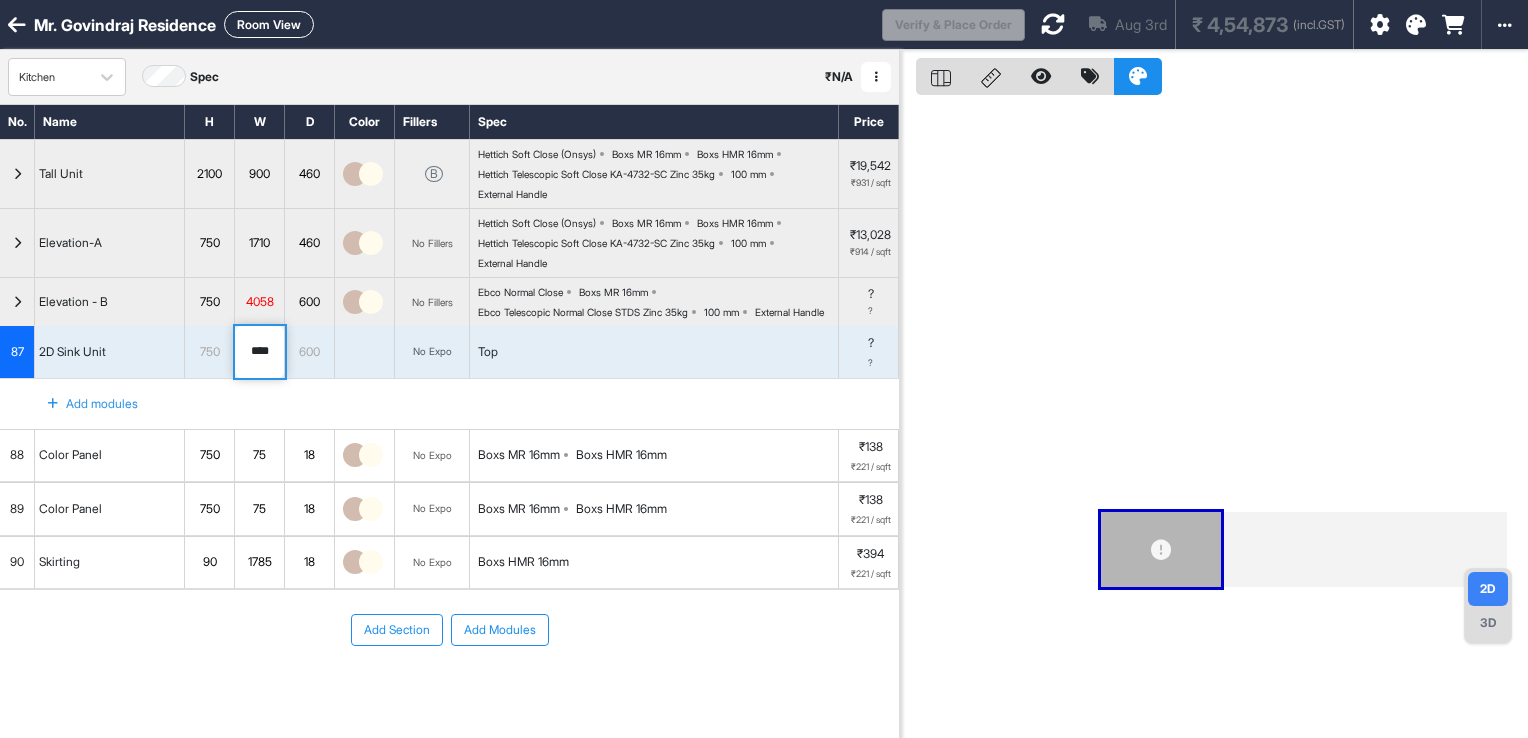 drag, startPoint x: 271, startPoint y: 368, endPoint x: 218, endPoint y: 381, distance: 54.571056 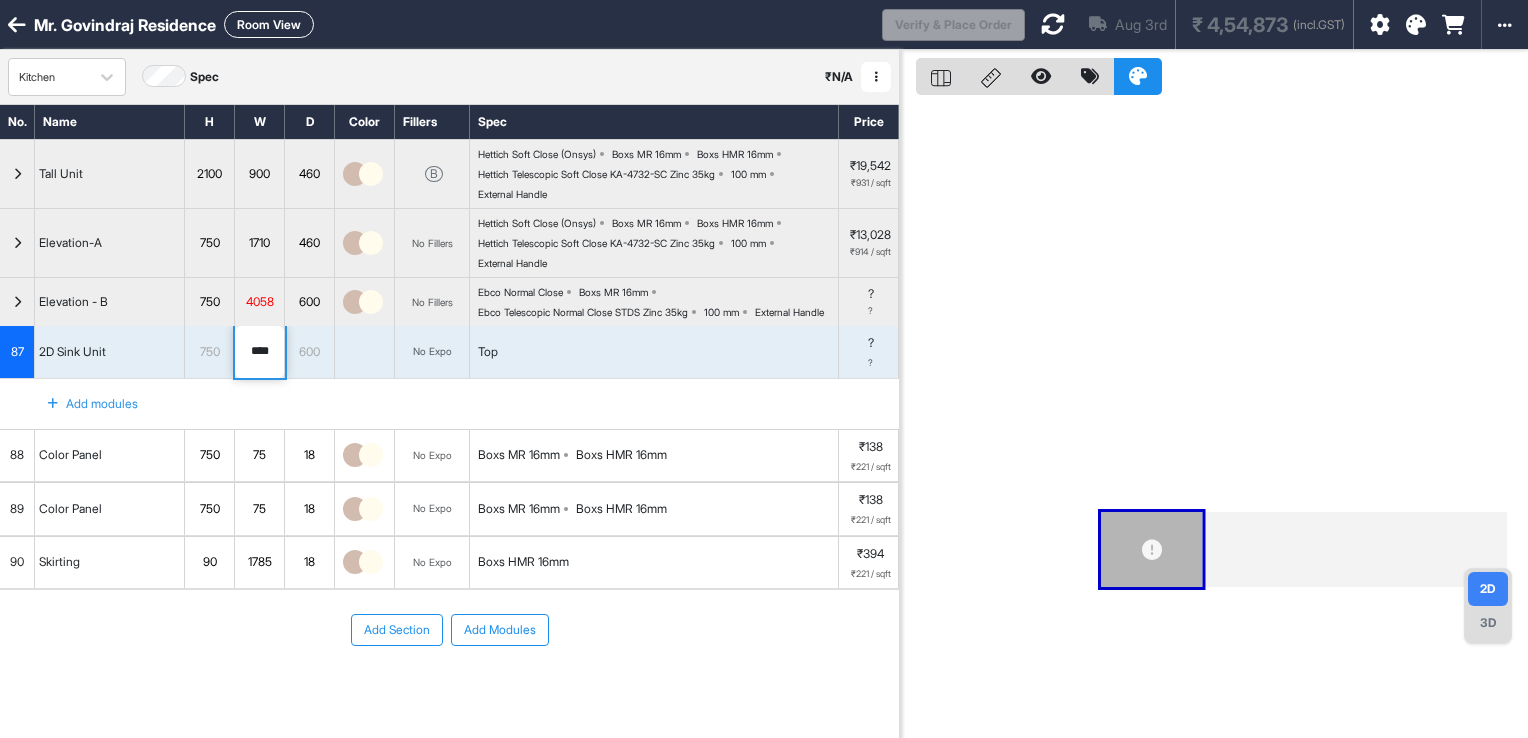 click on "Ebco Normal Close Boxs MR 16mm Ebco Telescopic Normal Close STDS Zinc 35kg 100 mm External Handle" at bounding box center (658, 302) 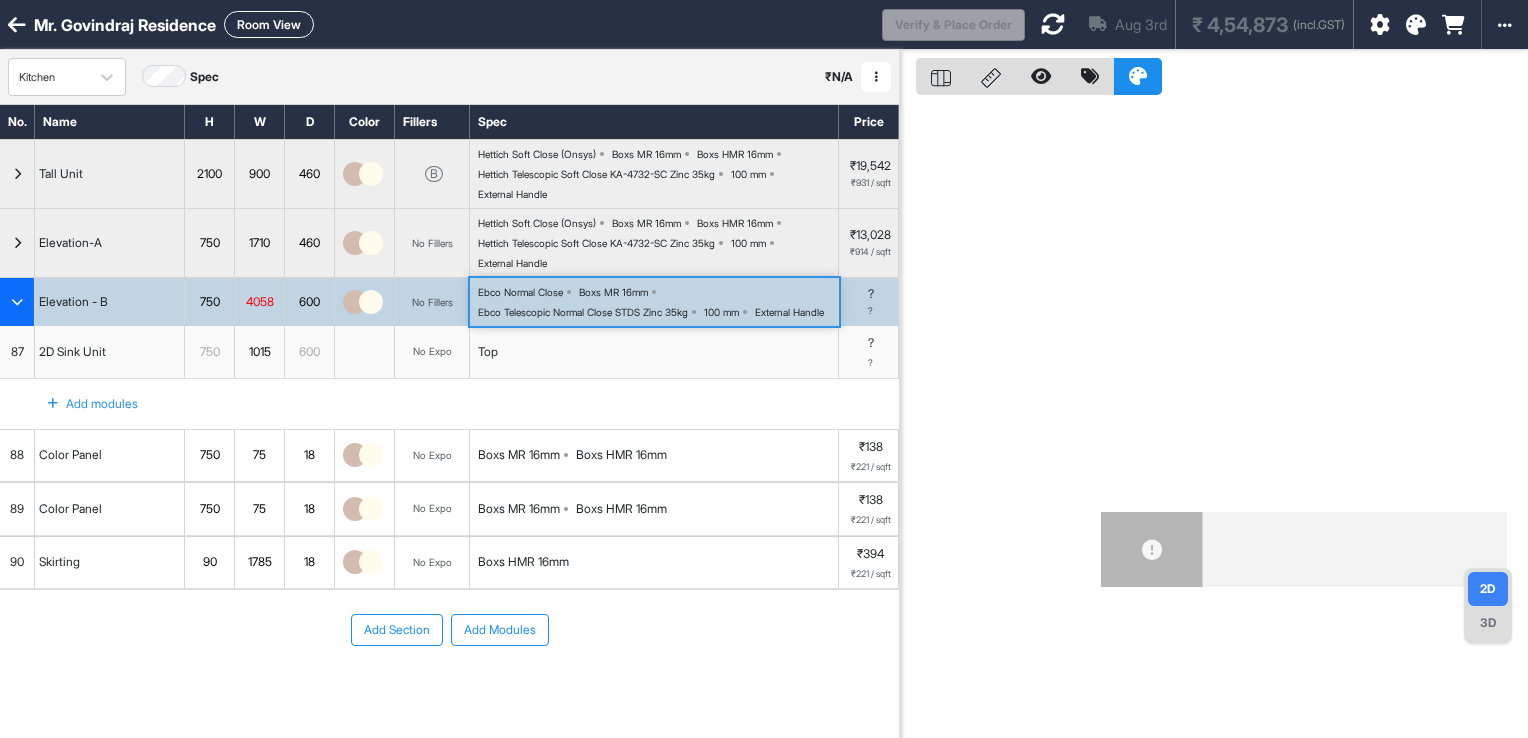 click on "Ebco Normal Close Boxs MR 16mm Ebco Telescopic Normal Close STDS Zinc 35kg 100 mm External Handle" at bounding box center [658, 302] 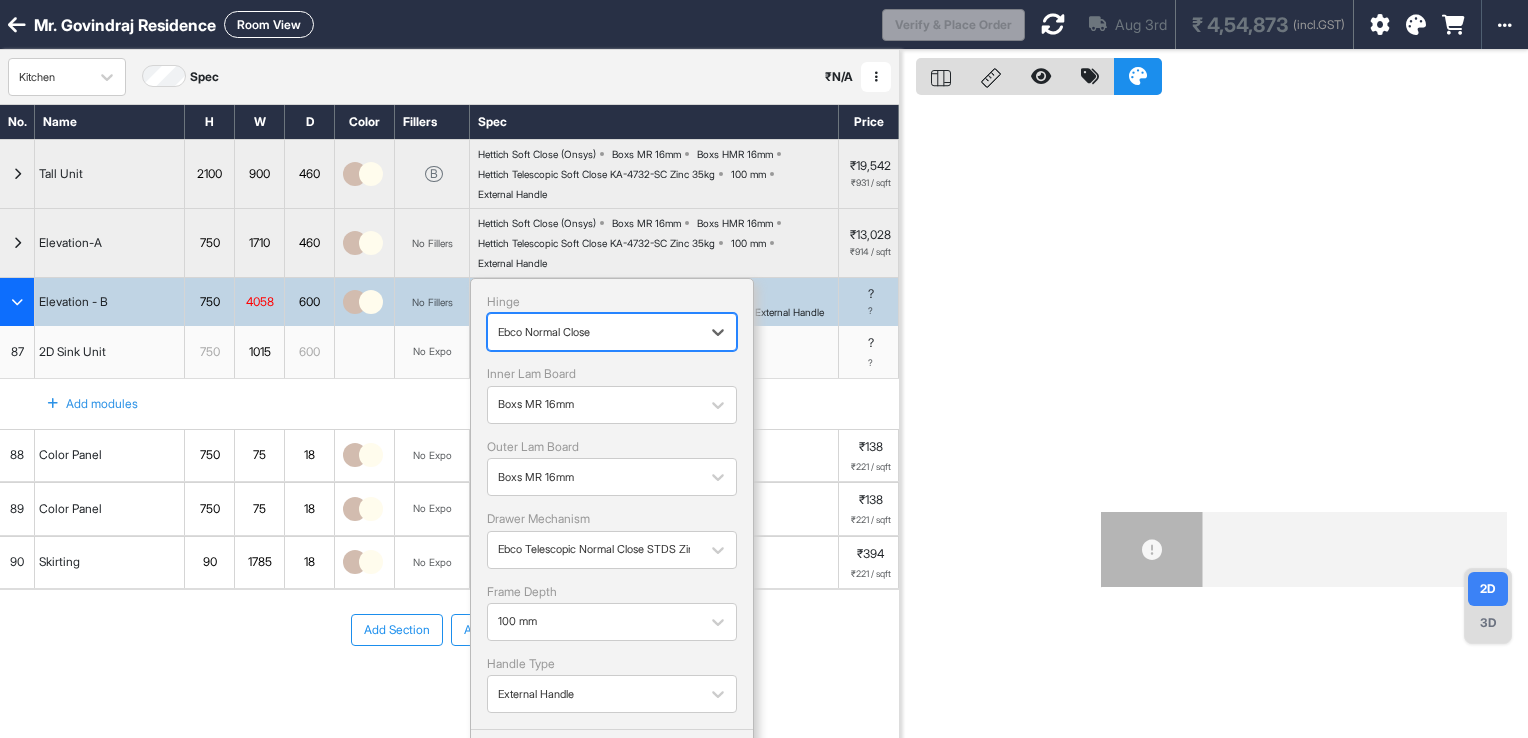 click at bounding box center (594, 332) 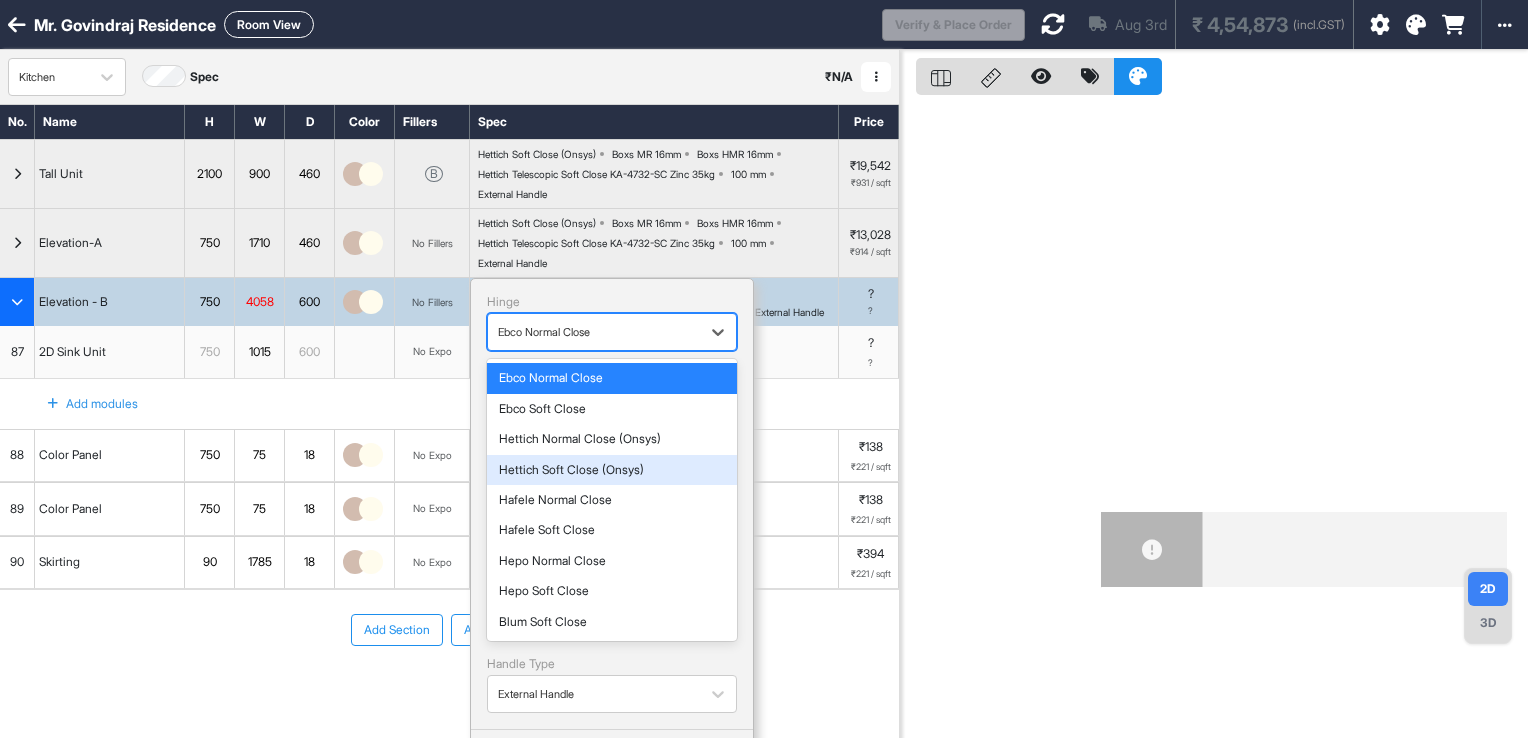 click on "Hettich Soft Close (Onsys)" at bounding box center [612, 470] 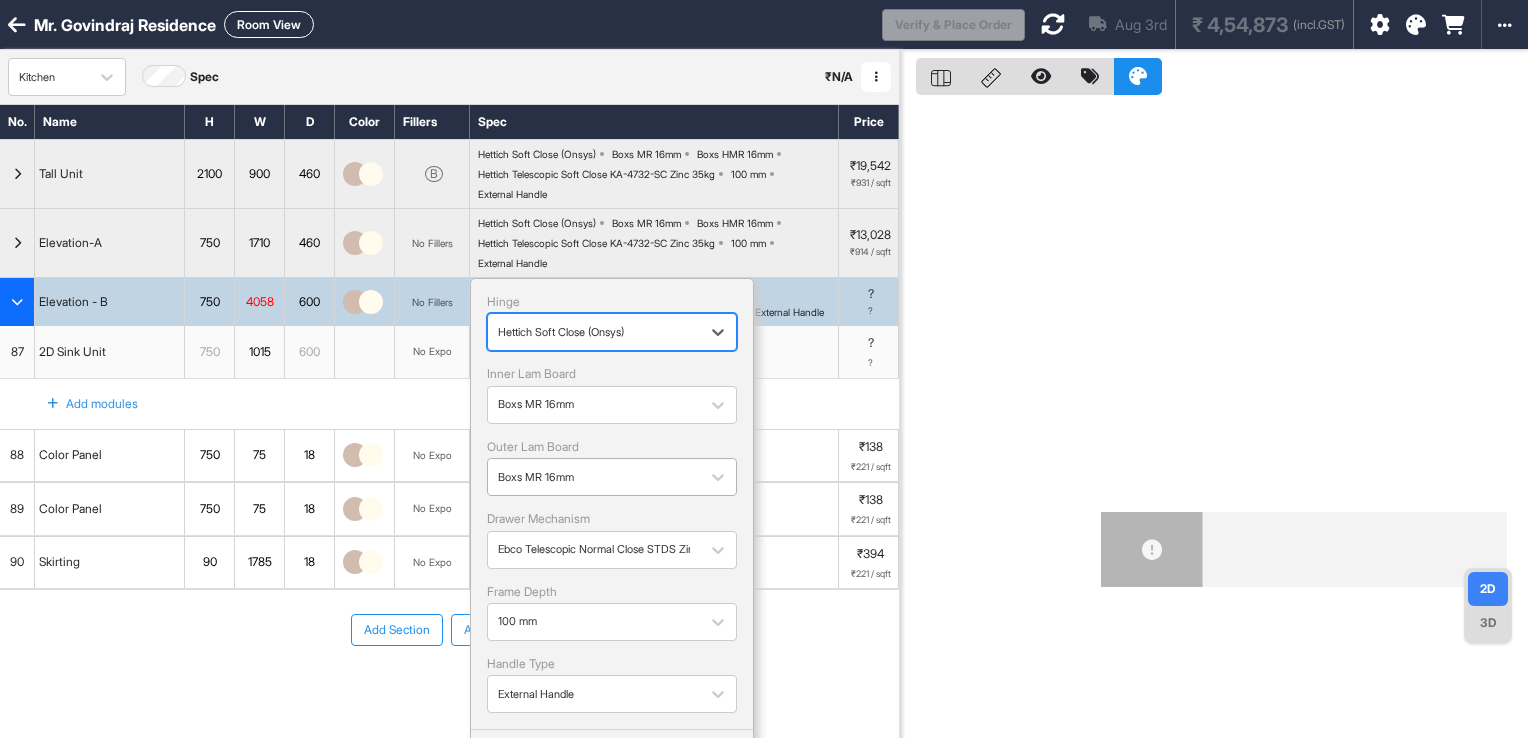 click on "Boxs MR 16mm" at bounding box center (594, 477) 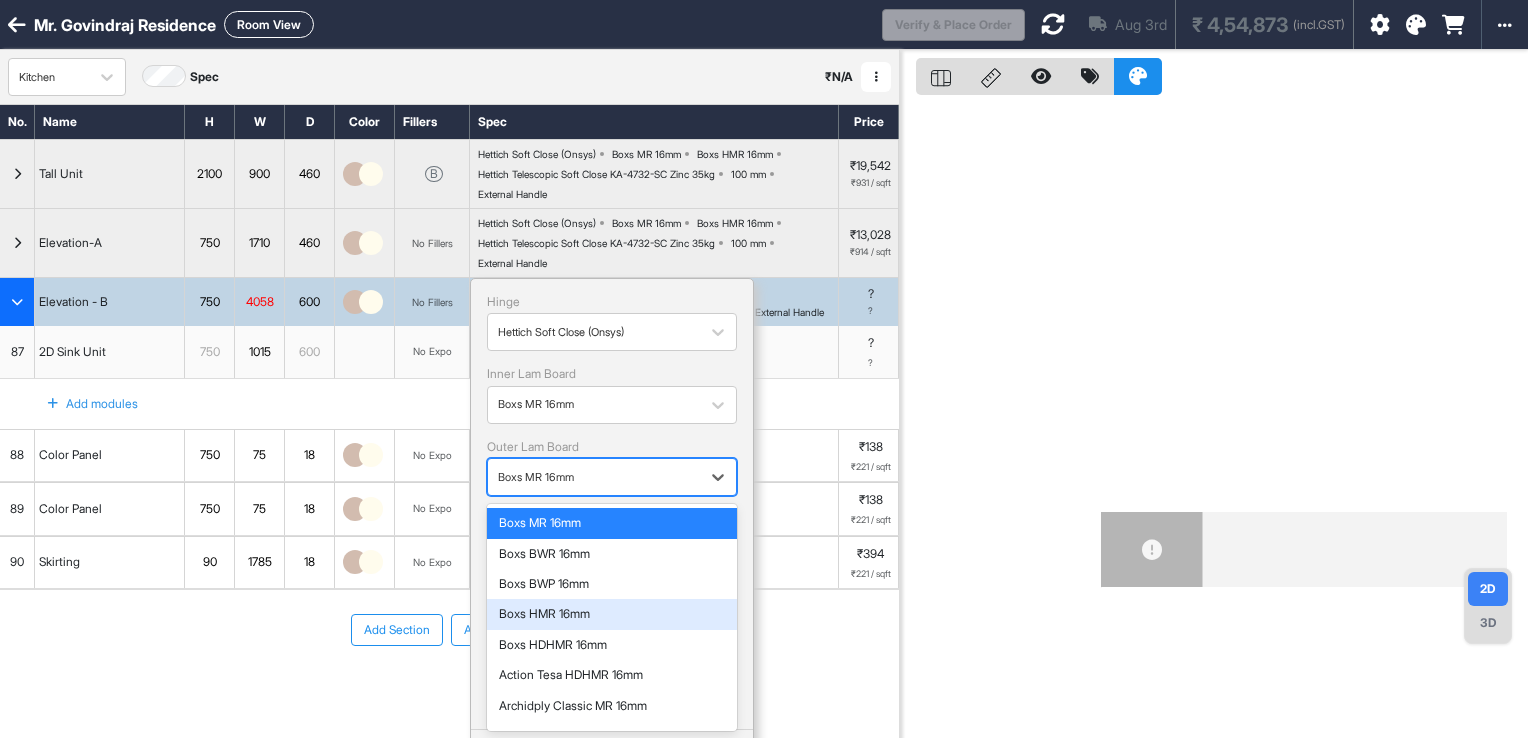 click on "Boxs HMR 16mm" at bounding box center [612, 614] 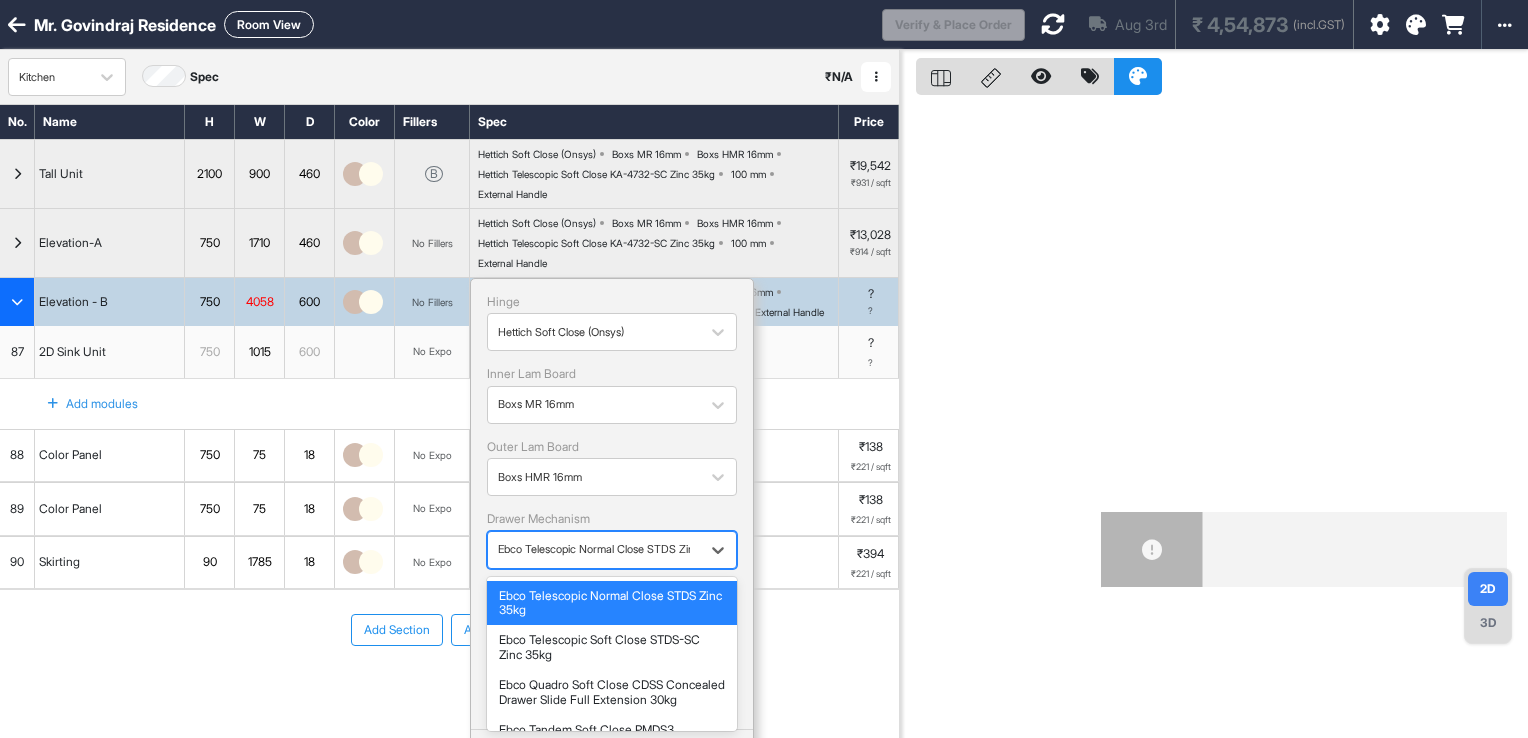 click on "Ebco Telescopic Normal Close STDS Zinc 35kg" at bounding box center (594, 549) 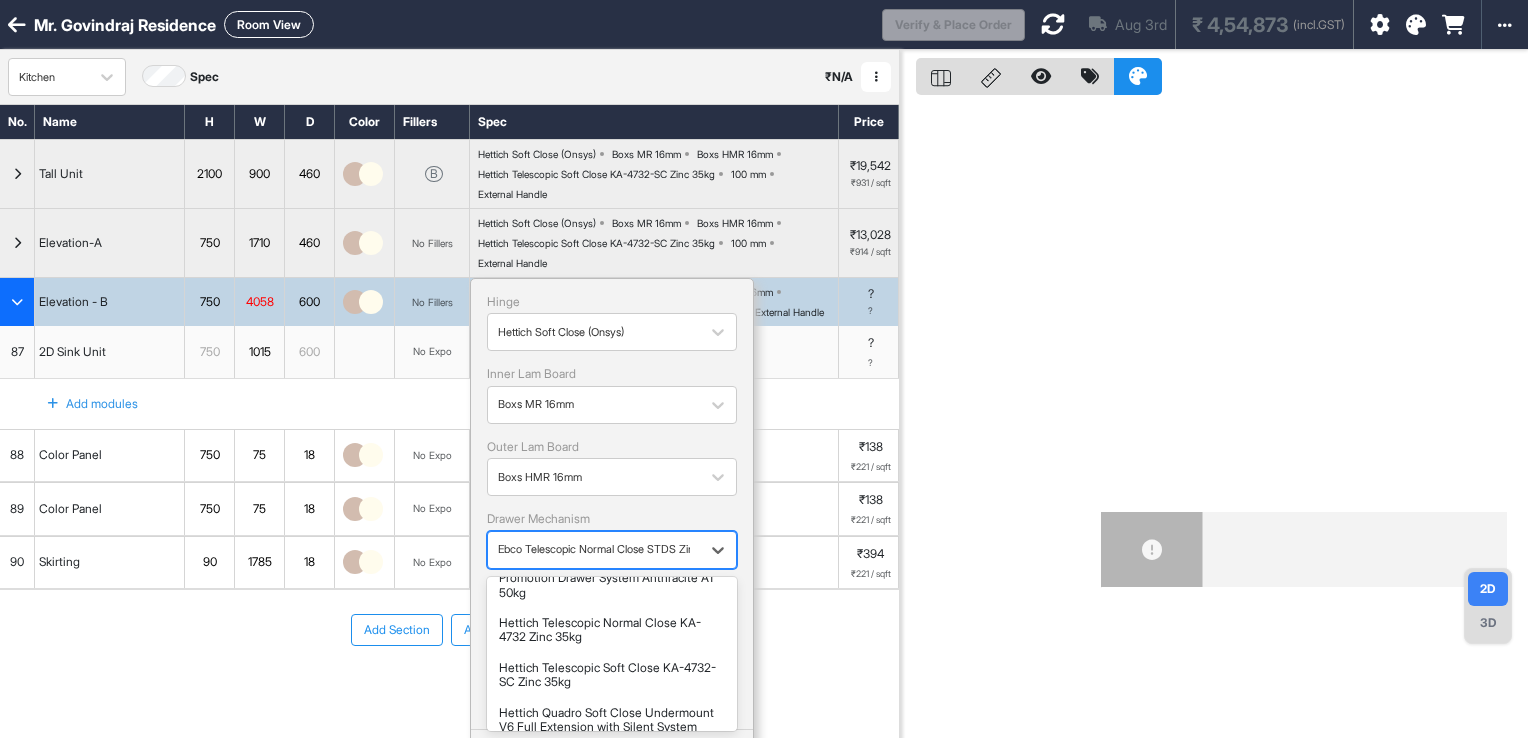 scroll, scrollTop: 200, scrollLeft: 0, axis: vertical 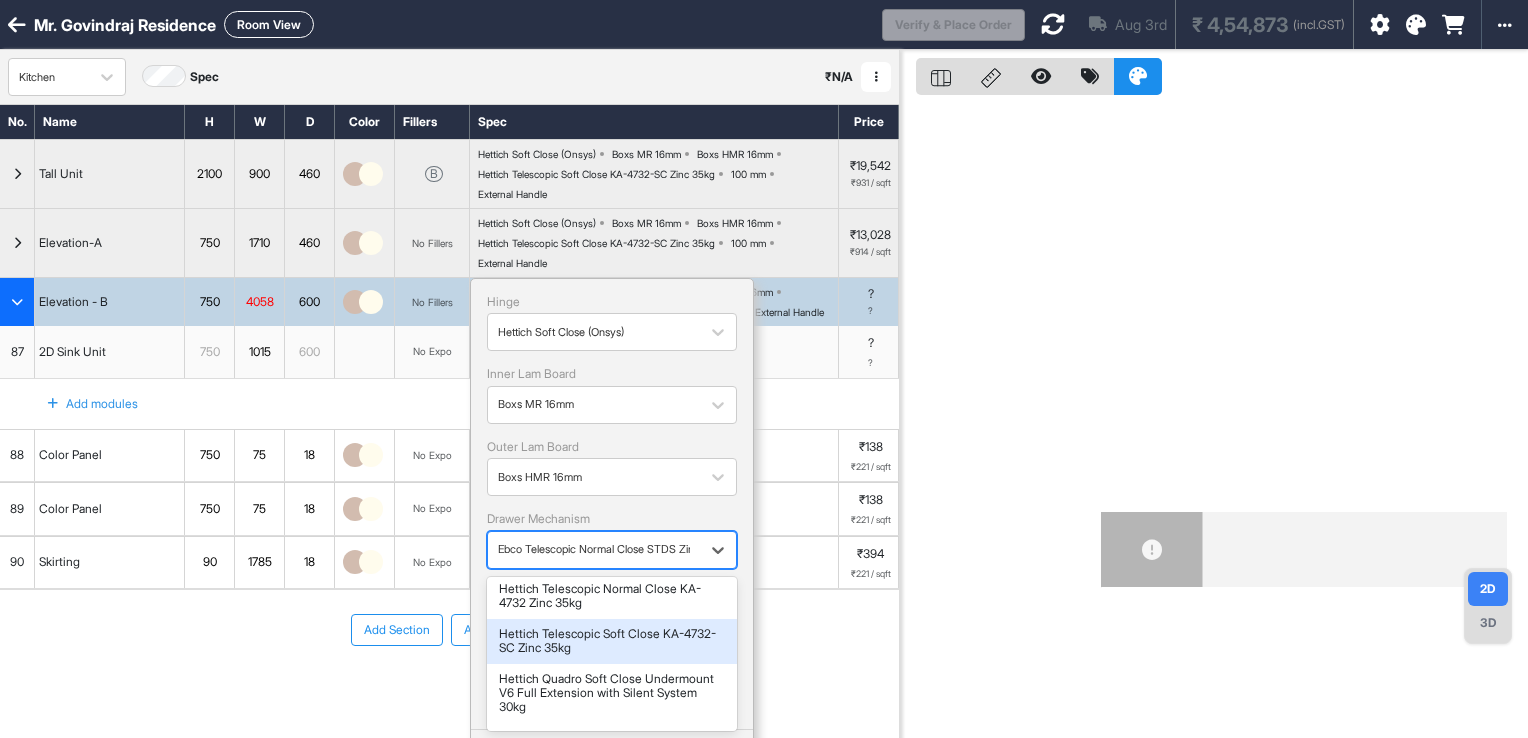 click on "Hettich Telescopic Soft Close KA-4732-SC Zinc 35kg" at bounding box center (612, 641) 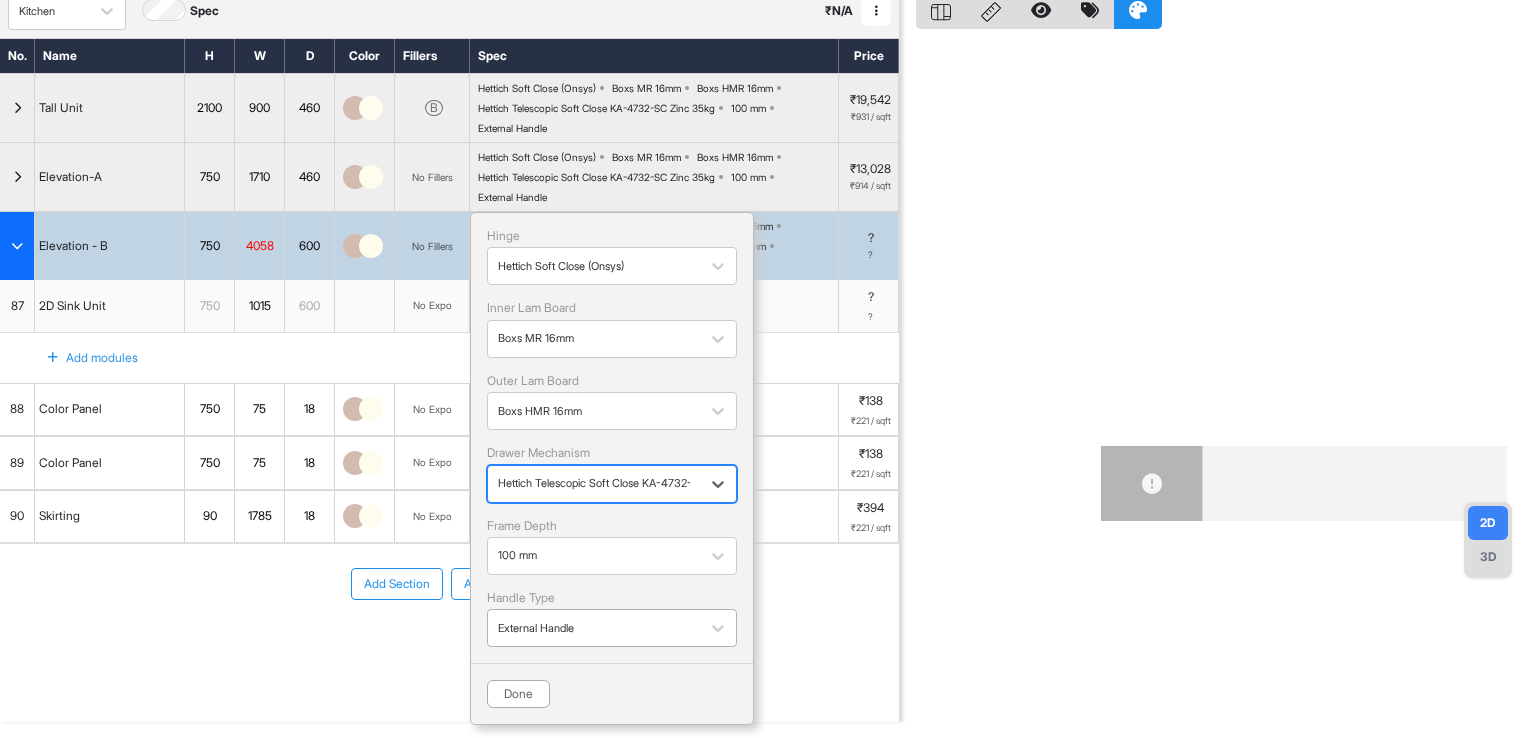 scroll, scrollTop: 69, scrollLeft: 0, axis: vertical 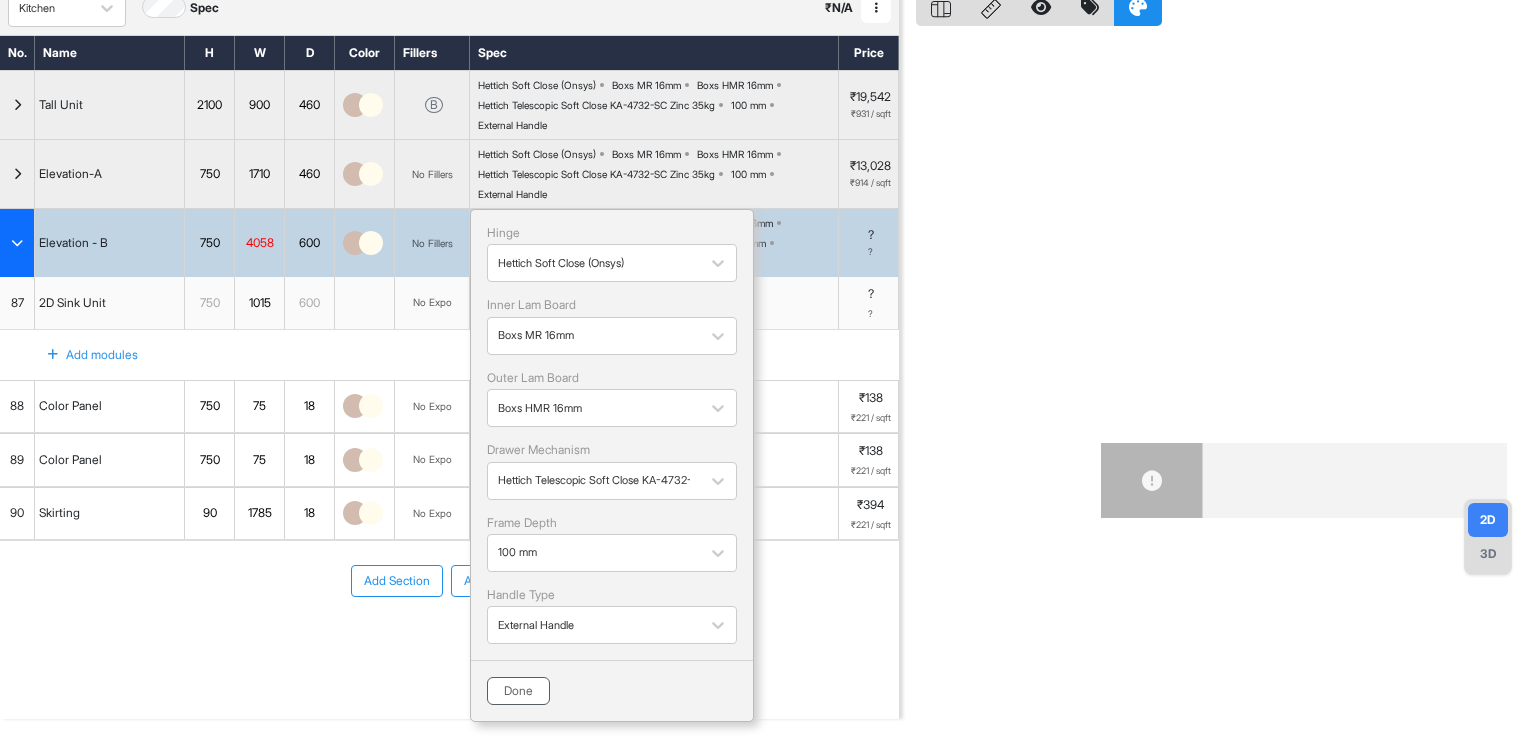 click on "Done" at bounding box center (518, 691) 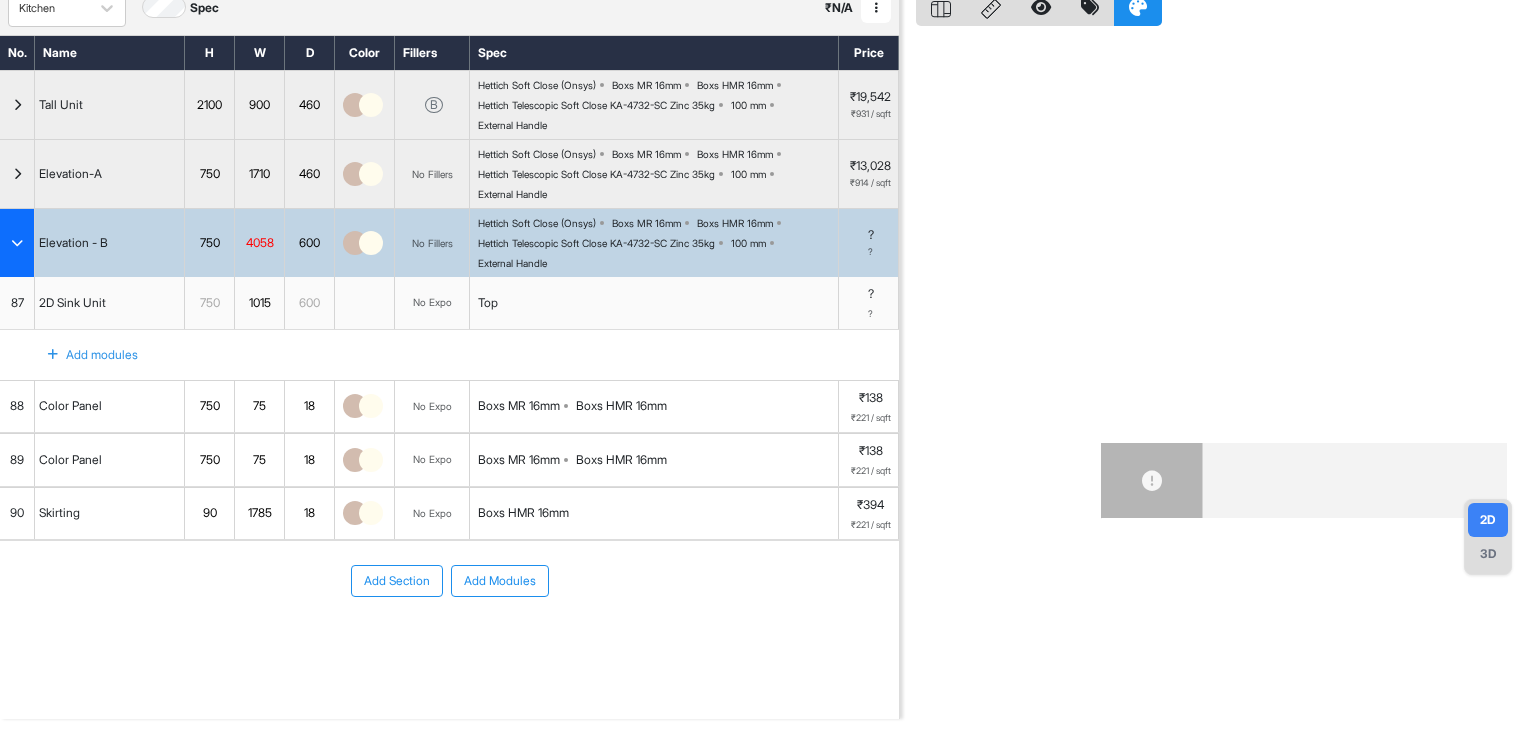 click at bounding box center (53, 355) 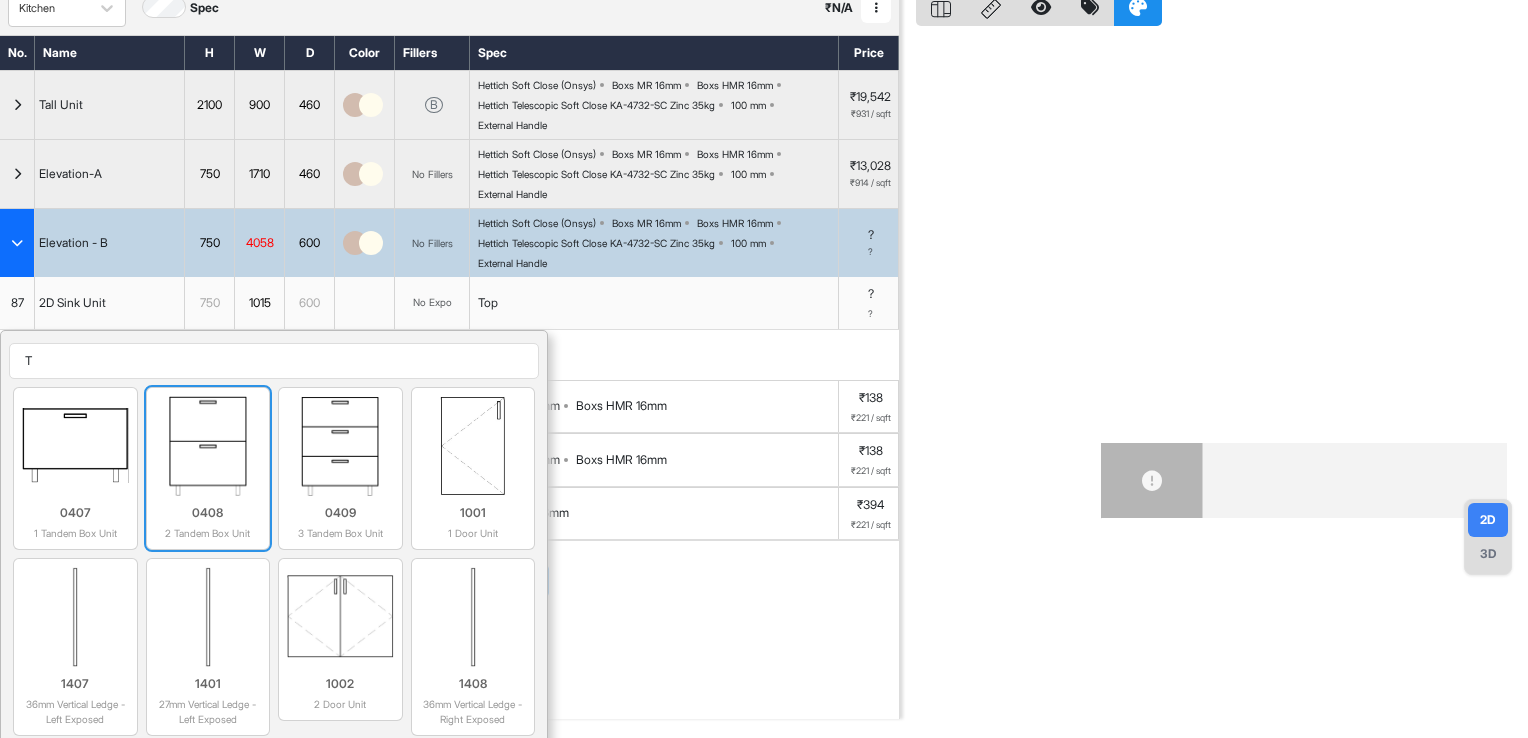 type on "T" 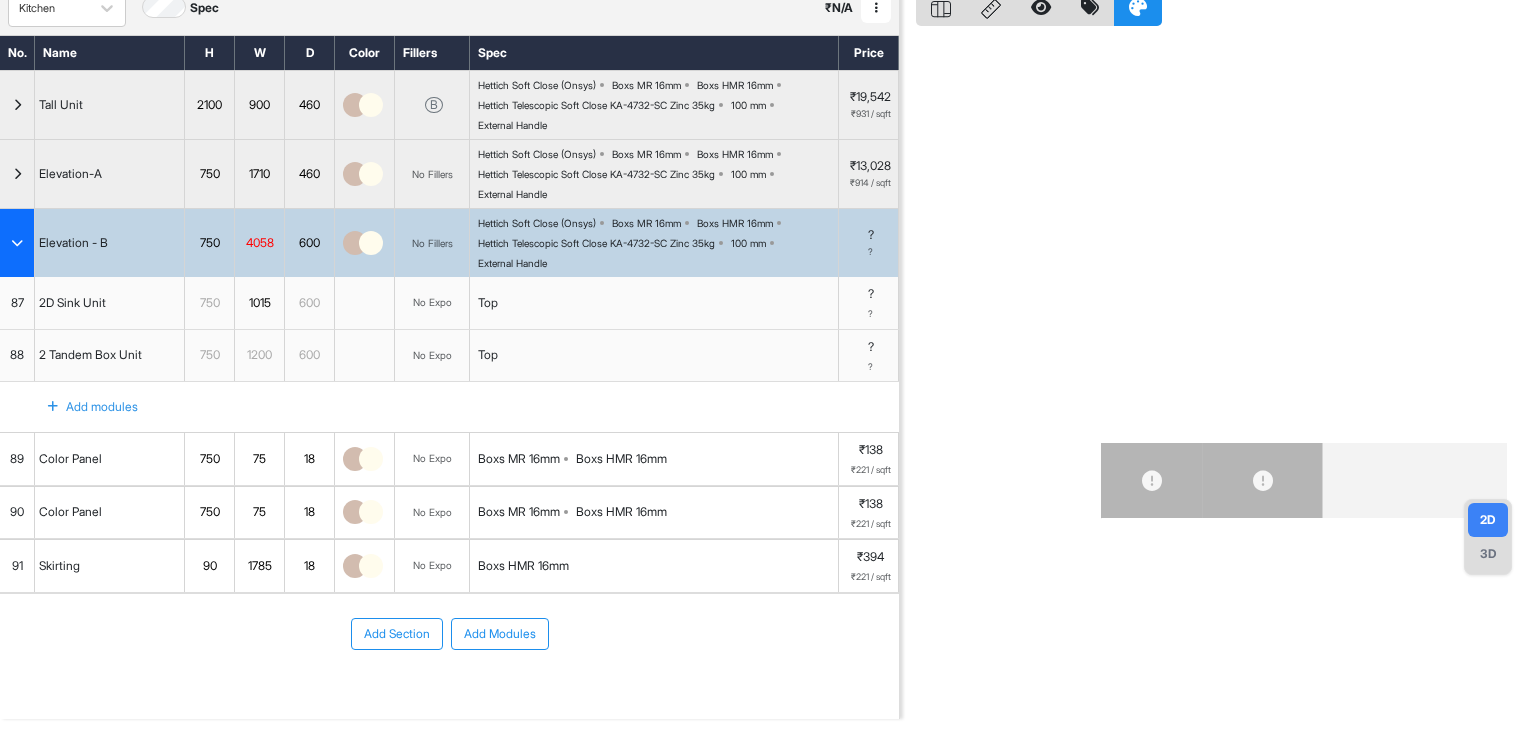 click on "1200" at bounding box center [259, 355] 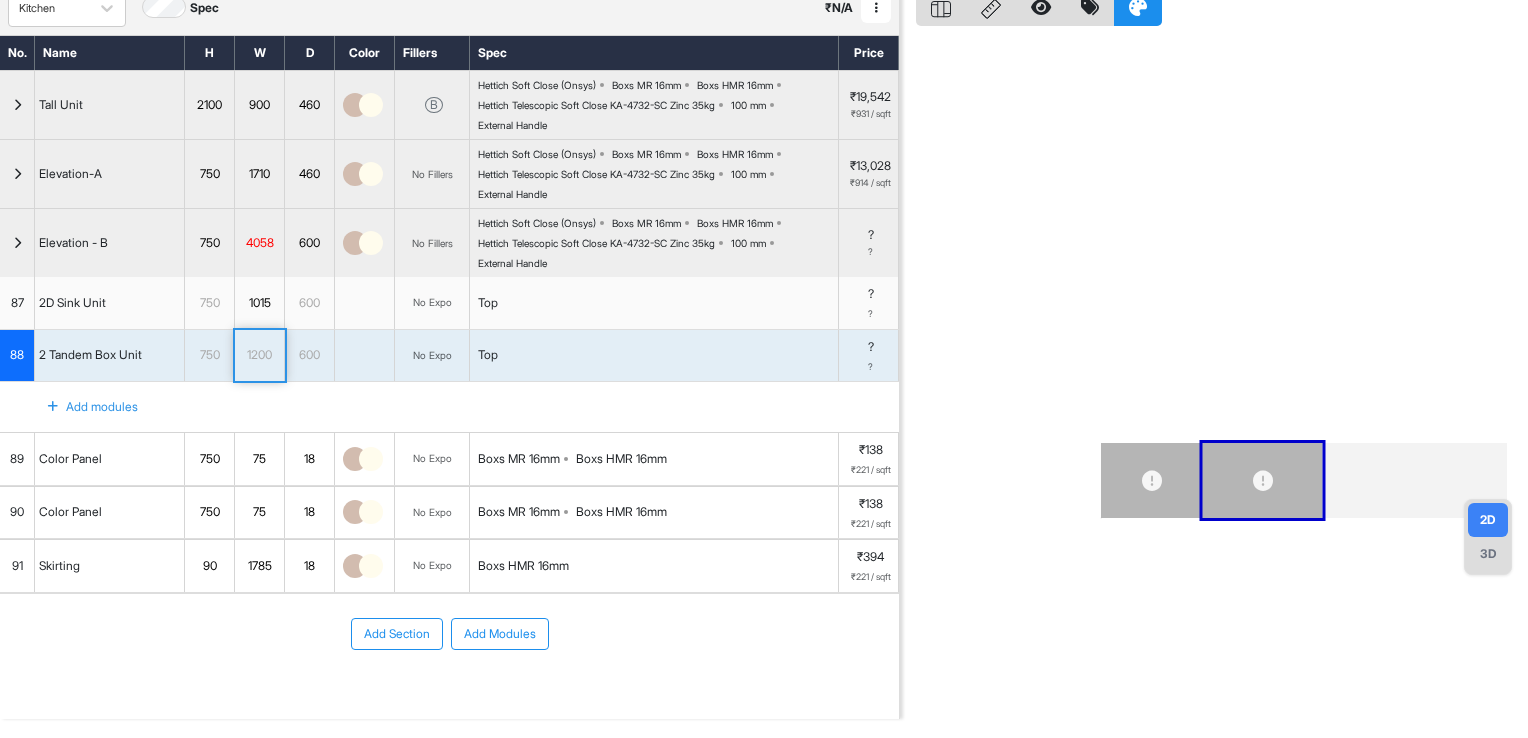click on "1200" at bounding box center [259, 355] 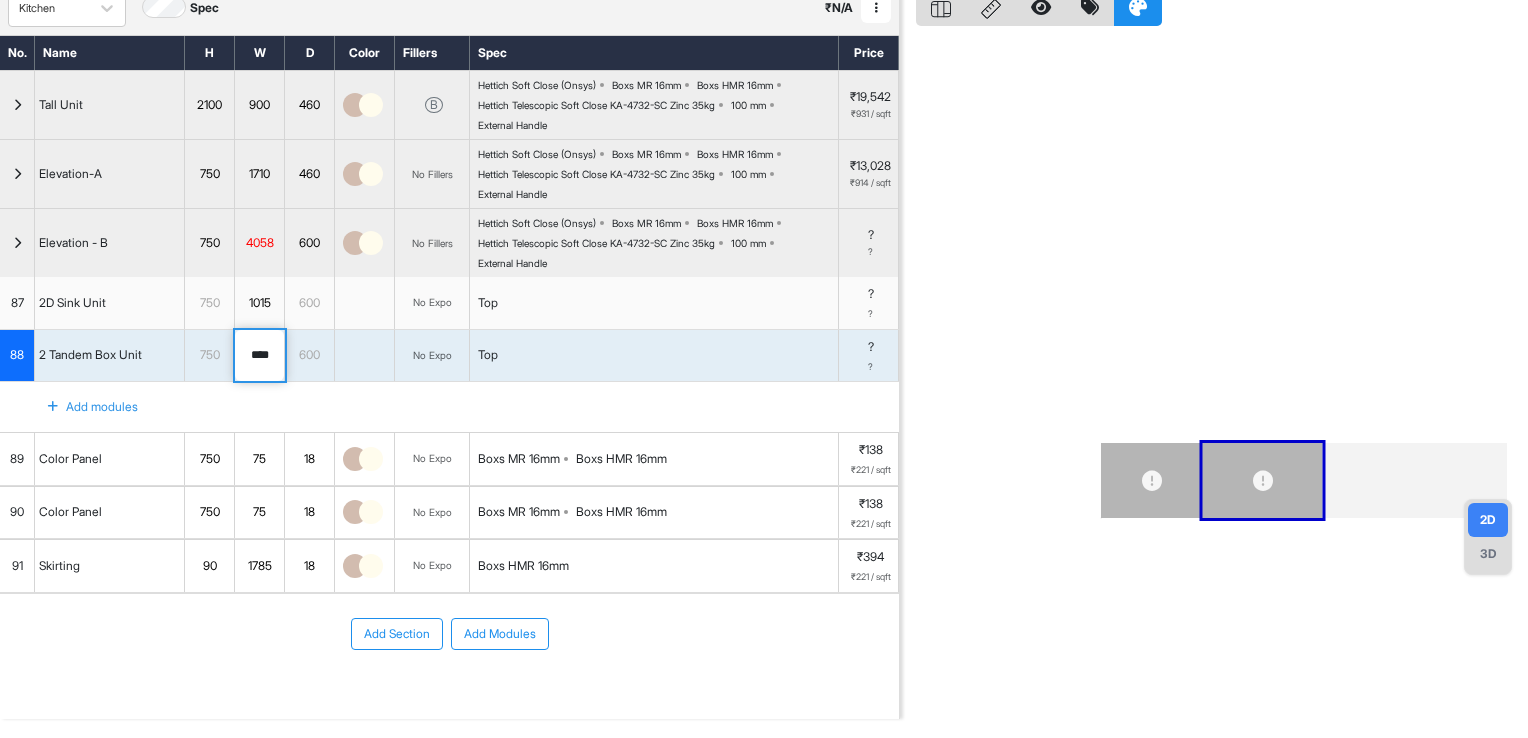 click on "****" at bounding box center [259, 356] 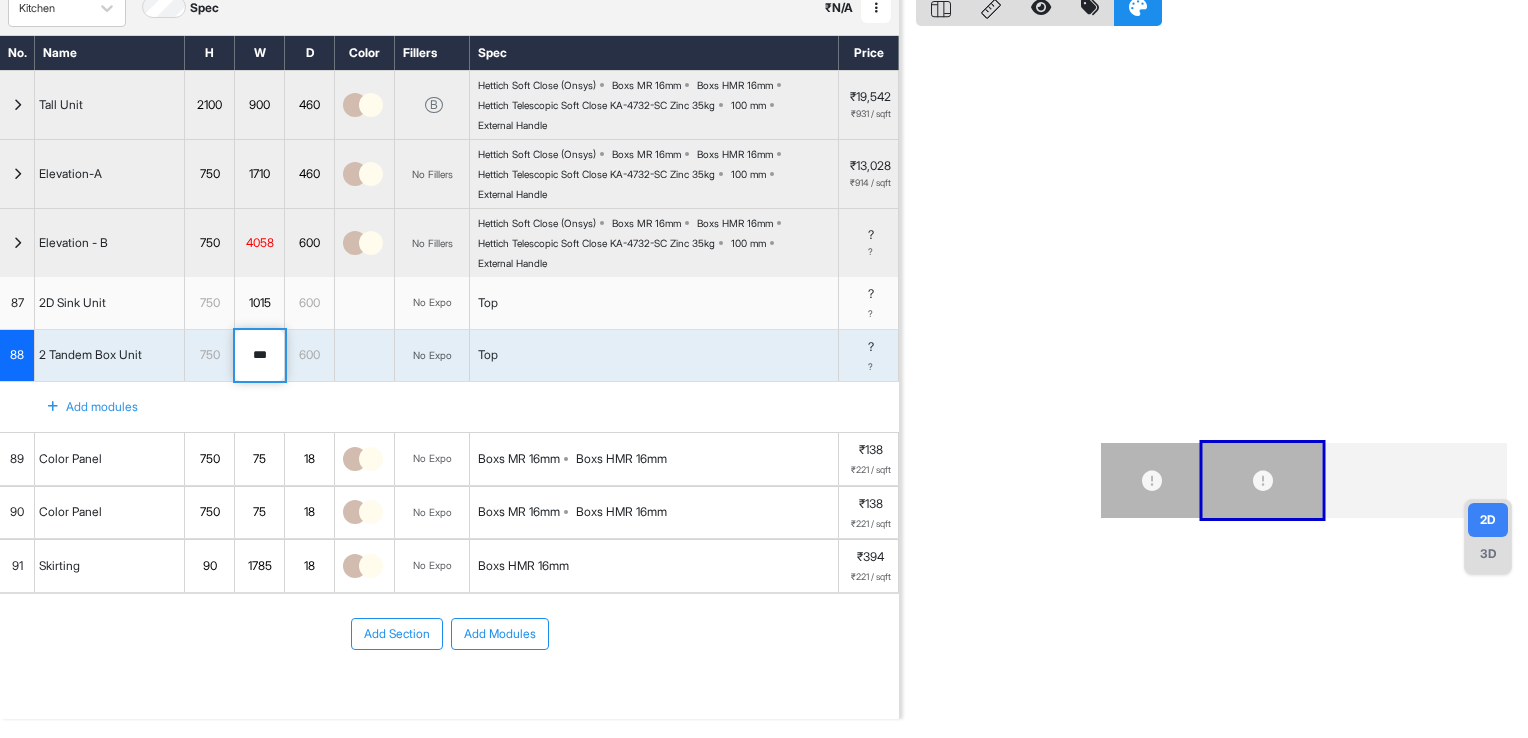 type on "***" 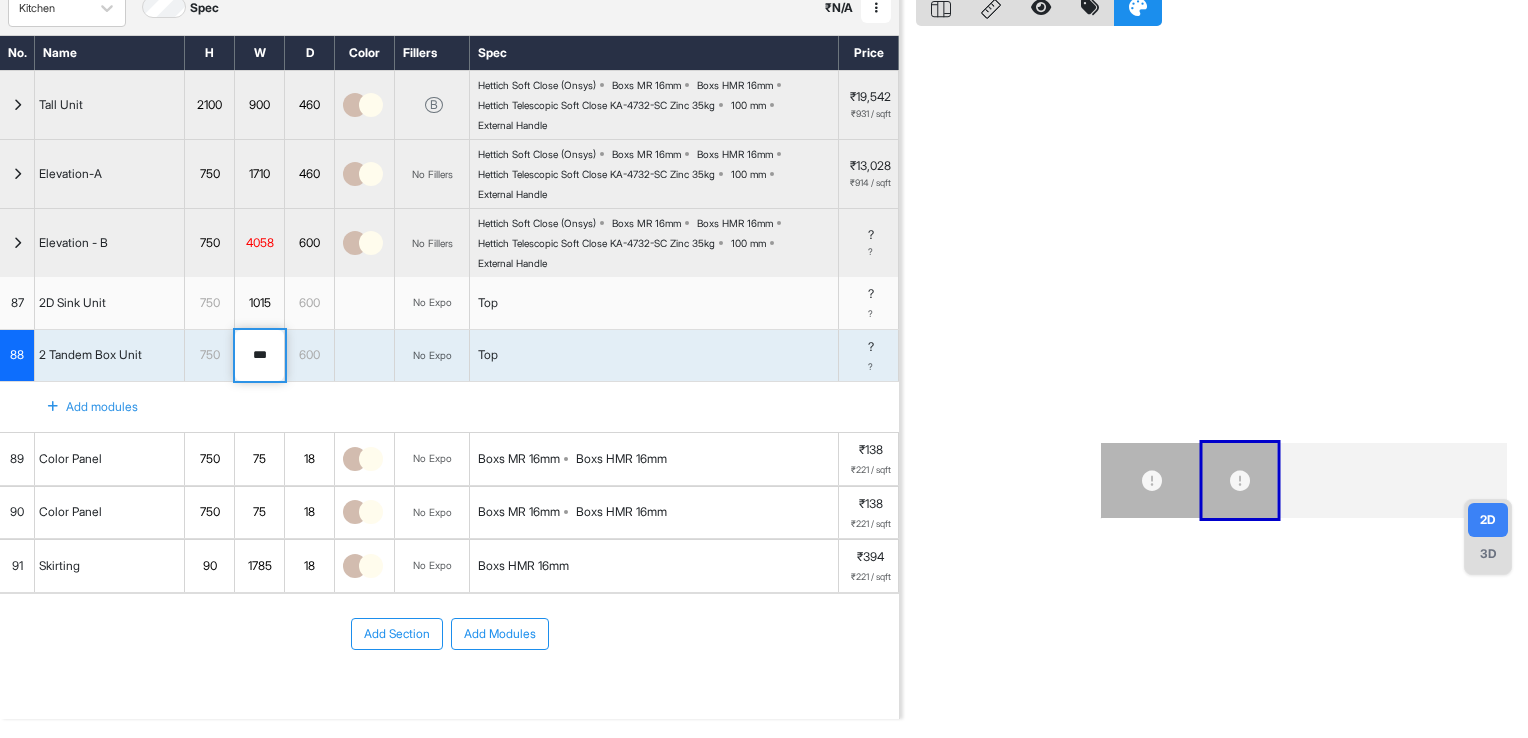 click at bounding box center (53, 407) 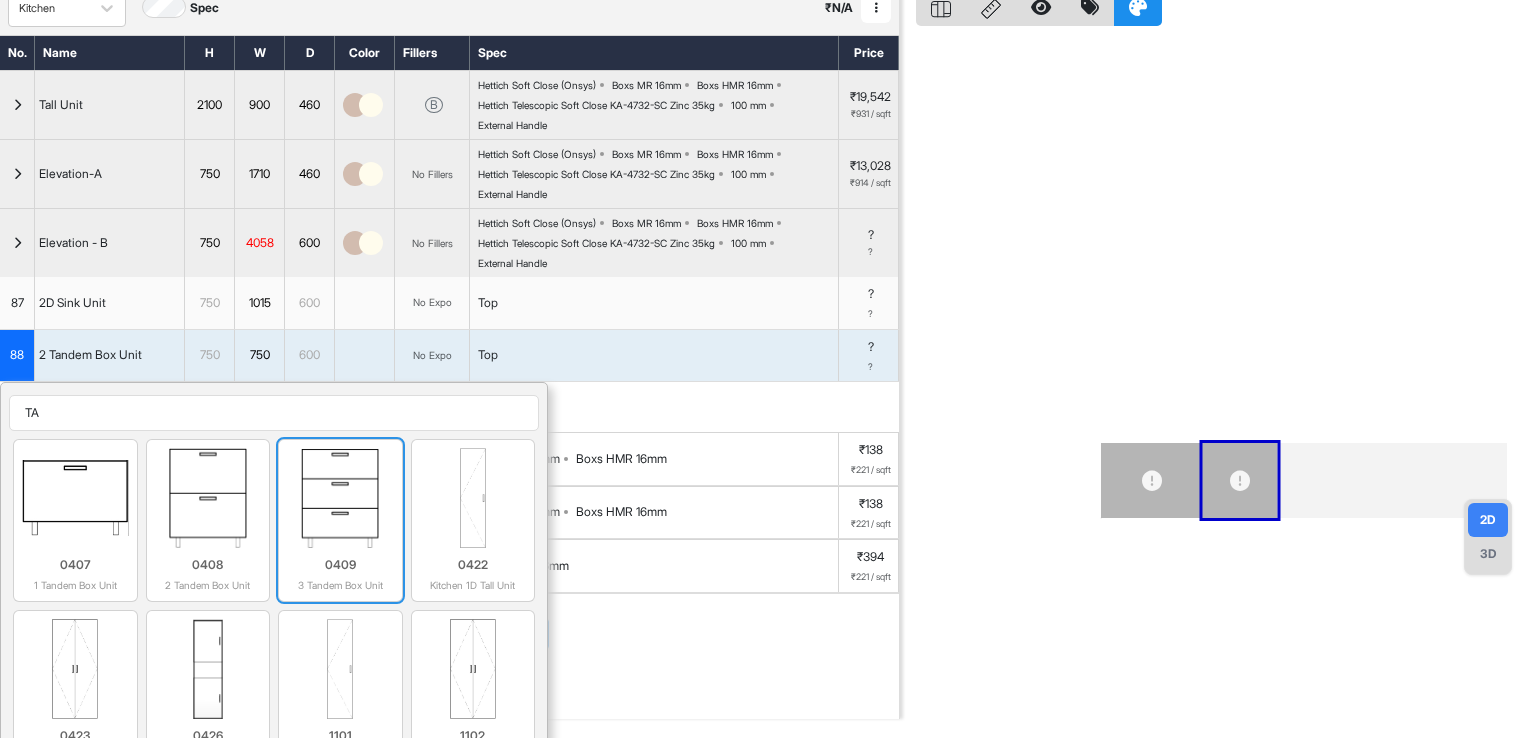 type on "TA" 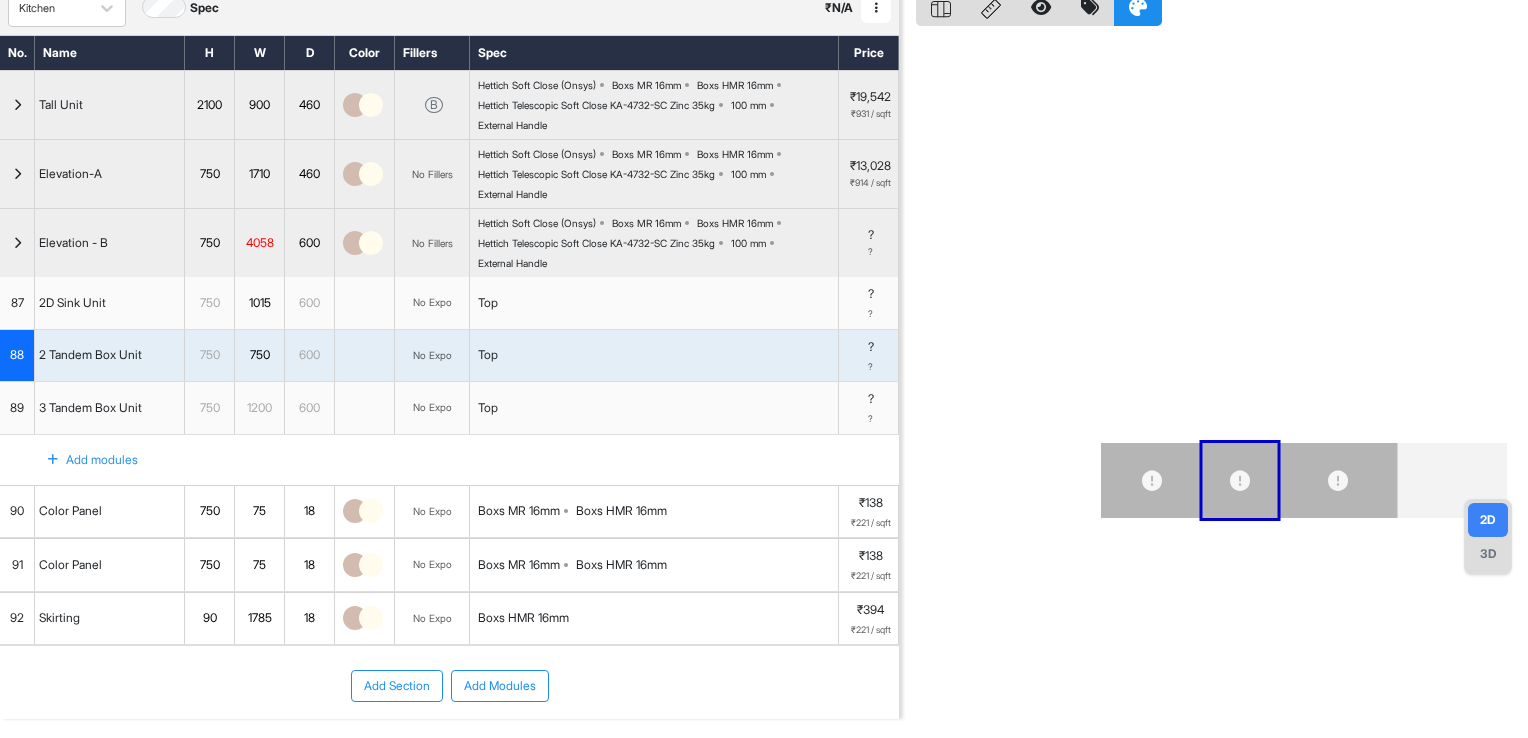 click on "1200" at bounding box center (259, 408) 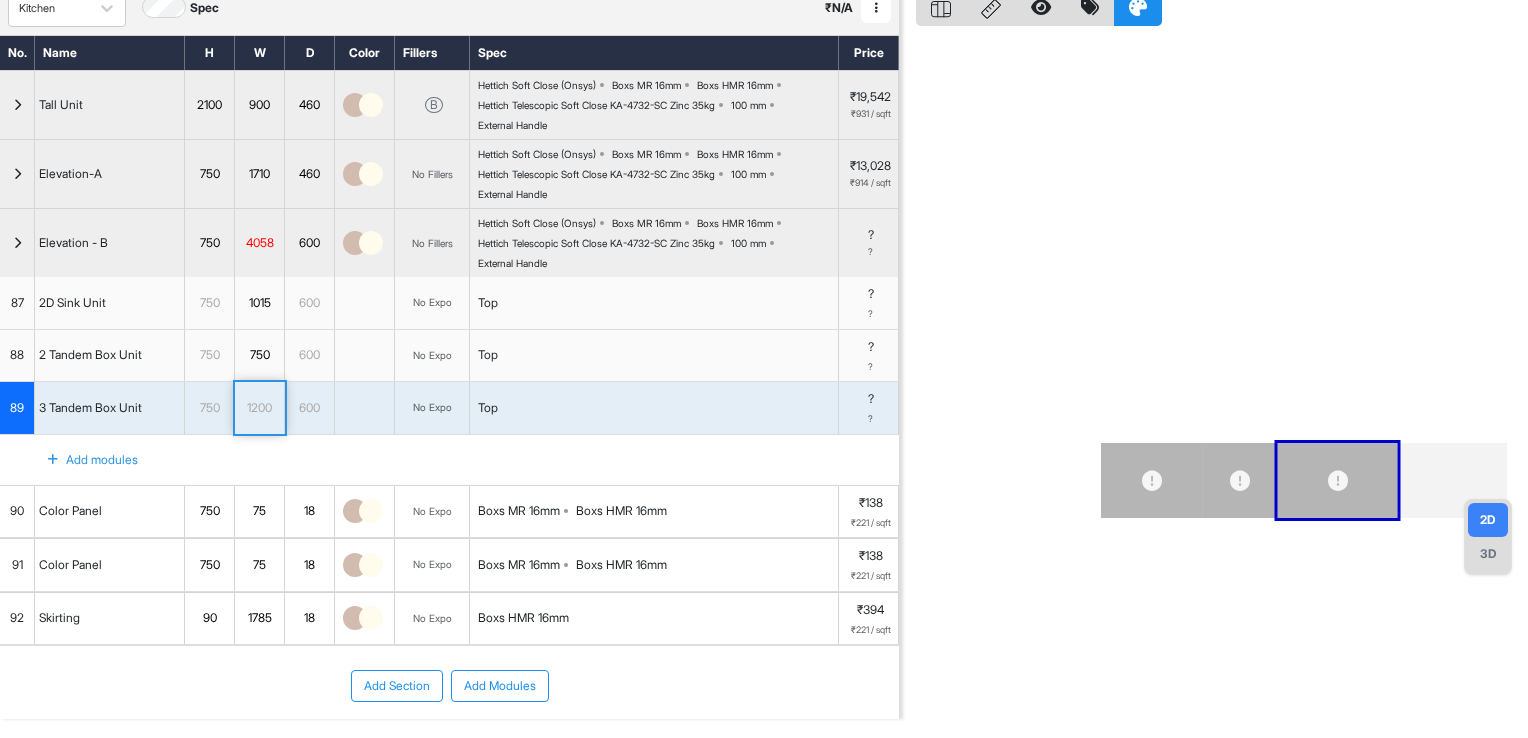 click on "1200" at bounding box center [259, 408] 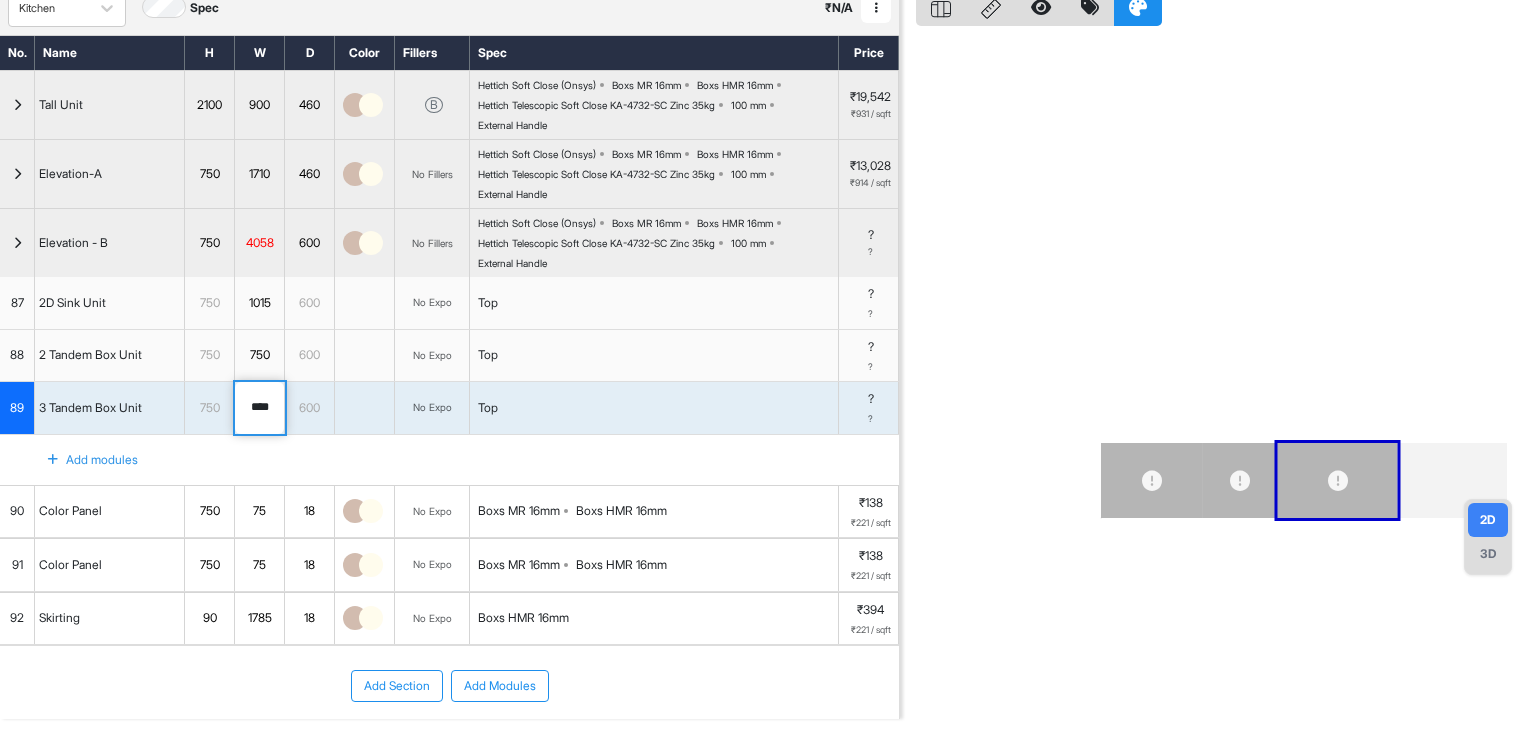 drag, startPoint x: 269, startPoint y: 400, endPoint x: 245, endPoint y: 413, distance: 27.294687 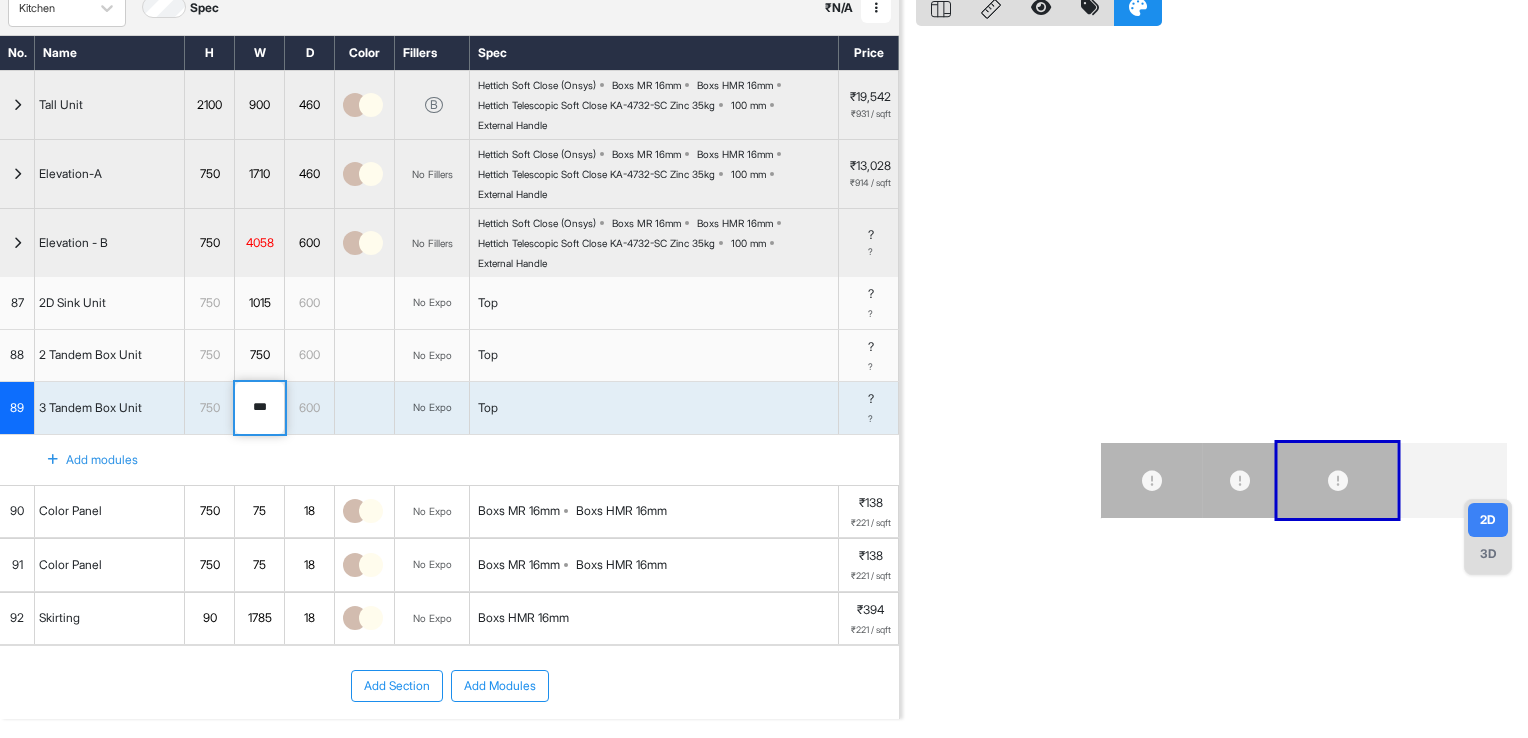 type on "***" 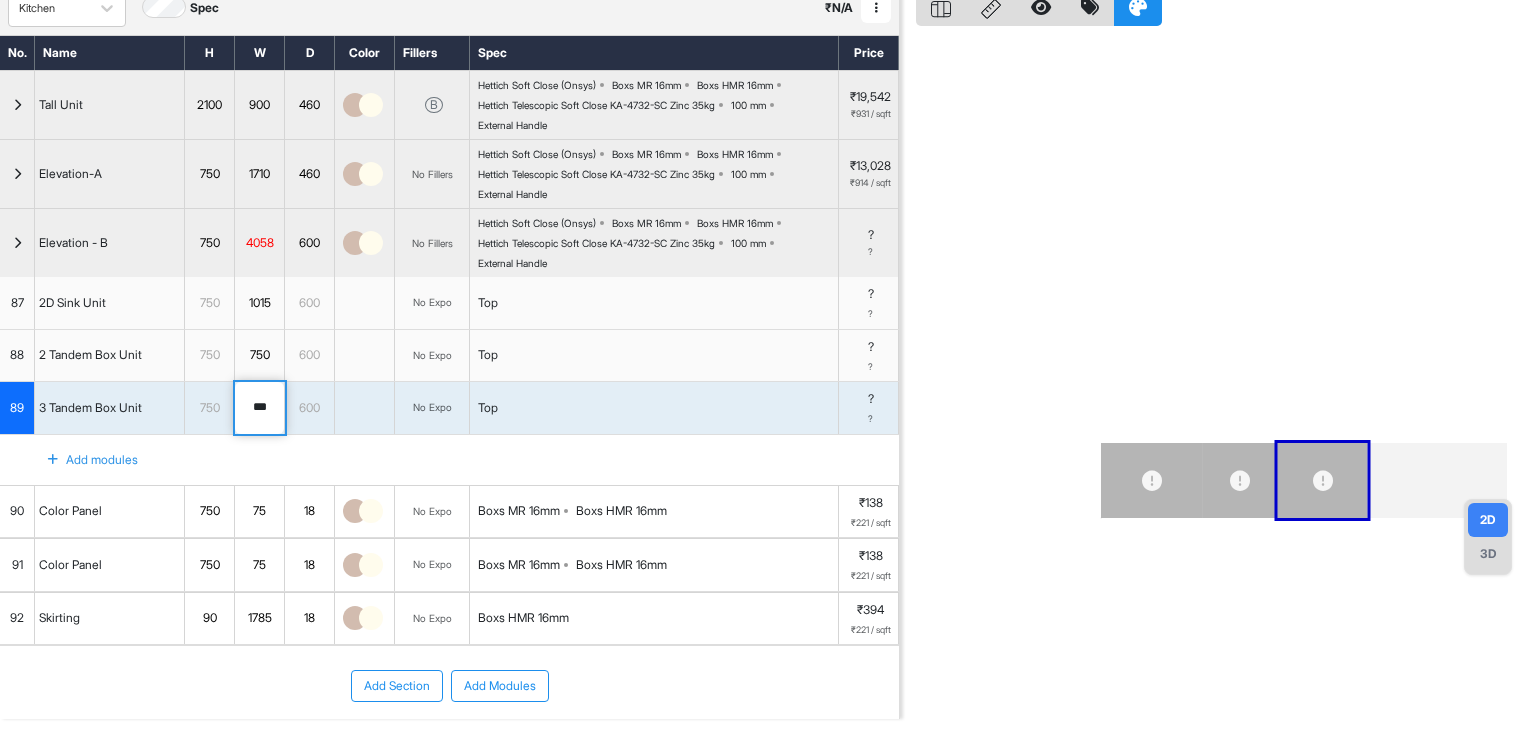 click at bounding box center [53, 460] 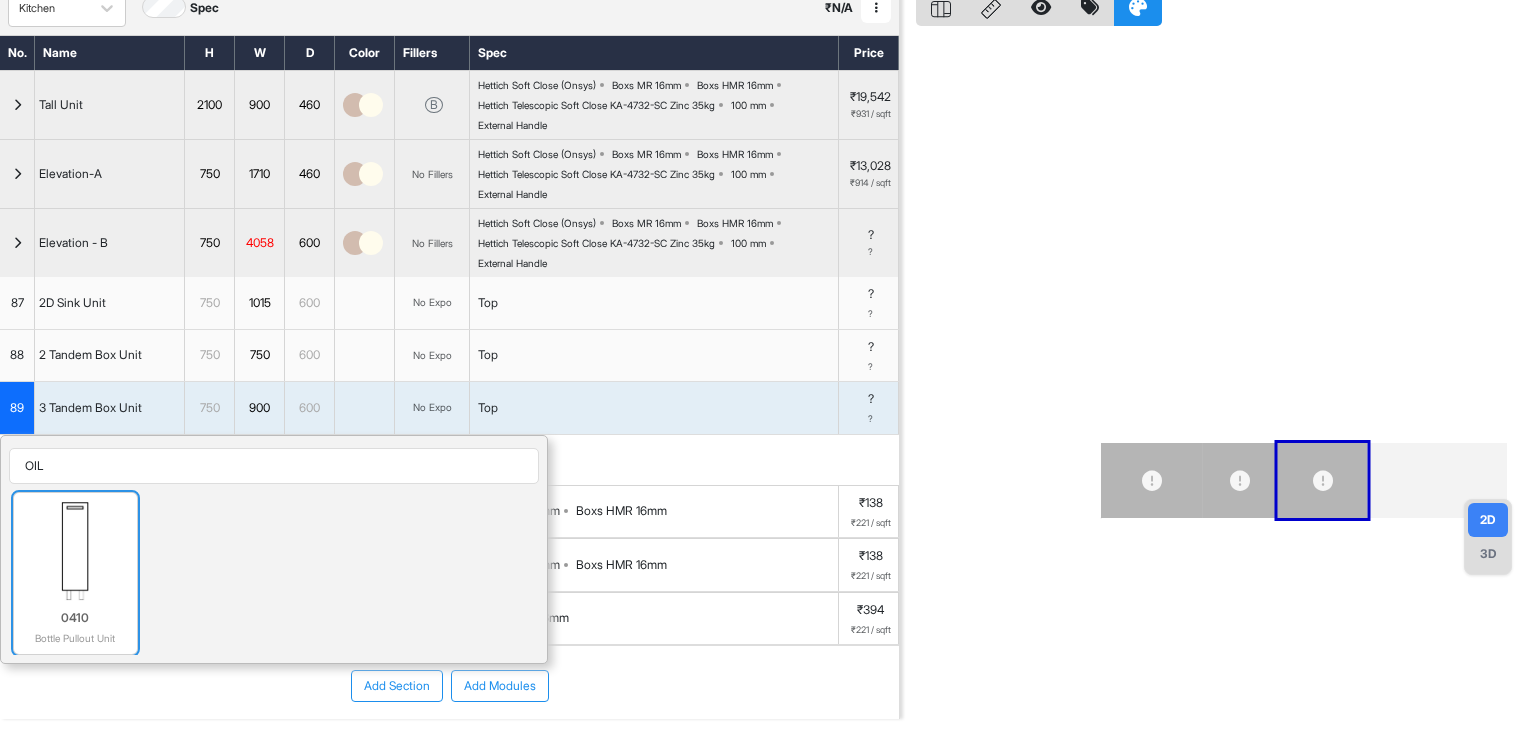 type on "OIL" 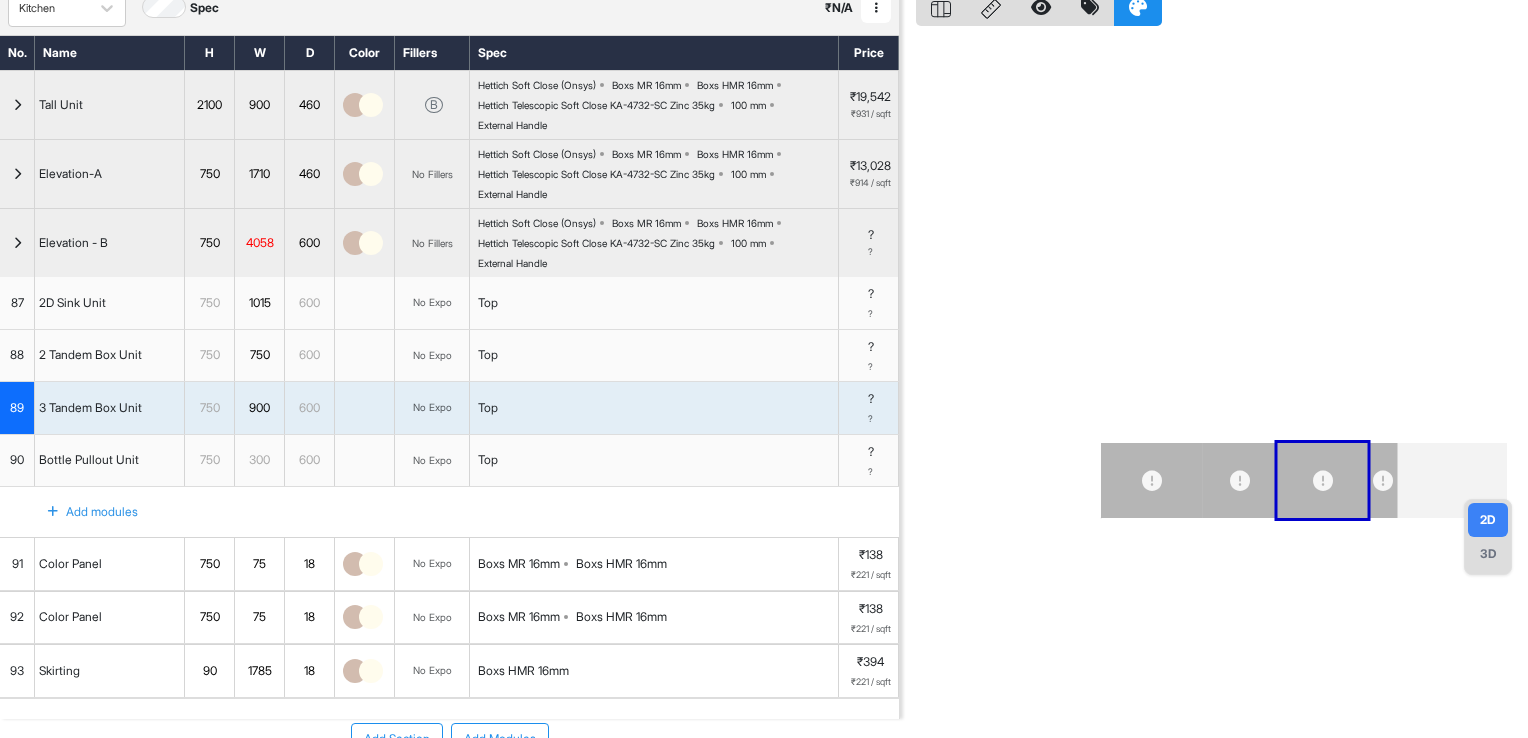 click on "300" at bounding box center [259, 460] 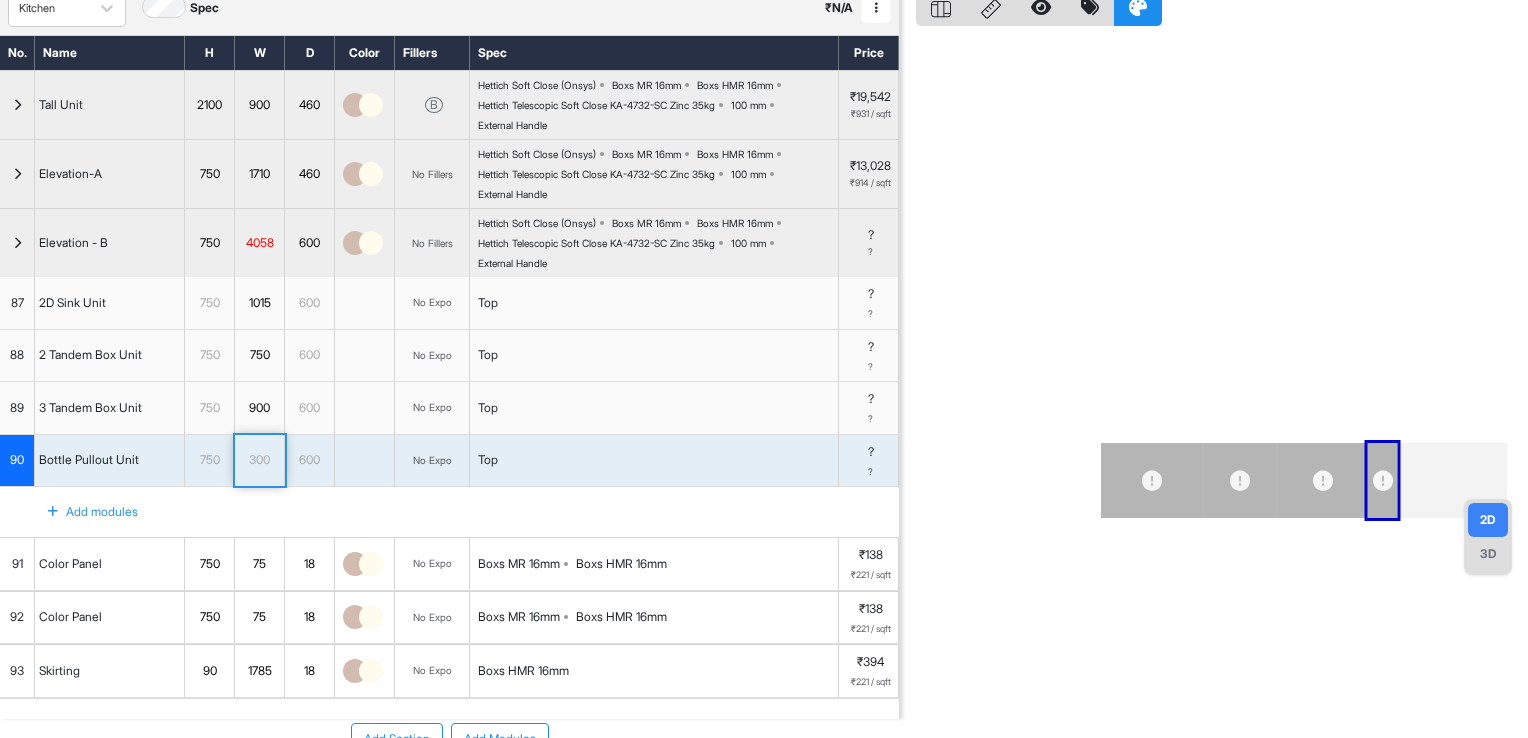 click on "300" at bounding box center [259, 460] 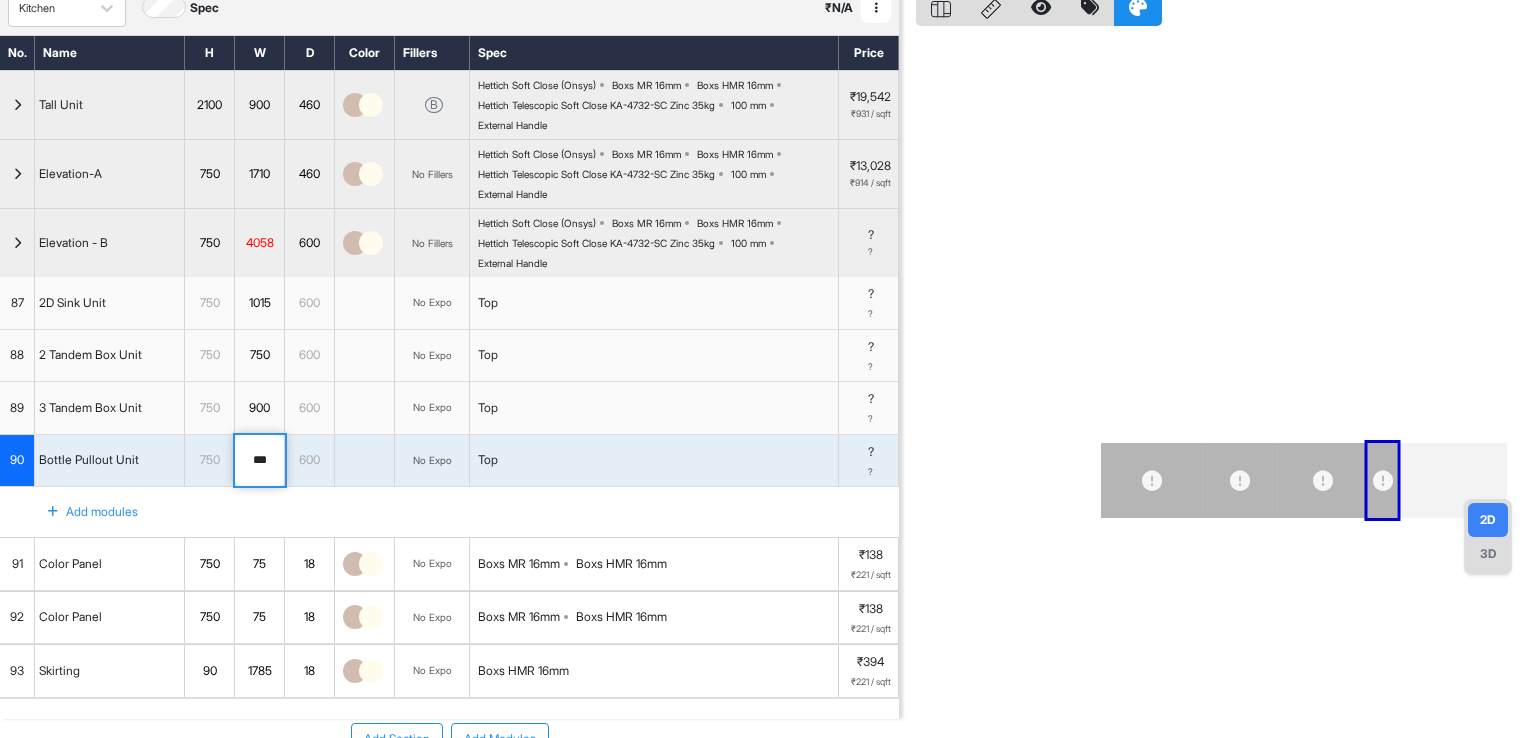 click on "***" at bounding box center (259, 461) 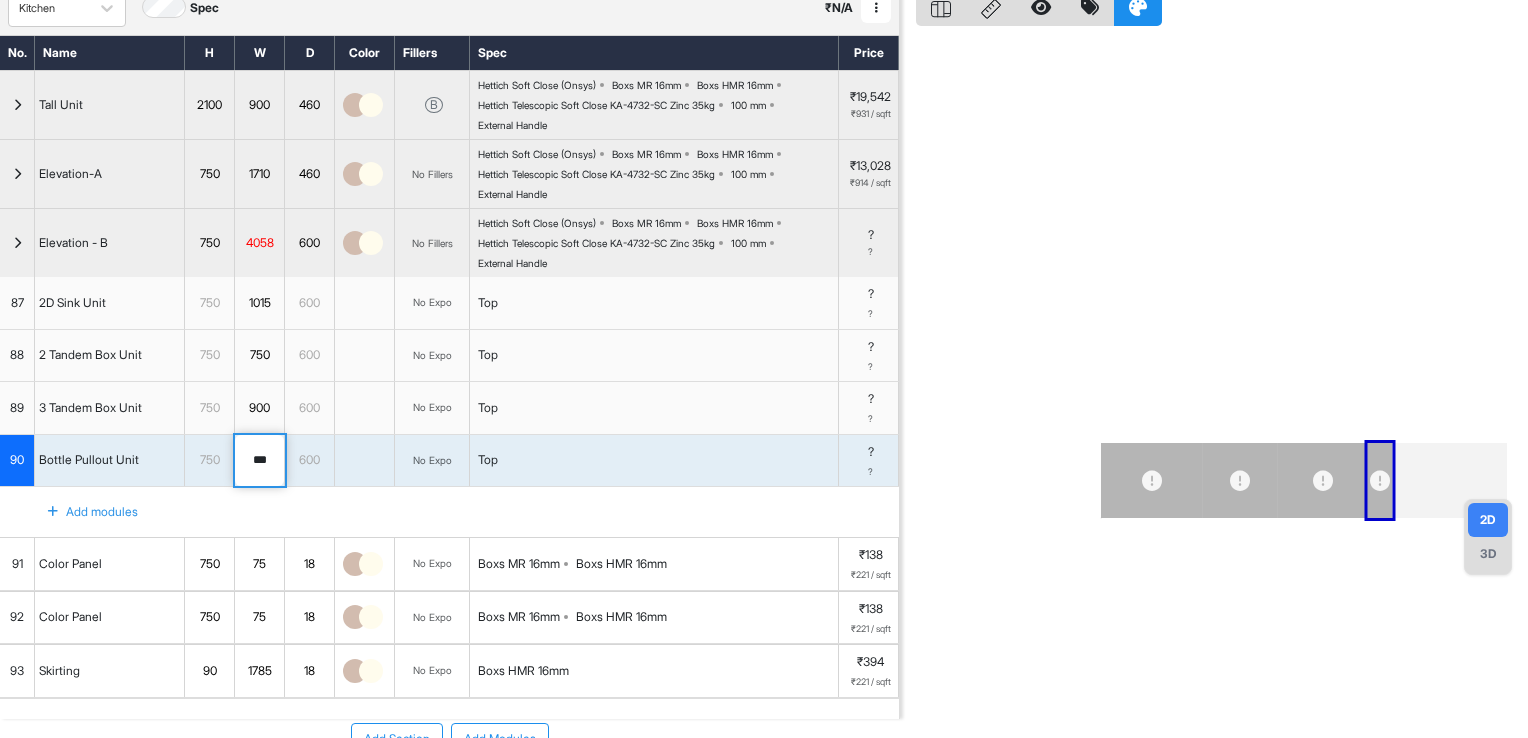 click at bounding box center [53, 512] 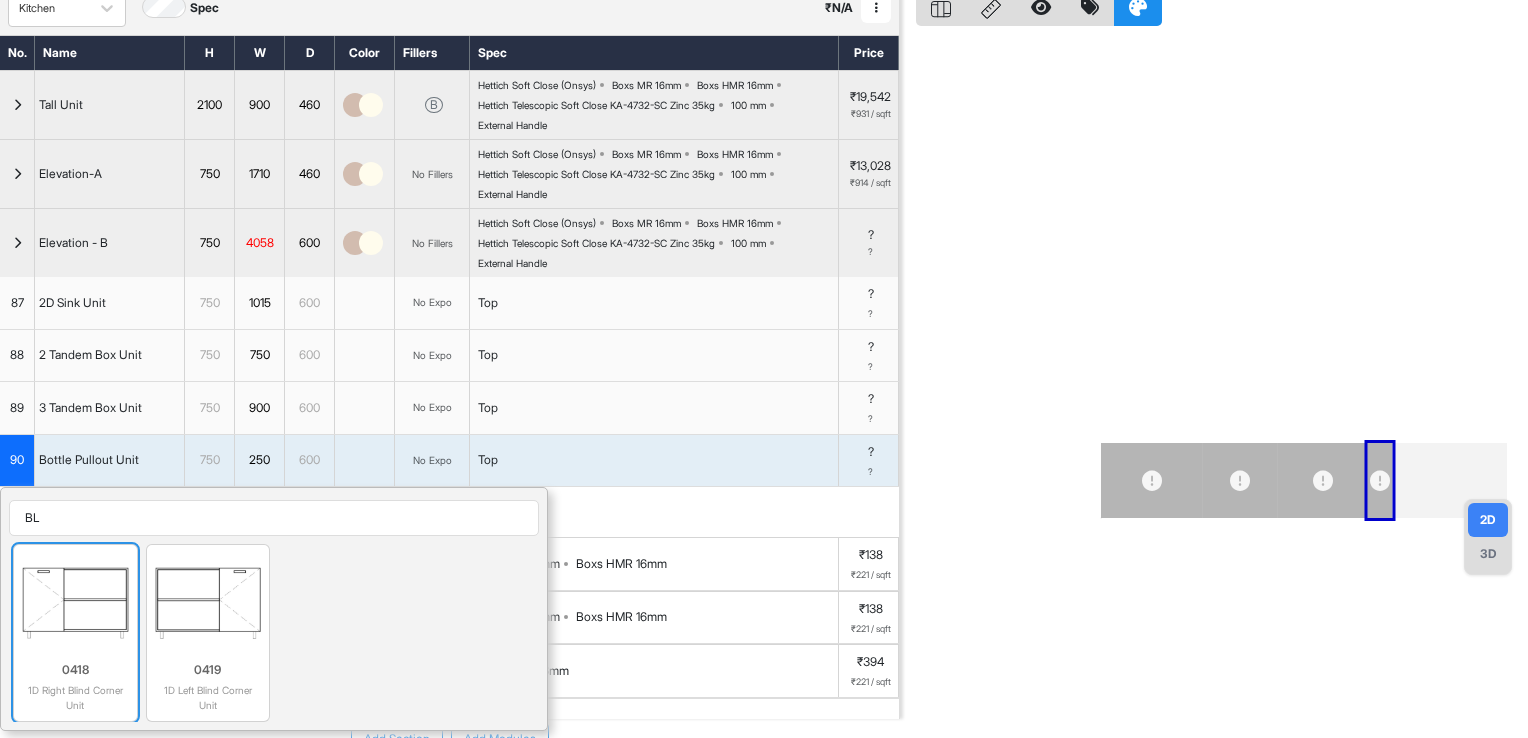 type on "BL" 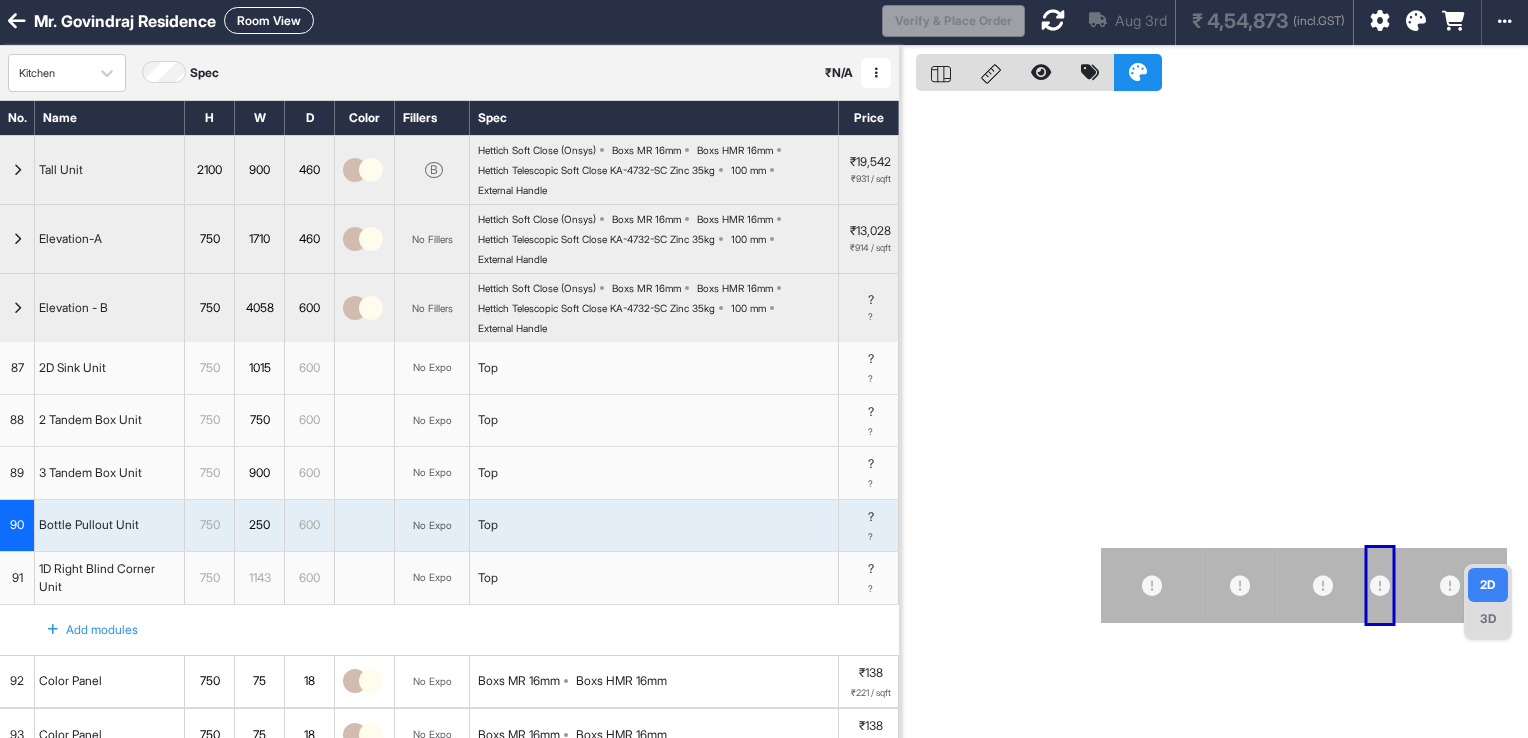 scroll, scrollTop: 0, scrollLeft: 0, axis: both 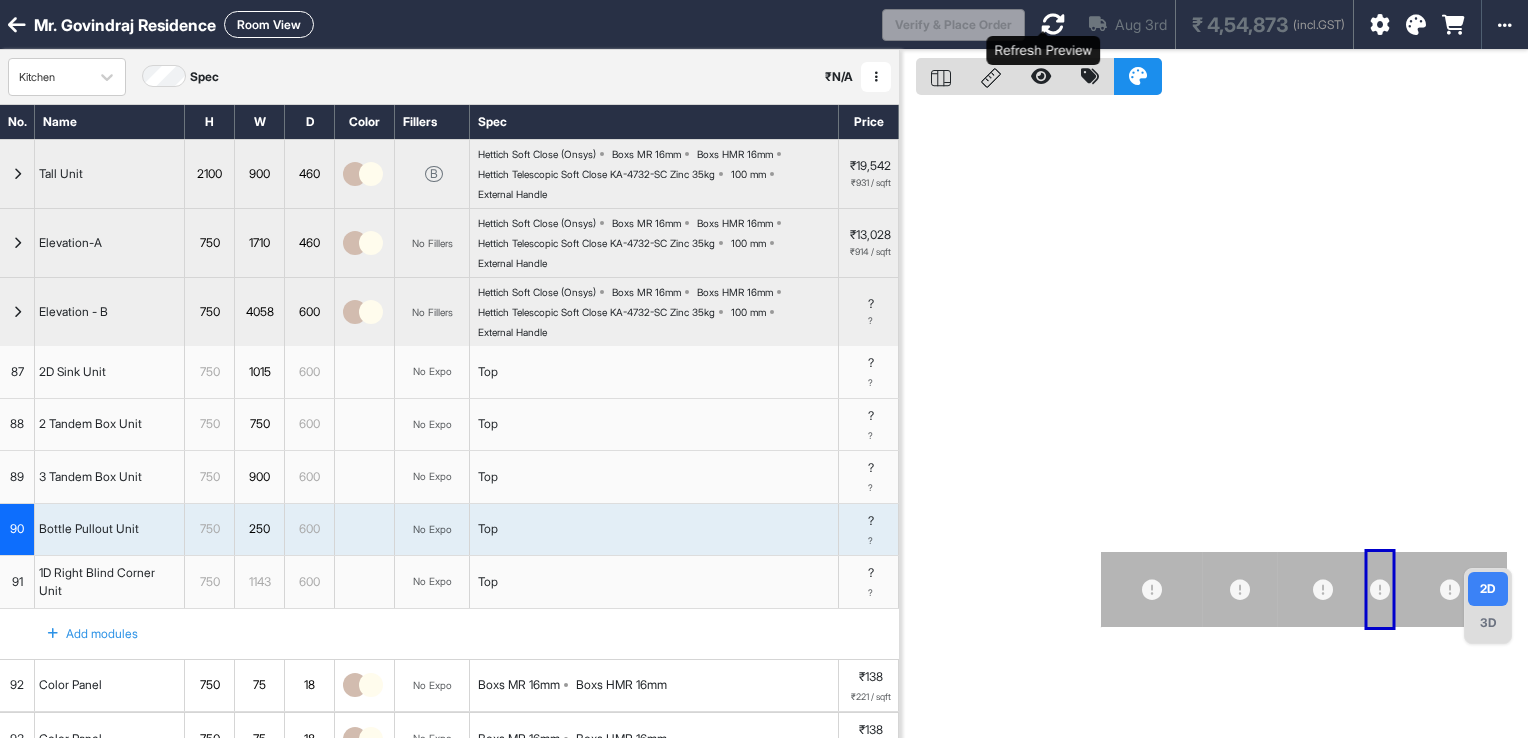 click at bounding box center [1053, 24] 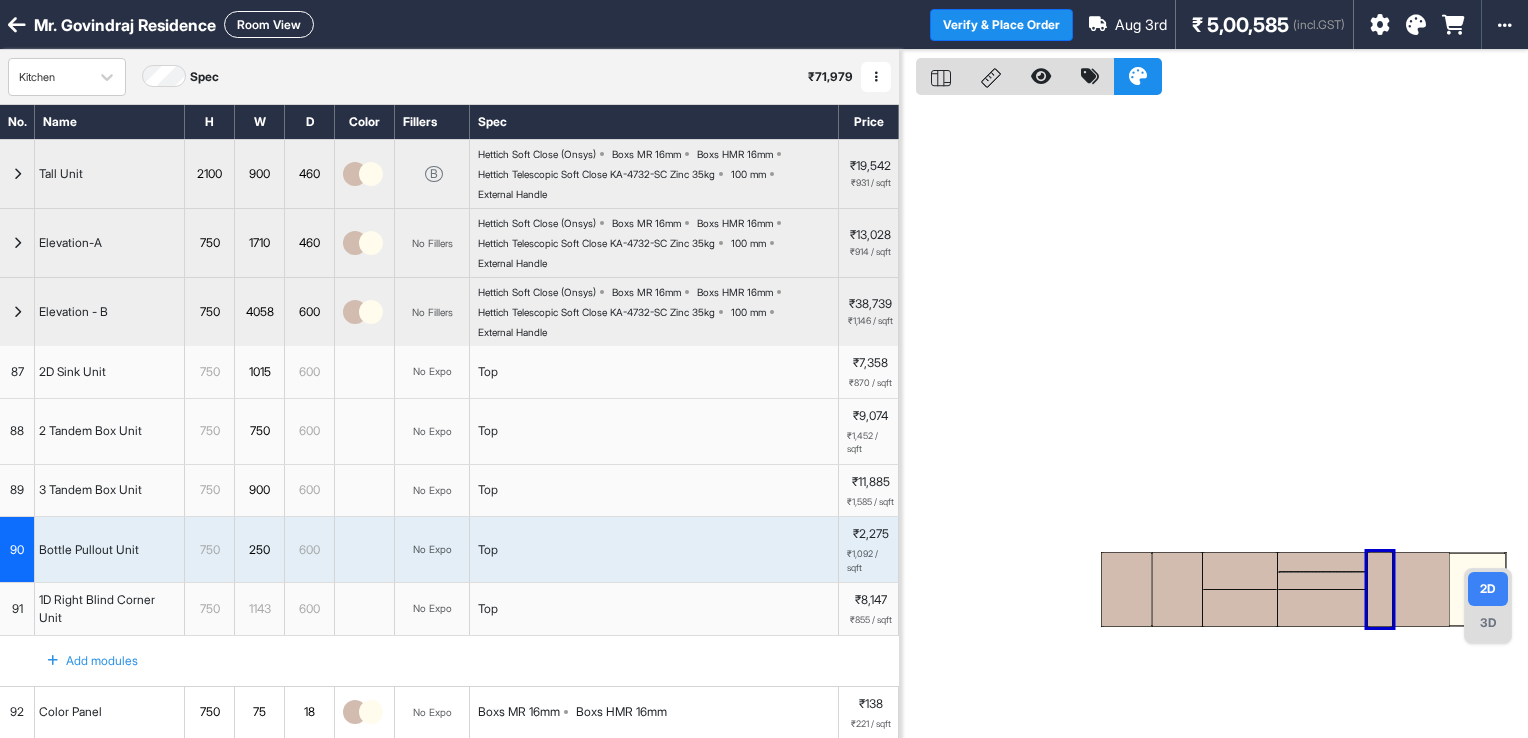 click at bounding box center [1214, 419] 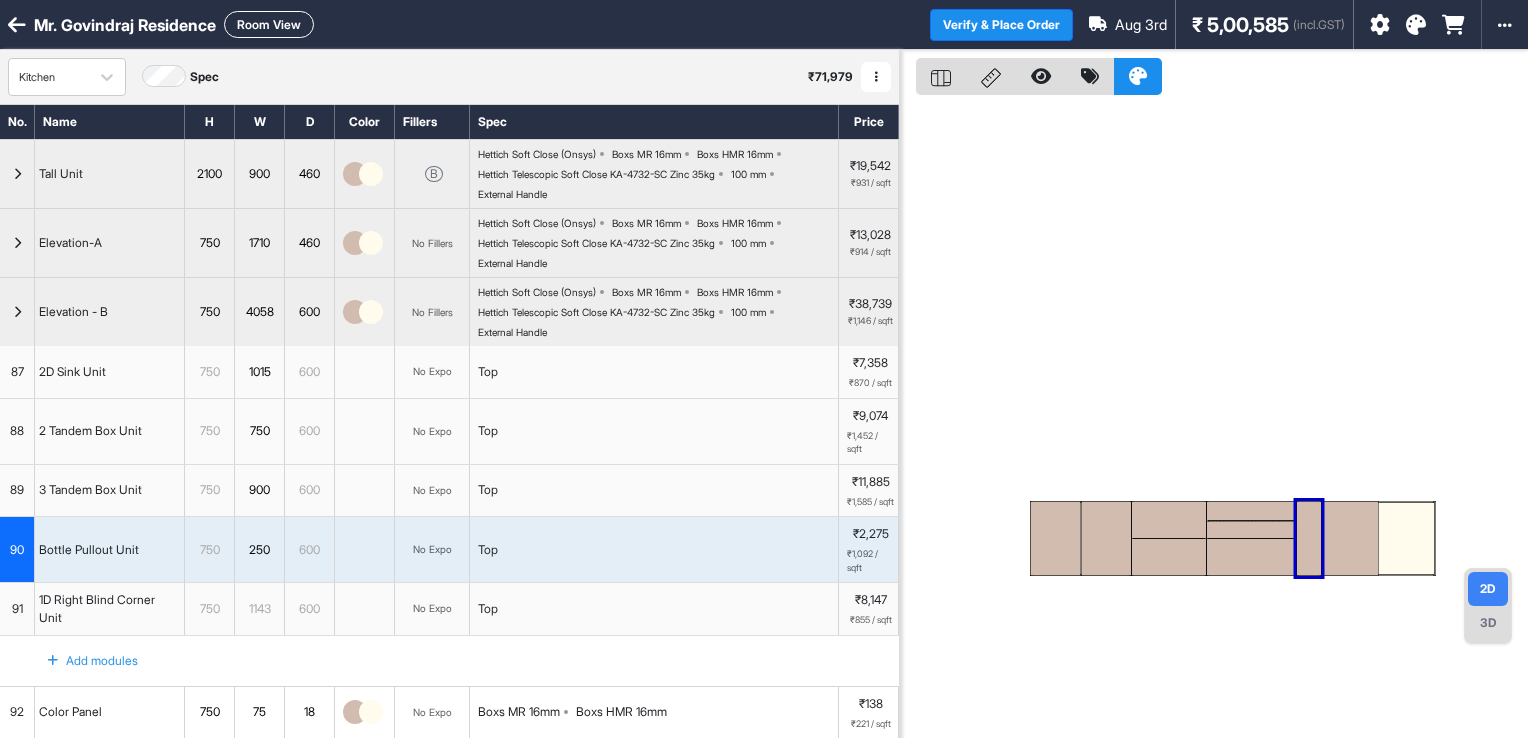 drag, startPoint x: 1157, startPoint y: 640, endPoint x: 1093, endPoint y: 618, distance: 67.6757 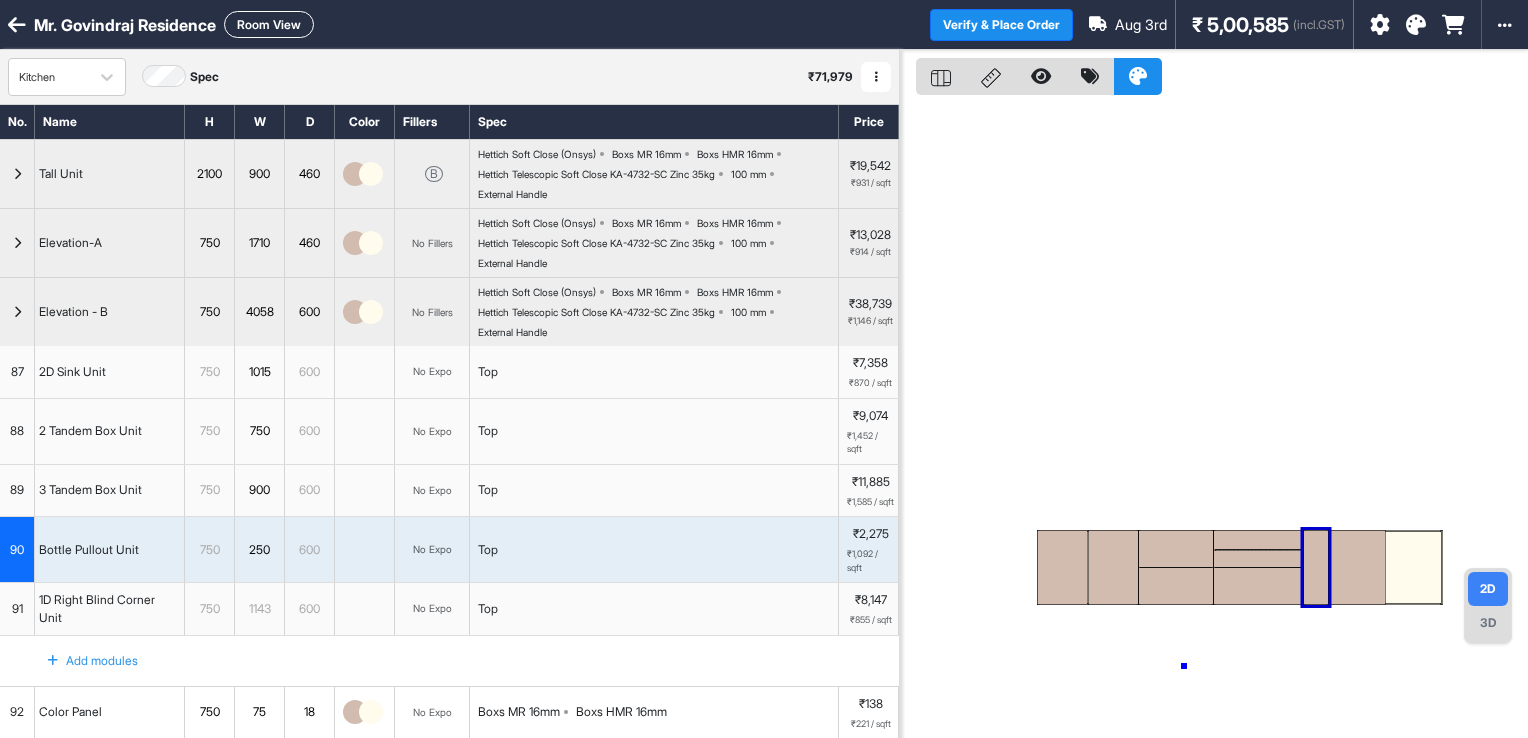 click at bounding box center [1214, 419] 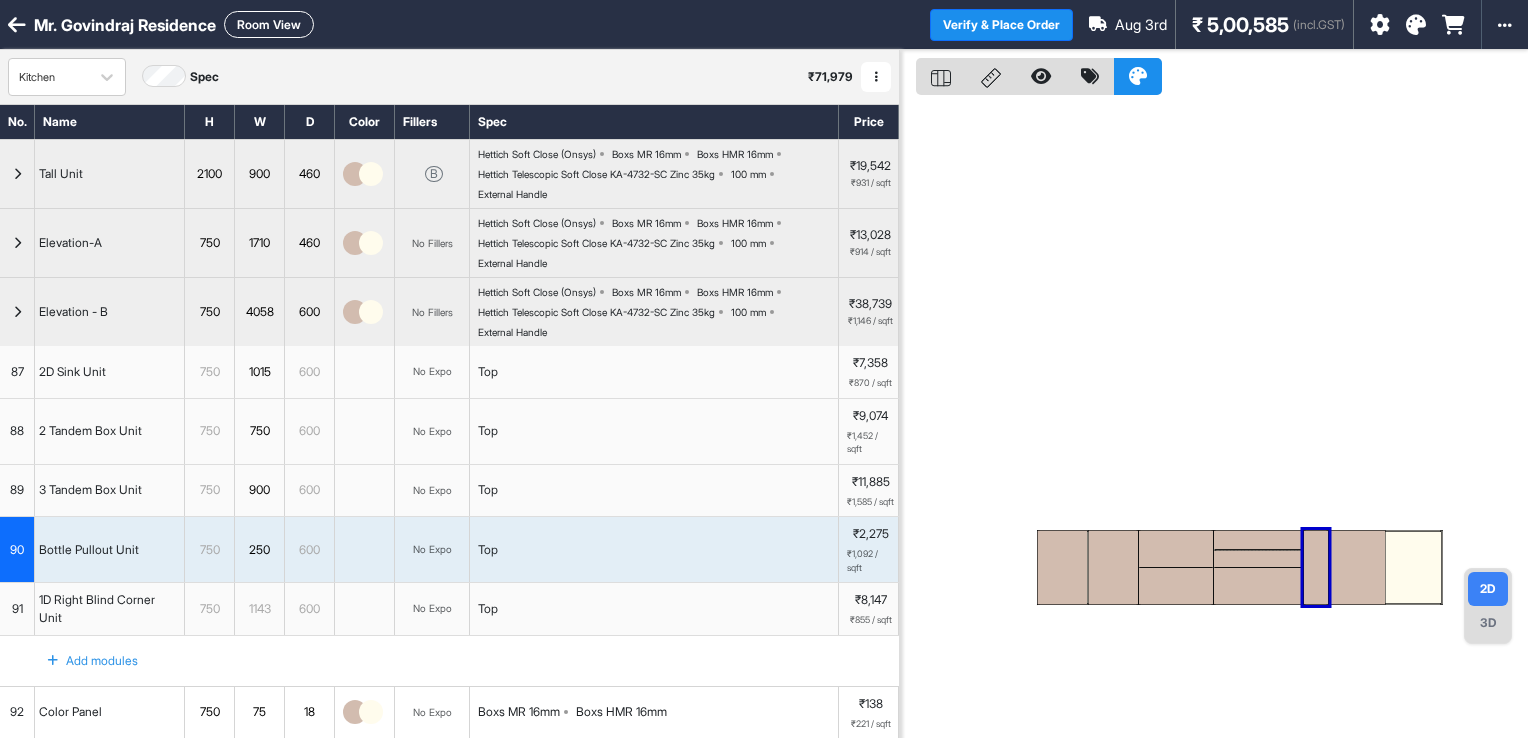 click at bounding box center (1214, 419) 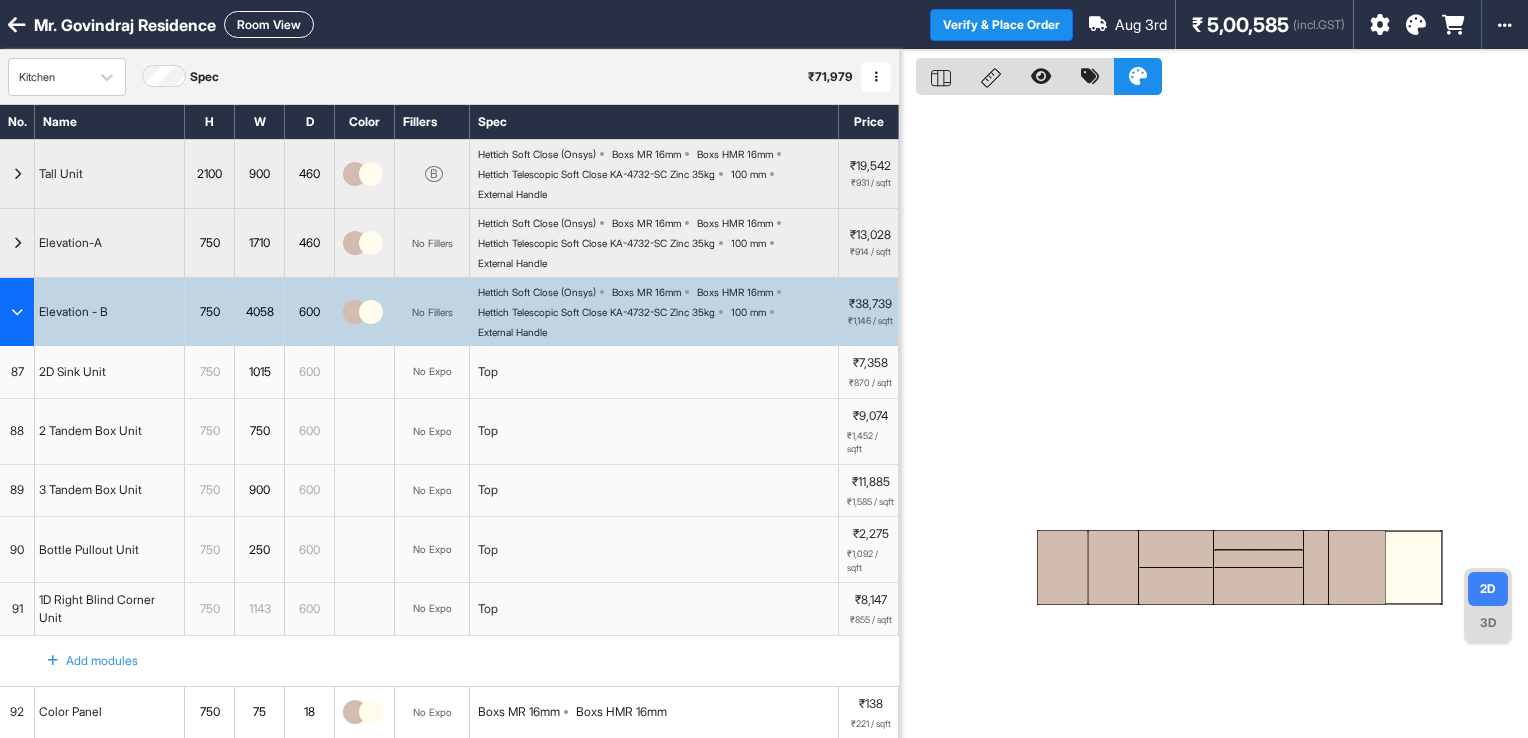 click on "Room View" at bounding box center (269, 24) 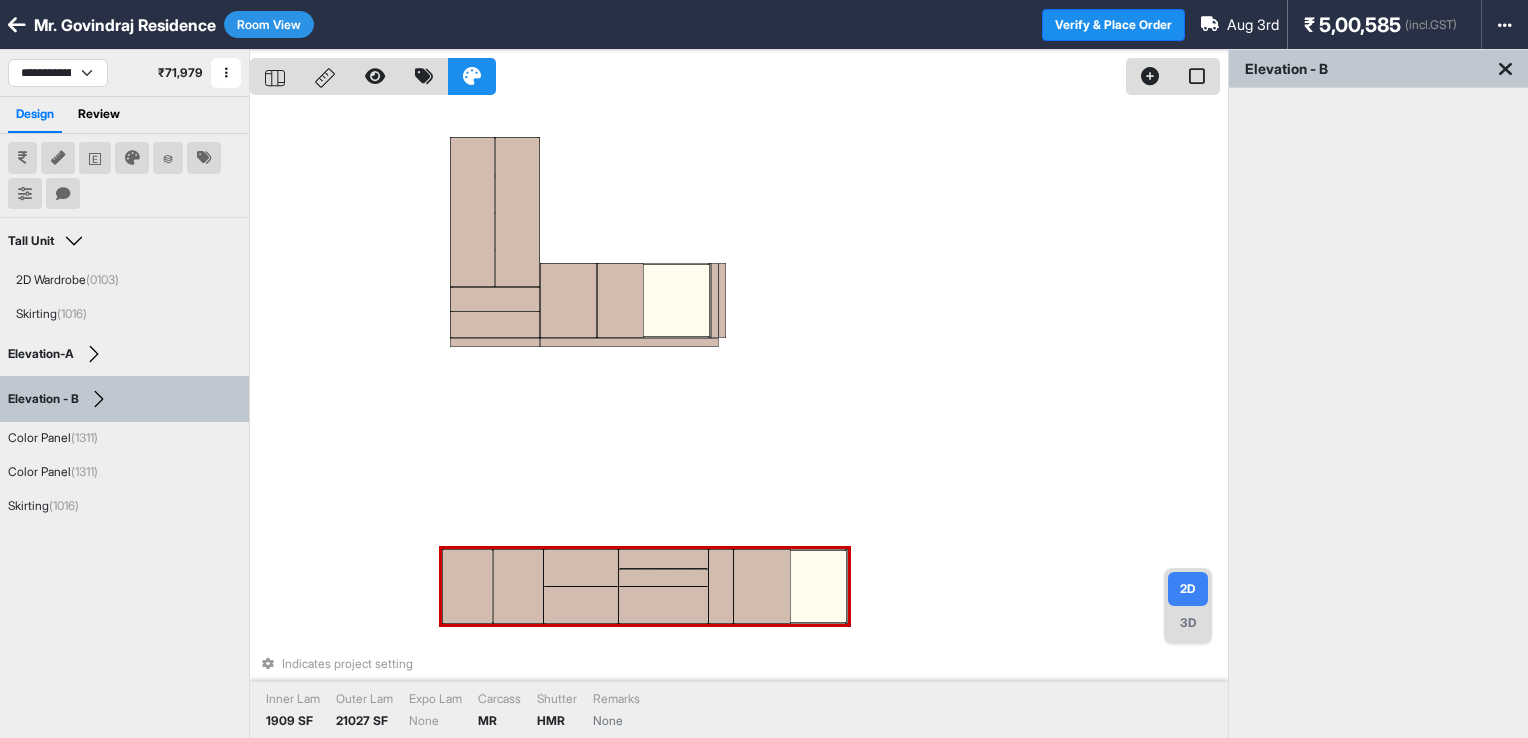 drag, startPoint x: 584, startPoint y: 296, endPoint x: 576, endPoint y: 575, distance: 279.1147 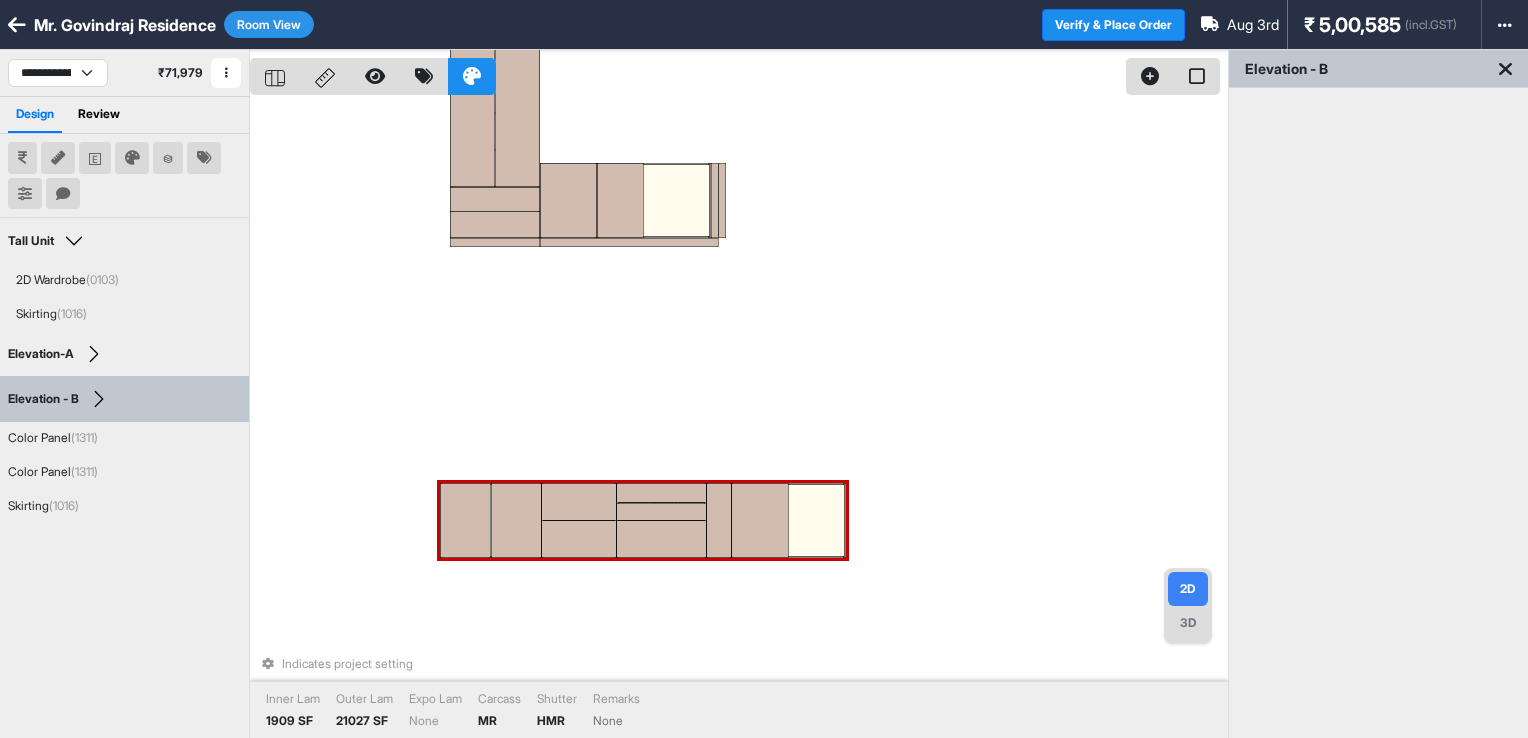 drag, startPoint x: 660, startPoint y: 487, endPoint x: 658, endPoint y: 521, distance: 34.058773 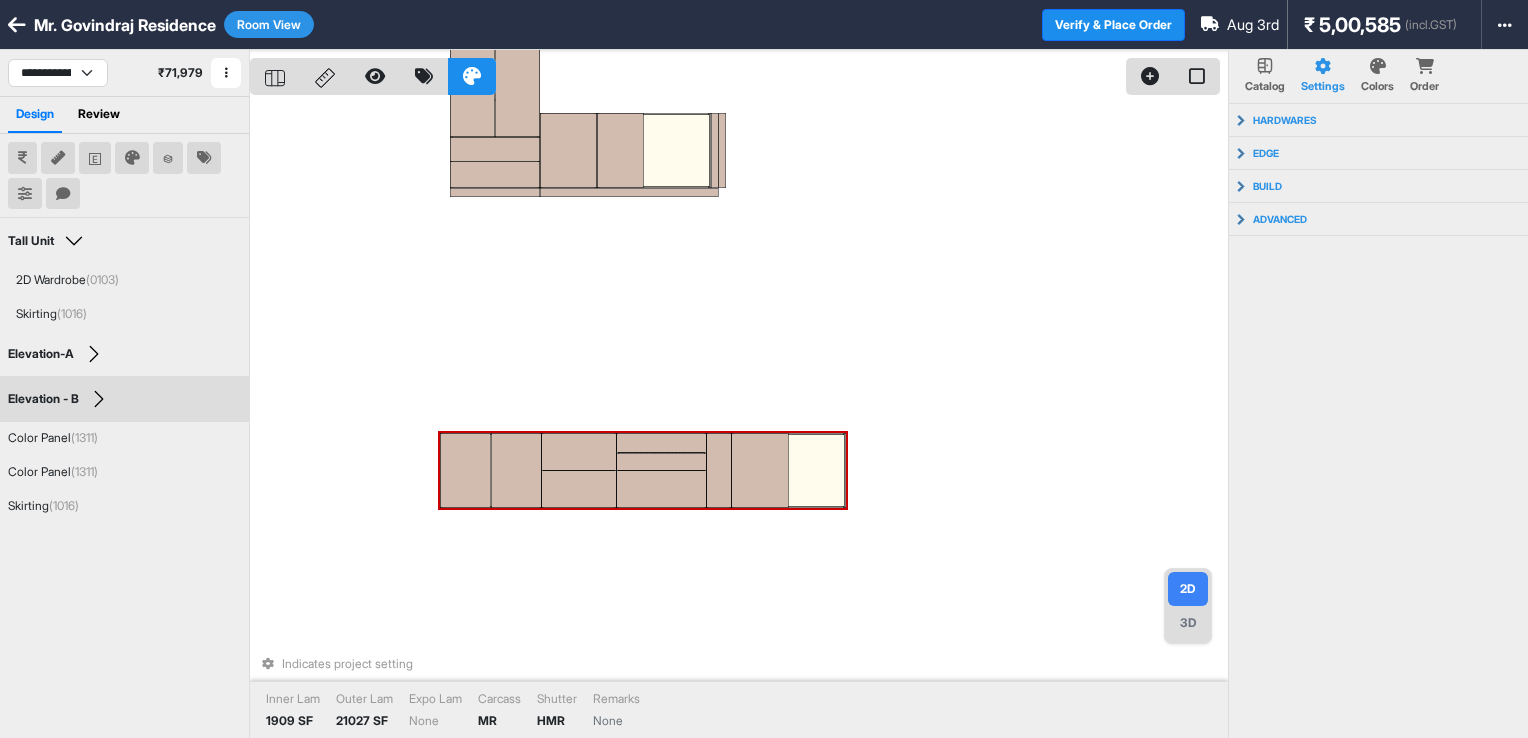 click at bounding box center [662, 489] 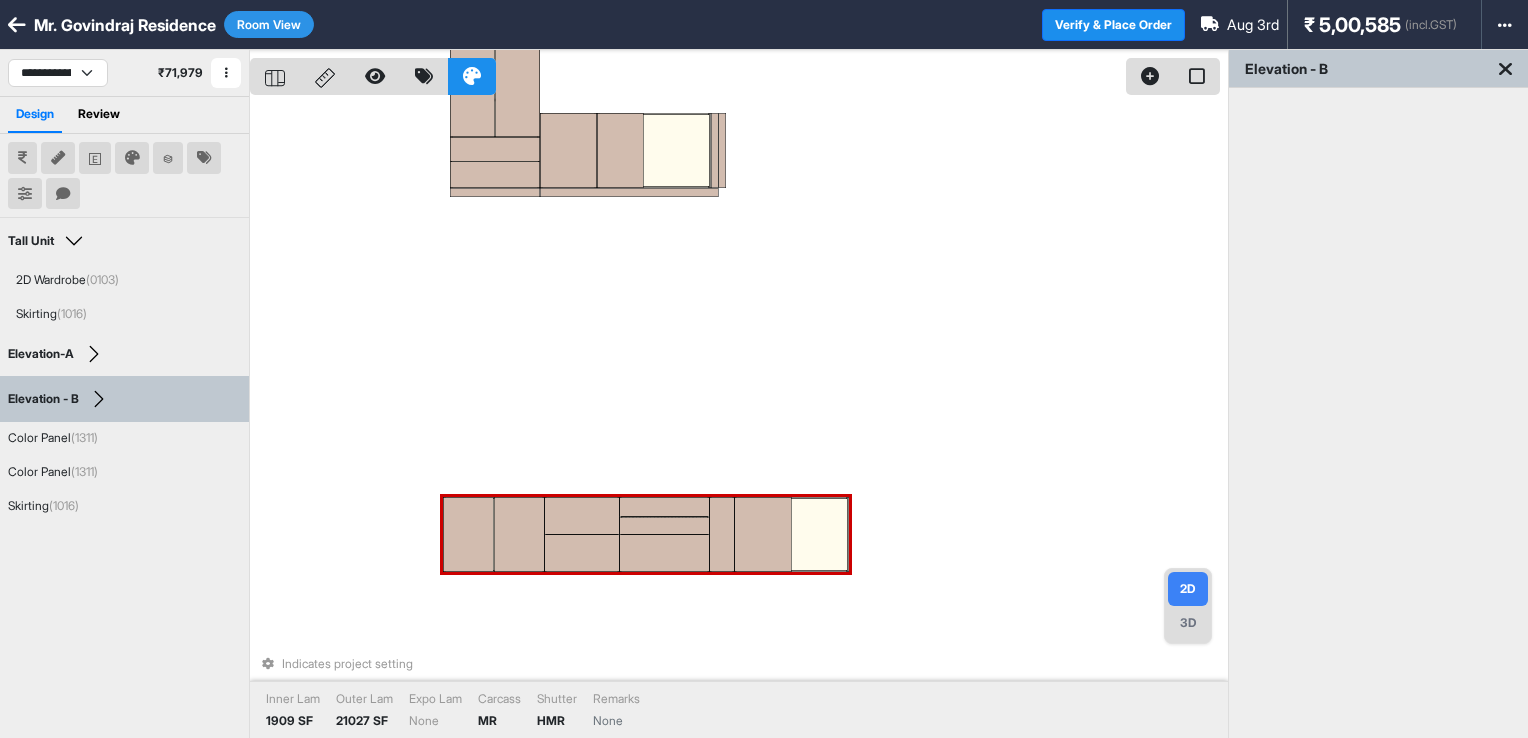 click on "Indicates project setting Inner Lam 1909 SF Outer Lam 21027 SF Expo Lam None Carcass MR Shutter HMR Remarks None" at bounding box center (739, 419) 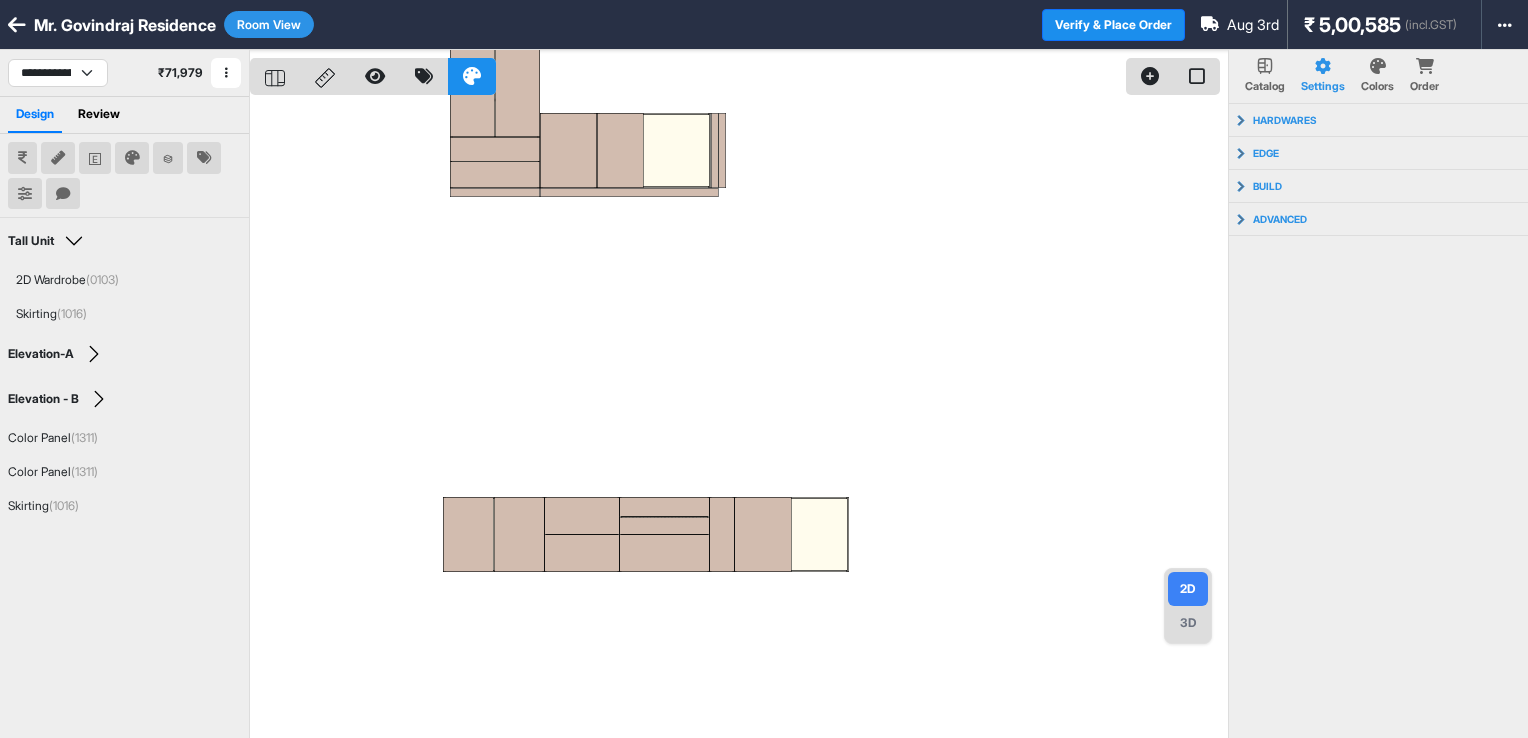 click on "Room View" at bounding box center [269, 24] 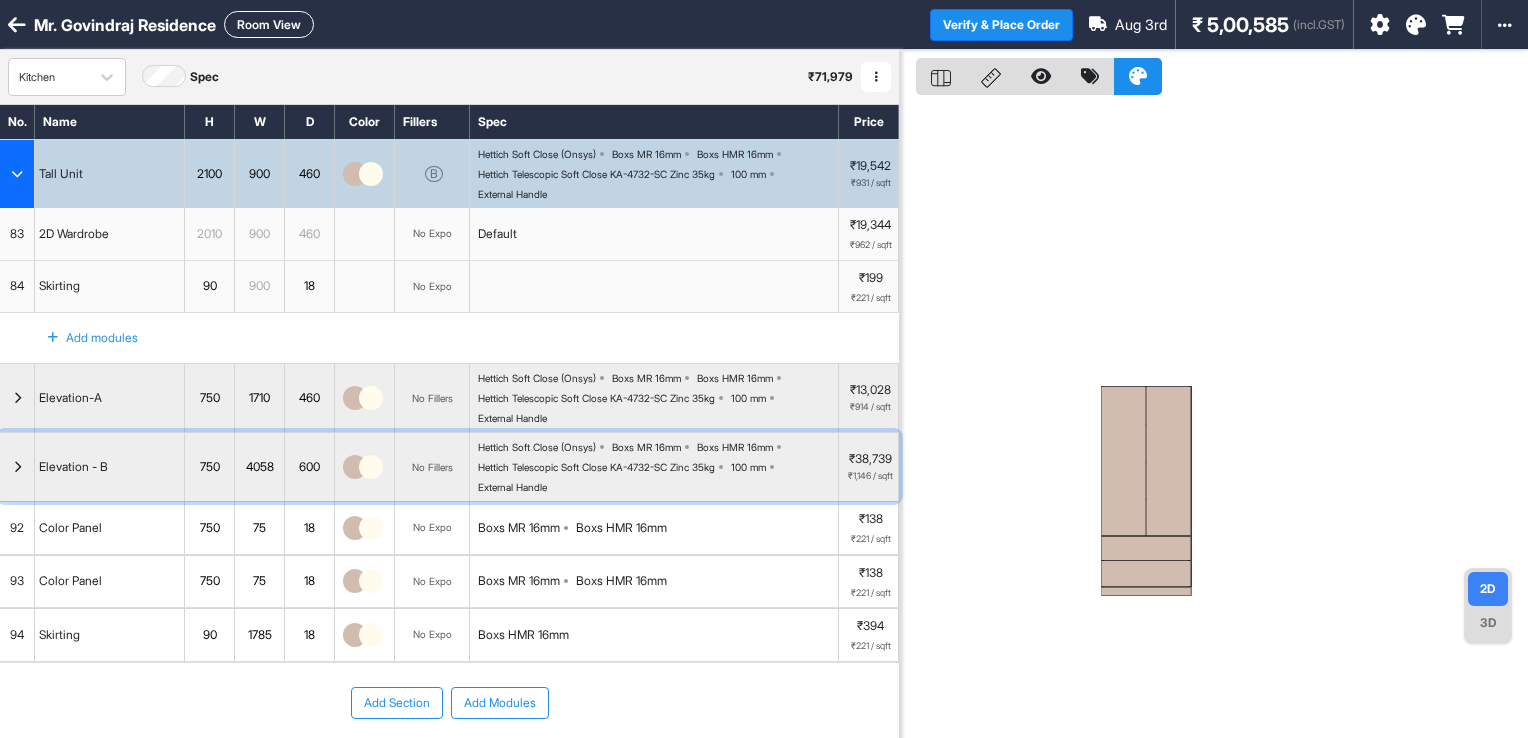 click at bounding box center (17, 467) 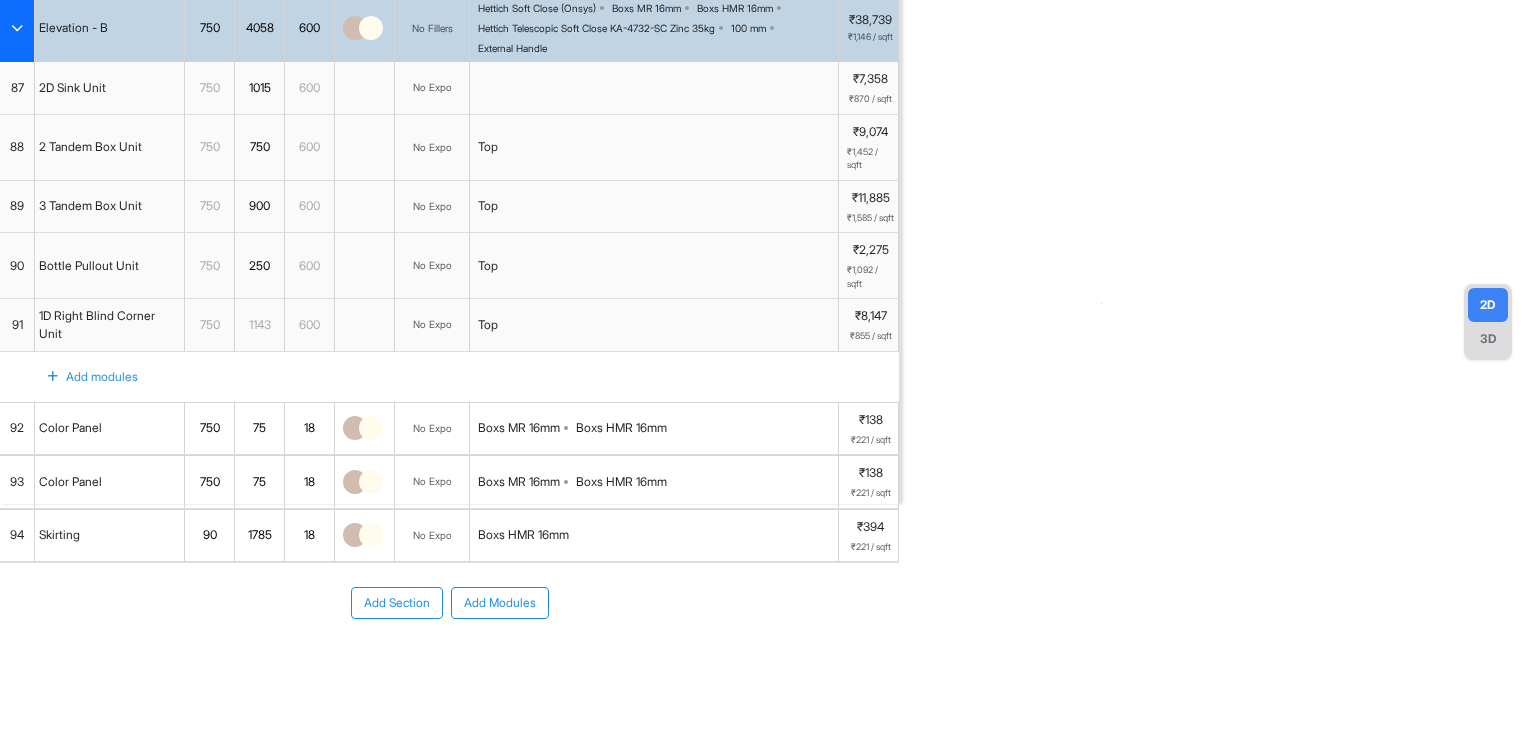 scroll, scrollTop: 319, scrollLeft: 0, axis: vertical 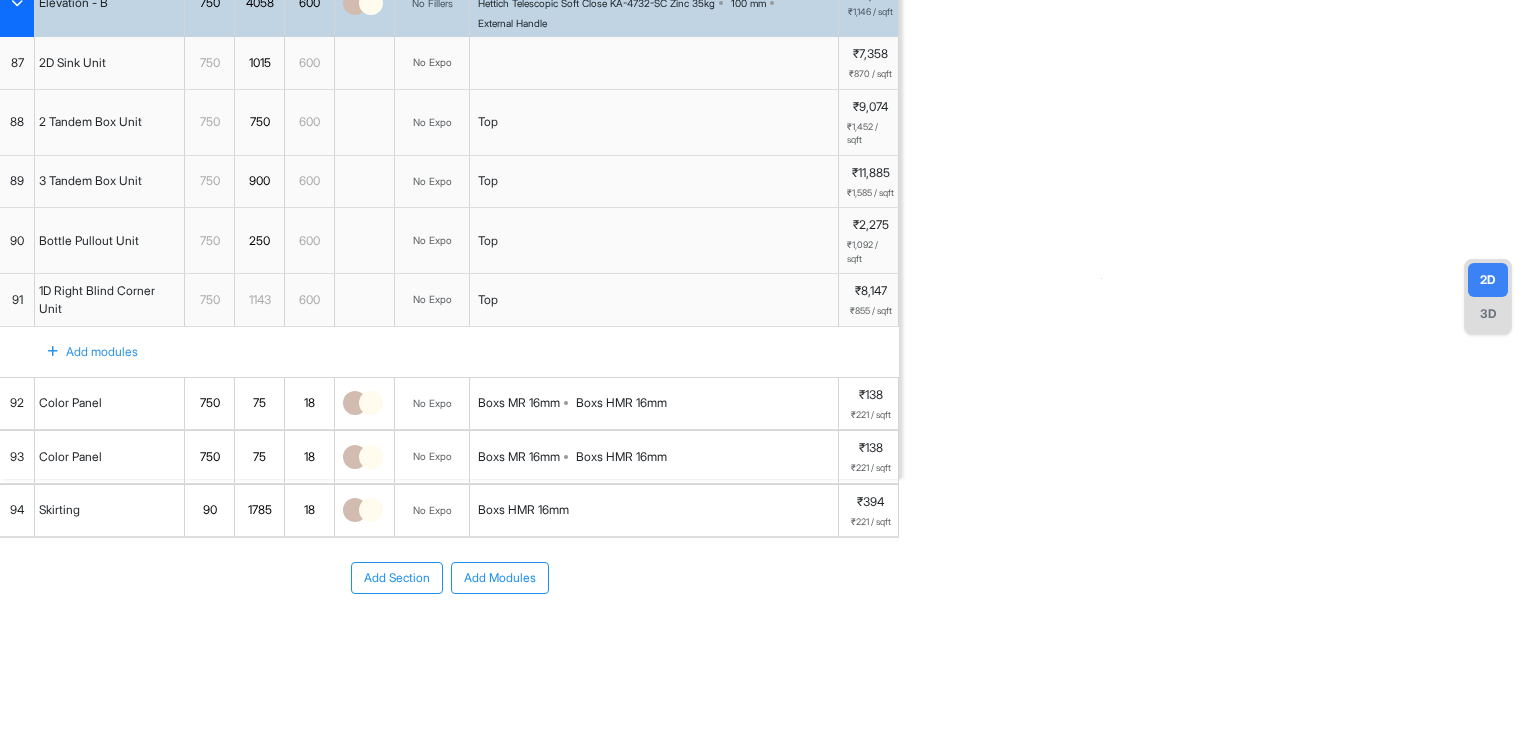 click on "Add Section Add Modules" at bounding box center [449, 638] 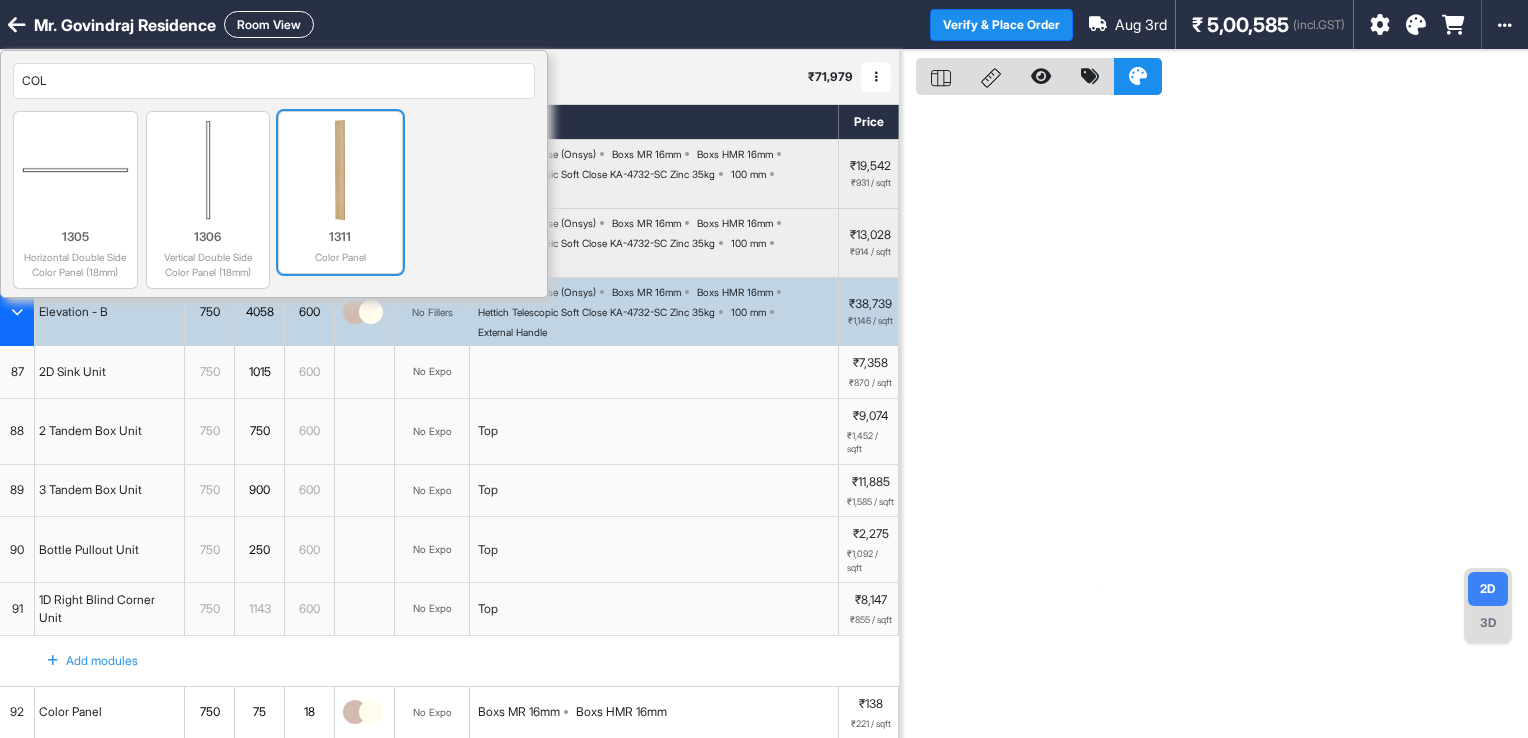 type on "COL" 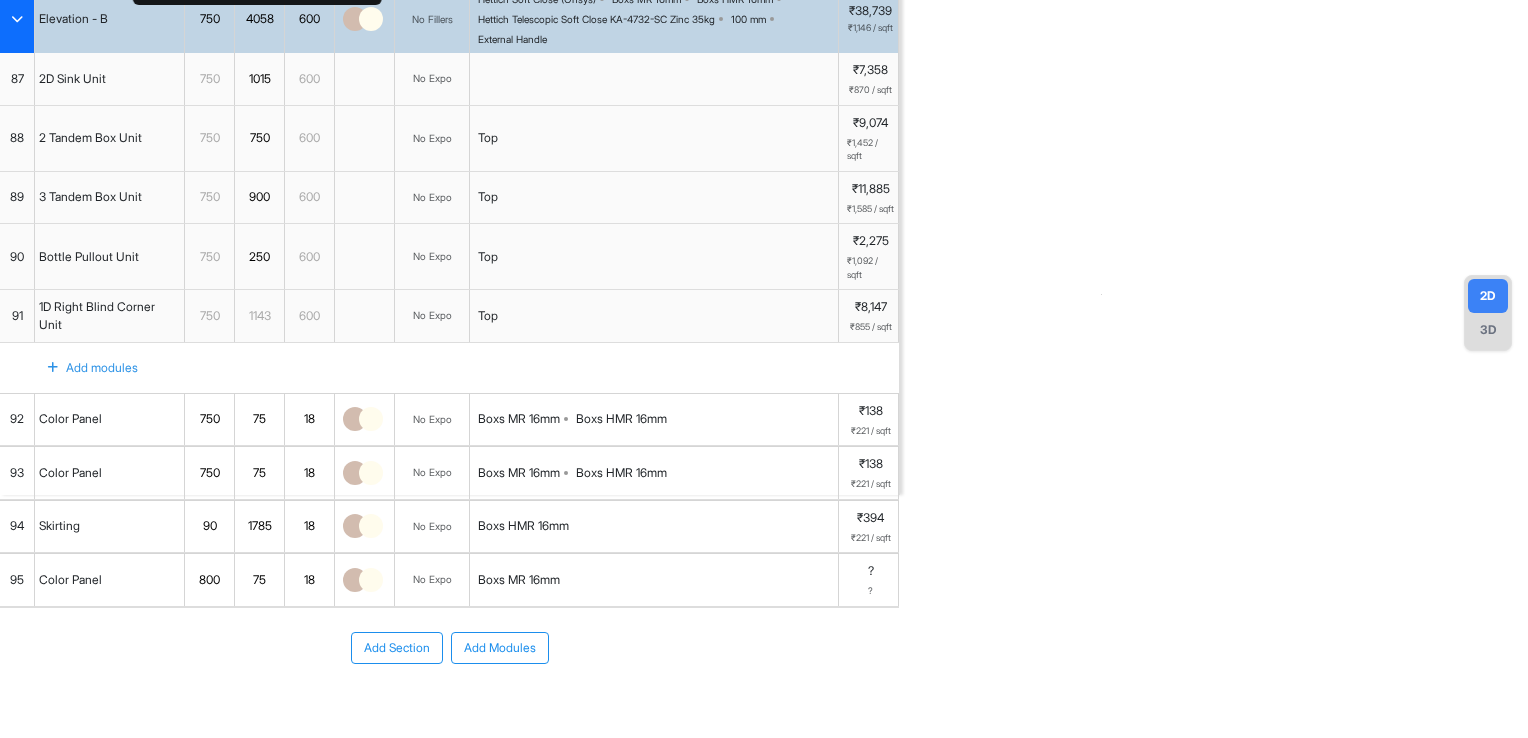 scroll, scrollTop: 372, scrollLeft: 0, axis: vertical 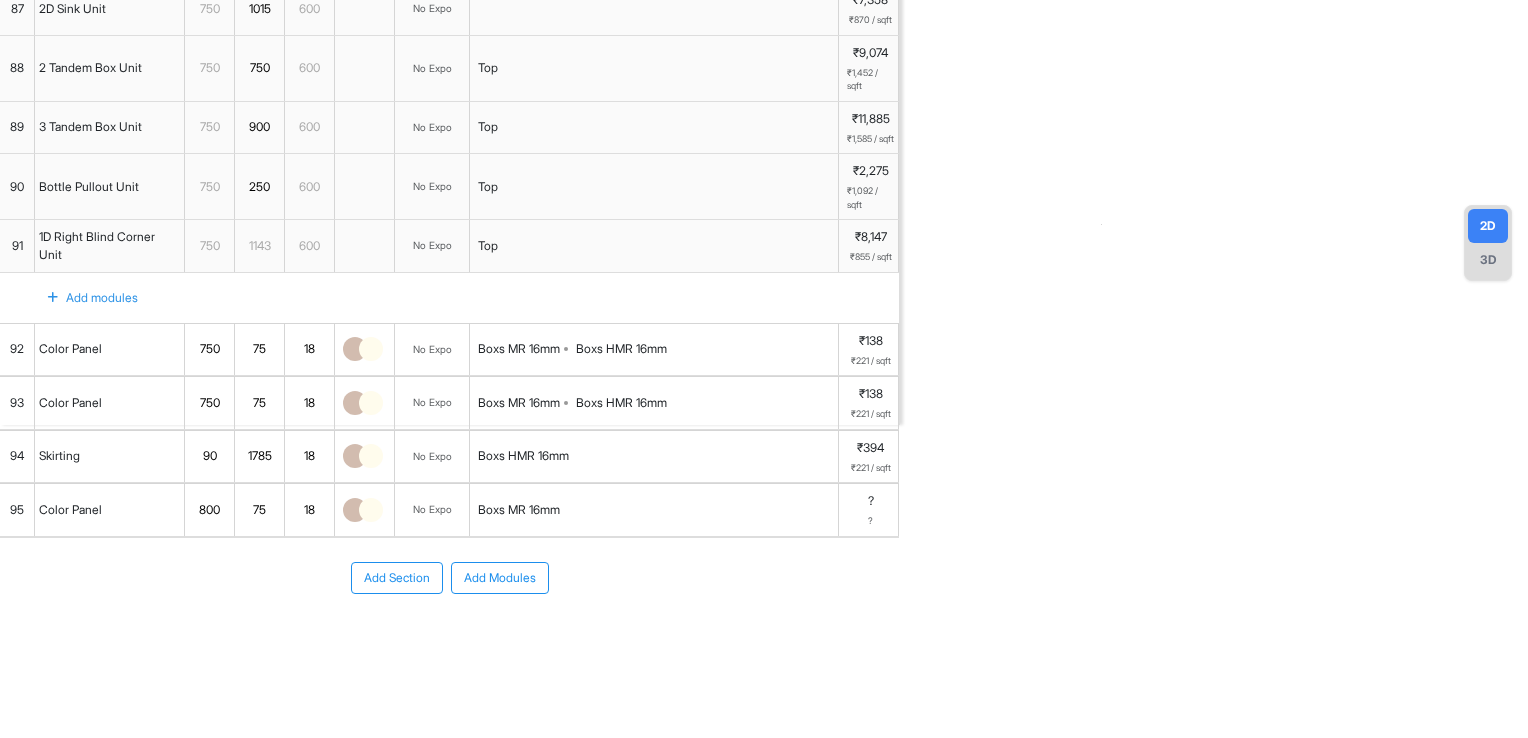click on "800" at bounding box center (209, 510) 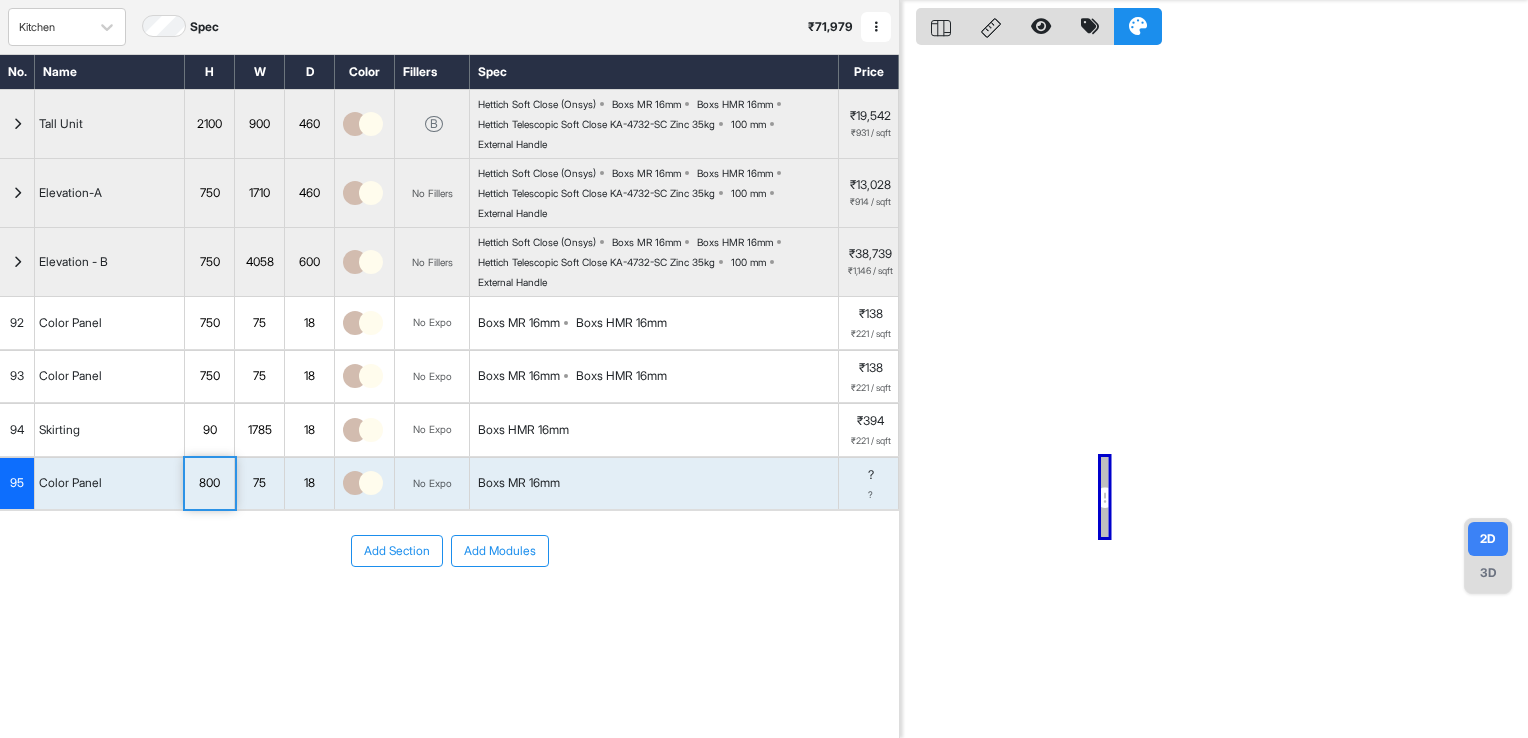 click on "Add Section Add Modules" at bounding box center [449, 611] 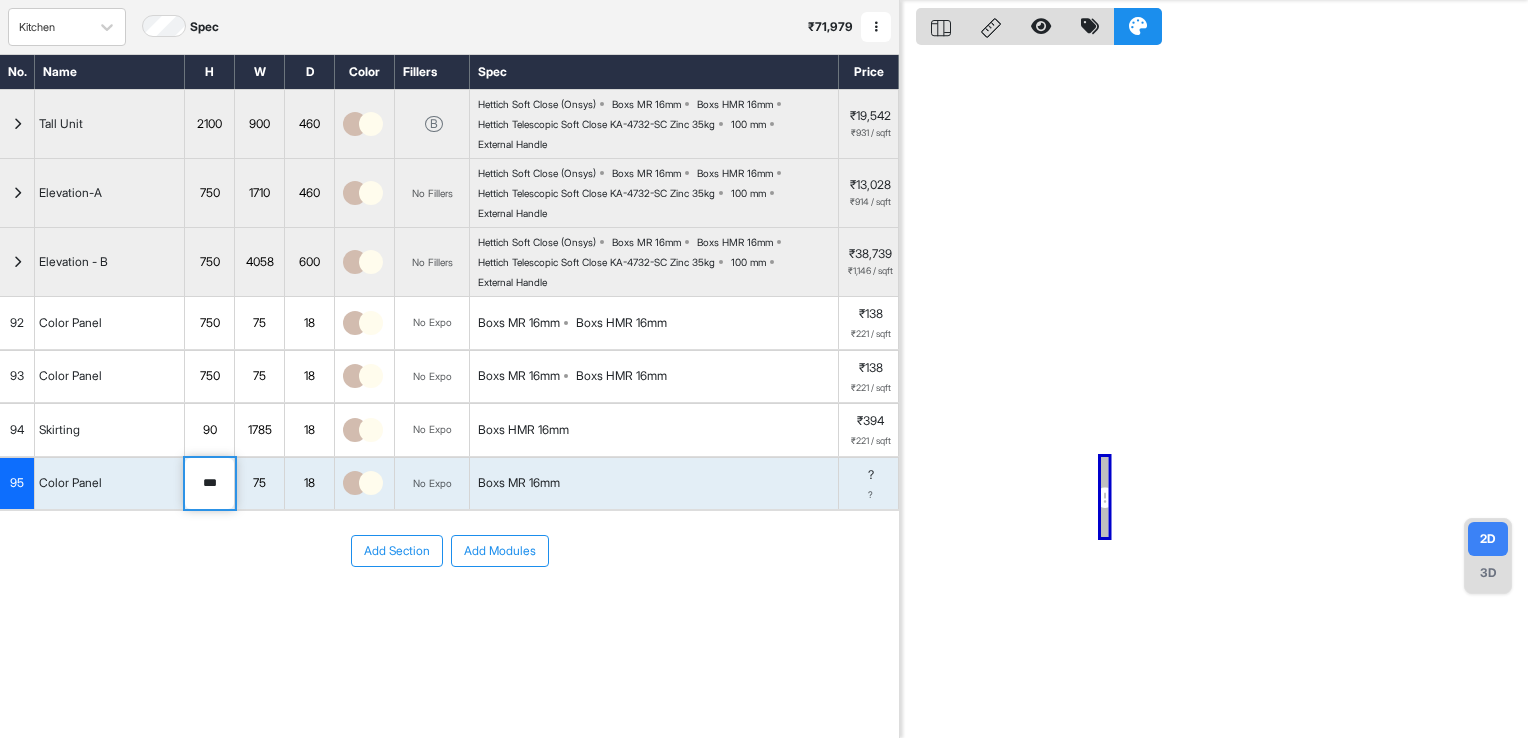 click on "***" at bounding box center [209, 484] 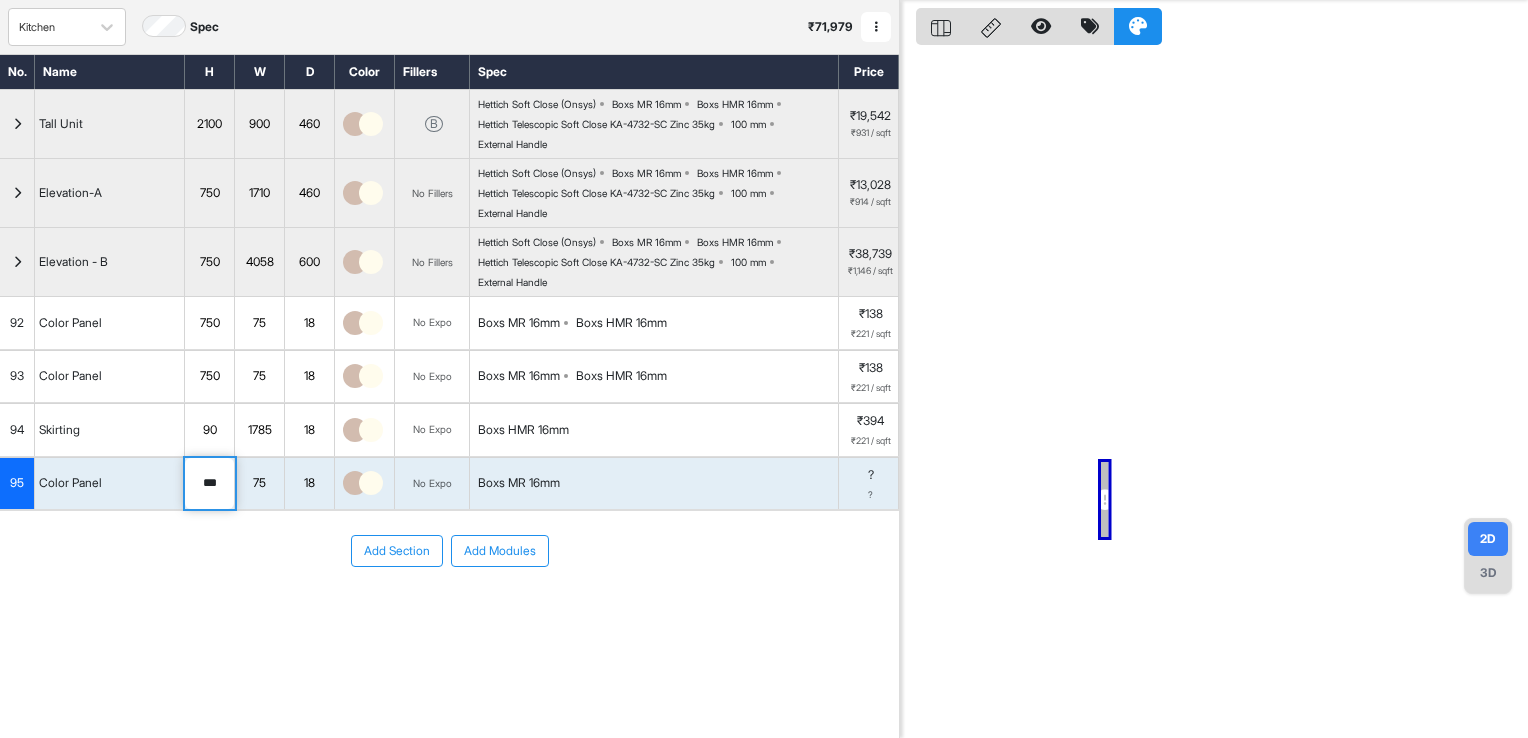 click on "Boxs MR 16mm" at bounding box center (654, 484) 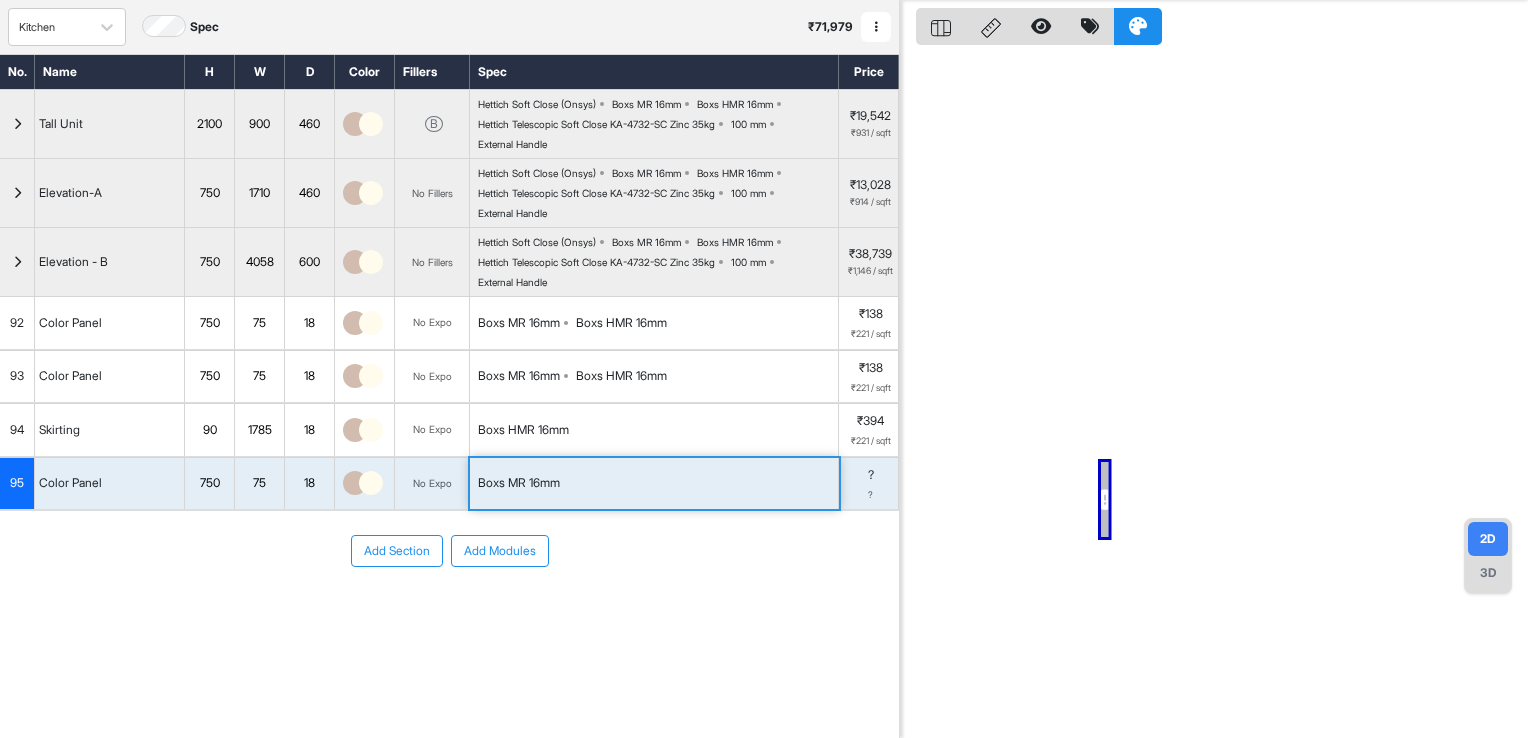 click on "Boxs MR 16mm" at bounding box center [654, 484] 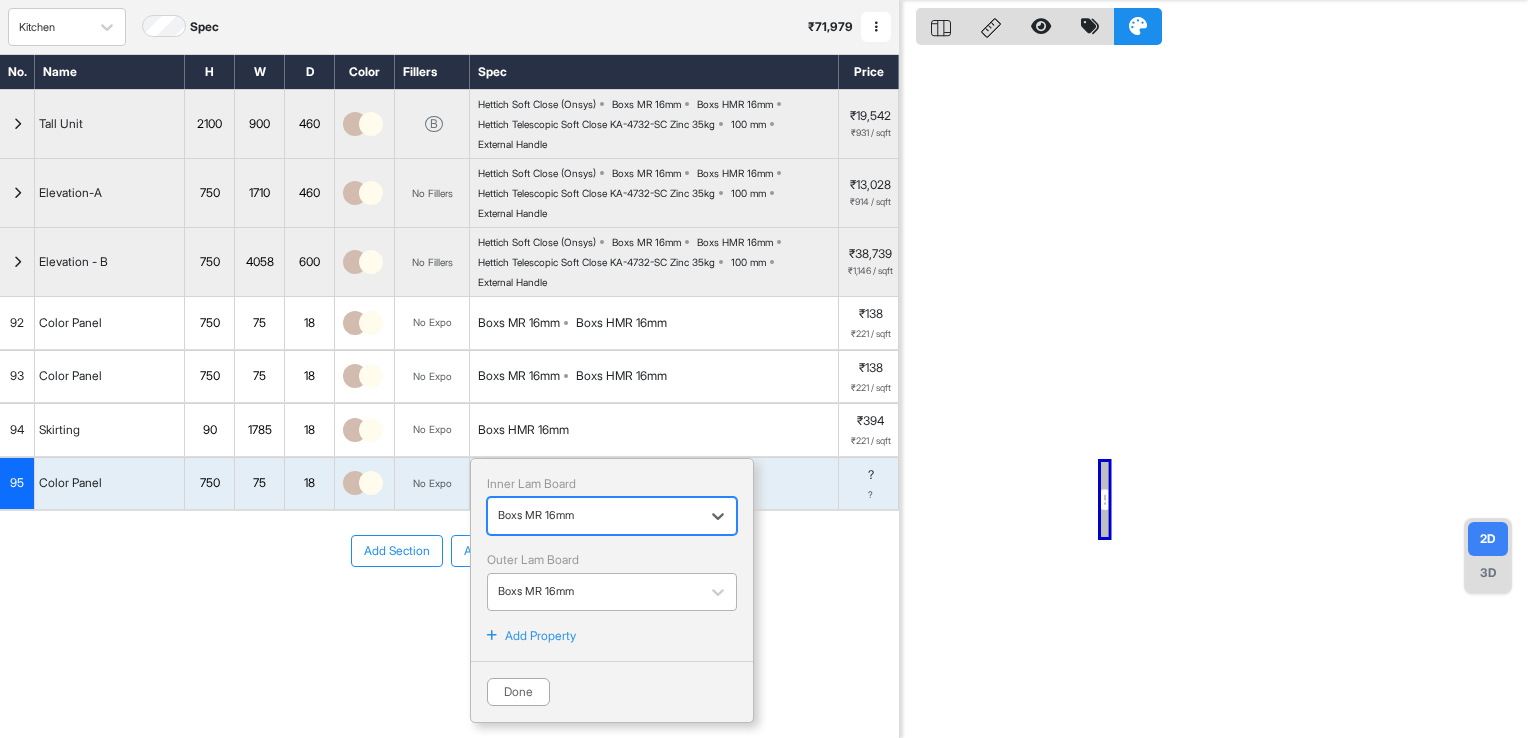 click at bounding box center [594, 592] 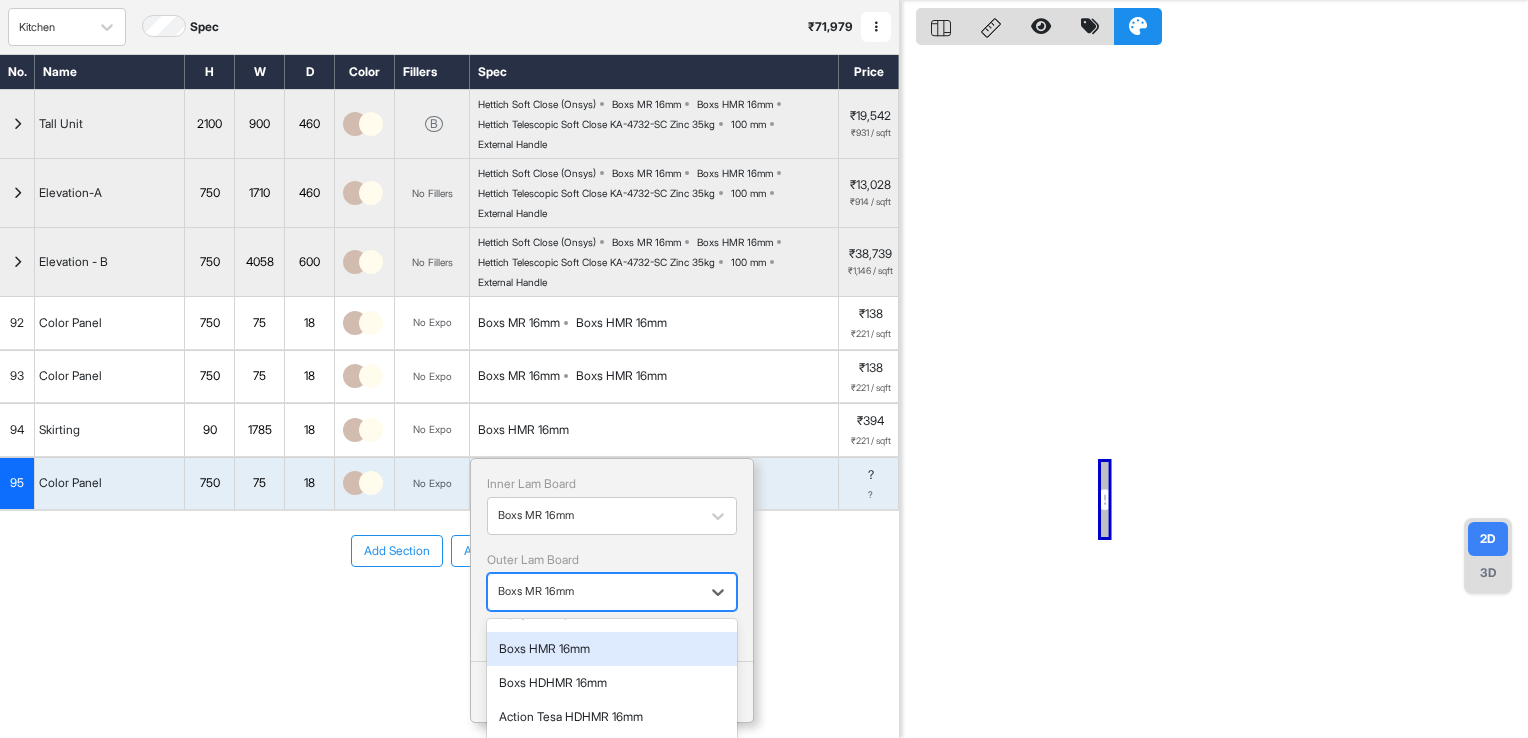 scroll, scrollTop: 100, scrollLeft: 0, axis: vertical 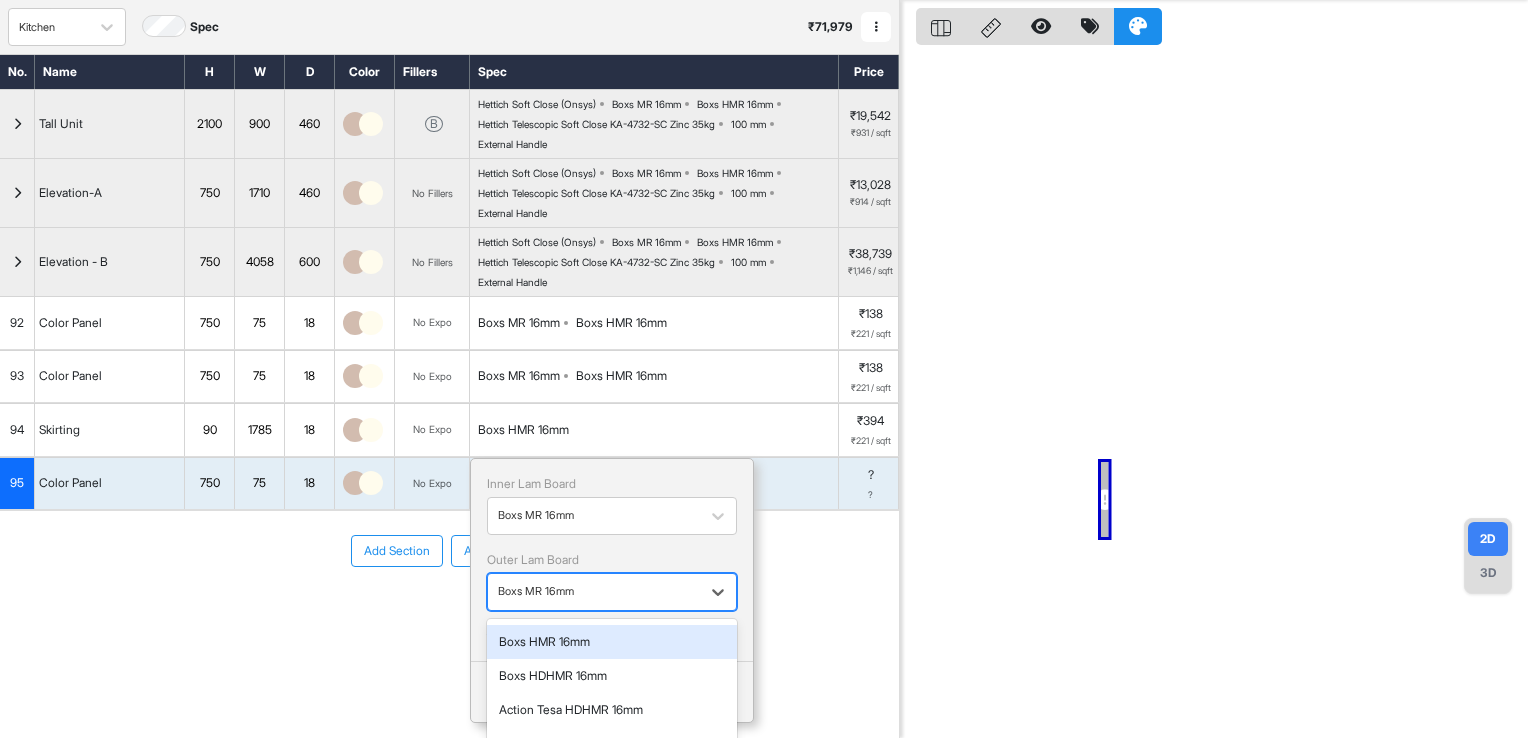 click on "Boxs HMR 16mm" at bounding box center [612, 642] 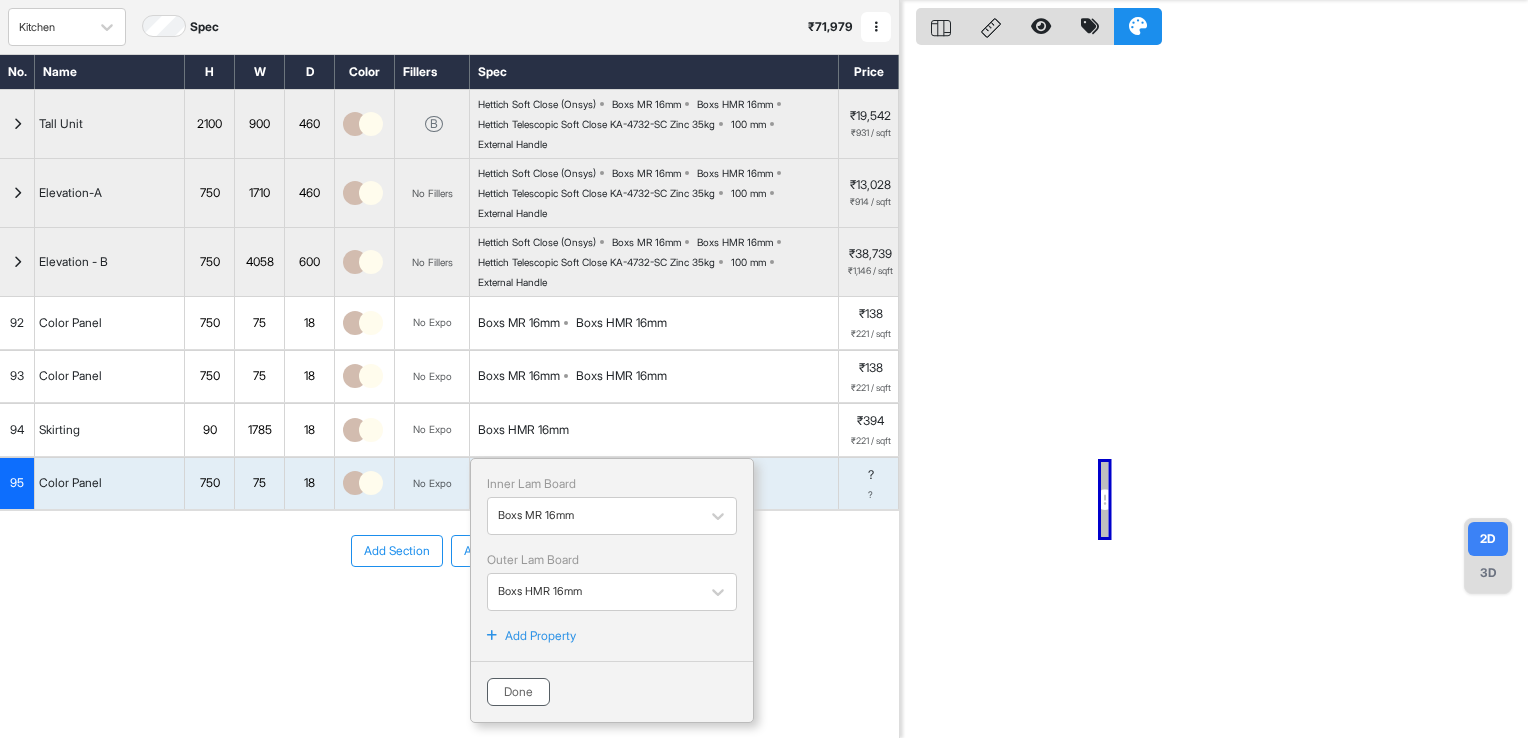 click on "Done" at bounding box center (518, 692) 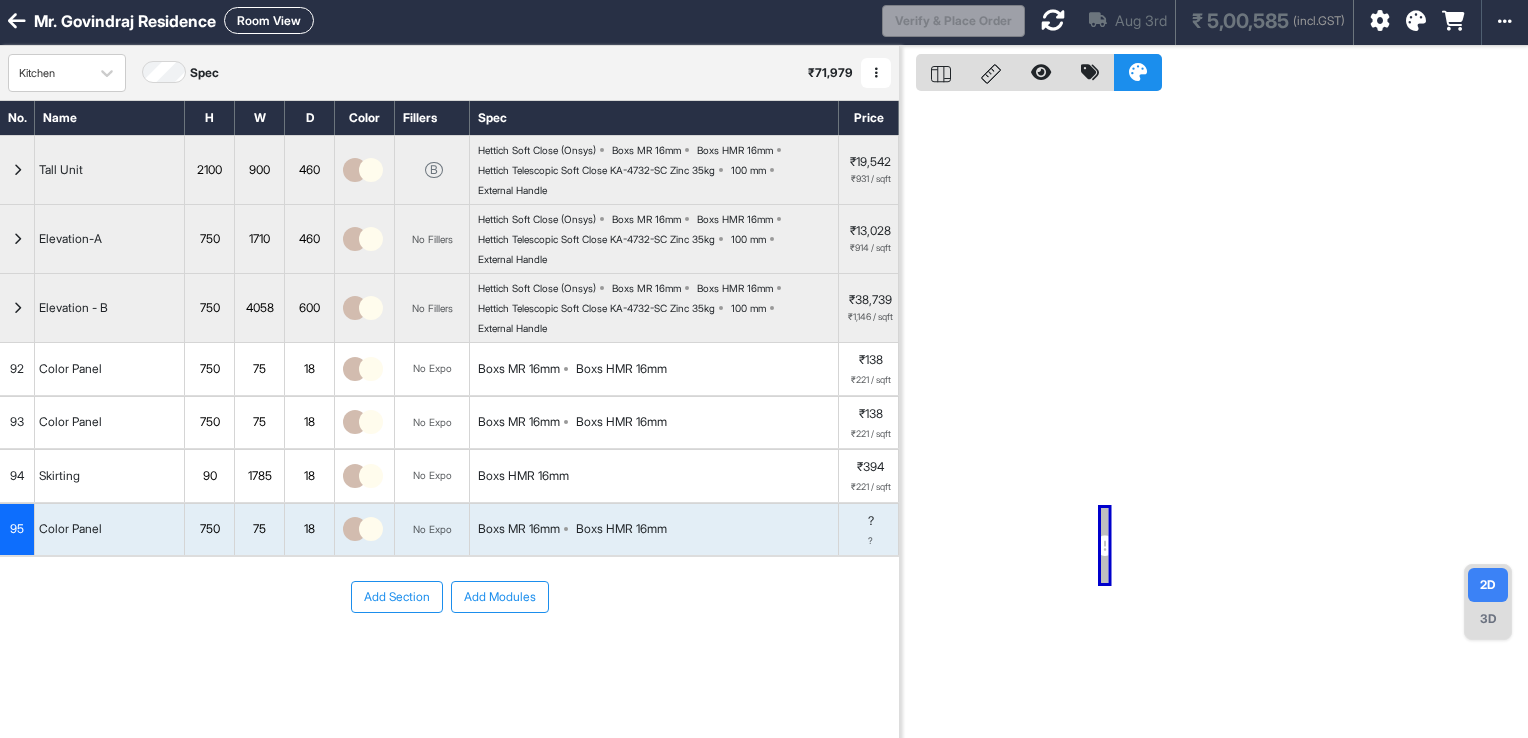 scroll, scrollTop: 0, scrollLeft: 0, axis: both 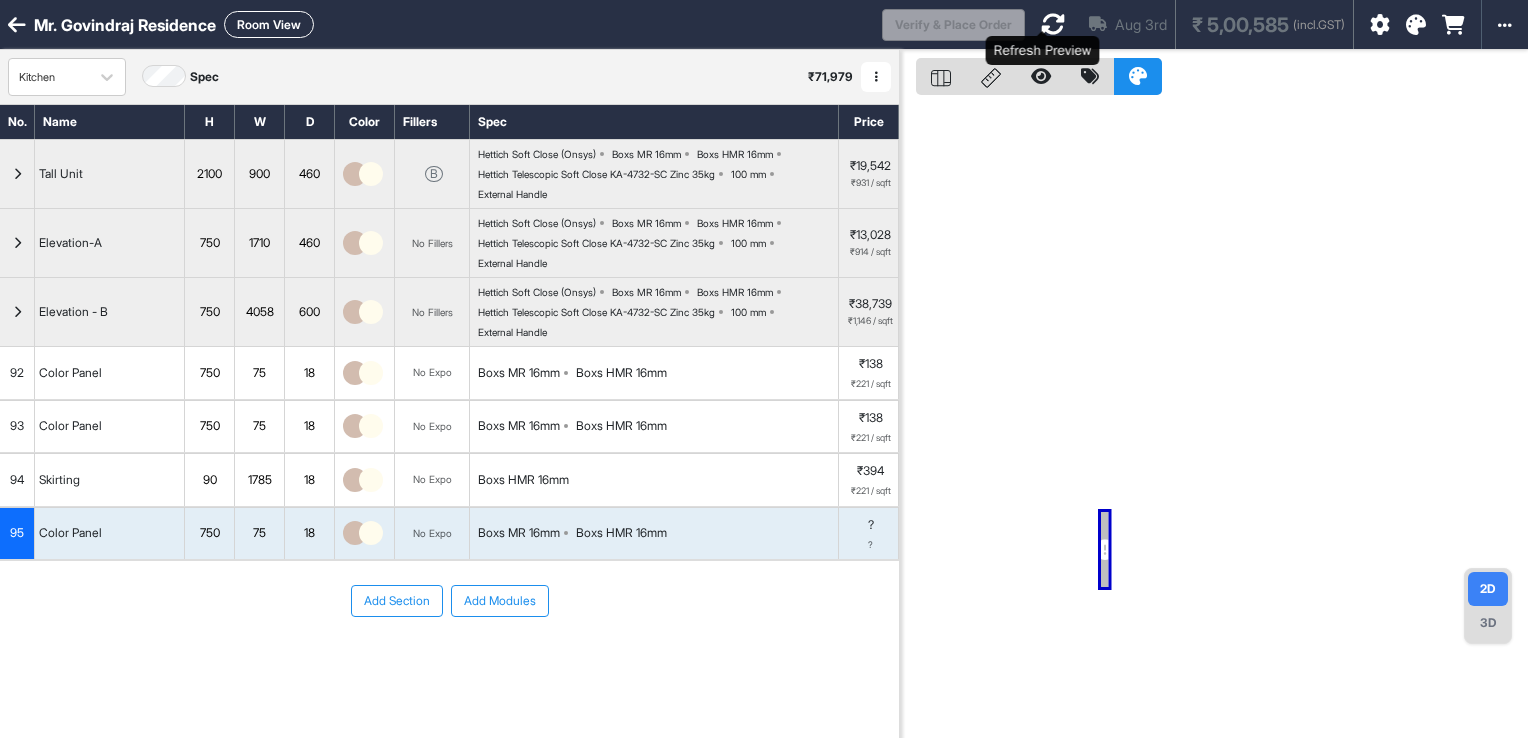 click at bounding box center [1053, 24] 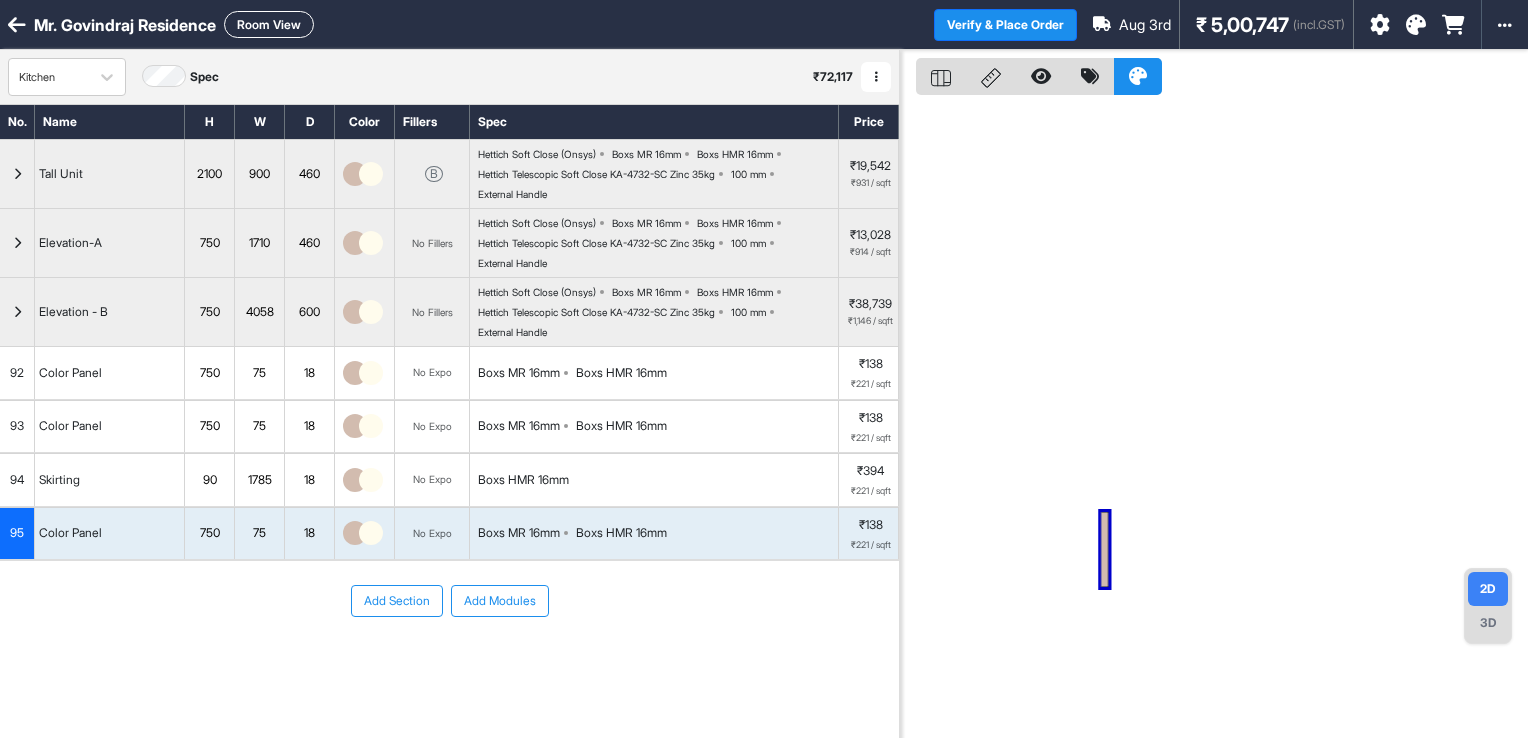 click on "Add Modules" at bounding box center [500, 601] 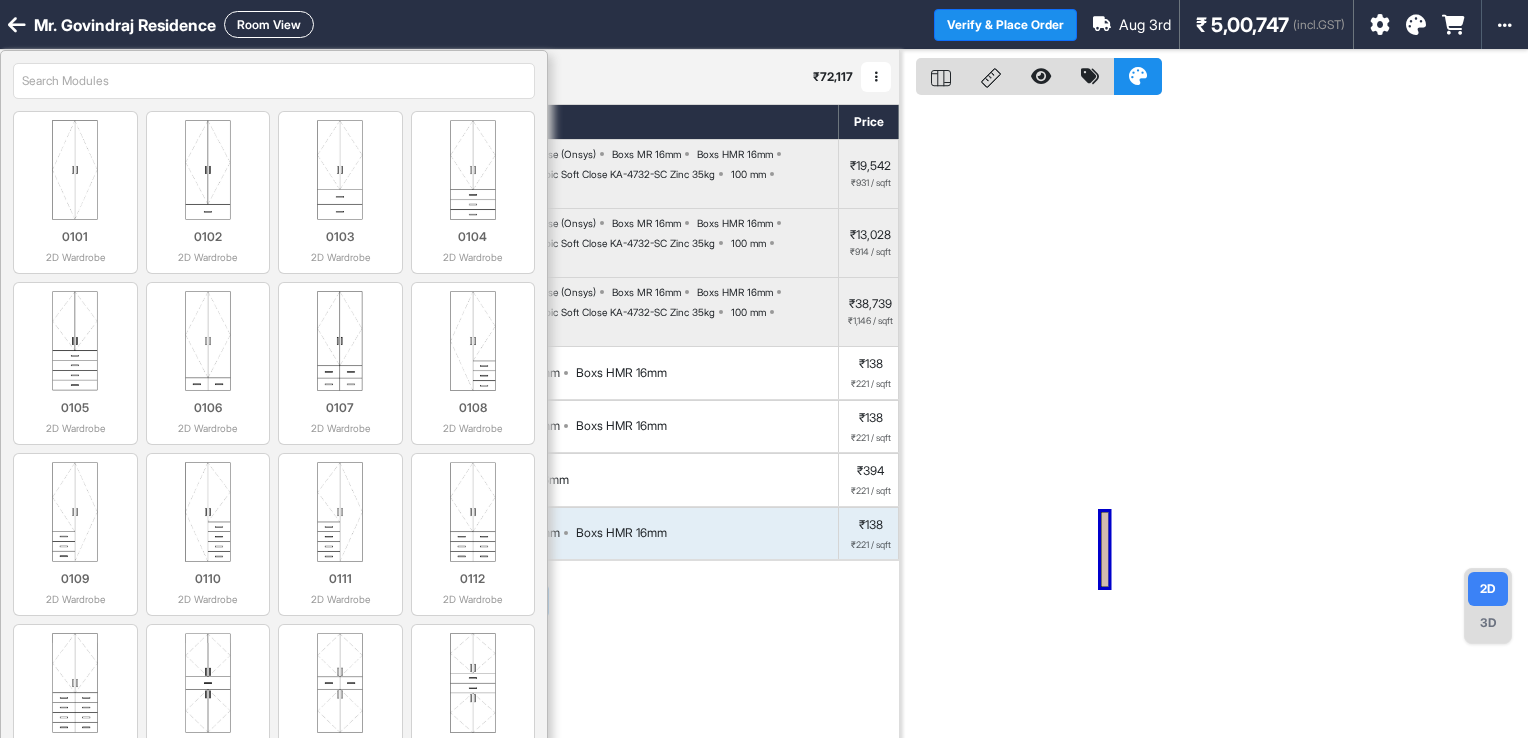 click at bounding box center [274, 81] 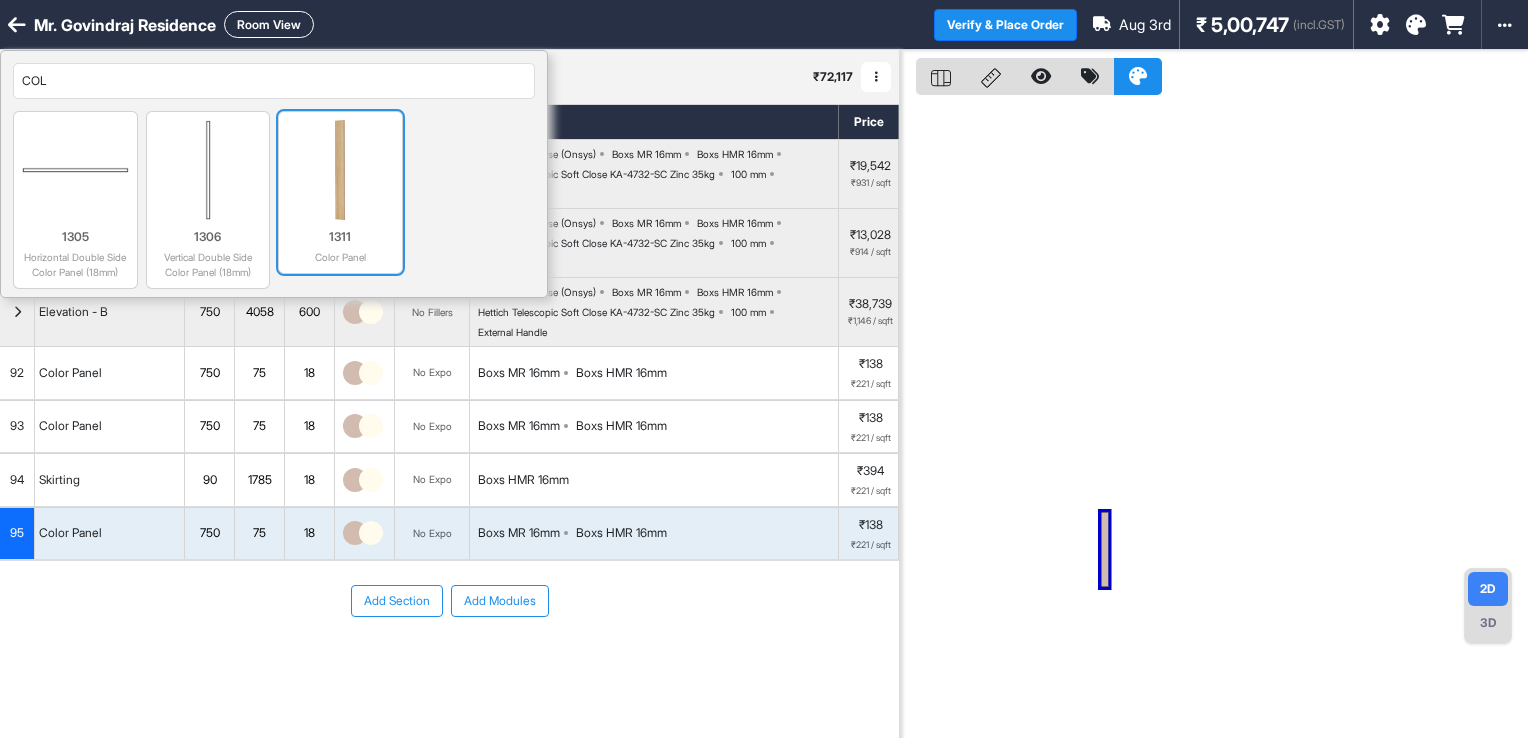 type on "COL" 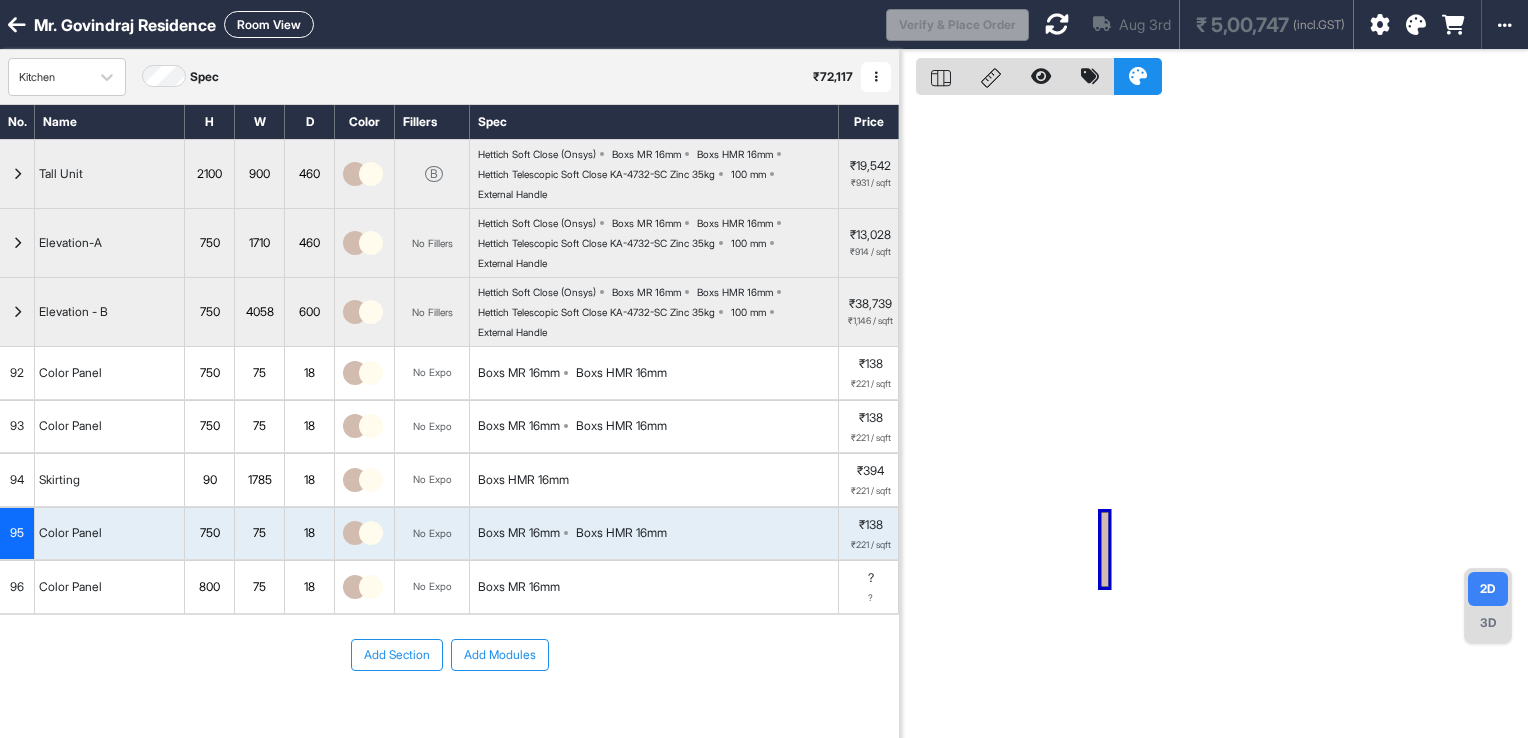 click on "800" at bounding box center (209, 587) 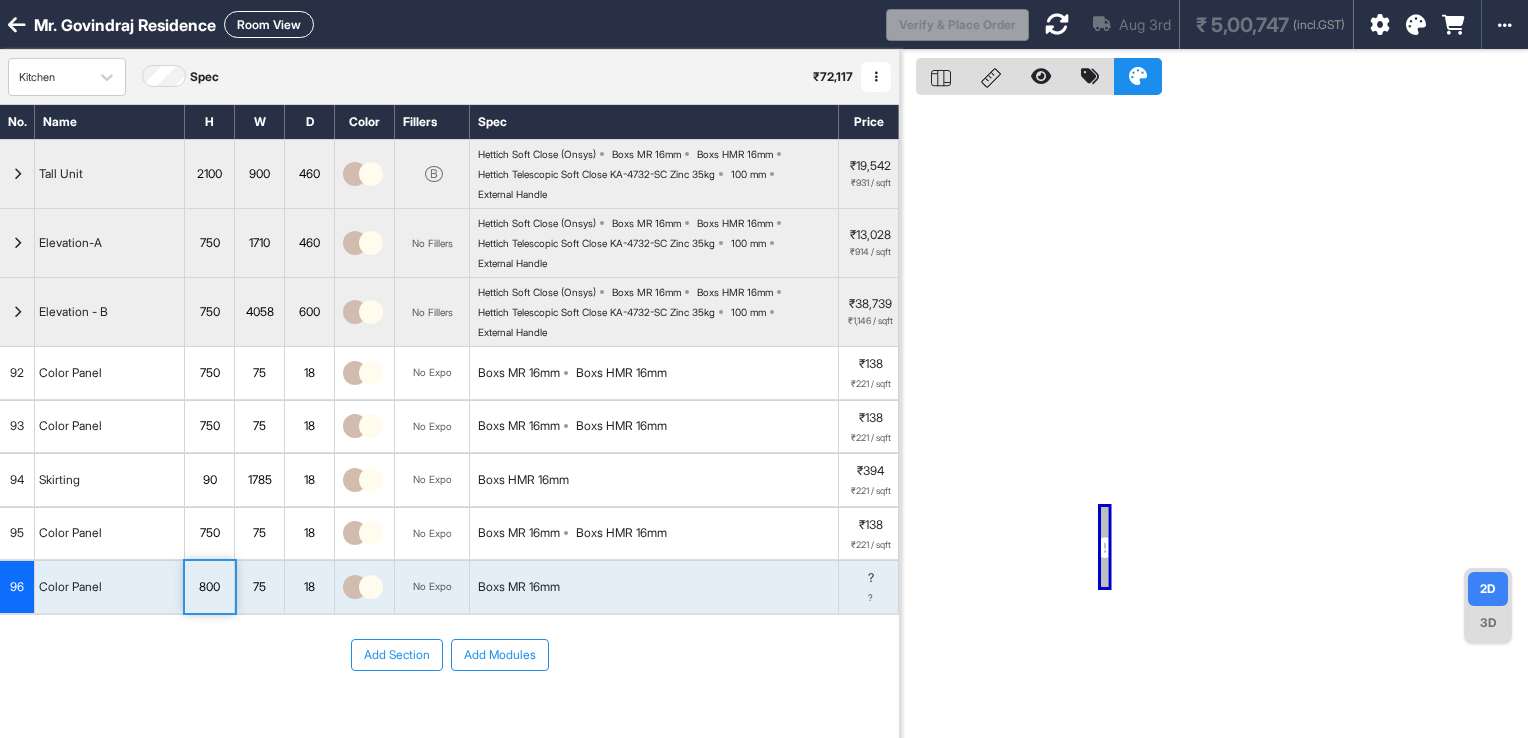 click on "800" at bounding box center [209, 587] 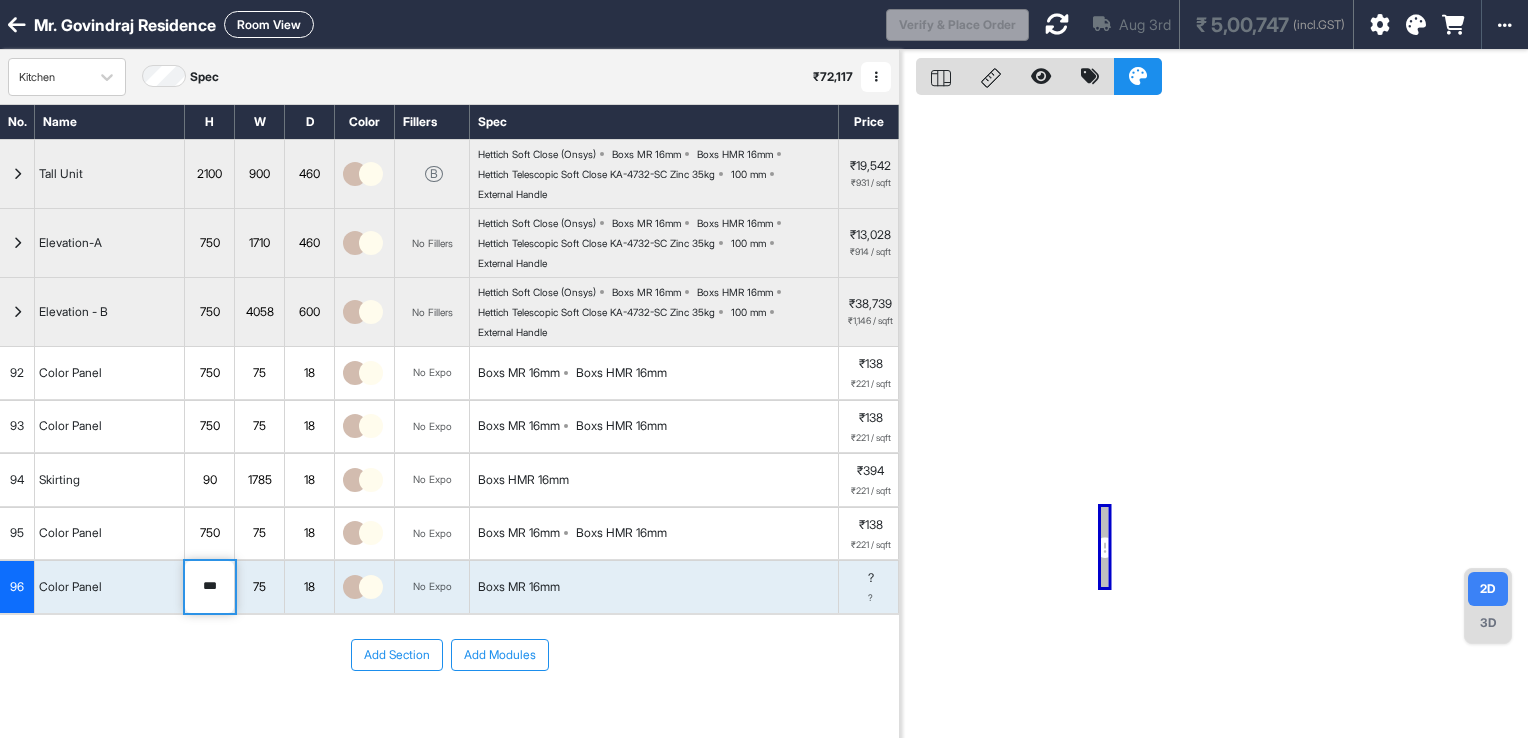drag, startPoint x: 223, startPoint y: 582, endPoint x: 176, endPoint y: 589, distance: 47.518417 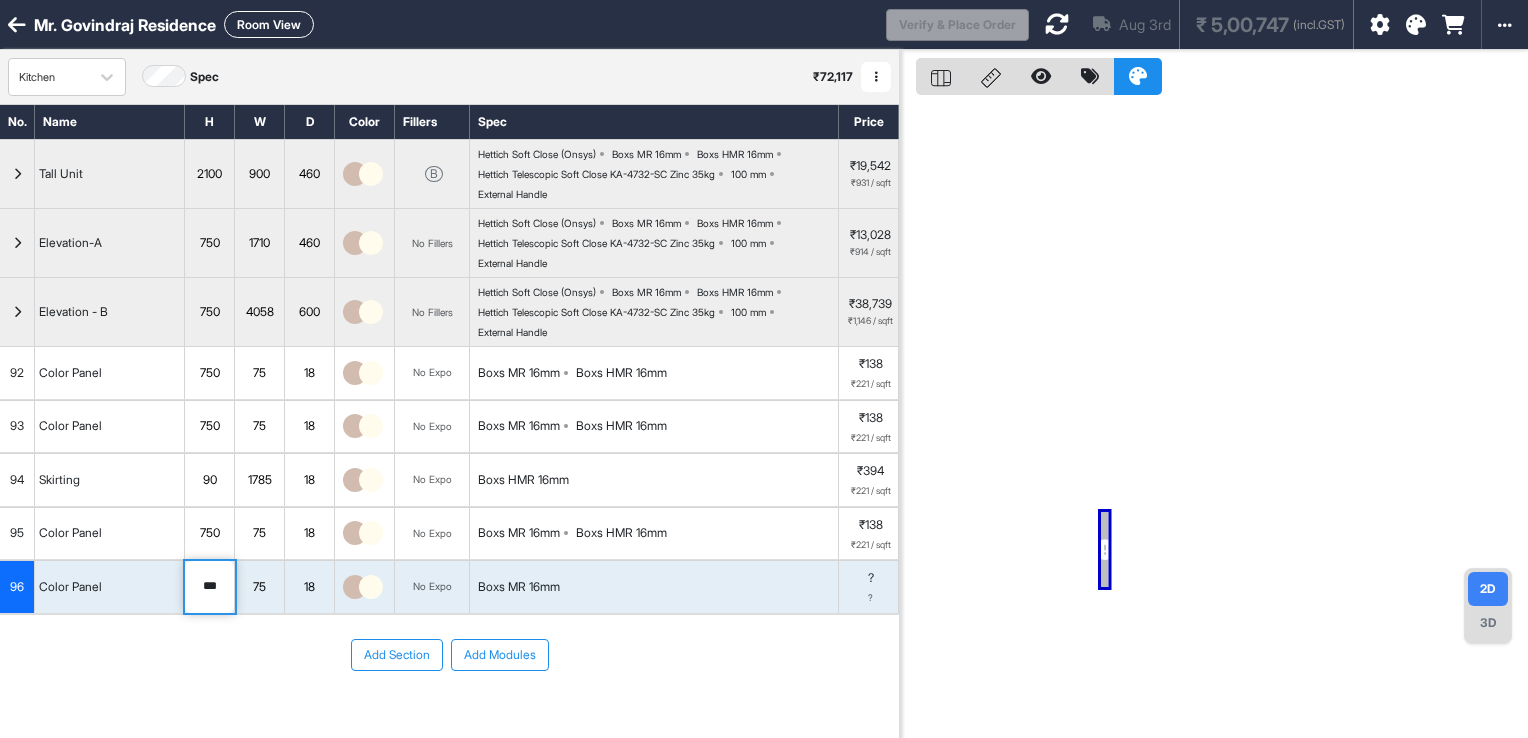 click on "Boxs MR 16mm" at bounding box center (654, 587) 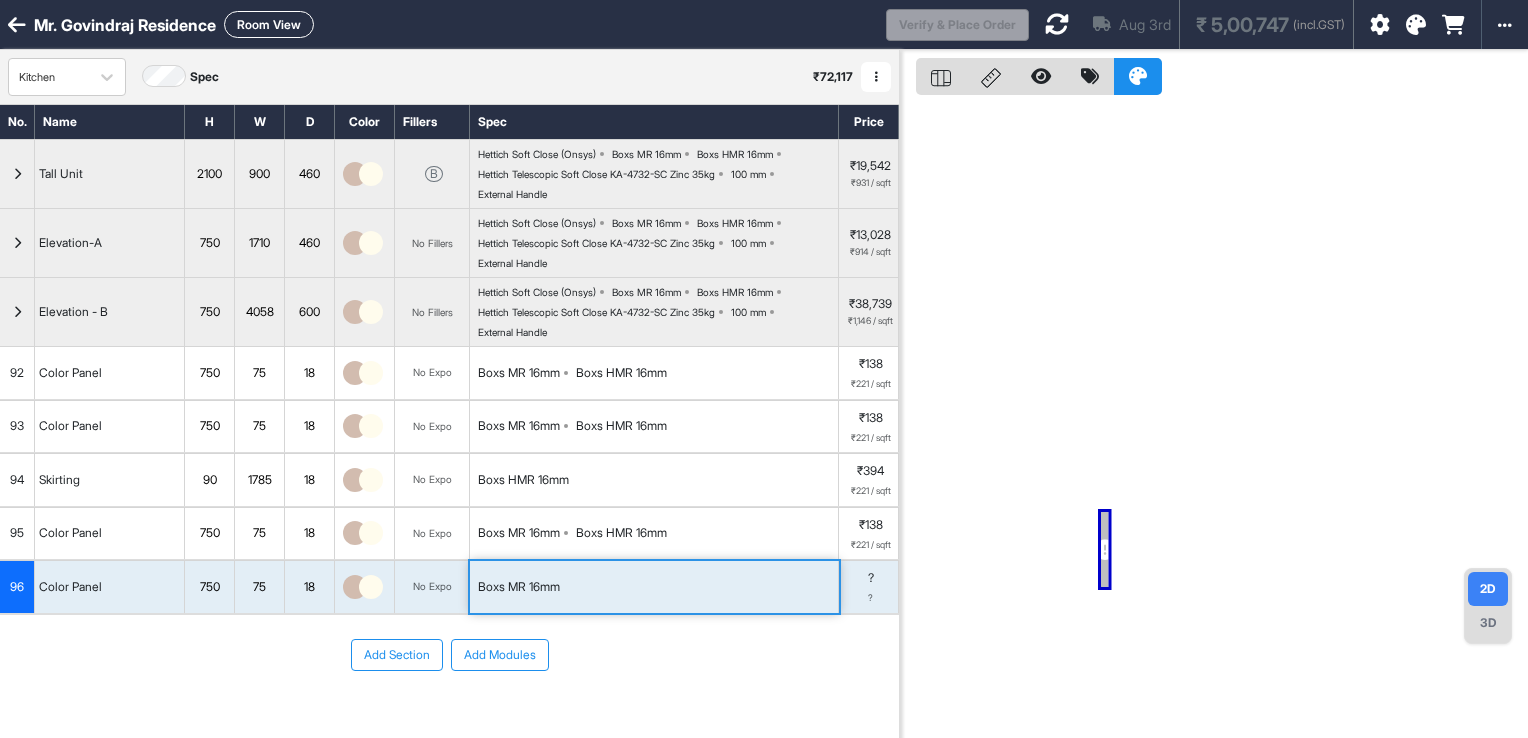 click on "Boxs MR 16mm" at bounding box center [654, 587] 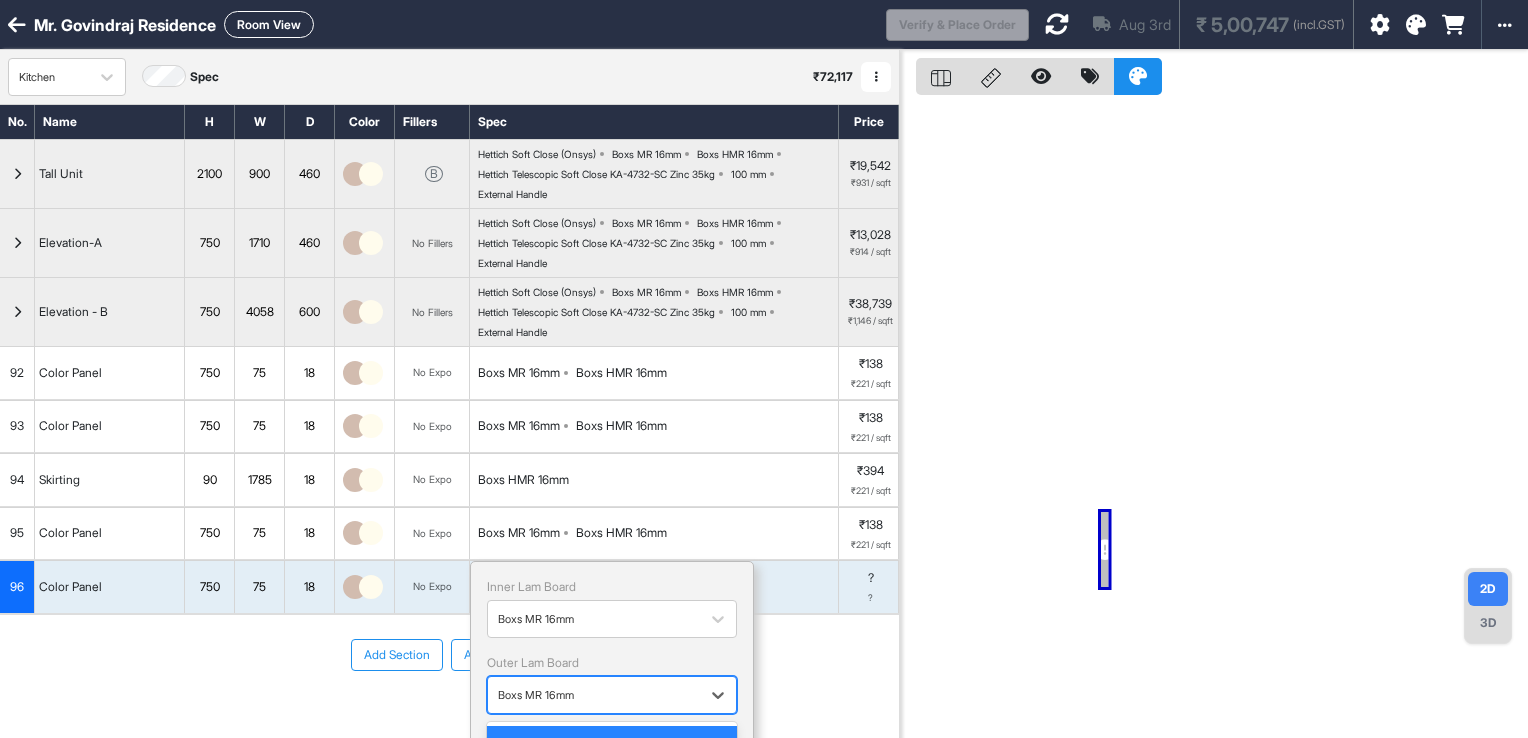 click at bounding box center (594, 695) 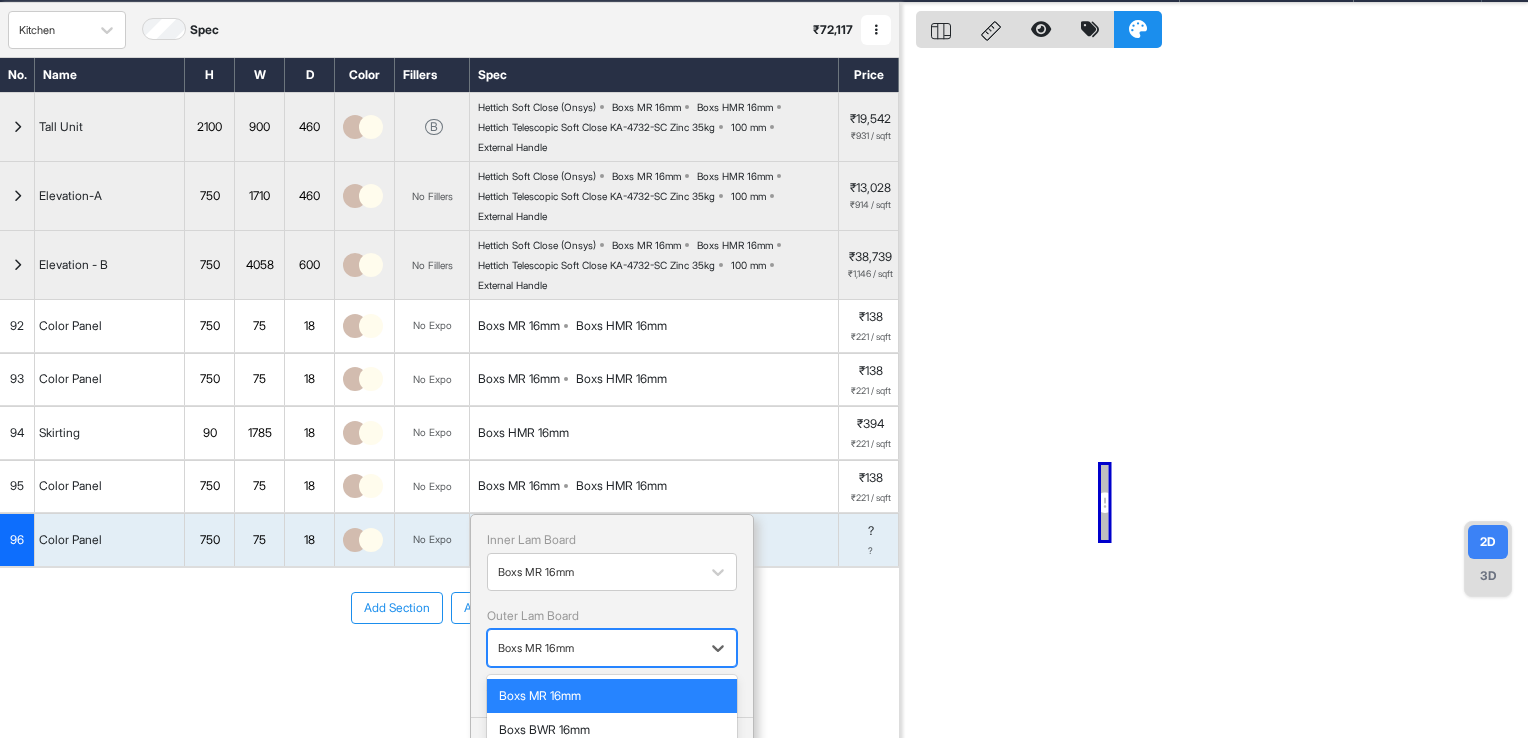 scroll, scrollTop: 280, scrollLeft: 0, axis: vertical 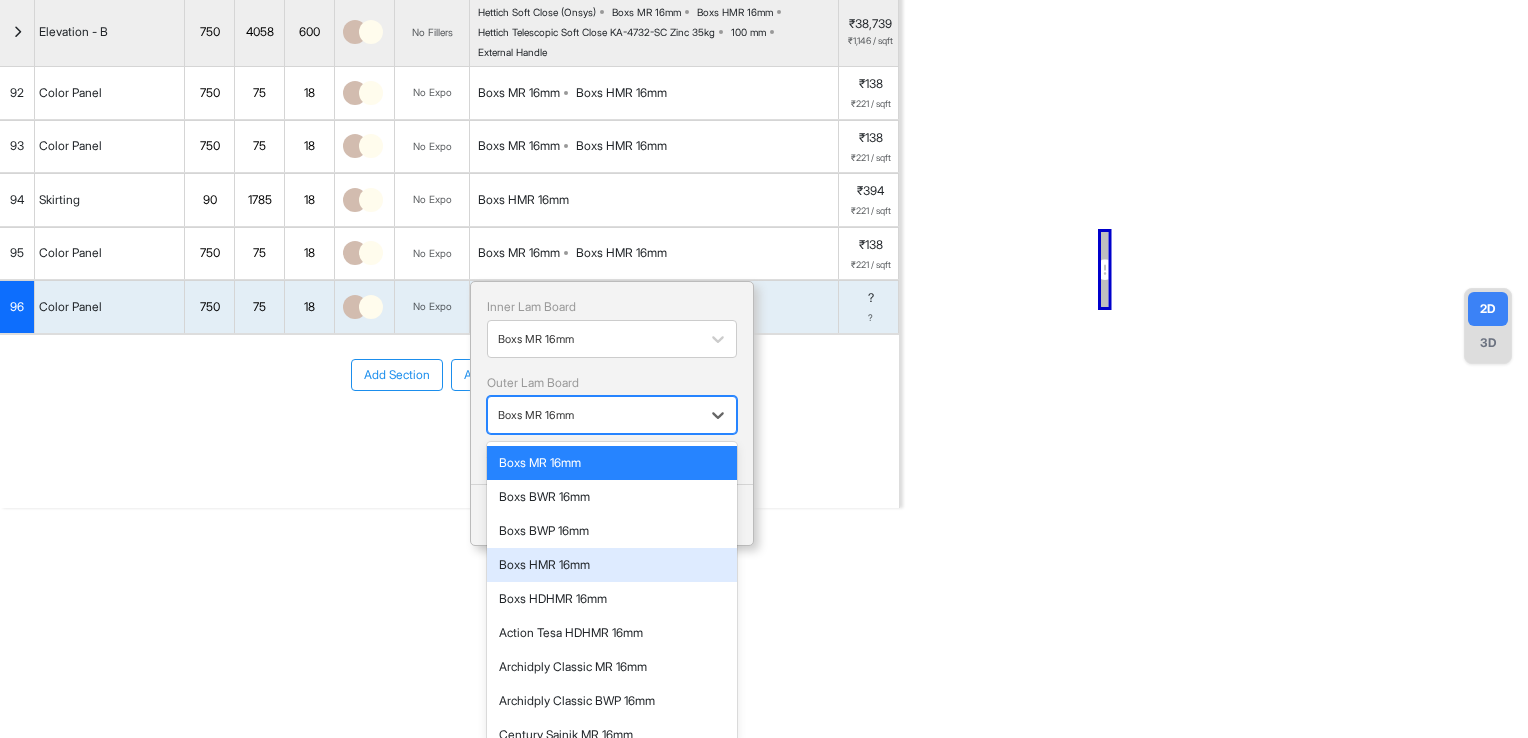 click on "Boxs HMR 16mm" at bounding box center (612, 565) 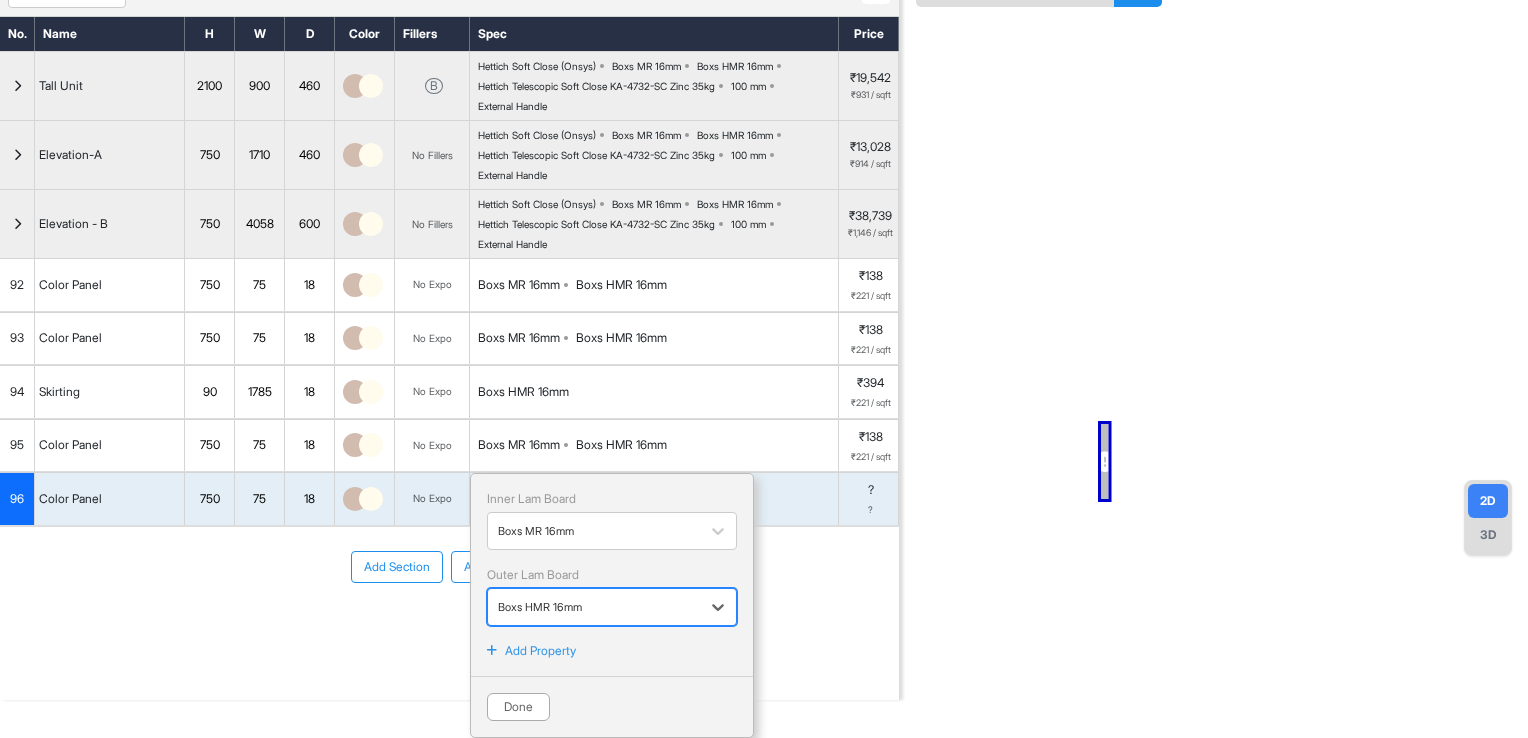 scroll, scrollTop: 84, scrollLeft: 0, axis: vertical 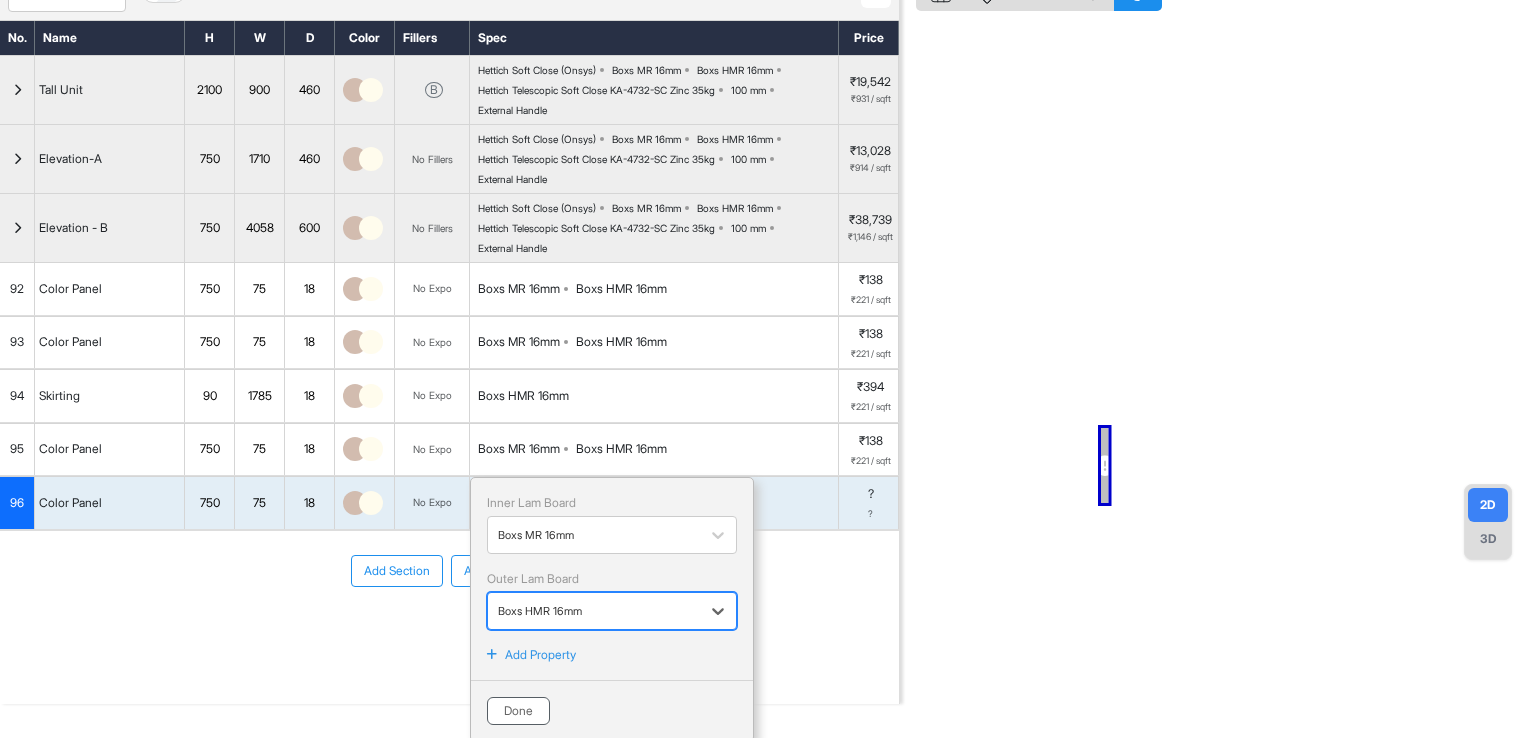 click on "Done" at bounding box center (518, 711) 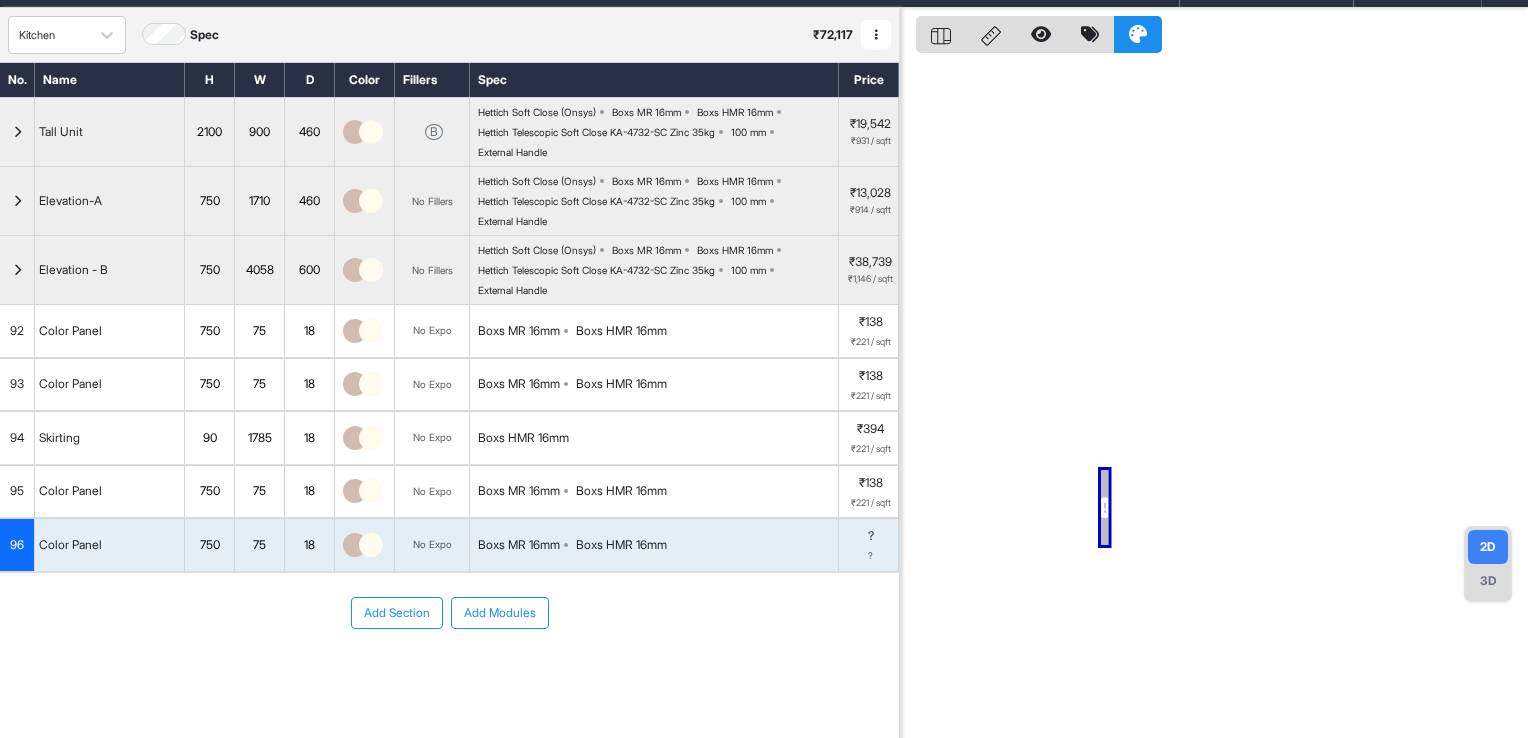 scroll, scrollTop: 0, scrollLeft: 0, axis: both 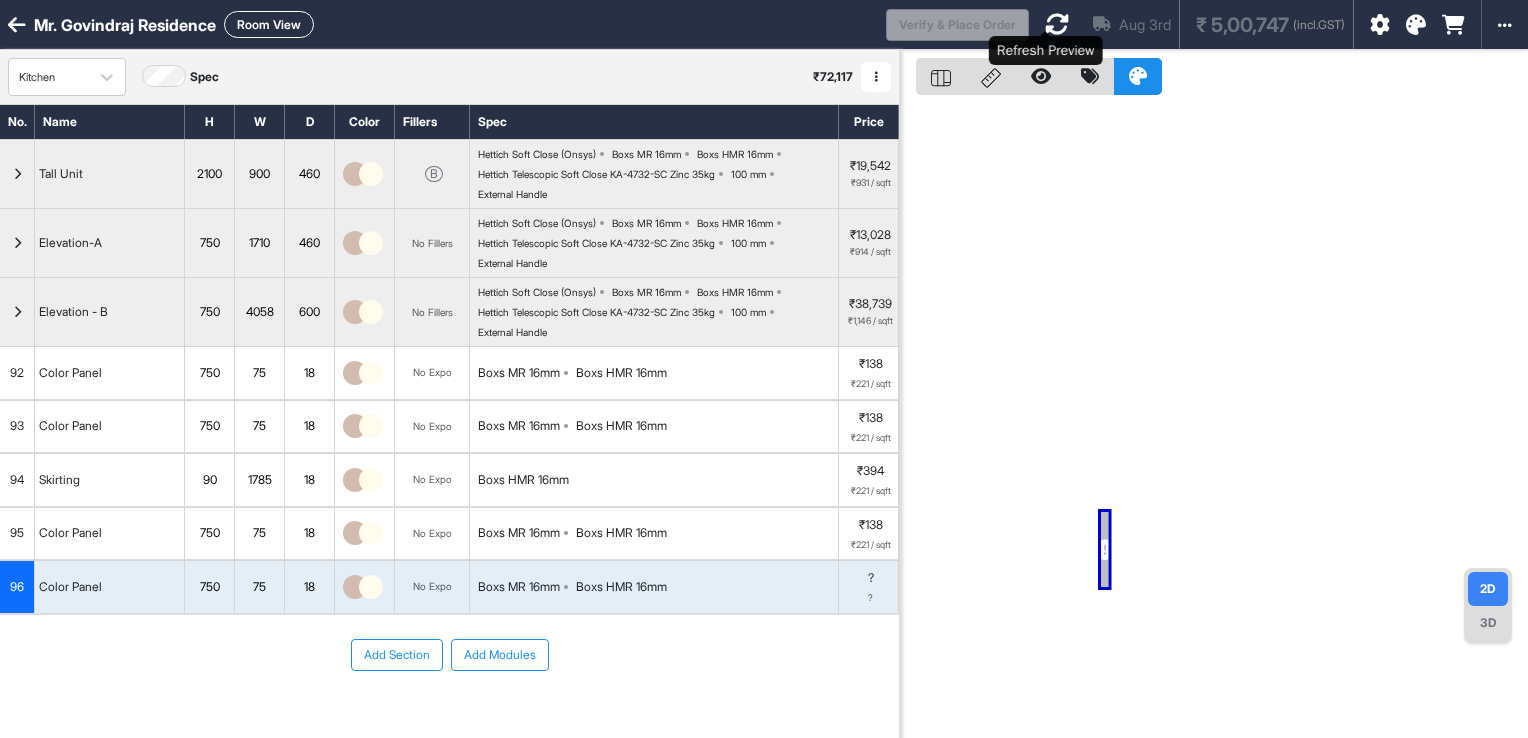 click at bounding box center [1057, 24] 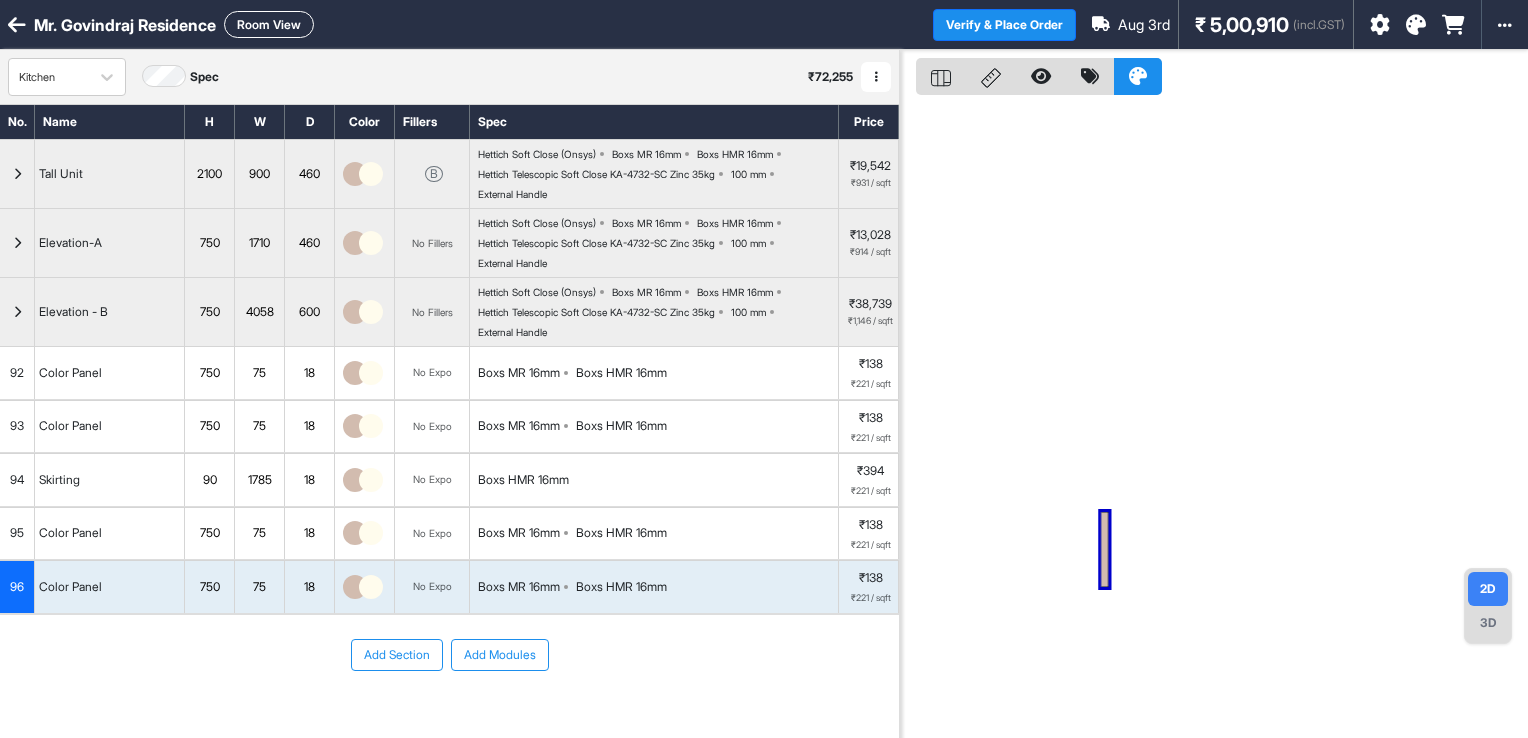 click on "Add Modules" at bounding box center (500, 655) 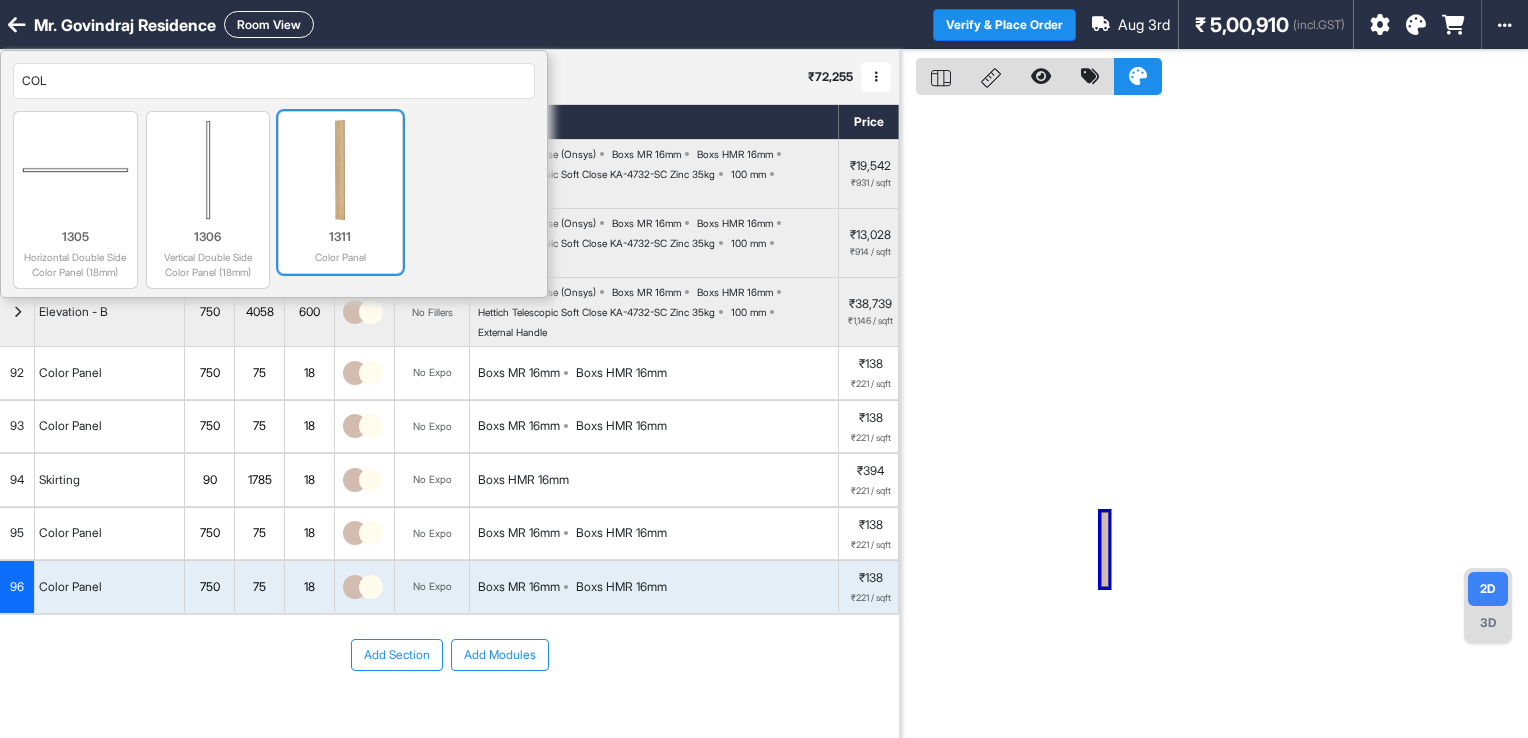 type on "COL" 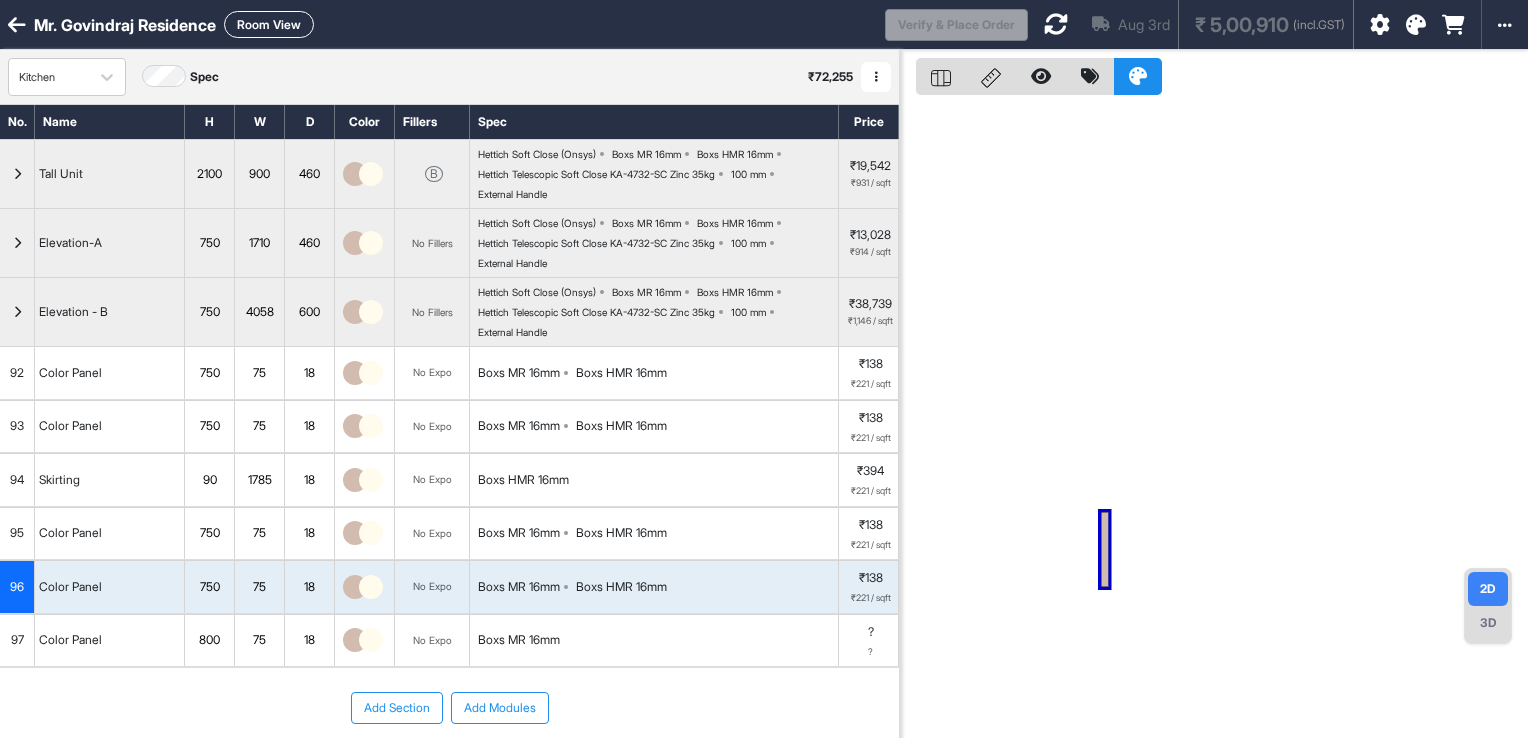 click on "800" at bounding box center (209, 640) 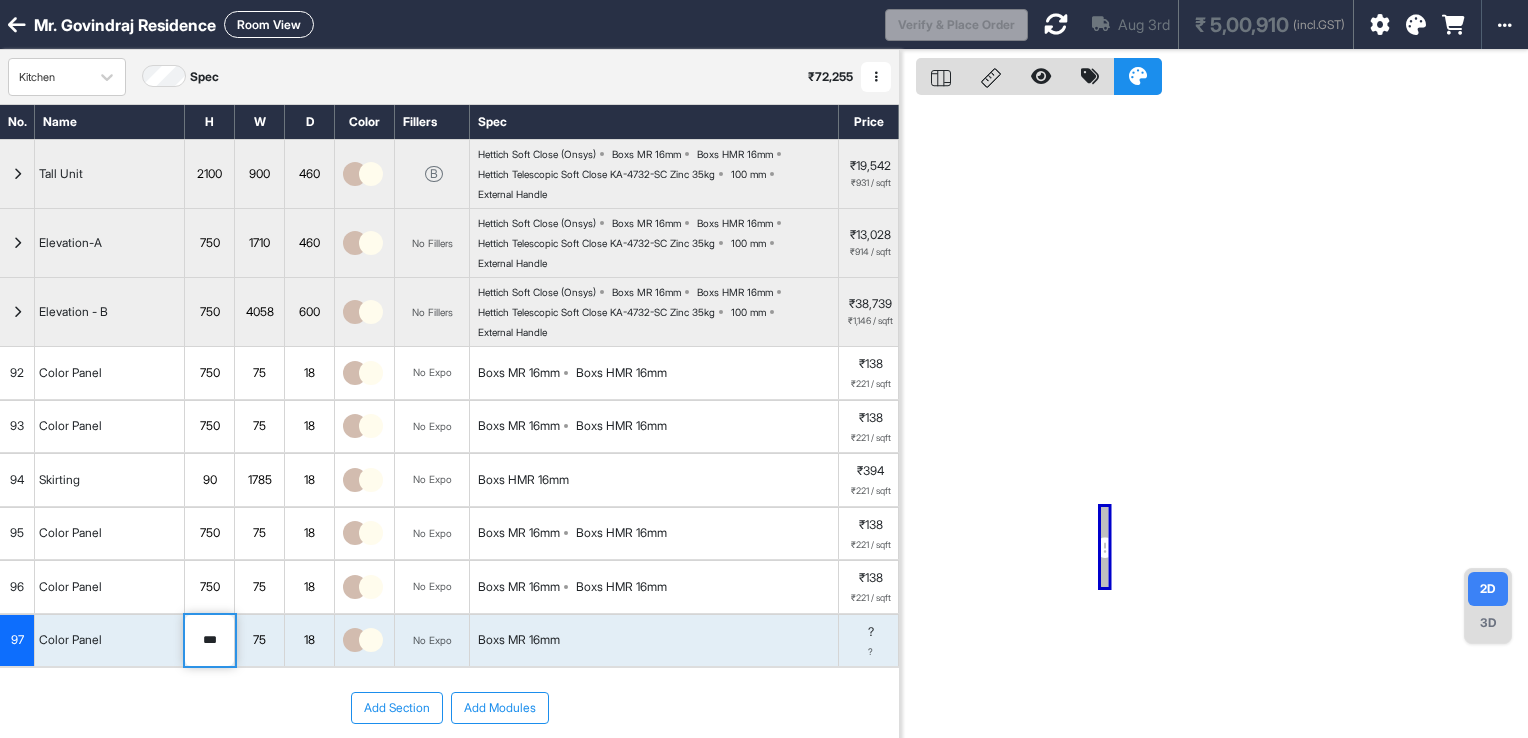 drag, startPoint x: 224, startPoint y: 642, endPoint x: 196, endPoint y: 652, distance: 29.732138 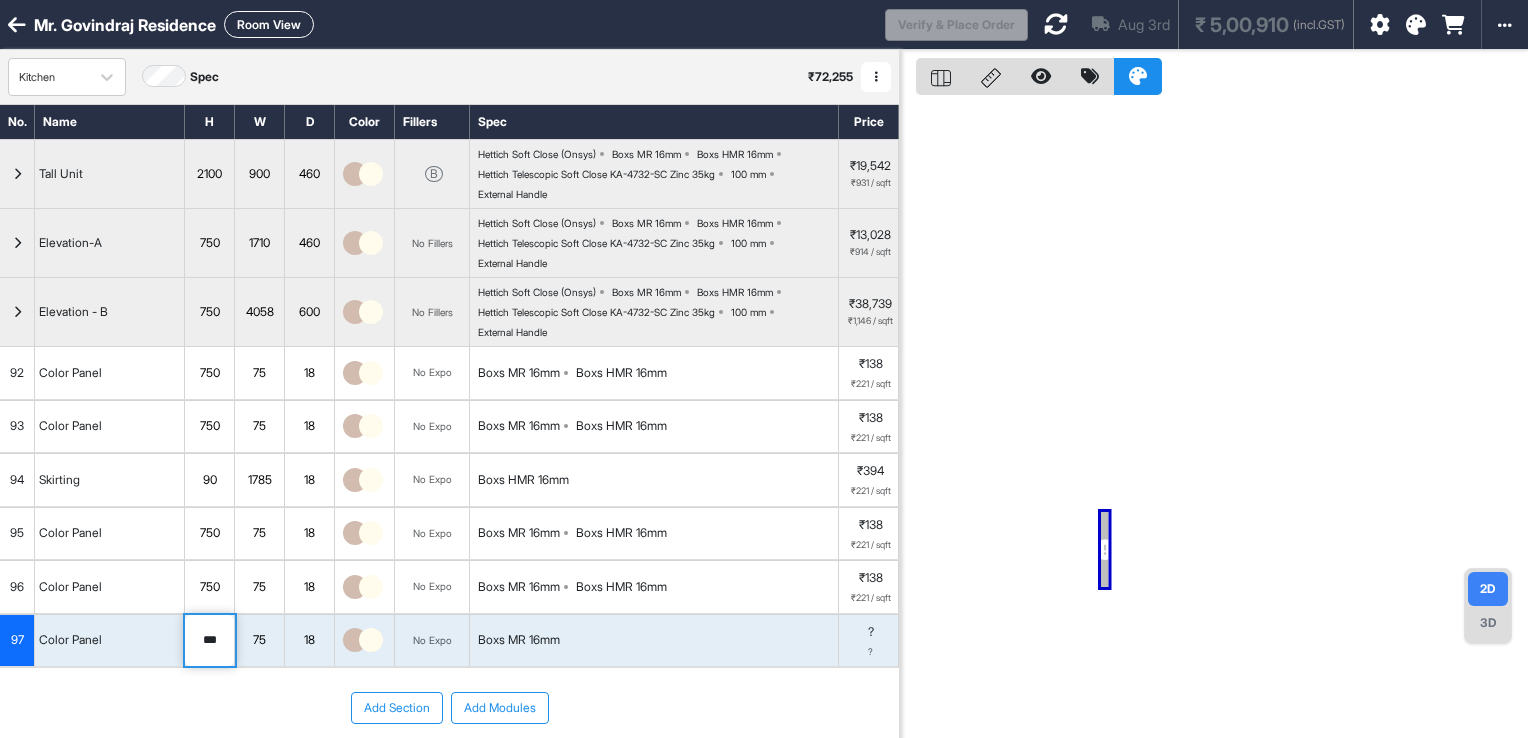 click on "Boxs MR 16mm" at bounding box center [654, 641] 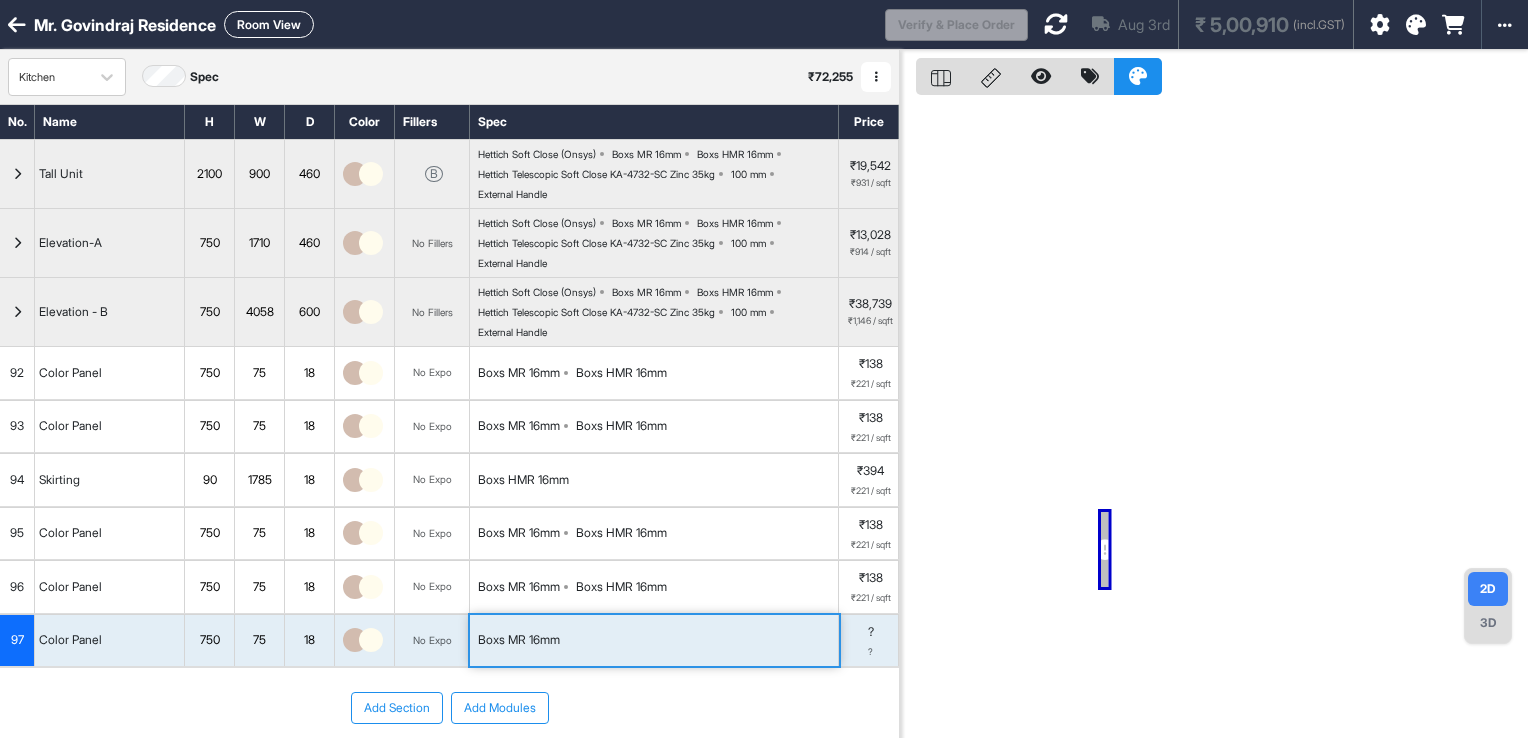 click on "Boxs MR 16mm" at bounding box center [654, 641] 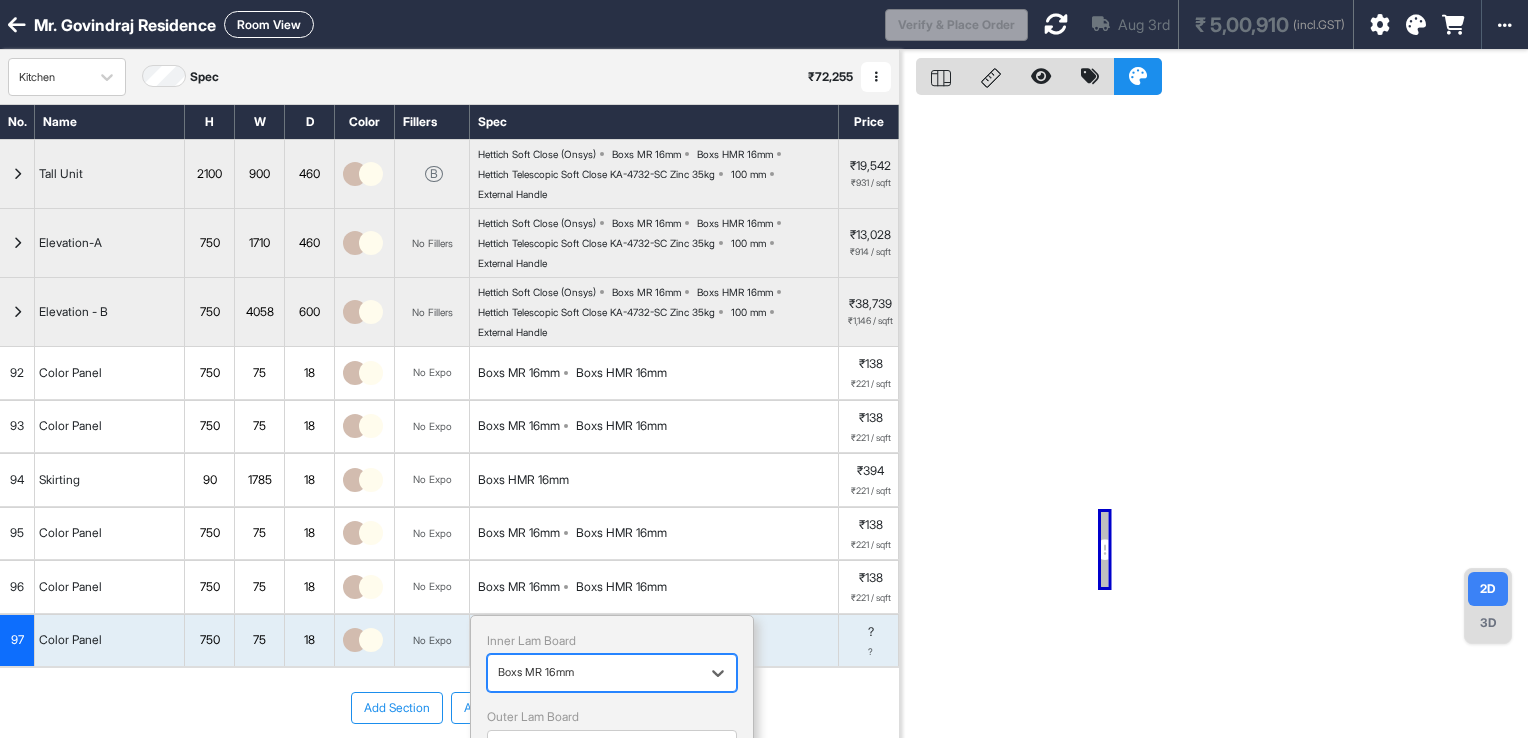 click on "Inner Lam Board" at bounding box center [612, 641] 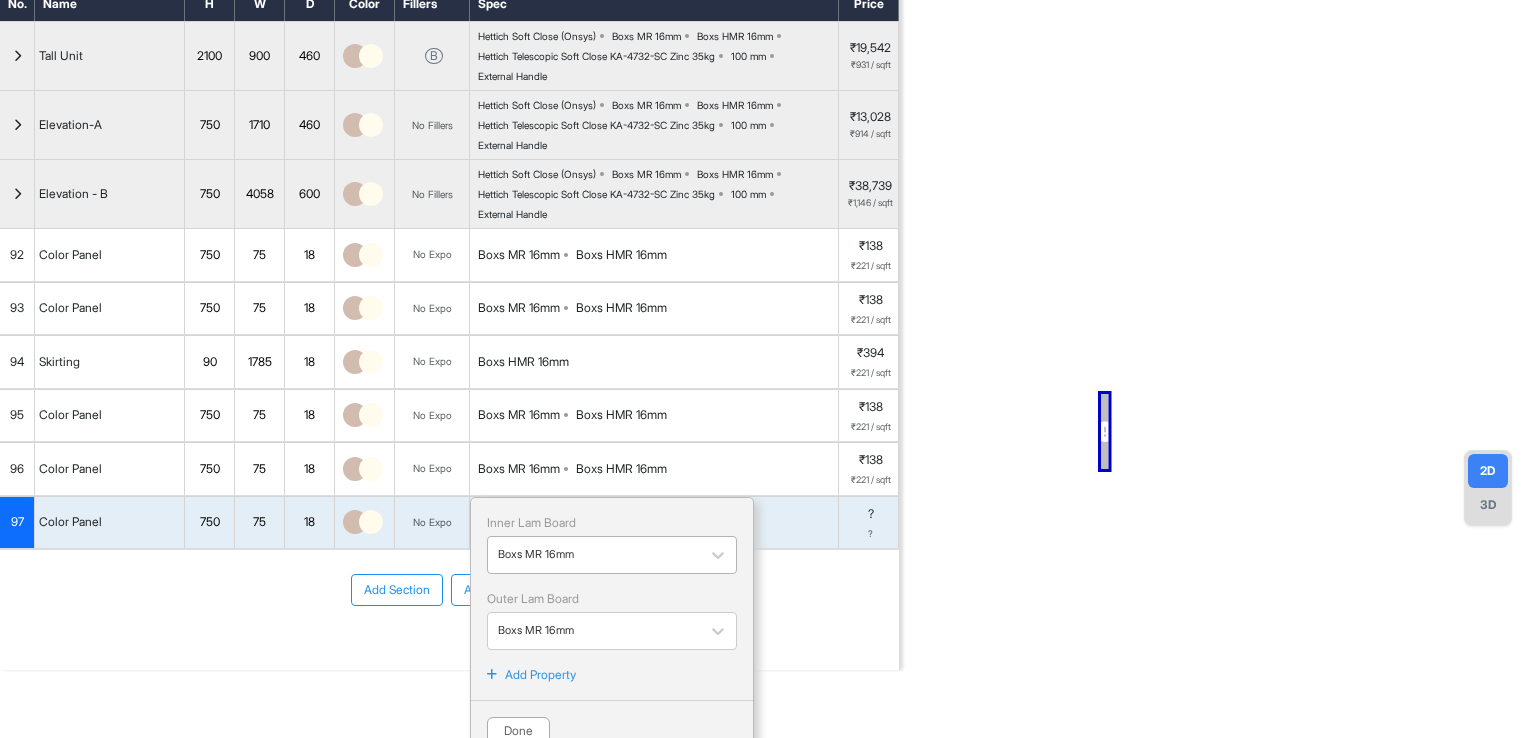 scroll, scrollTop: 136, scrollLeft: 0, axis: vertical 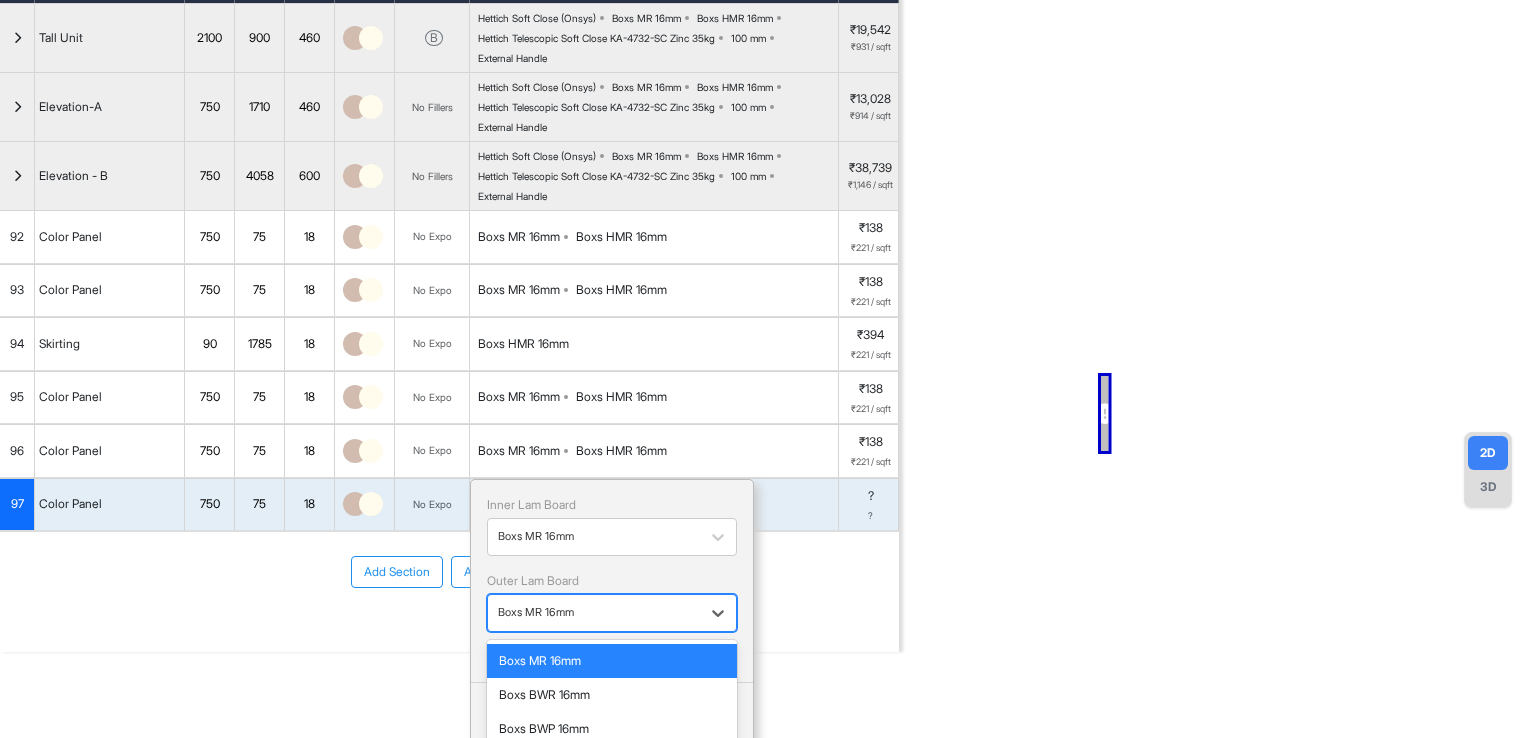 click at bounding box center (594, 613) 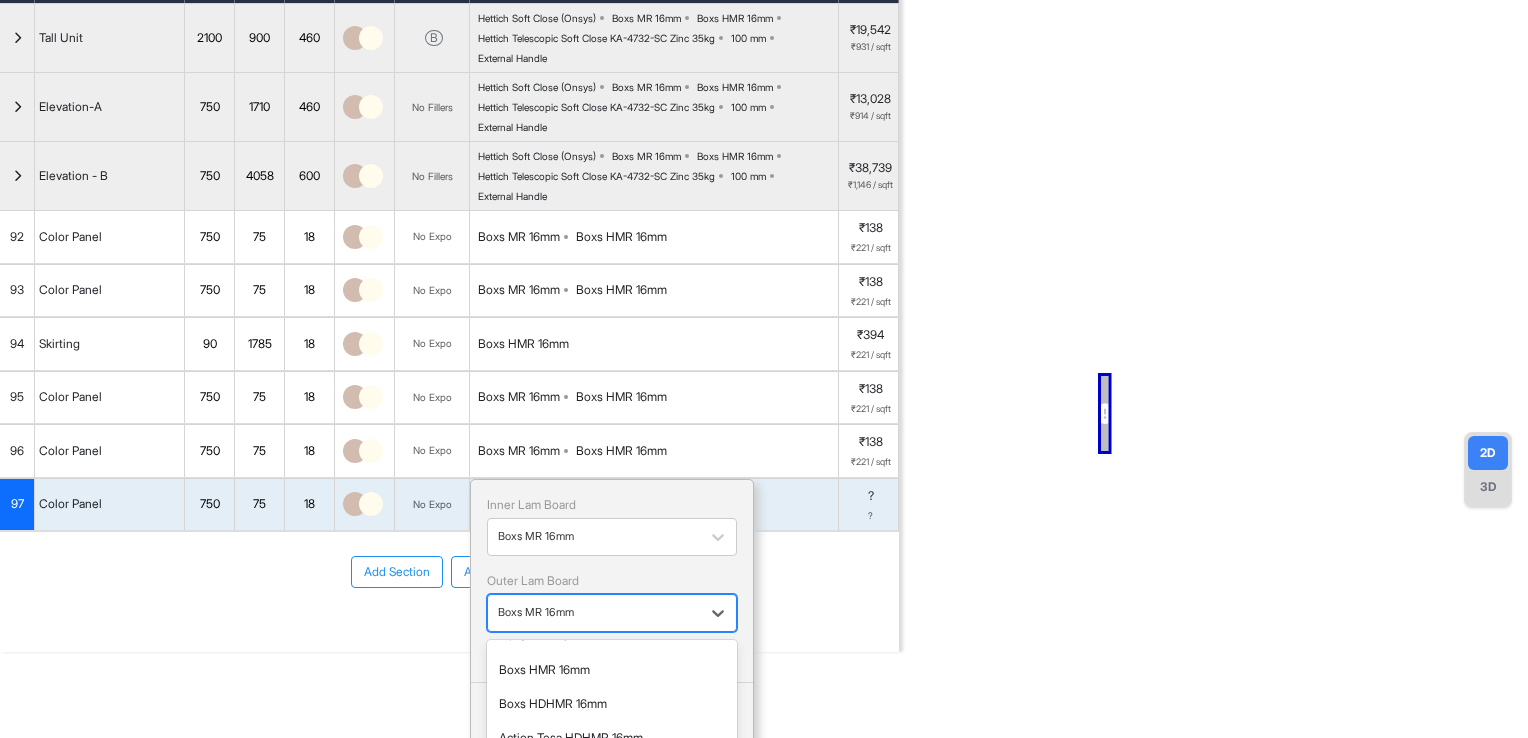 scroll, scrollTop: 100, scrollLeft: 0, axis: vertical 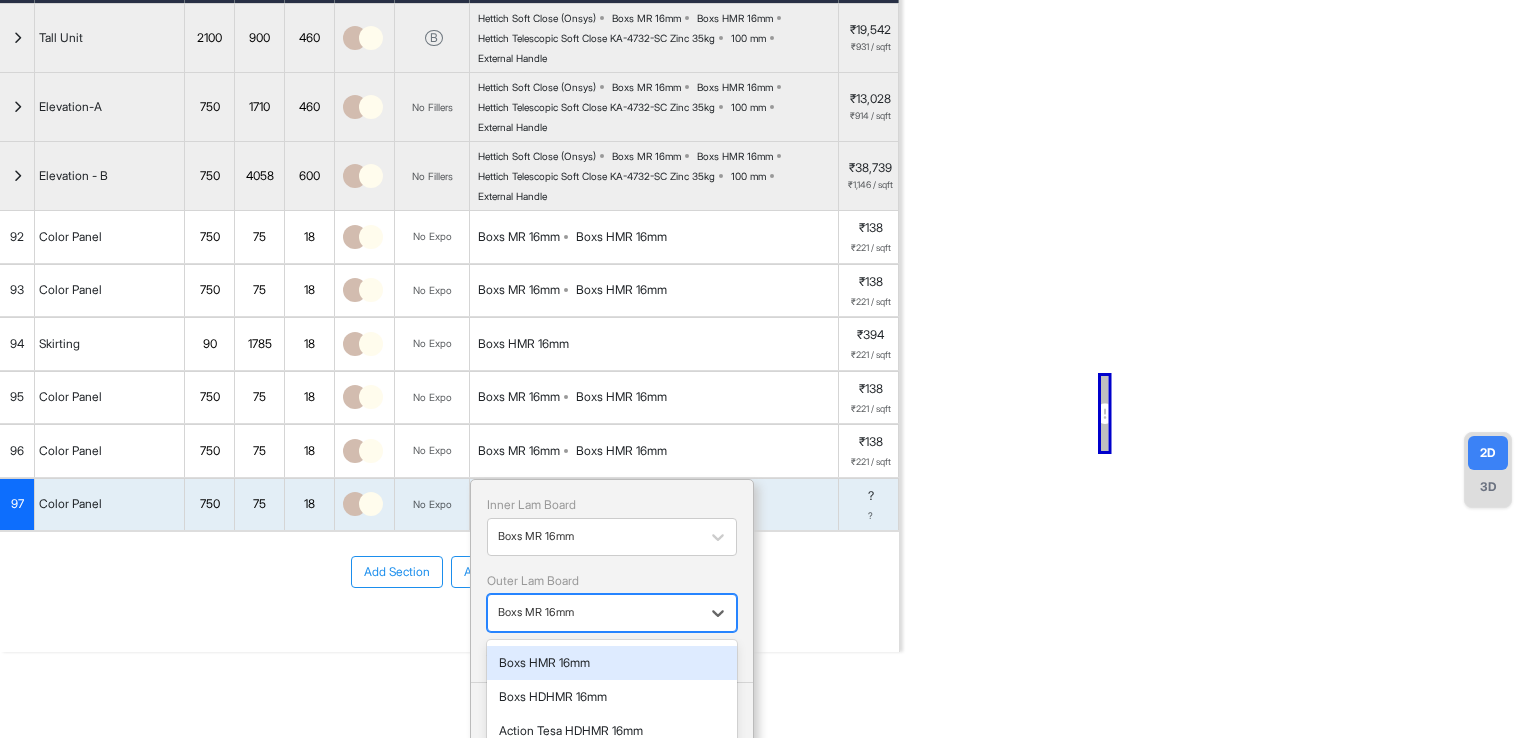 click on "Boxs HMR 16mm" at bounding box center (612, 663) 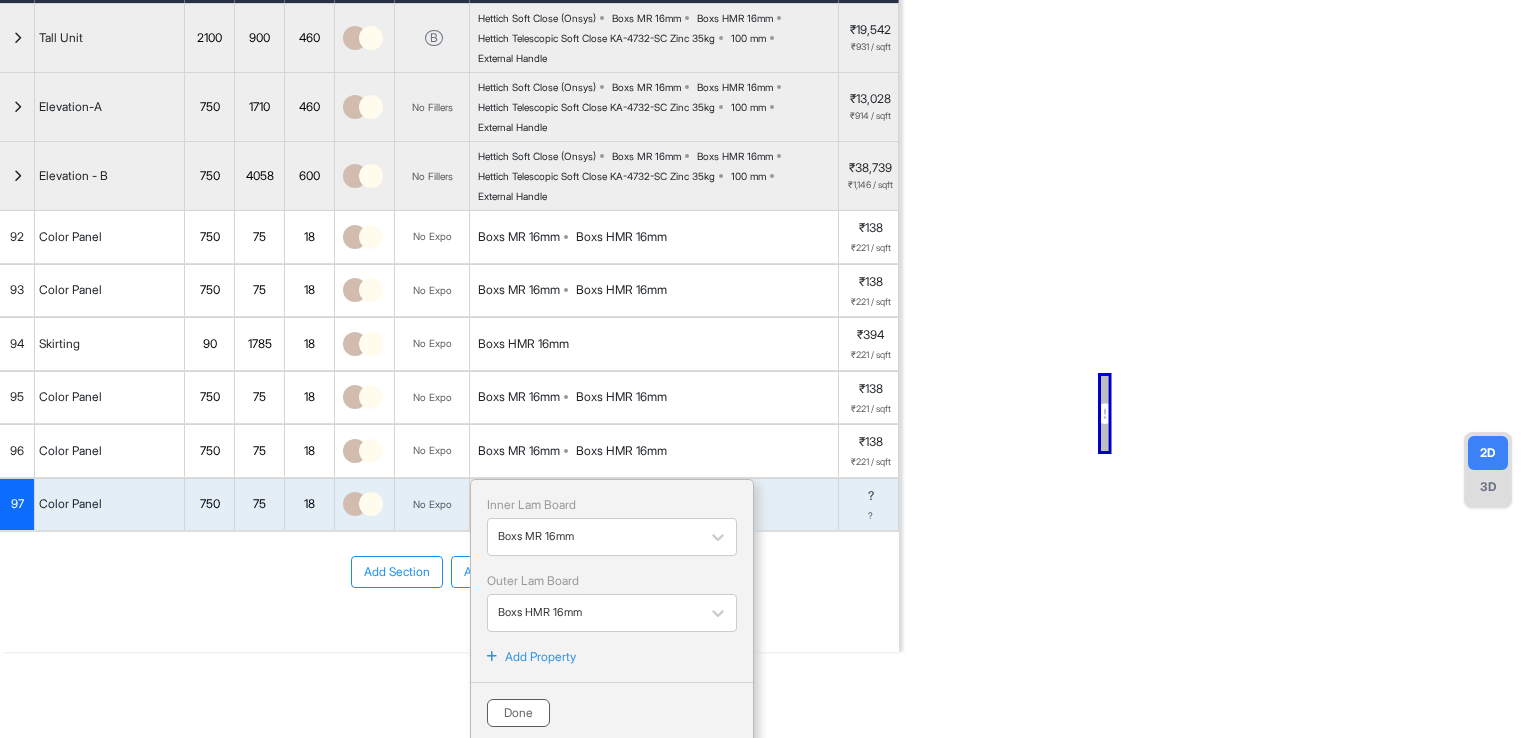 click on "Done" at bounding box center (518, 713) 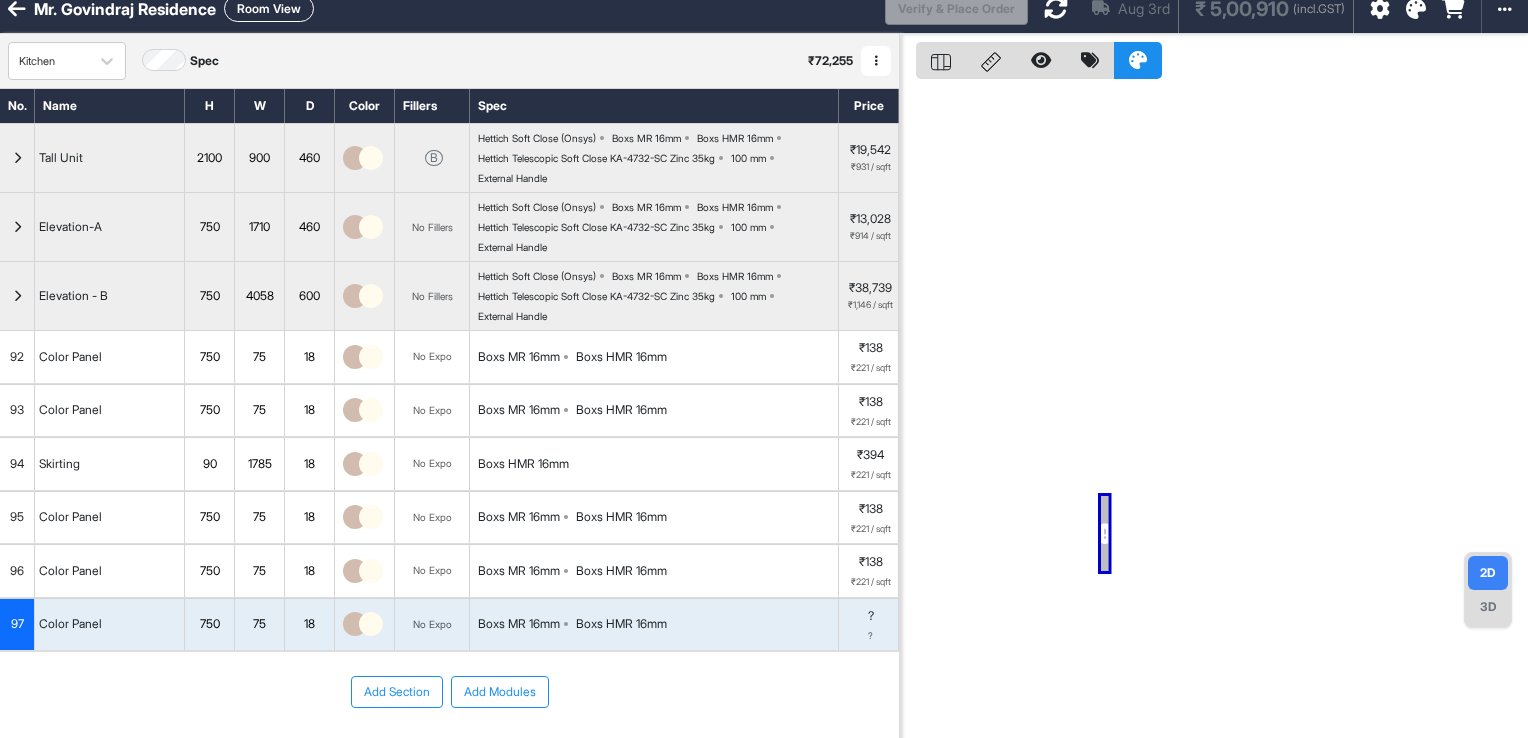 scroll, scrollTop: 0, scrollLeft: 0, axis: both 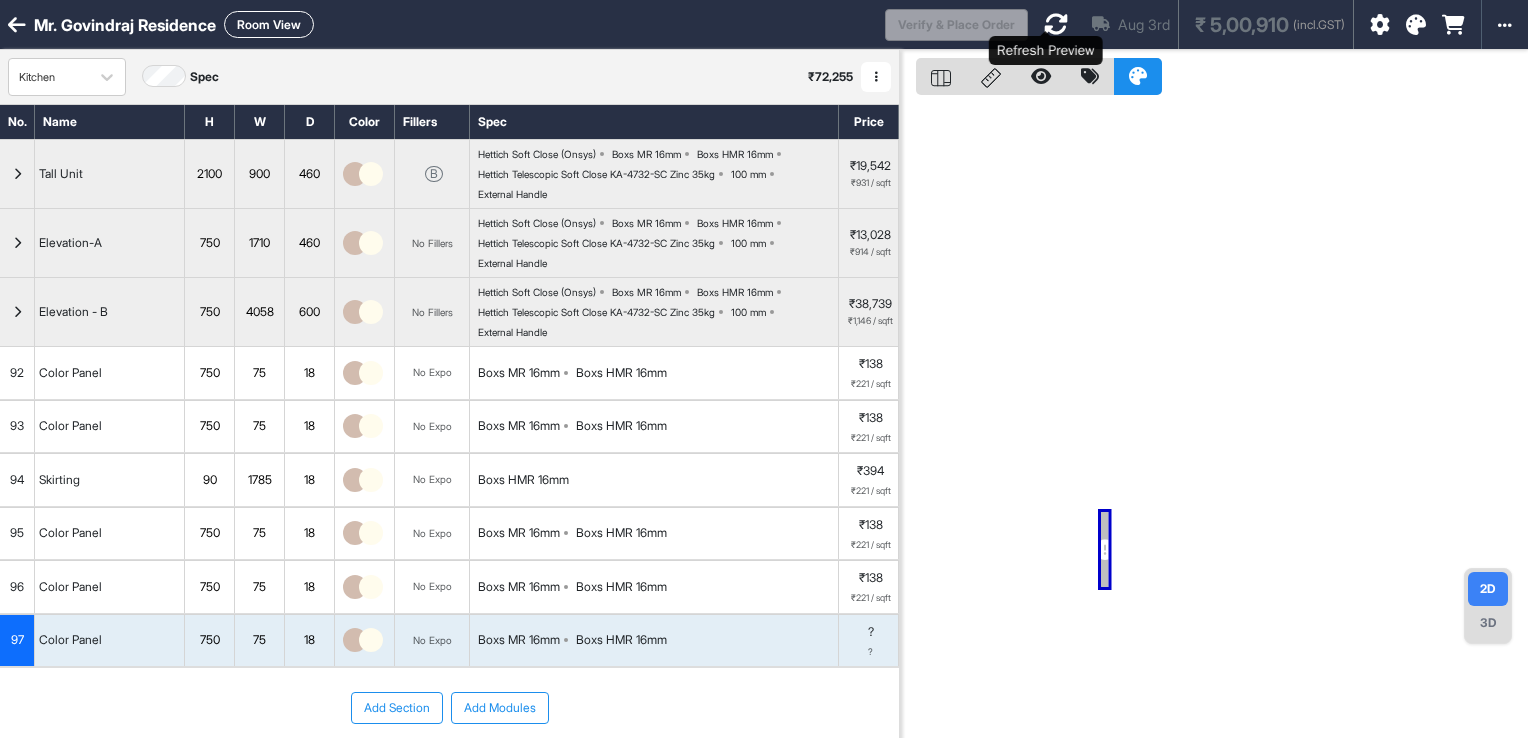 click at bounding box center (1056, 24) 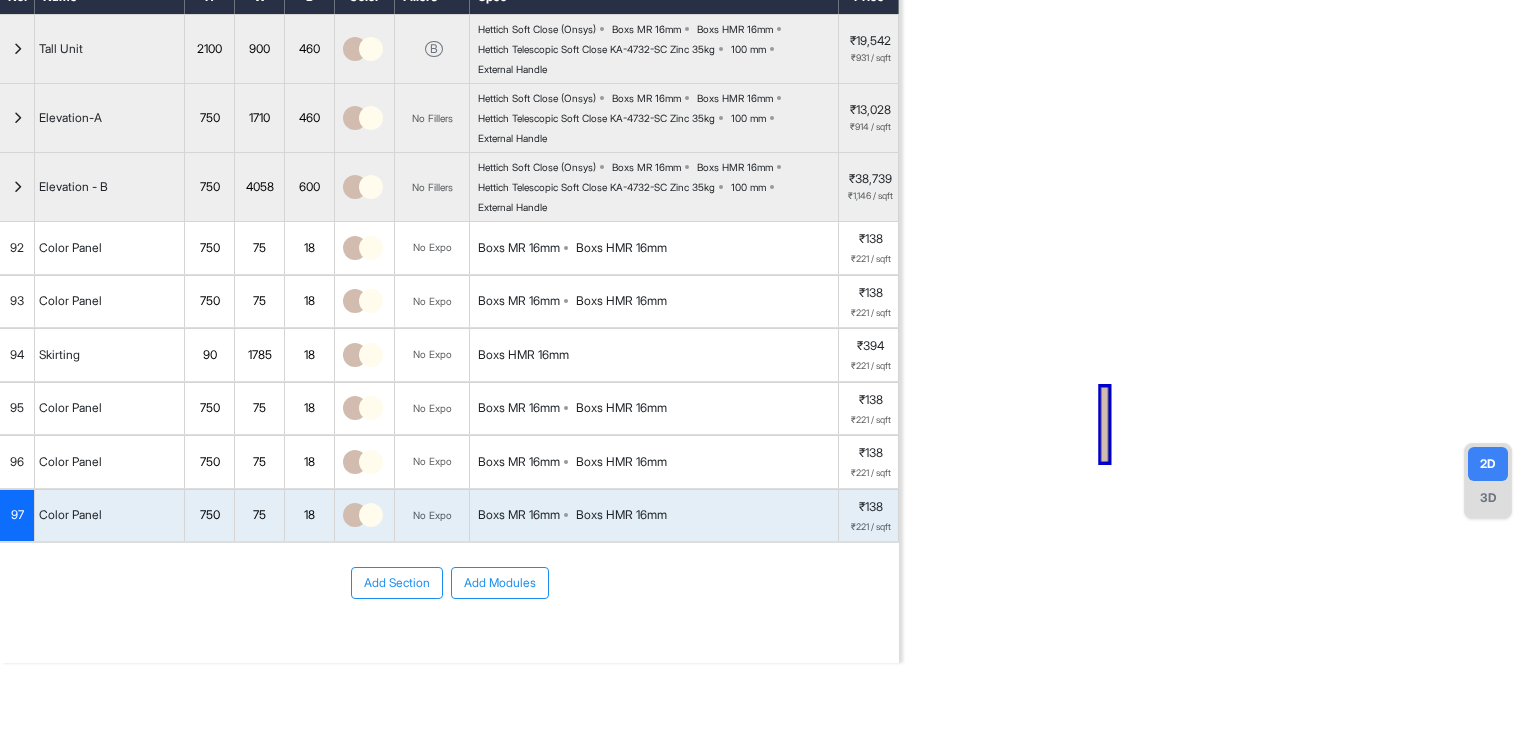 scroll, scrollTop: 126, scrollLeft: 0, axis: vertical 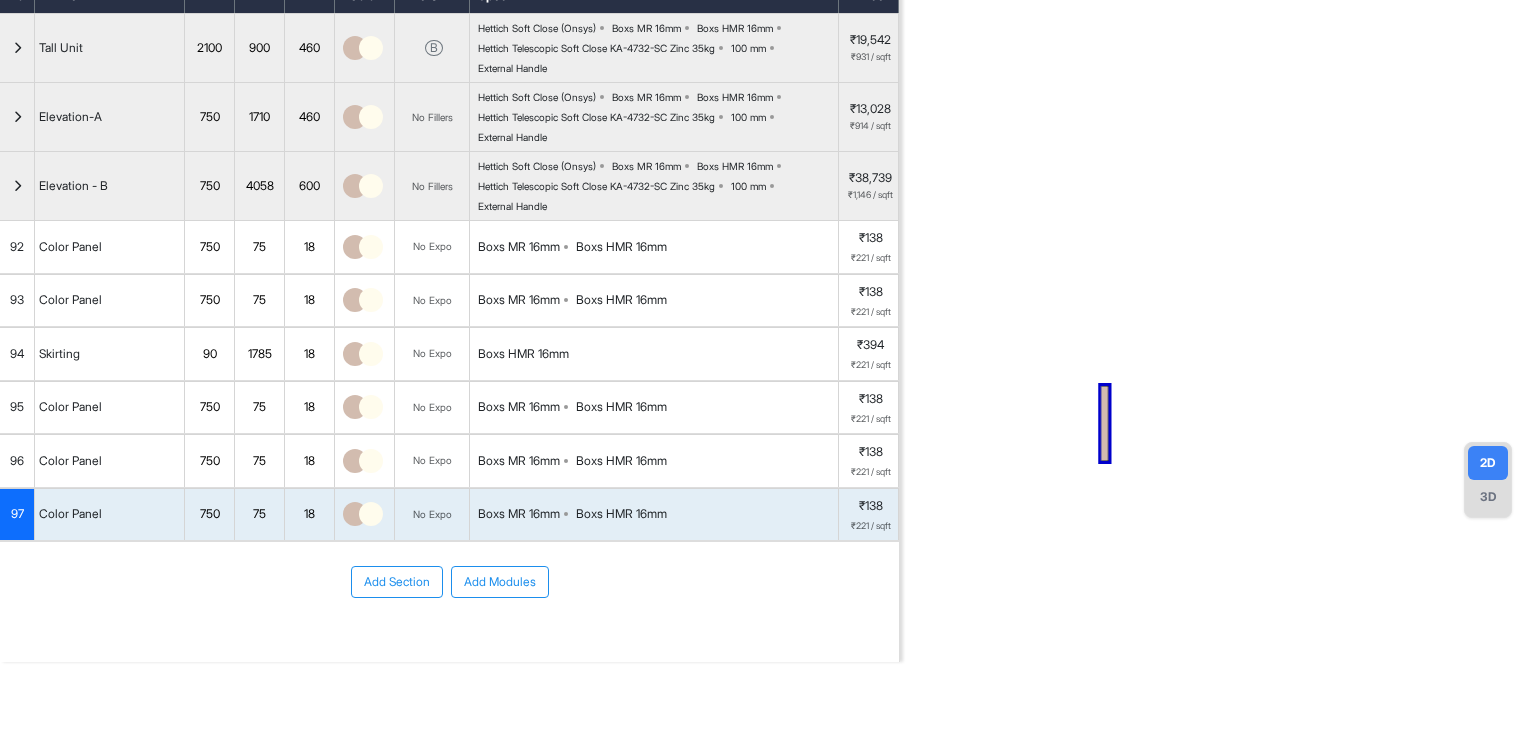 click on "Add Modules" at bounding box center [500, 582] 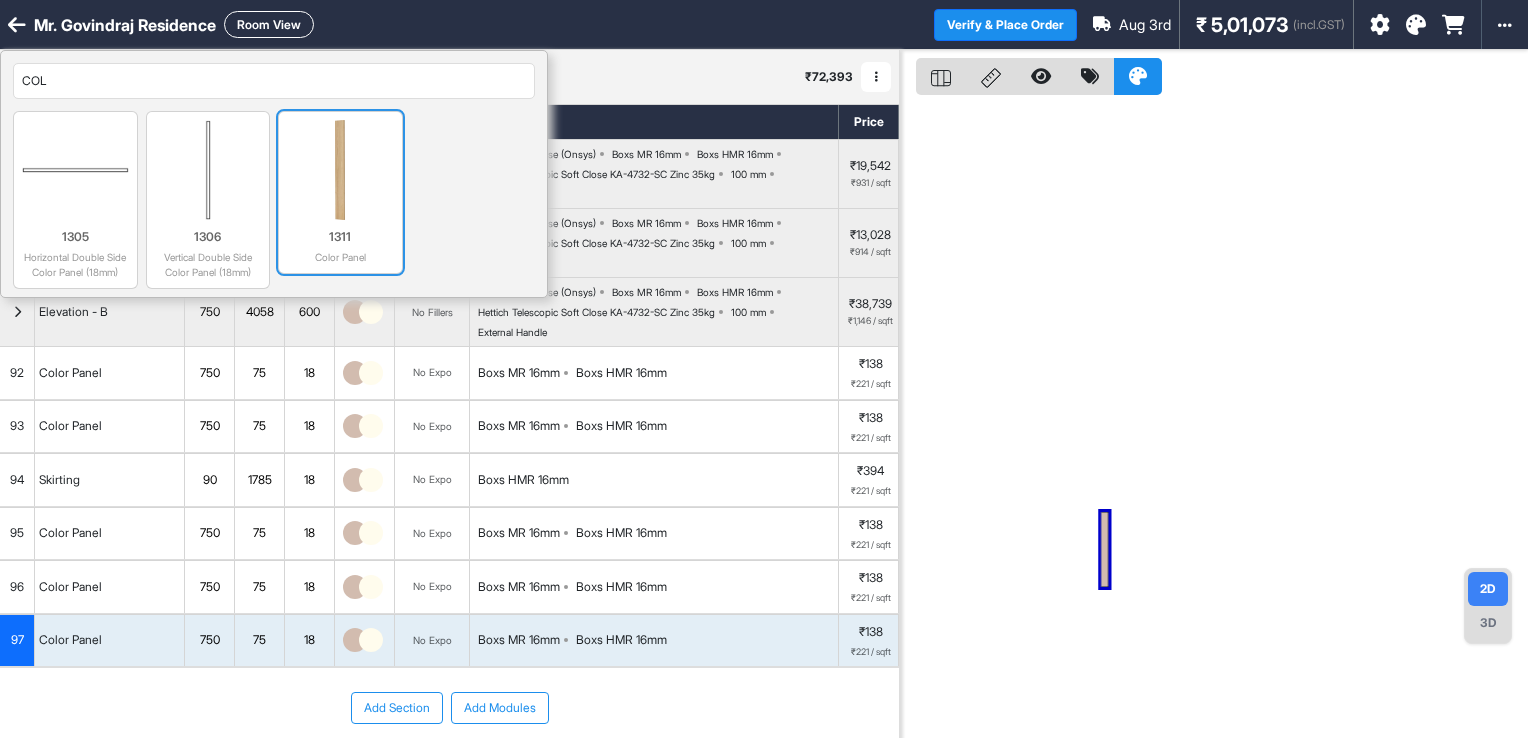 type on "COL" 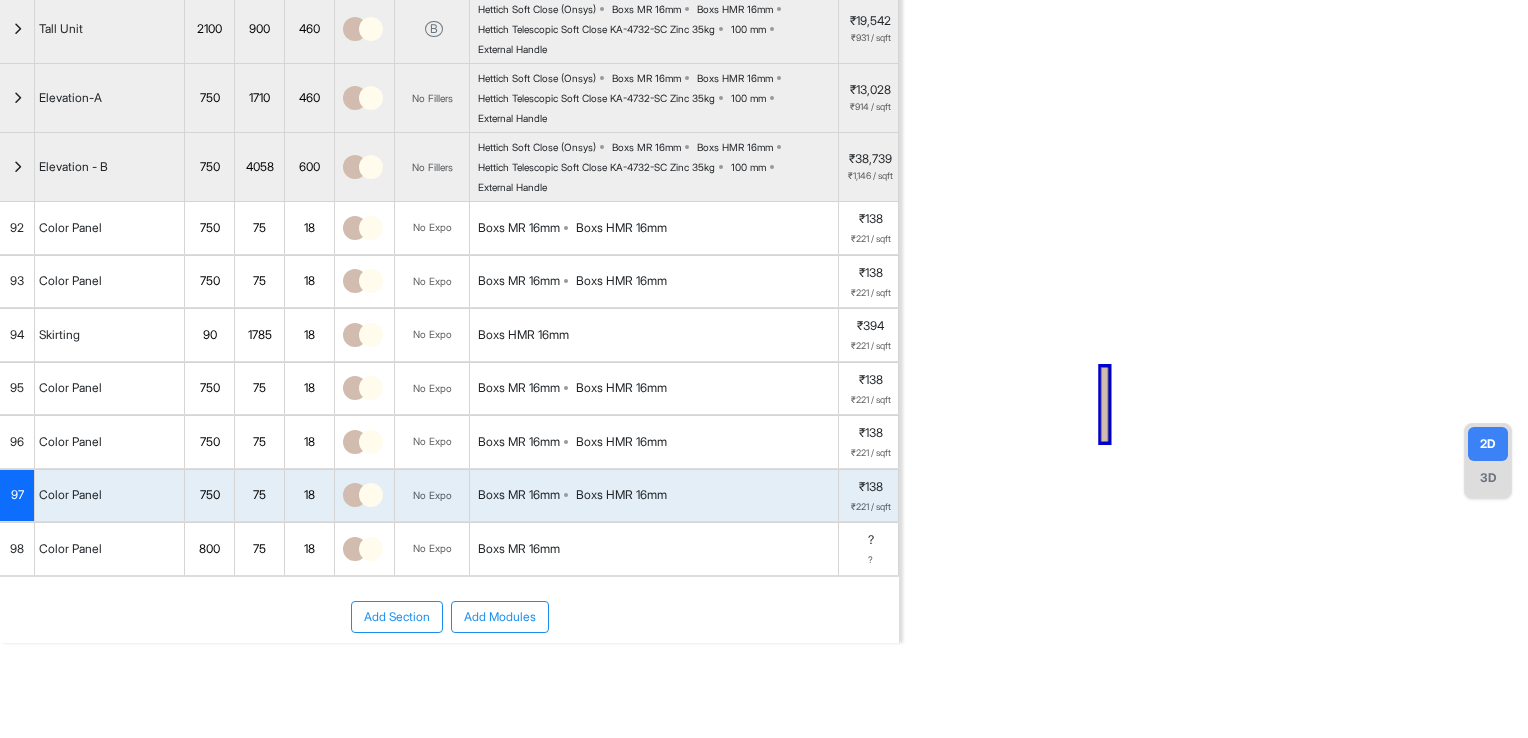 scroll, scrollTop: 179, scrollLeft: 0, axis: vertical 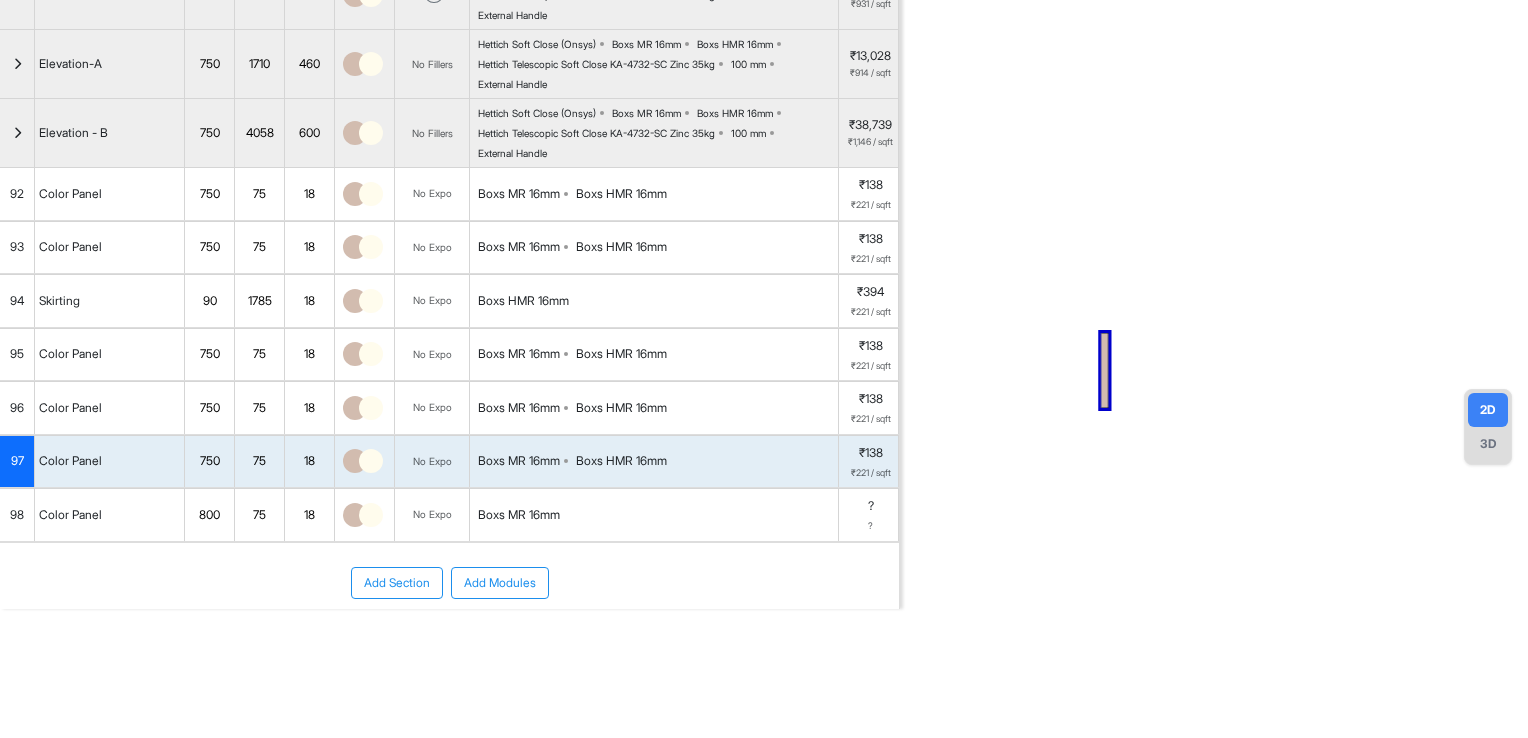 click on "800" at bounding box center (209, 515) 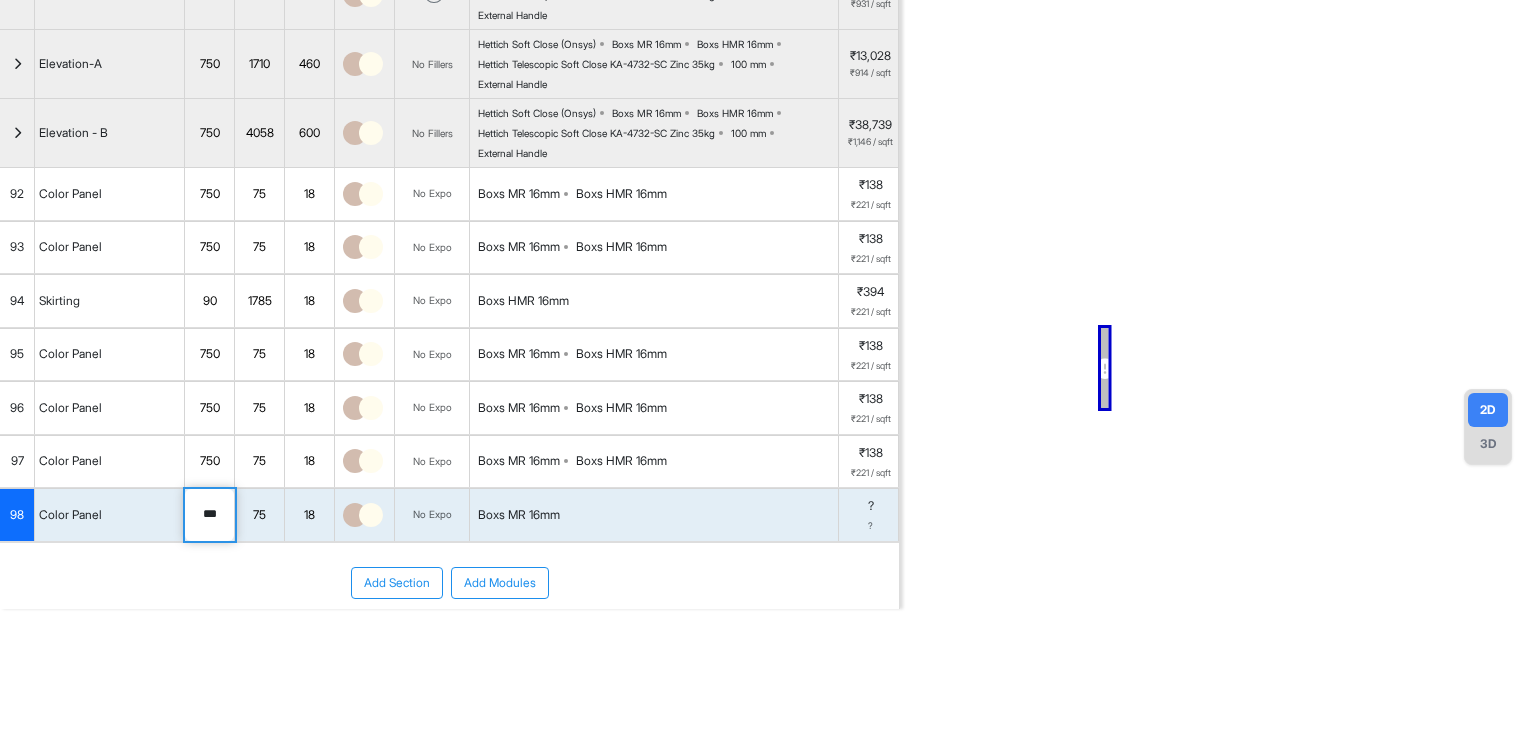 drag, startPoint x: 223, startPoint y: 510, endPoint x: 173, endPoint y: 510, distance: 50 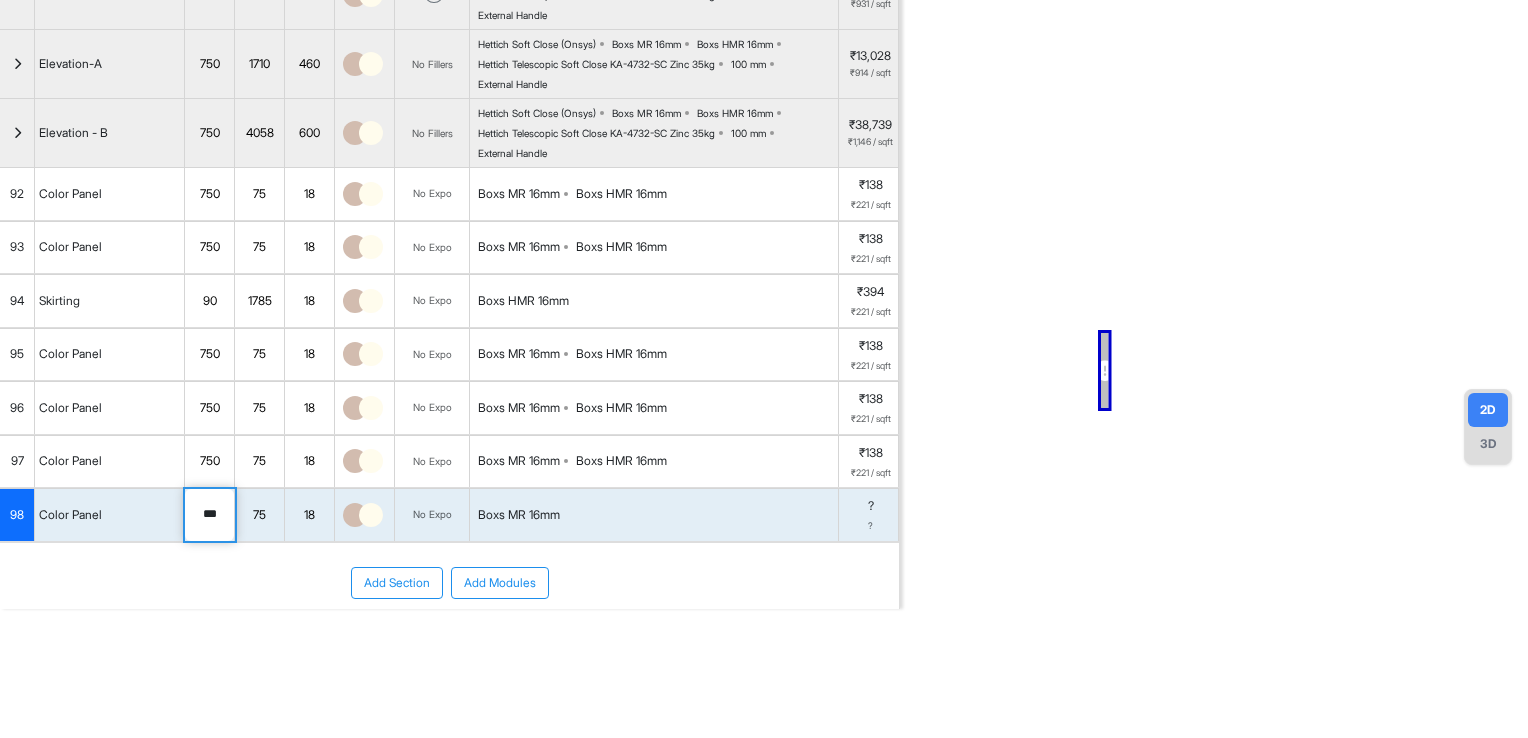 click on "Boxs MR 16mm" at bounding box center [654, 515] 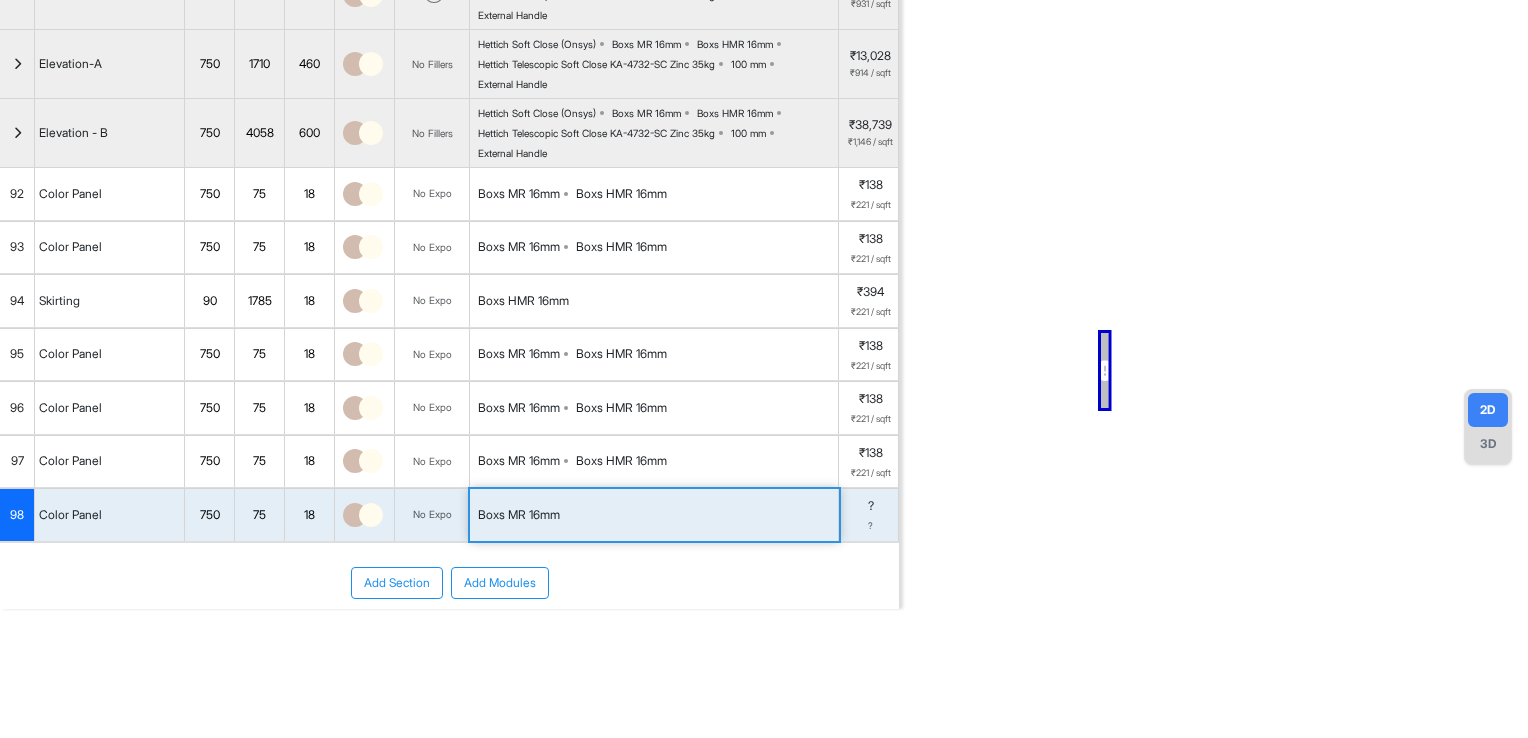 click on "Boxs MR 16mm" at bounding box center (654, 515) 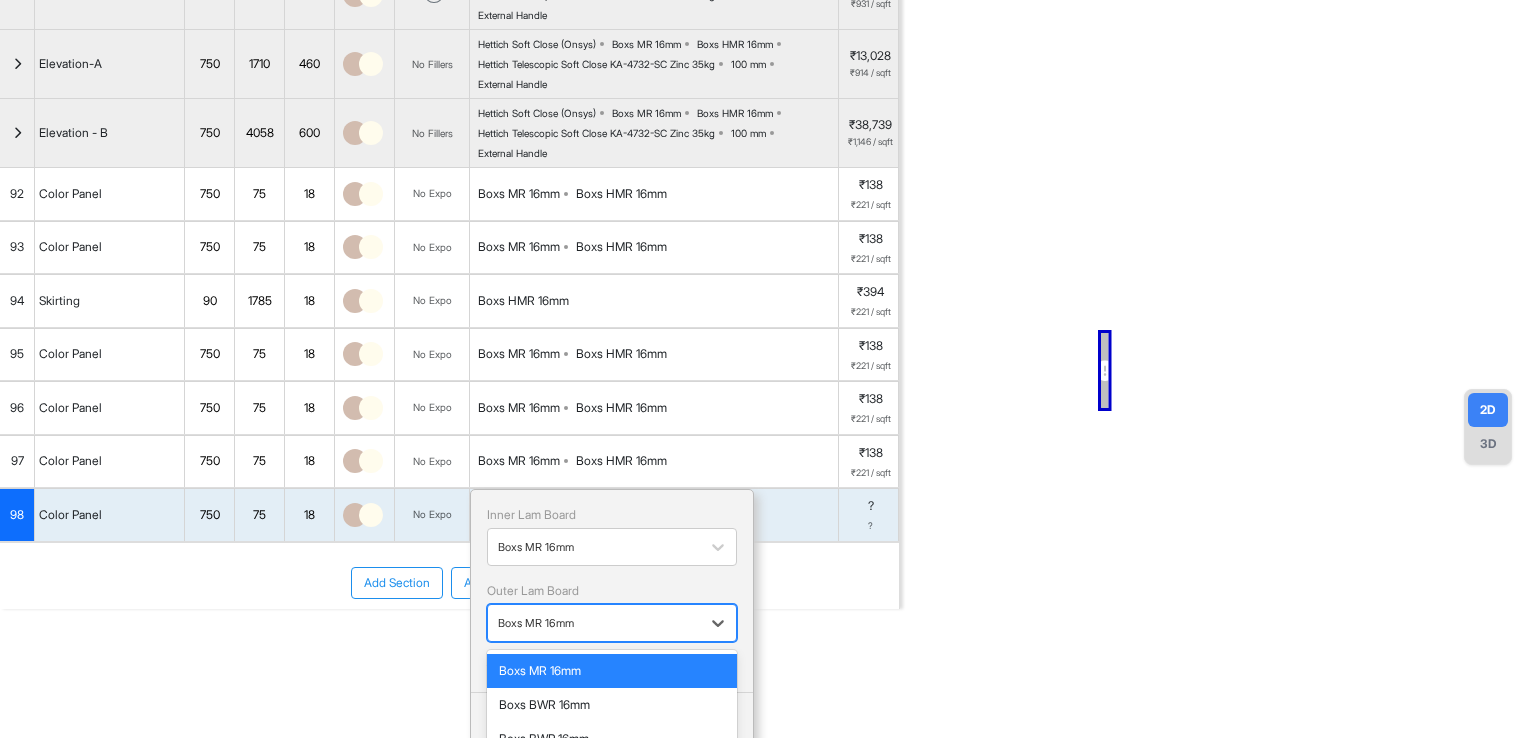 click at bounding box center [594, 623] 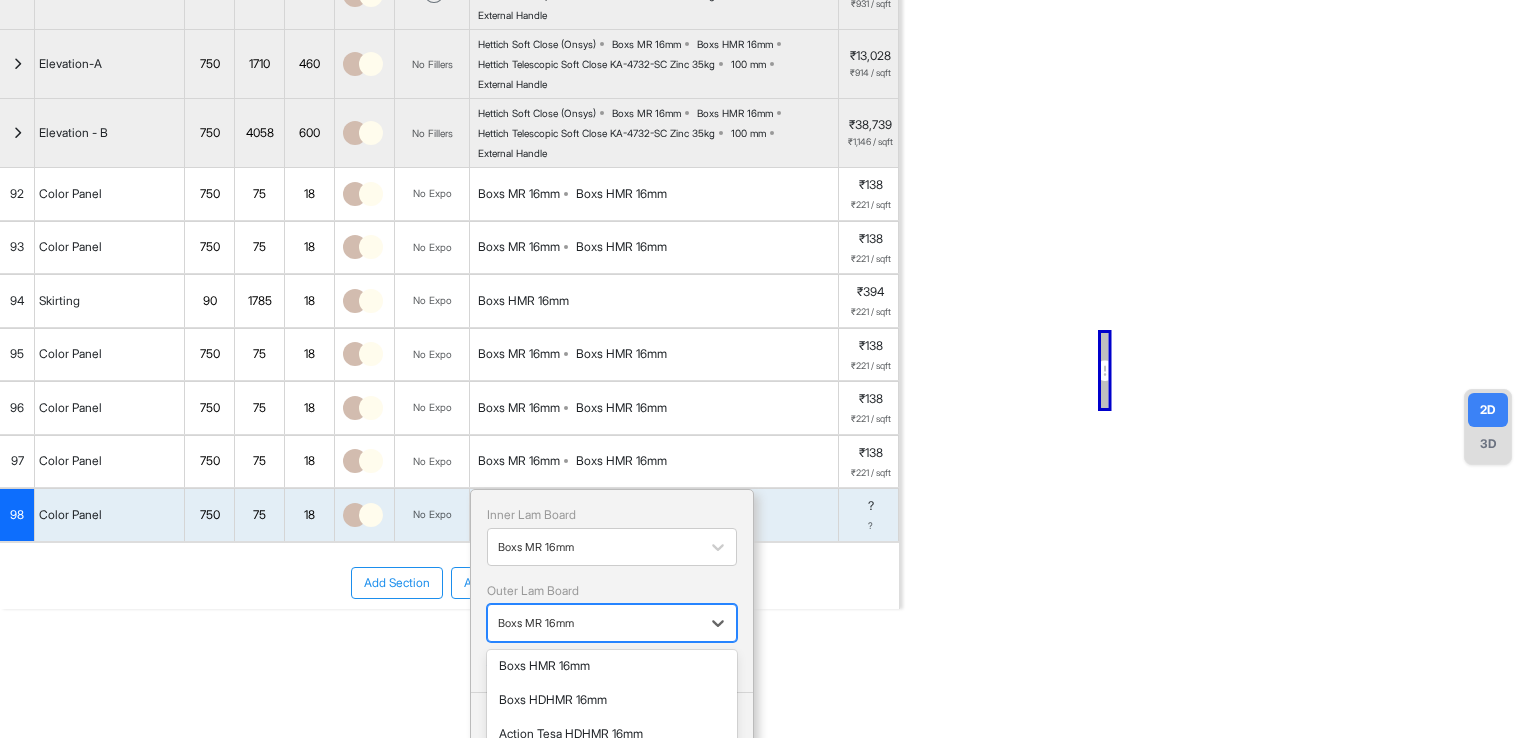 scroll, scrollTop: 100, scrollLeft: 0, axis: vertical 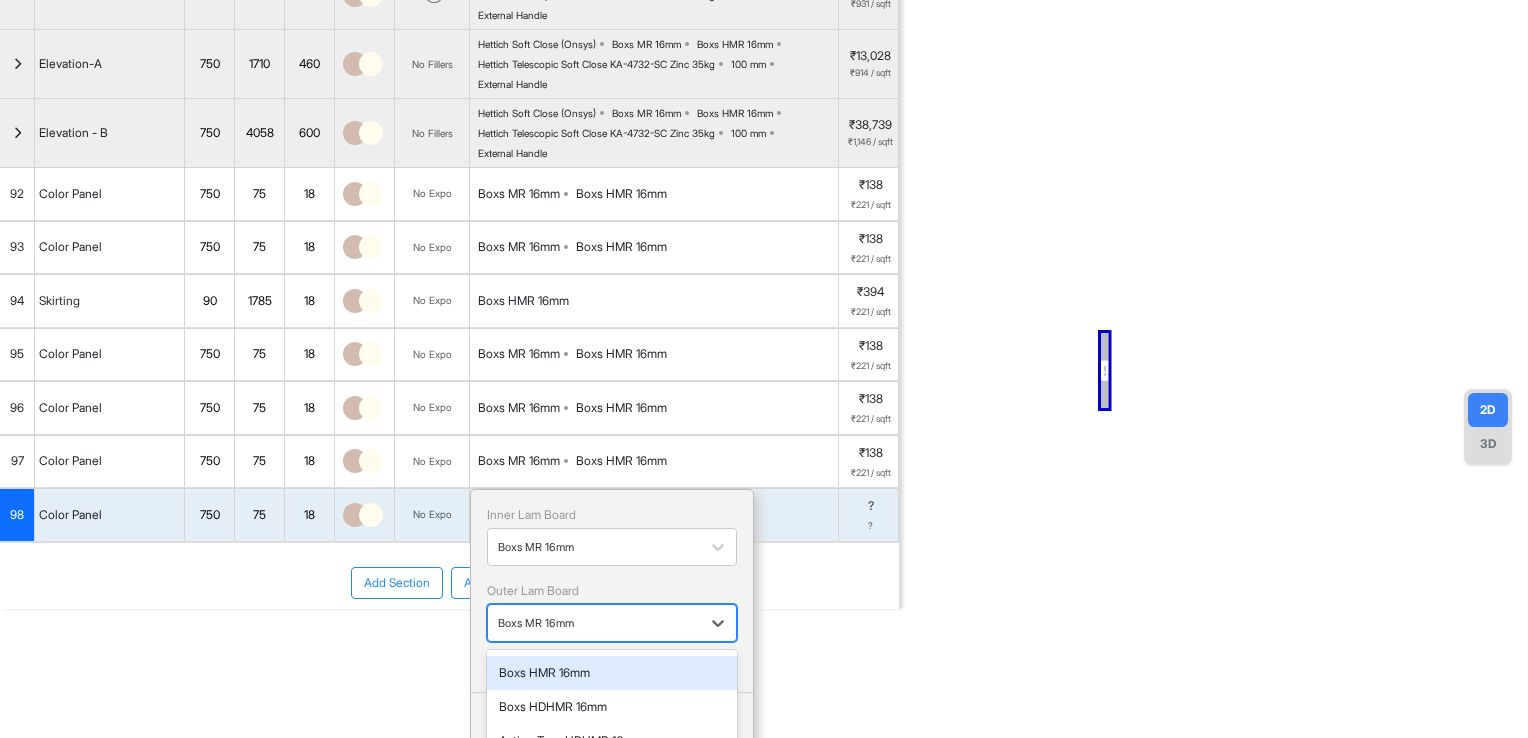 click on "Boxs HMR 16mm" at bounding box center [612, 673] 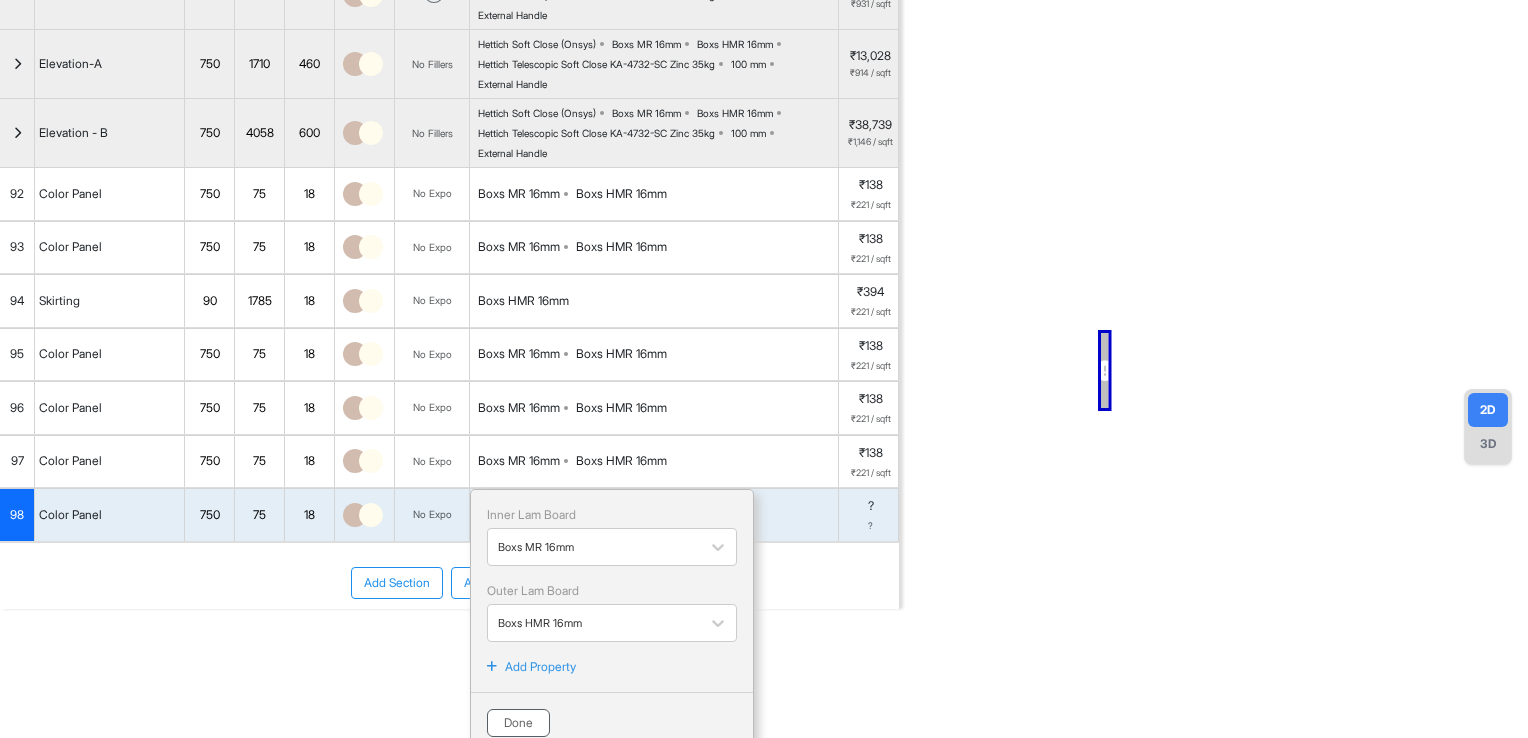 click on "Done" at bounding box center (518, 723) 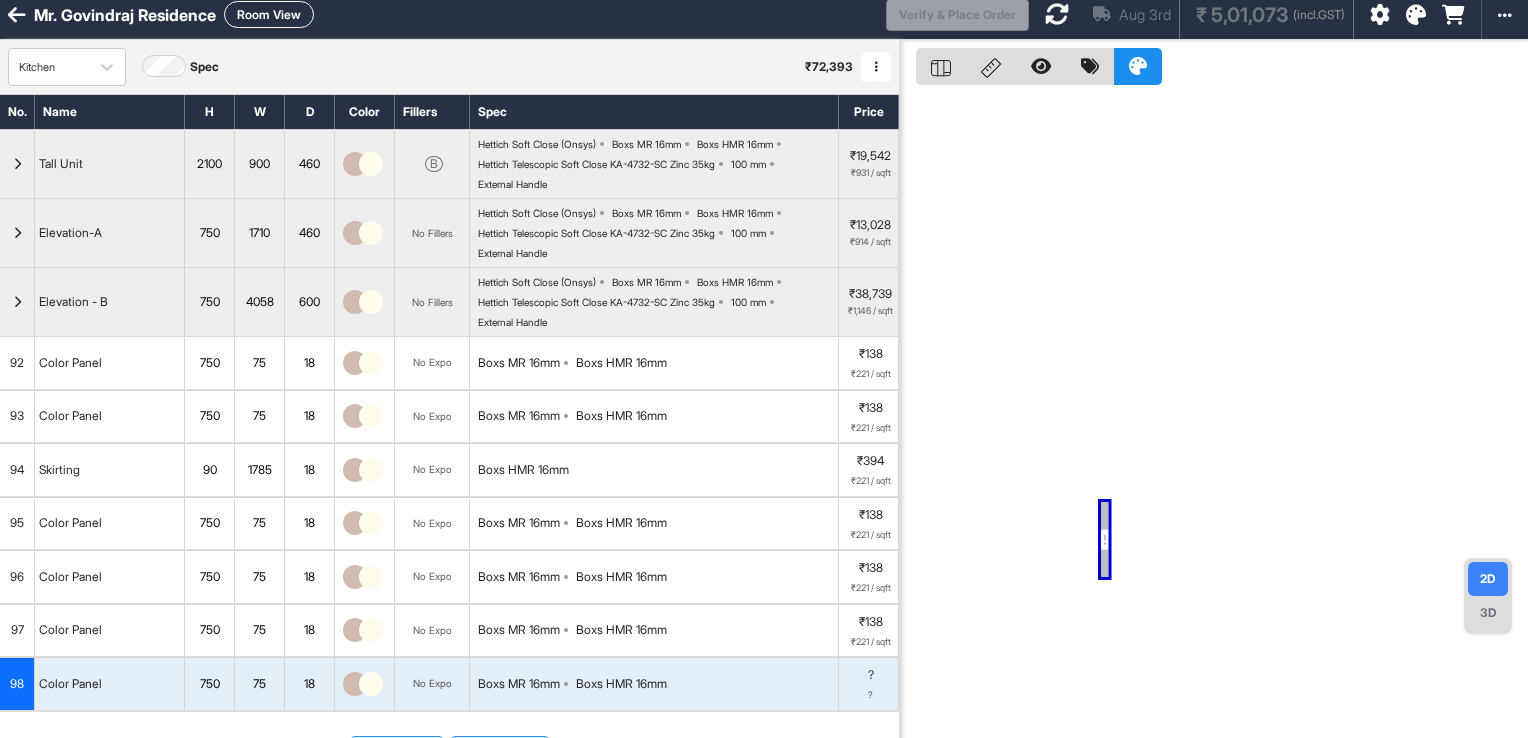scroll, scrollTop: 0, scrollLeft: 0, axis: both 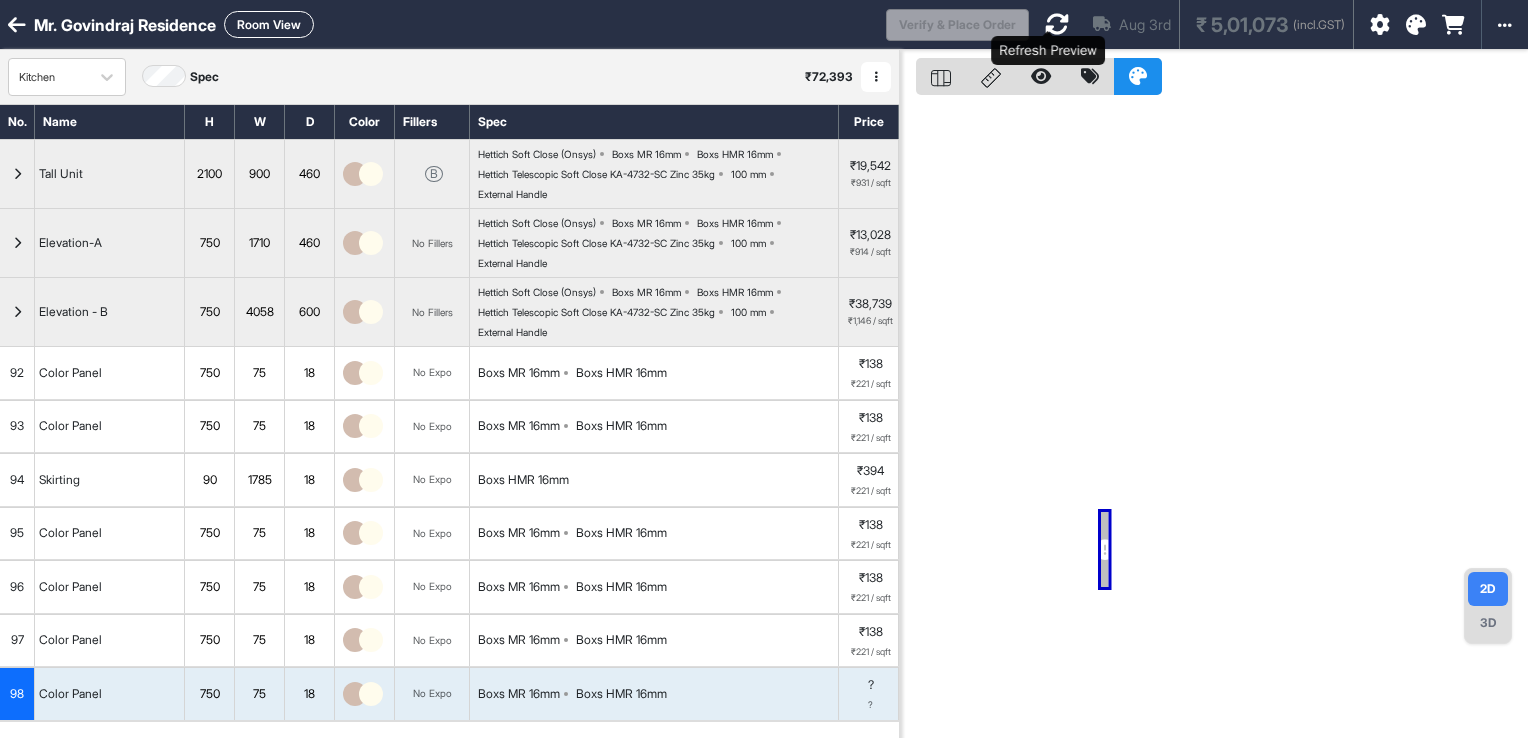 click at bounding box center [1057, 24] 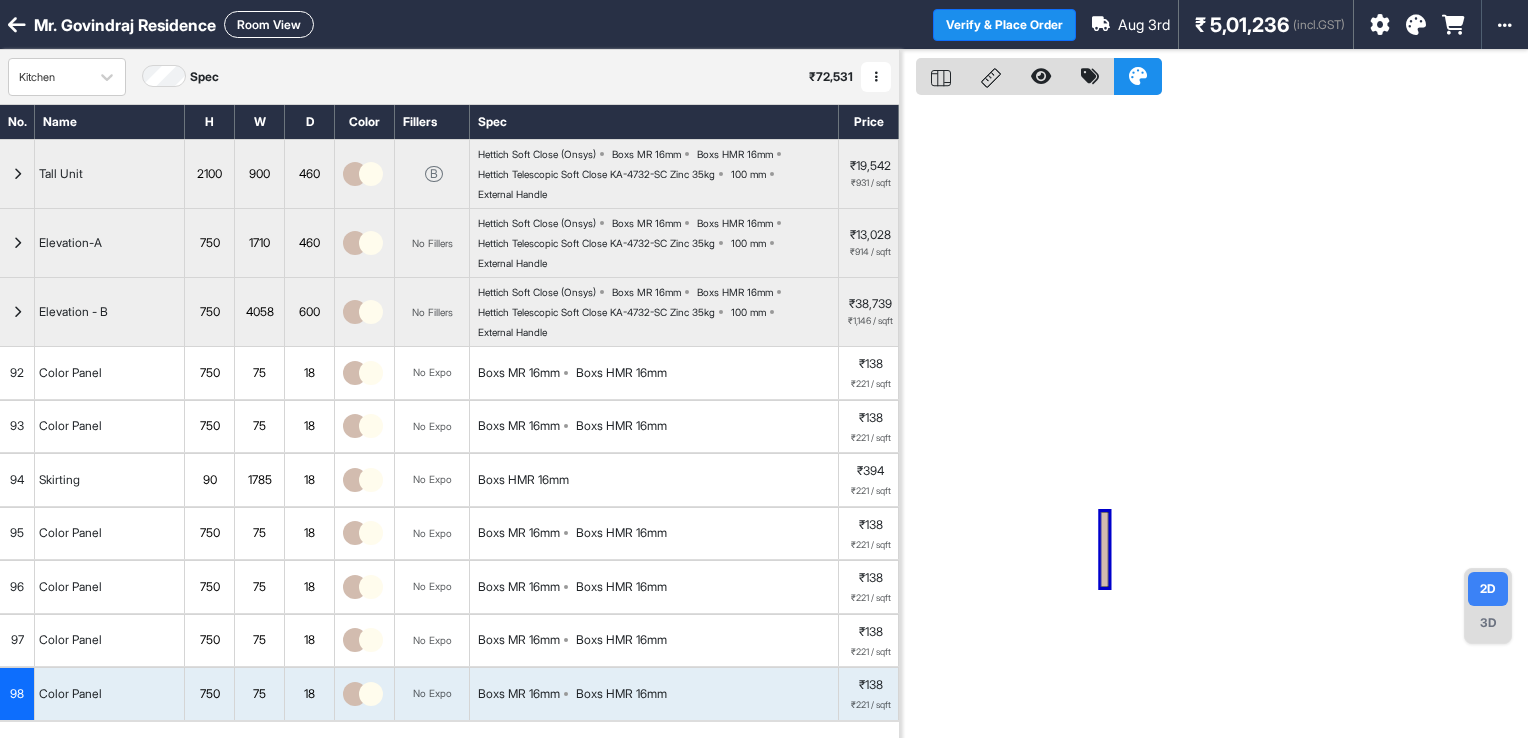 click on "Room View" at bounding box center [269, 24] 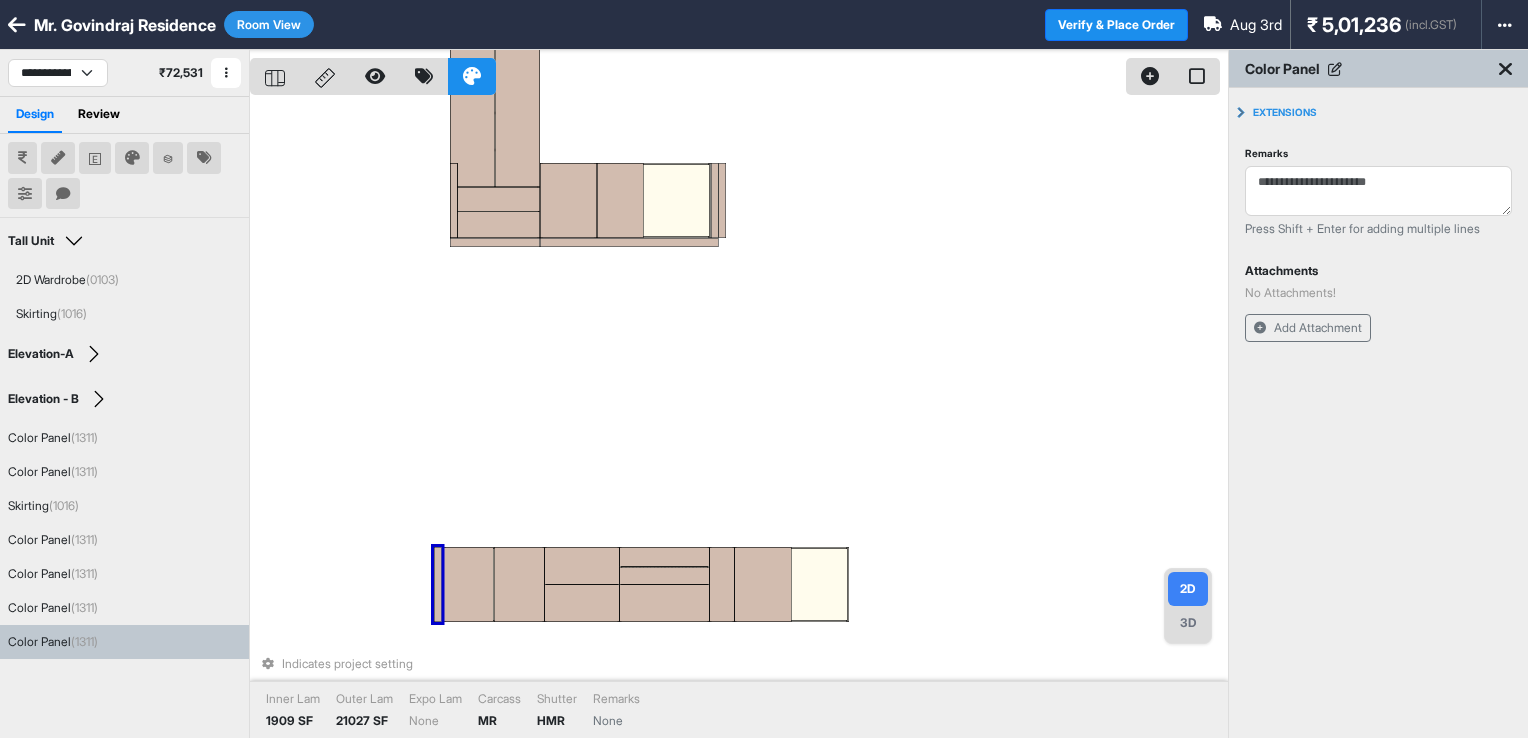 drag, startPoint x: 452, startPoint y: 215, endPoint x: 431, endPoint y: 596, distance: 381.5783 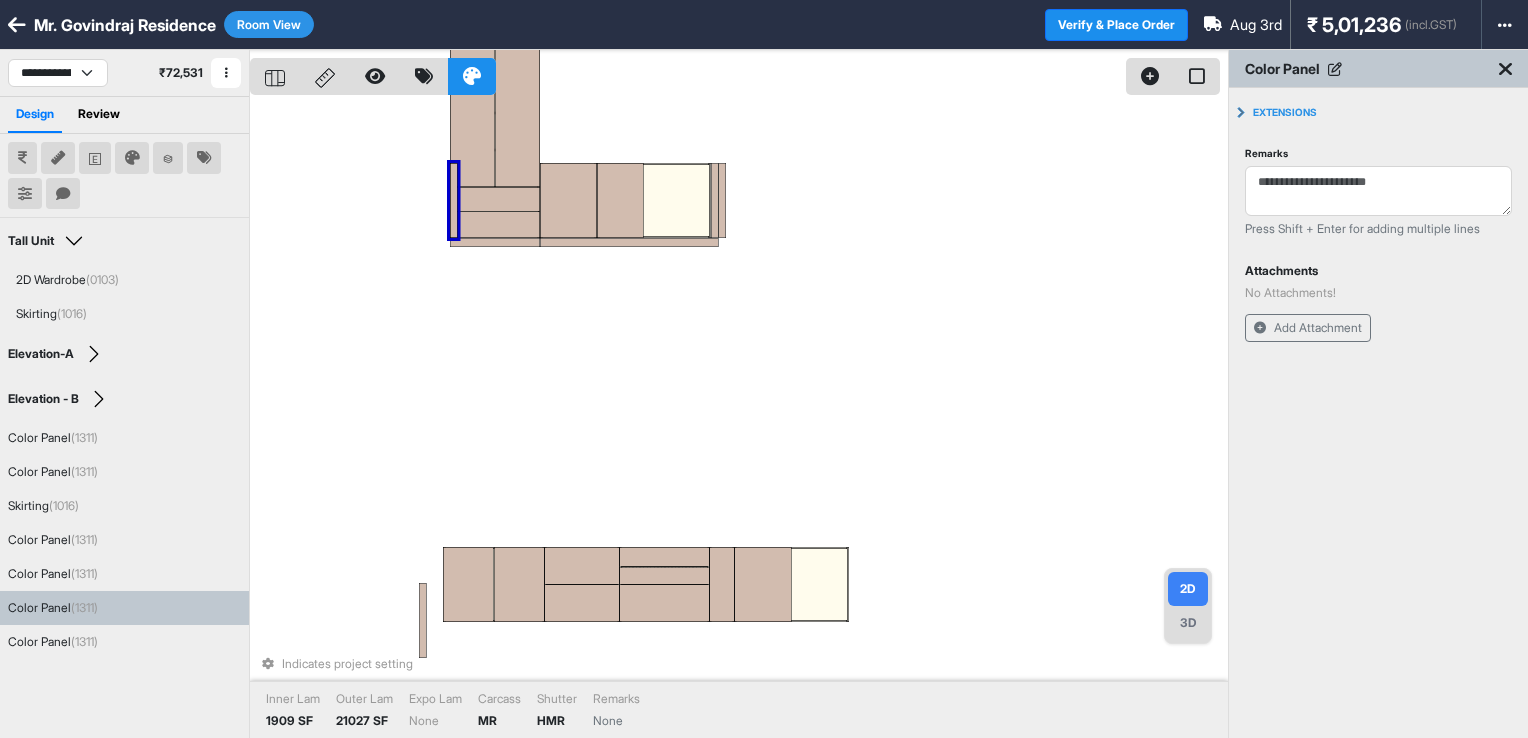 drag, startPoint x: 450, startPoint y: 216, endPoint x: 404, endPoint y: 309, distance: 103.75452 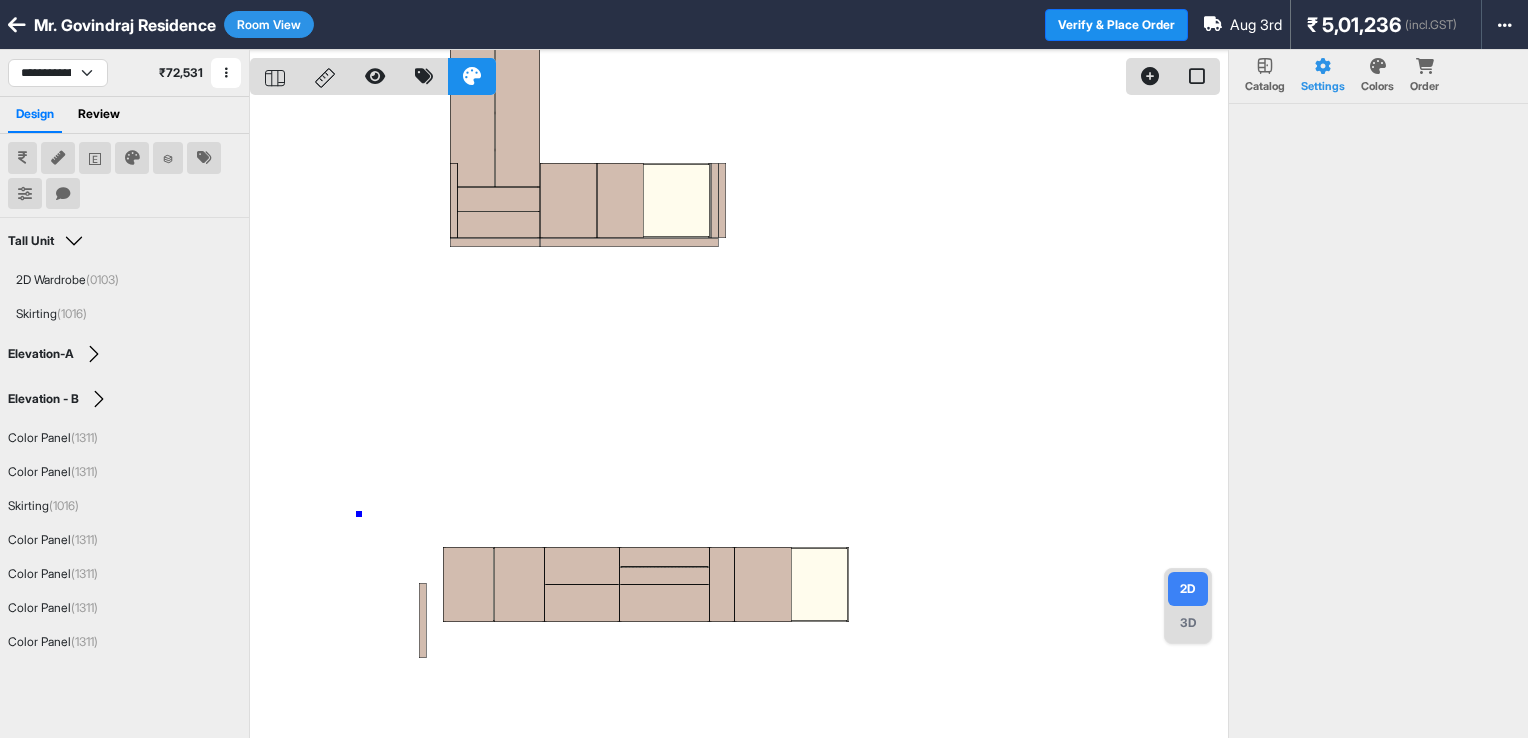 click at bounding box center [739, 419] 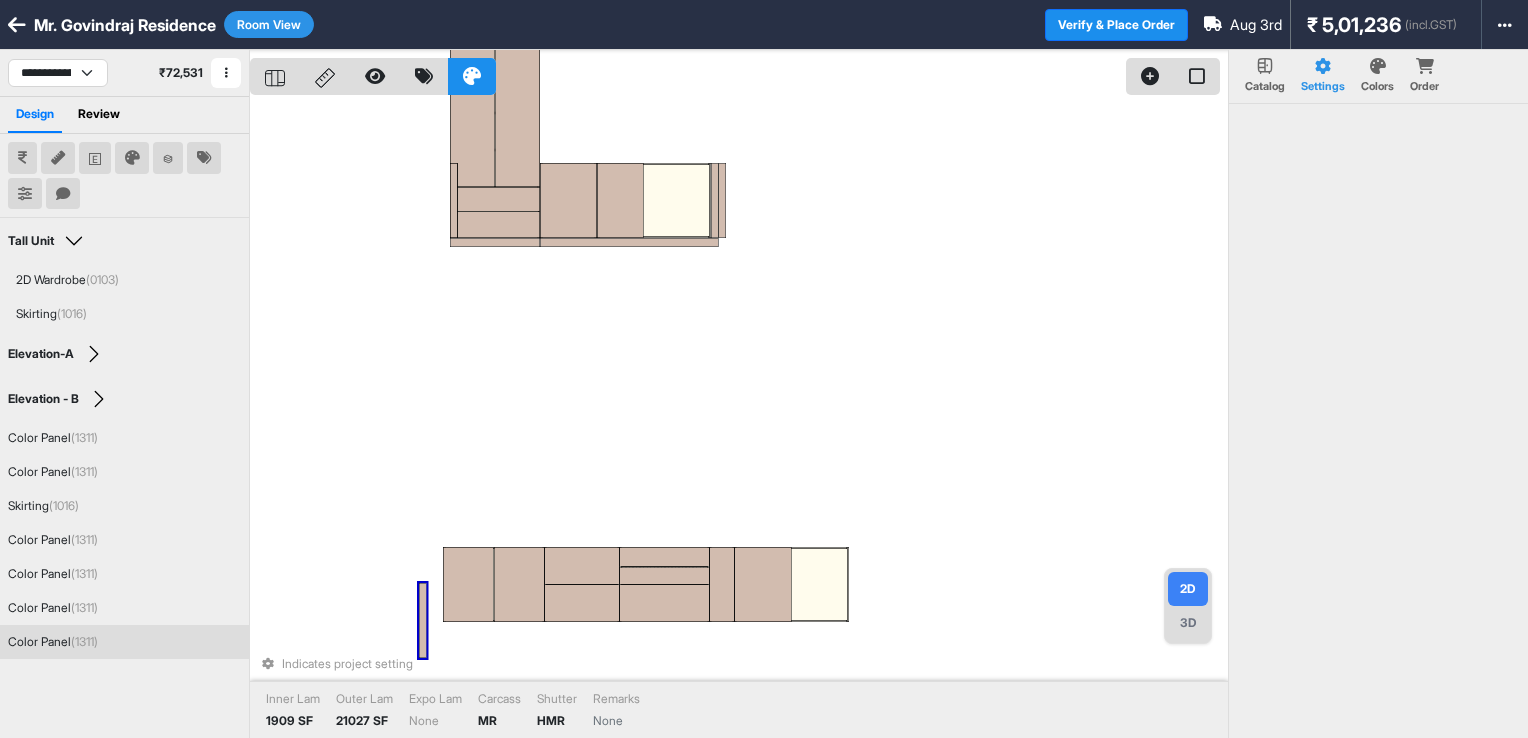 click at bounding box center [423, 620] 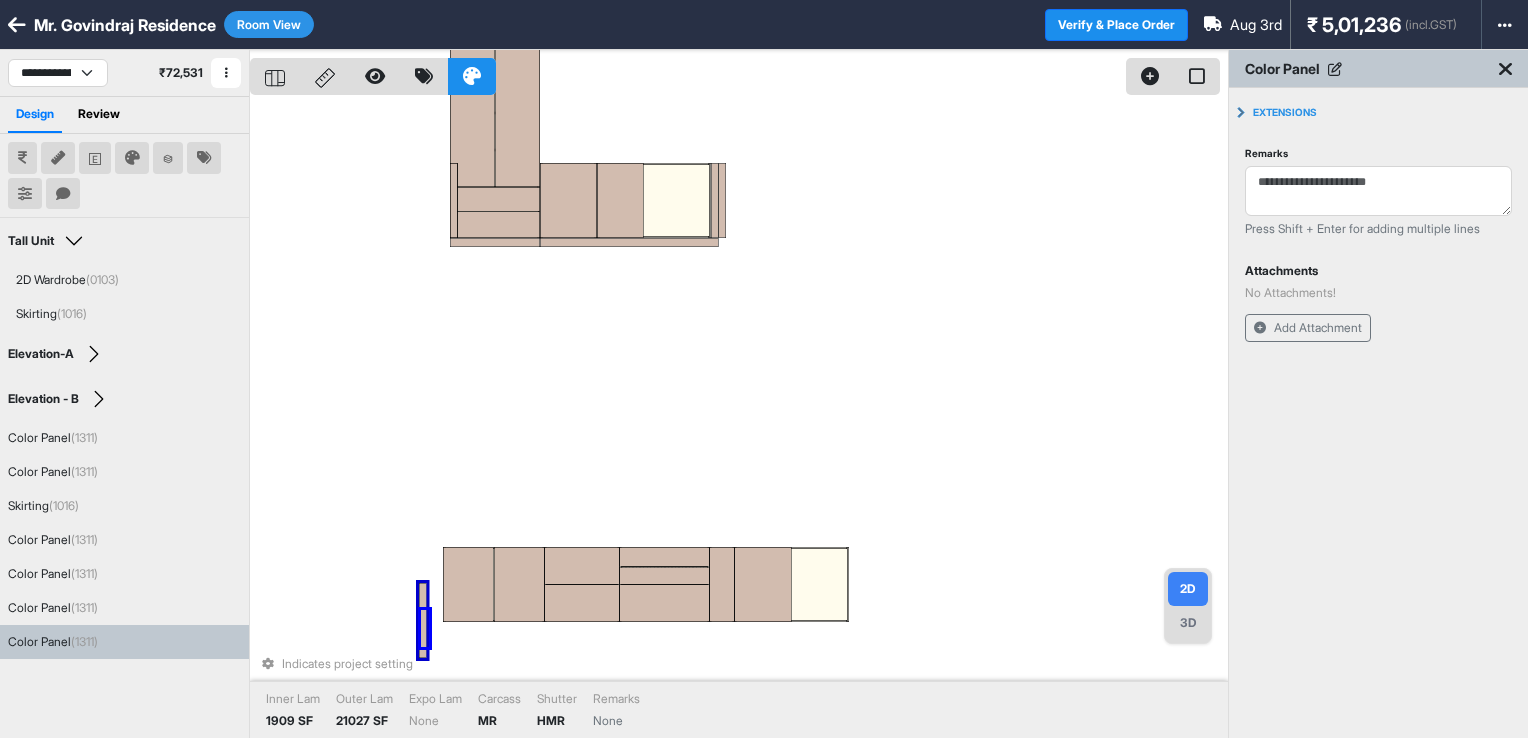 drag, startPoint x: 421, startPoint y: 647, endPoint x: 427, endPoint y: 609, distance: 38.470768 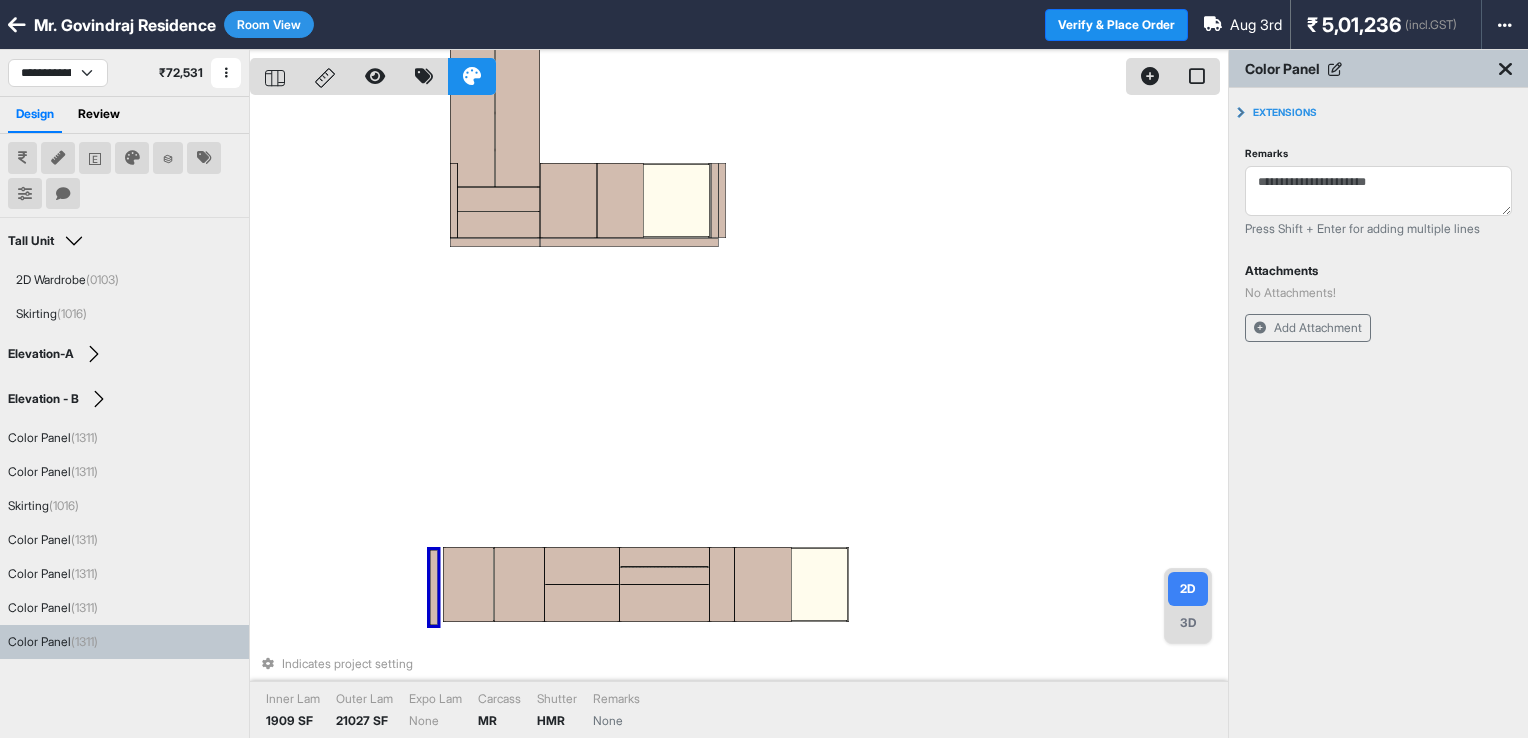 drag, startPoint x: 427, startPoint y: 609, endPoint x: 437, endPoint y: 576, distance: 34.48188 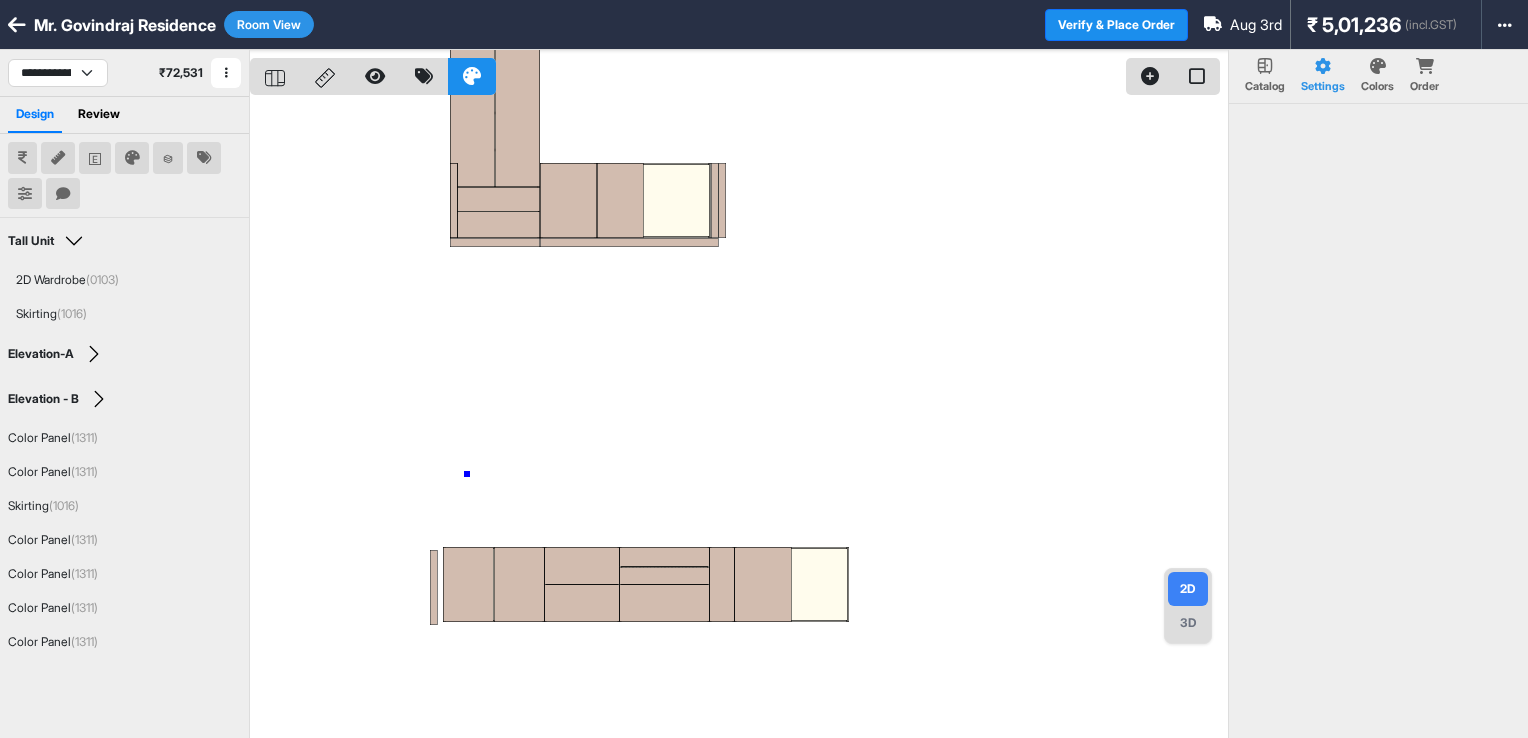click at bounding box center (739, 419) 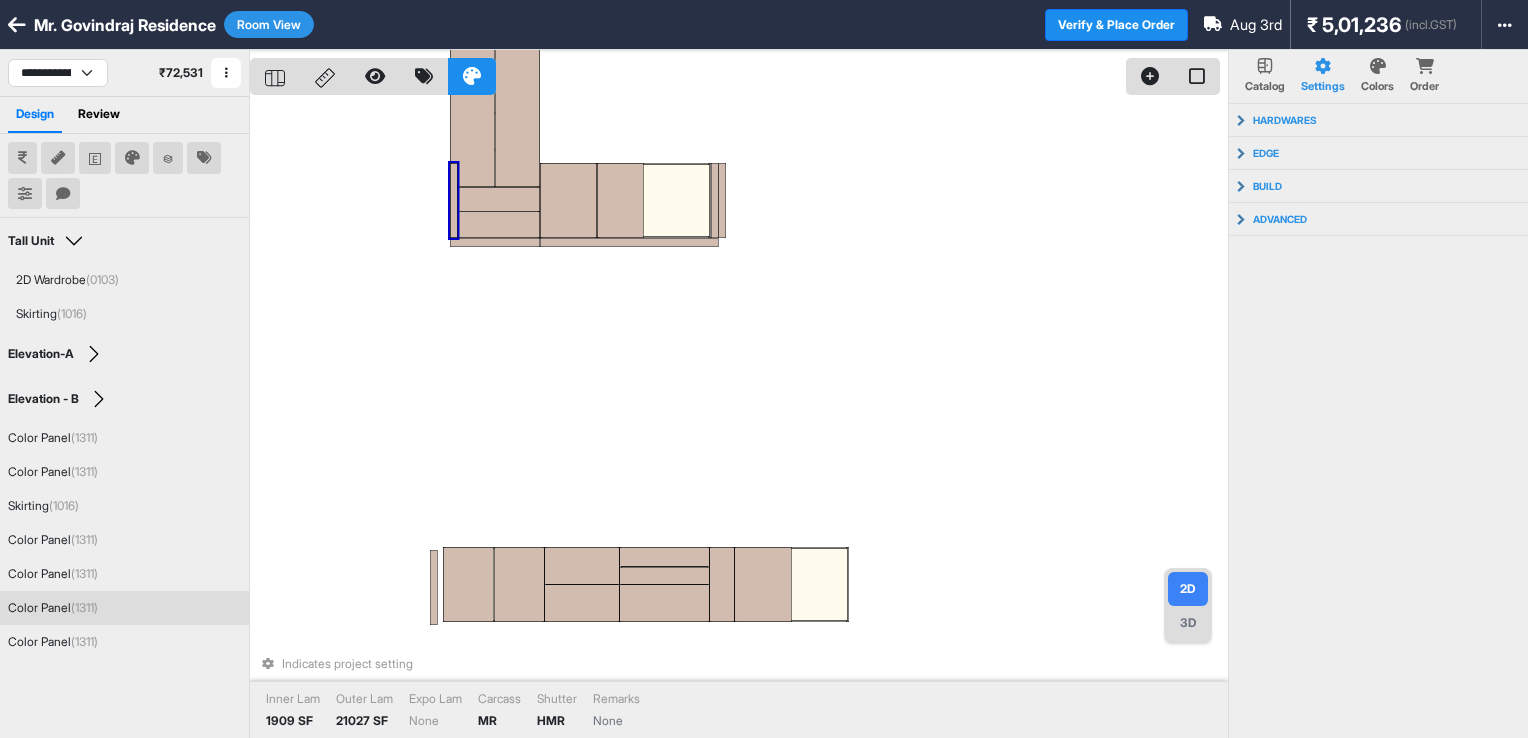 click at bounding box center [454, 200] 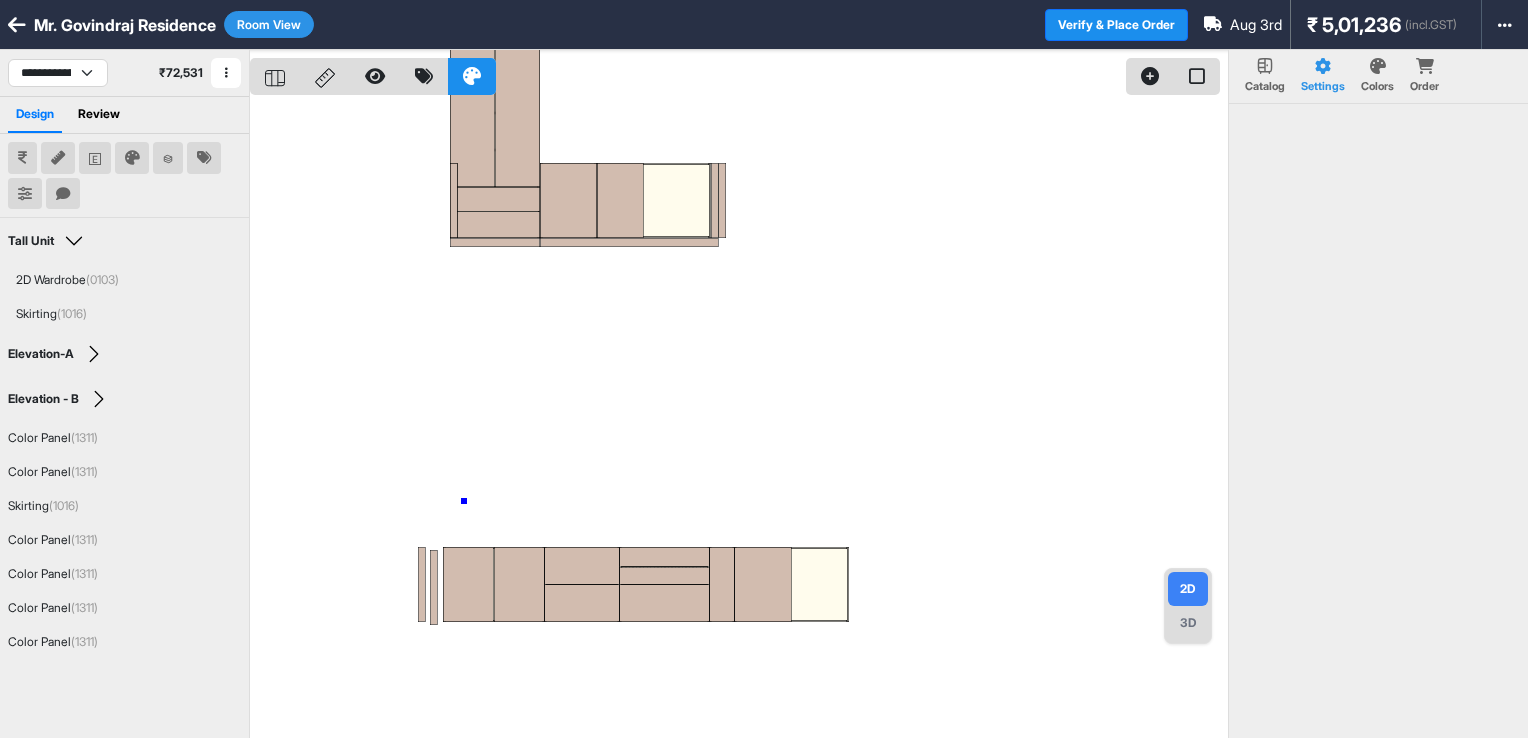 click at bounding box center (739, 419) 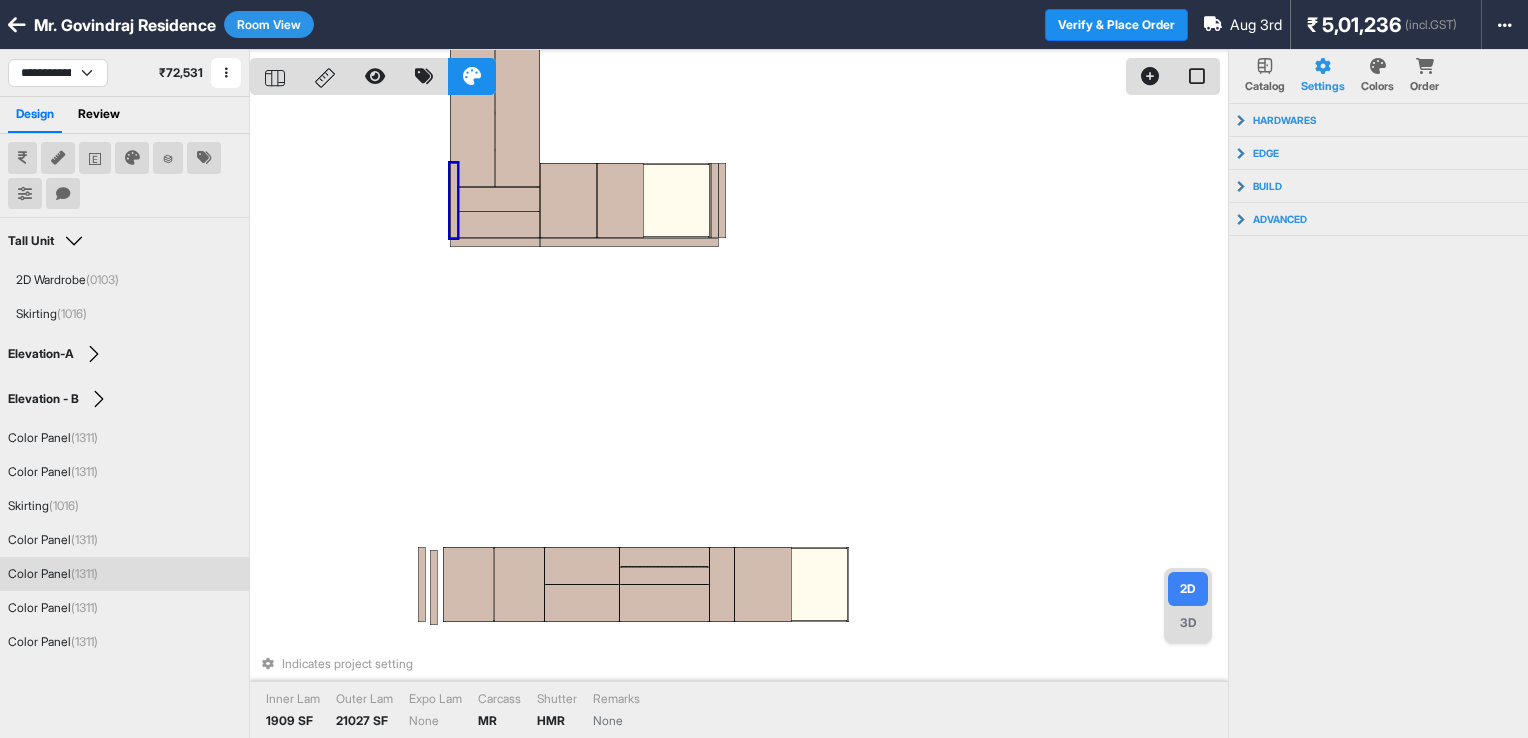 click at bounding box center (454, 200) 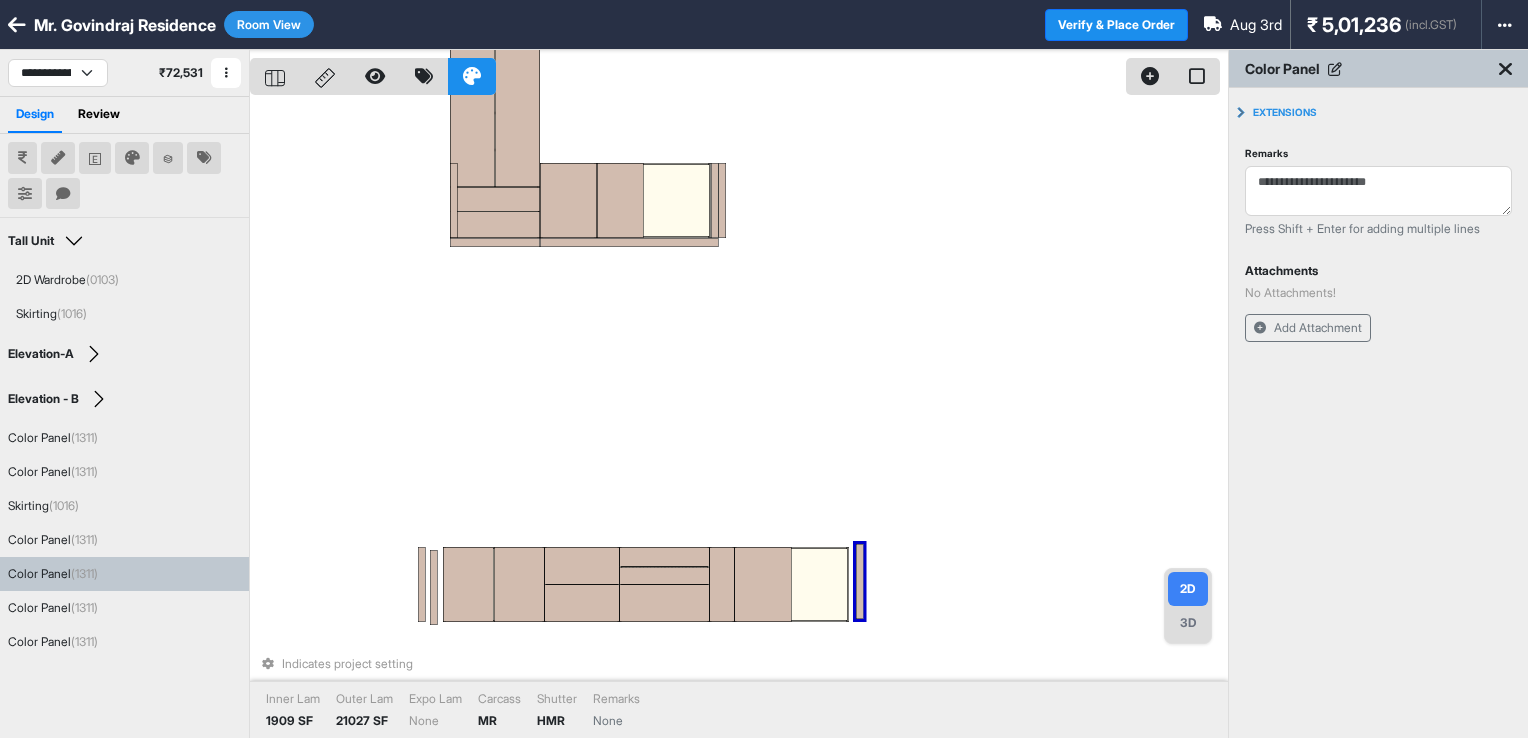 drag, startPoint x: 452, startPoint y: 210, endPoint x: 860, endPoint y: 595, distance: 560.9715 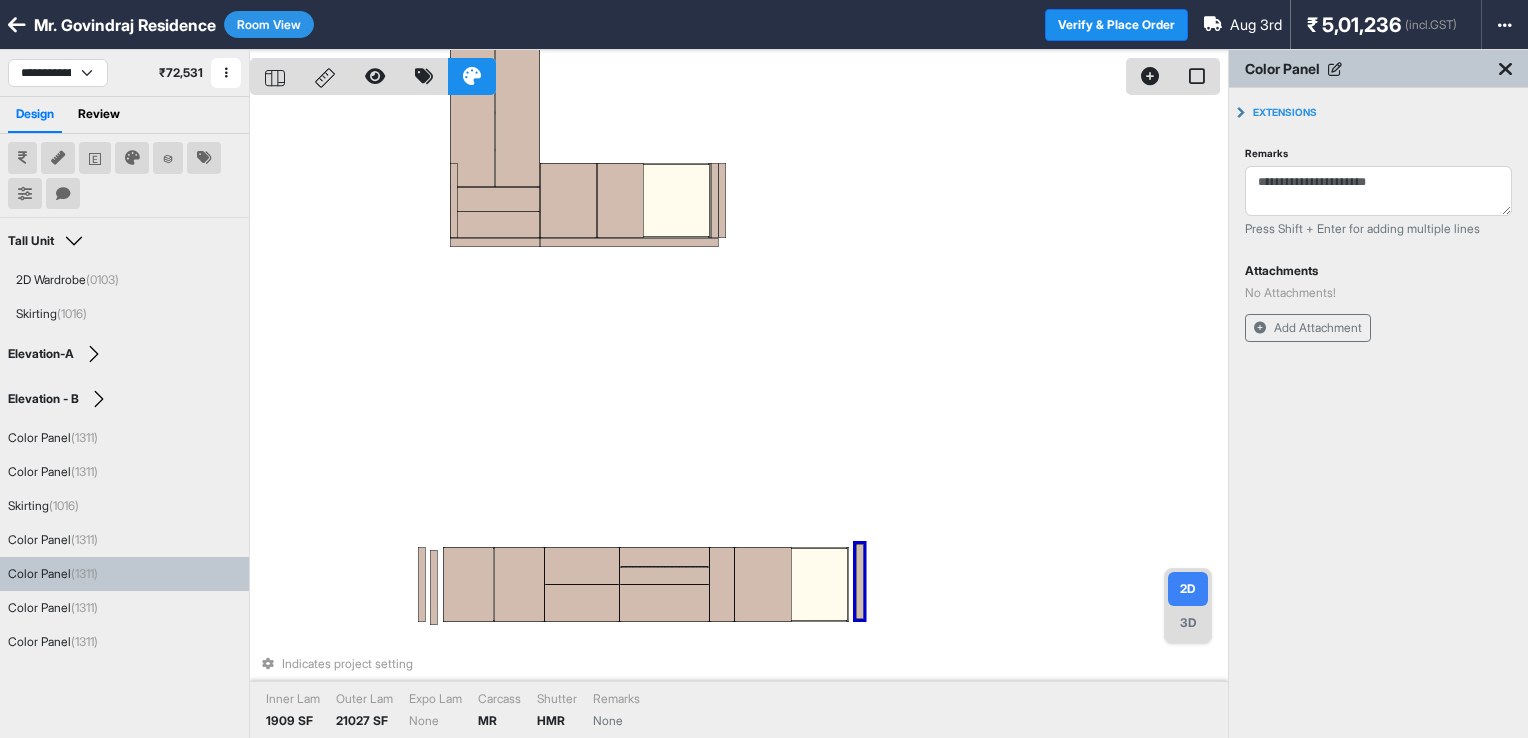 click on "Indicates project setting Inner Lam 1909 SF Outer Lam 21027 SF Expo Lam None Carcass MR Shutter HMR Remarks None" at bounding box center (739, 419) 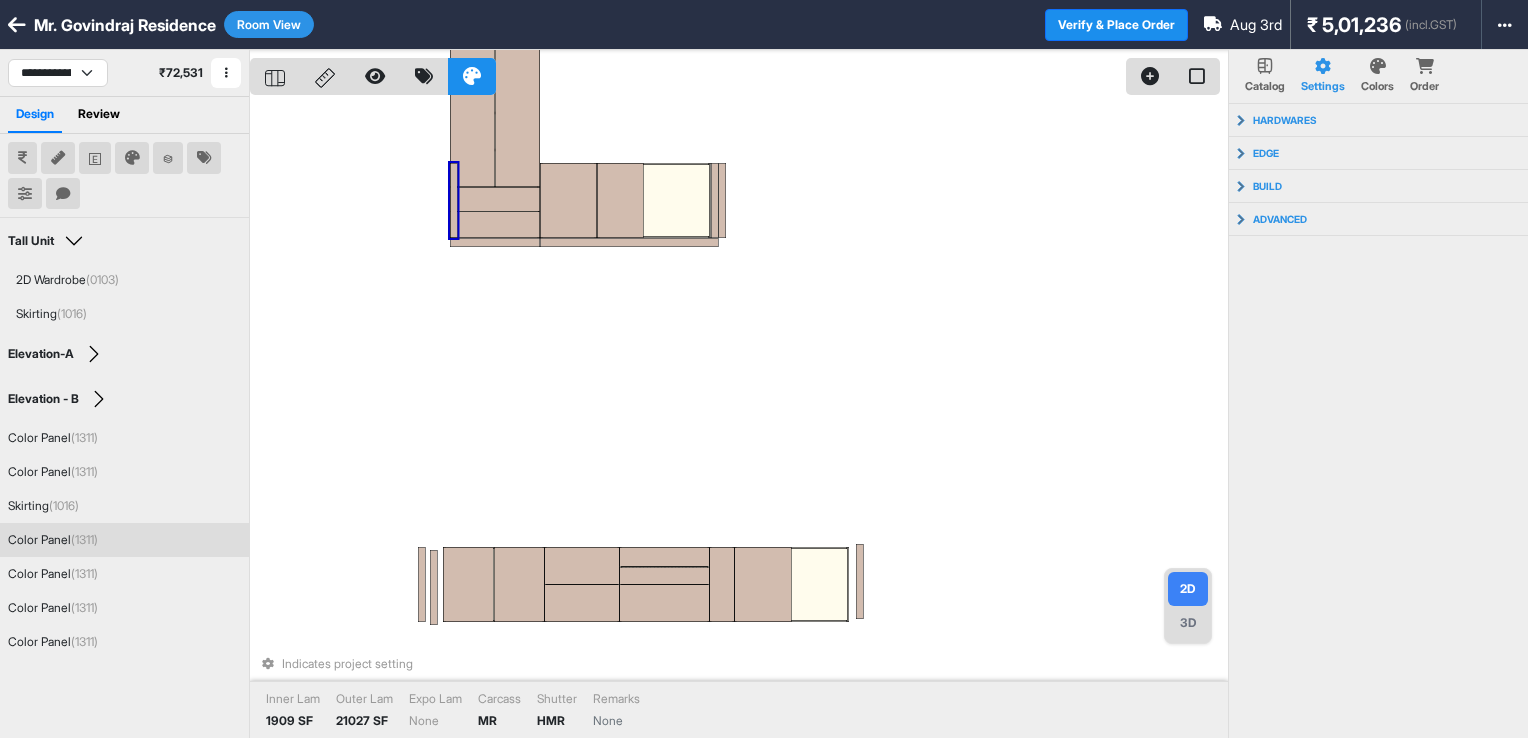 click at bounding box center (454, 200) 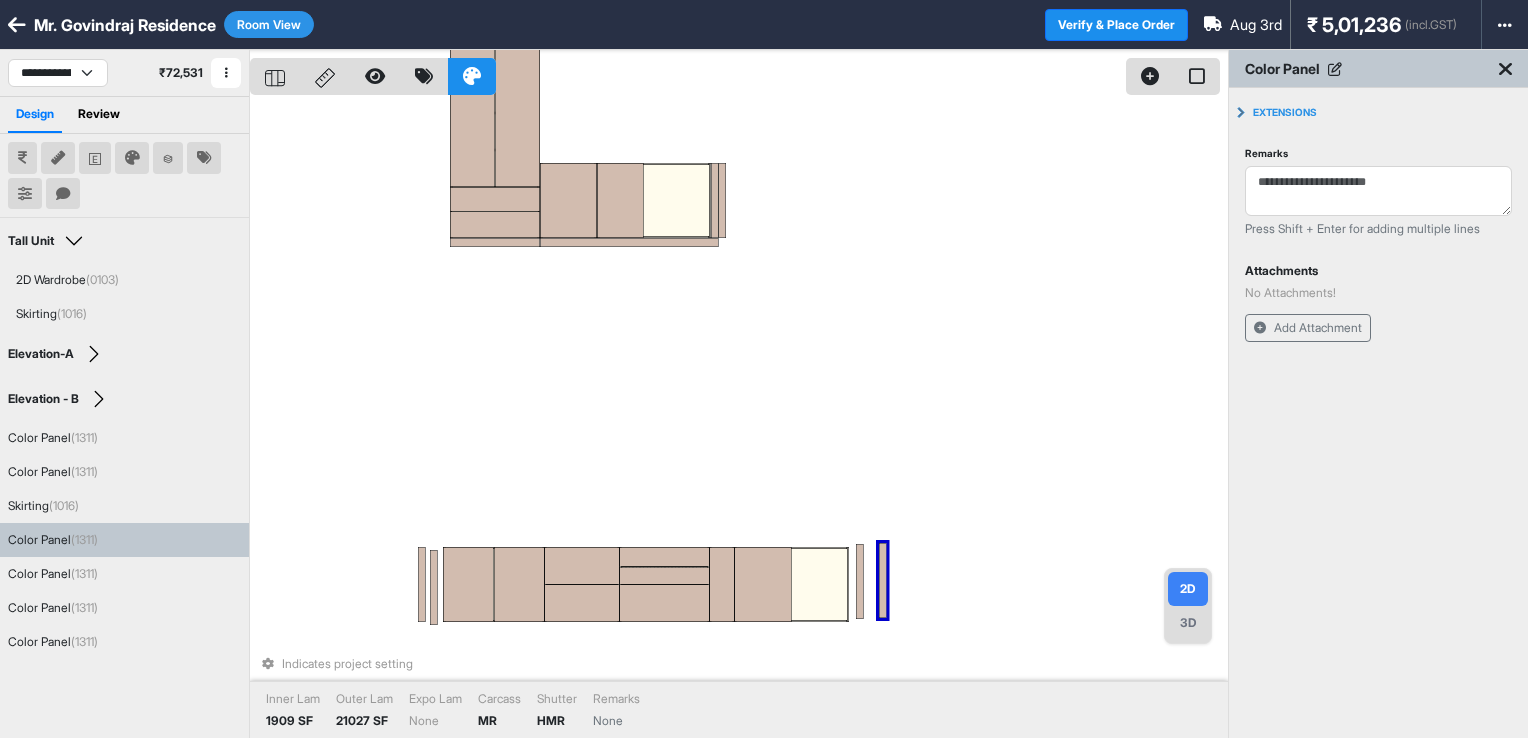 drag, startPoint x: 450, startPoint y: 202, endPoint x: 884, endPoint y: 595, distance: 585.49554 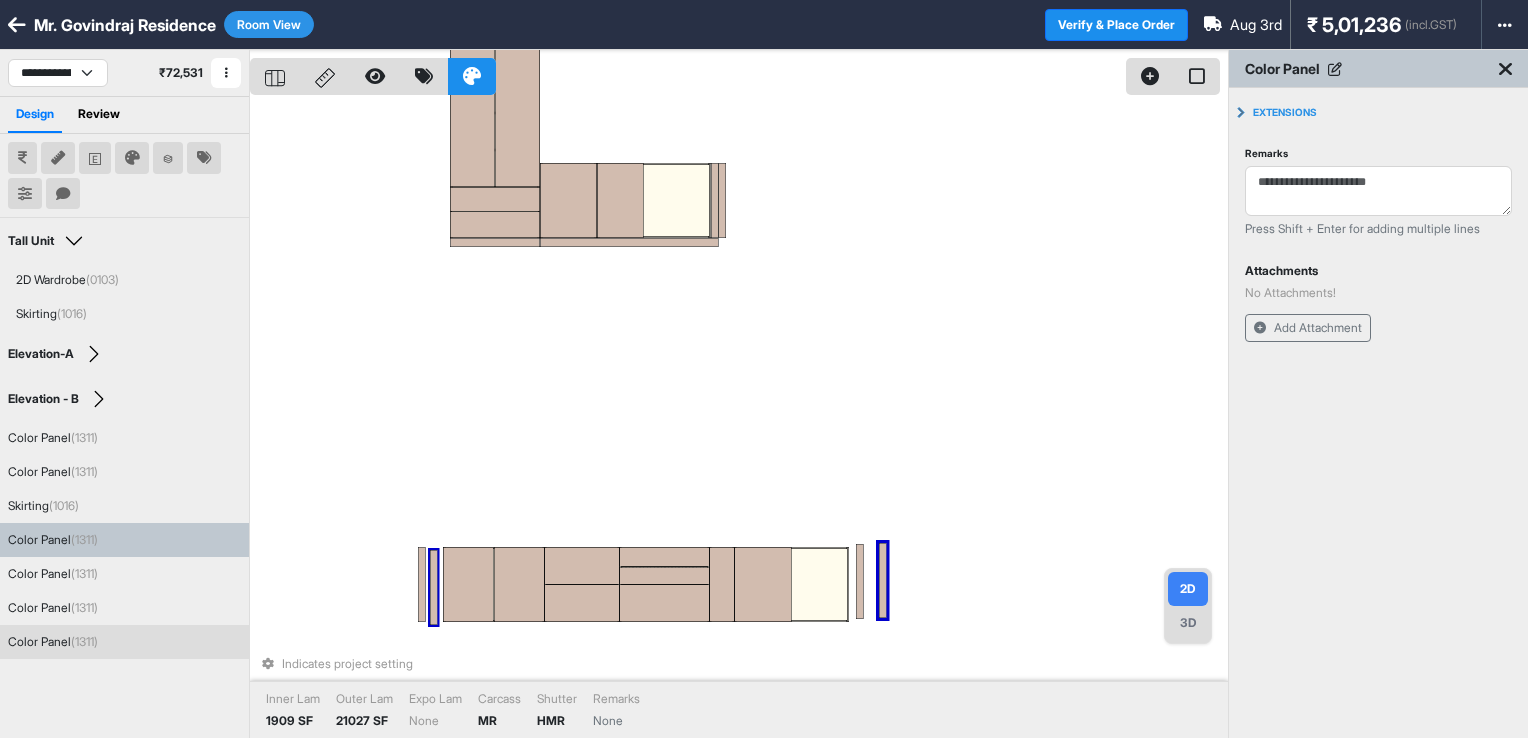 click at bounding box center [434, 587] 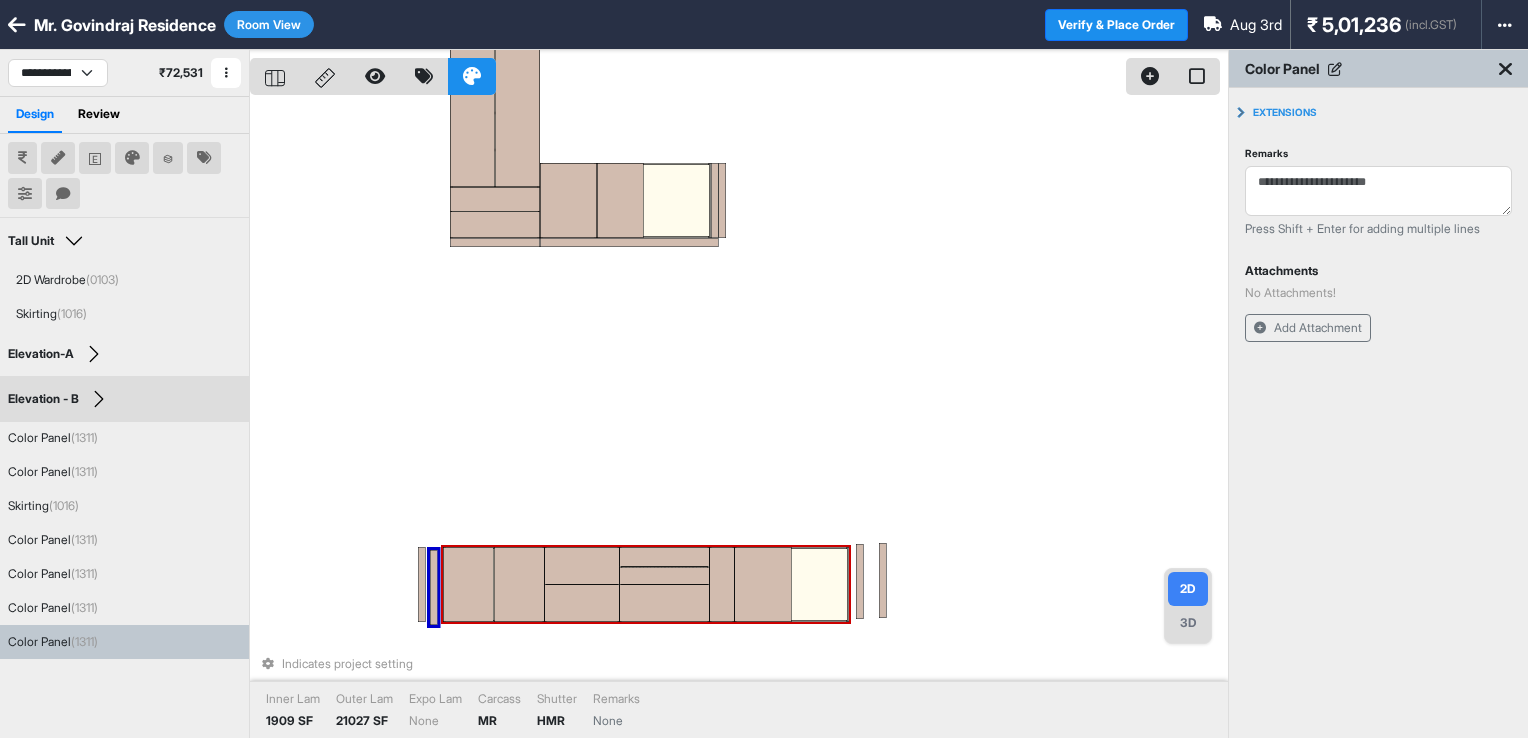 click at bounding box center (468, 584) 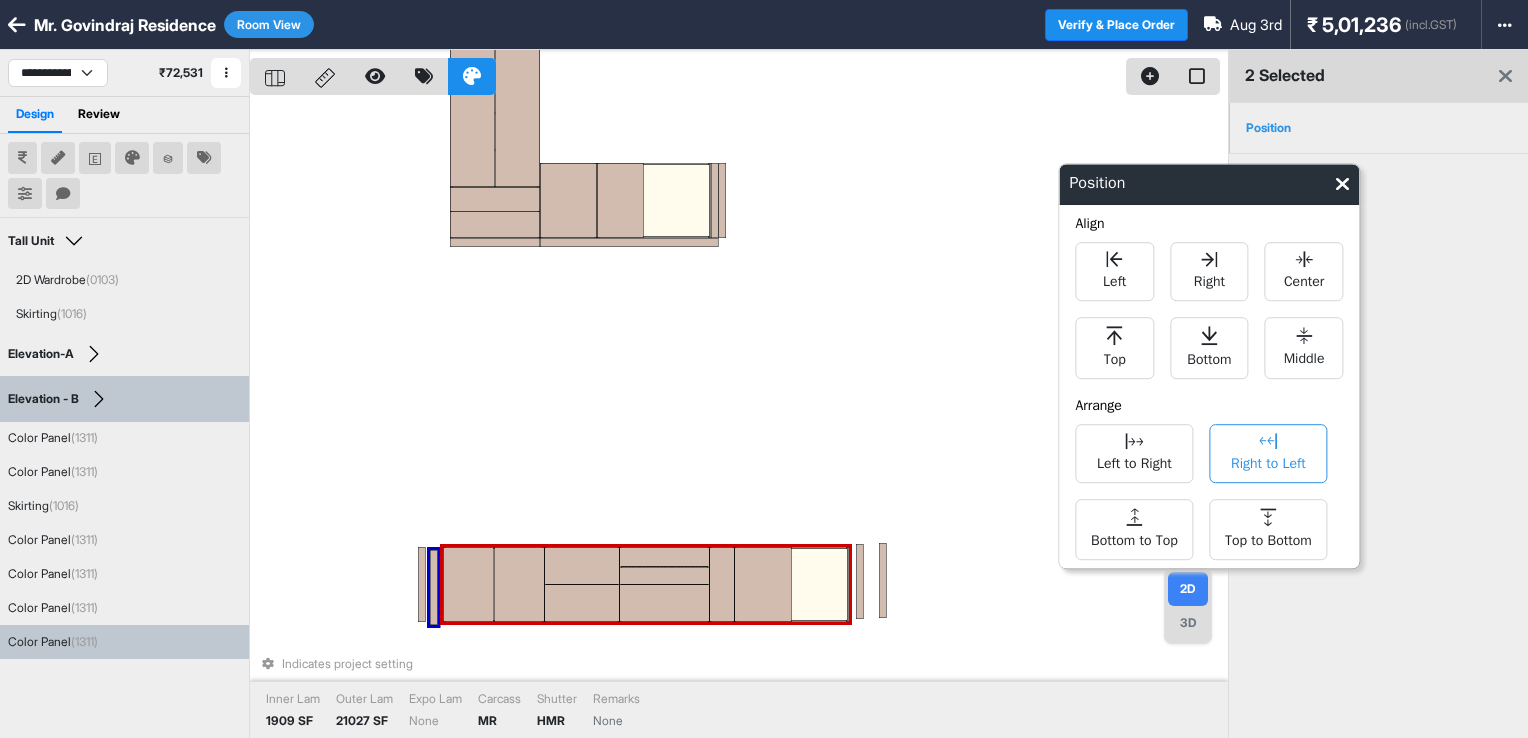 click on "Right to Left" at bounding box center [1268, 453] 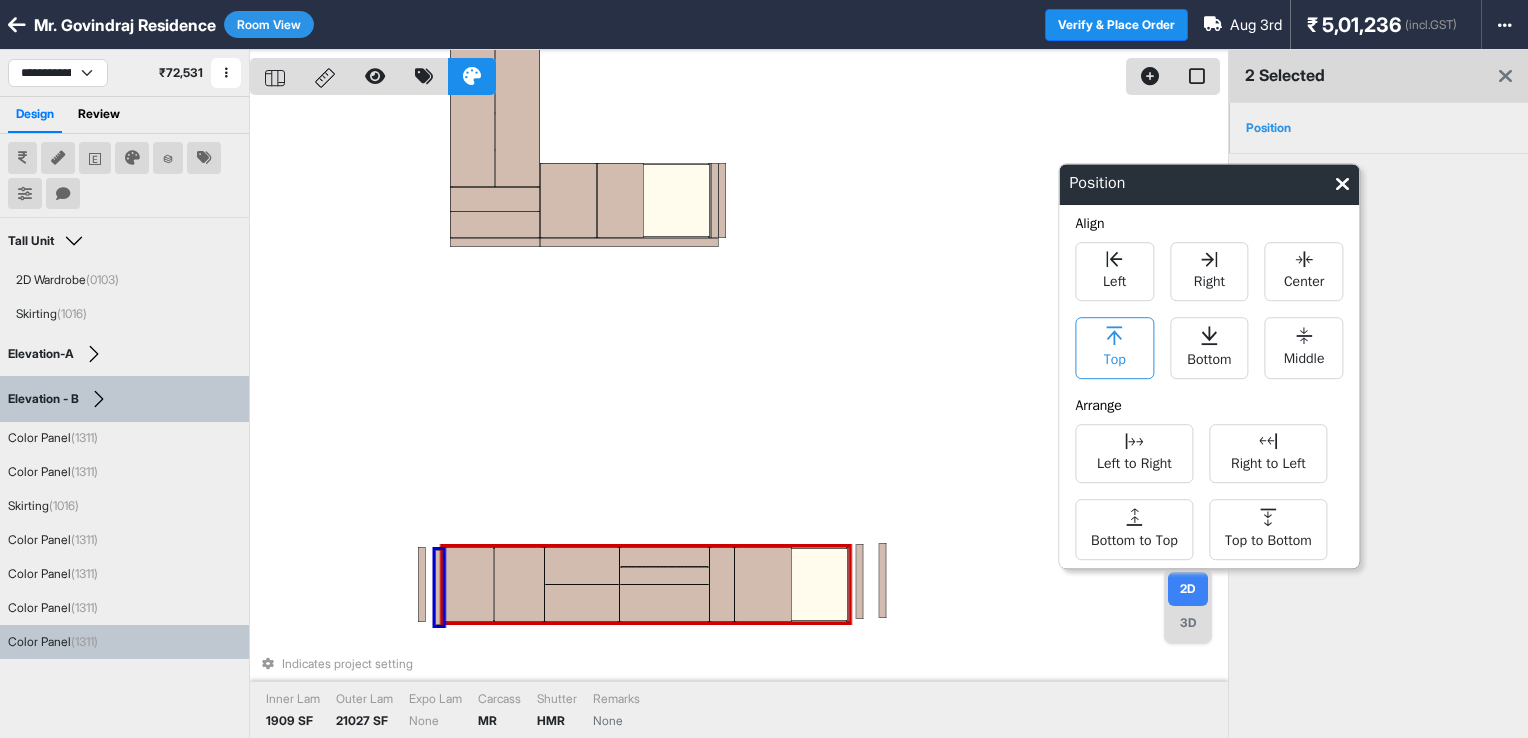 click on "Top" at bounding box center (1115, 357) 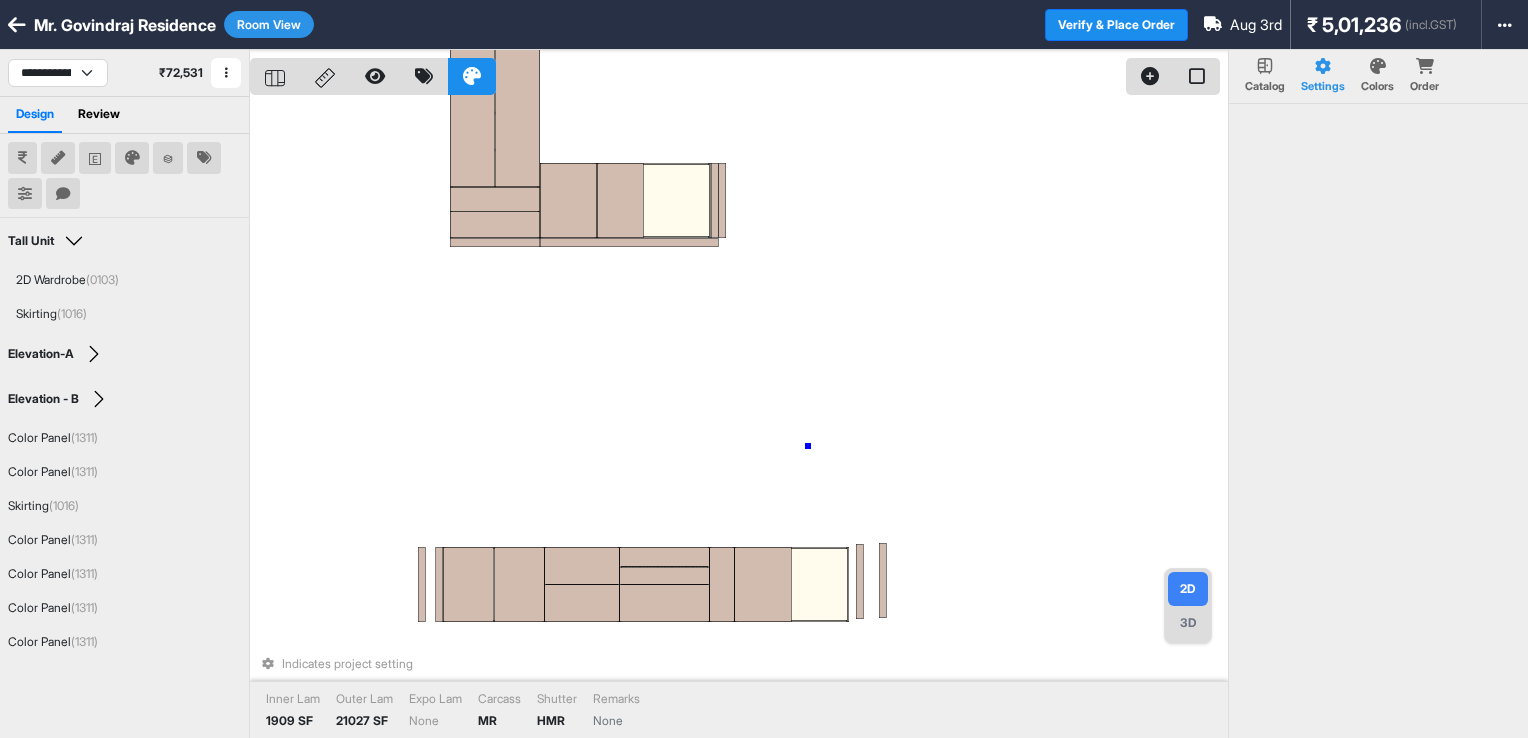 click on "Indicates project setting Inner Lam 1909 SF Outer Lam 21027 SF Expo Lam None Carcass MR Shutter HMR Remarks None" at bounding box center (739, 419) 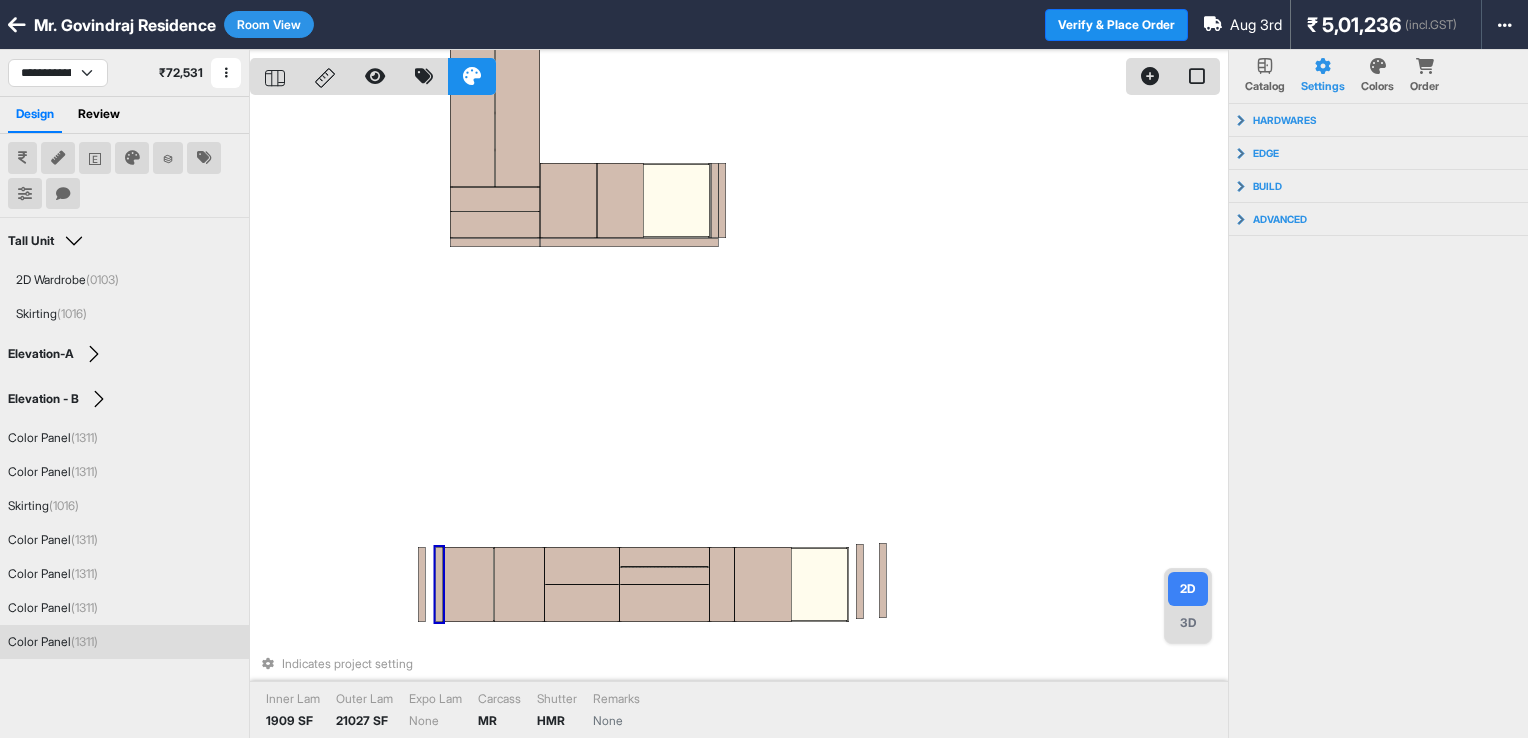click at bounding box center (440, 584) 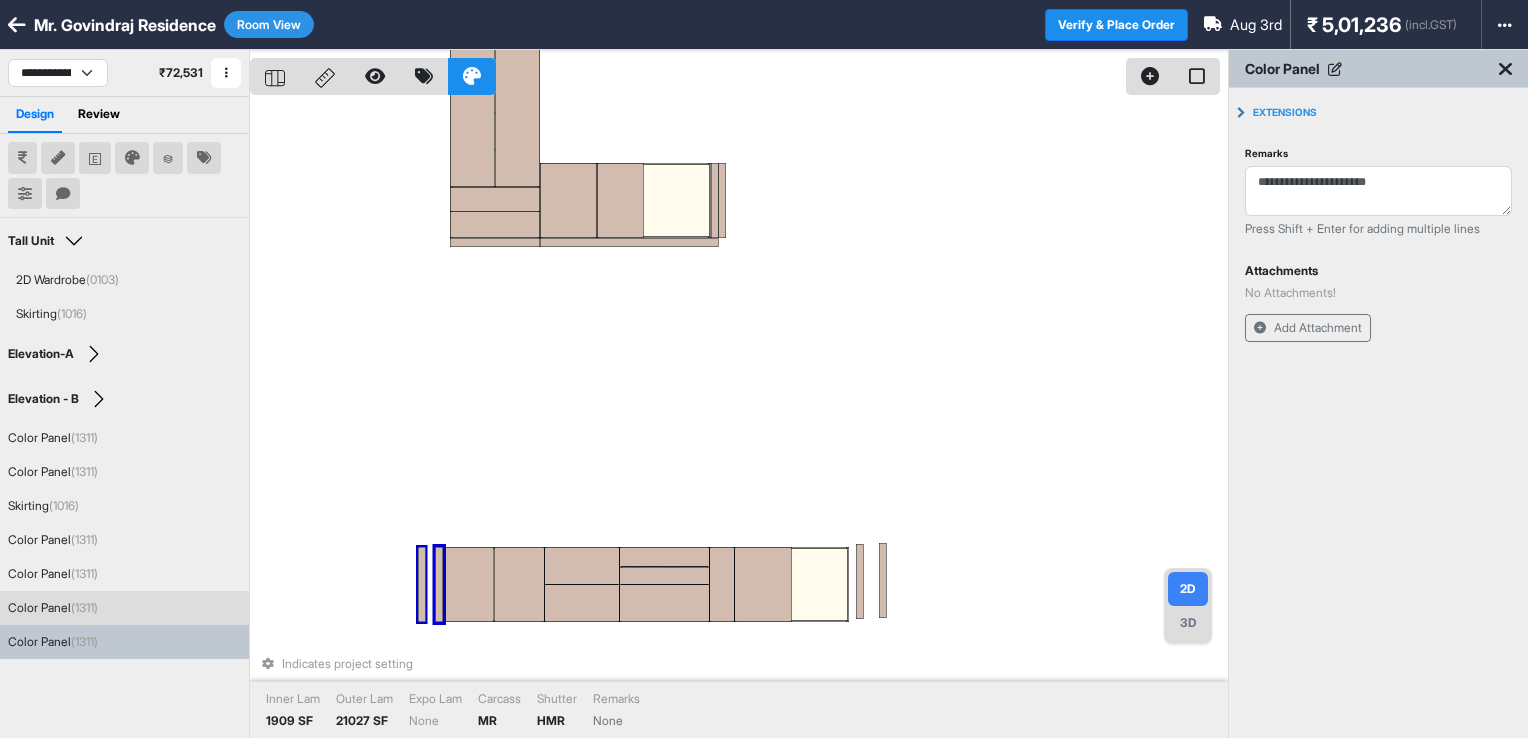 click at bounding box center (422, 584) 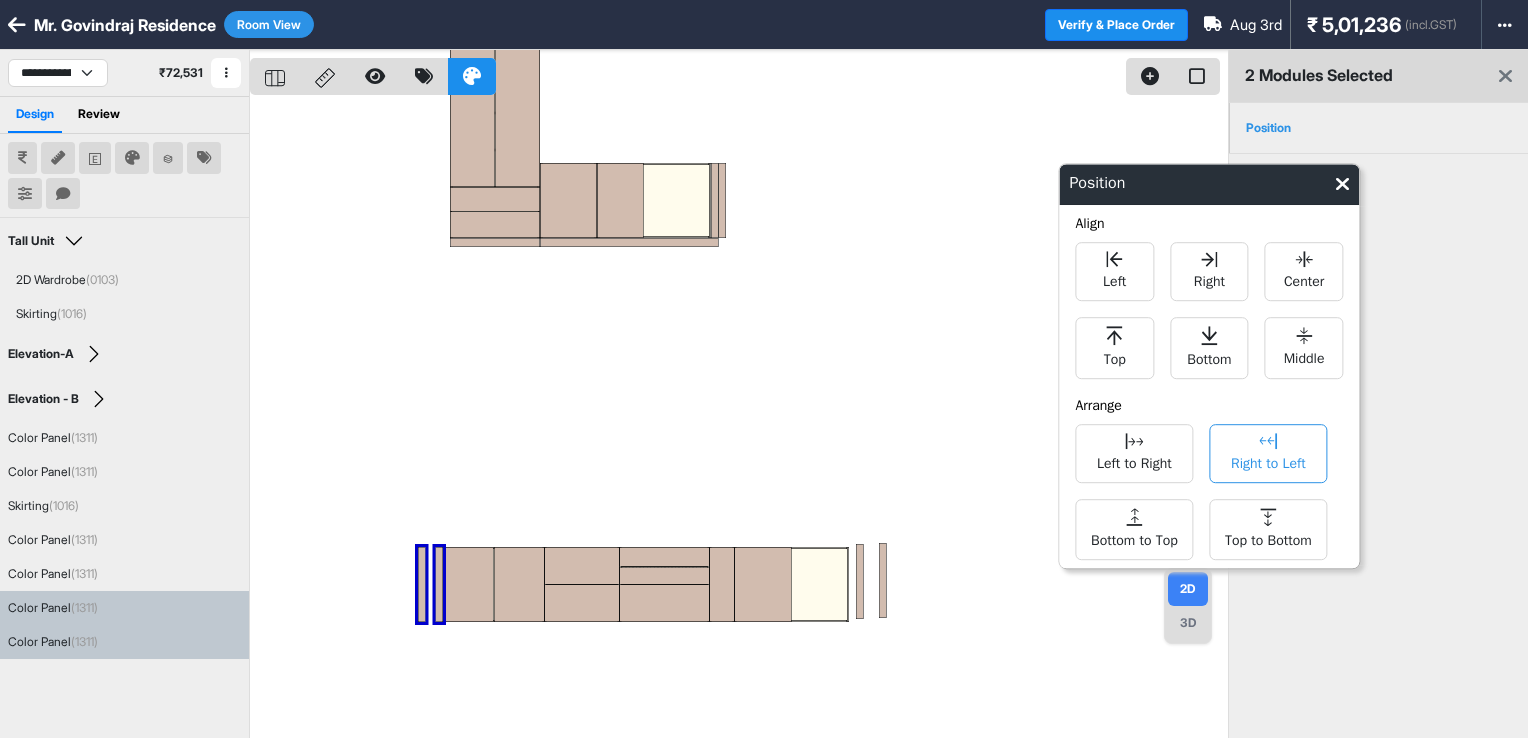 click on "Right to Left" at bounding box center [1268, 461] 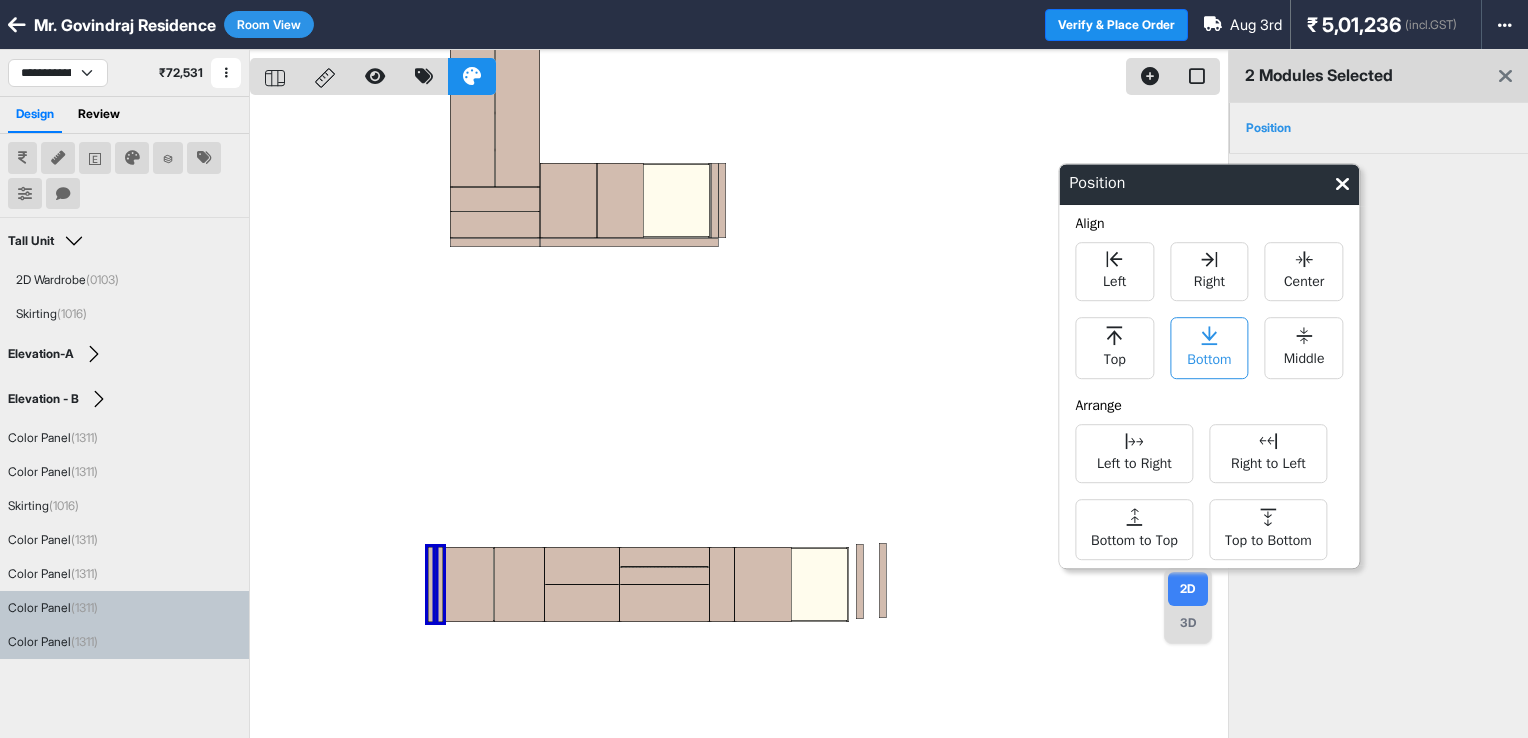 click on "Bottom" at bounding box center (1209, 348) 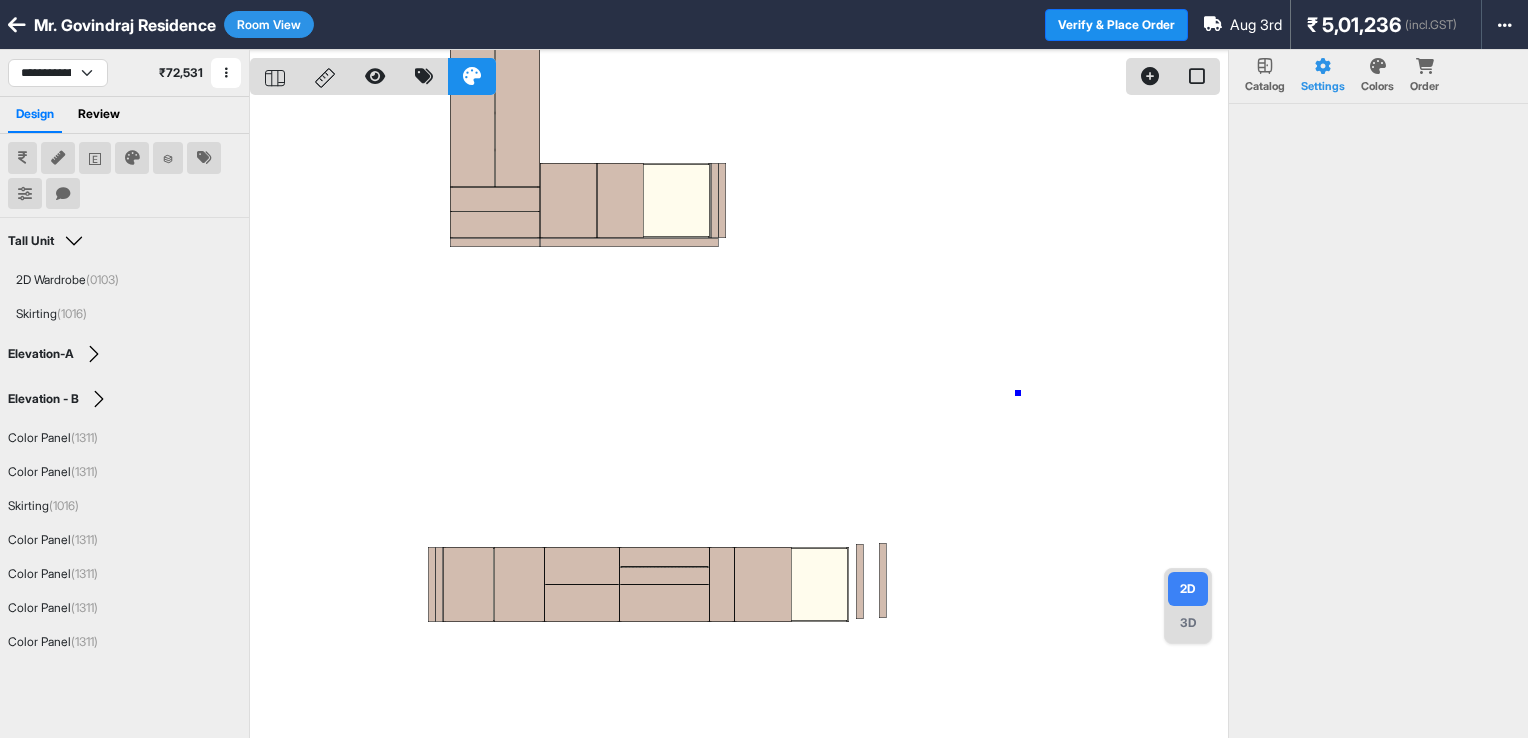 click at bounding box center (739, 419) 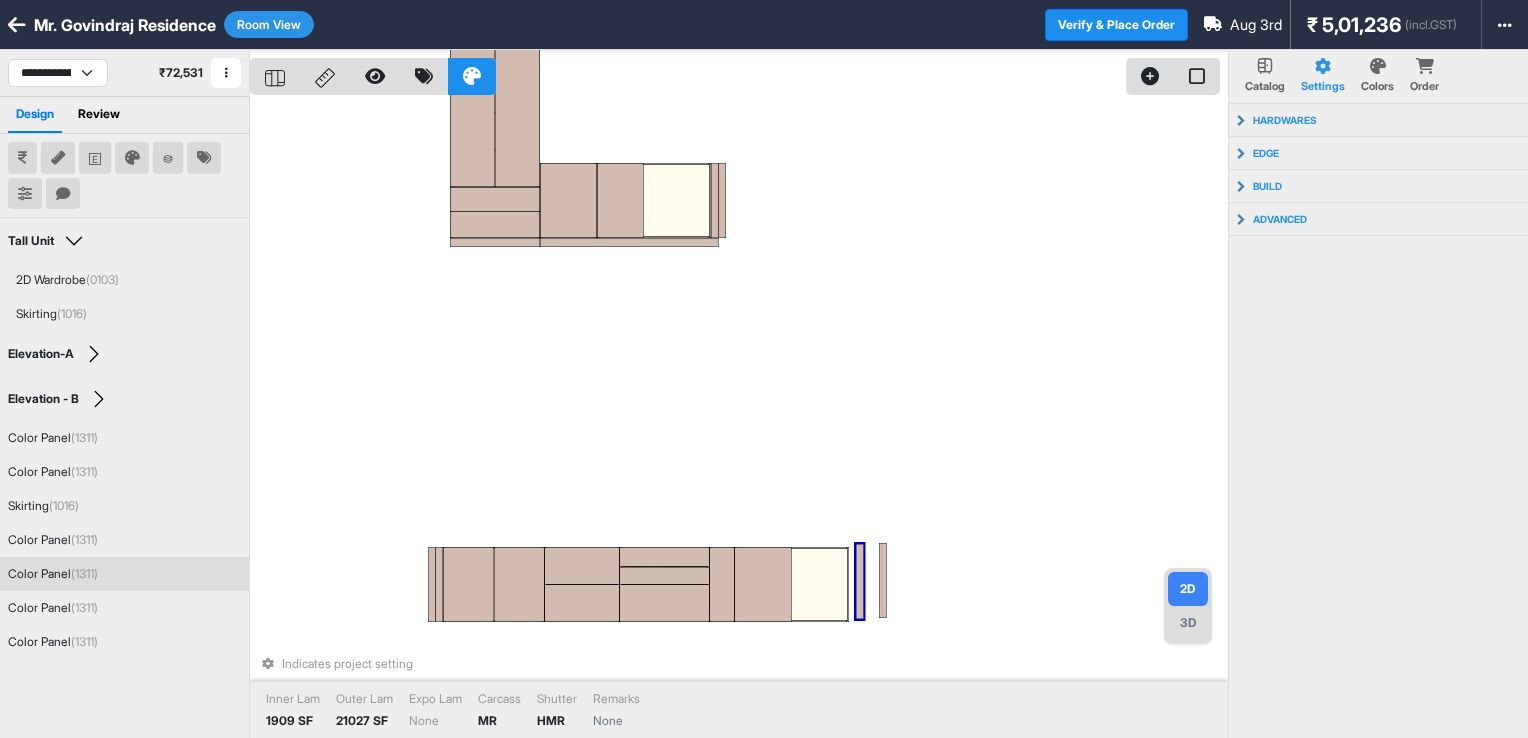 click at bounding box center (860, 581) 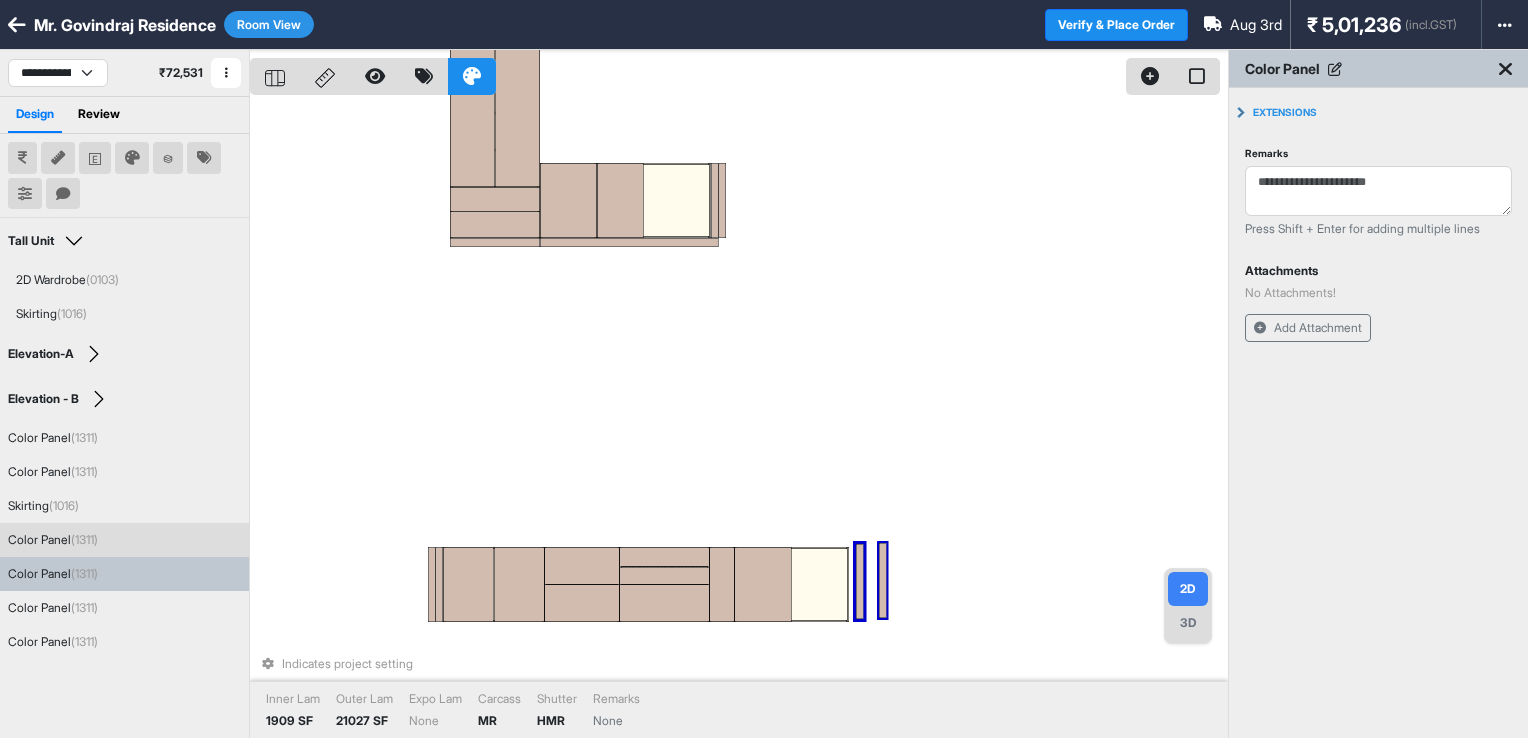 click at bounding box center [883, 580] 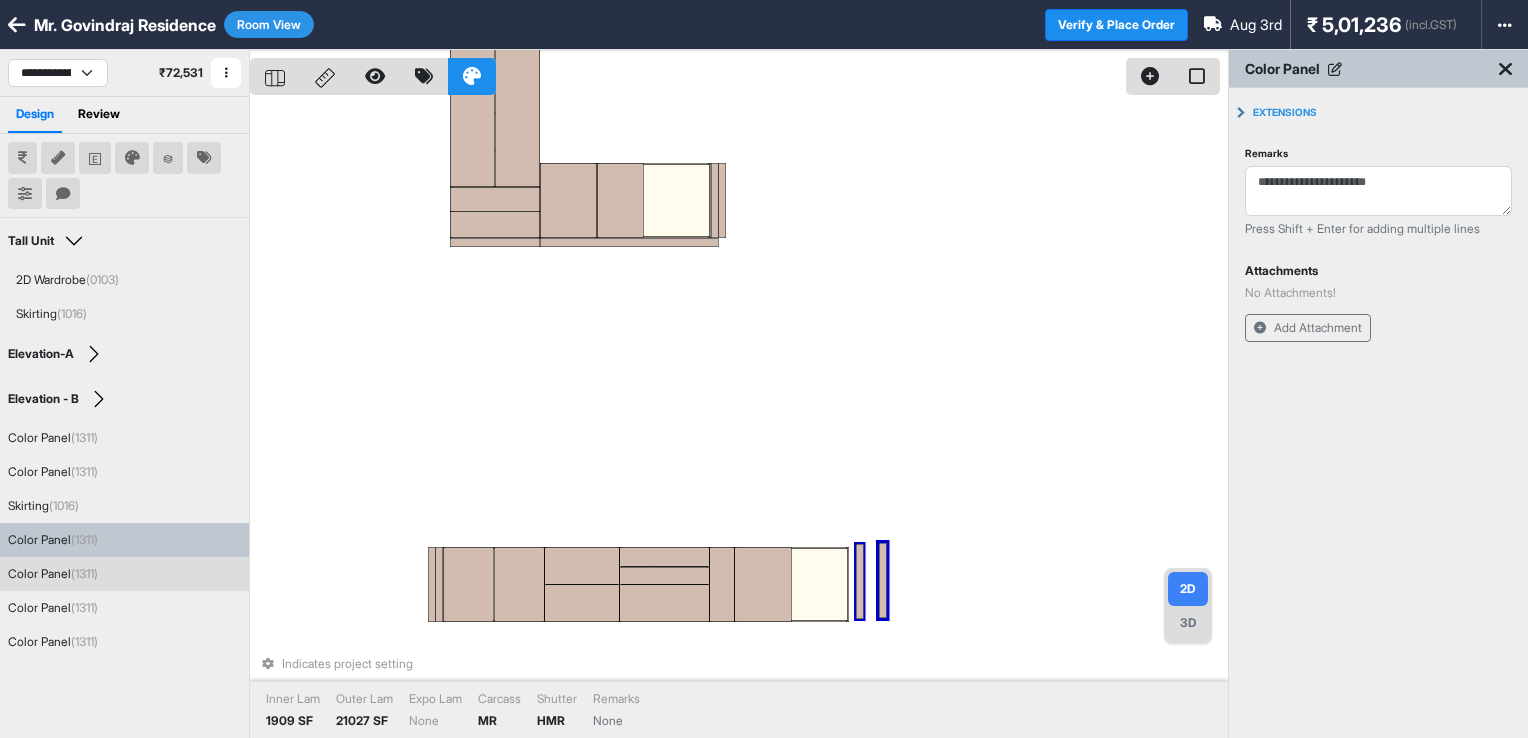 click at bounding box center [860, 581] 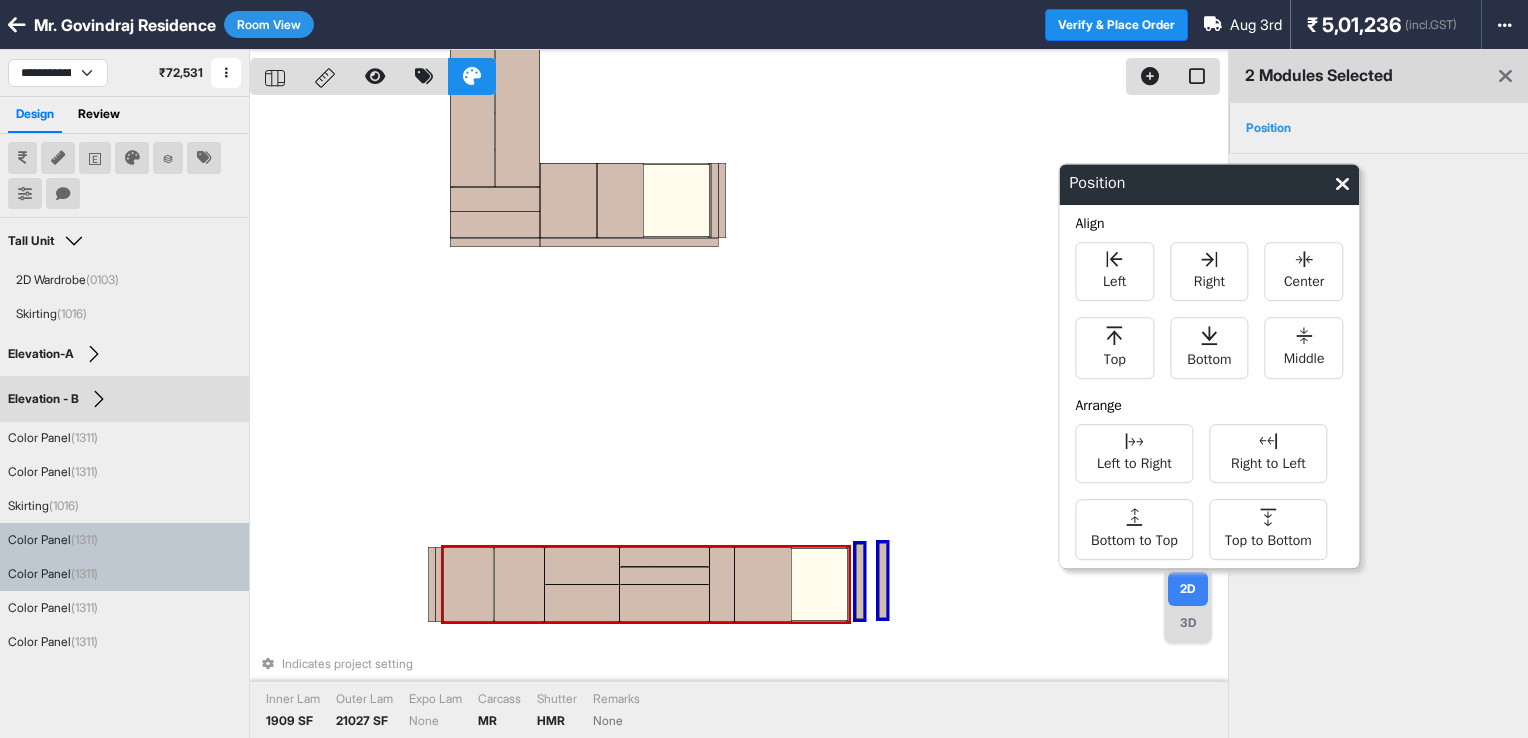 click at bounding box center [791, 584] 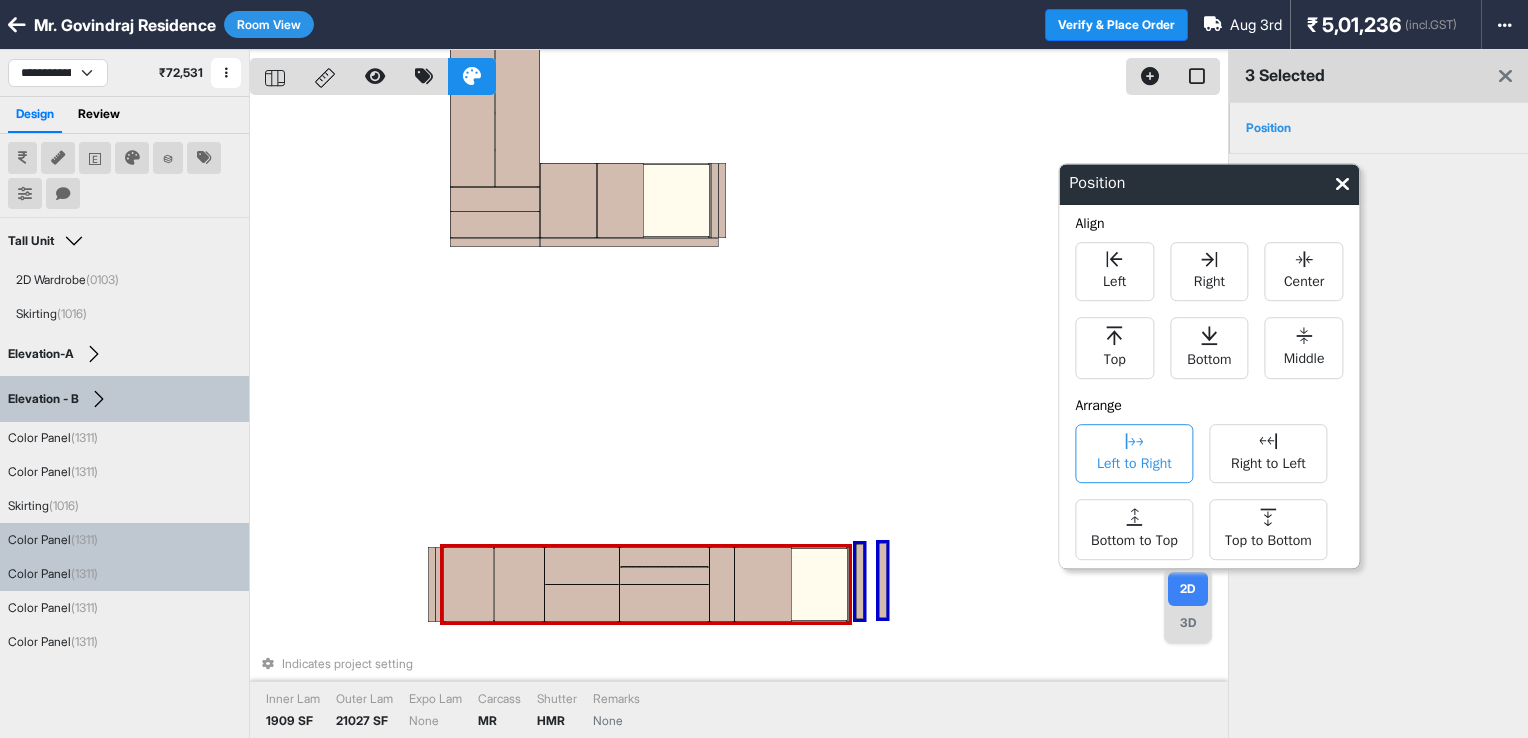 click on "Left to Right" at bounding box center [1134, 461] 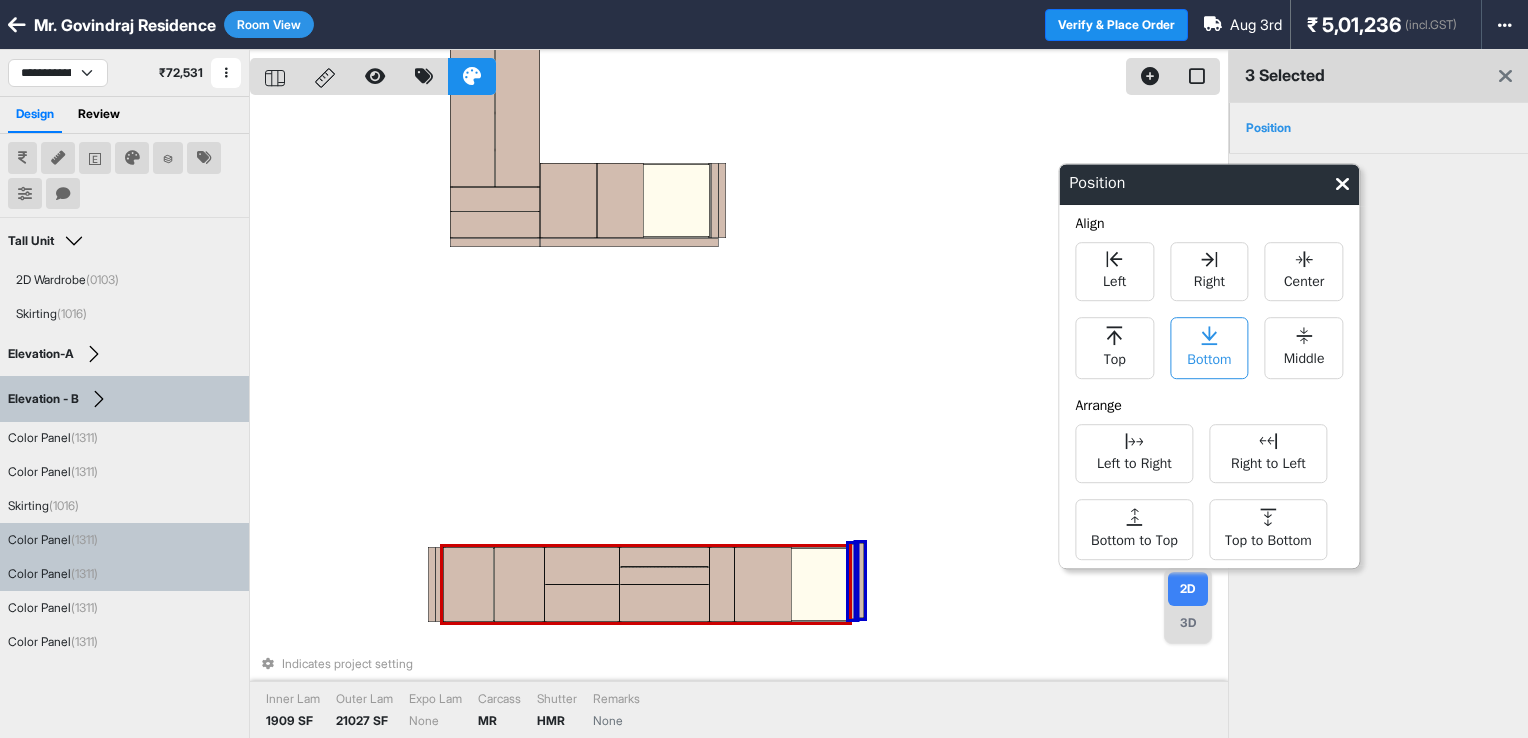 click on "Bottom" at bounding box center (1209, 357) 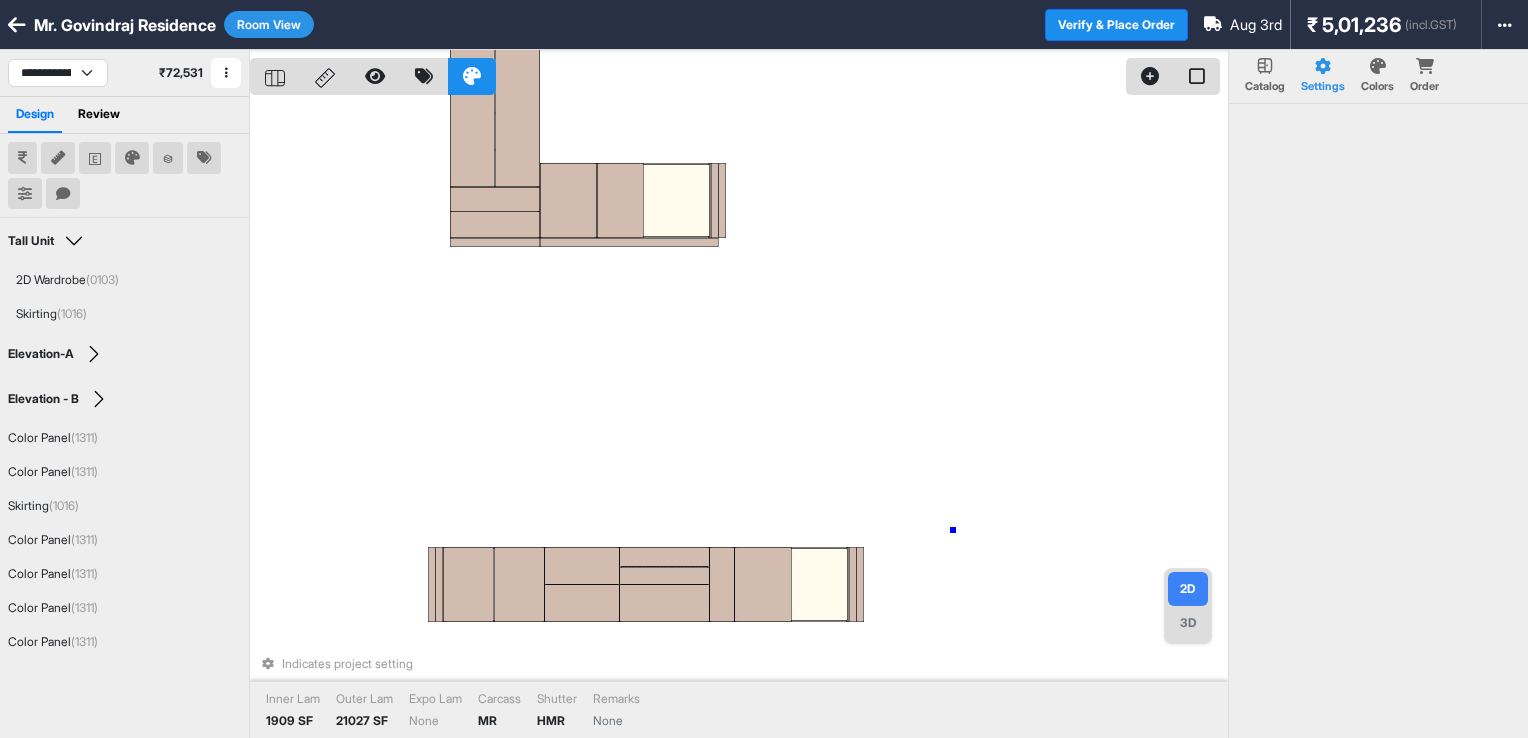 click on "Indicates project setting Inner Lam 1909 SF Outer Lam 21027 SF Expo Lam None Carcass MR Shutter HMR Remarks None" at bounding box center (739, 419) 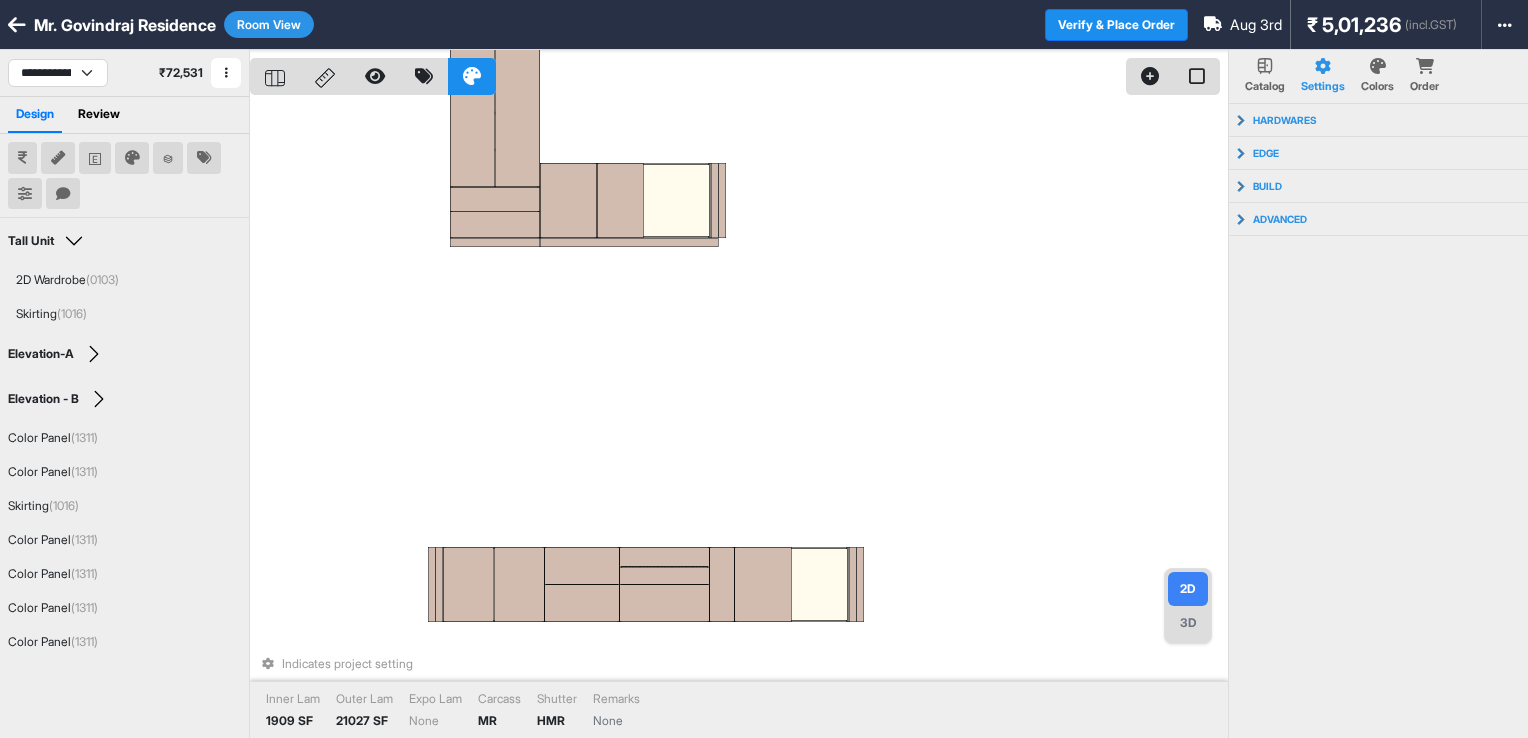 click on "Room View" at bounding box center (269, 24) 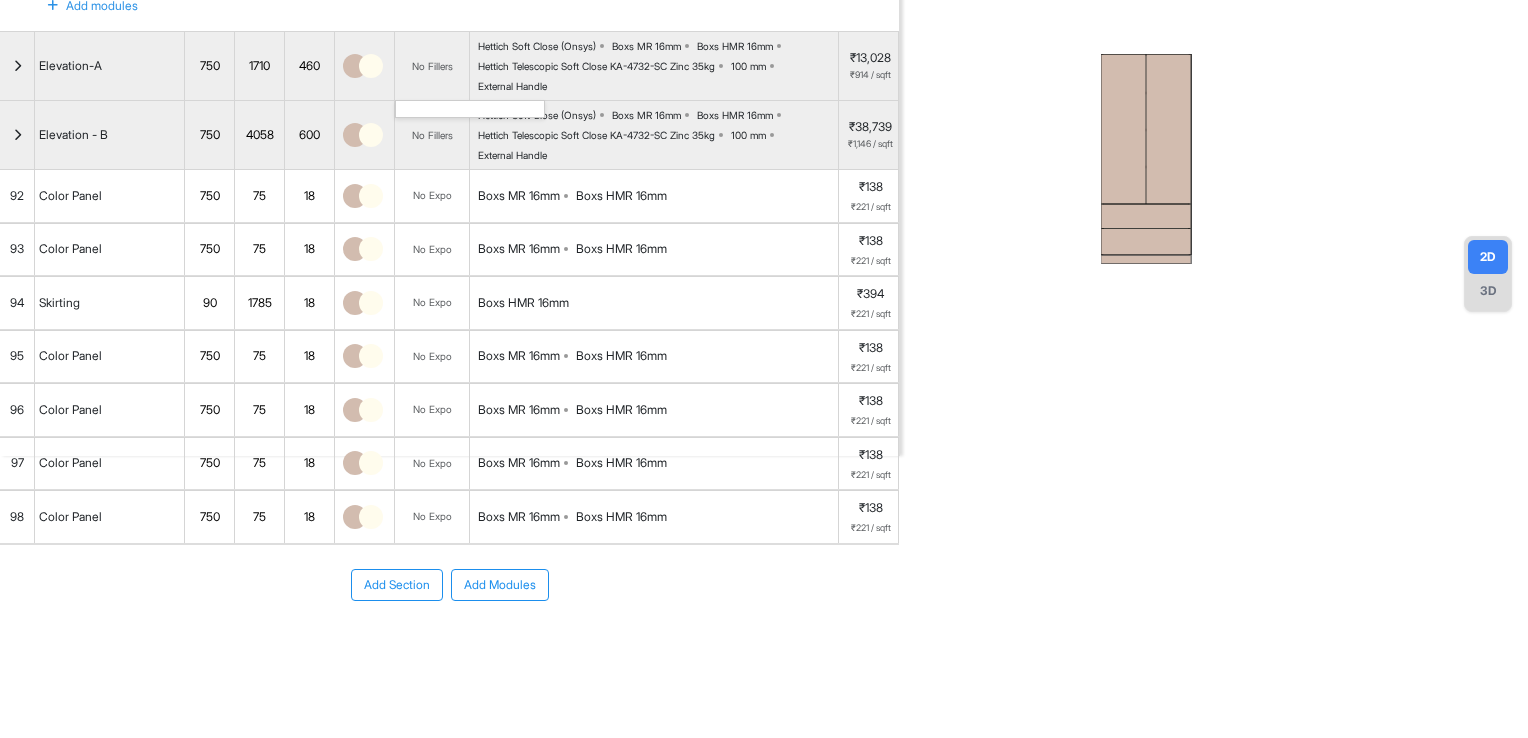 scroll, scrollTop: 333, scrollLeft: 0, axis: vertical 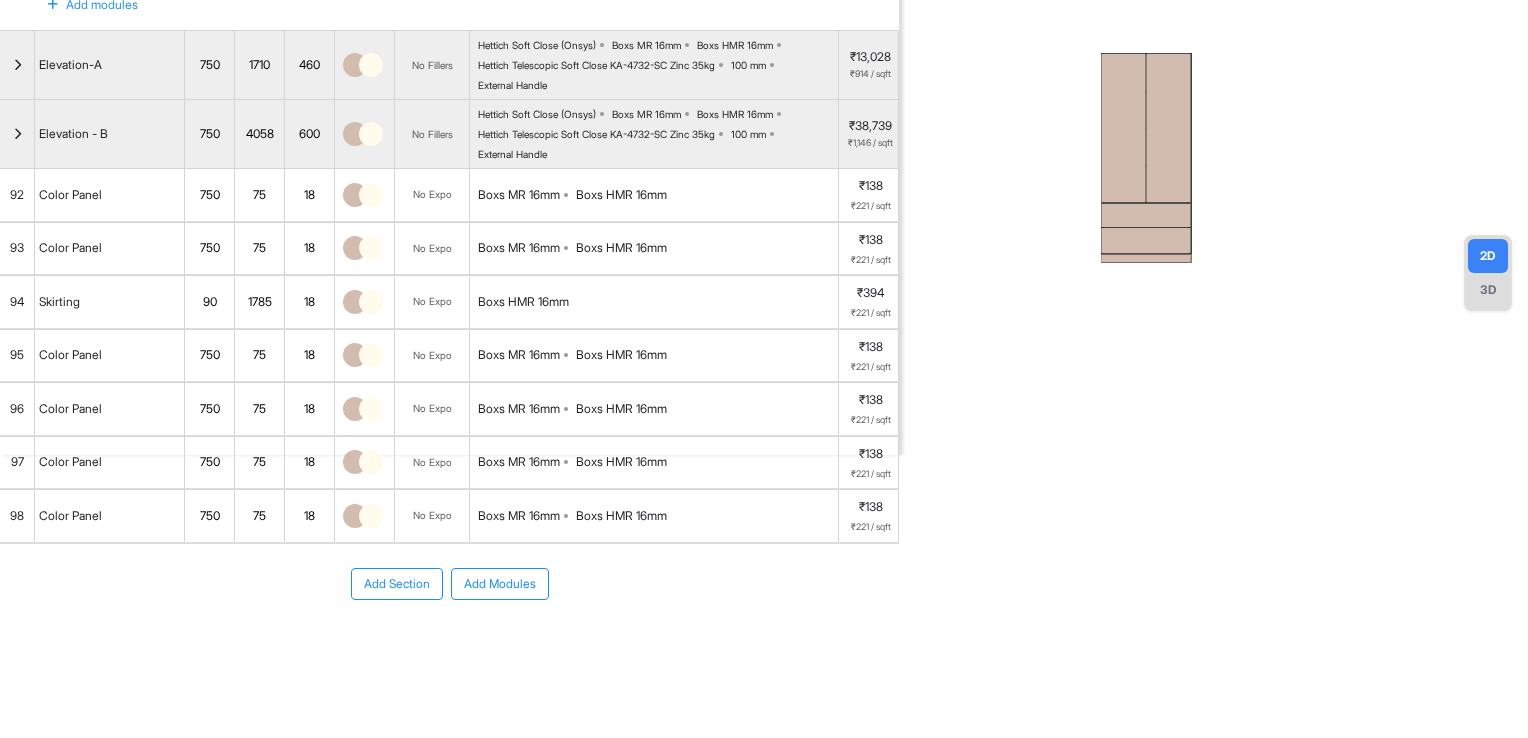 click on "Add Section" at bounding box center (397, 584) 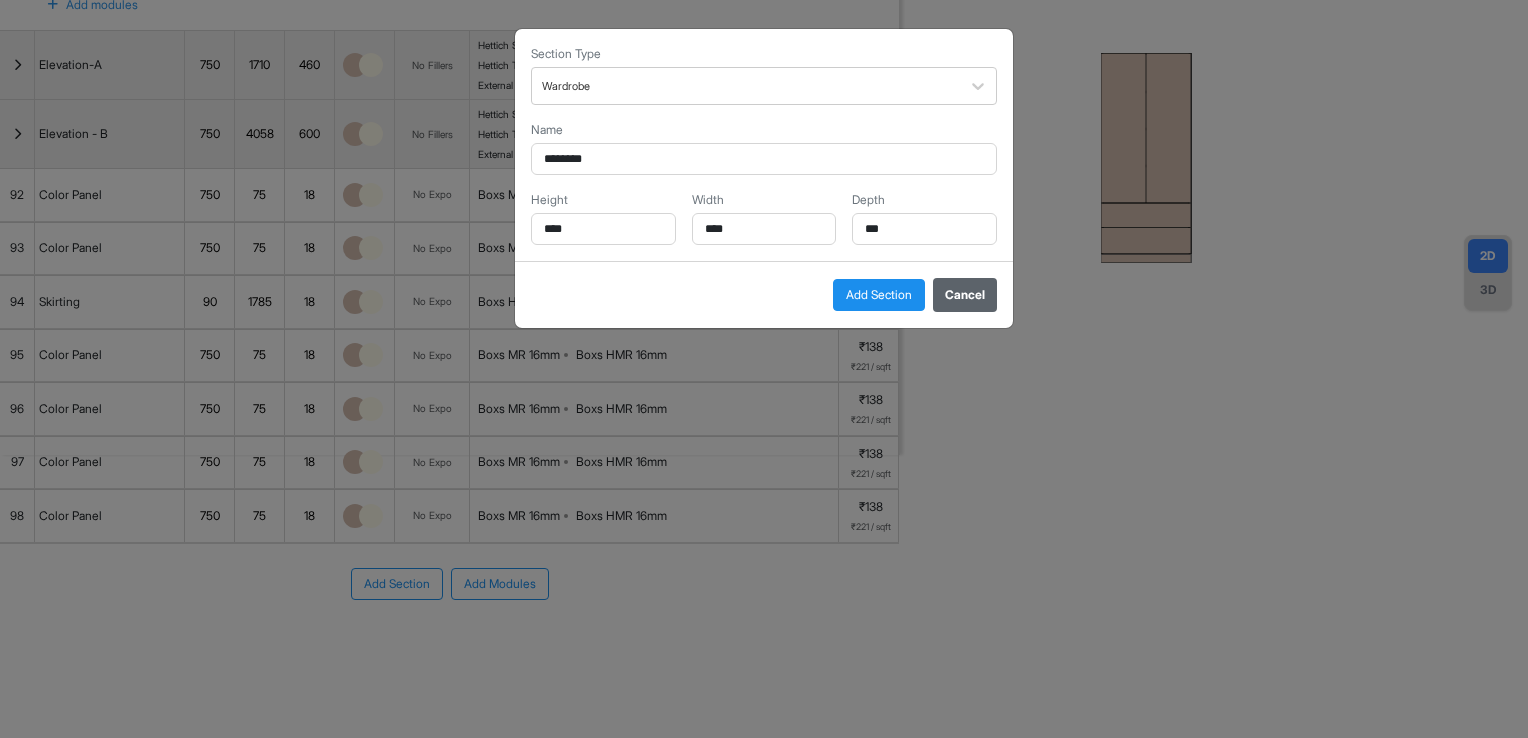click on "Cancel" at bounding box center (965, 295) 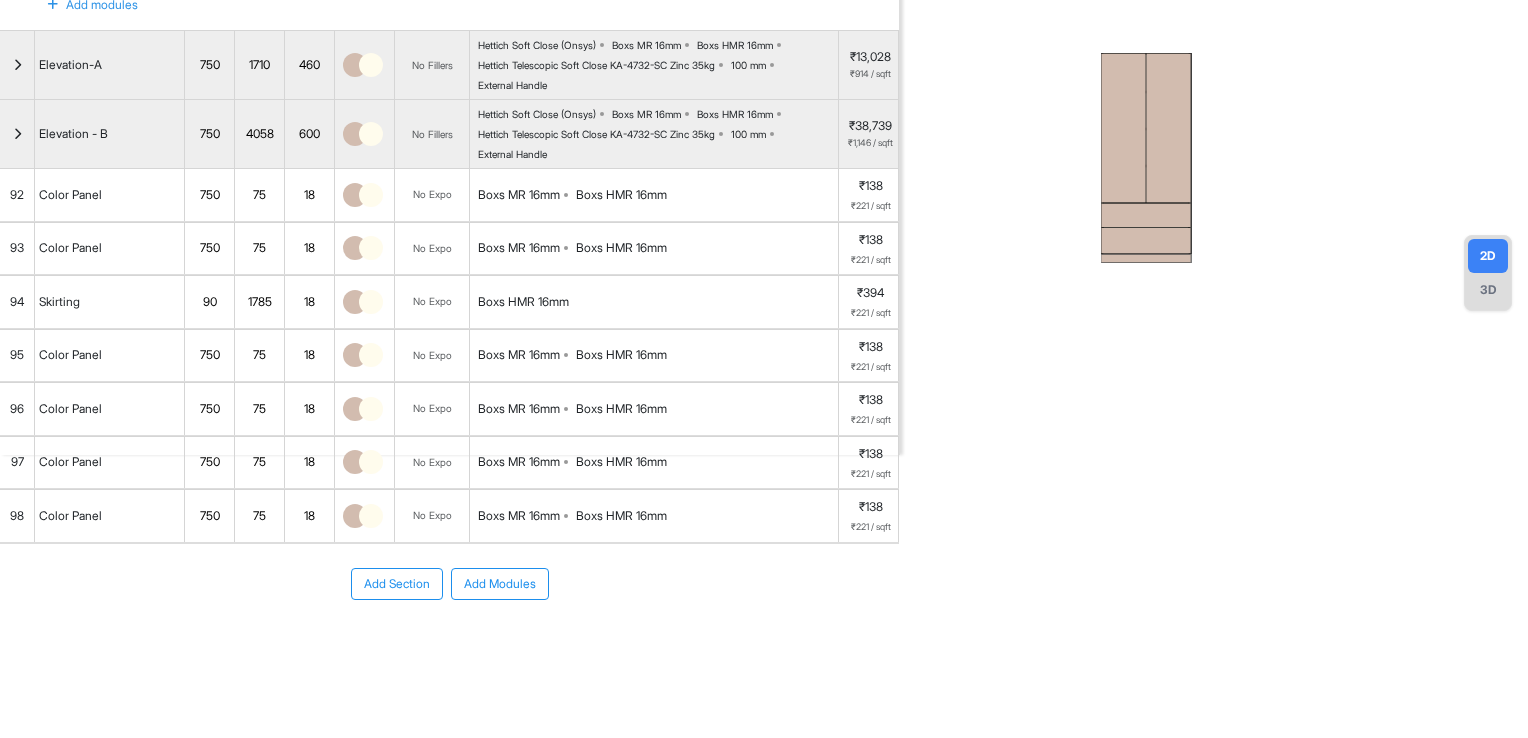click on "Add Modules" at bounding box center [500, 584] 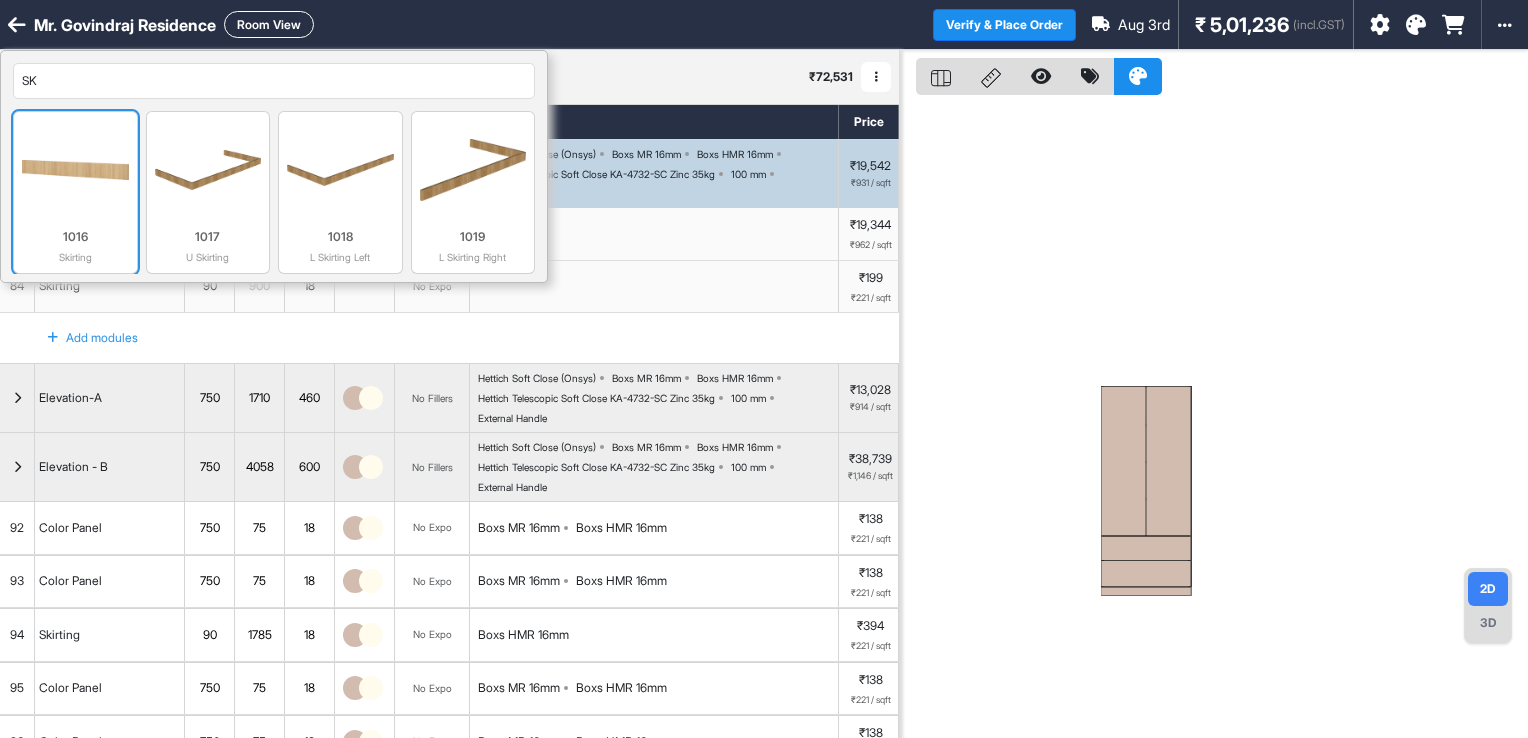 type on "SK" 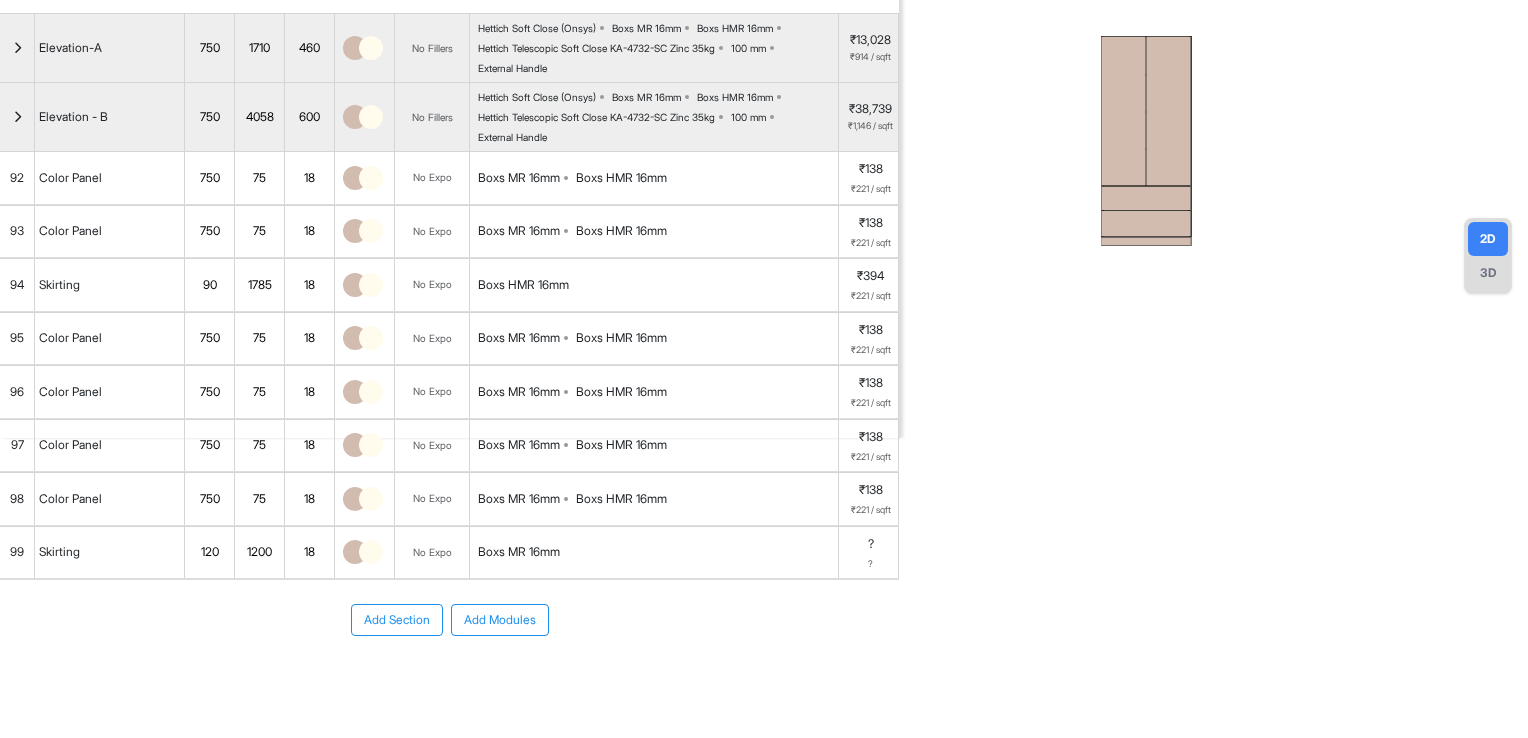 scroll, scrollTop: 387, scrollLeft: 0, axis: vertical 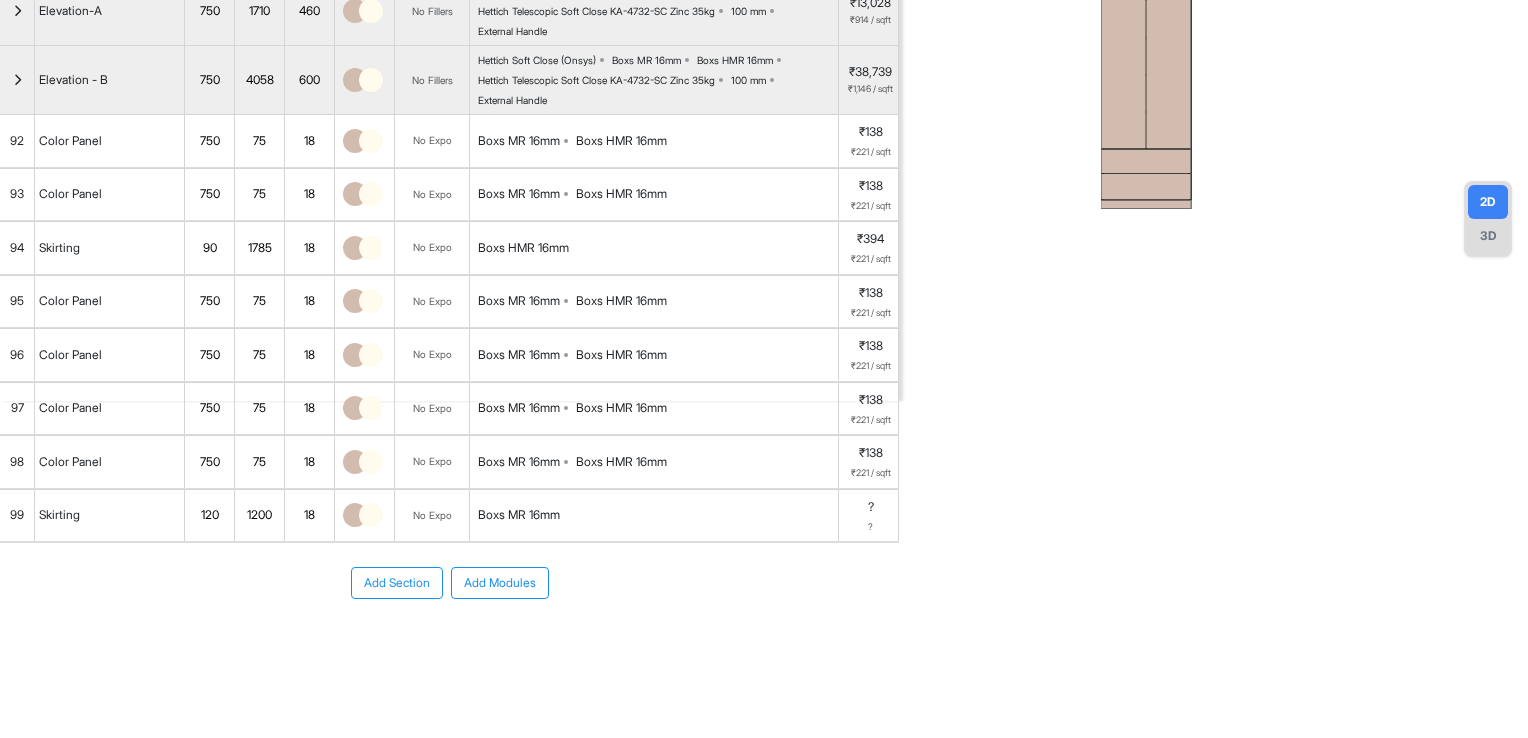 click on "120" at bounding box center (209, 515) 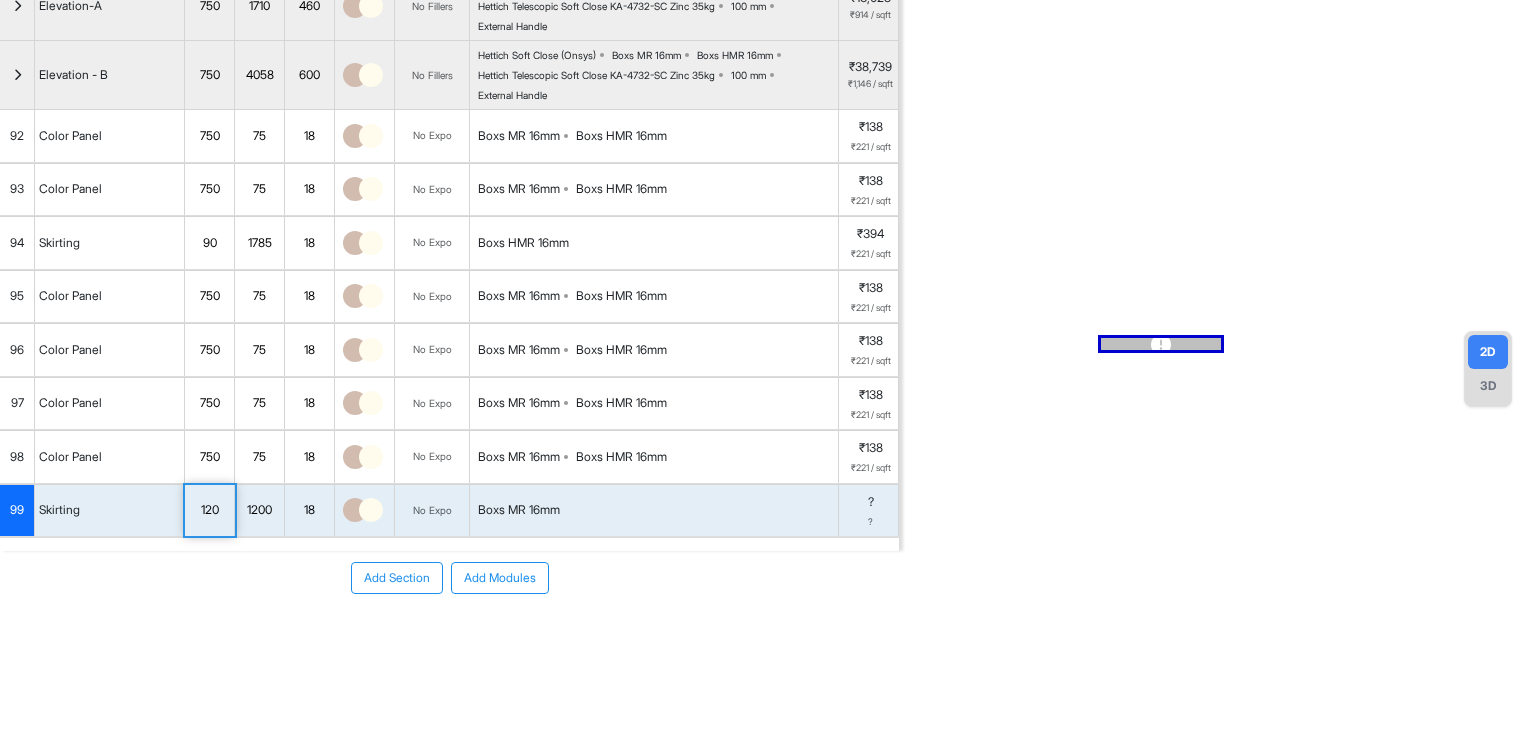 scroll, scrollTop: 232, scrollLeft: 0, axis: vertical 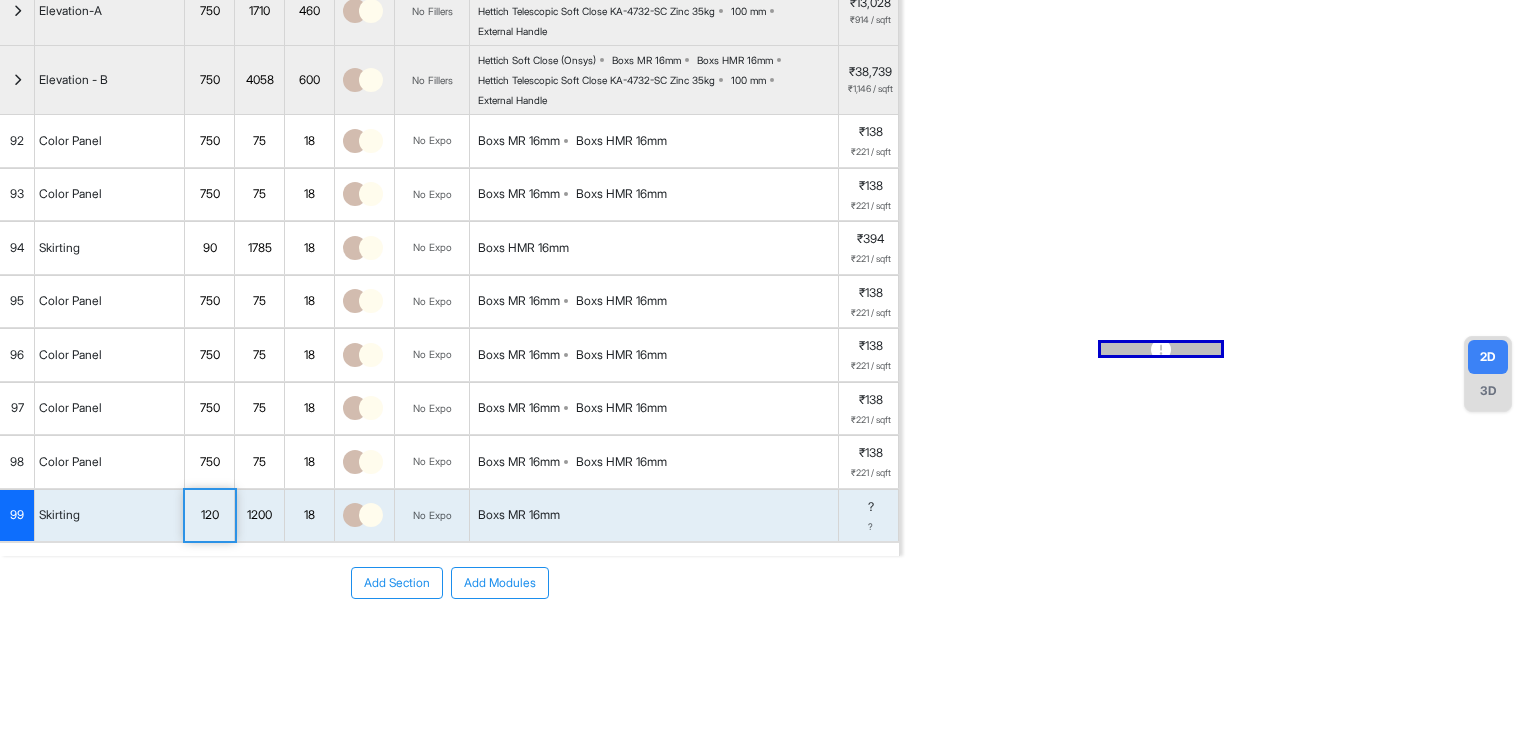 click on "120" at bounding box center [209, 515] 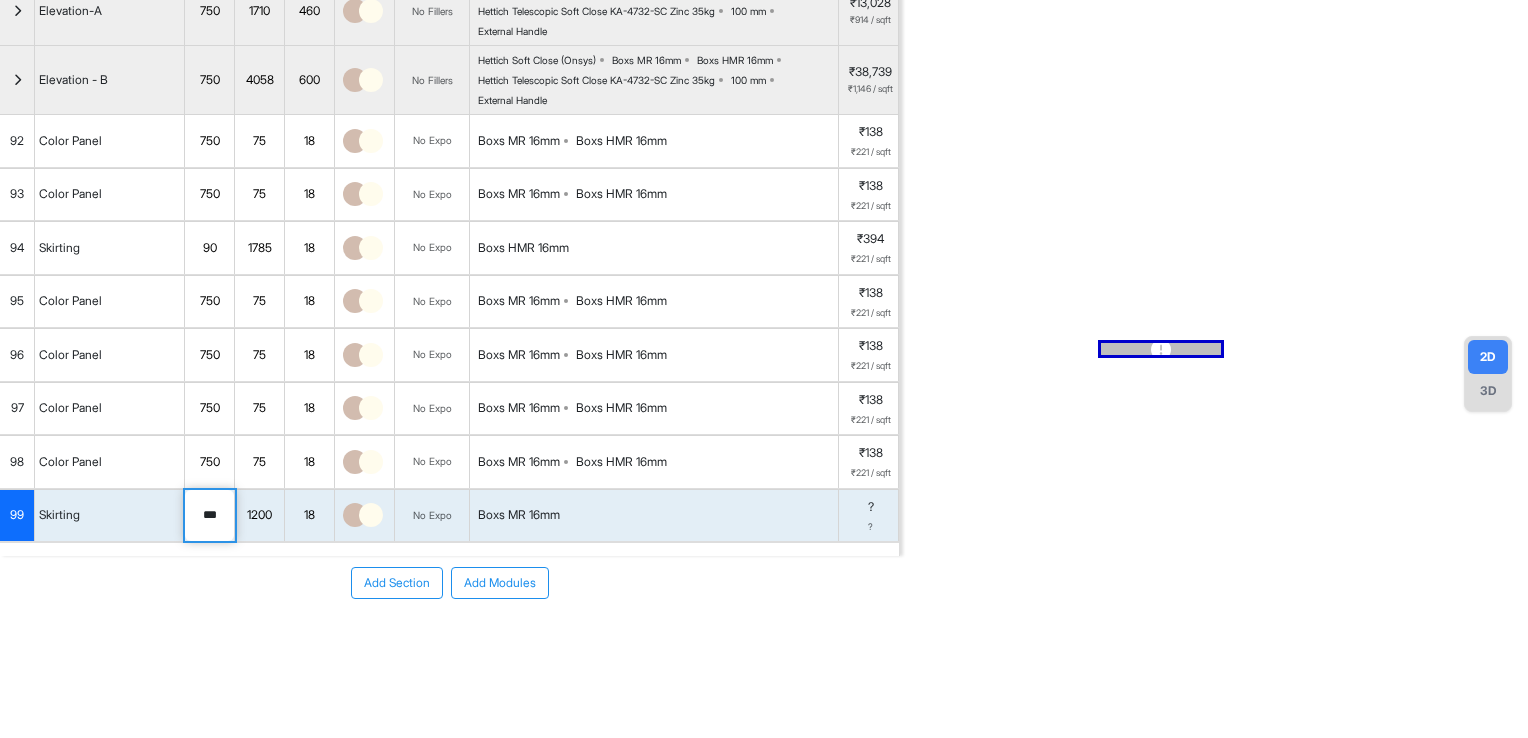 drag, startPoint x: 224, startPoint y: 512, endPoint x: 184, endPoint y: 514, distance: 40.04997 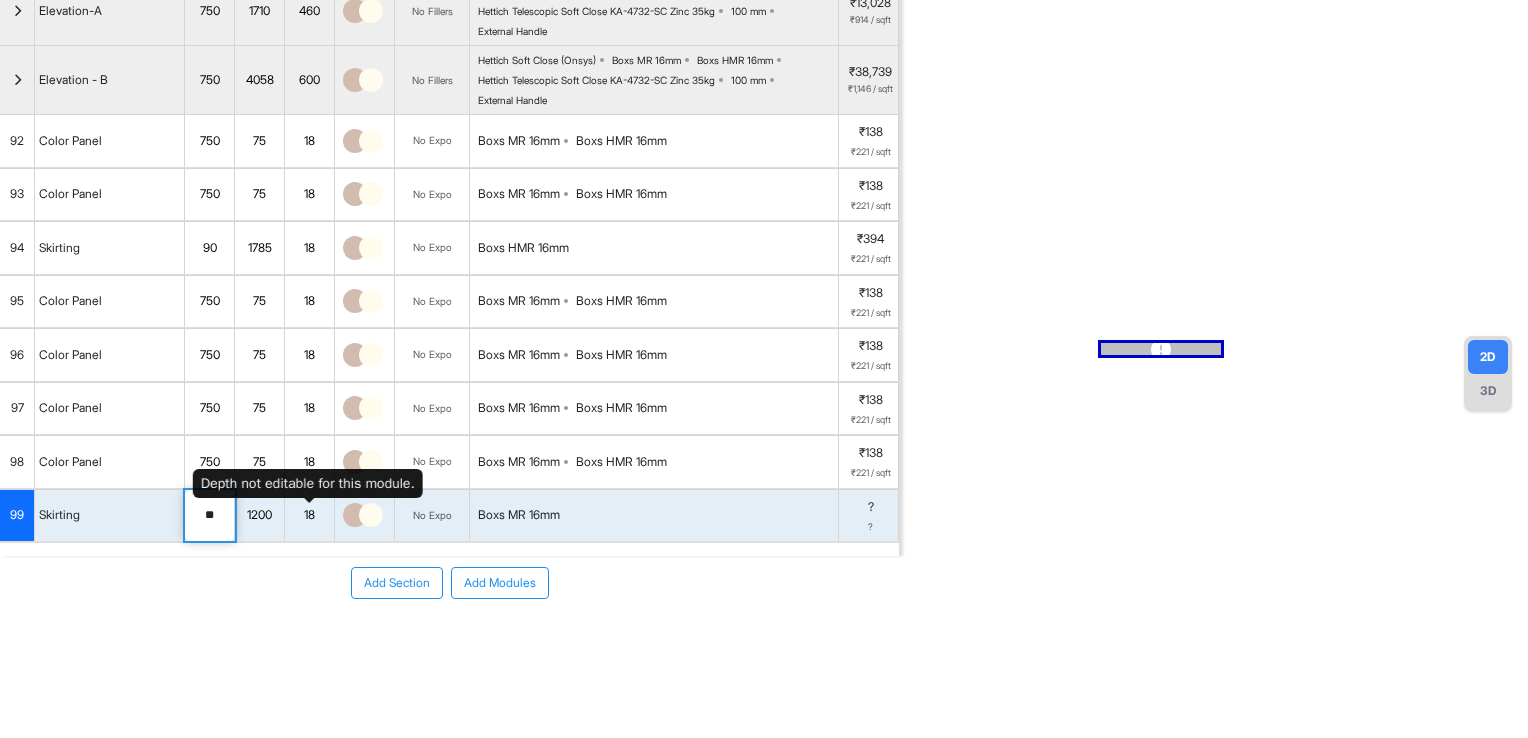 type on "**" 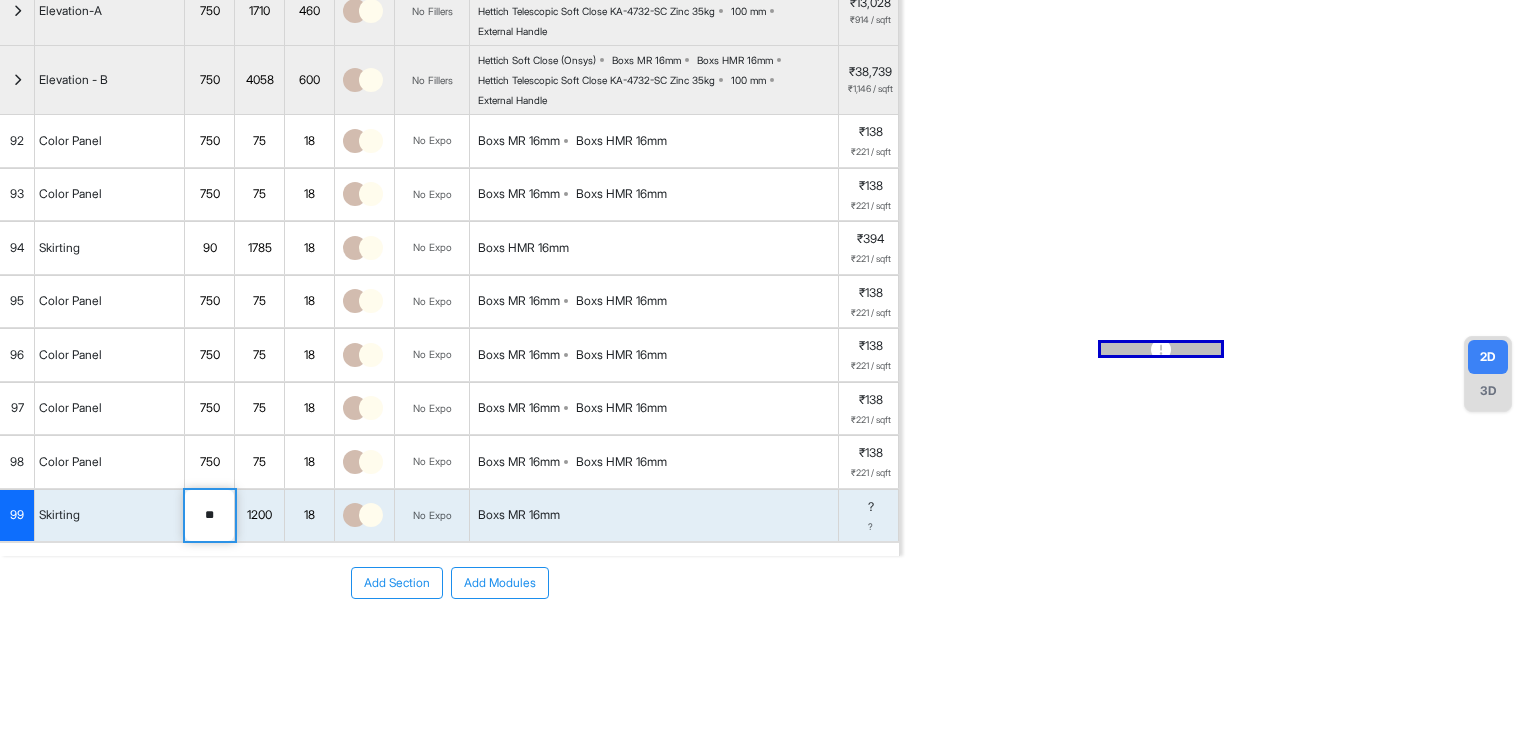 click on "1200" at bounding box center [259, 515] 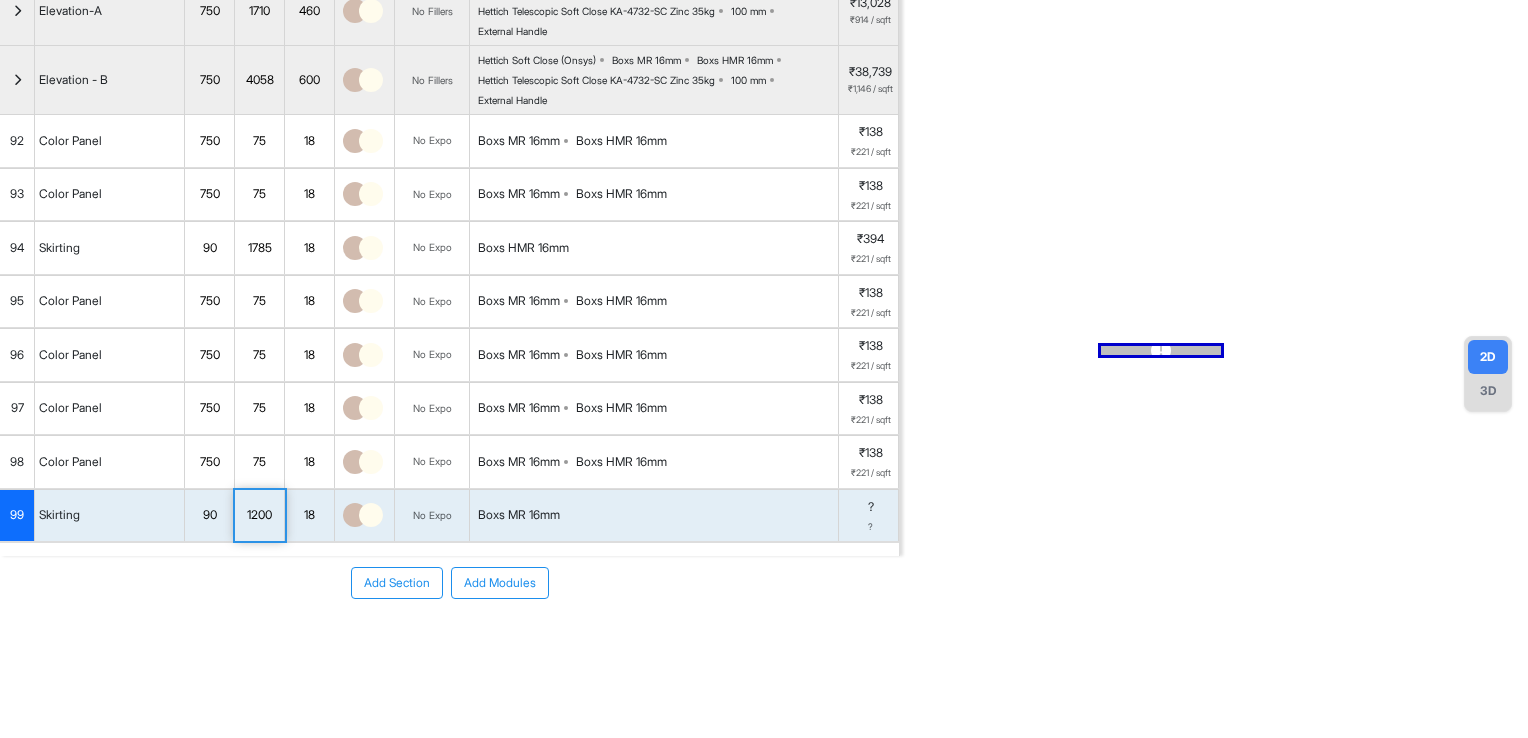 click on "1200" at bounding box center [259, 515] 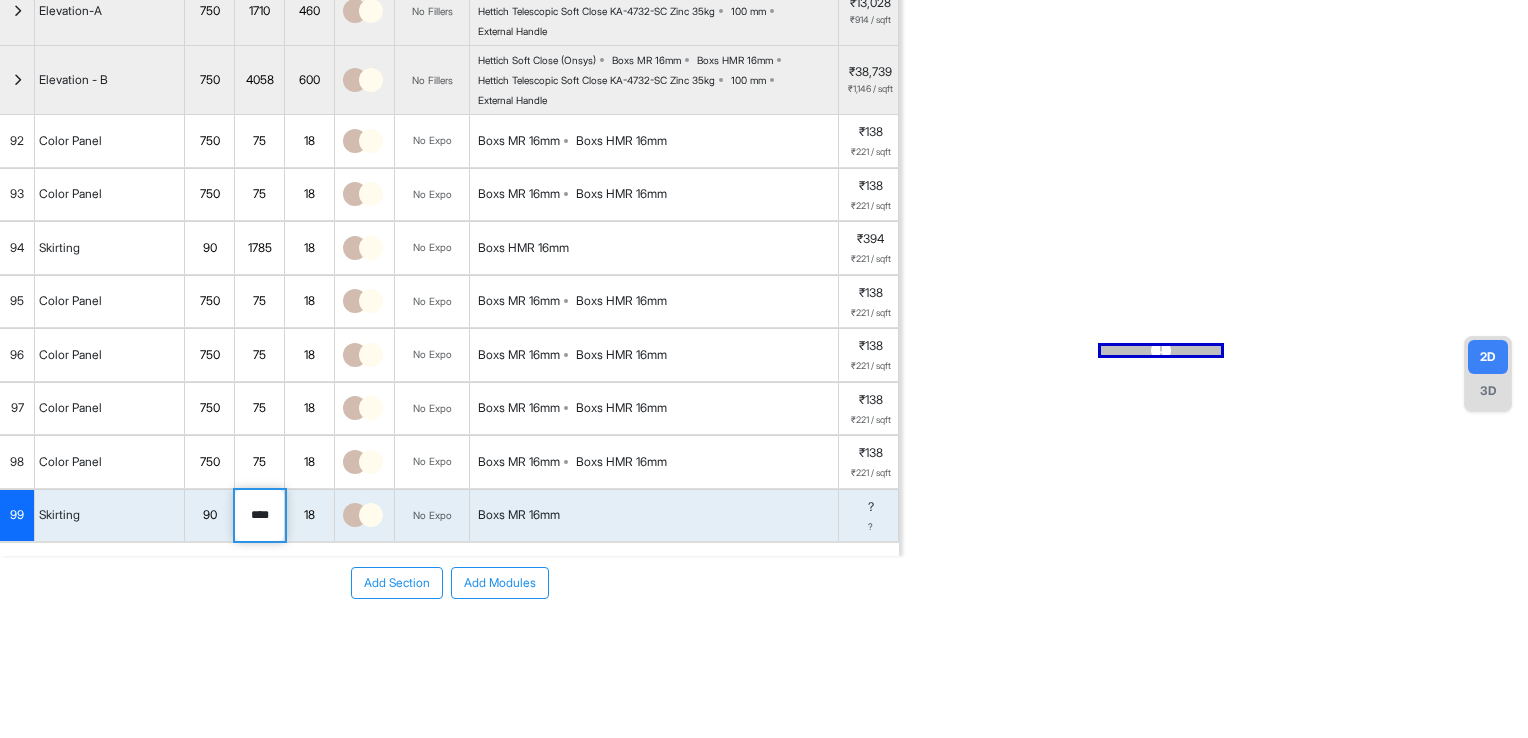 click on "****" at bounding box center [259, 516] 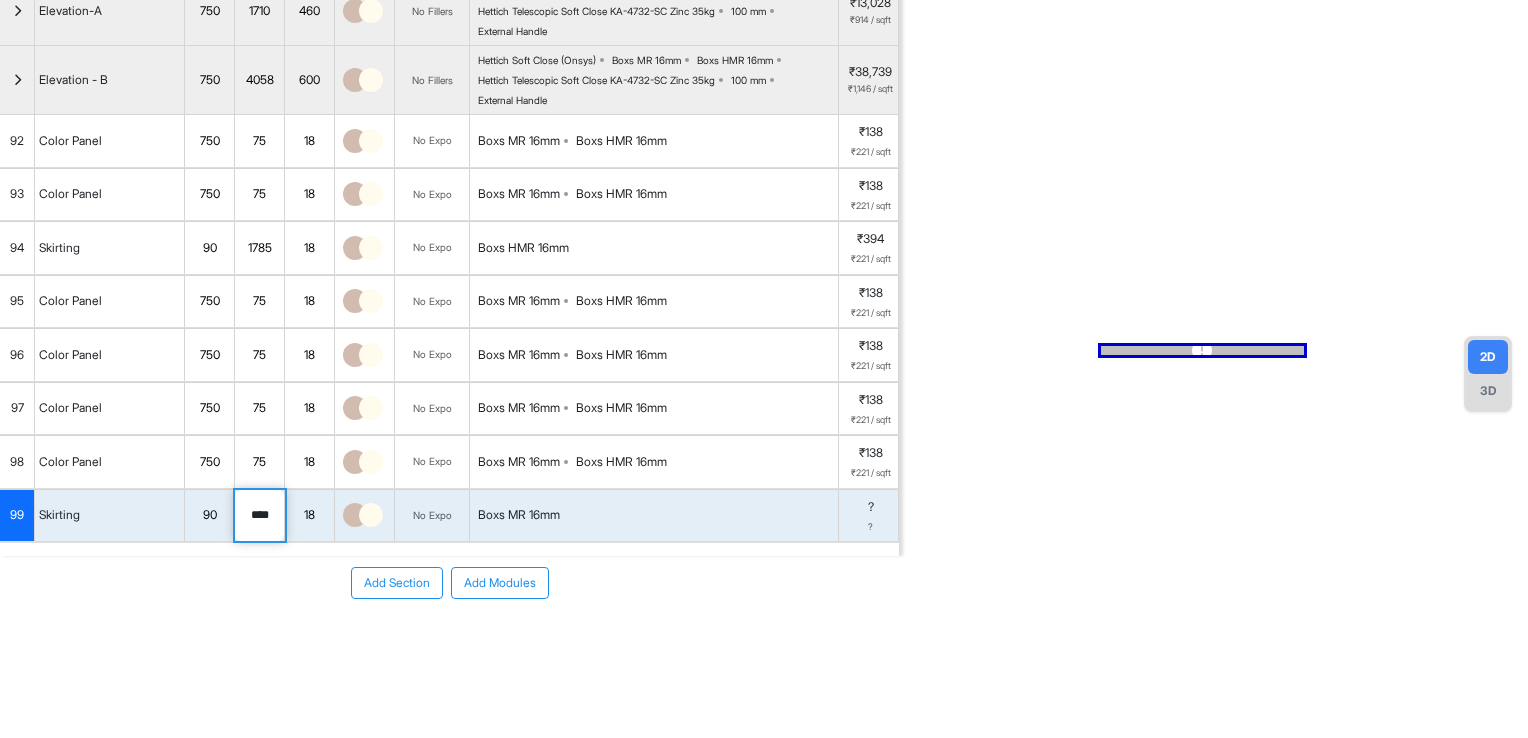 click on "Boxs MR 16mm" at bounding box center [654, 516] 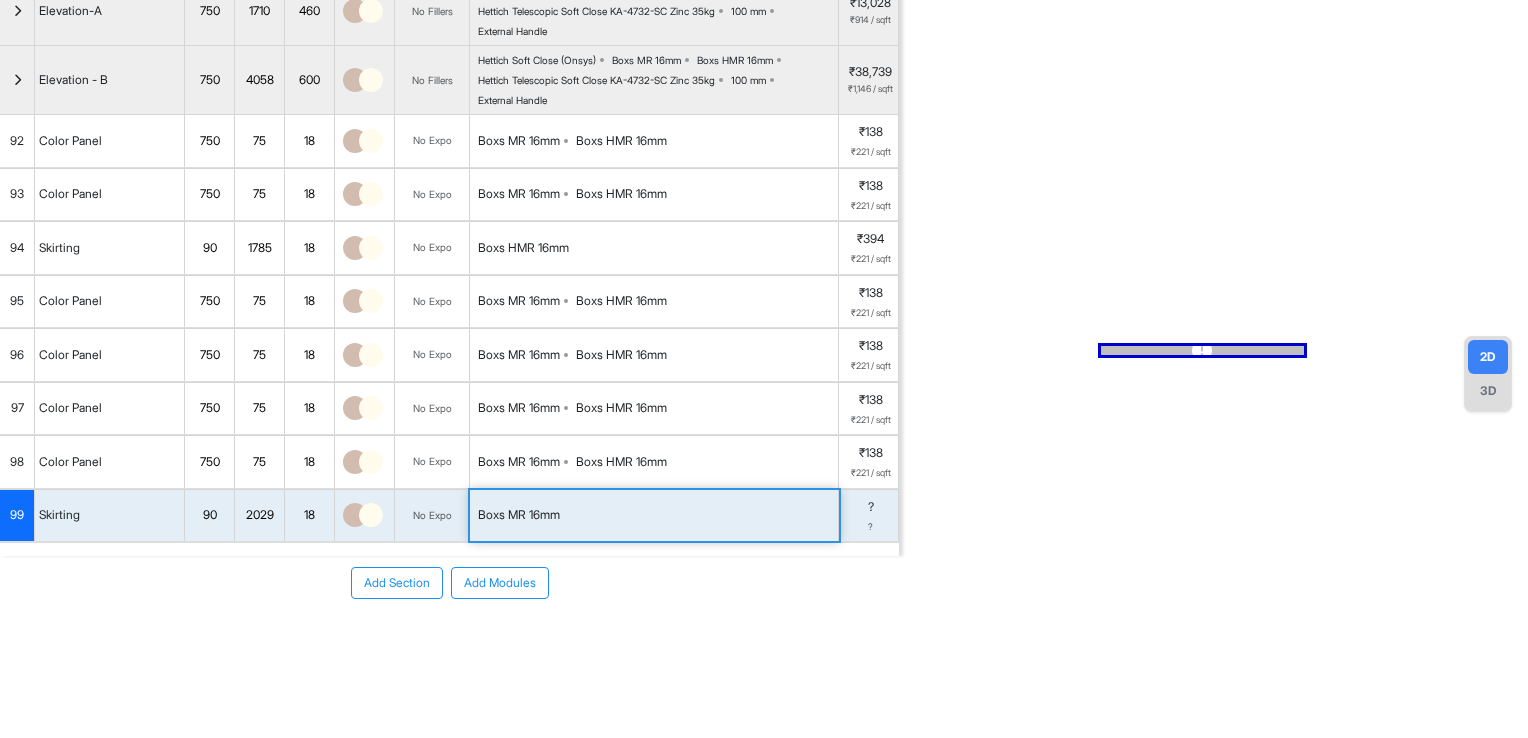 click on "Boxs MR 16mm" at bounding box center [654, 516] 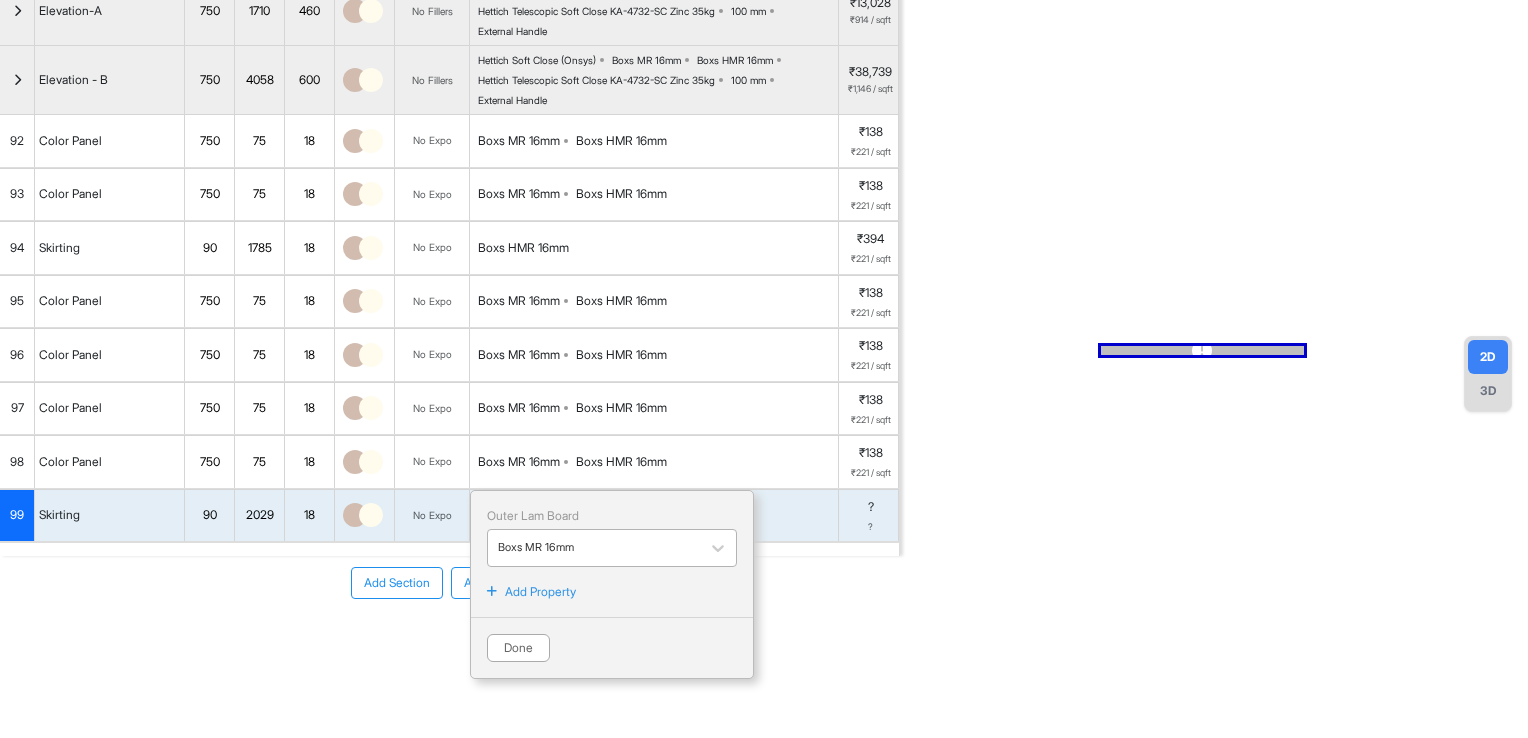 click at bounding box center (594, 548) 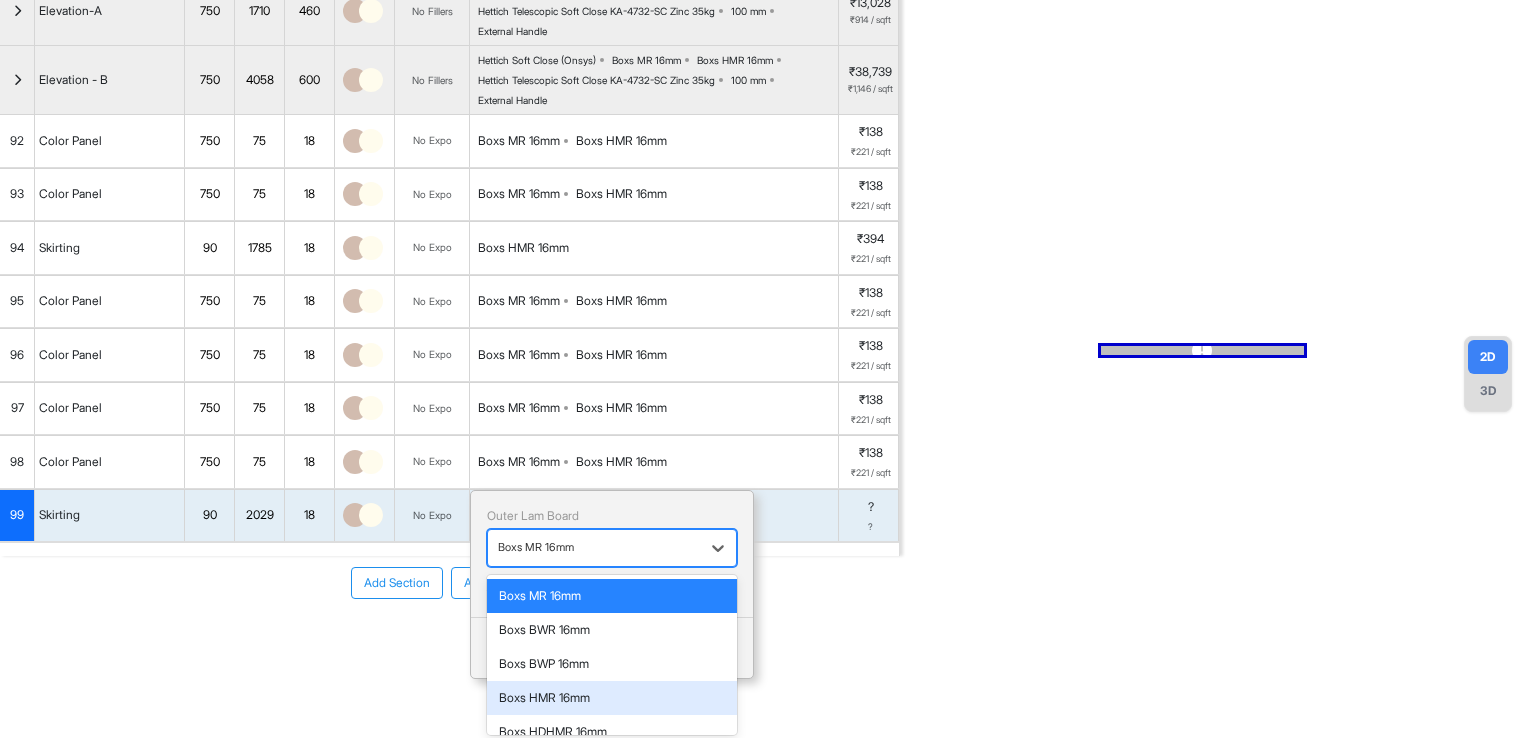 click on "Boxs HMR 16mm" at bounding box center [612, 698] 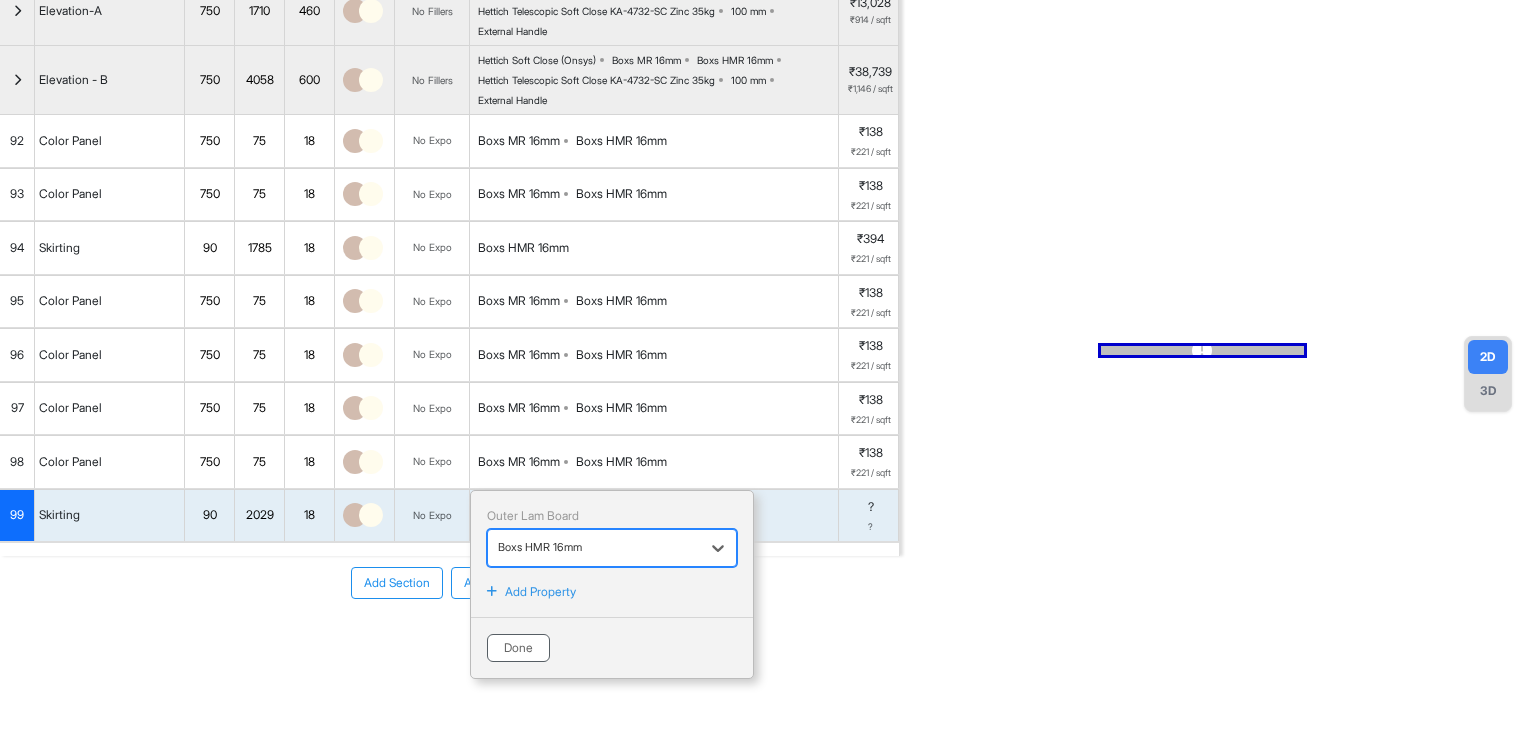 click on "Done" at bounding box center [518, 648] 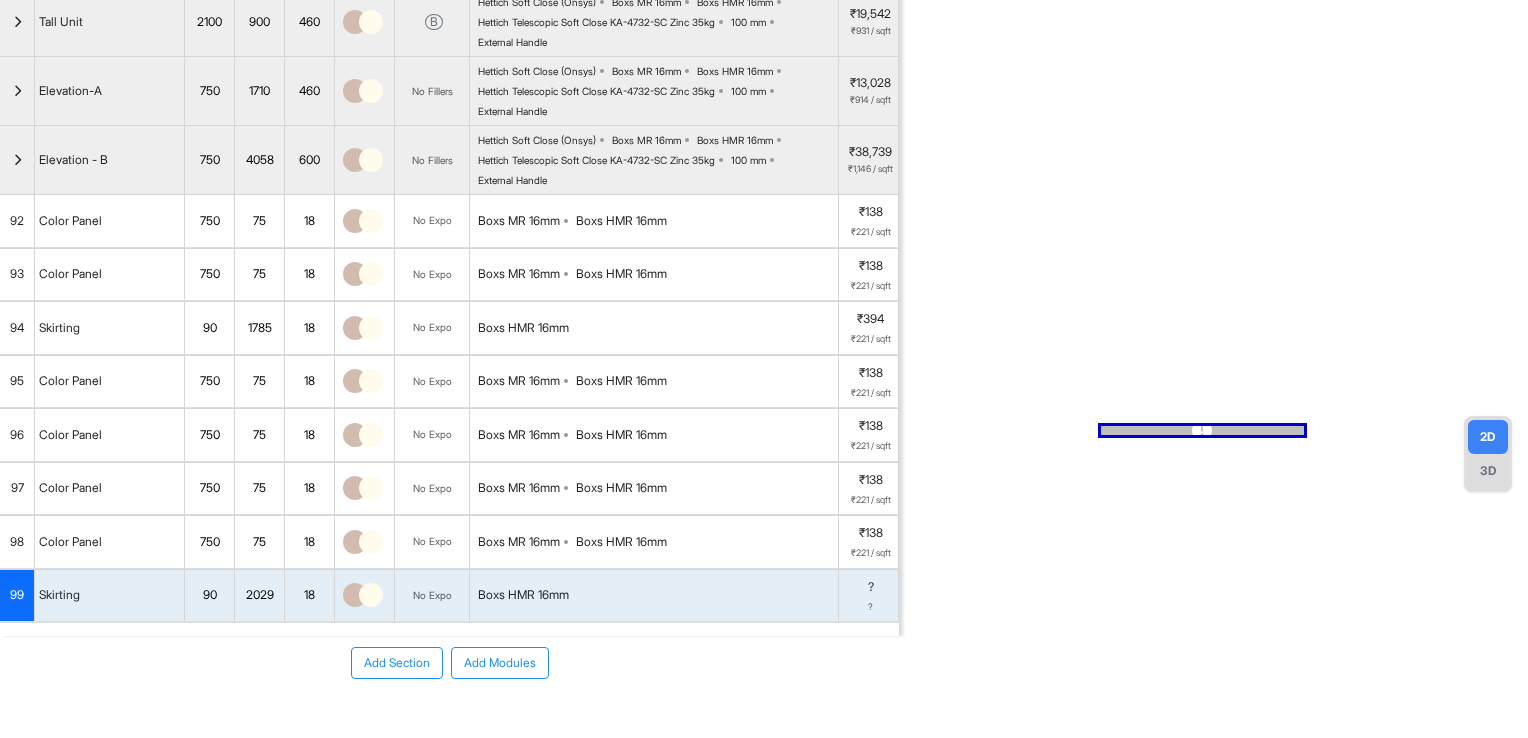 scroll, scrollTop: 0, scrollLeft: 0, axis: both 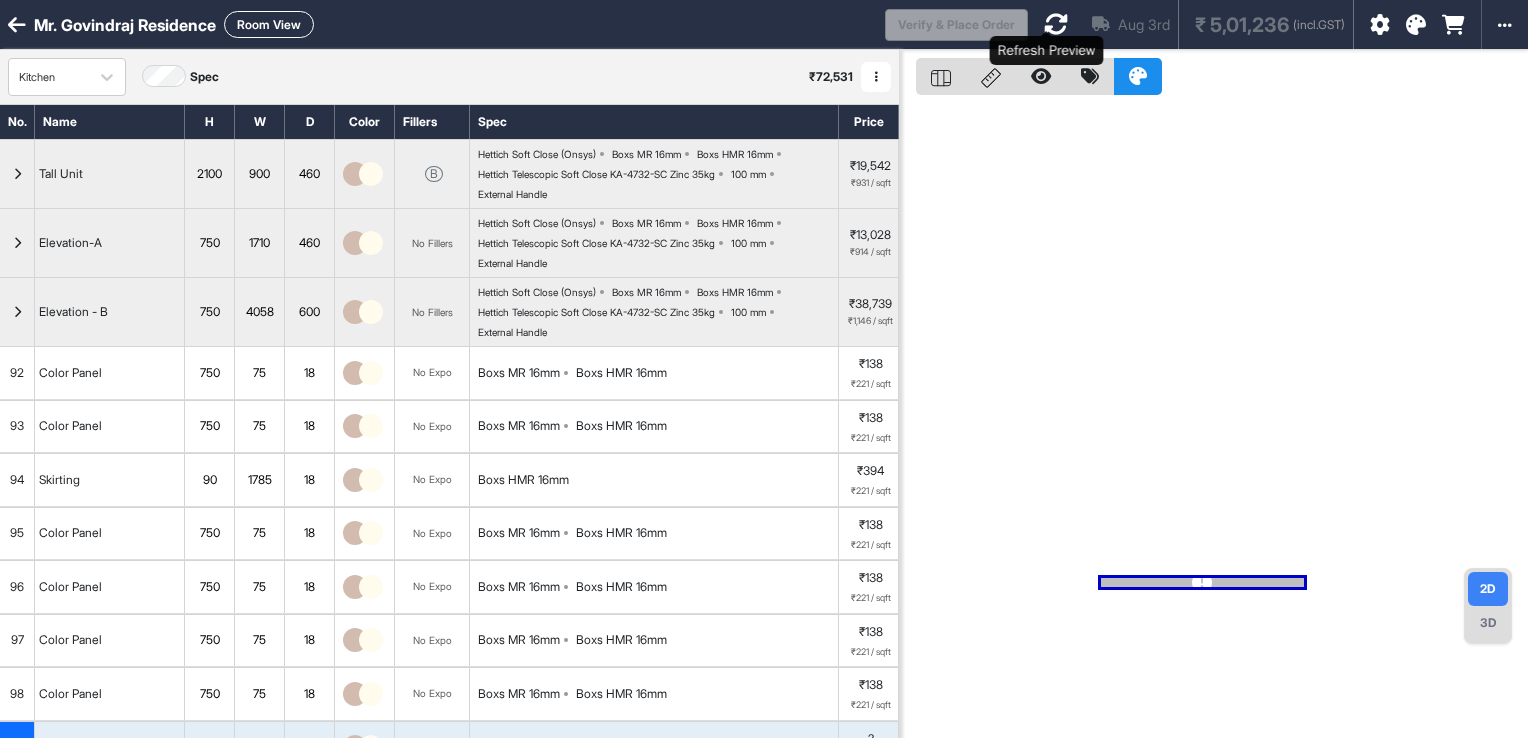 click at bounding box center [1056, 24] 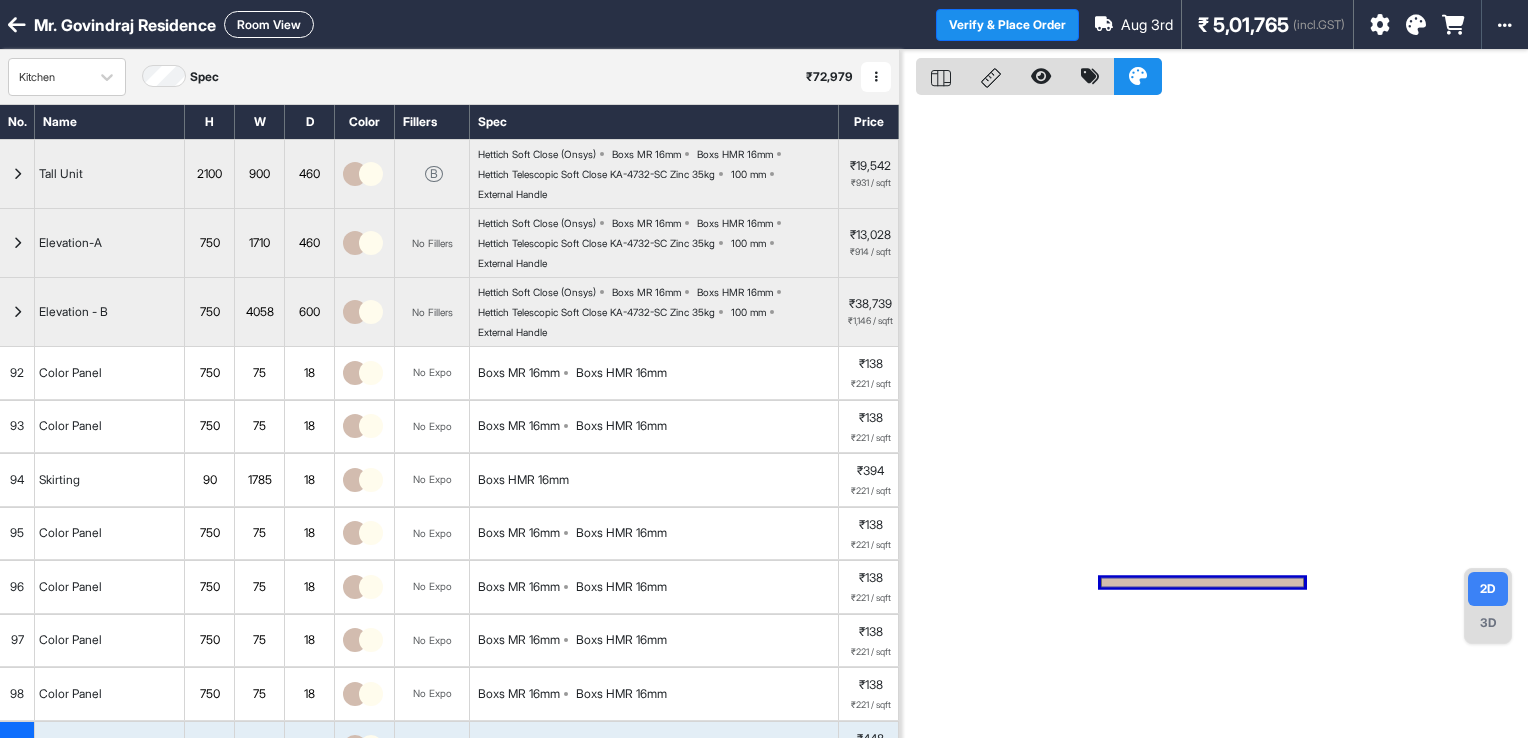 click on "Room View" at bounding box center [269, 24] 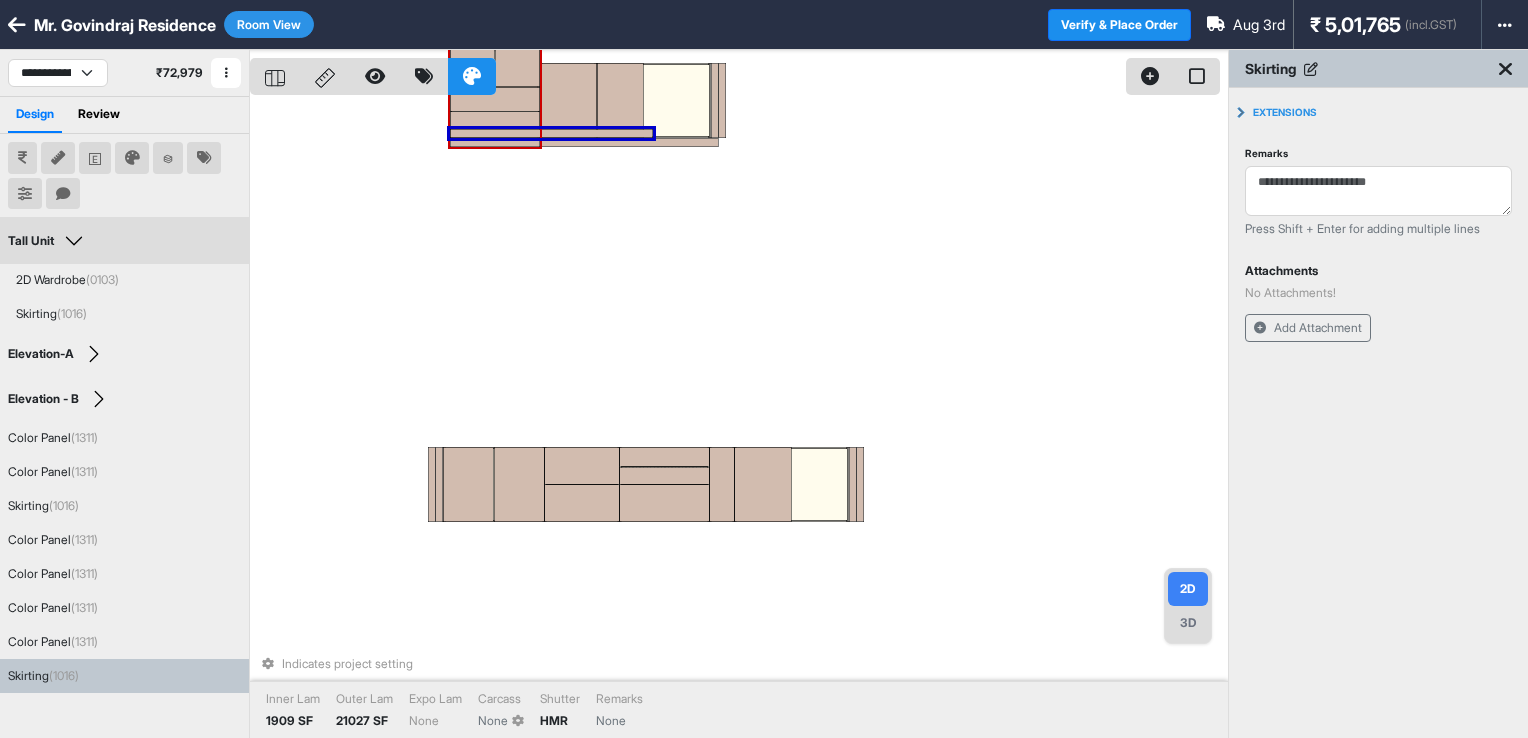 click on "Indicates project setting Inner Lam 1909 SF Outer Lam 21027 SF Expo Lam None Carcass None Shutter HMR Remarks None" at bounding box center [739, 419] 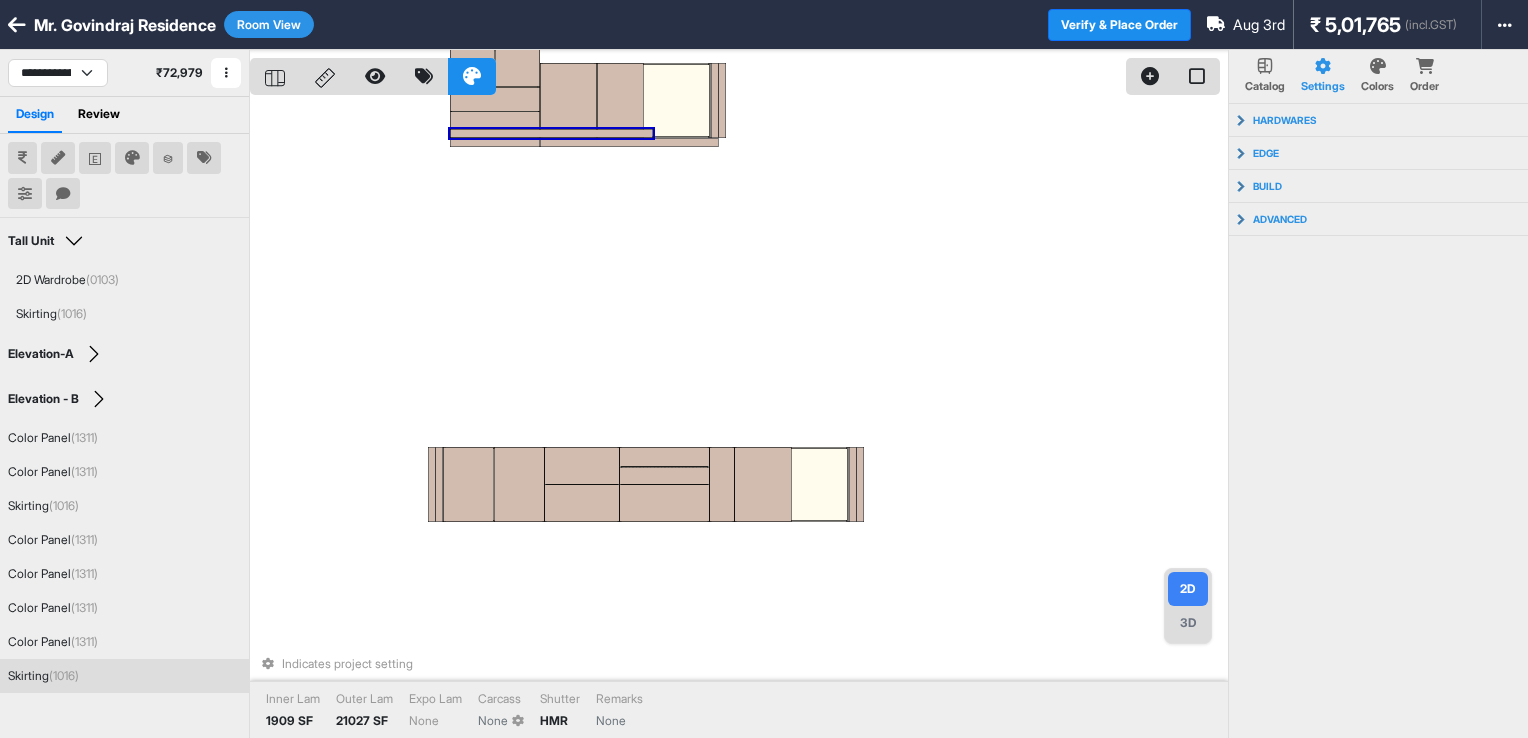click at bounding box center (551, 133) 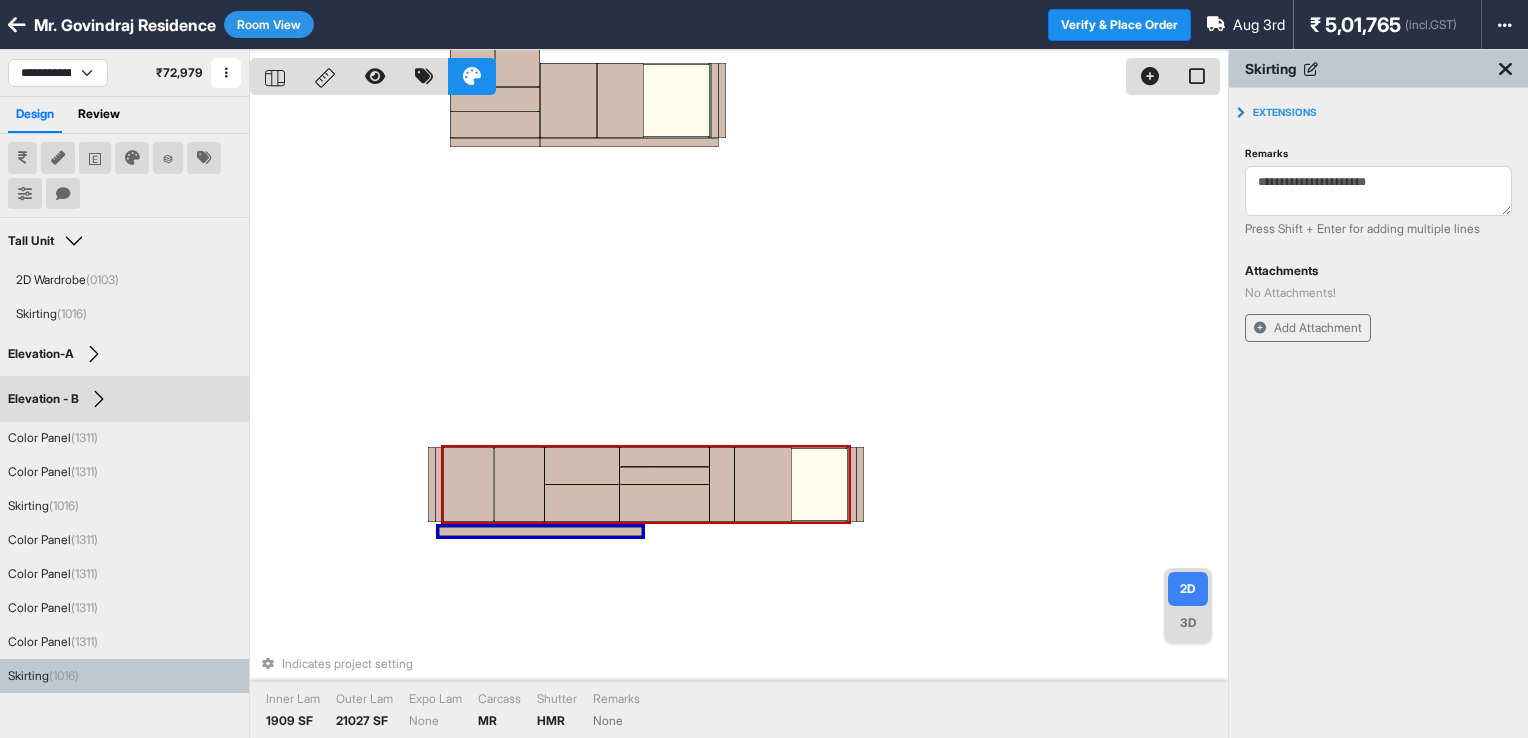 drag, startPoint x: 591, startPoint y: 132, endPoint x: 584, endPoint y: 530, distance: 398.06155 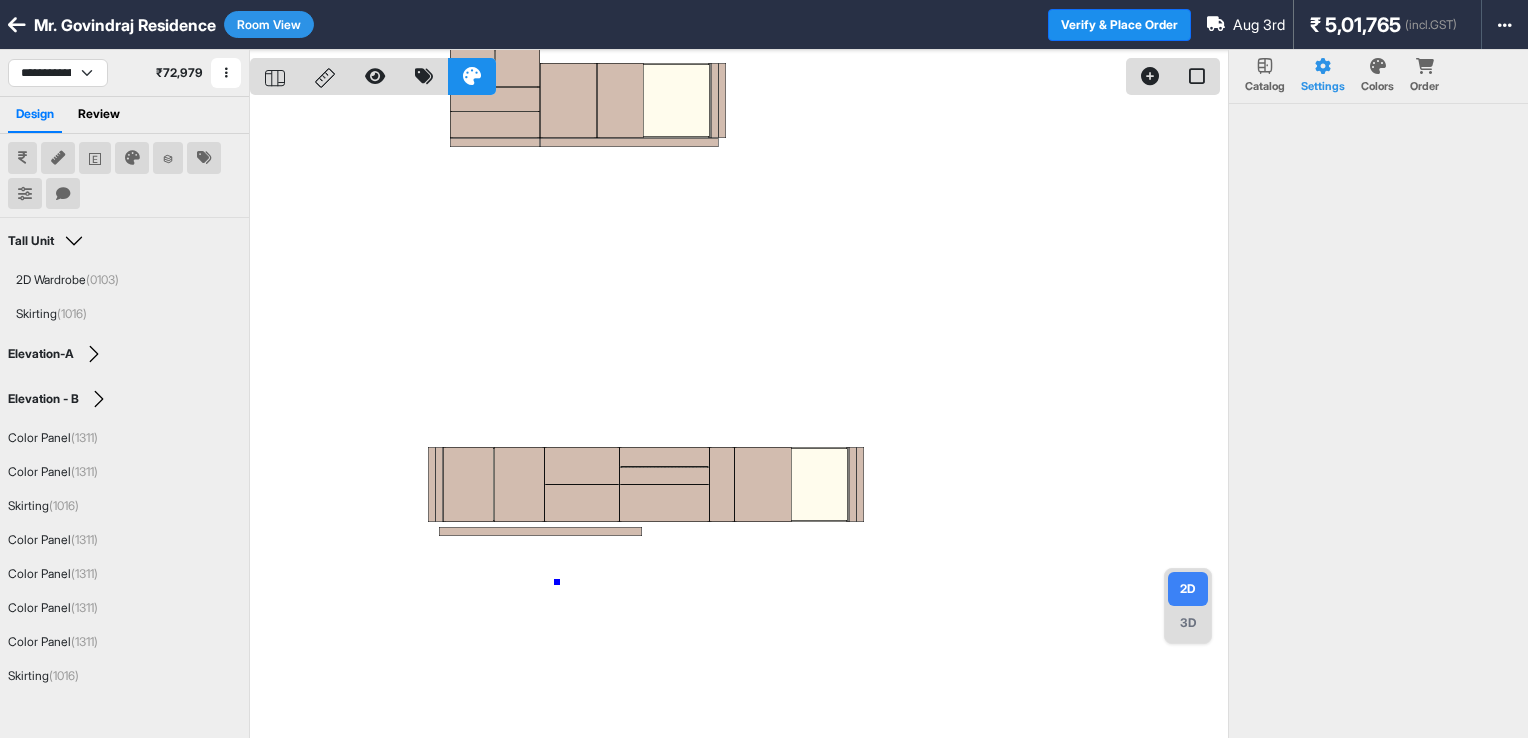 click at bounding box center [739, 419] 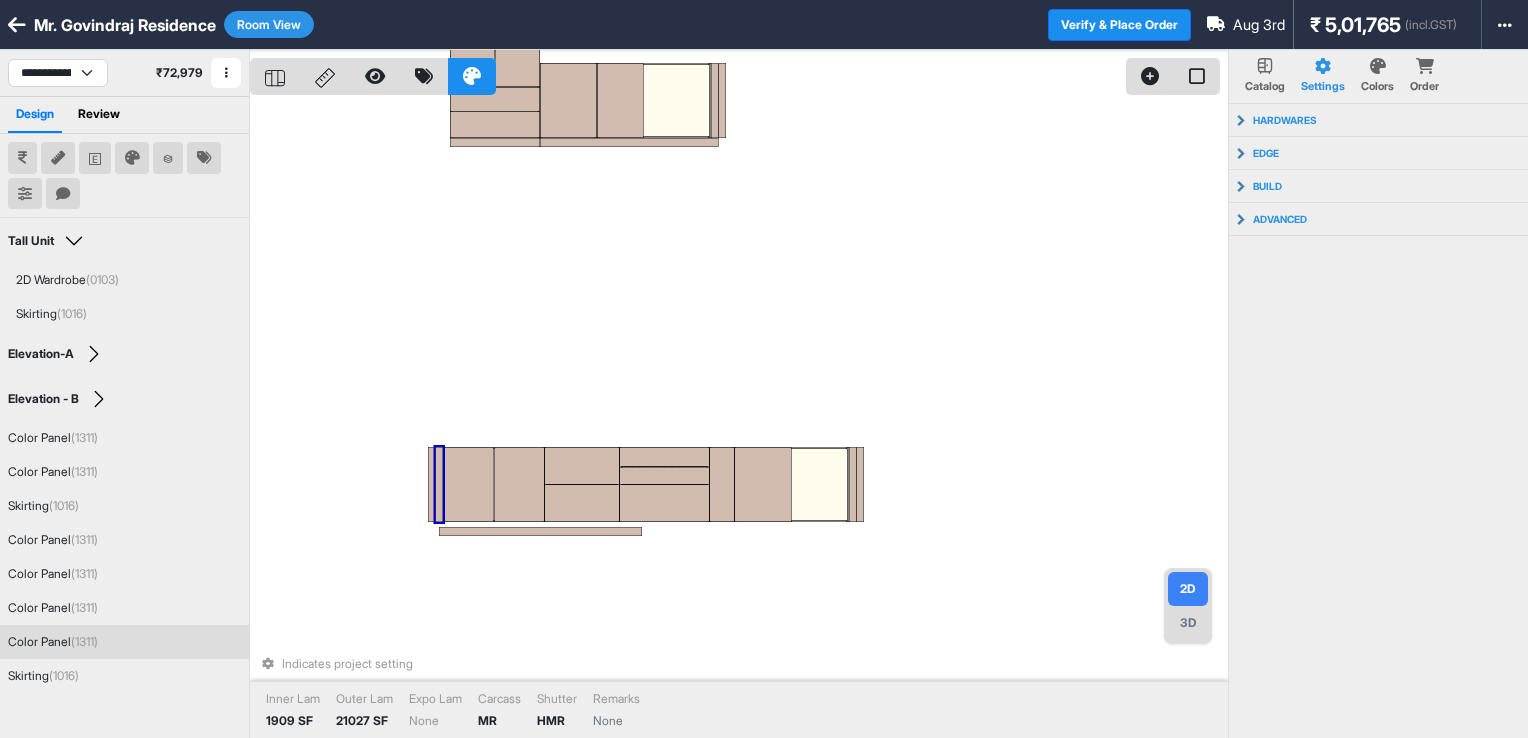 click at bounding box center (440, 484) 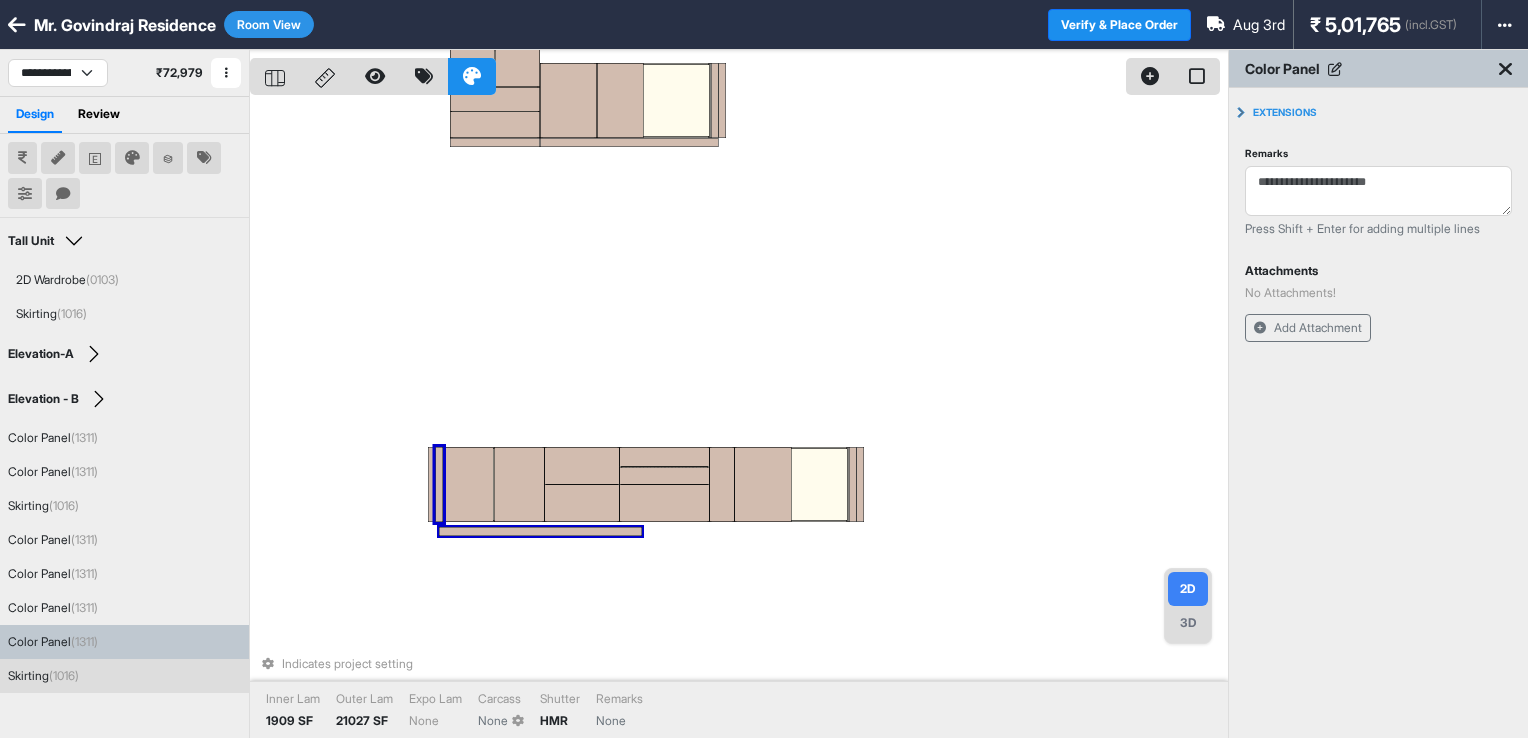 click at bounding box center (540, 531) 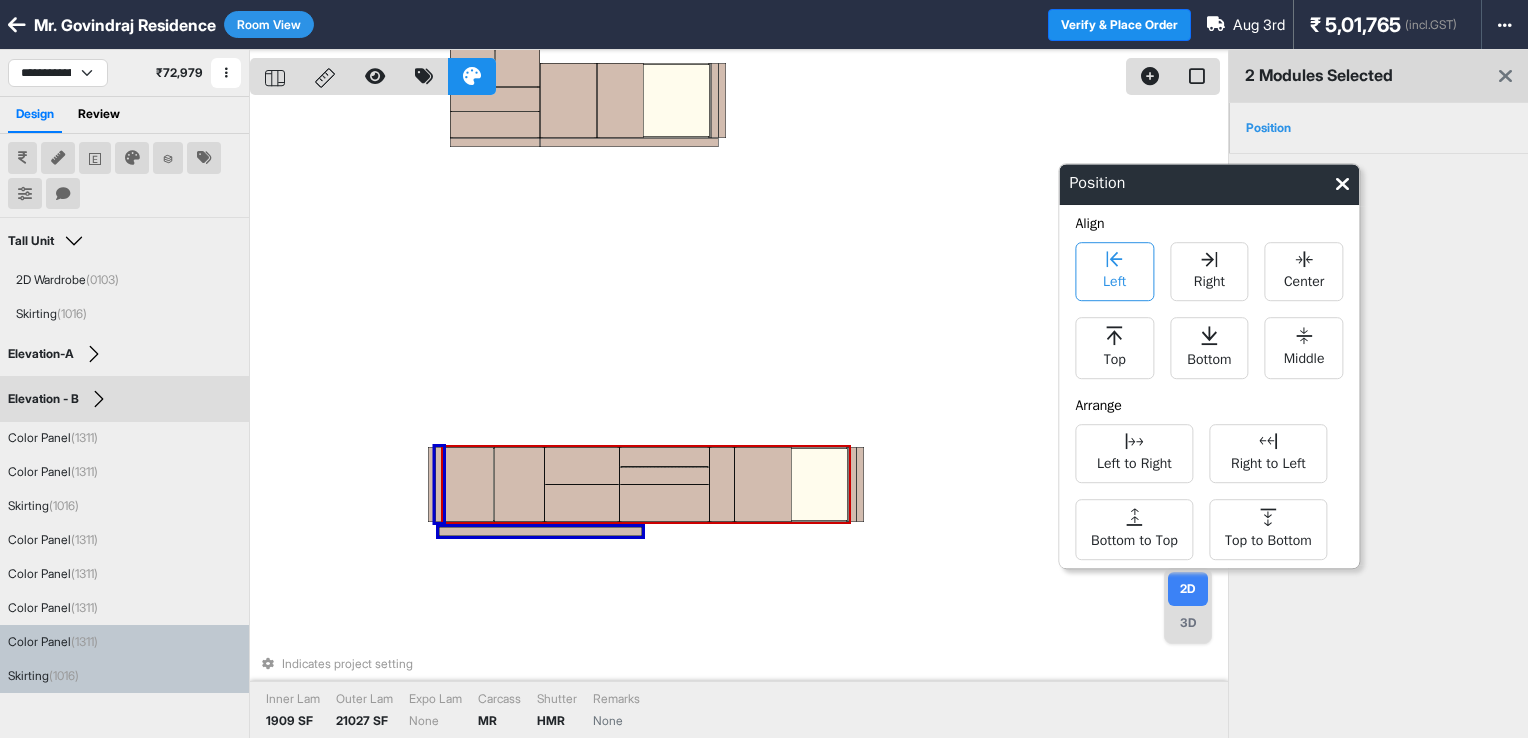 click on "Left" at bounding box center (1114, 279) 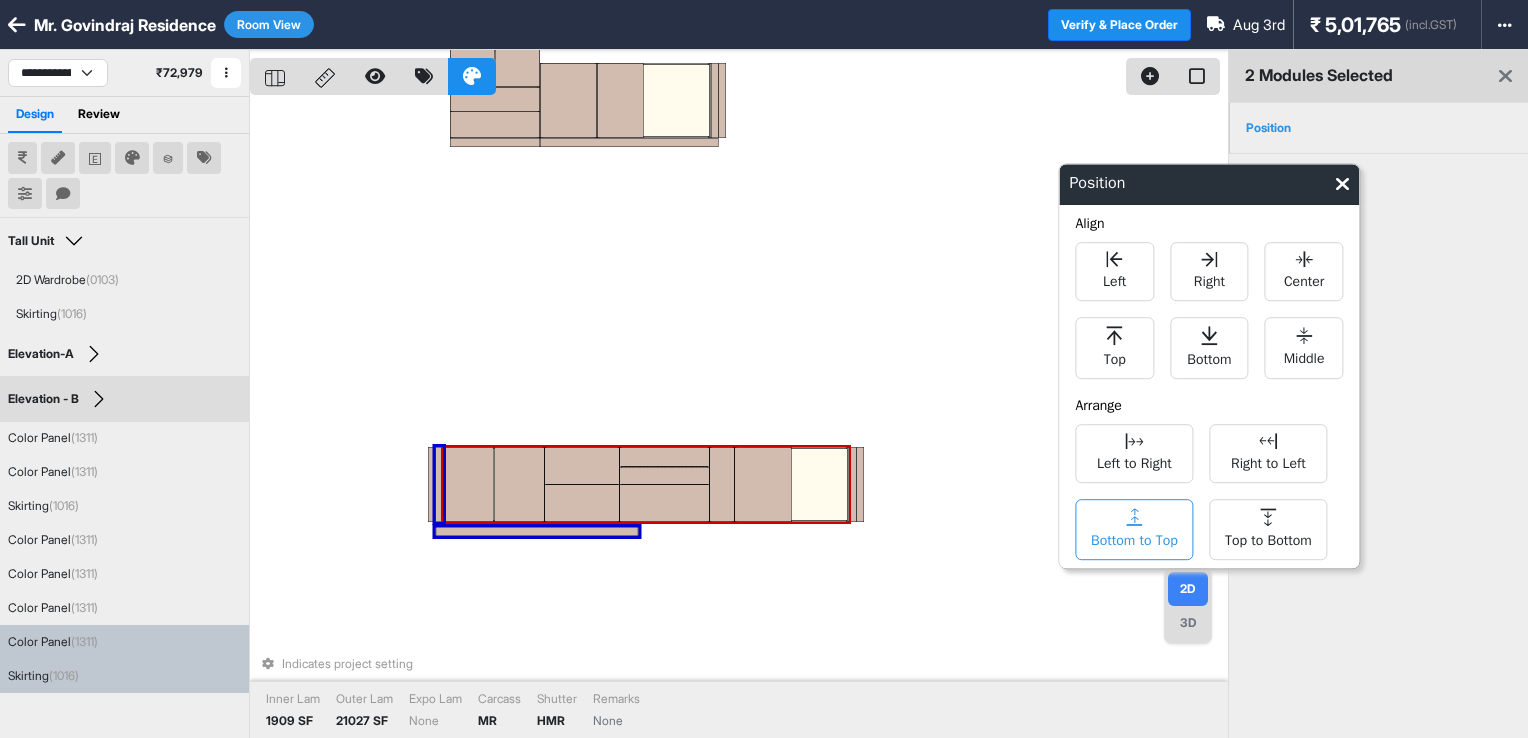 click on "Bottom to Top" at bounding box center (1134, 538) 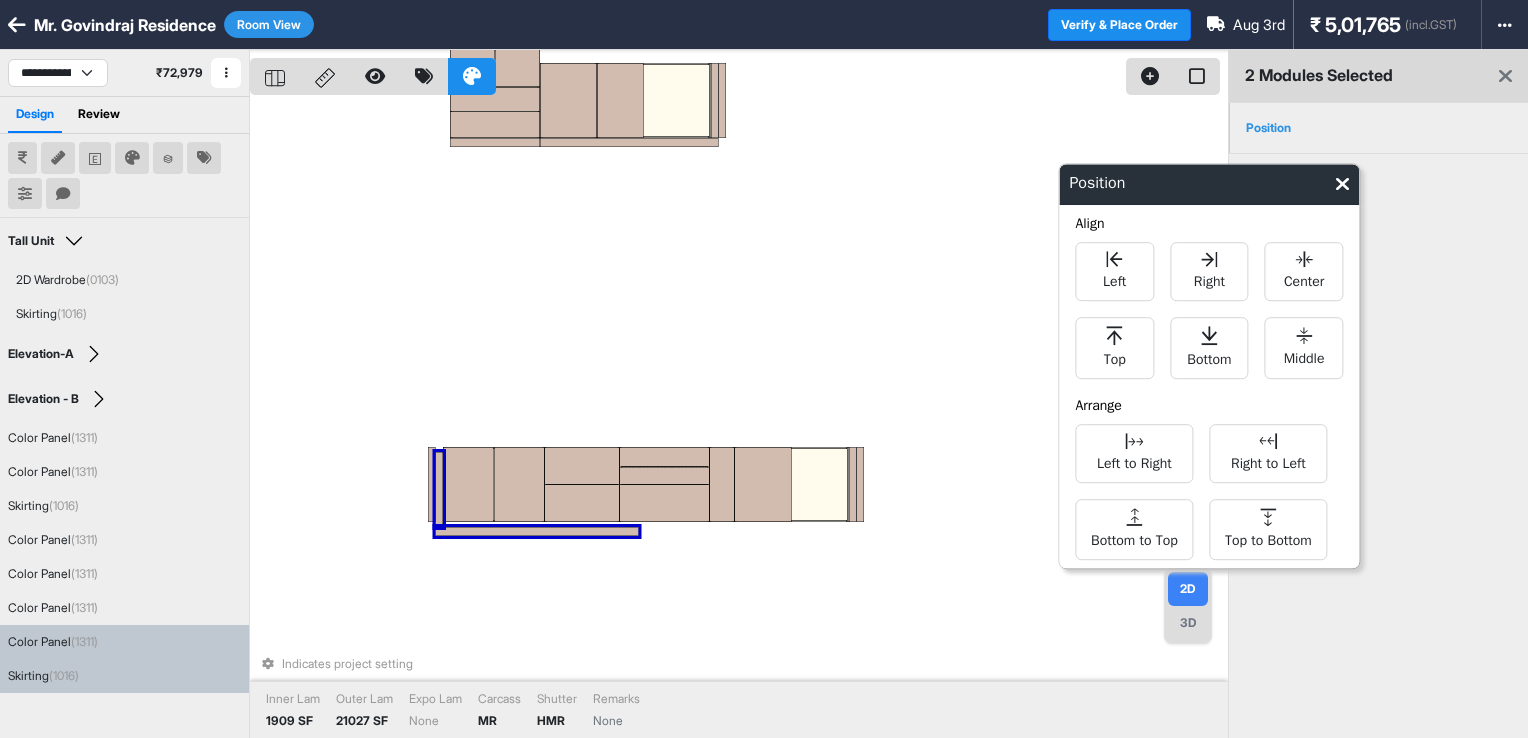 click on "Indicates project setting Inner Lam 1909 SF Outer Lam 21027 SF Expo Lam None Carcass MR Shutter HMR Remarks None" at bounding box center (739, 419) 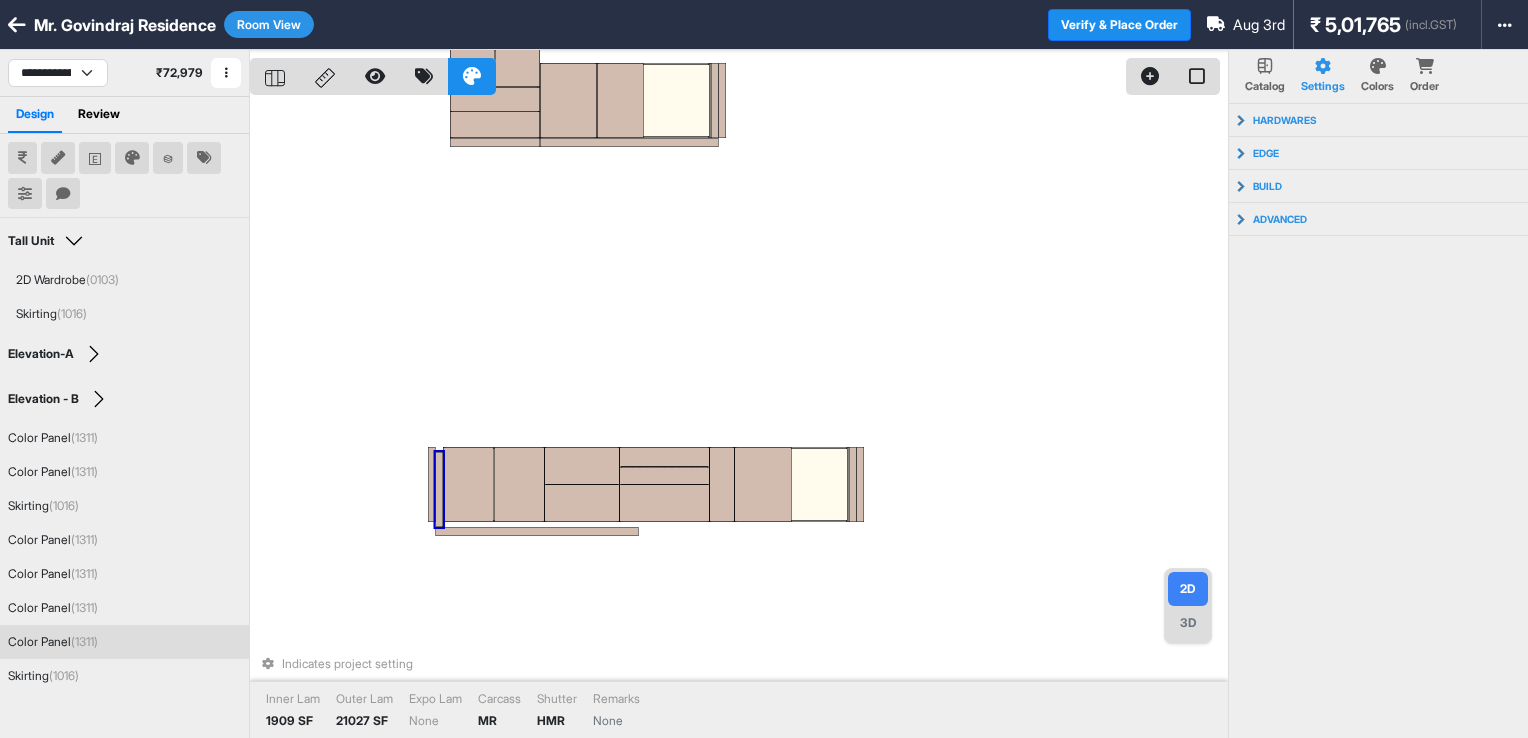 click at bounding box center [440, 489] 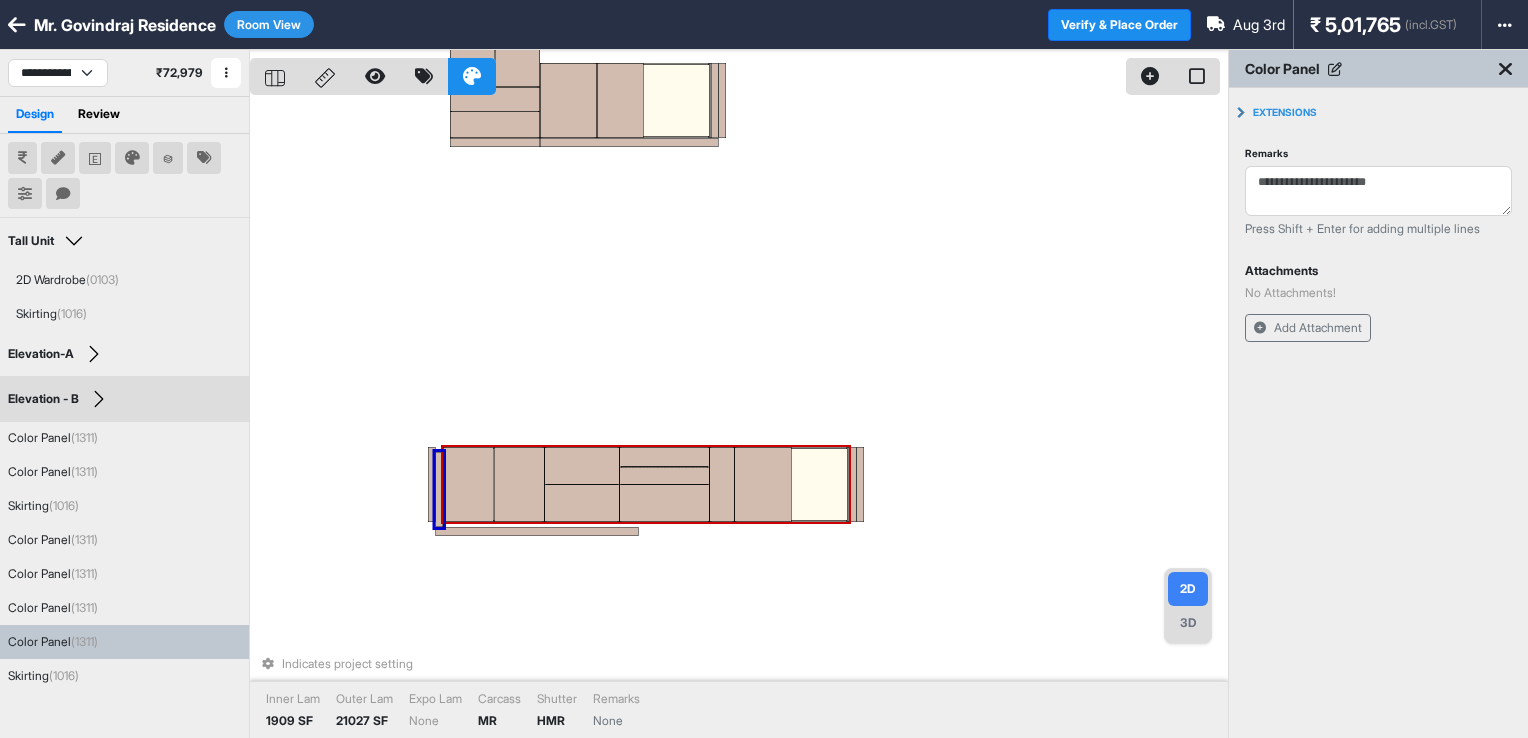click at bounding box center [468, 484] 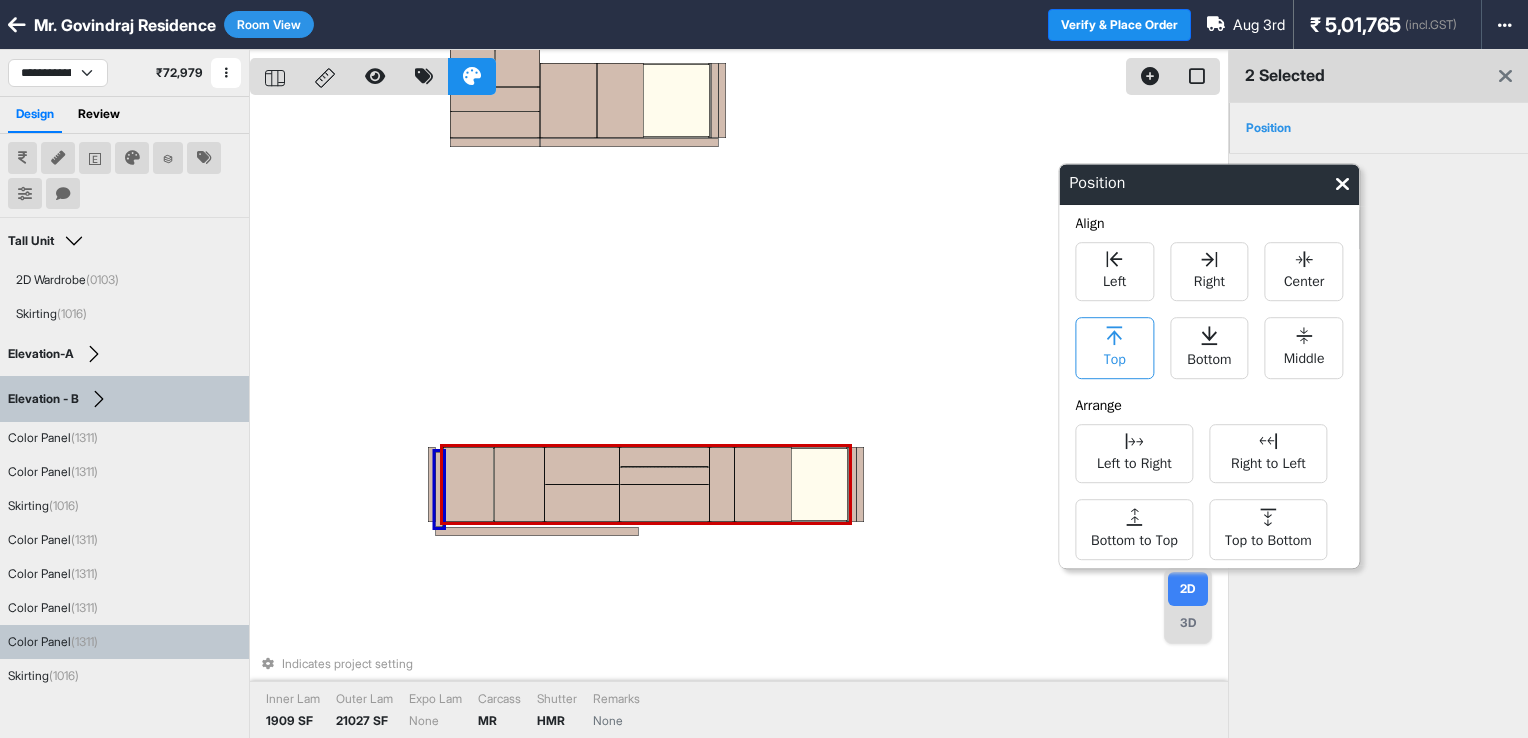 click on "Top" at bounding box center [1115, 357] 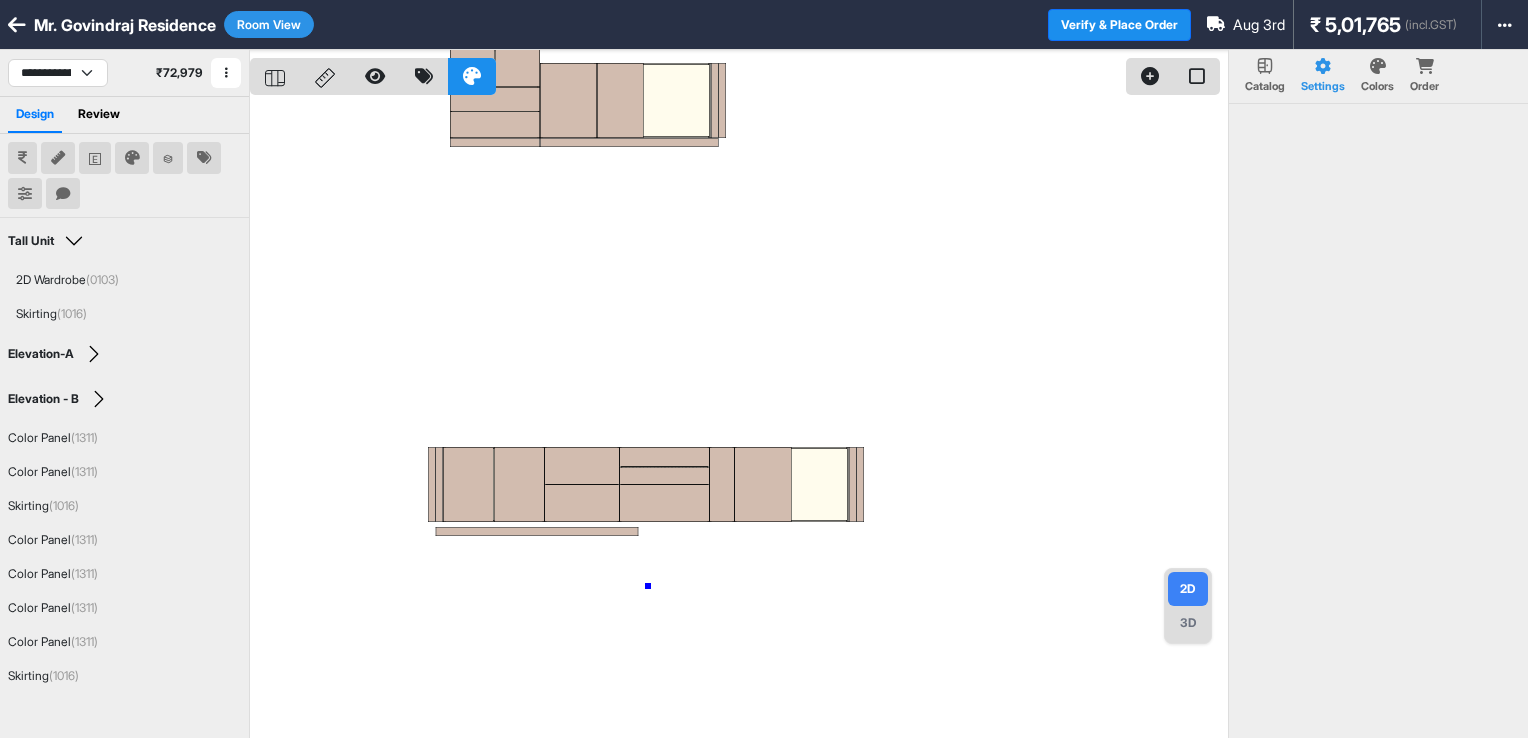 click at bounding box center [739, 419] 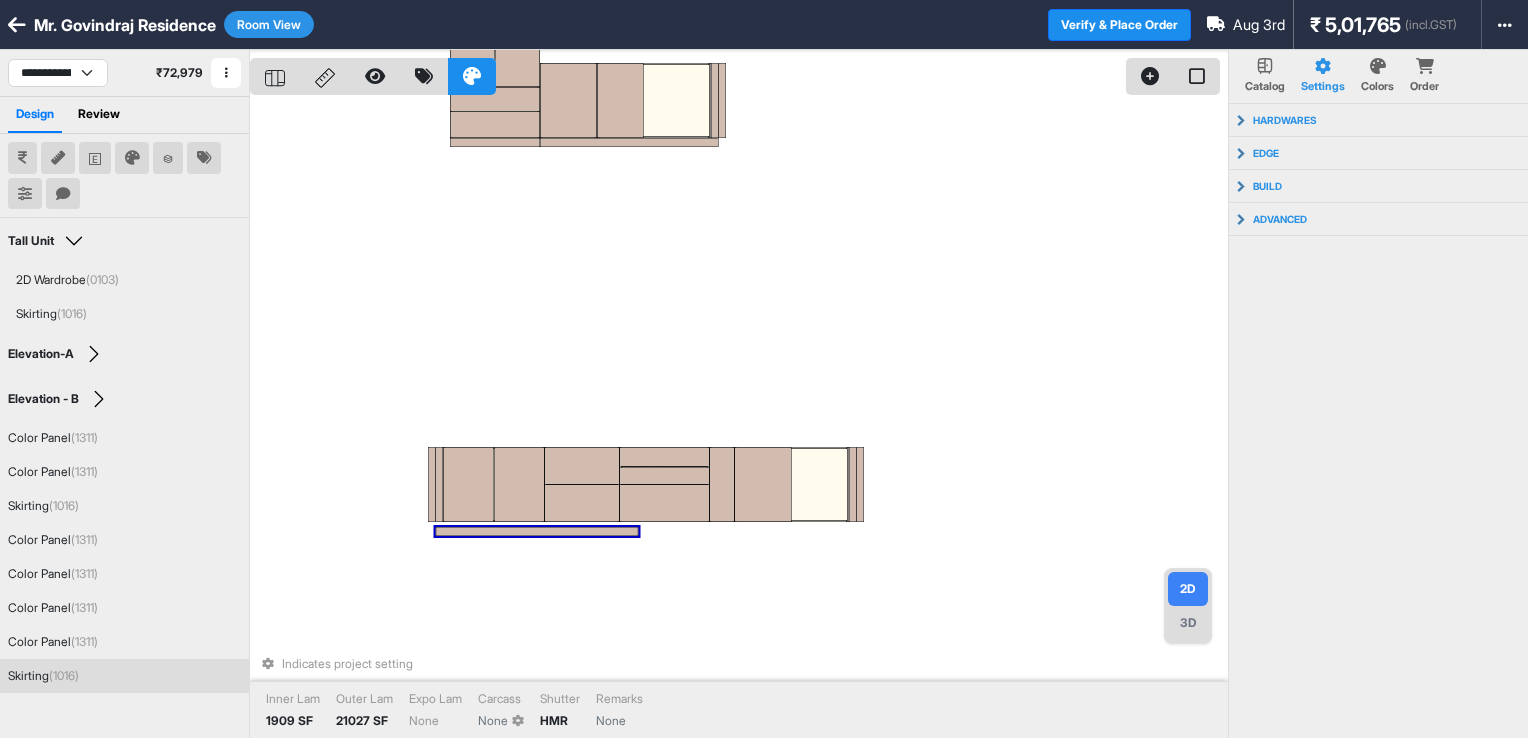 click at bounding box center [537, 531] 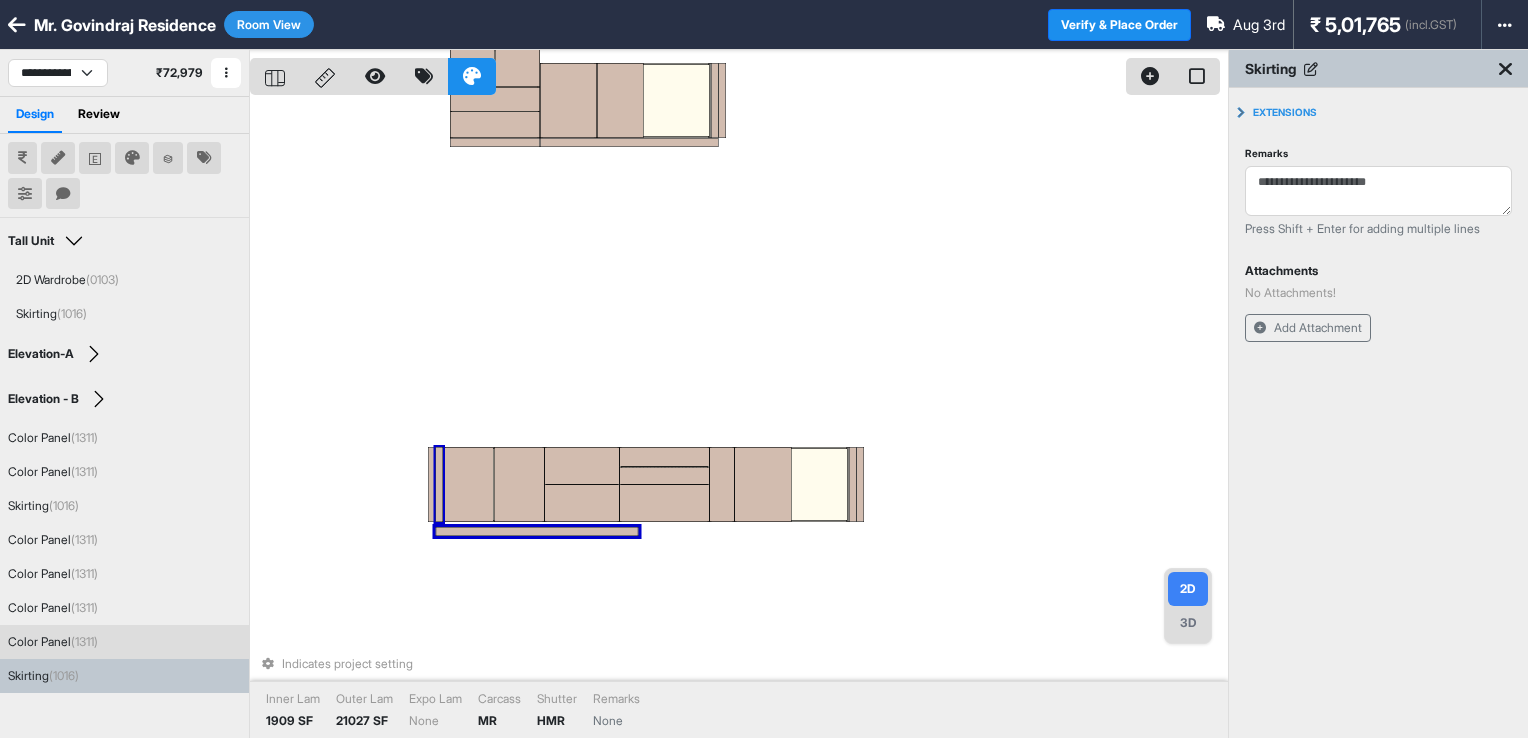 click at bounding box center (440, 484) 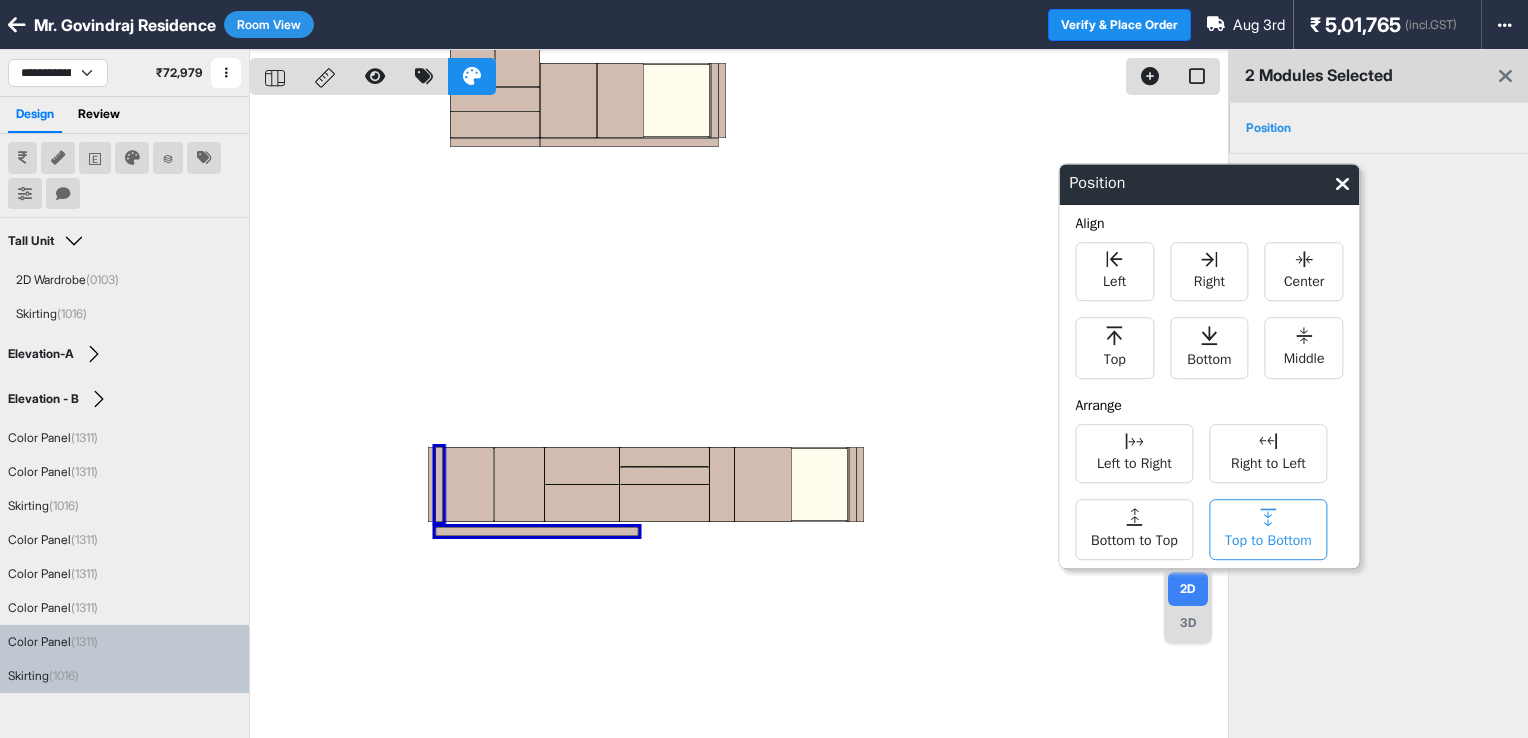click on "Top to Bottom" at bounding box center [1268, 529] 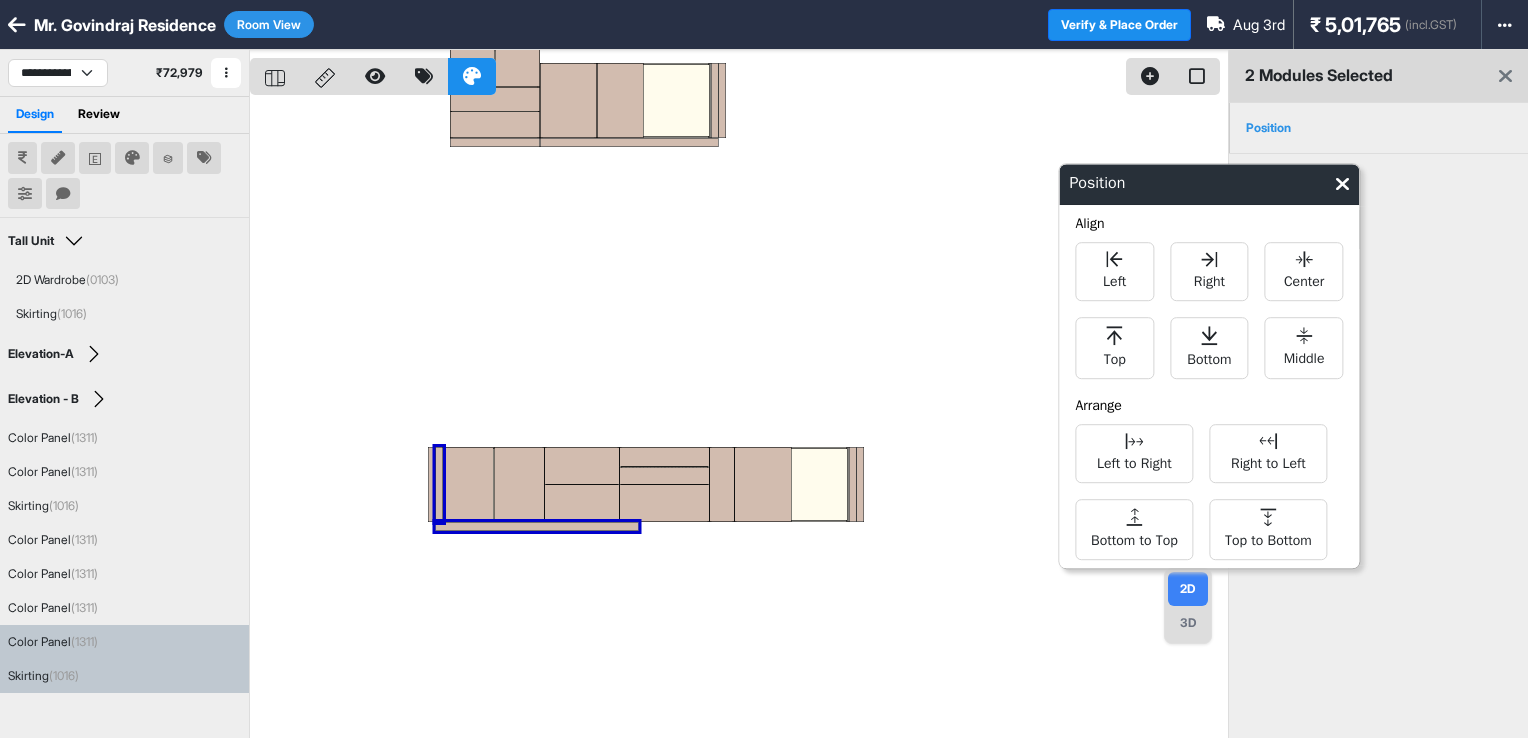 click at bounding box center (739, 419) 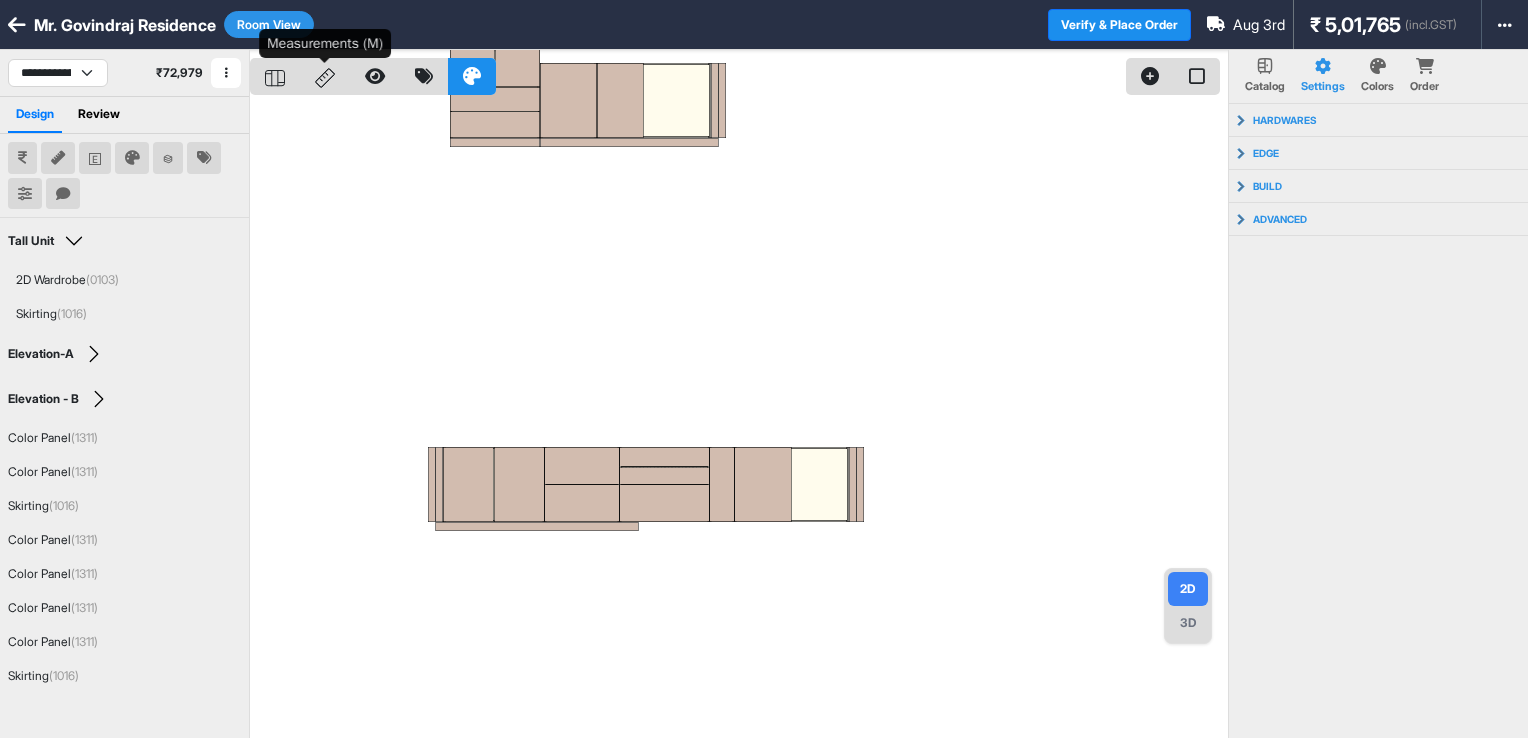 click 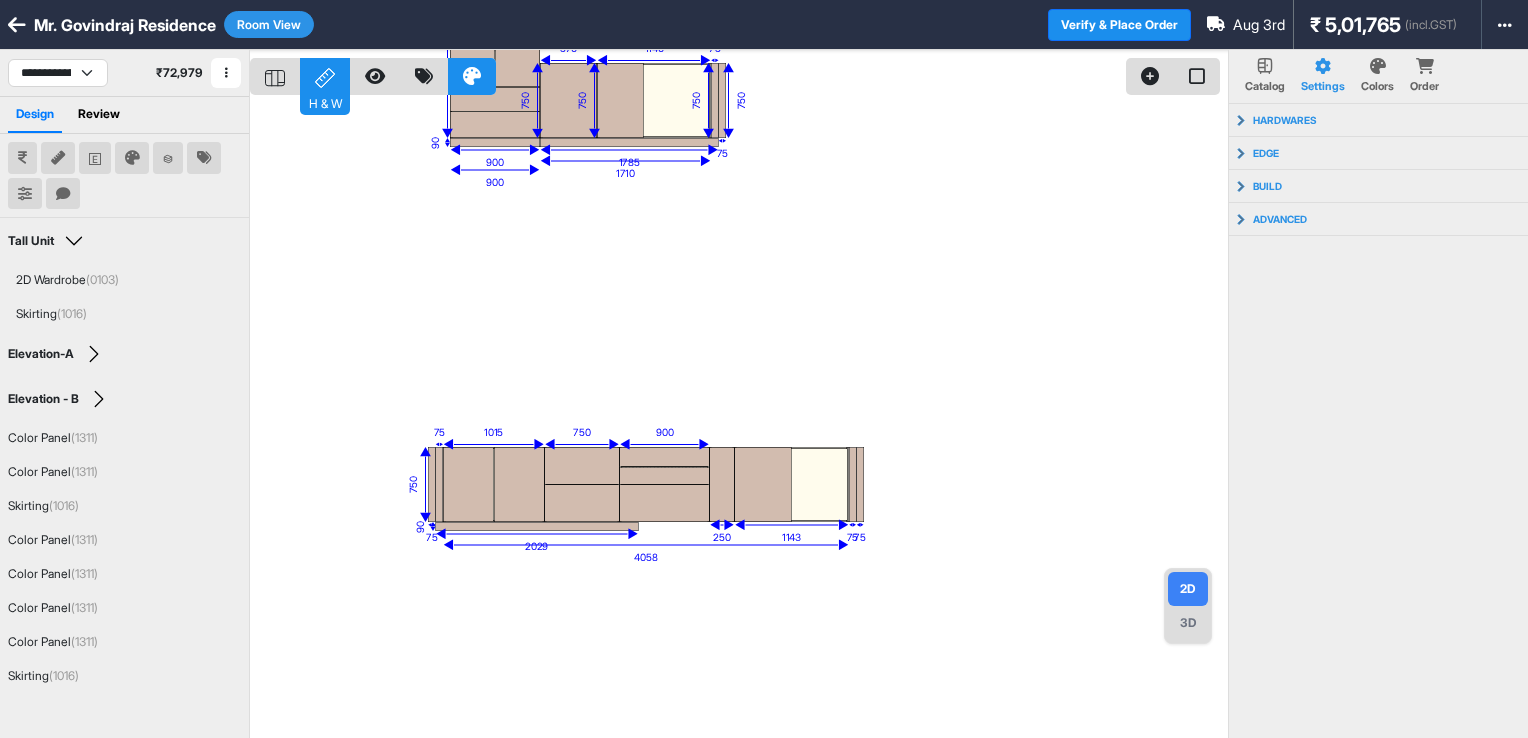 click on "Room View" at bounding box center [269, 24] 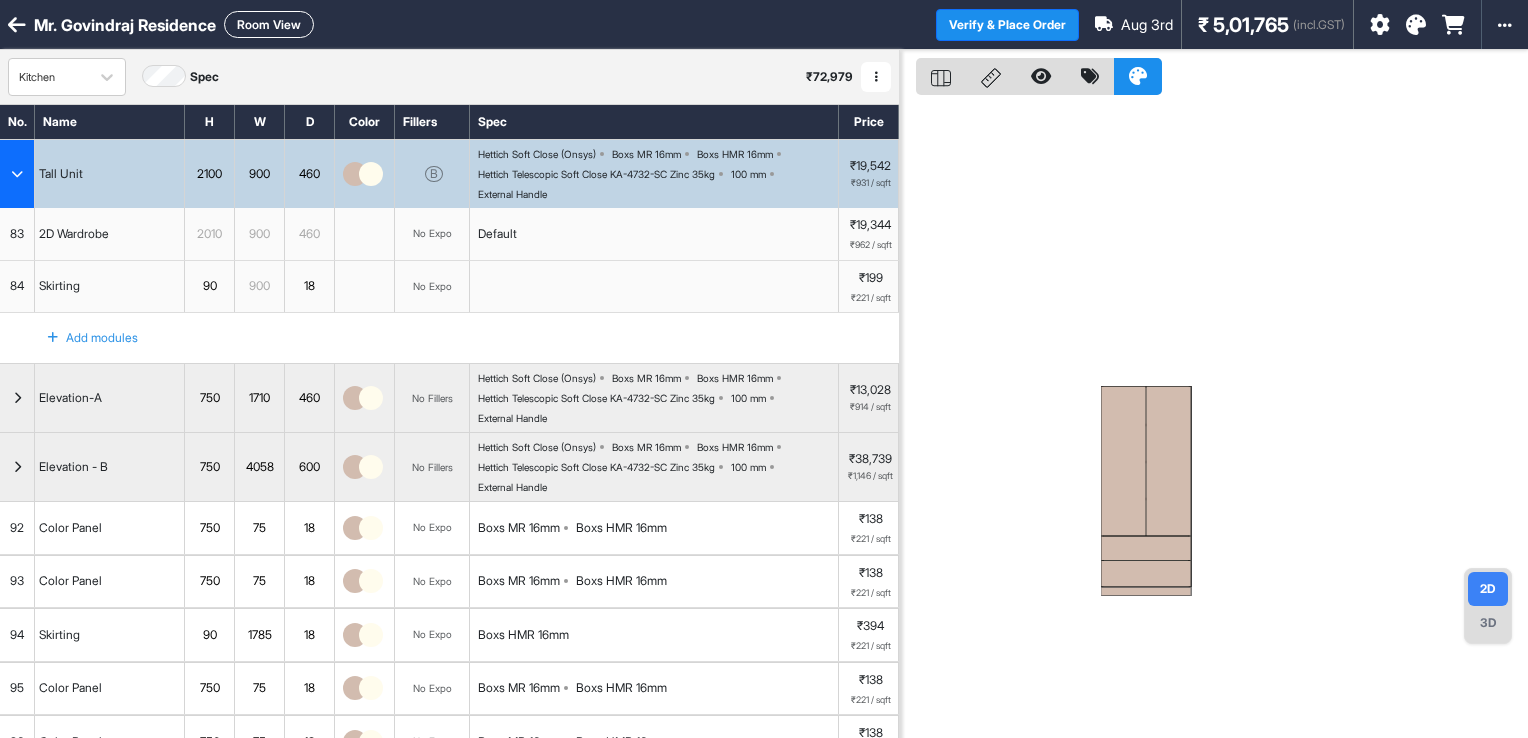 scroll, scrollTop: 387, scrollLeft: 0, axis: vertical 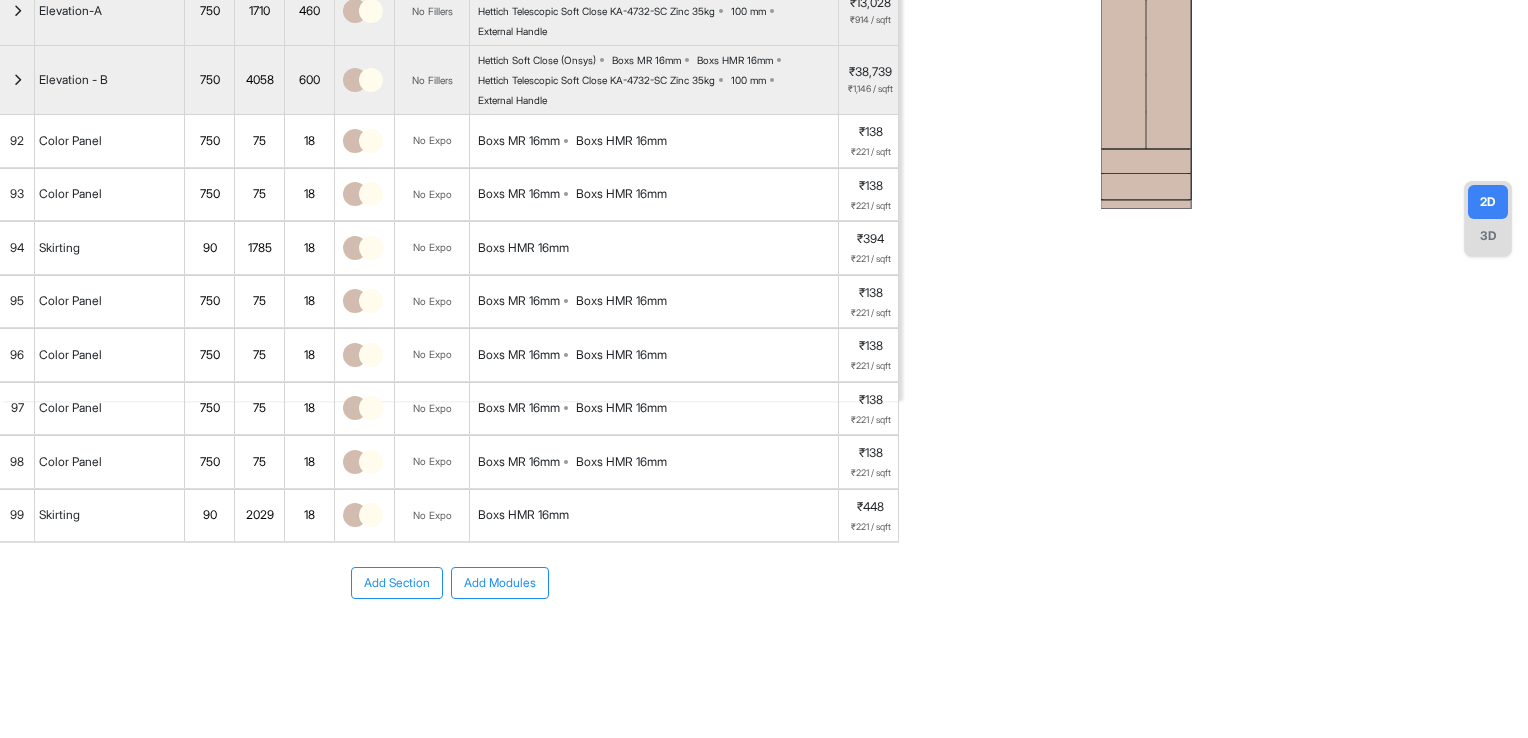 click on "2029" at bounding box center [259, 515] 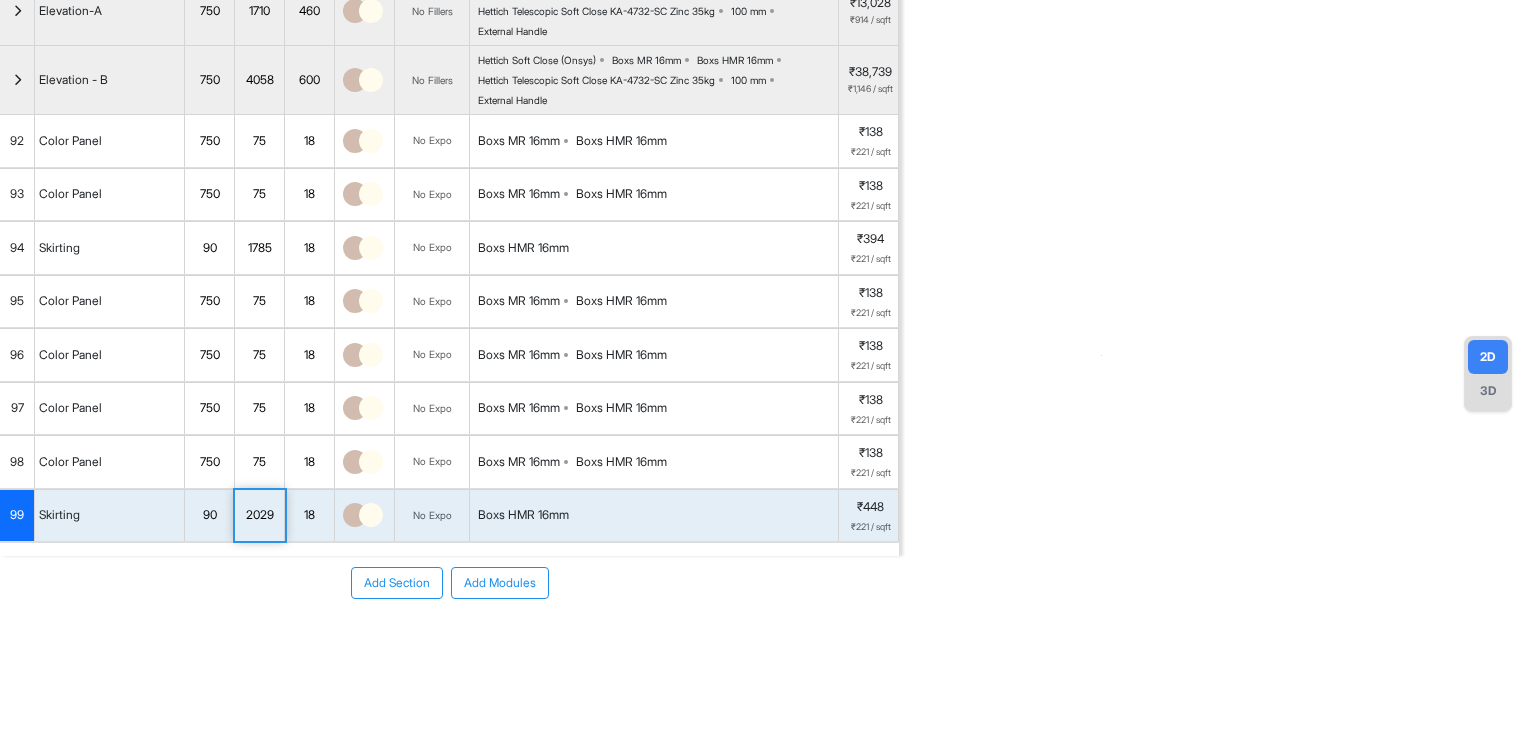 click on "2029" at bounding box center [259, 515] 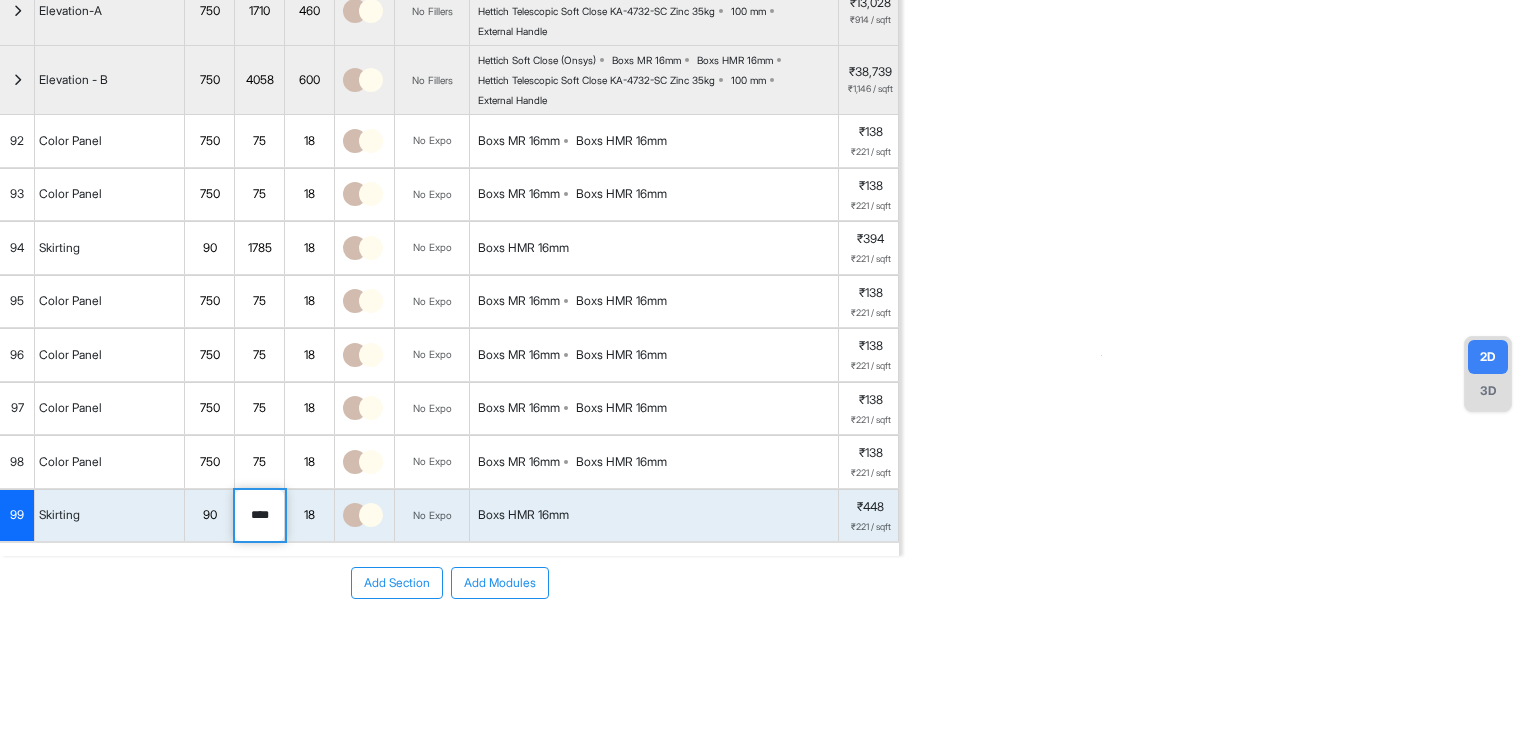 drag, startPoint x: 277, startPoint y: 506, endPoint x: 239, endPoint y: 523, distance: 41.62932 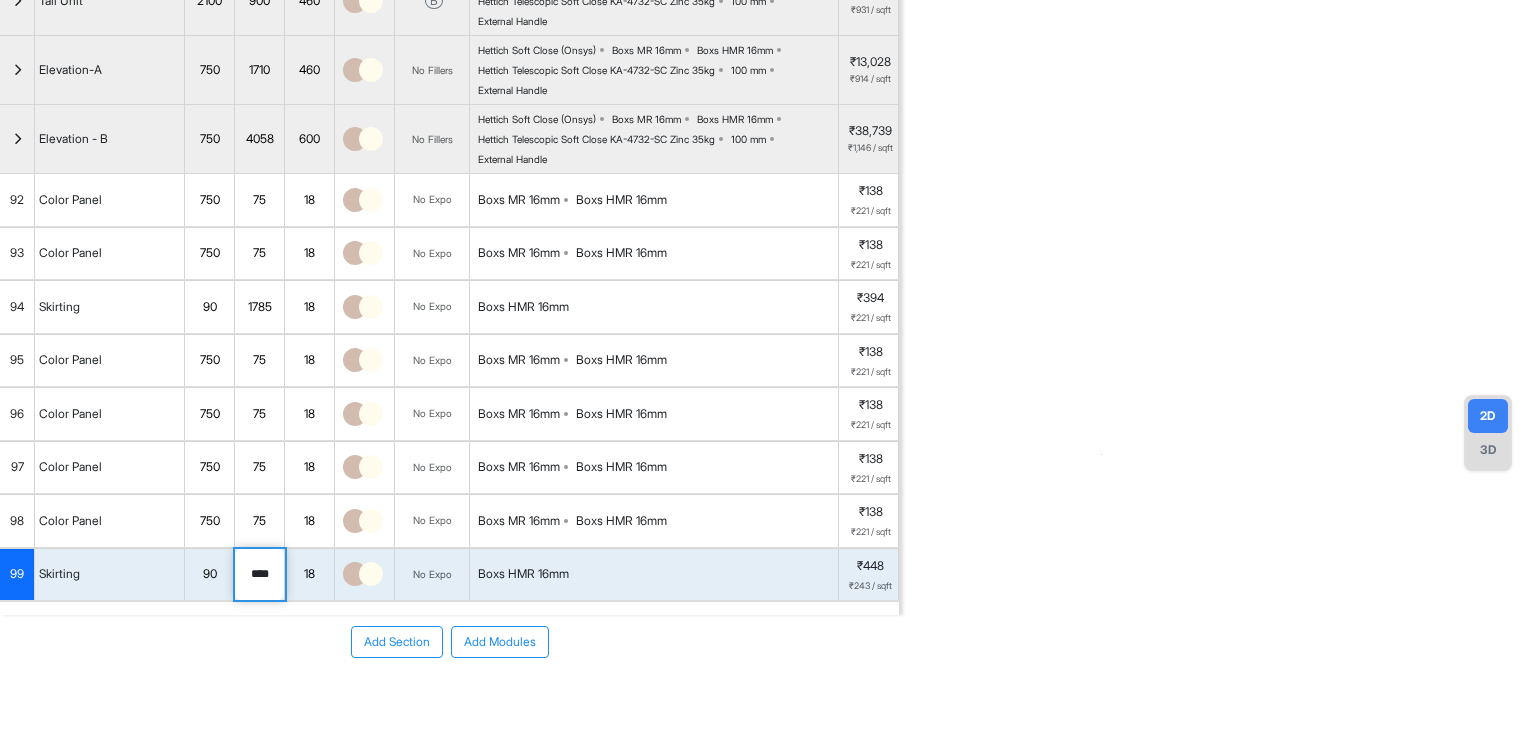 scroll, scrollTop: 0, scrollLeft: 0, axis: both 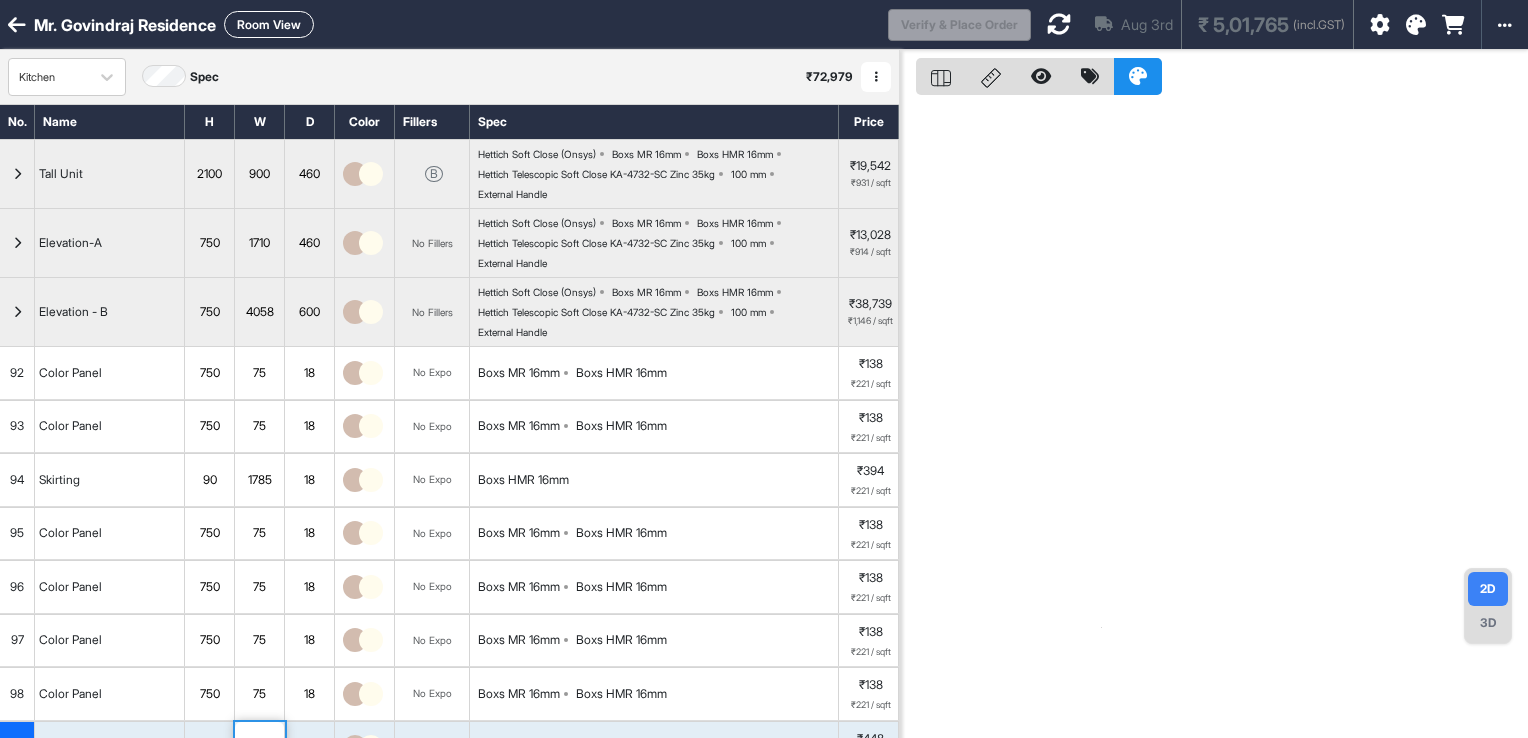 click at bounding box center [1059, 24] 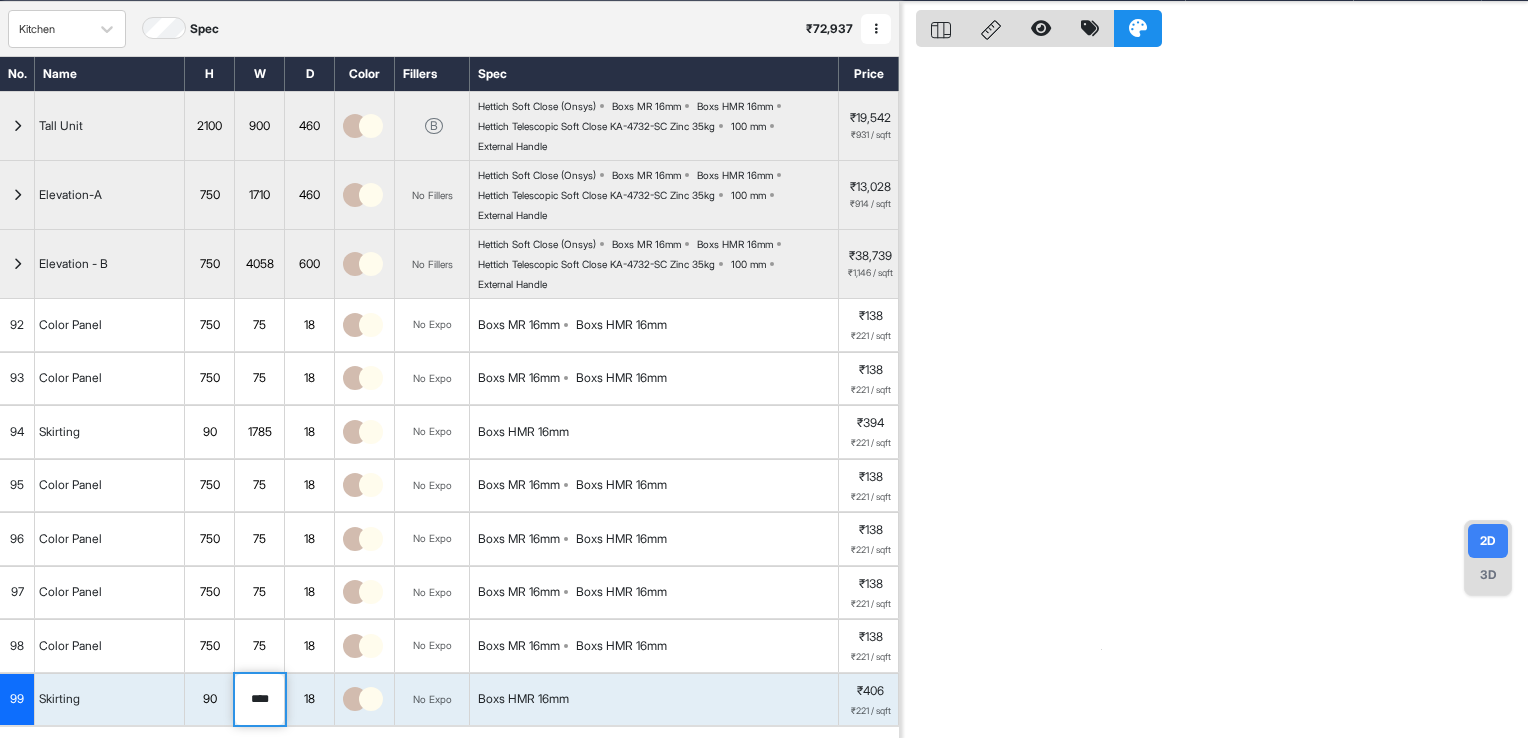 scroll, scrollTop: 0, scrollLeft: 0, axis: both 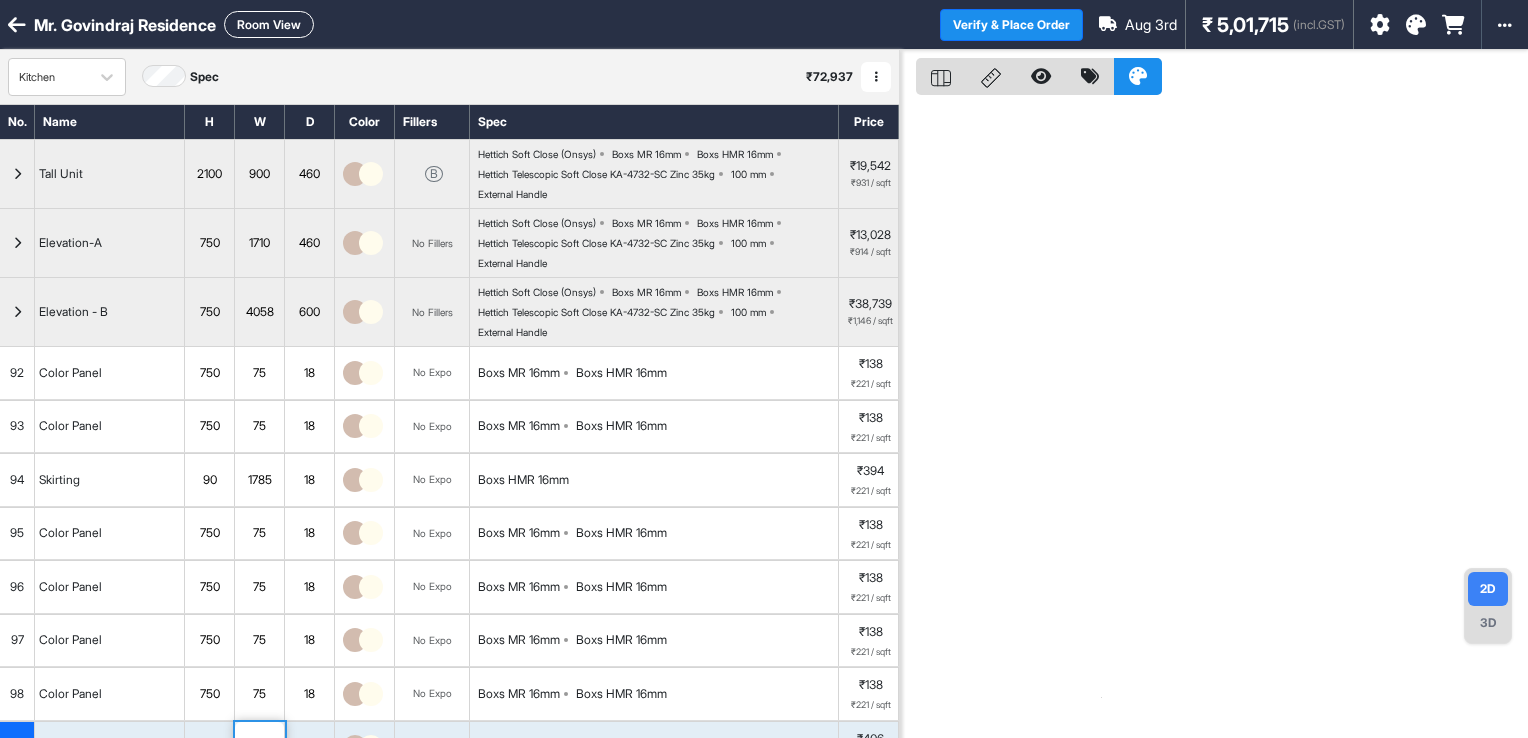 click on "Room View" at bounding box center (269, 24) 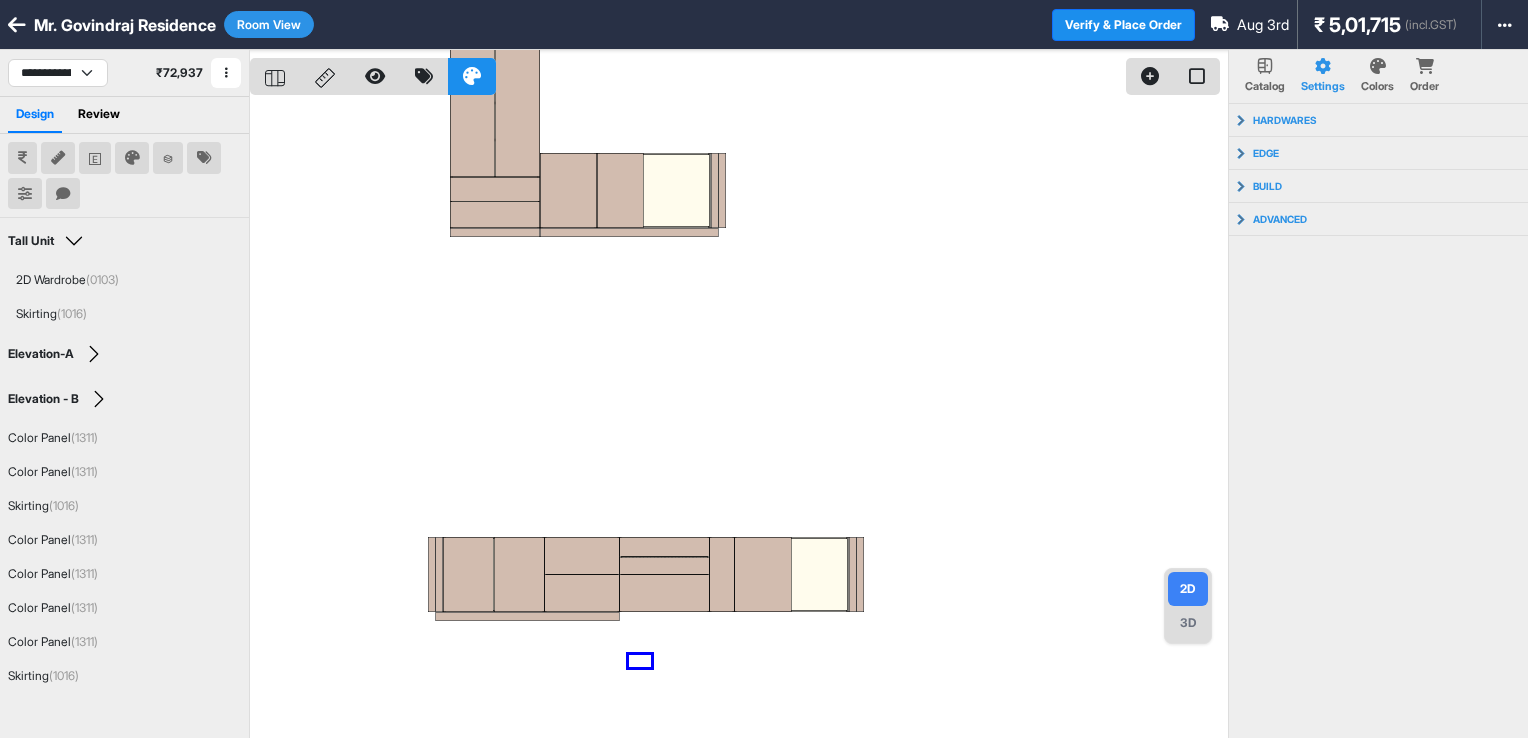 click at bounding box center [739, 419] 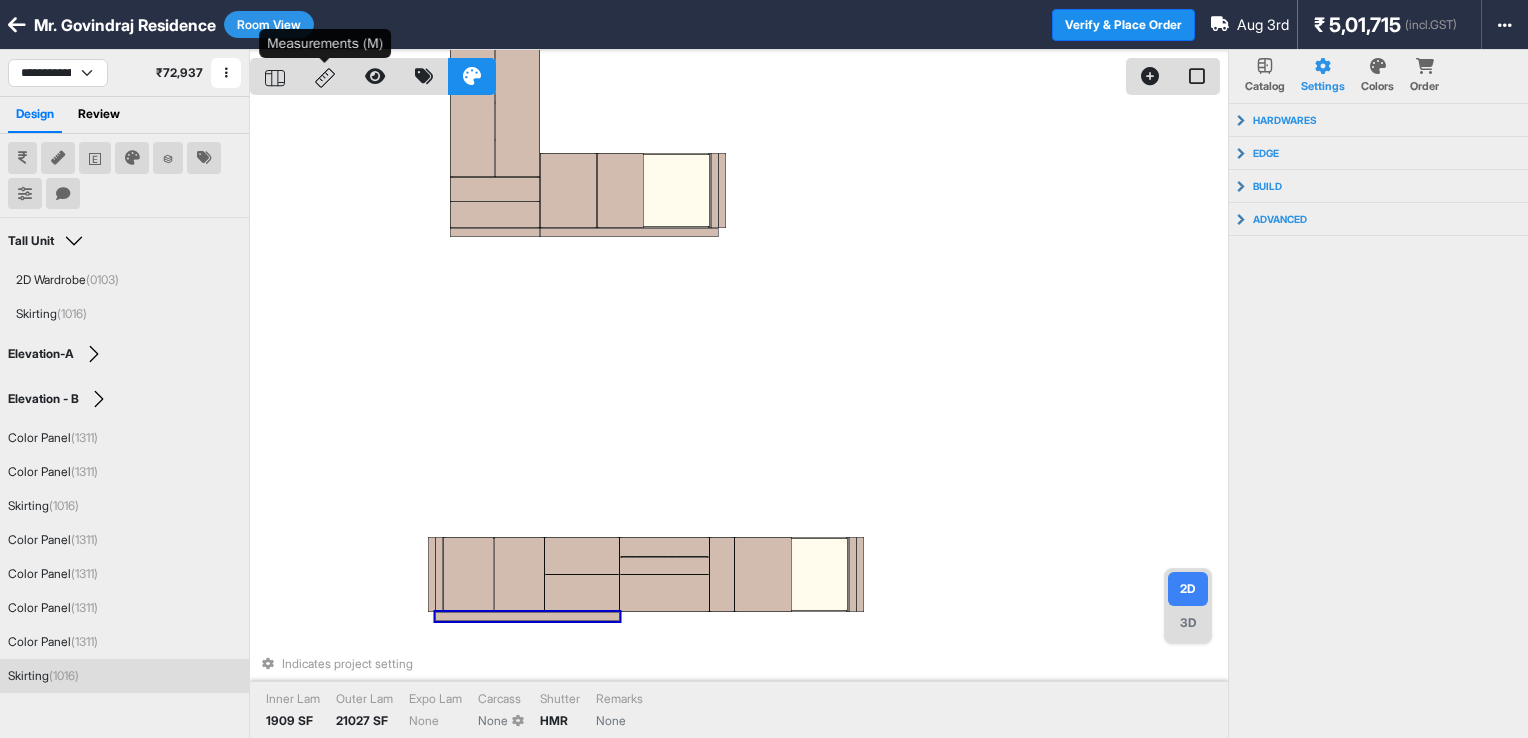 click 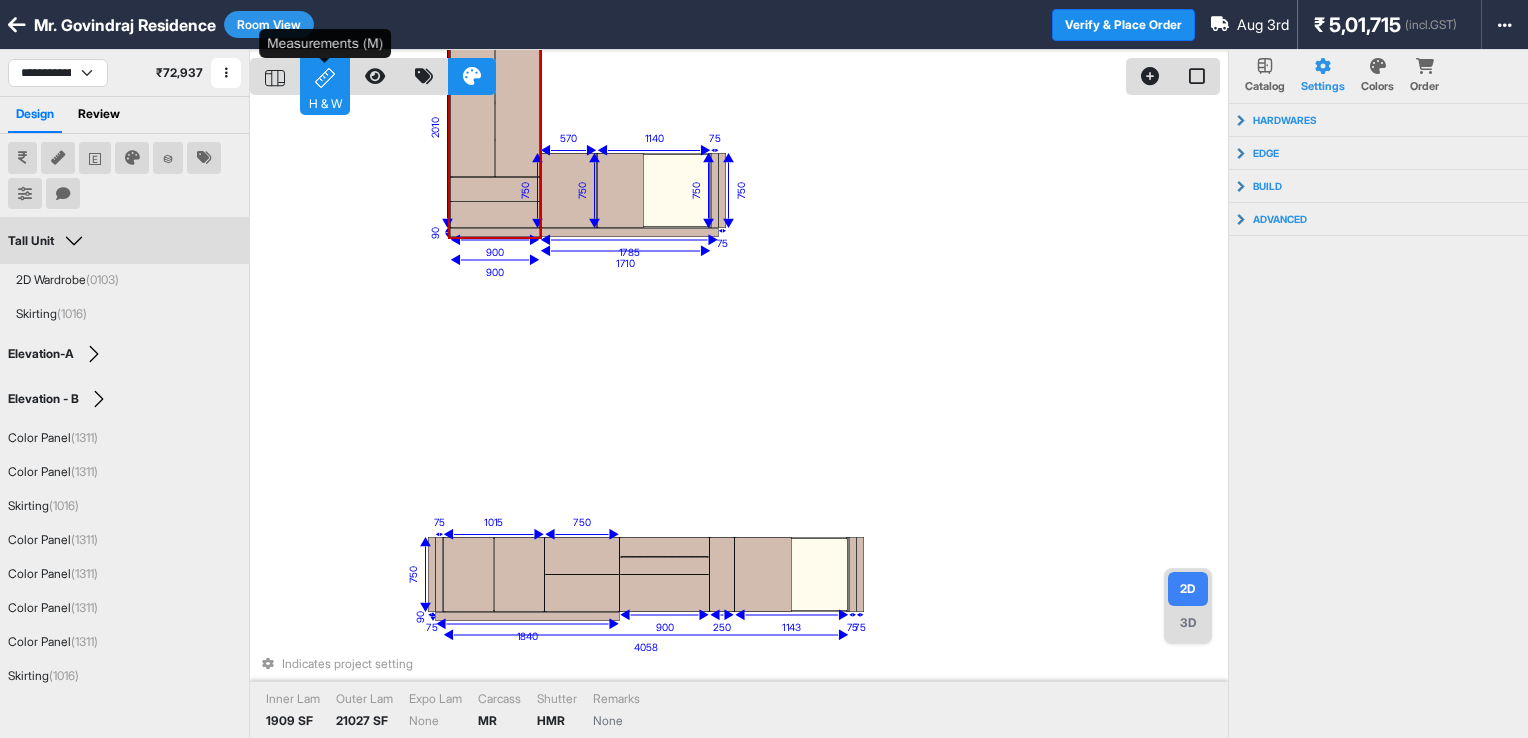 click on "H & W" at bounding box center (325, 76) 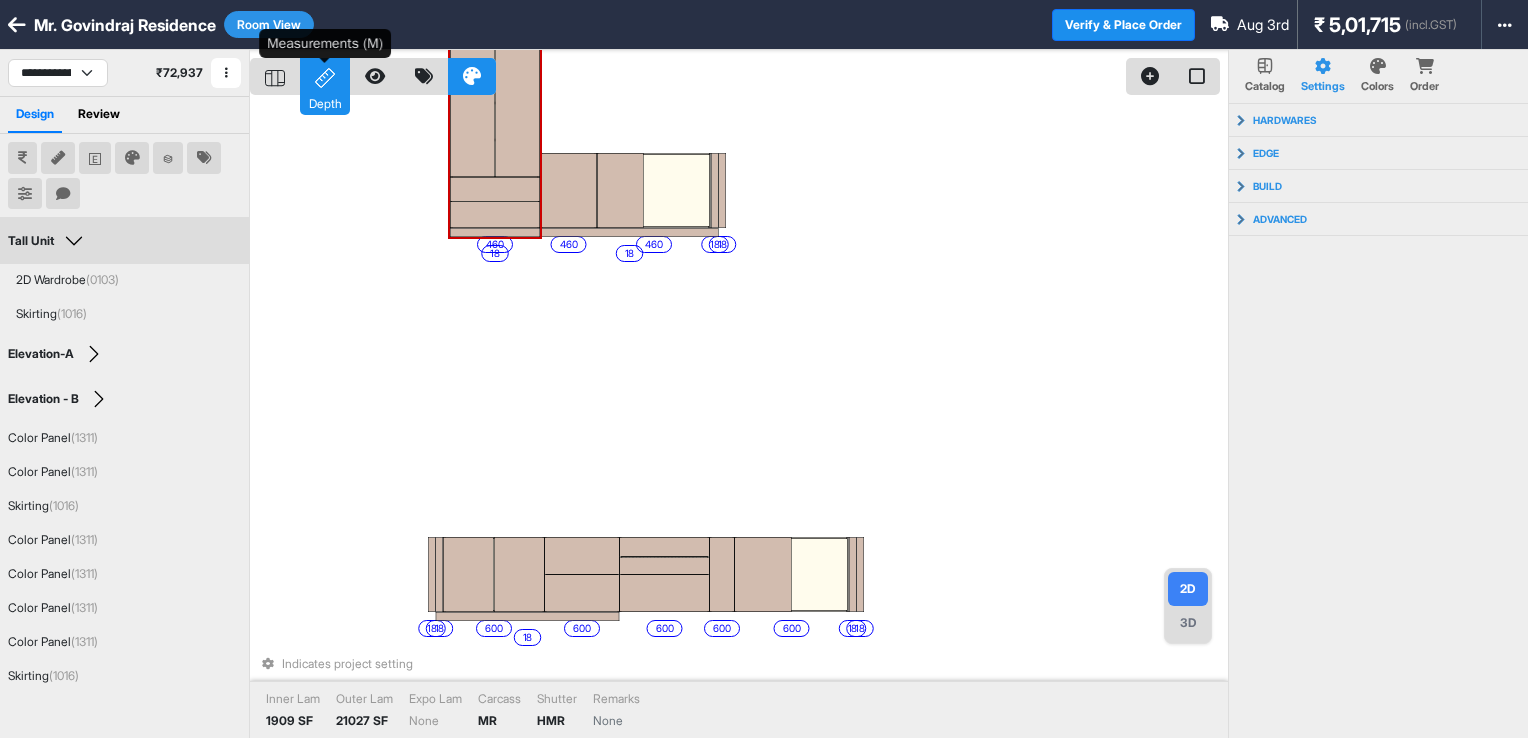 click 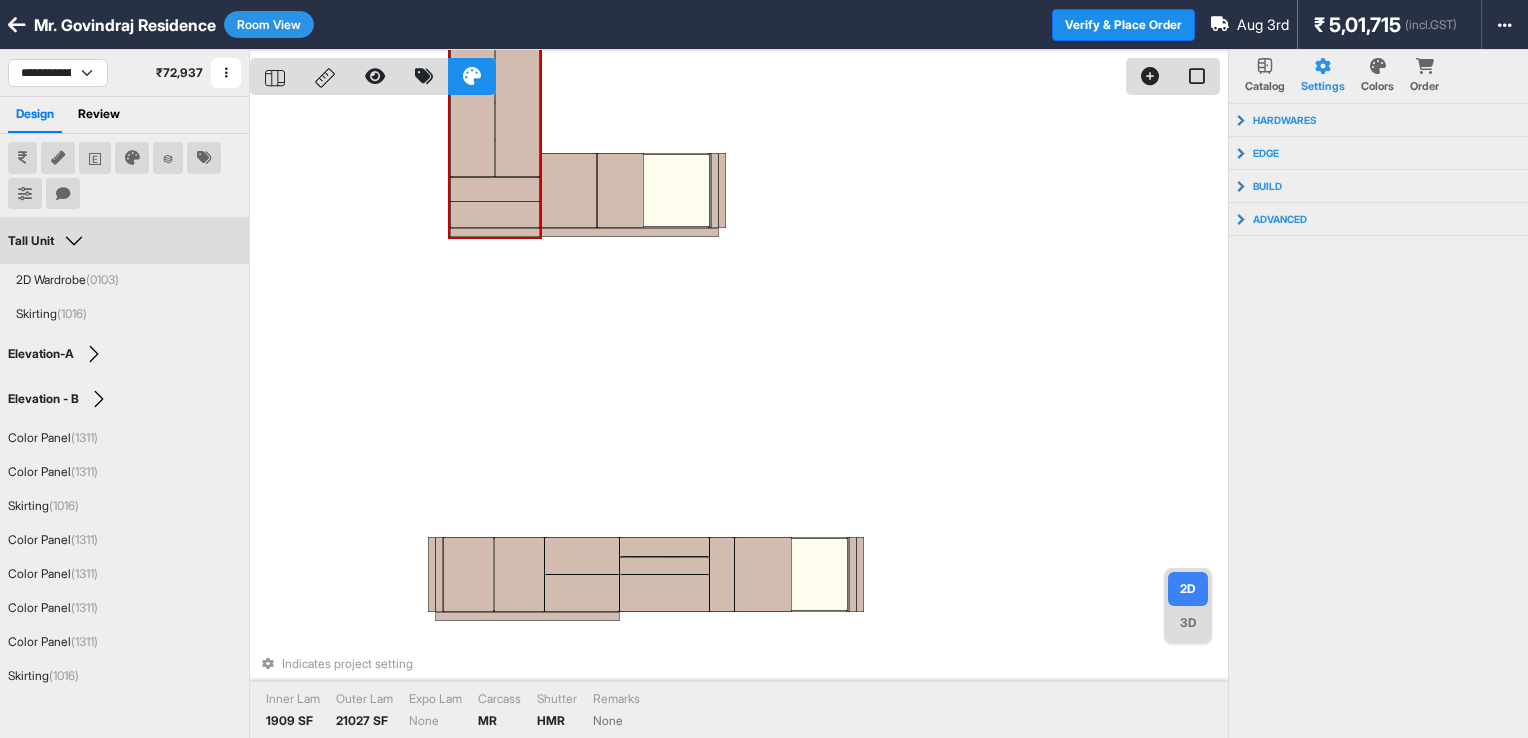 click on "Room View" at bounding box center [269, 24] 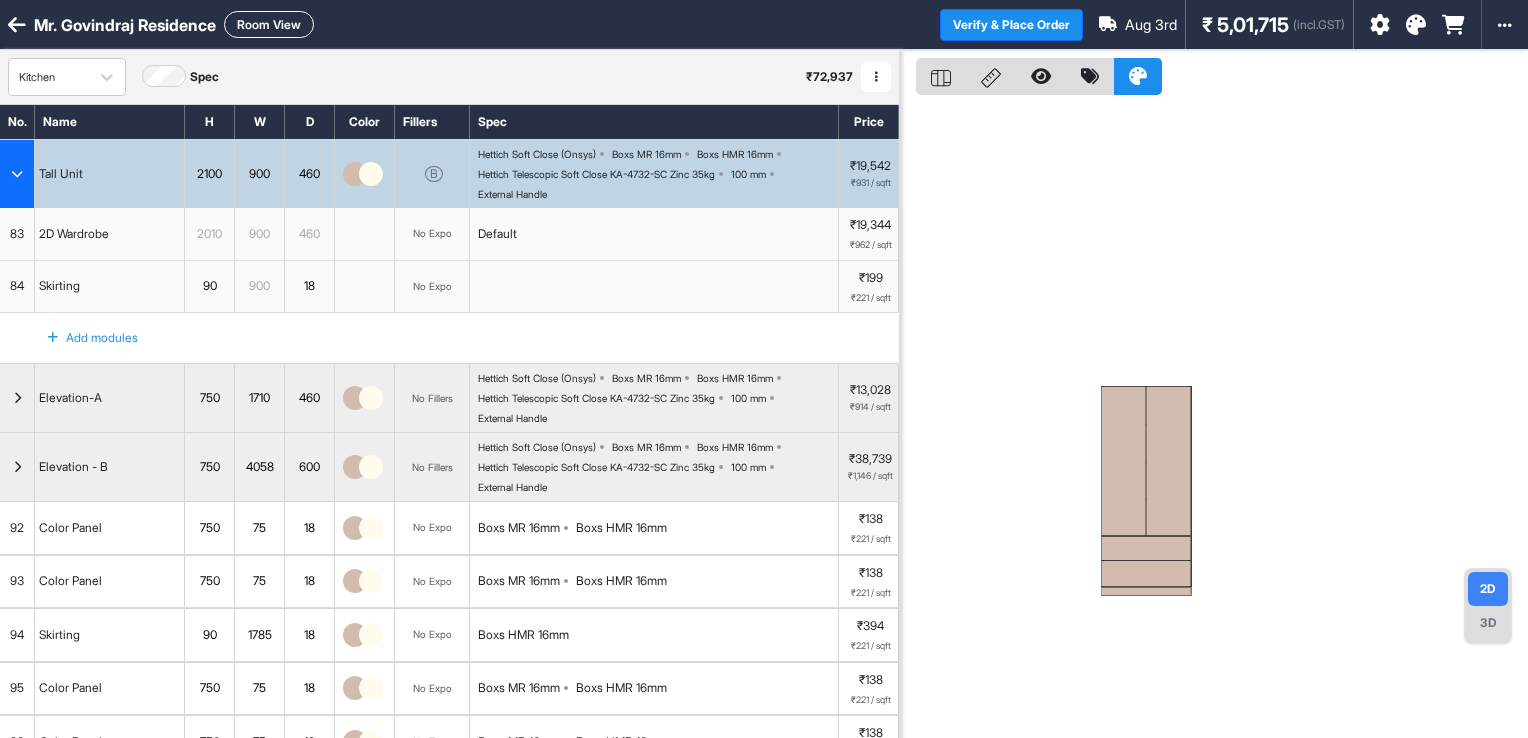 scroll, scrollTop: 387, scrollLeft: 0, axis: vertical 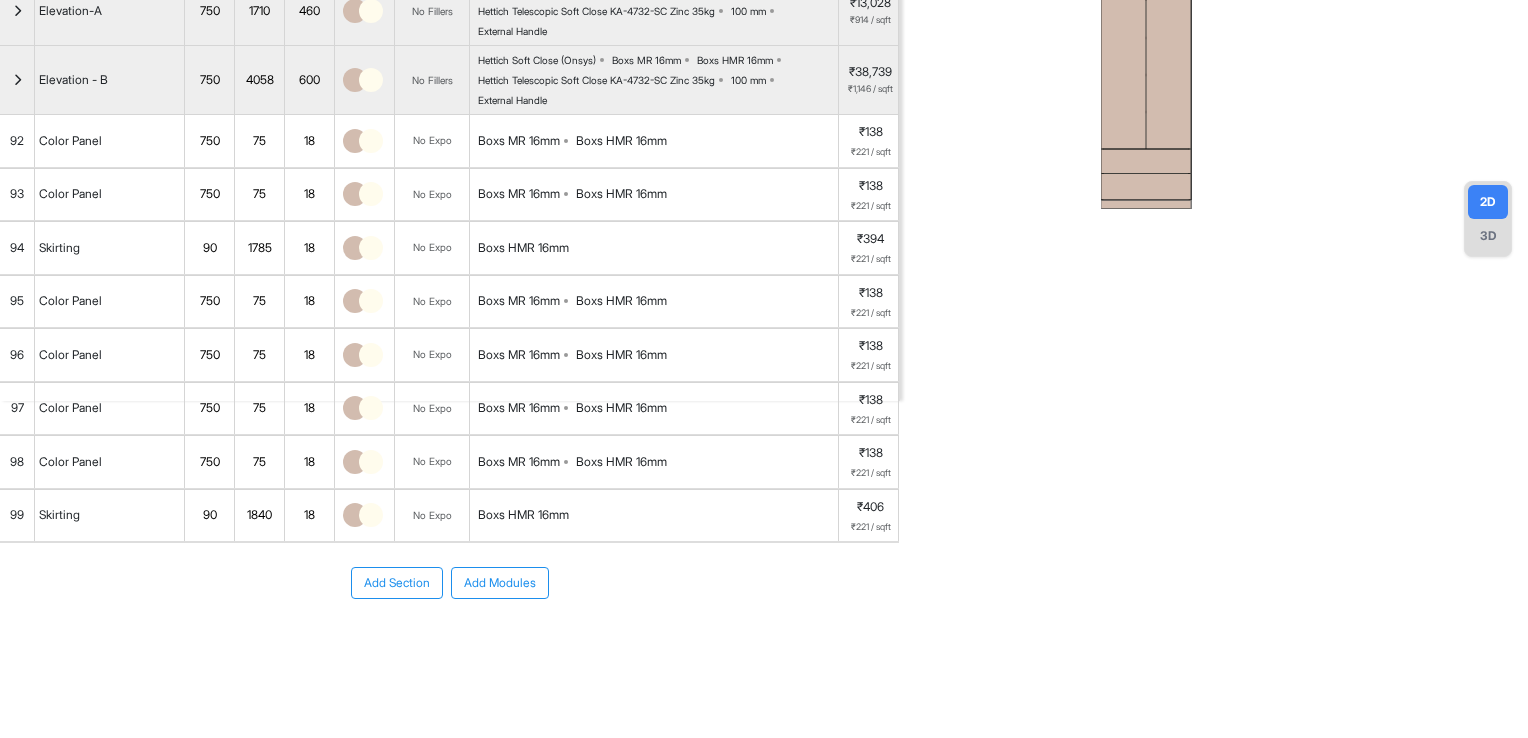 click on "Add Modules" at bounding box center (500, 583) 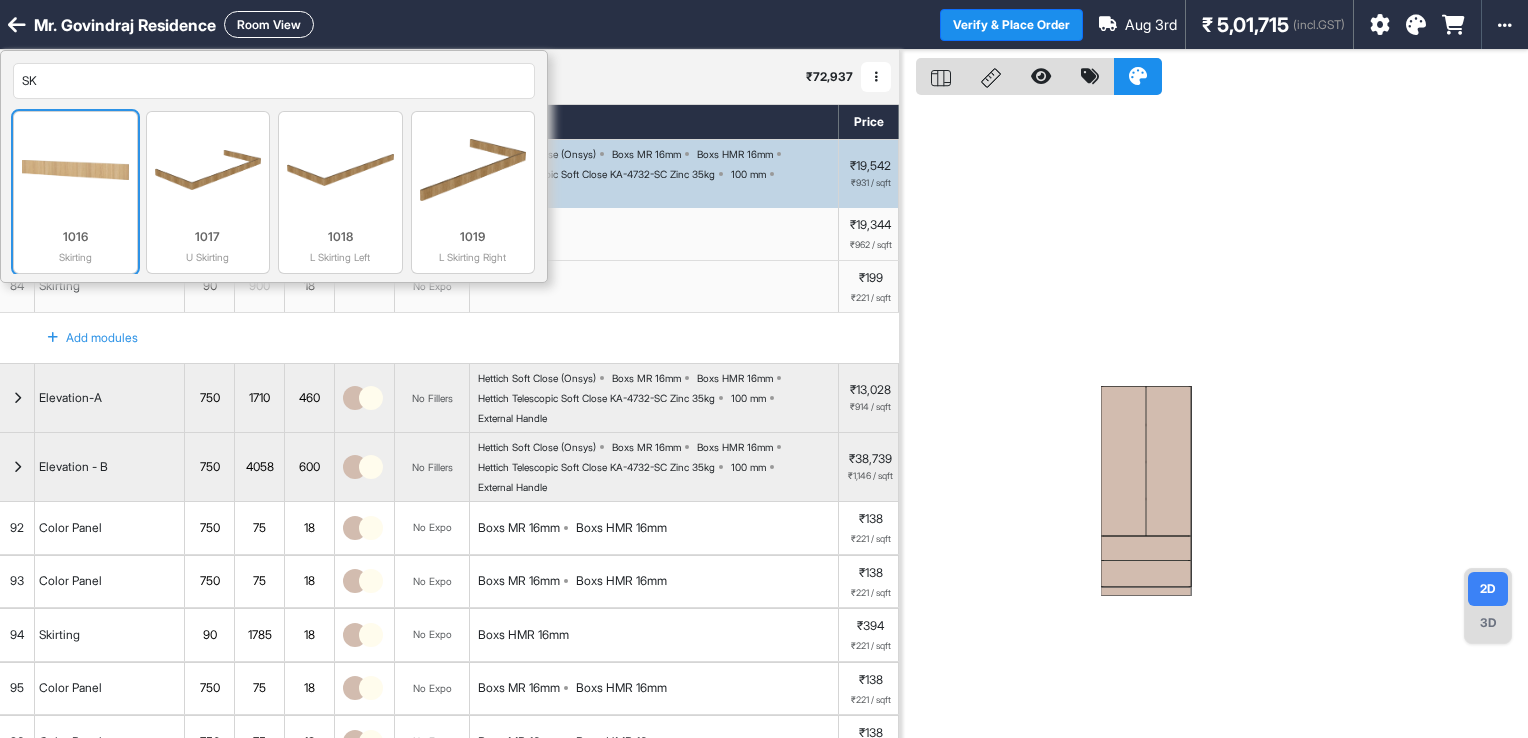 type on "SK" 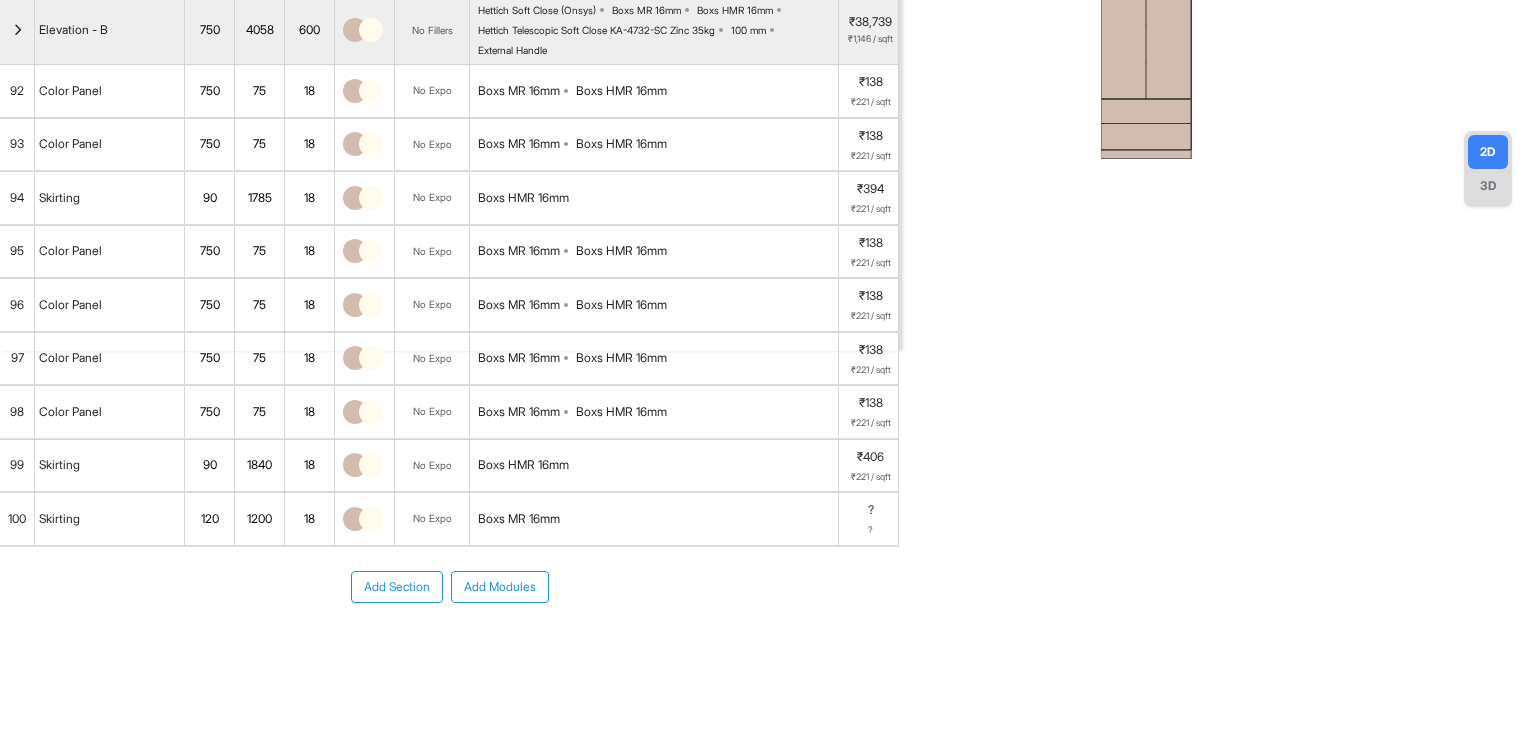 scroll, scrollTop: 440, scrollLeft: 0, axis: vertical 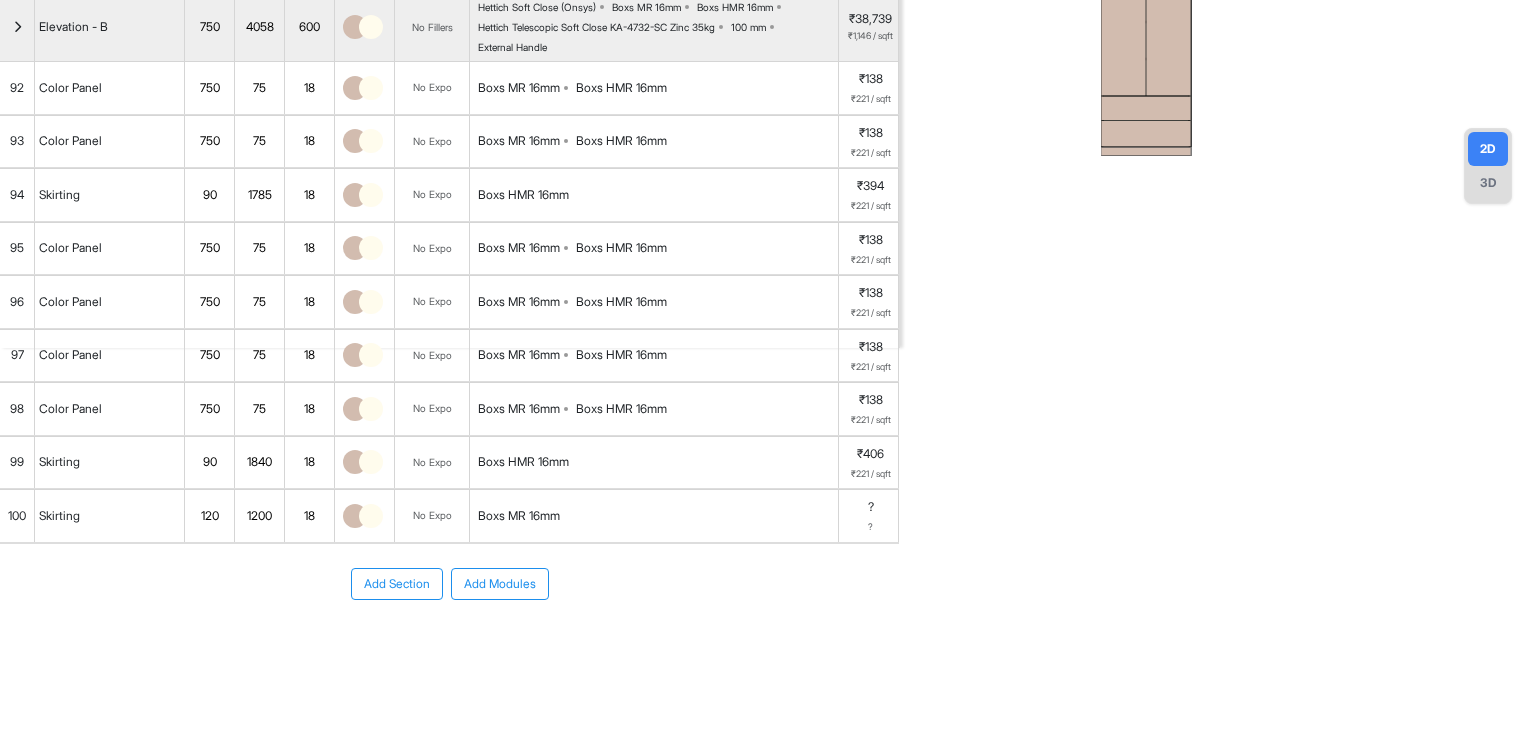click on "120" at bounding box center (209, 516) 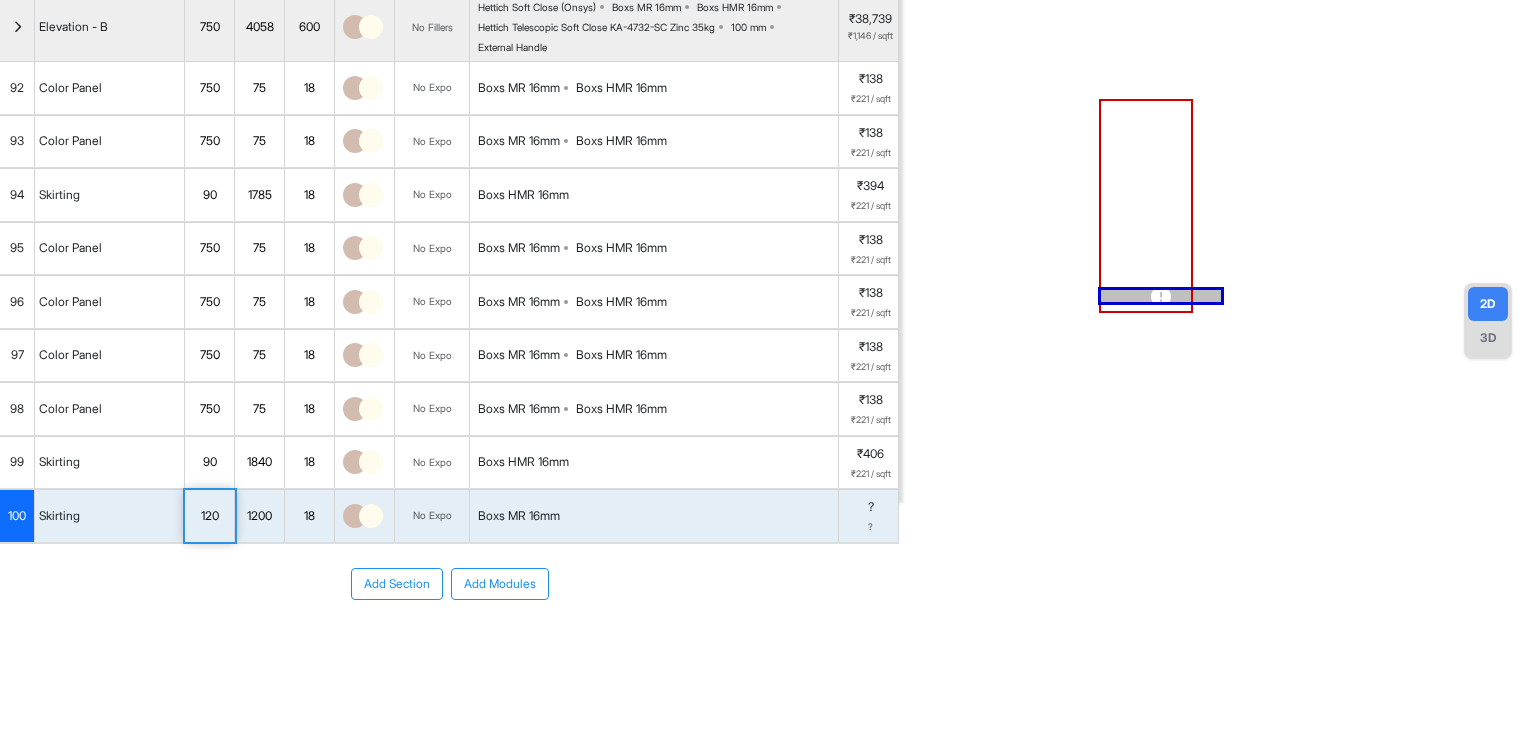 click on "120" at bounding box center [209, 516] 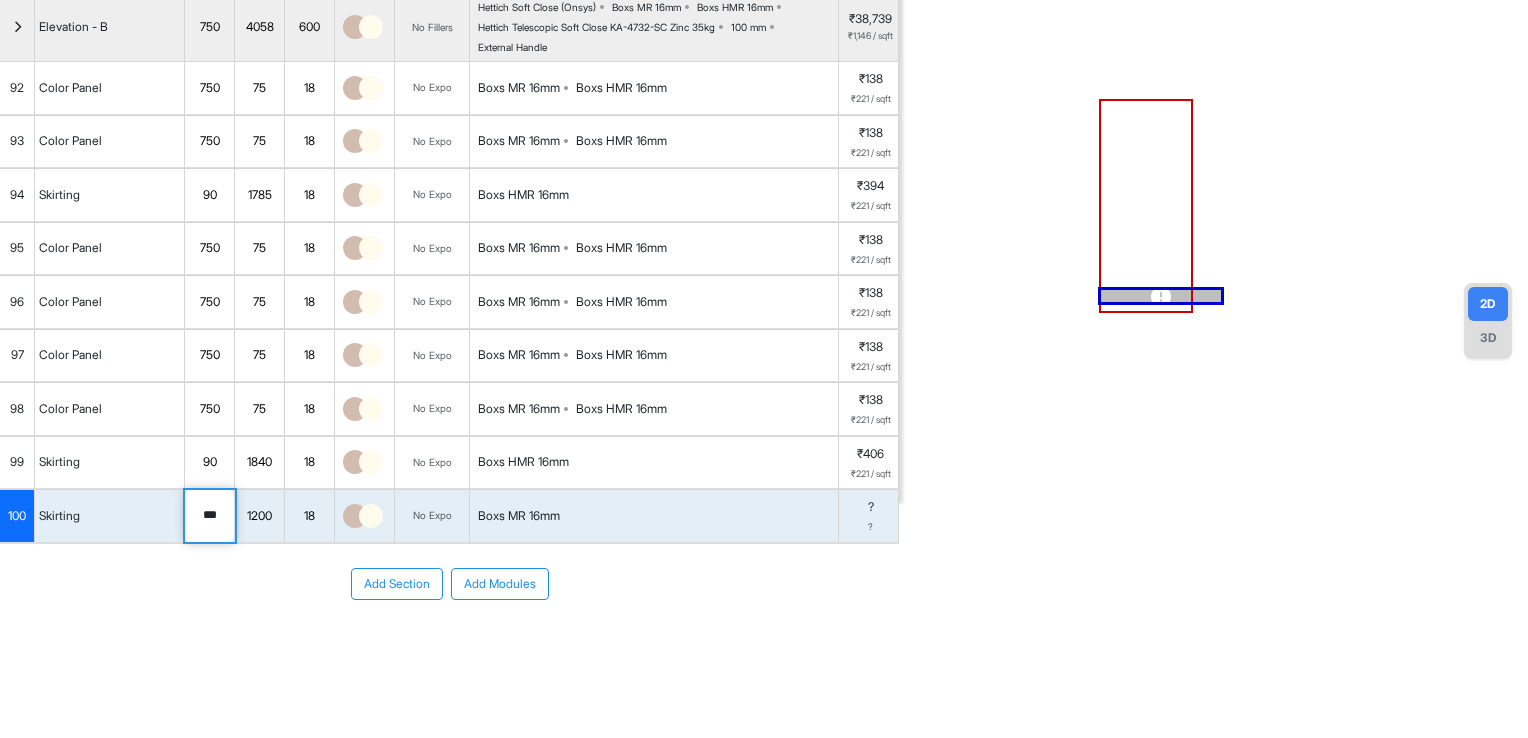 click on "***" at bounding box center [209, 516] 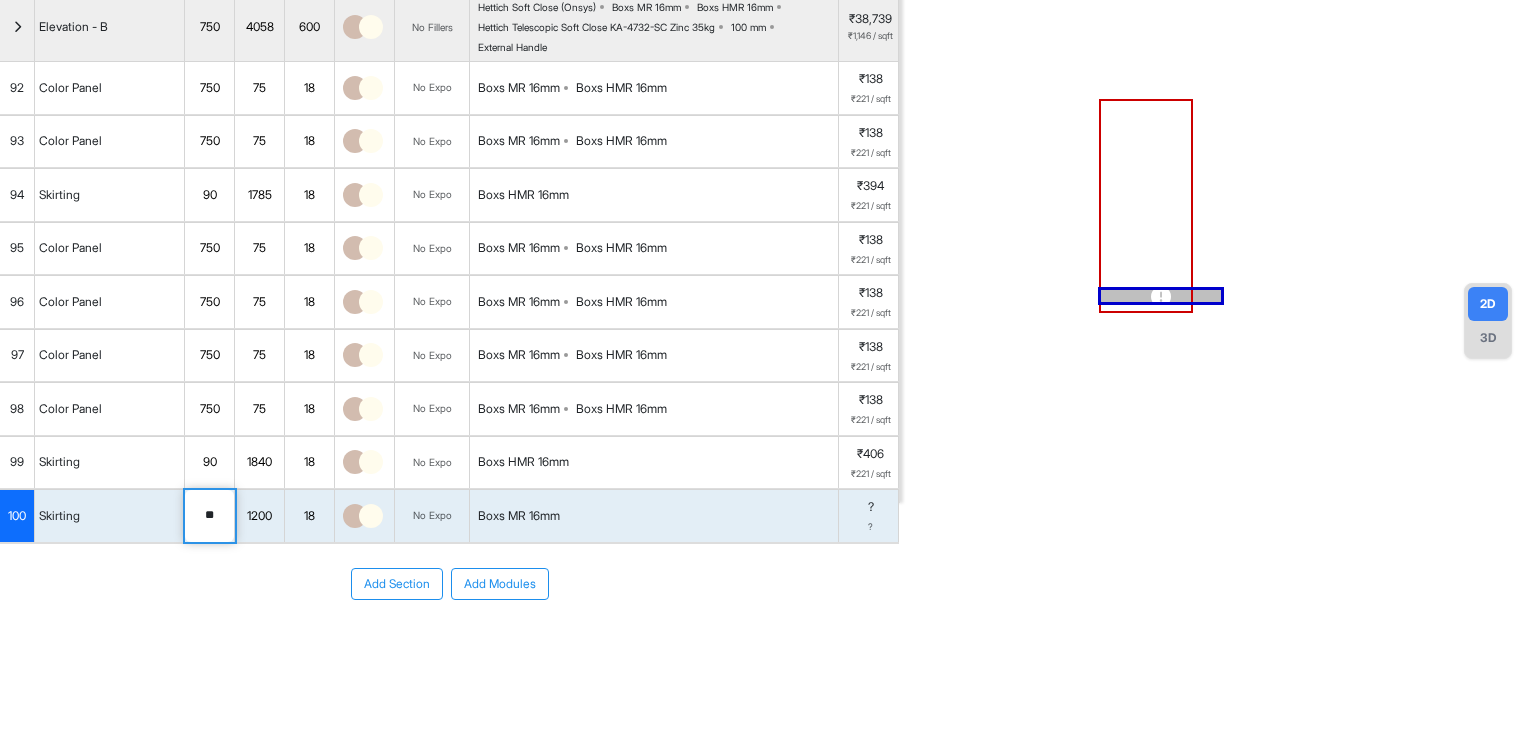 type on "**" 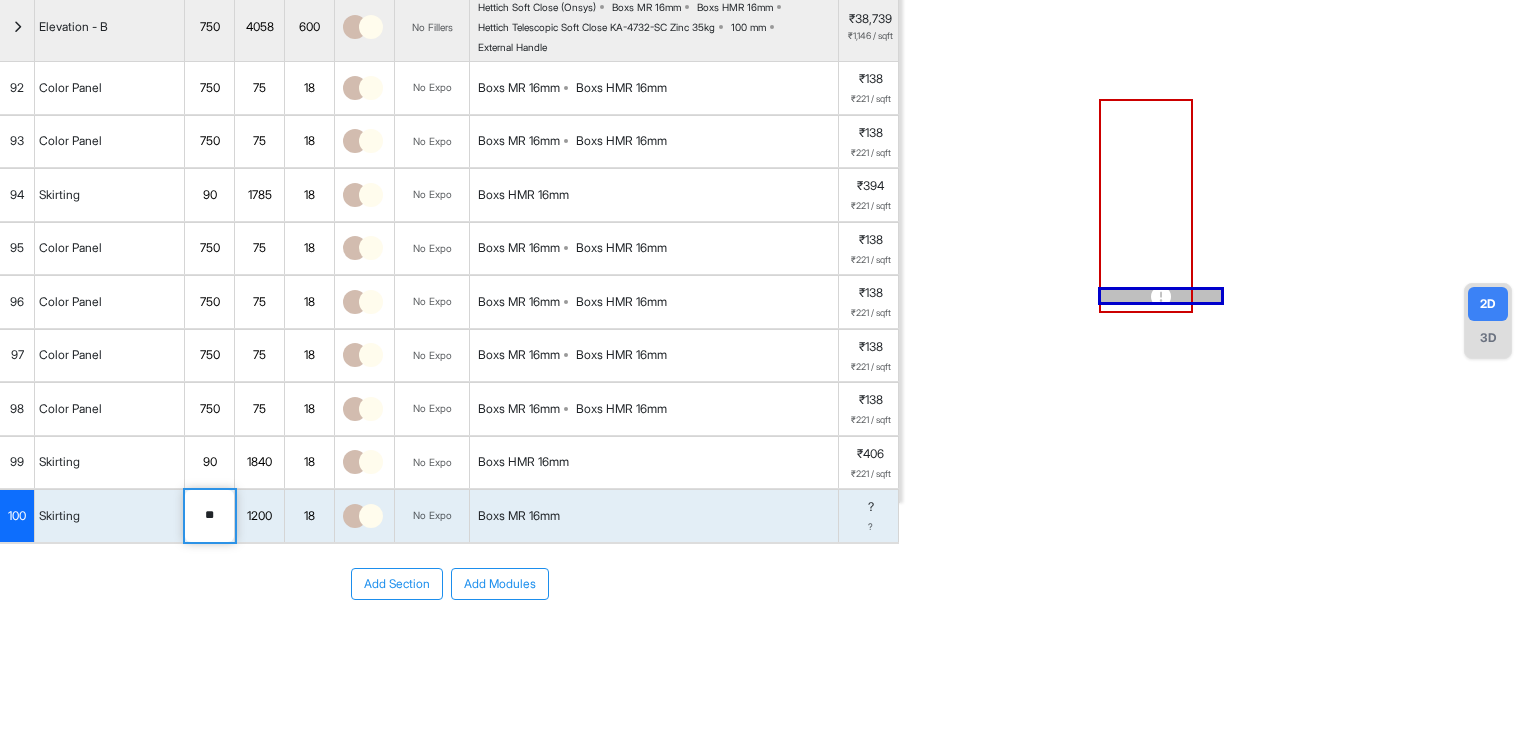 click on "1200" at bounding box center (259, 516) 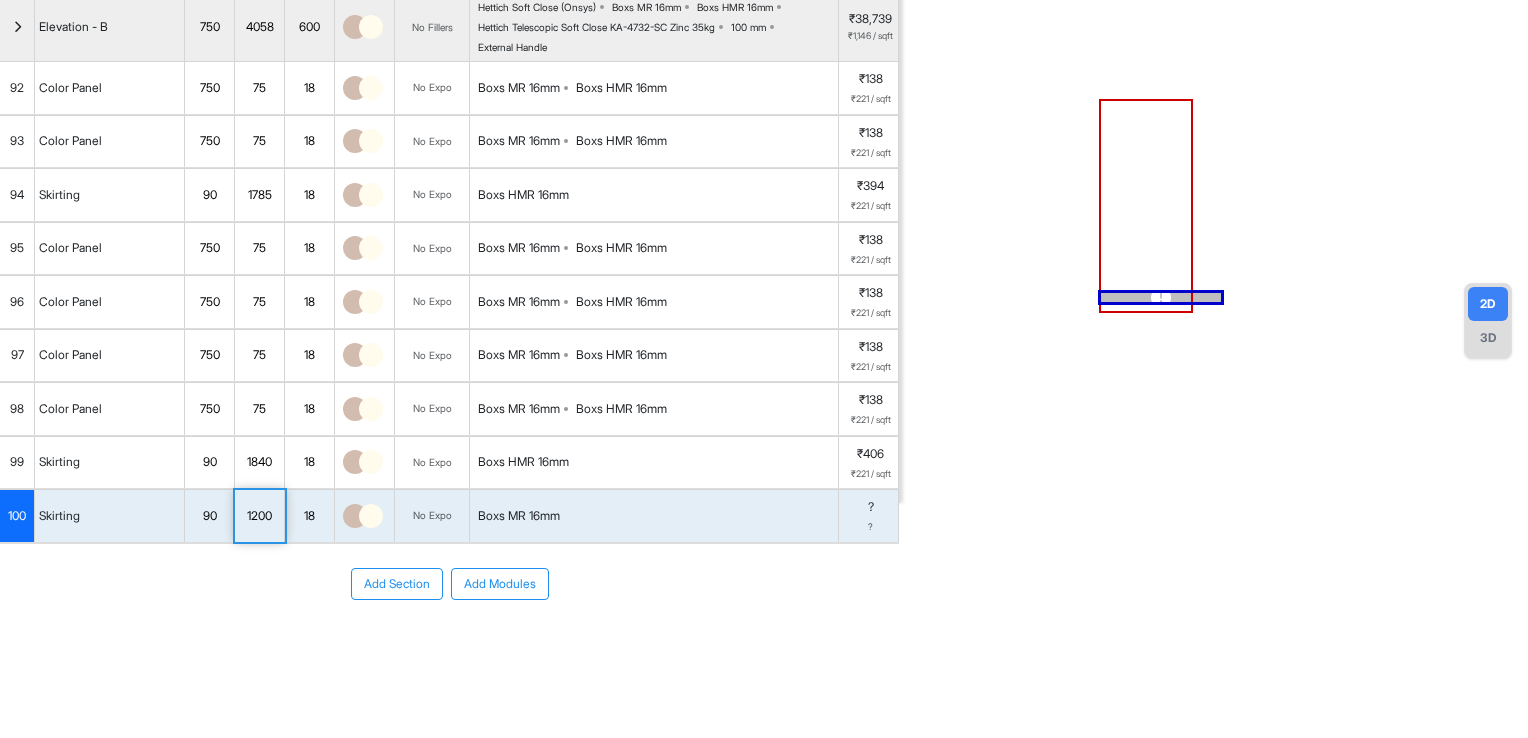 click on "1200" at bounding box center [259, 516] 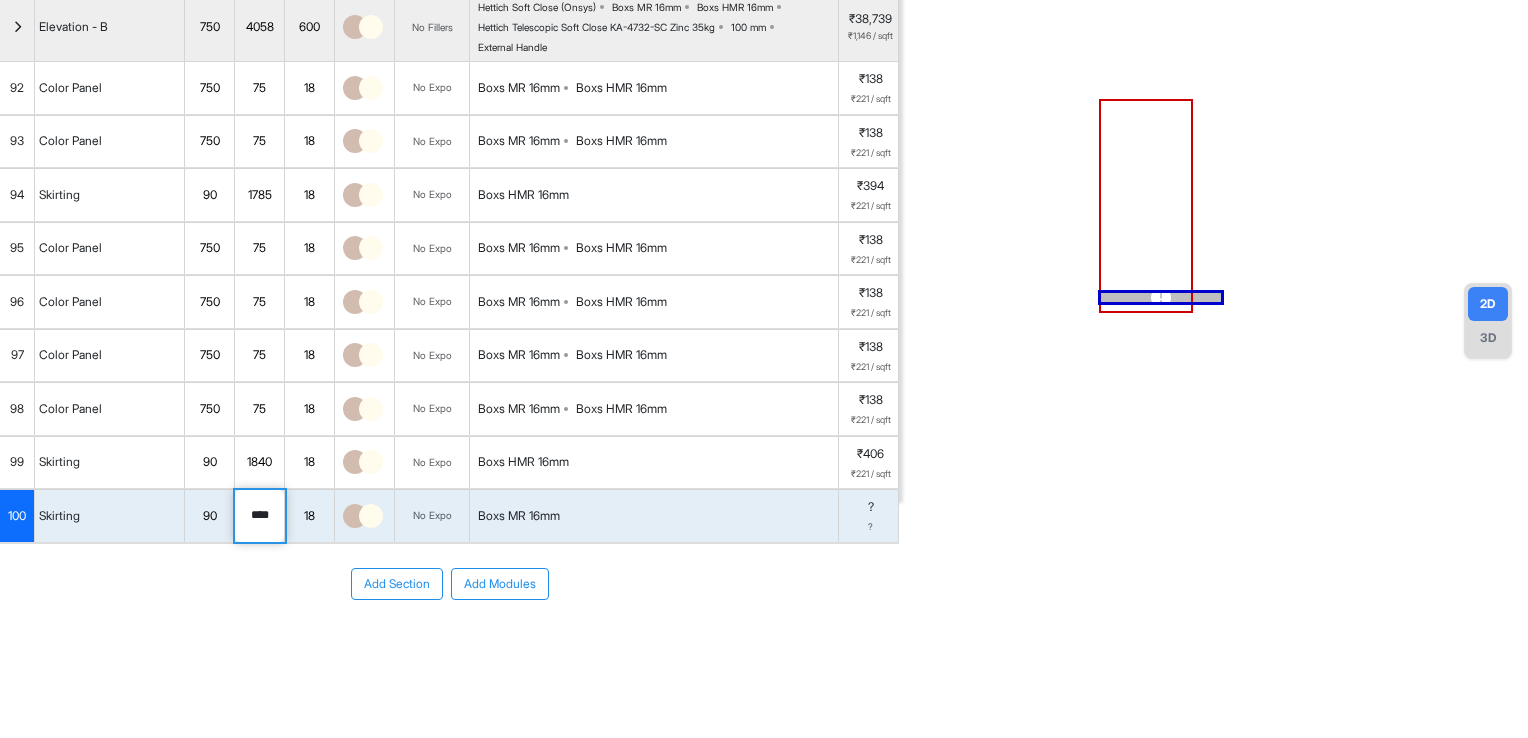 click on "****" at bounding box center (259, 516) 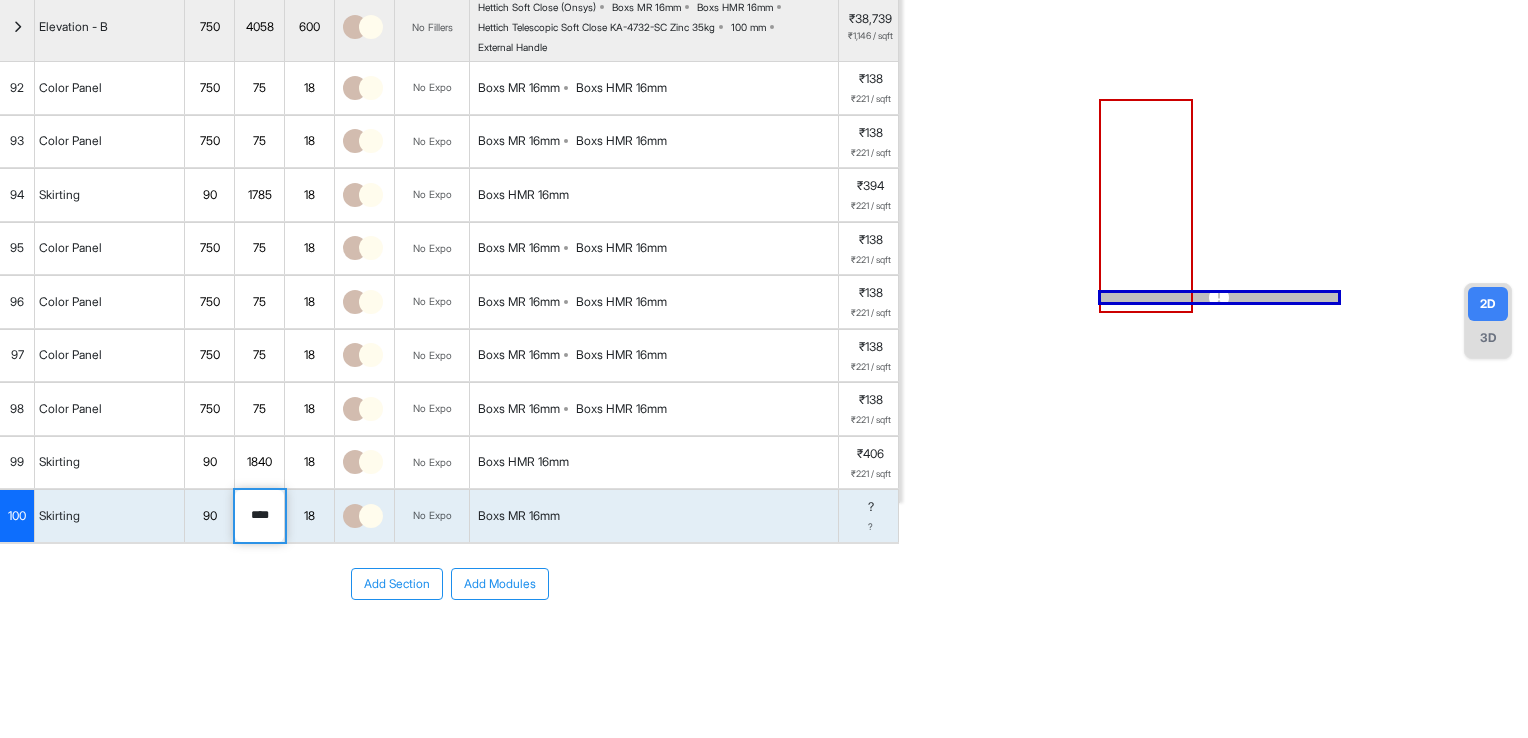 click on "Boxs MR 16mm" at bounding box center (654, 516) 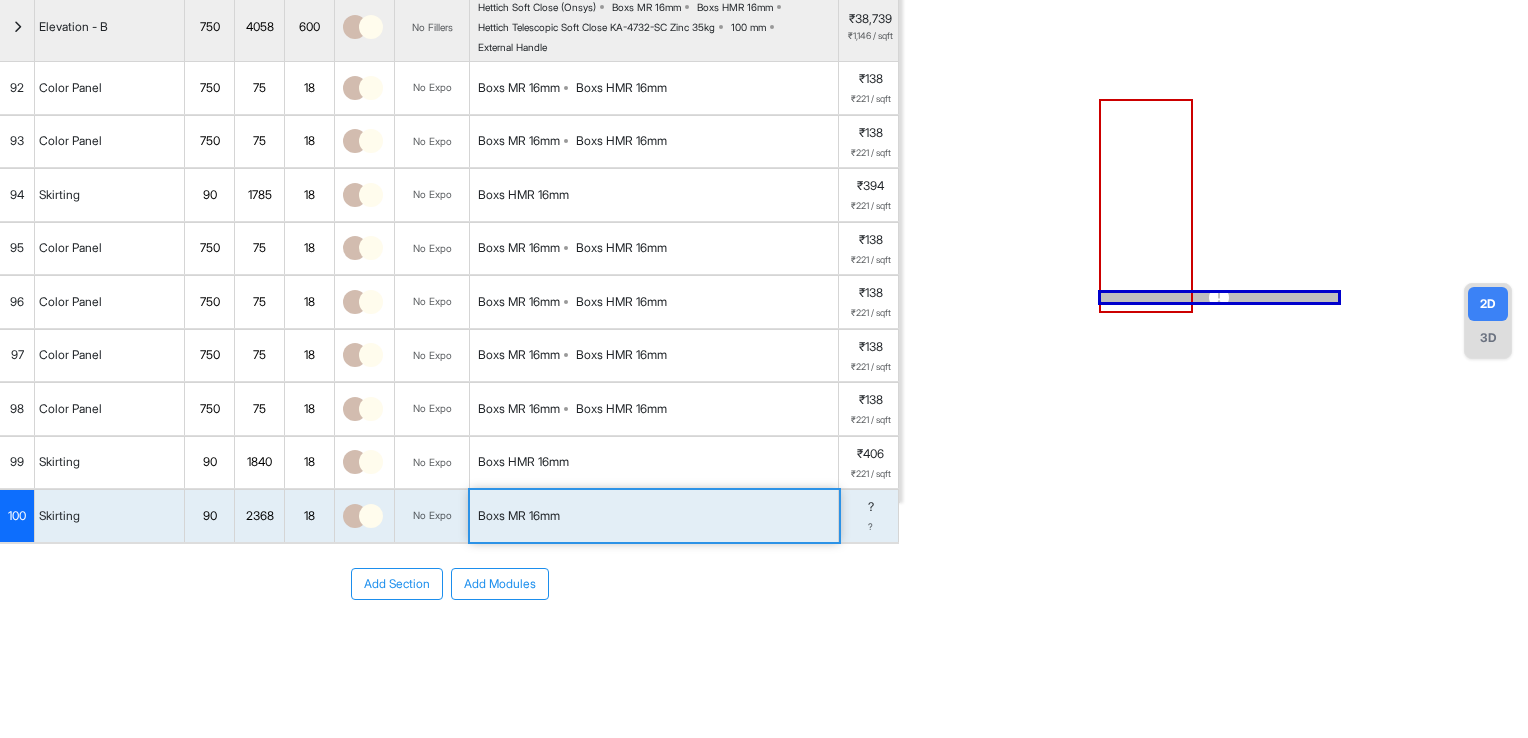 click on "Boxs MR 16mm" at bounding box center (654, 516) 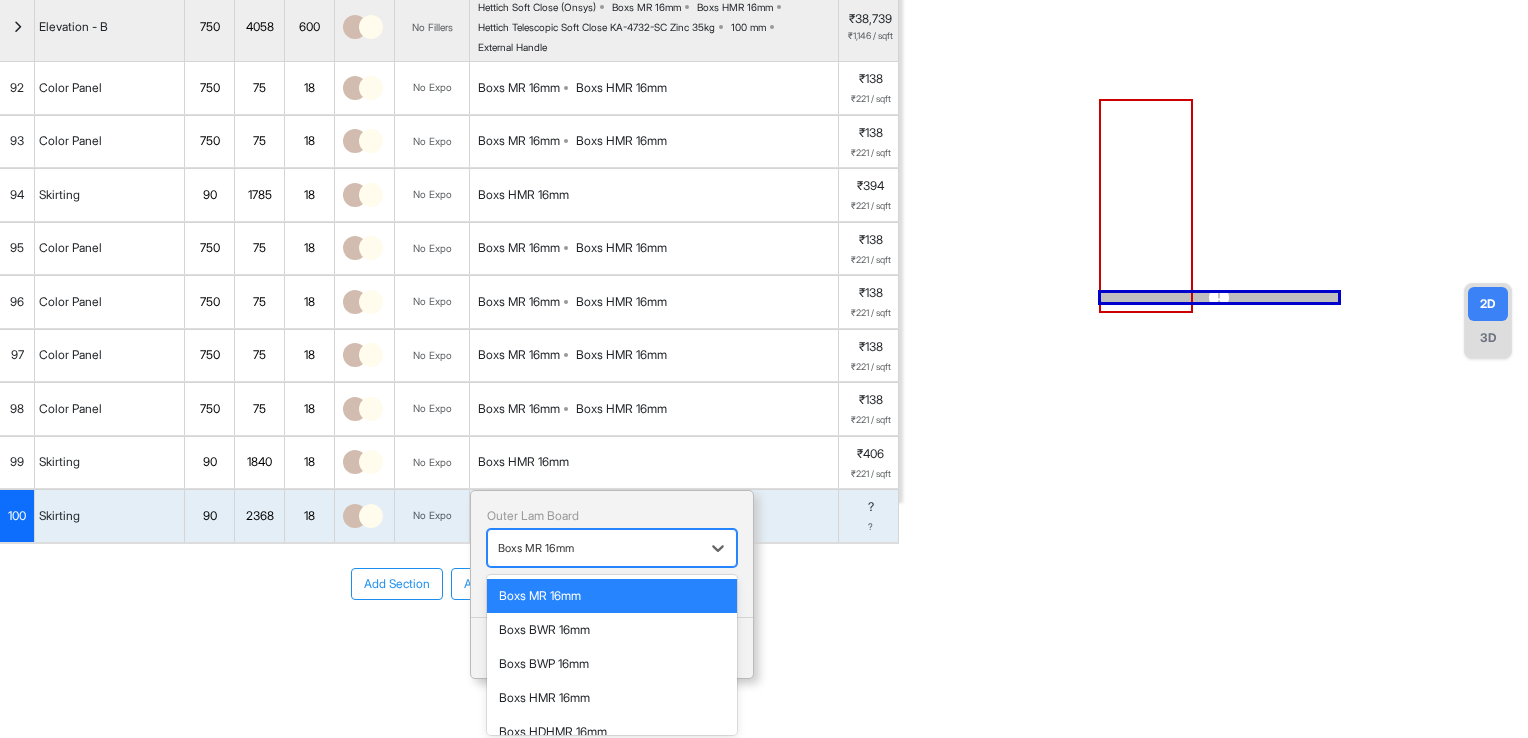 click at bounding box center (594, 548) 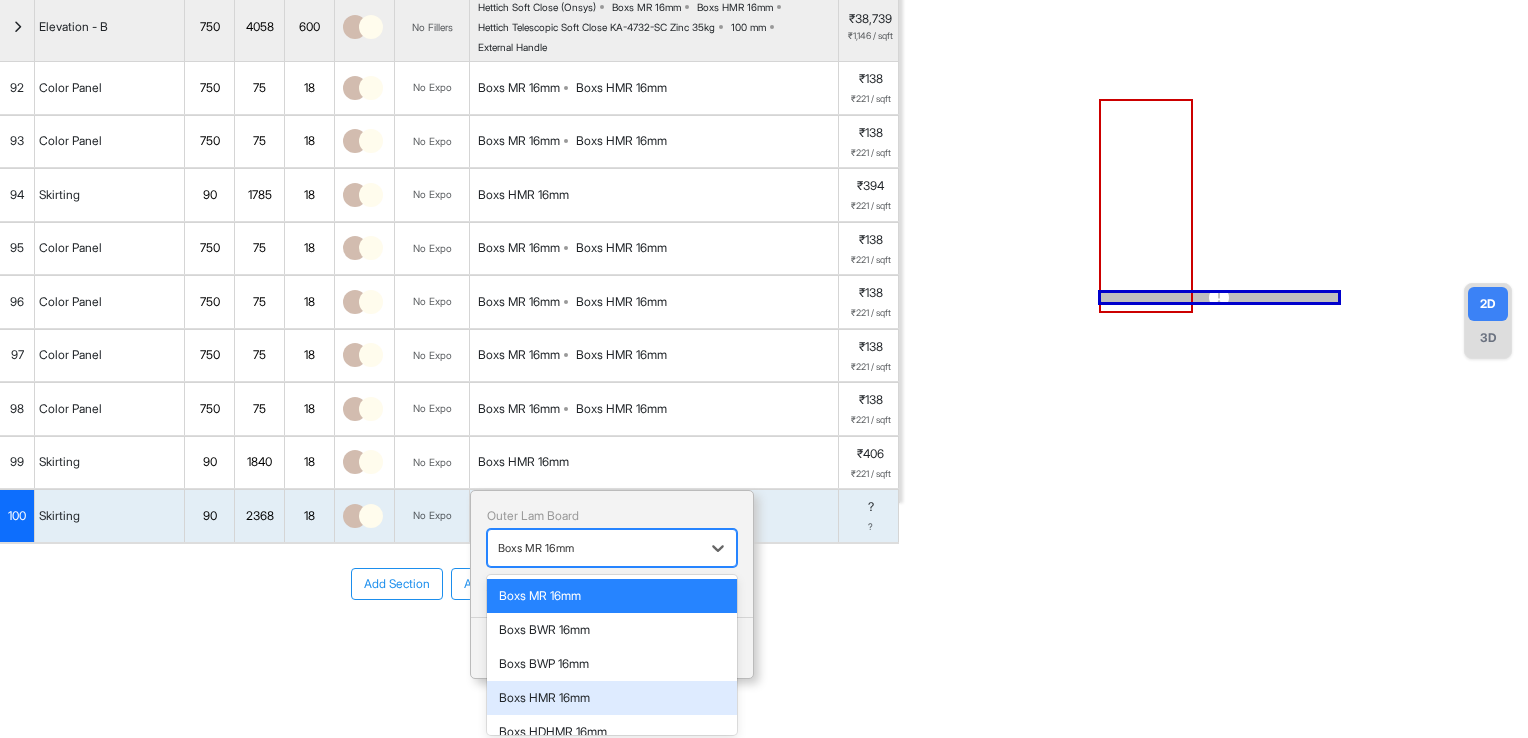 click on "Boxs HMR 16mm" at bounding box center (612, 698) 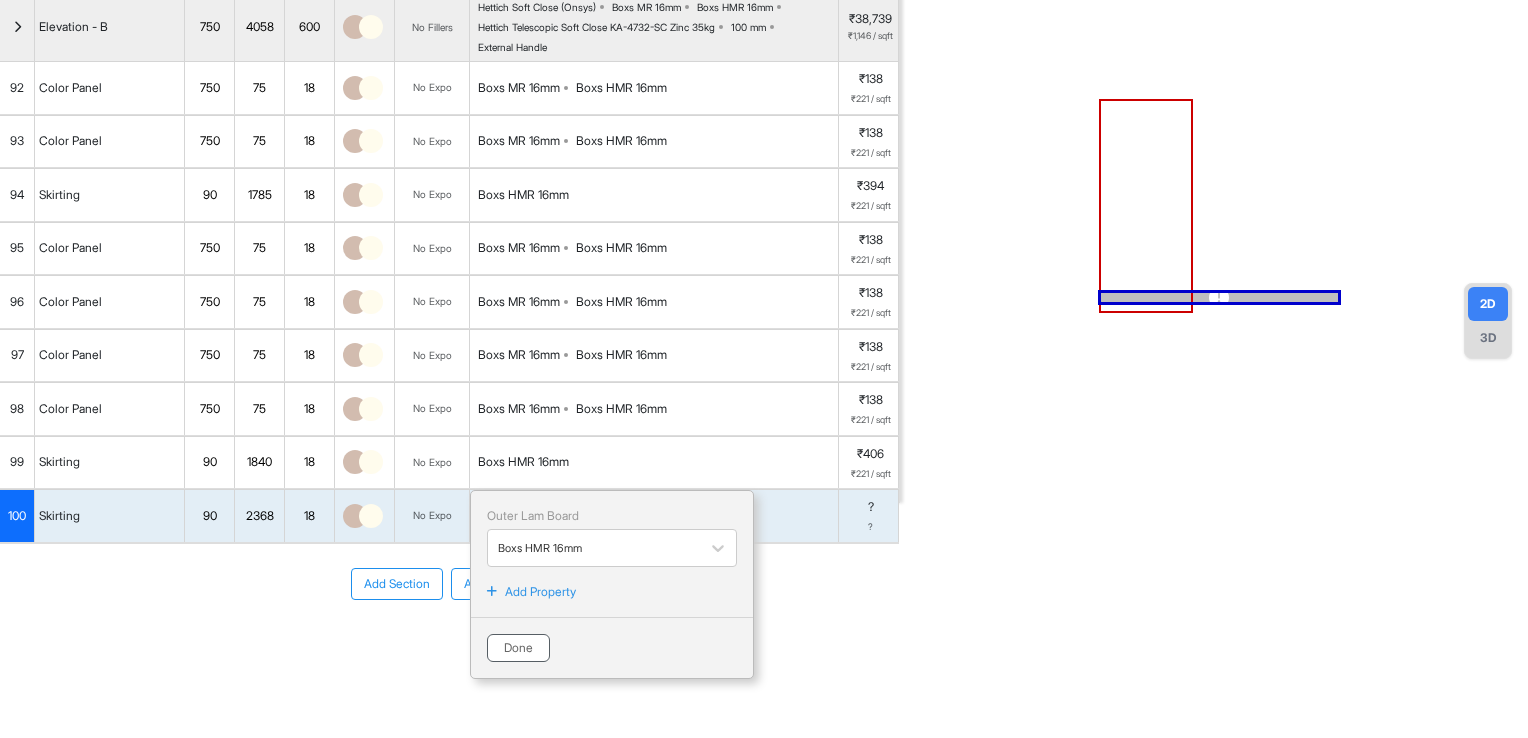 click on "Done" at bounding box center (518, 648) 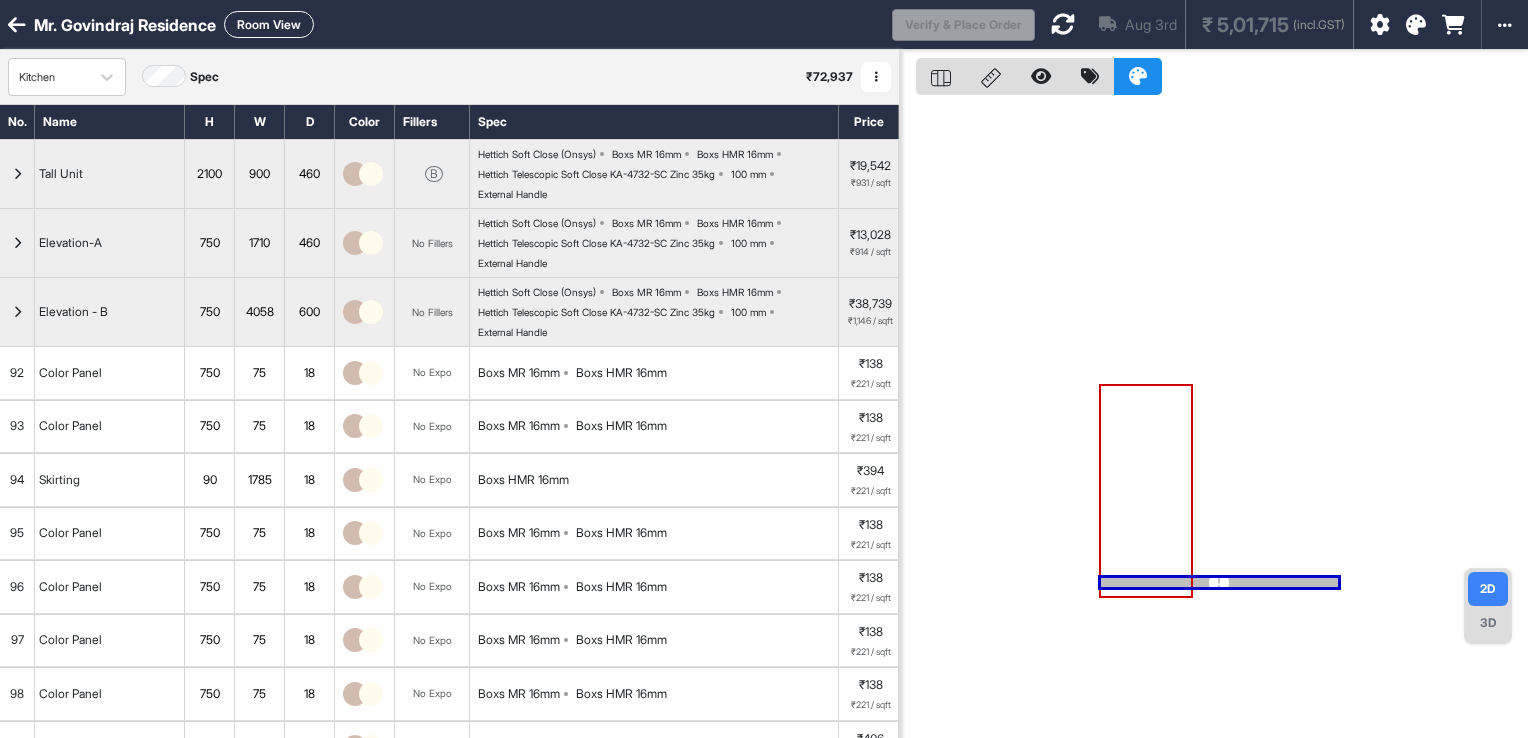 scroll, scrollTop: 0, scrollLeft: 0, axis: both 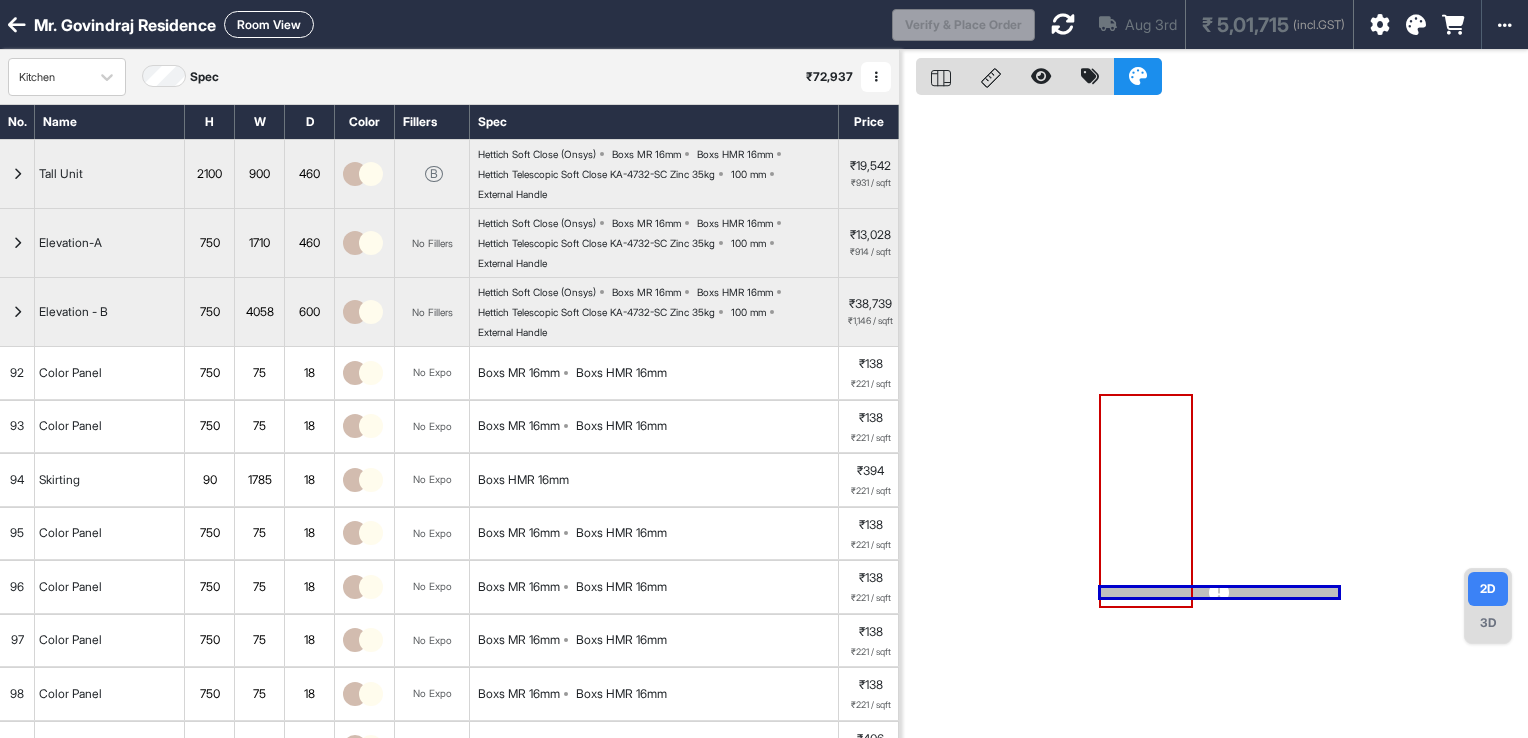 click on "Aug 3rd ₹   5,01,715 (incl.GST)" at bounding box center [1194, 24] 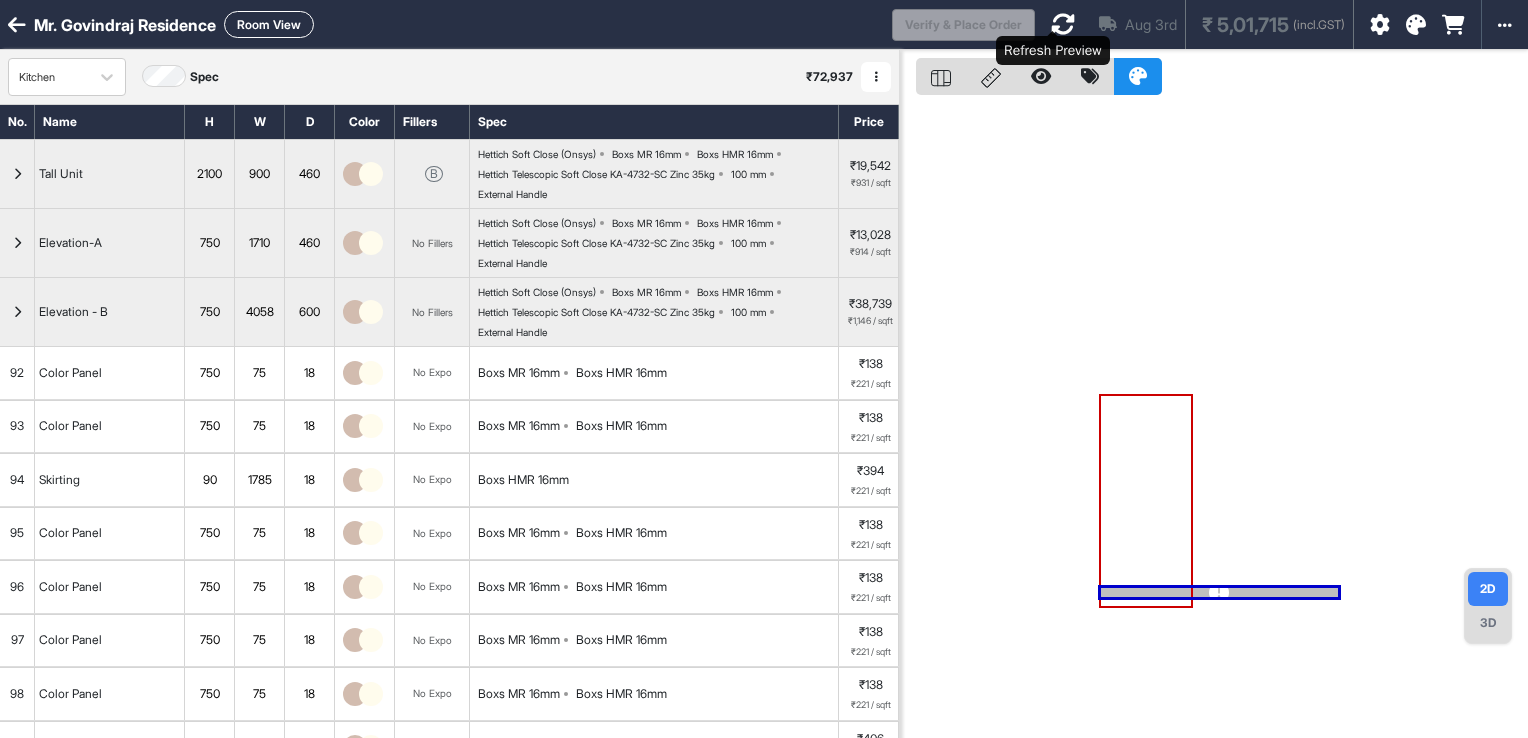 click at bounding box center (1063, 24) 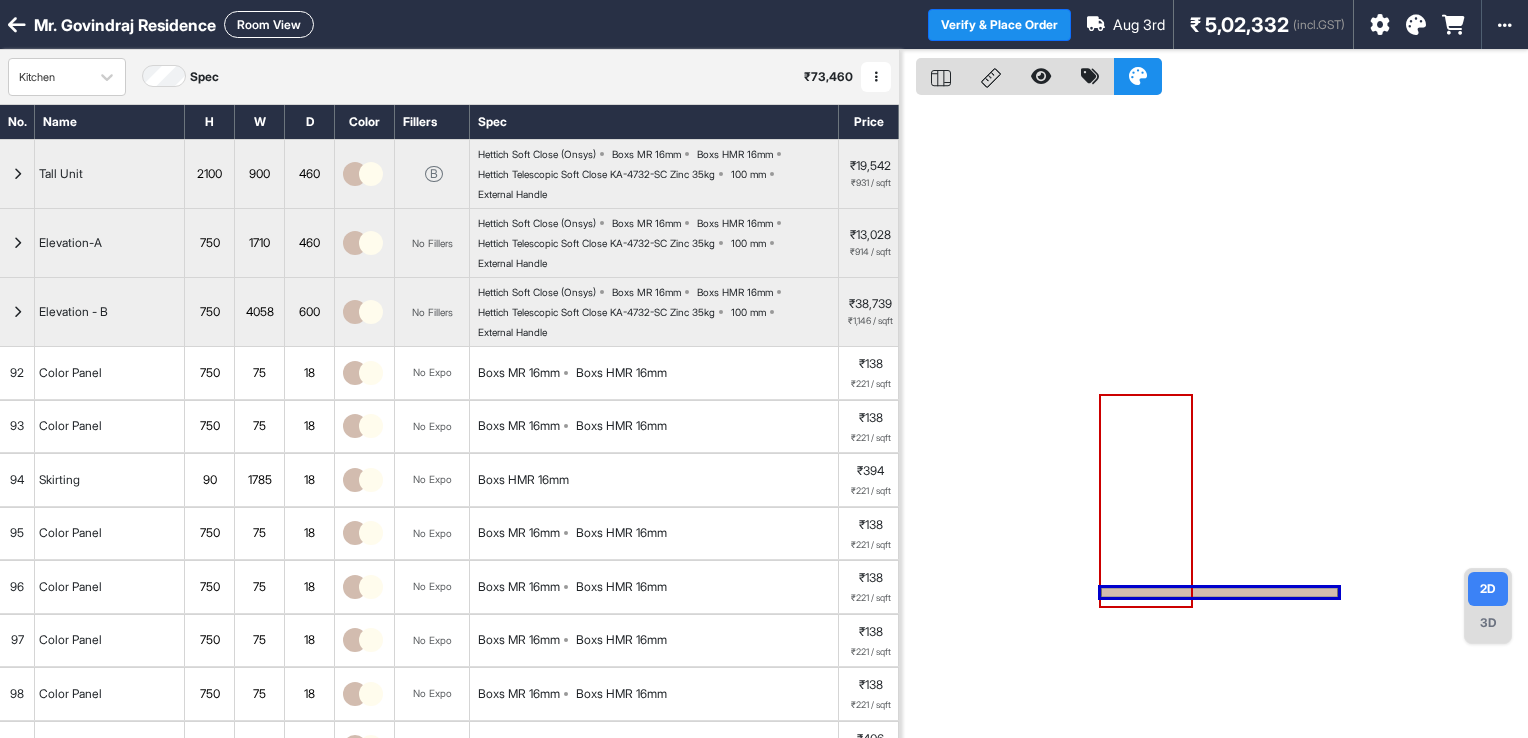 click on "Room View" at bounding box center (269, 24) 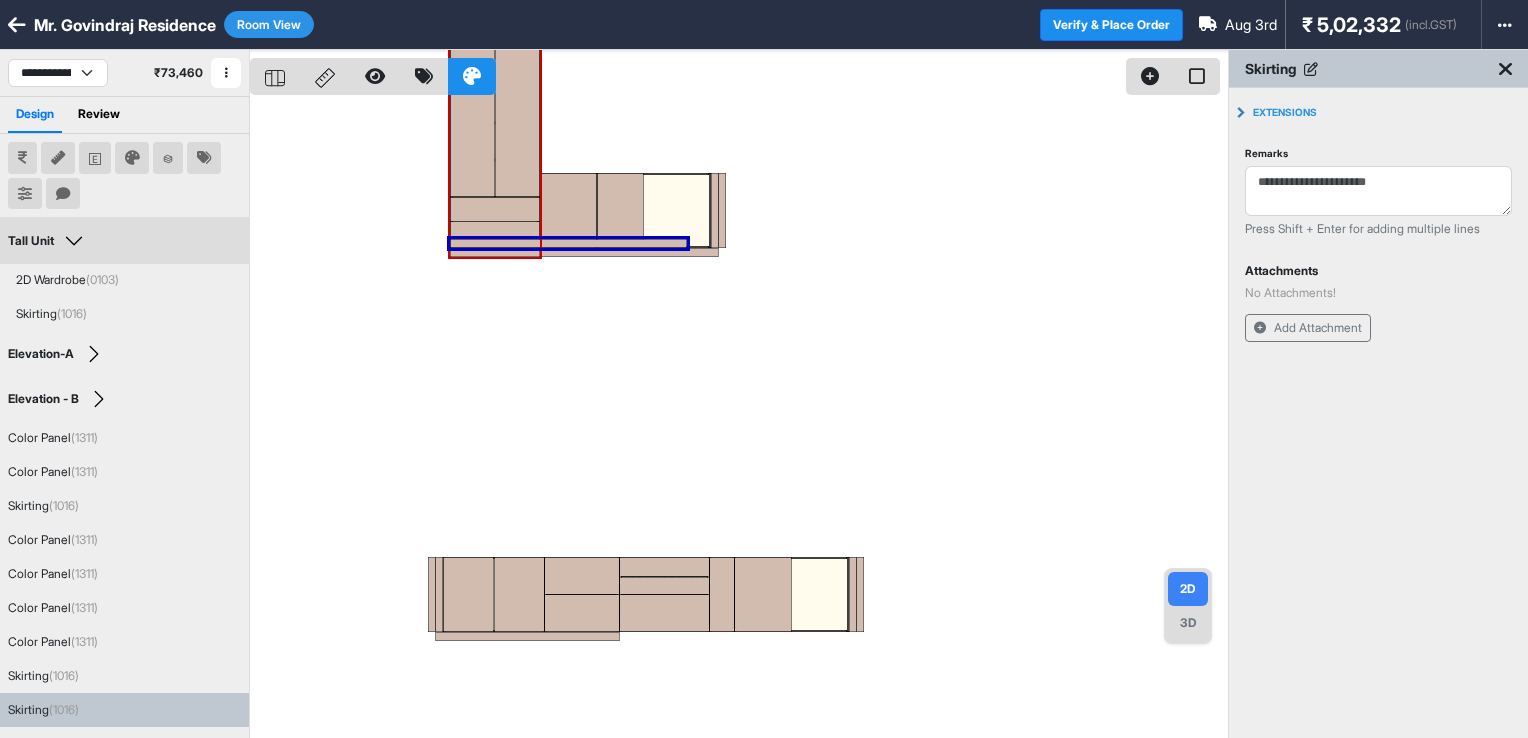 click at bounding box center (739, 419) 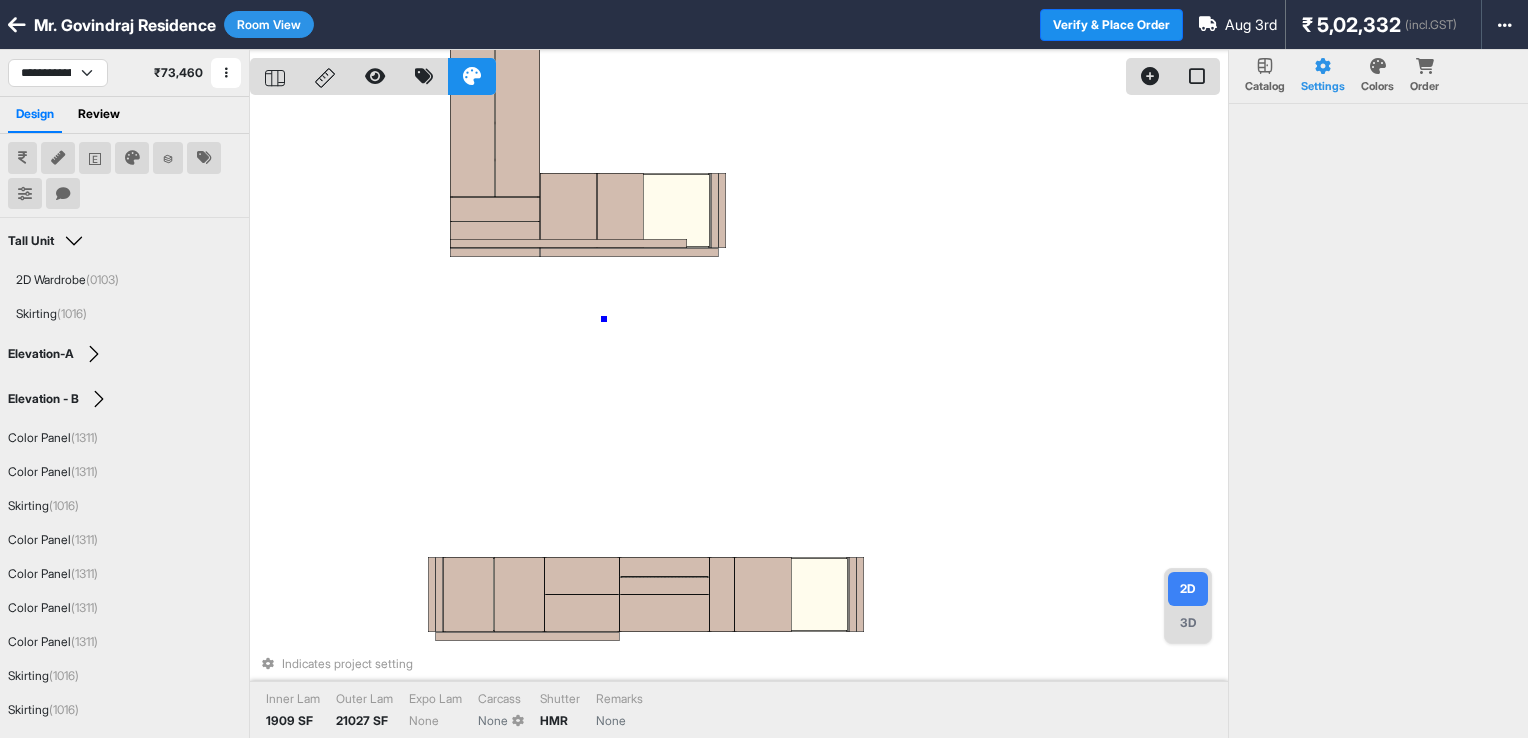 click on "Indicates project setting Inner Lam 1909 SF Outer Lam 21027 SF Expo Lam None Carcass None Shutter HMR Remarks None" at bounding box center (739, 419) 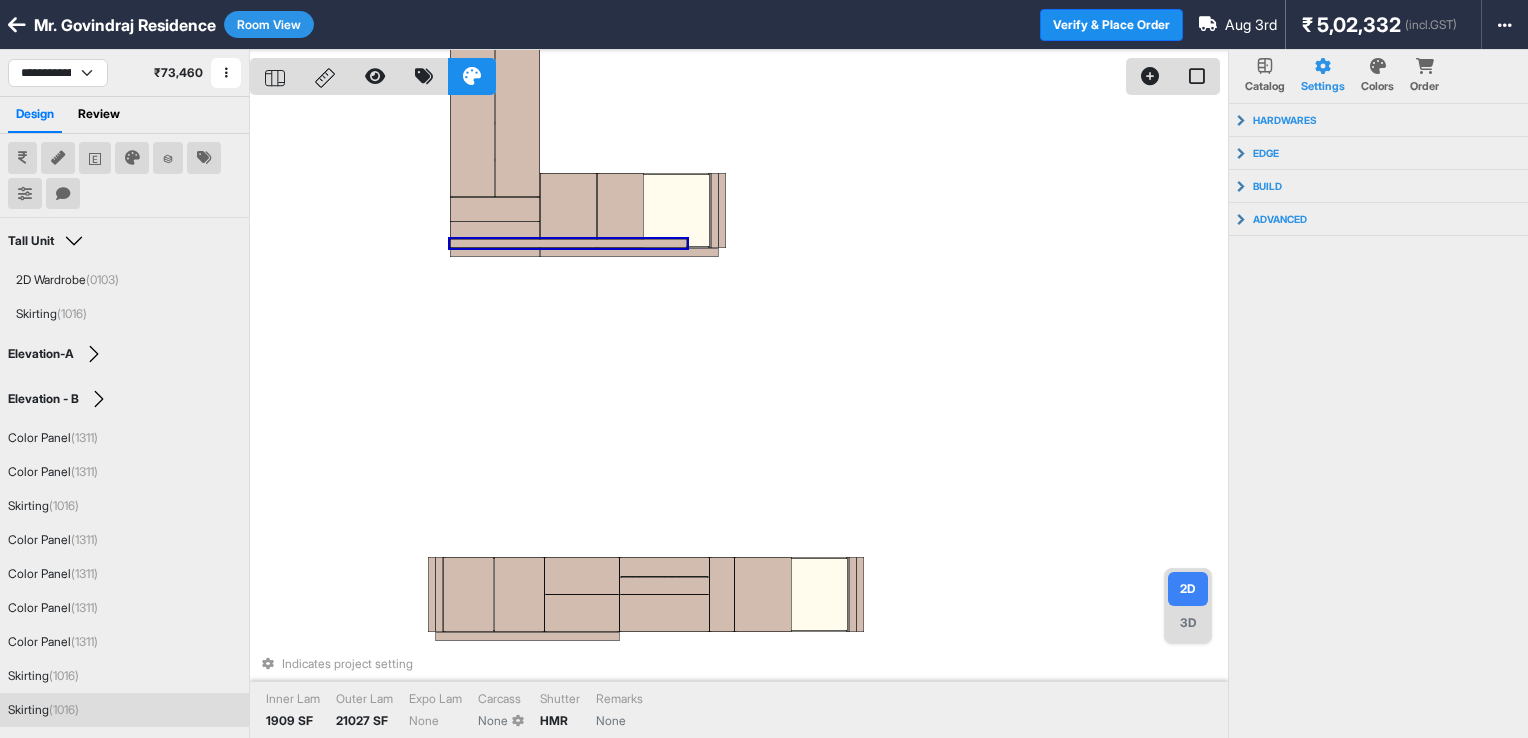 click at bounding box center (568, 243) 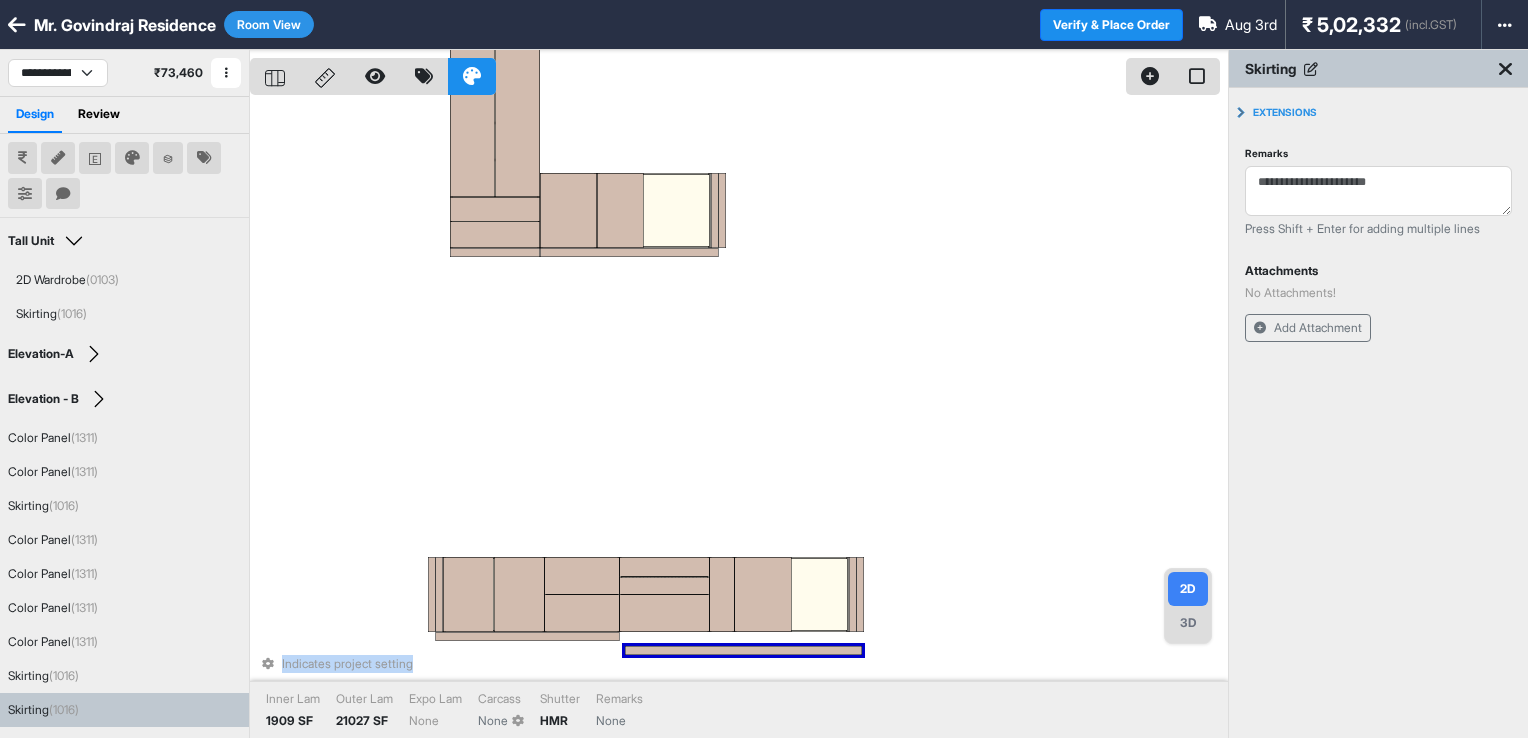 drag, startPoint x: 629, startPoint y: 242, endPoint x: 803, endPoint y: 650, distance: 443.55383 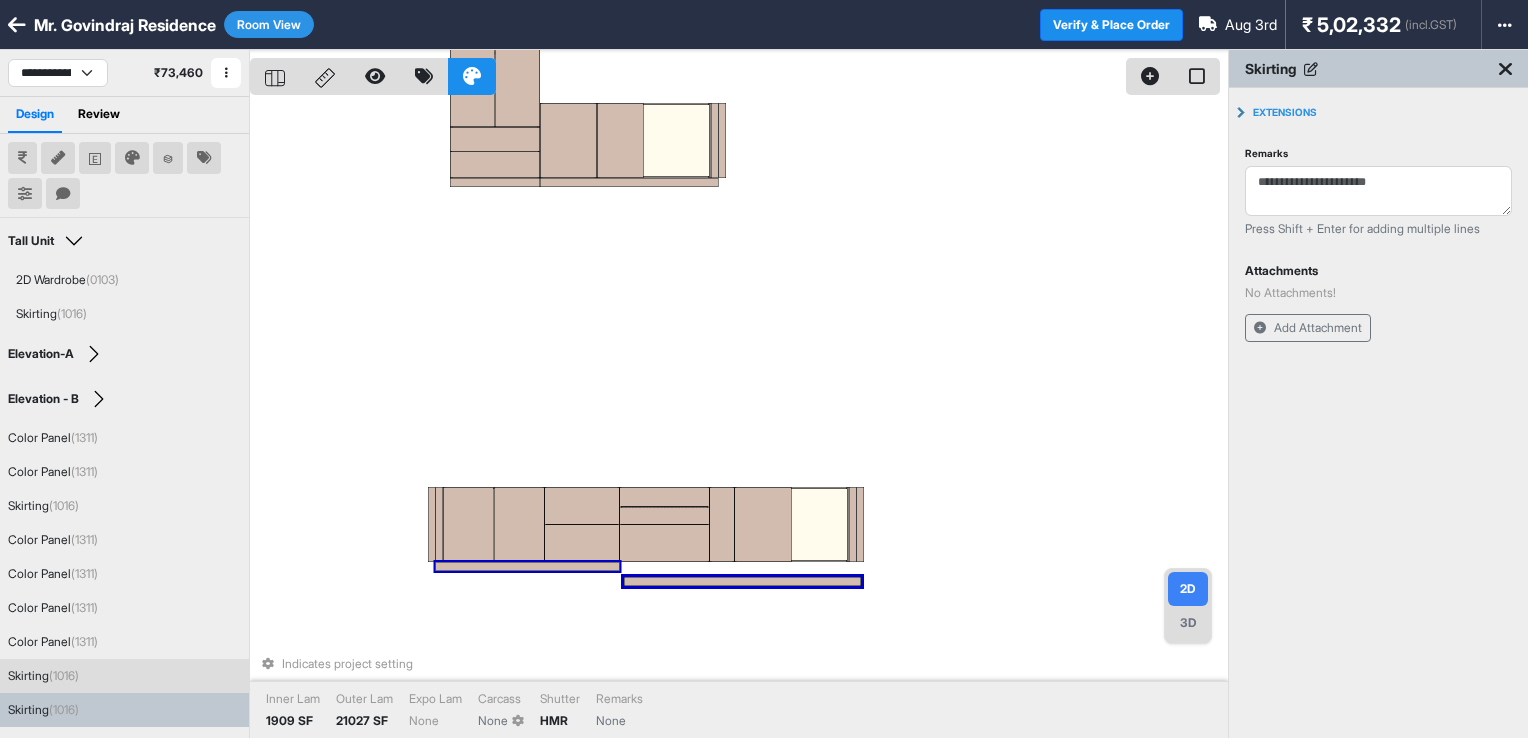 click at bounding box center (528, 566) 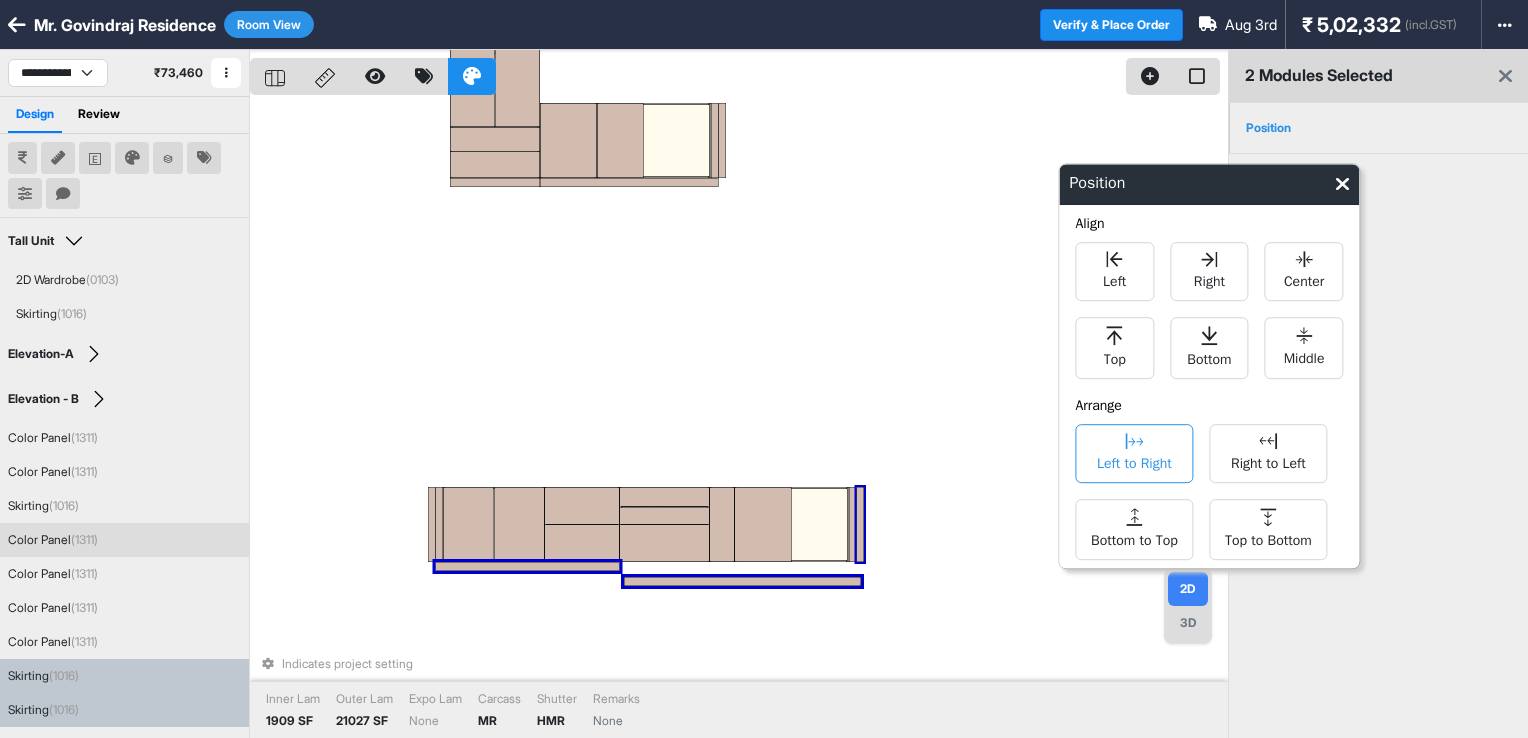 click on "Left to Right" at bounding box center (1134, 461) 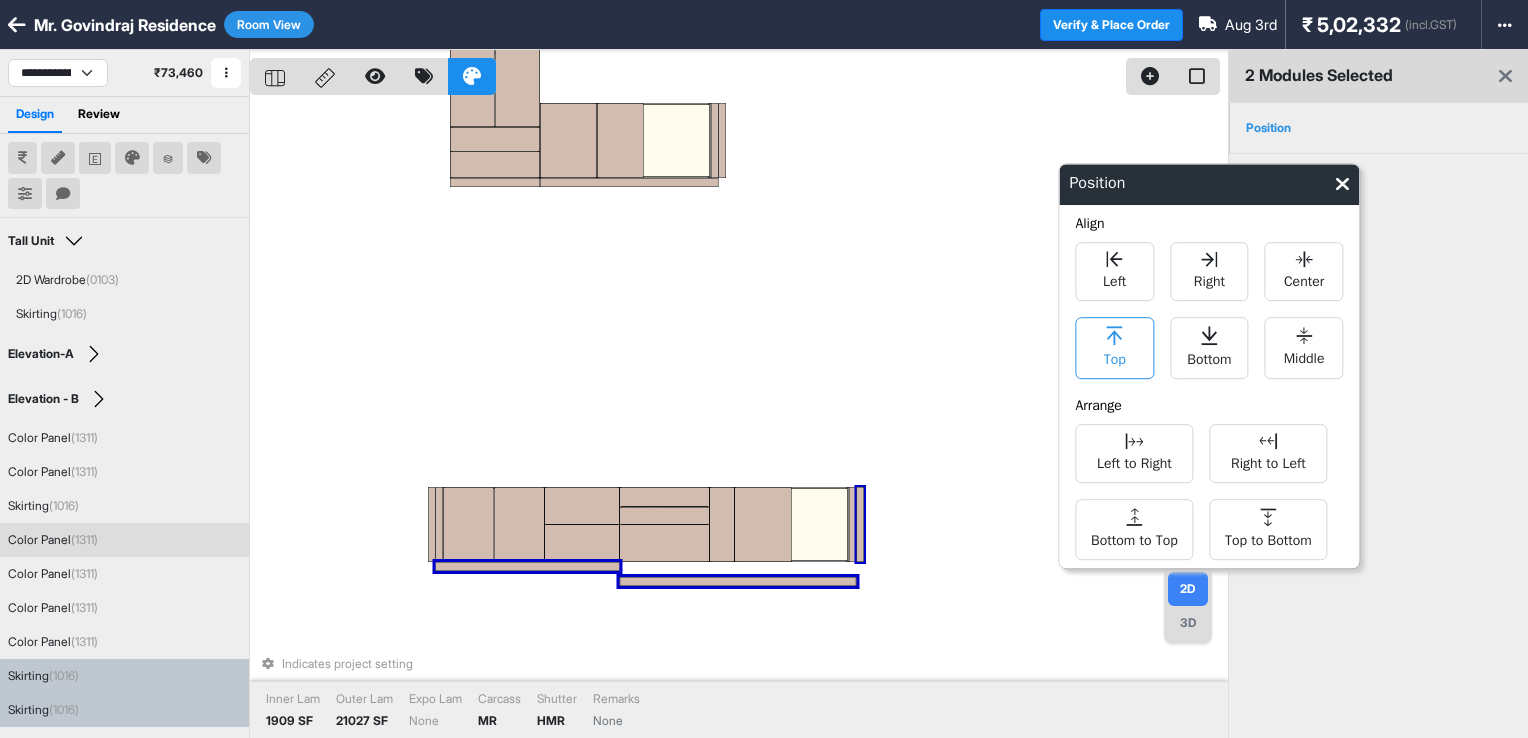 click on "Top" at bounding box center (1115, 357) 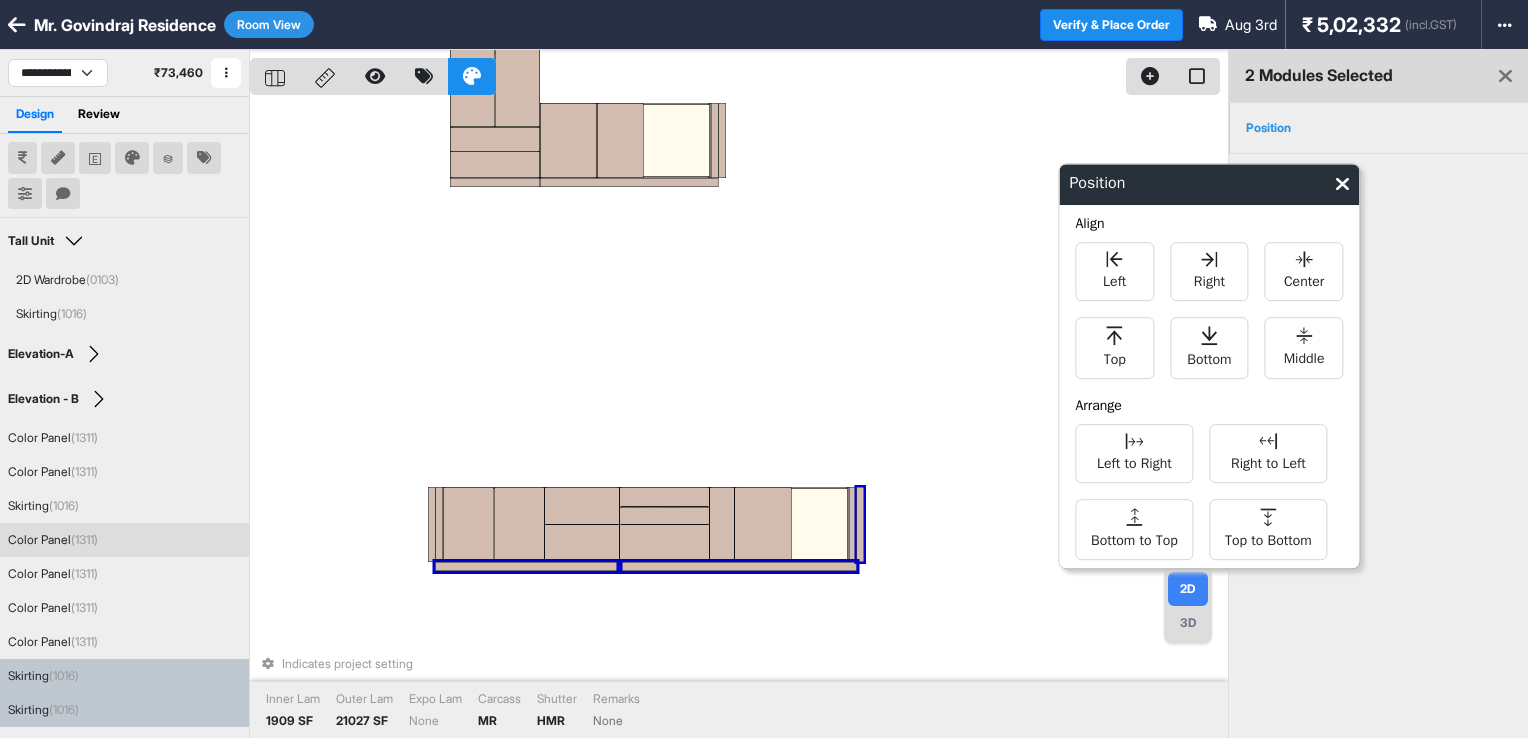 click on "Indicates project setting Inner Lam 1909 SF Outer Lam 21027 SF Expo Lam None Carcass MR Shutter HMR Remarks None" at bounding box center (739, 419) 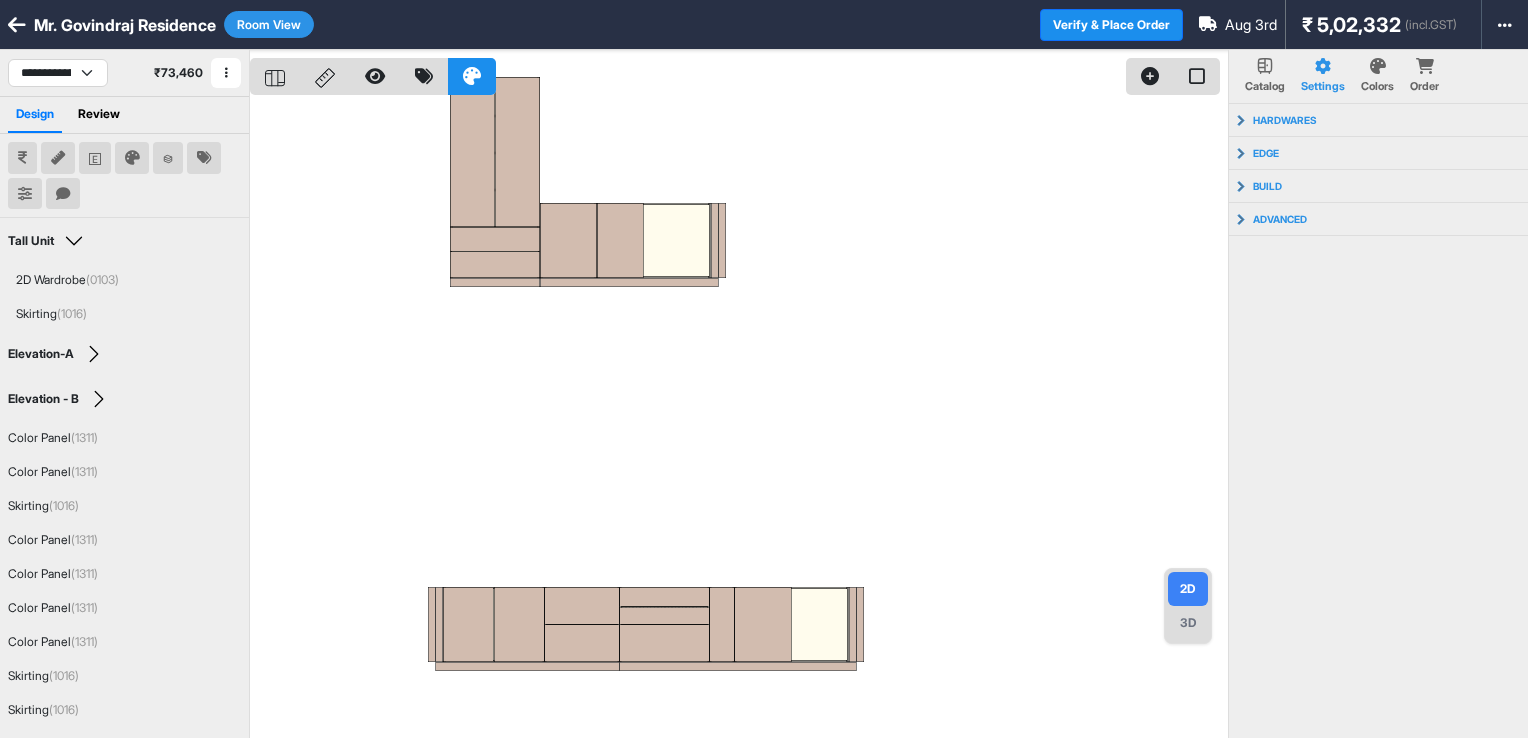 click on "Room View" at bounding box center [269, 24] 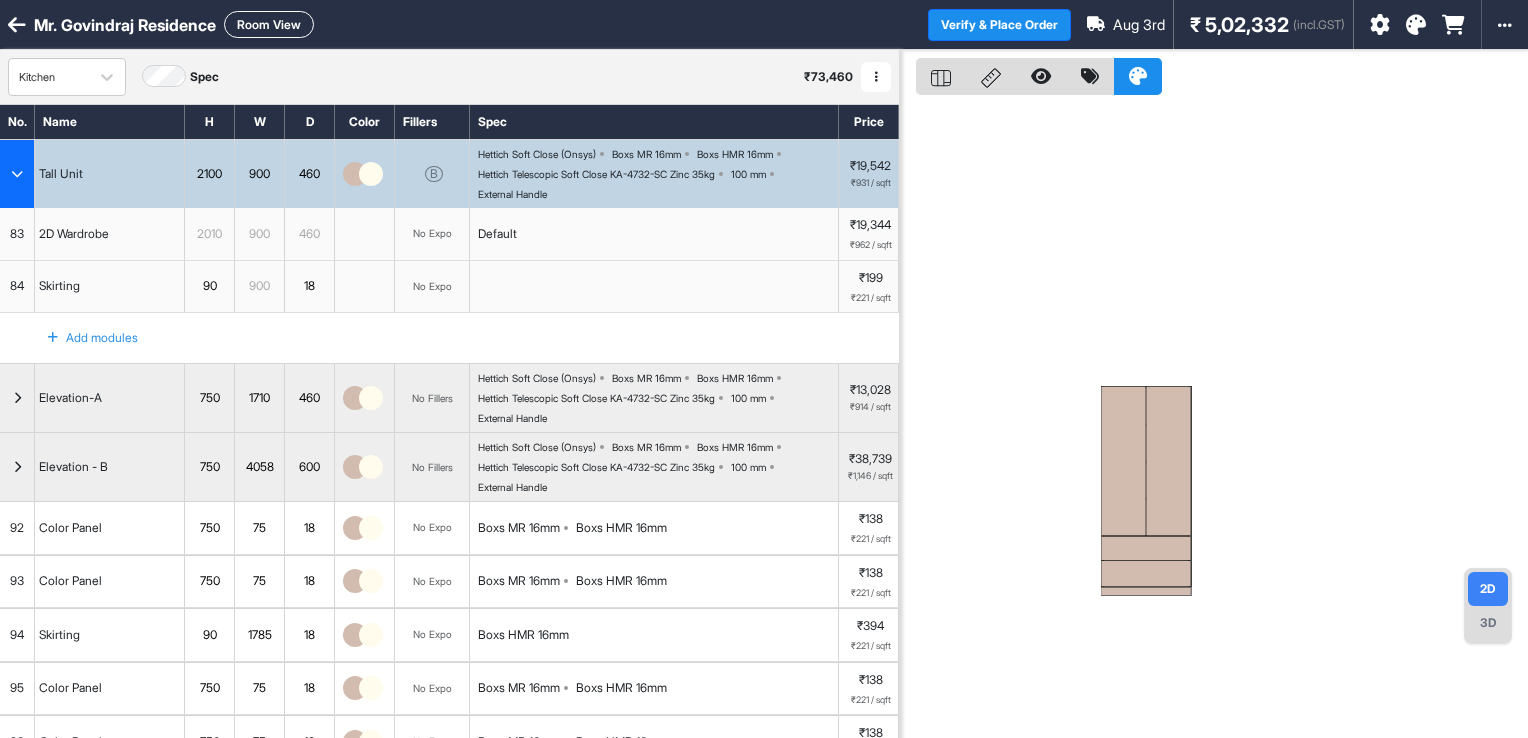 click at bounding box center [17, 174] 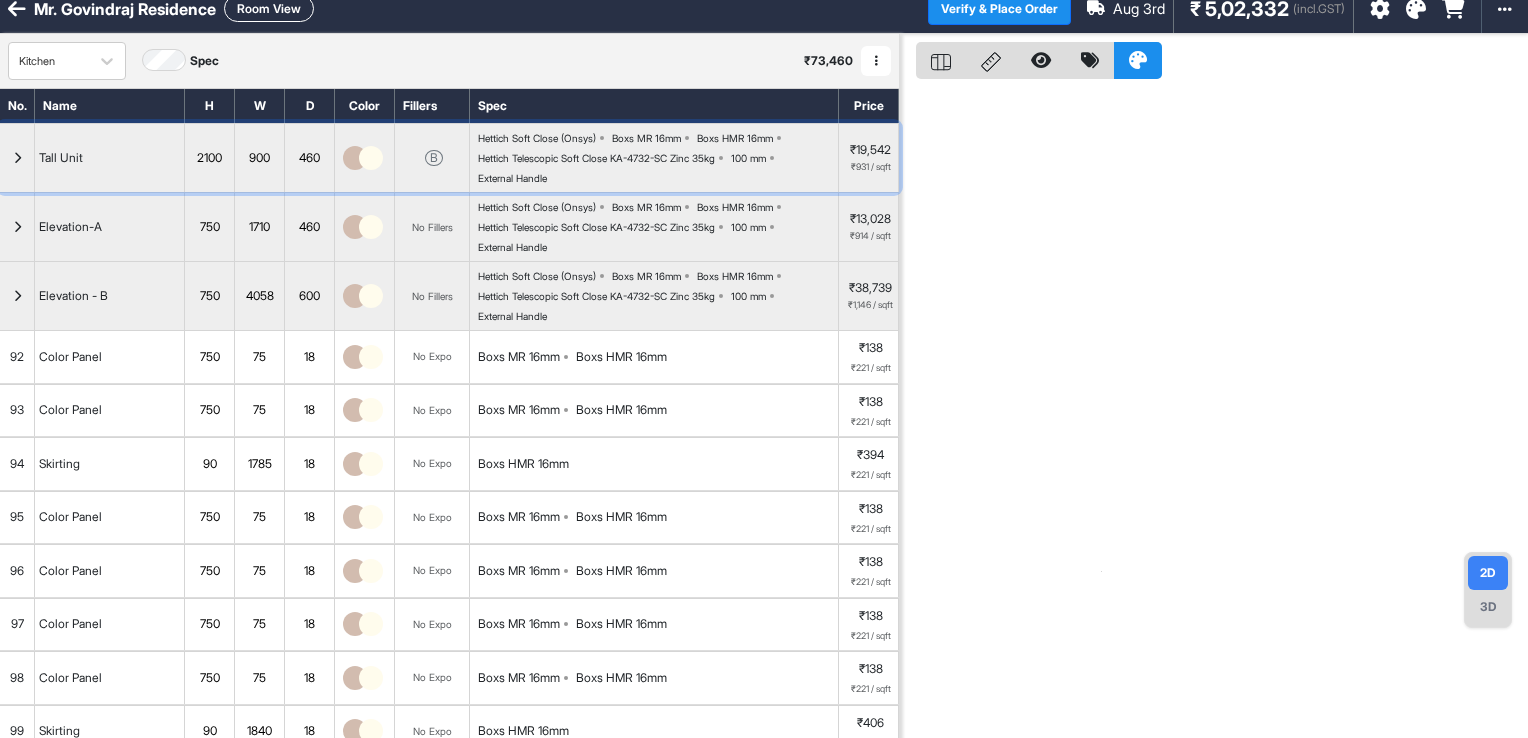 scroll, scrollTop: 0, scrollLeft: 0, axis: both 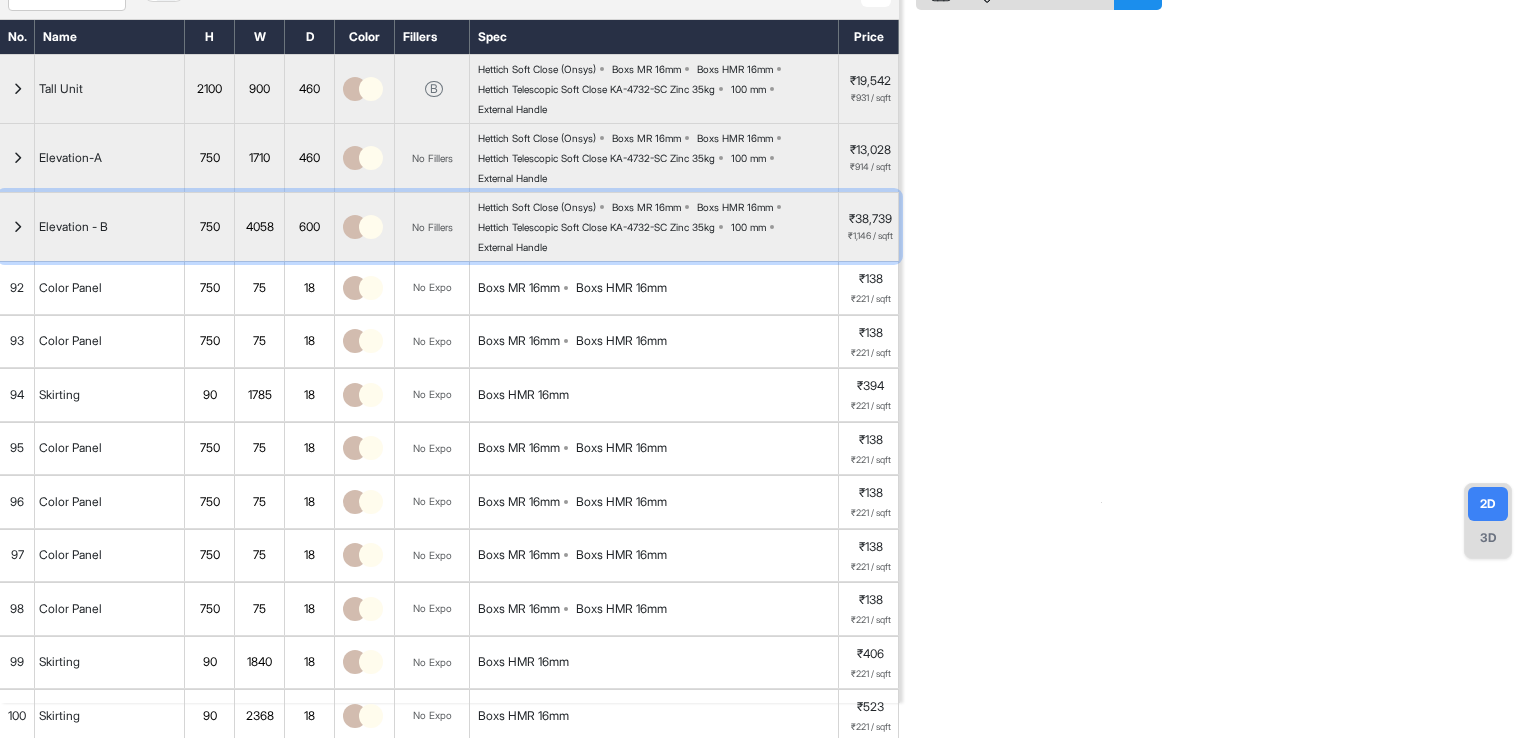 click at bounding box center (17, 227) 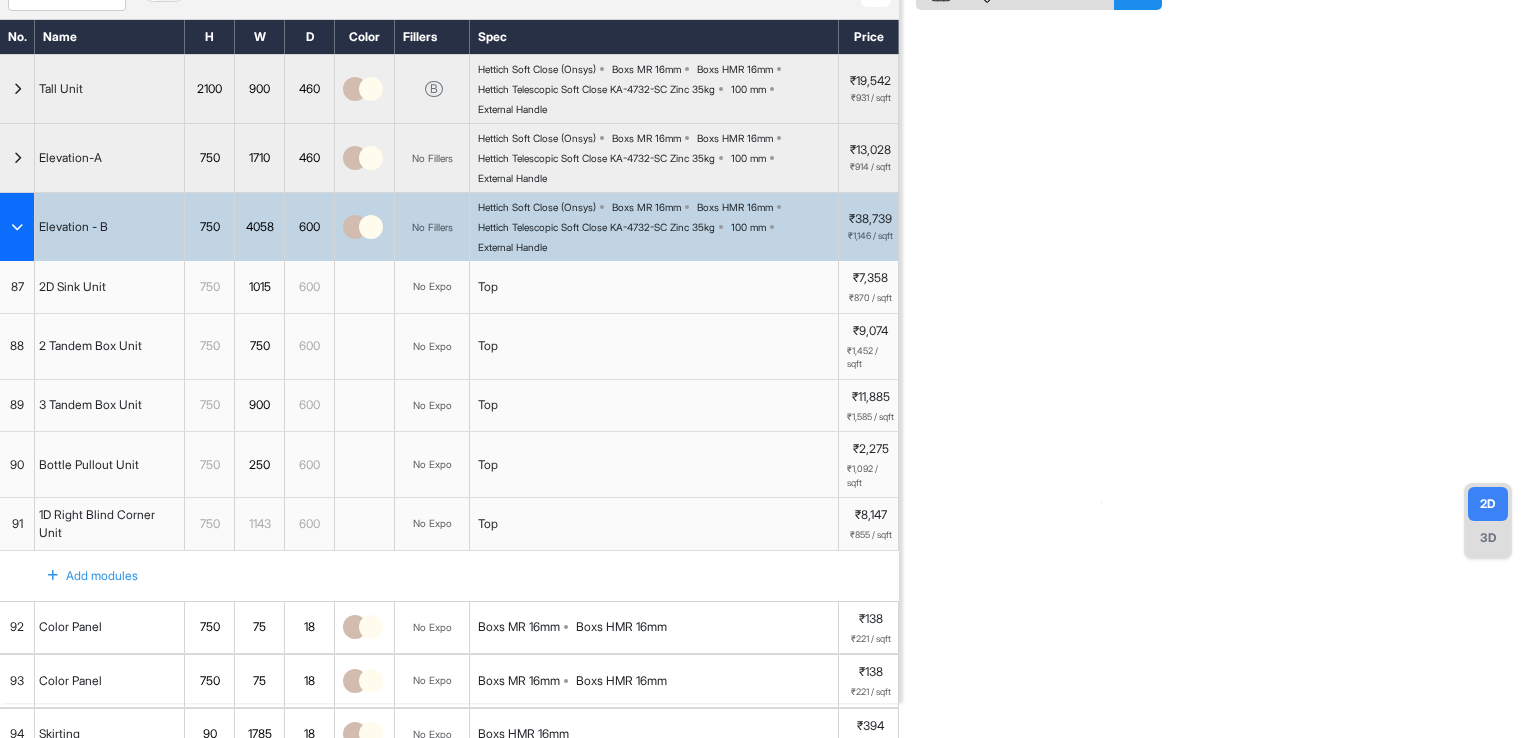 click at bounding box center (17, 227) 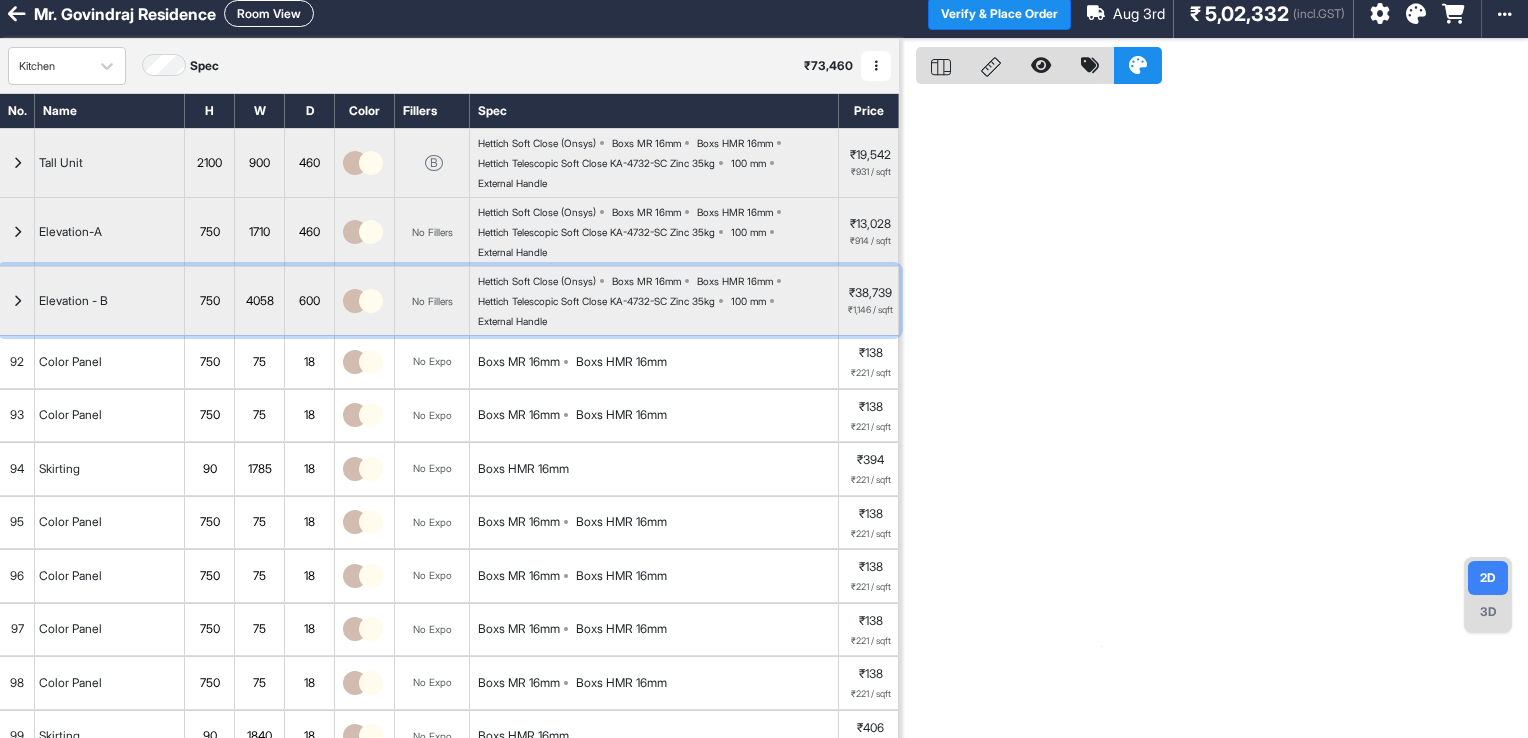 scroll, scrollTop: 0, scrollLeft: 0, axis: both 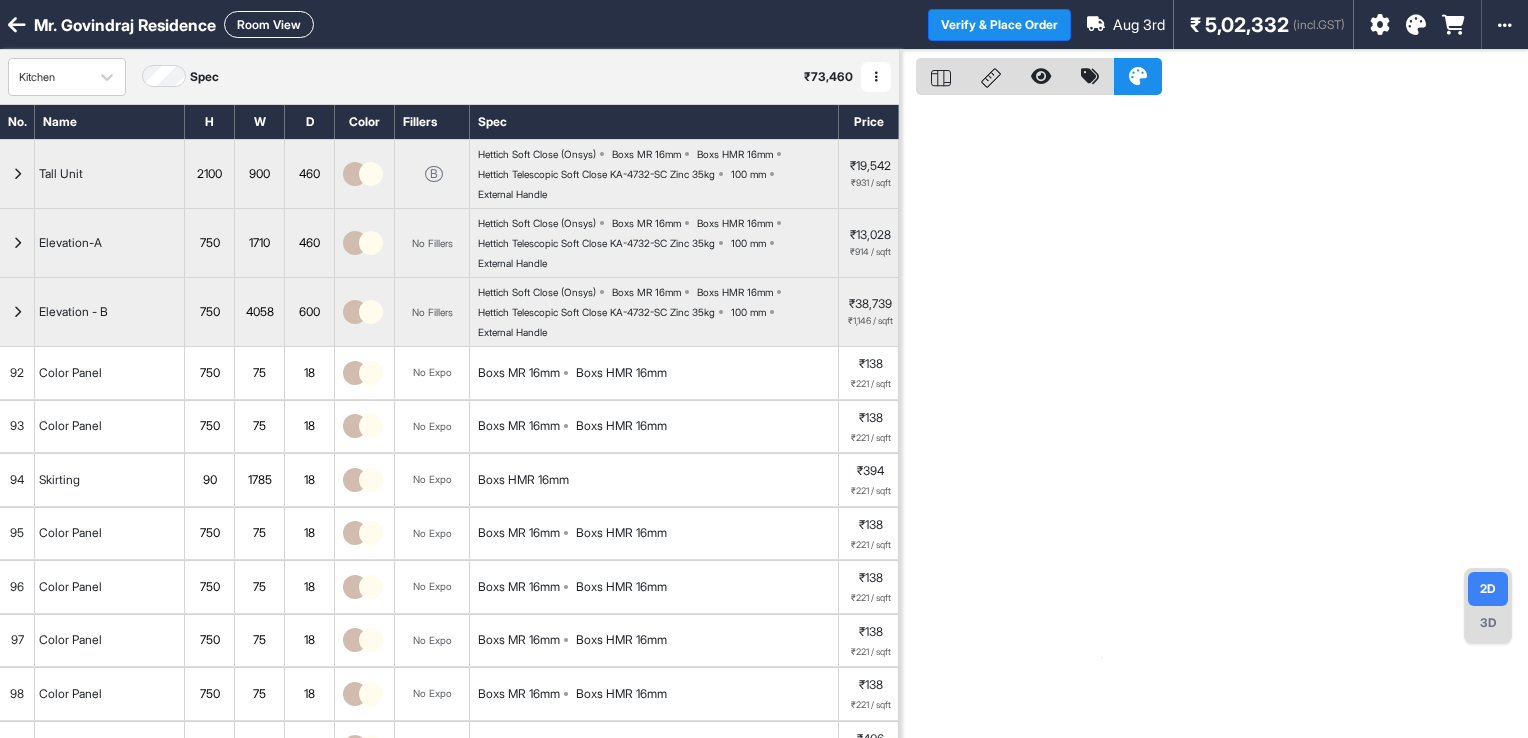 click at bounding box center (17, 25) 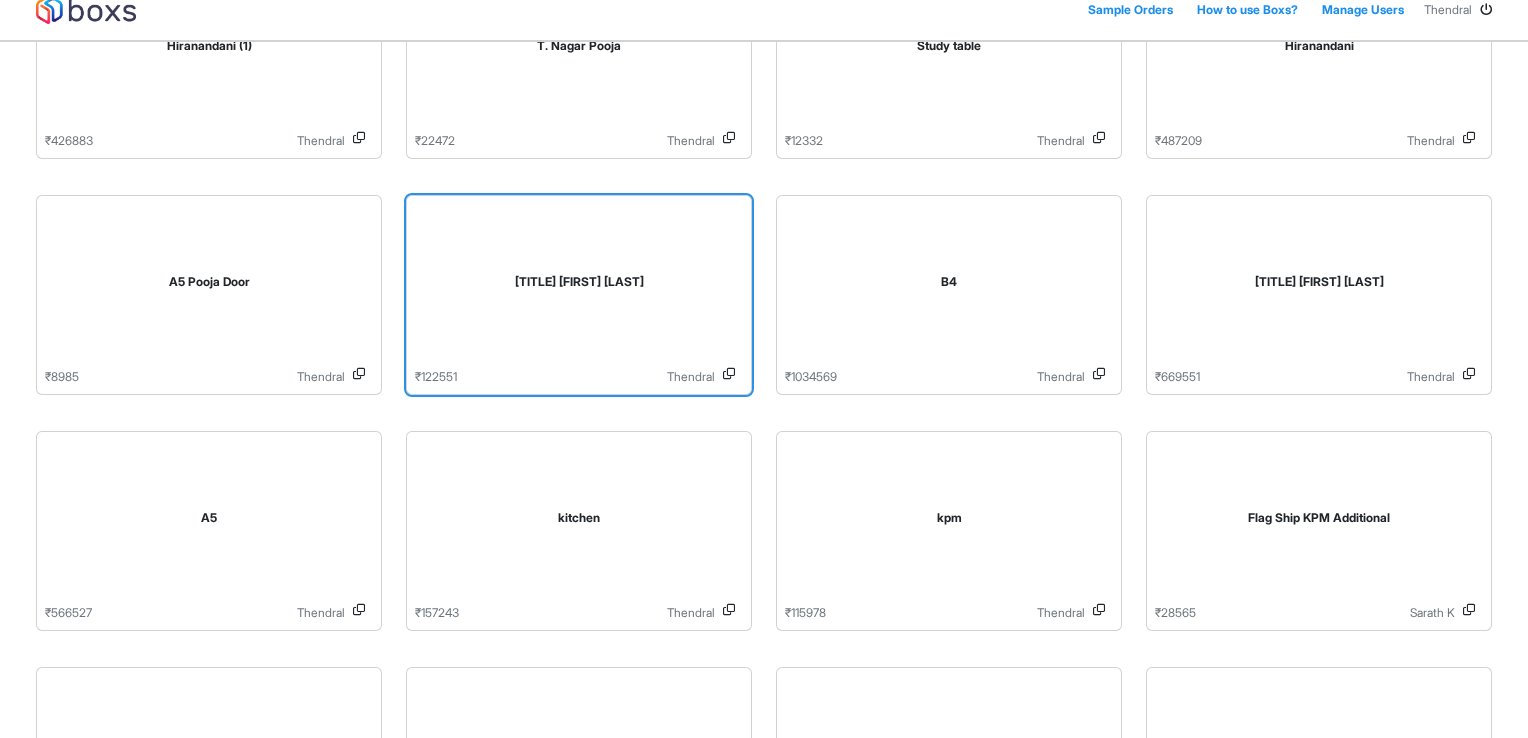 scroll, scrollTop: 700, scrollLeft: 0, axis: vertical 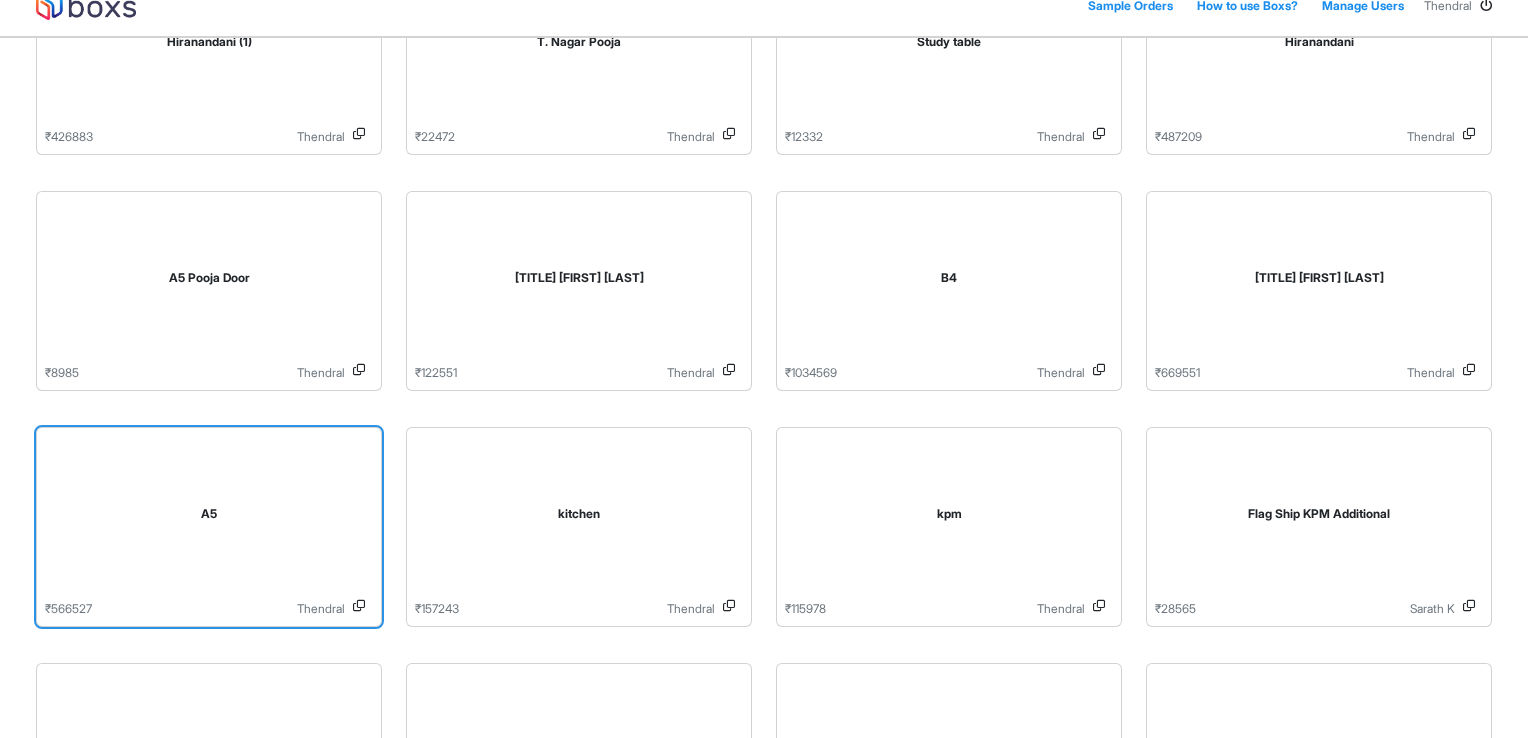 click on "A5" at bounding box center (209, 518) 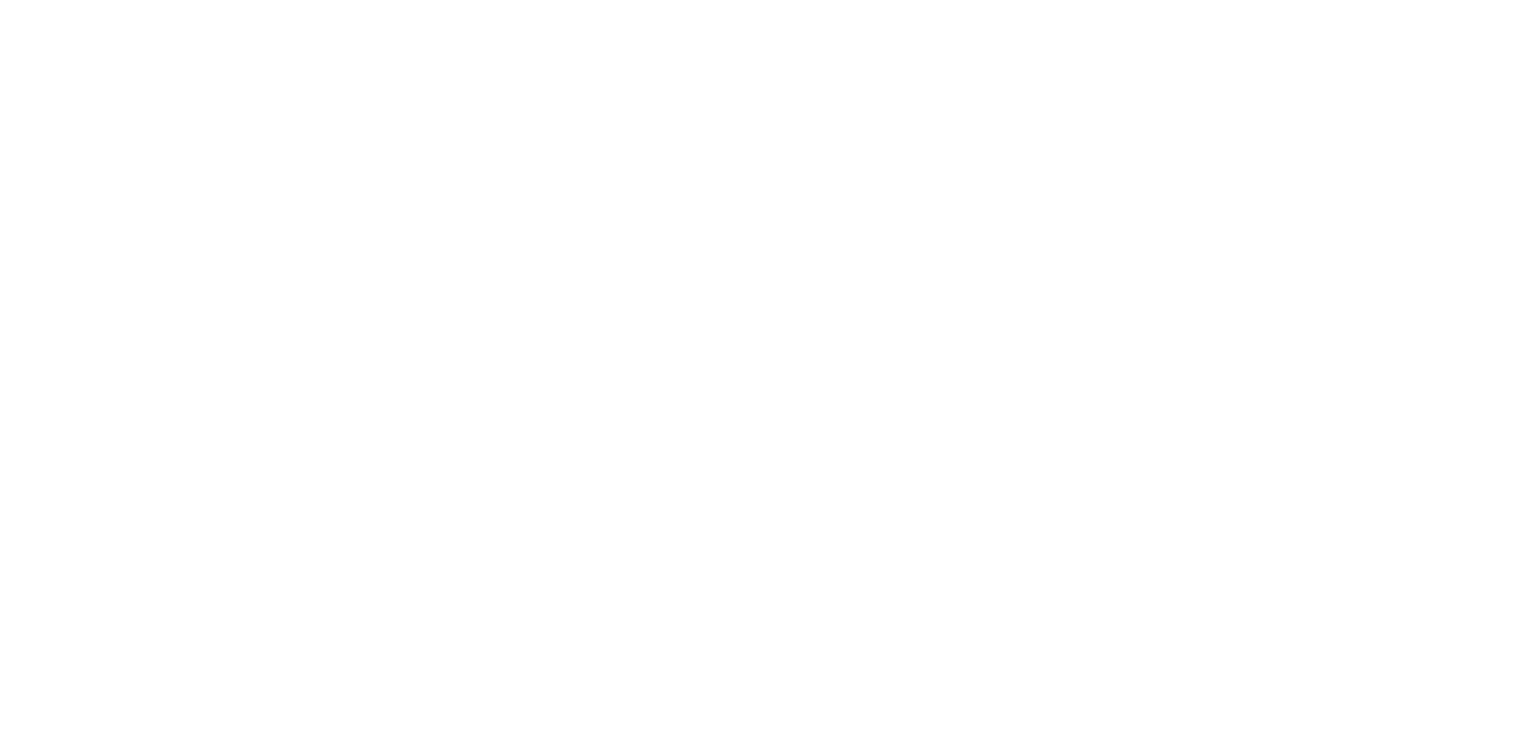 scroll, scrollTop: 0, scrollLeft: 0, axis: both 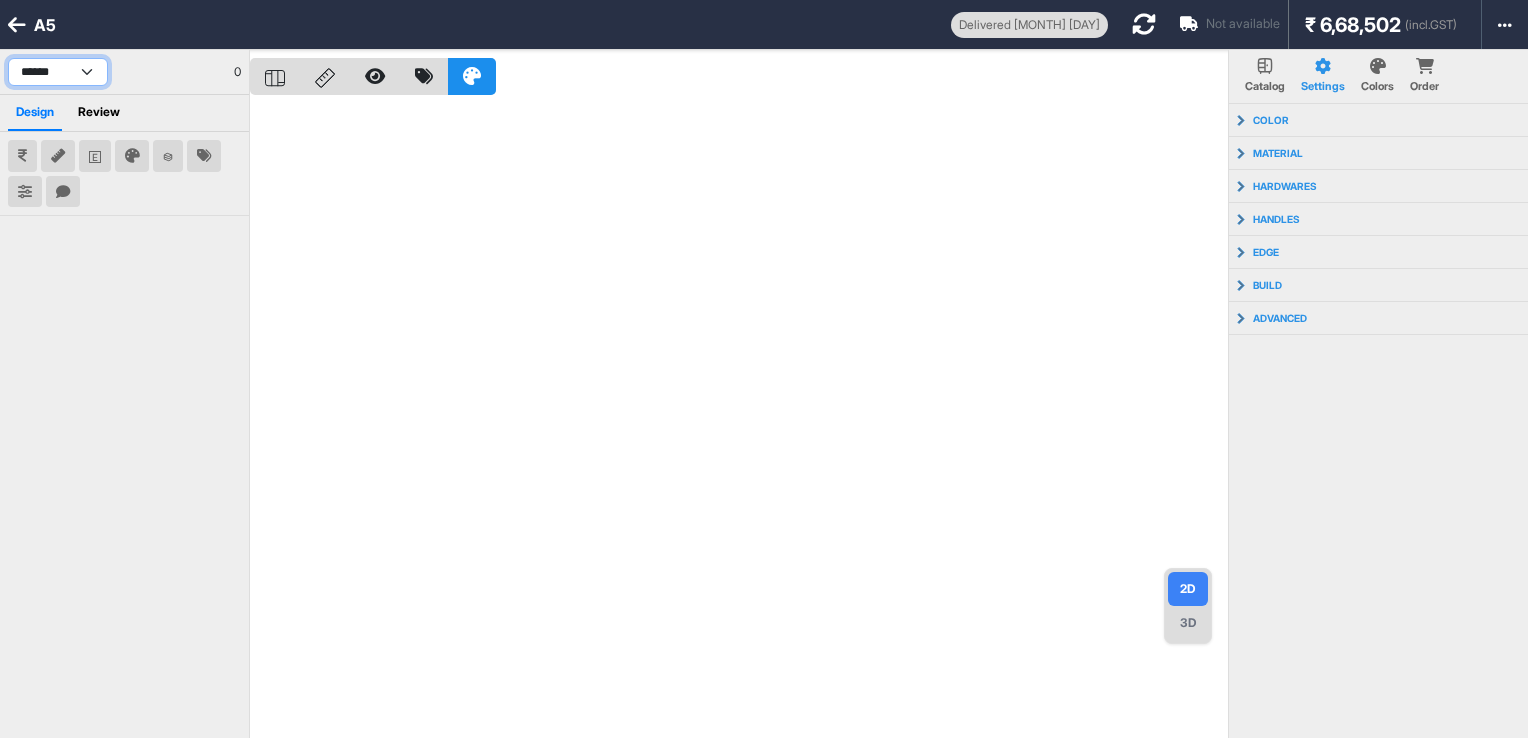 click on "**********" at bounding box center [58, 72] 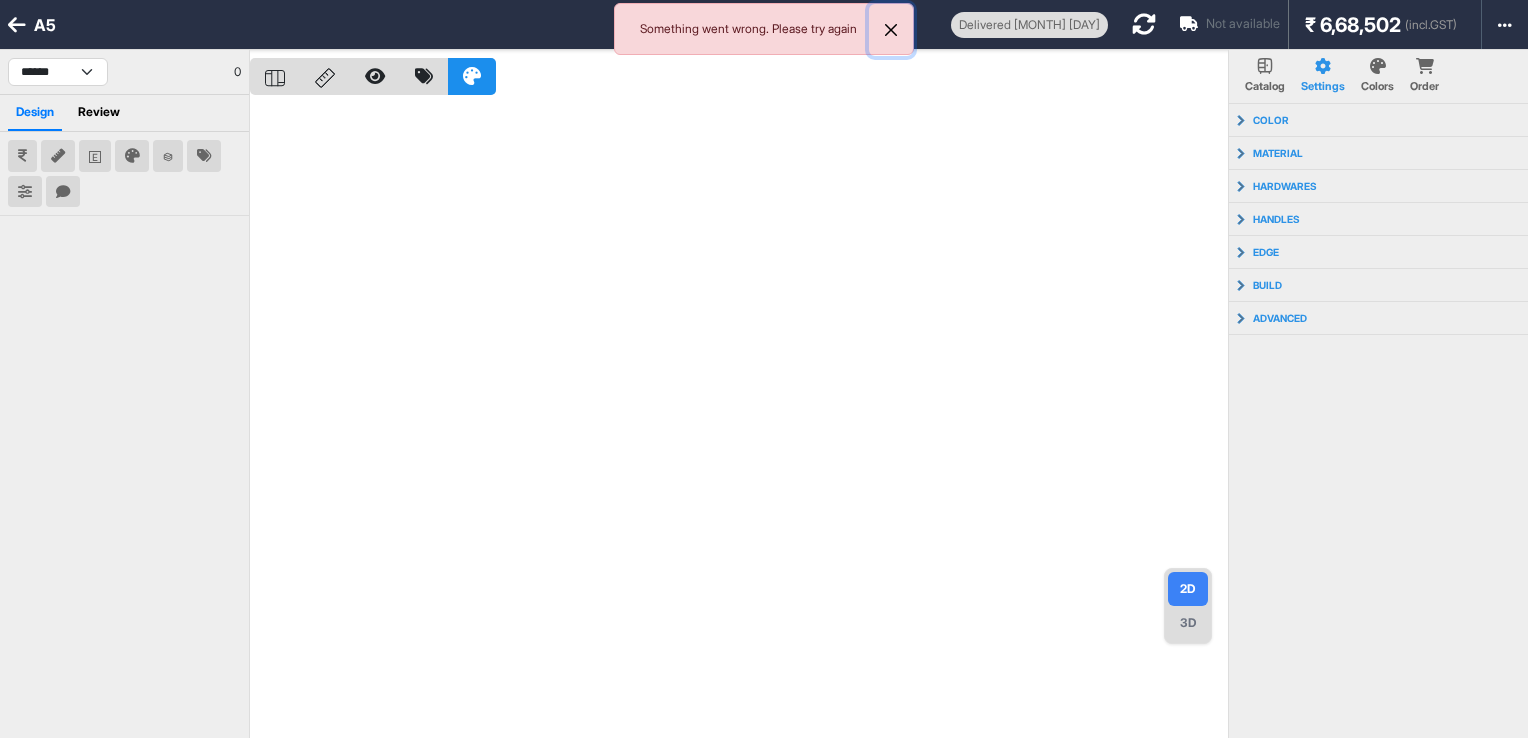 click at bounding box center [891, 30] 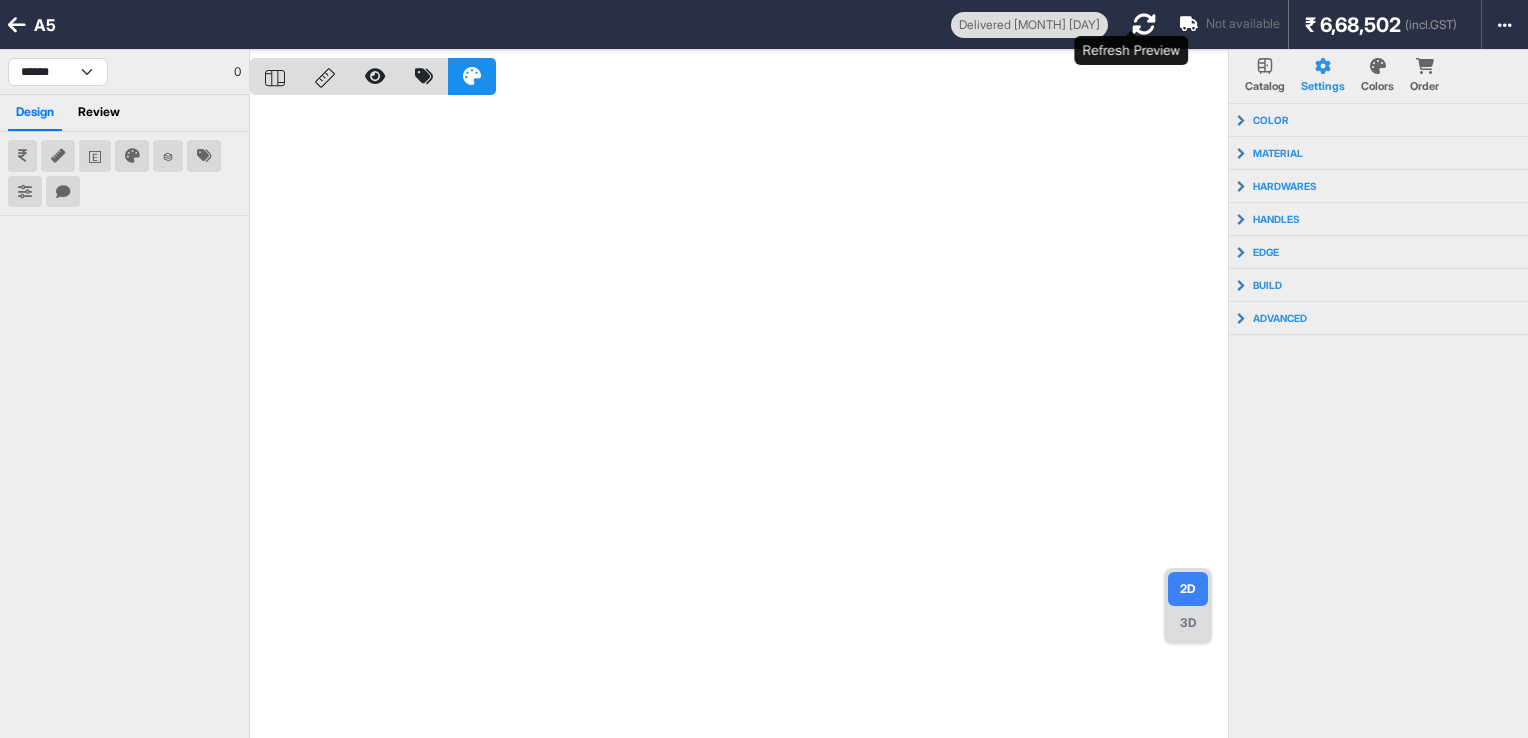 click at bounding box center (1144, 24) 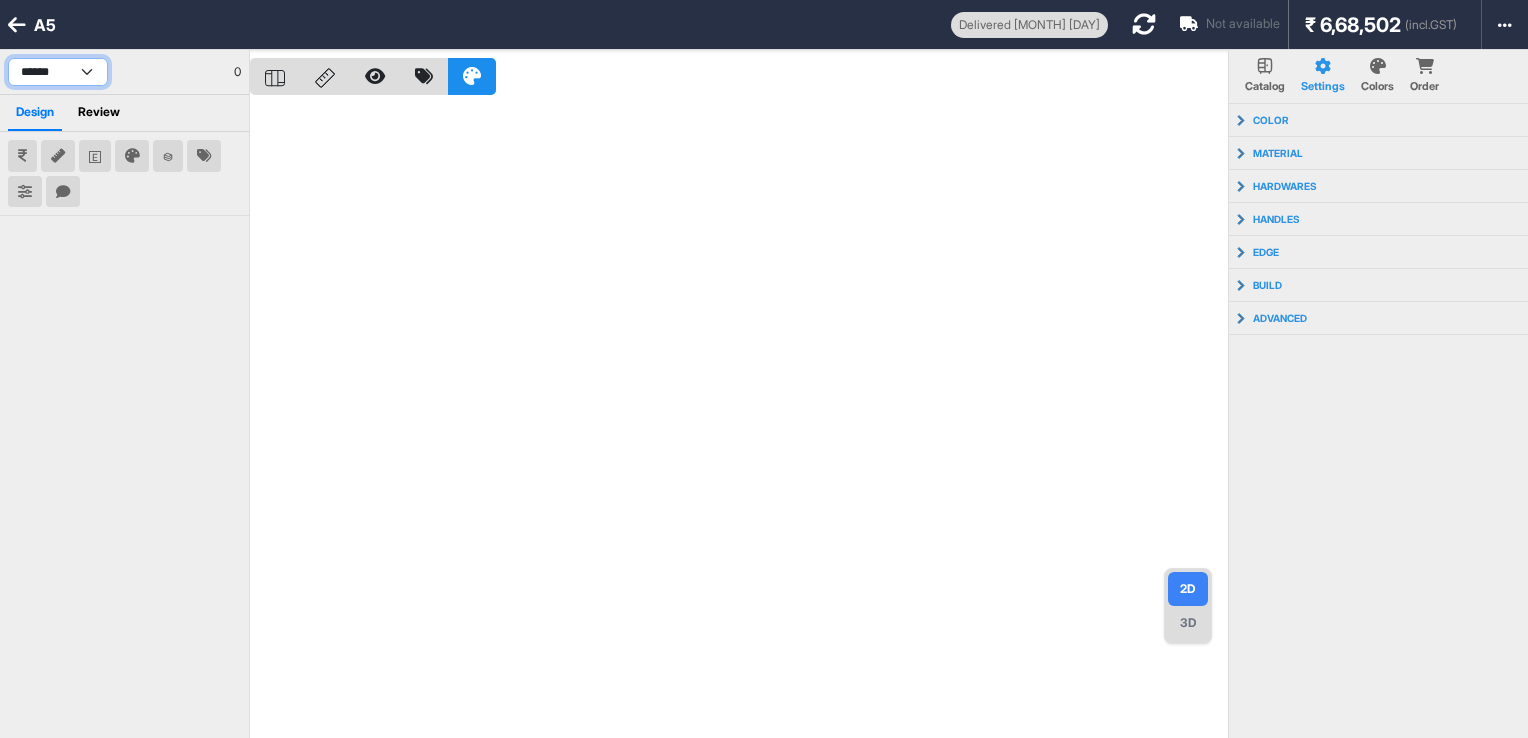 click on "**********" at bounding box center (58, 72) 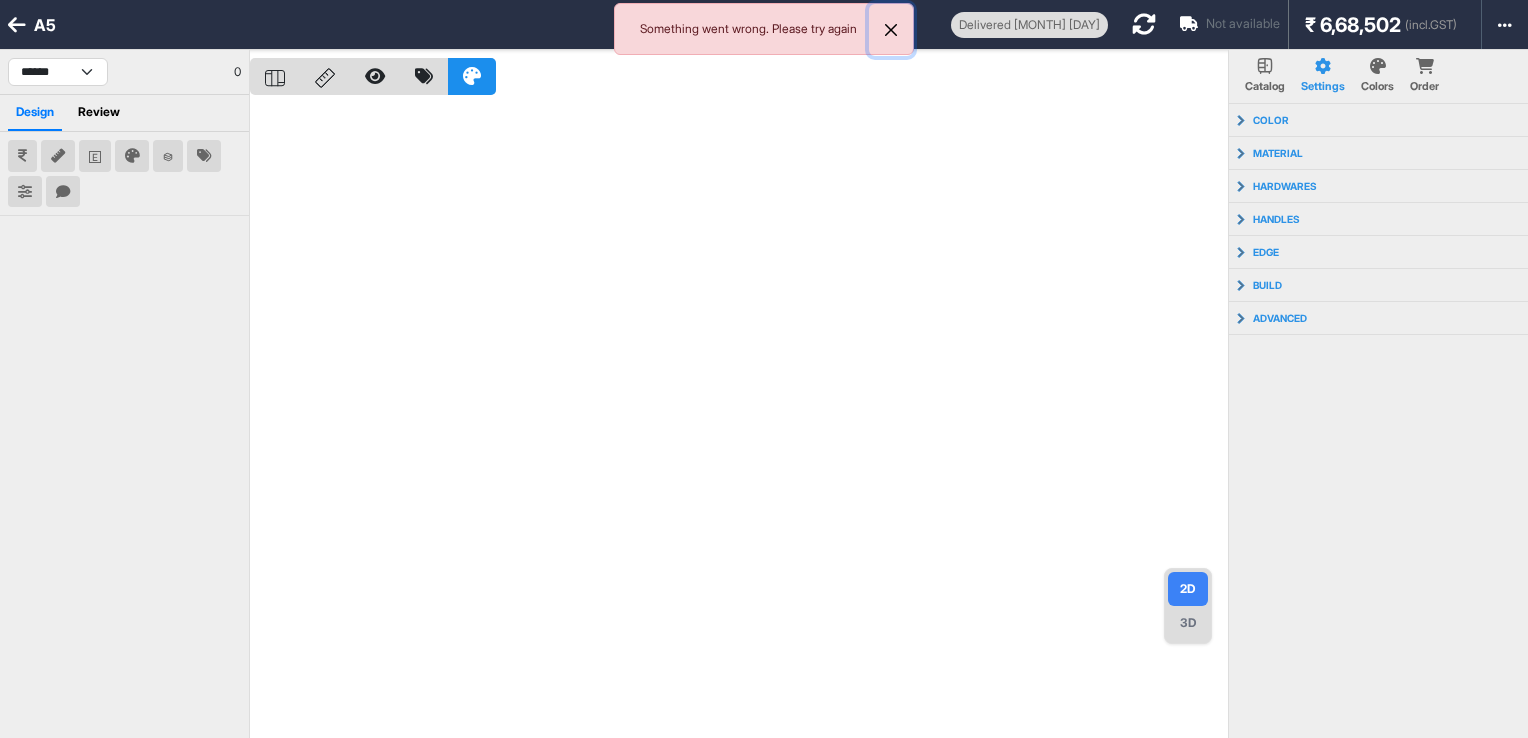 click at bounding box center [891, 30] 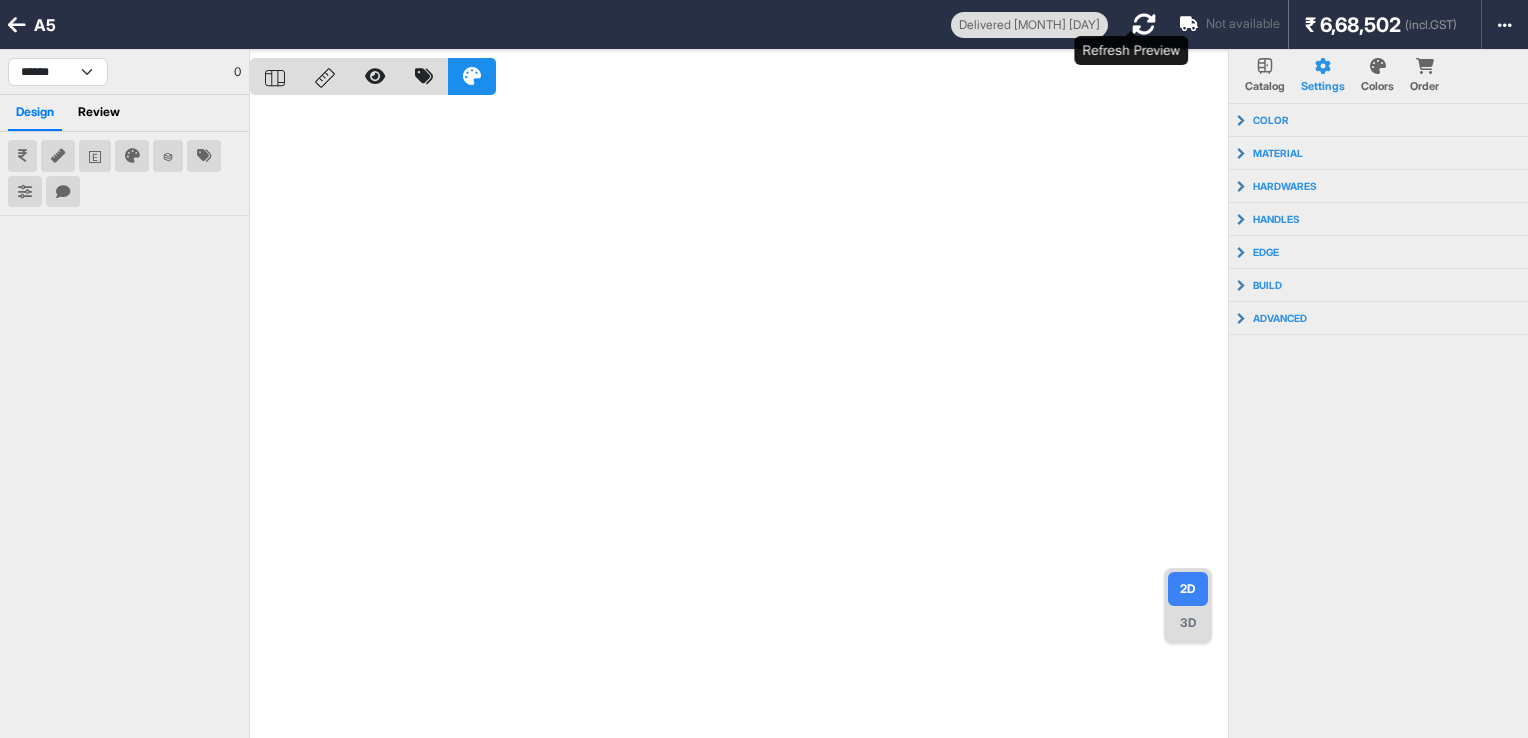 click at bounding box center (1144, 24) 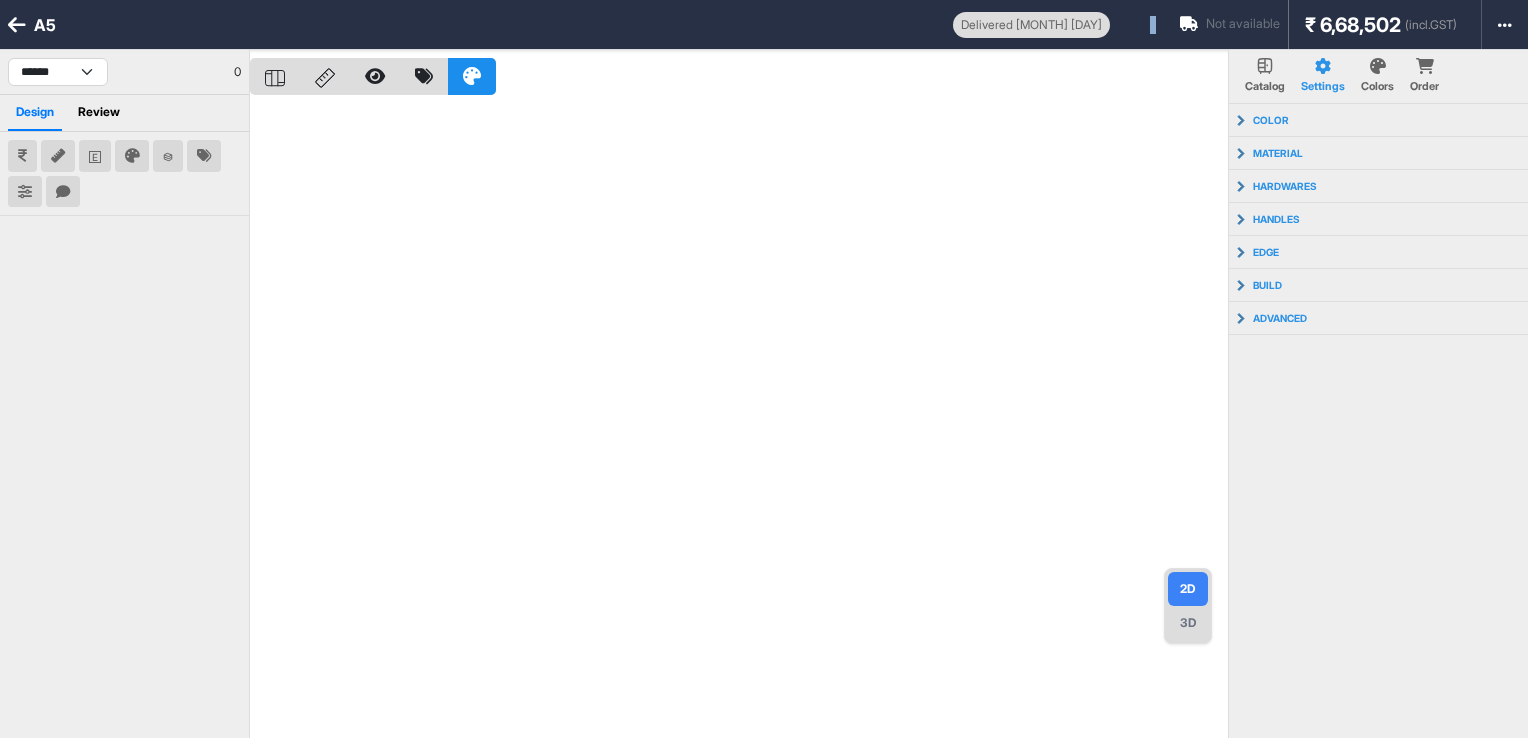 click on "Loading..." at bounding box center [1145, 24] 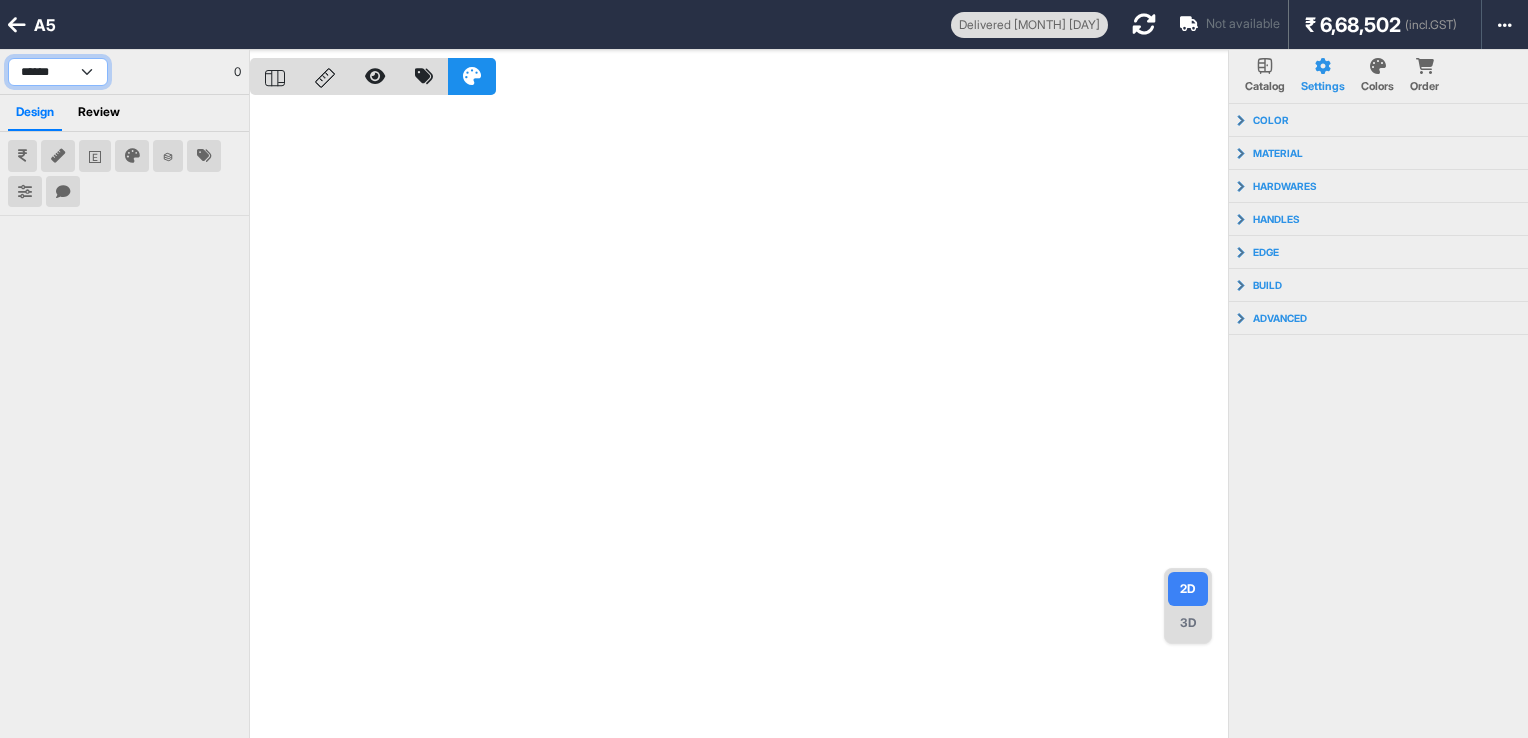click on "**********" at bounding box center [58, 72] 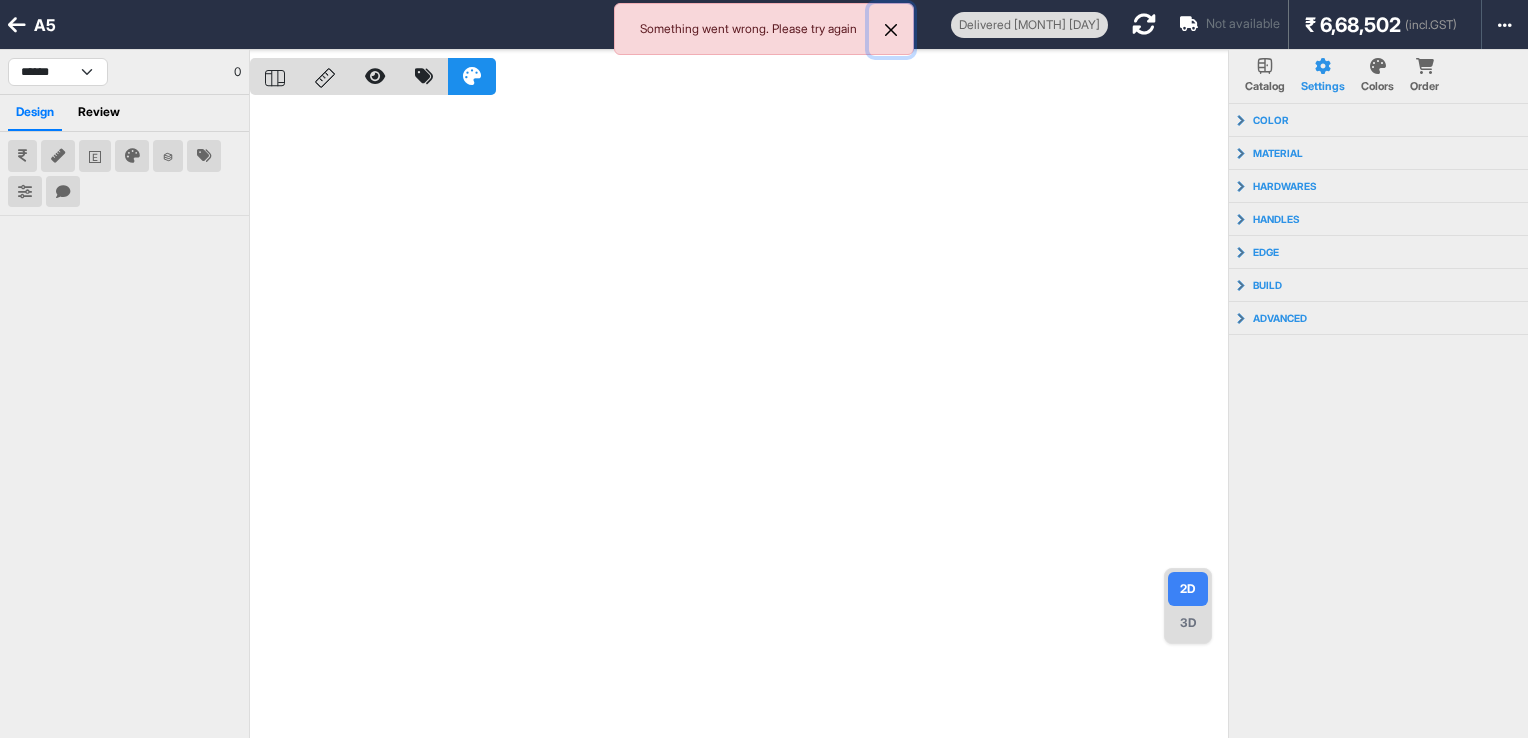 click at bounding box center (891, 30) 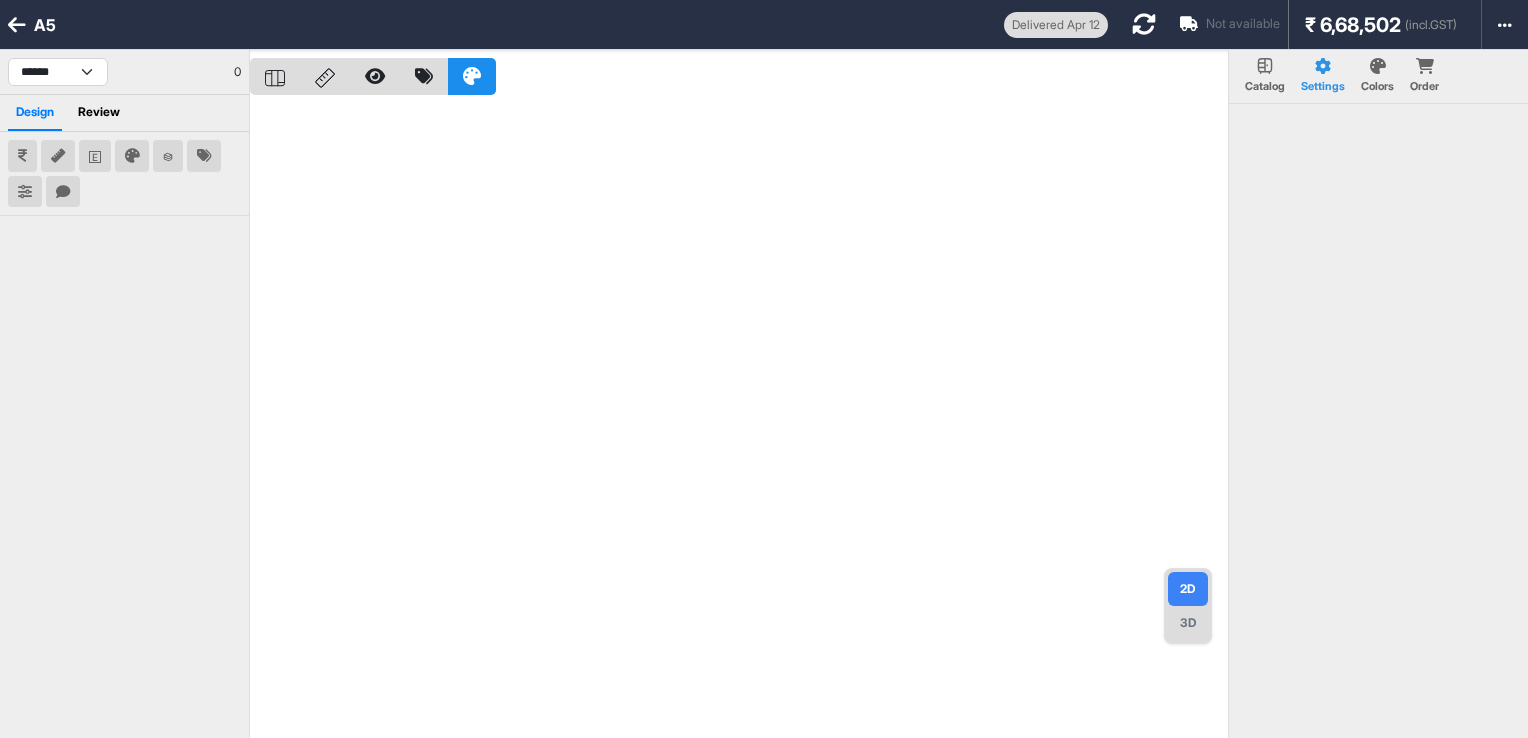 scroll, scrollTop: 0, scrollLeft: 0, axis: both 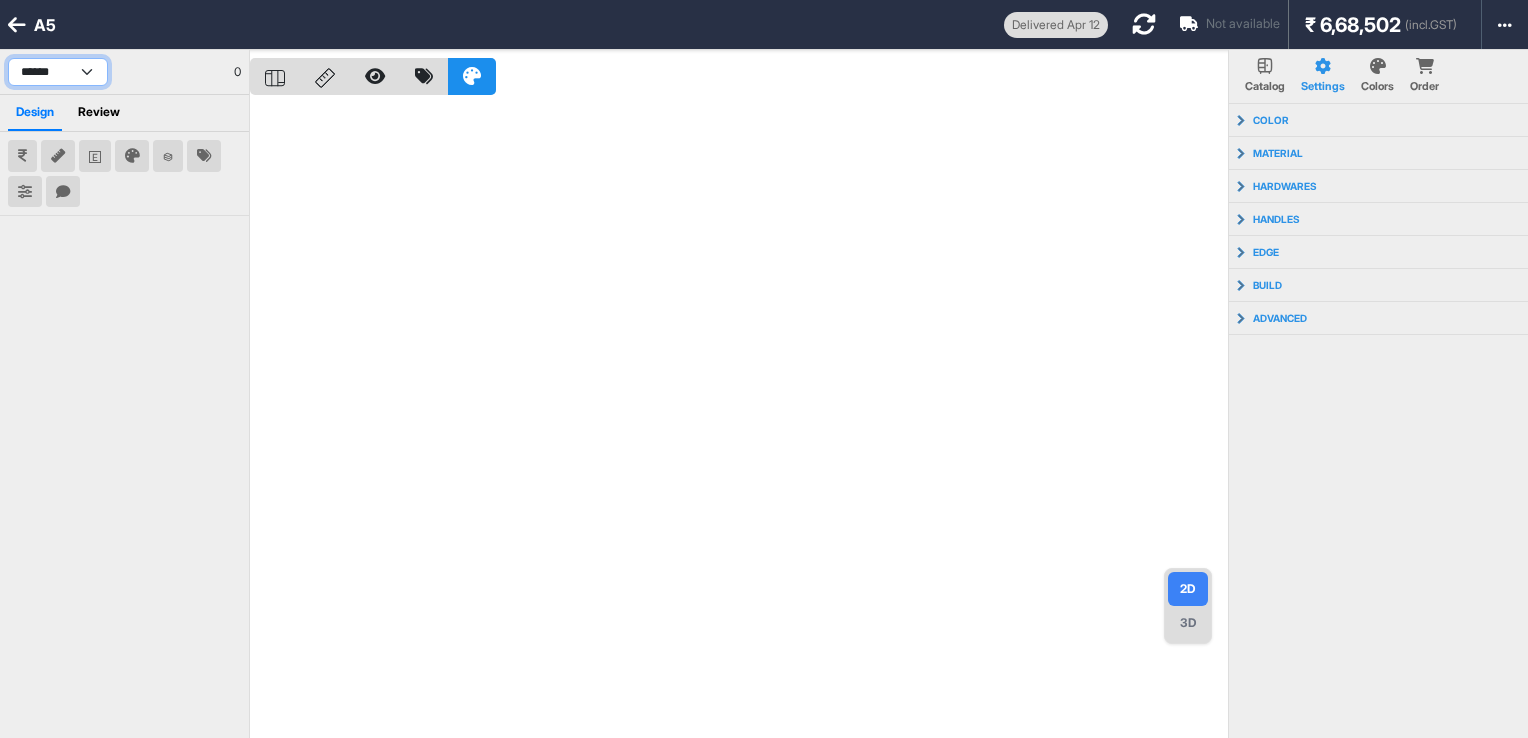 click on "**********" at bounding box center (58, 72) 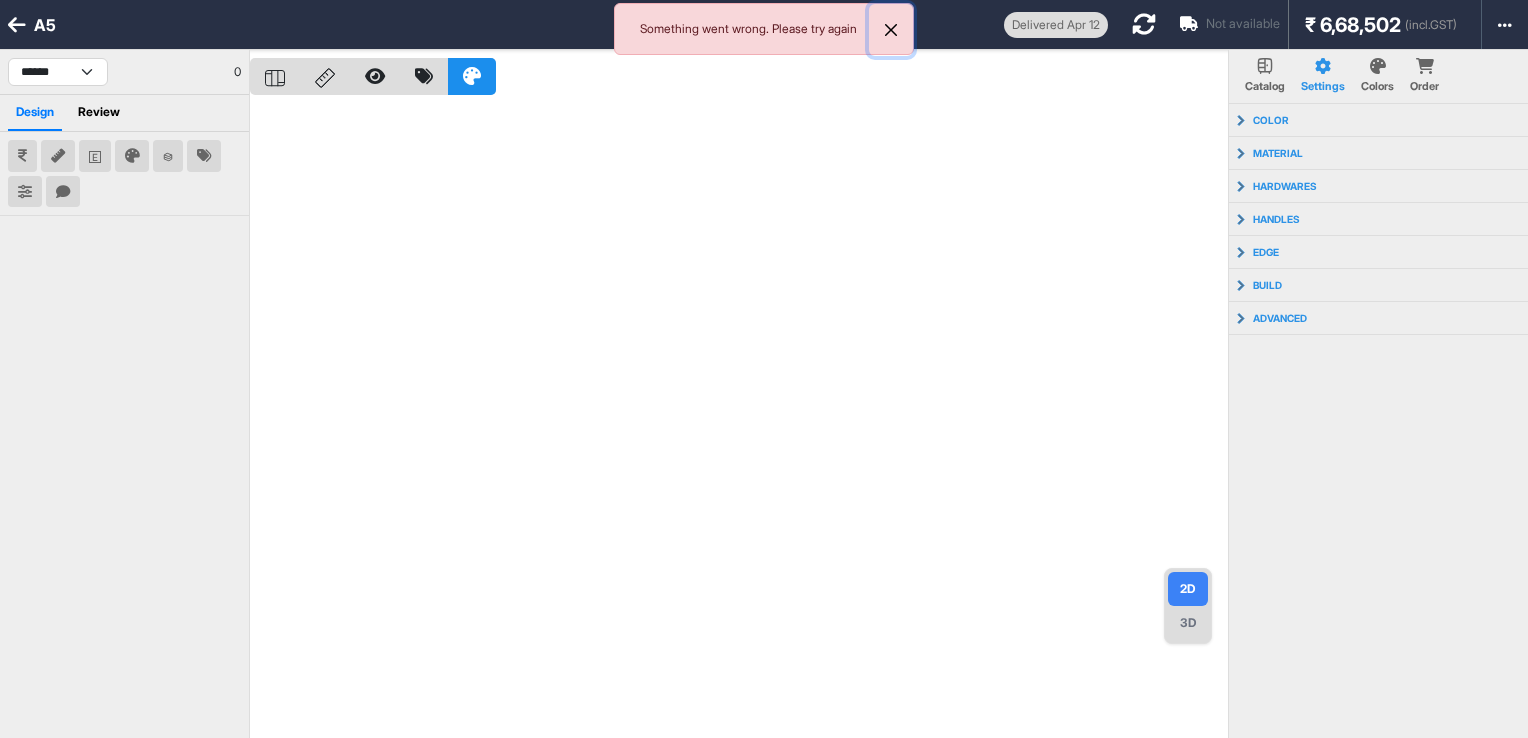 click at bounding box center (891, 30) 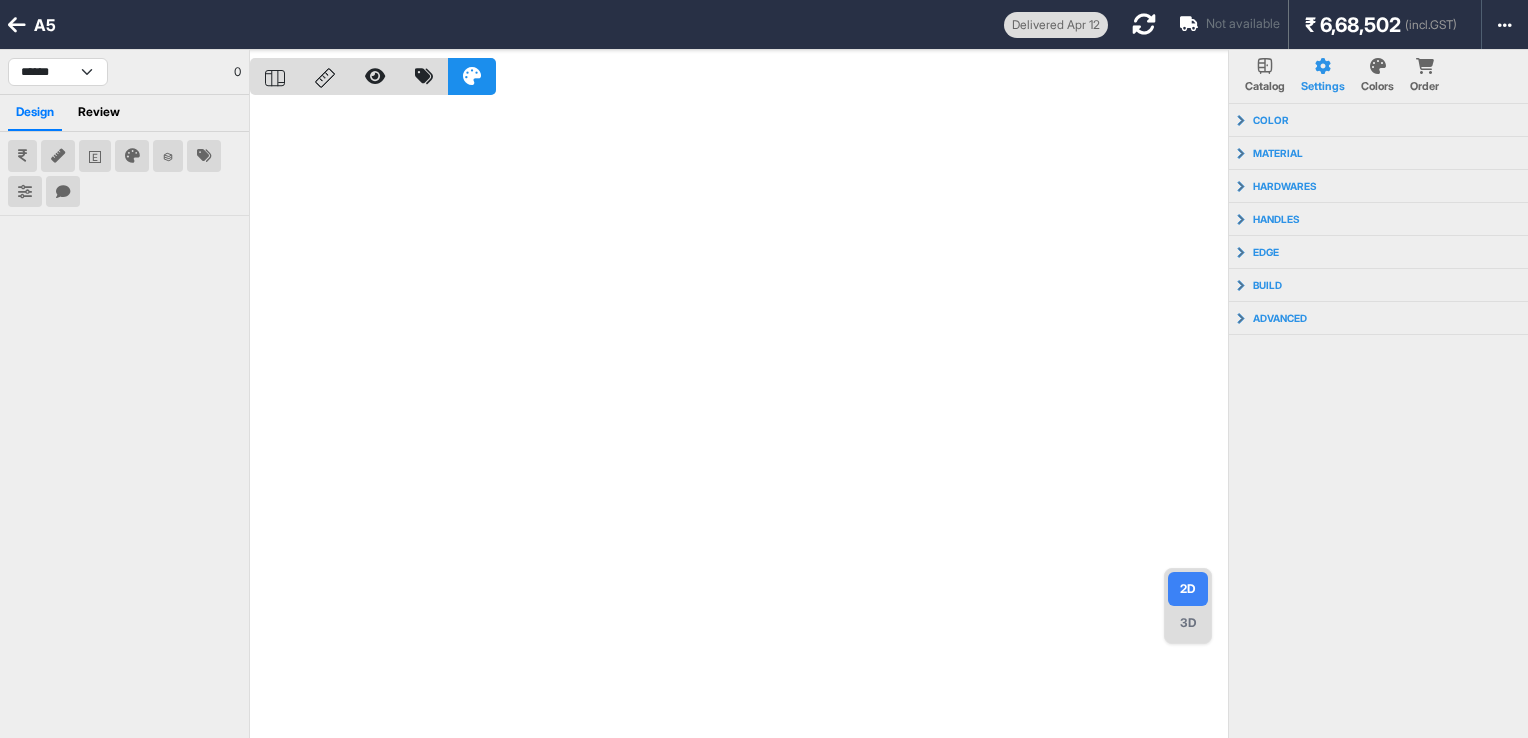 click at bounding box center (17, 25) 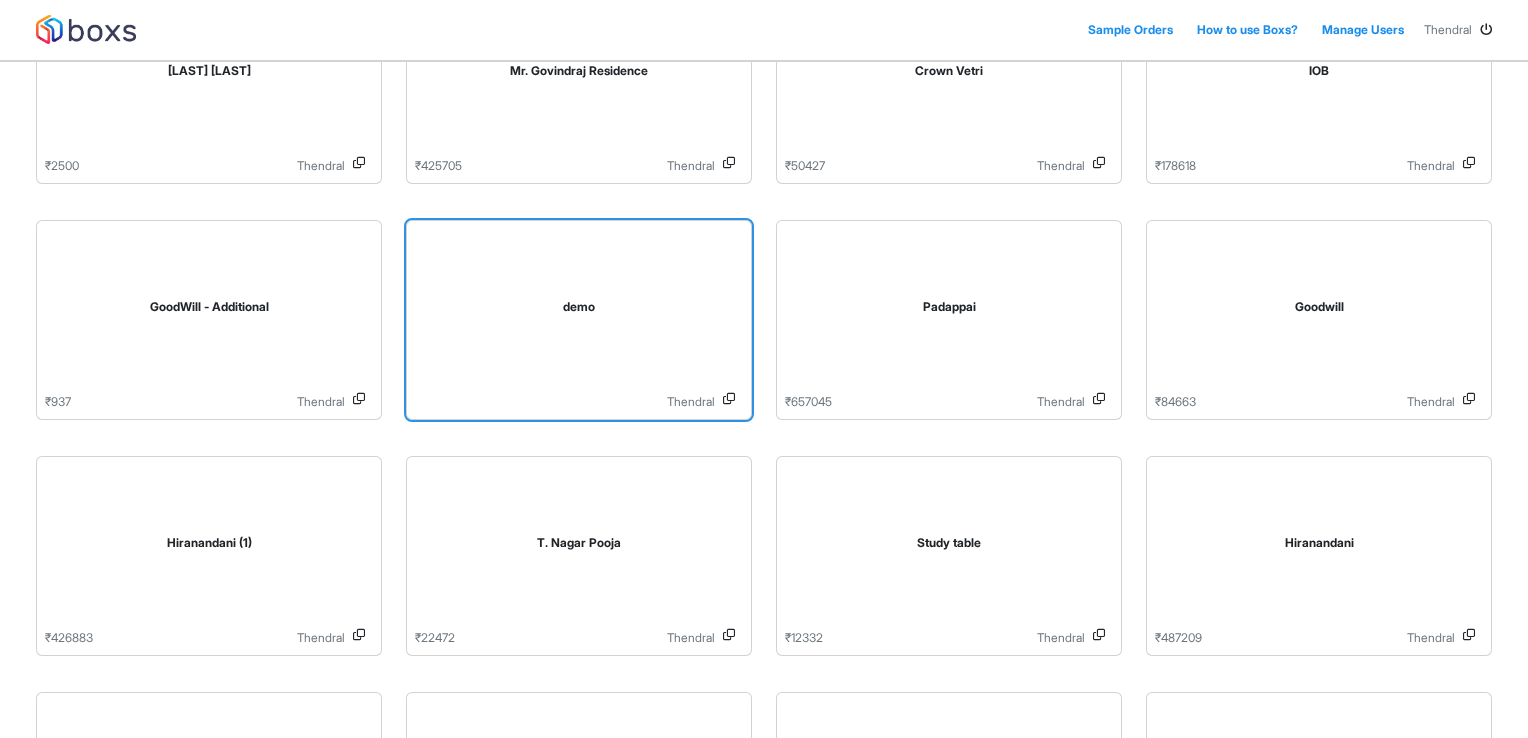 scroll, scrollTop: 200, scrollLeft: 0, axis: vertical 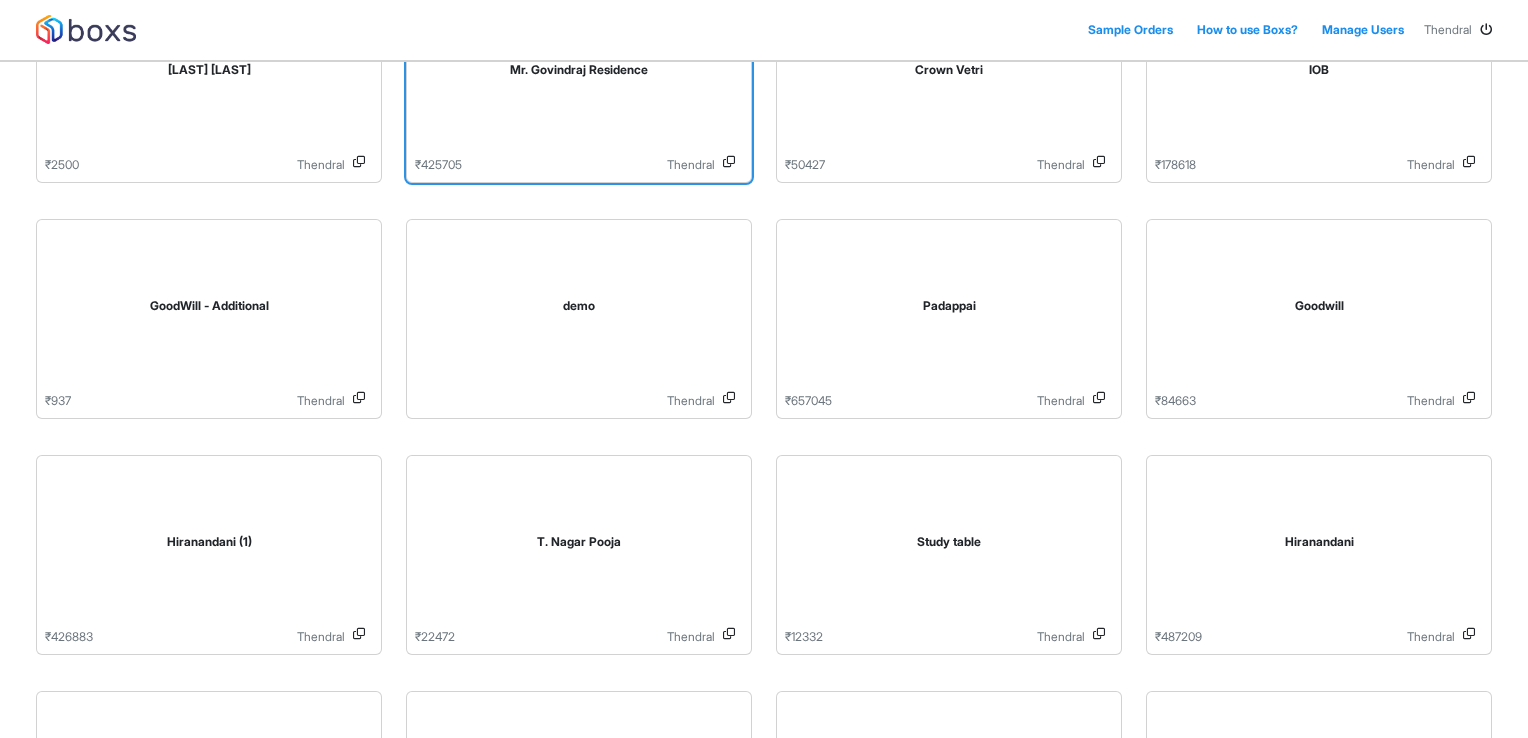 click on "Mr. Govindraj Residence" at bounding box center (579, 74) 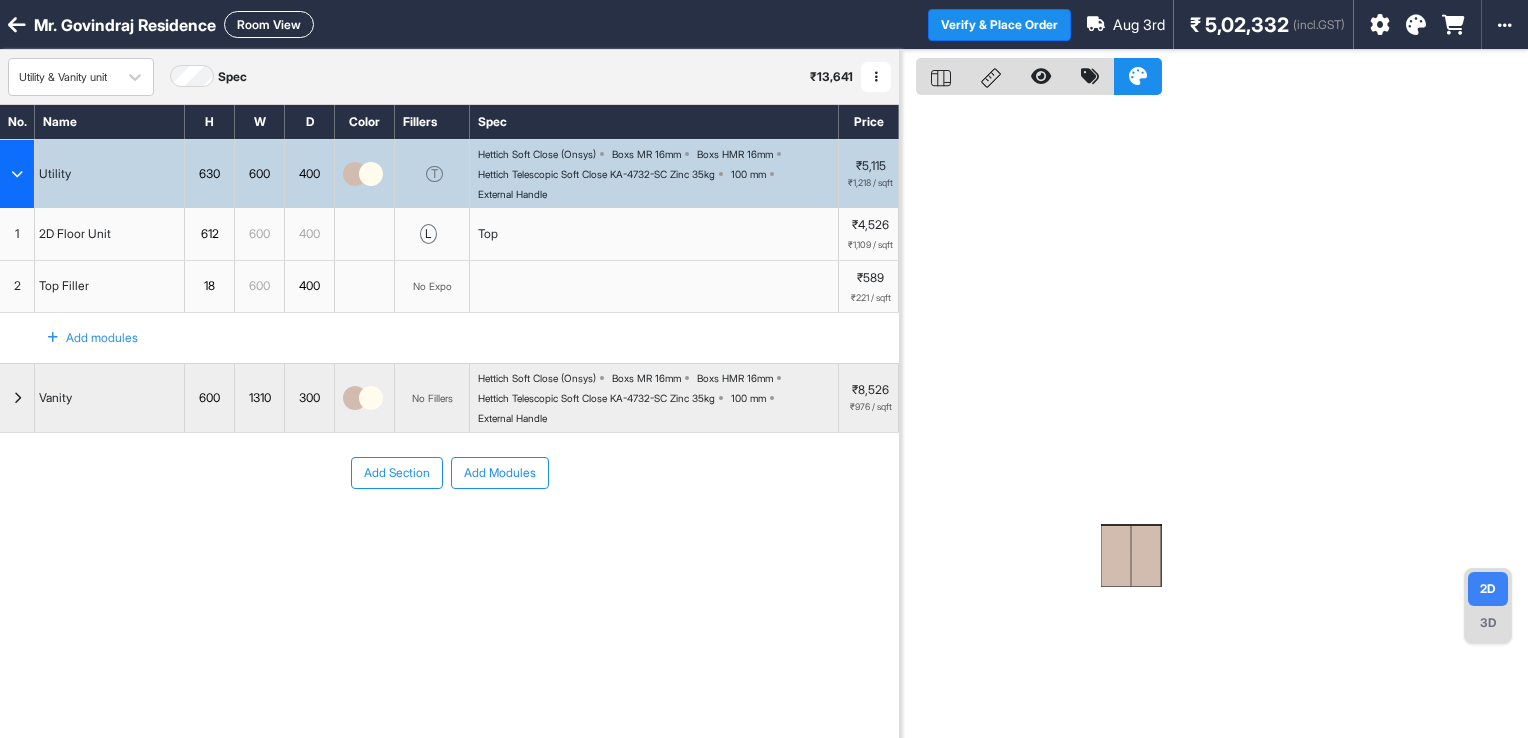click at bounding box center [17, 25] 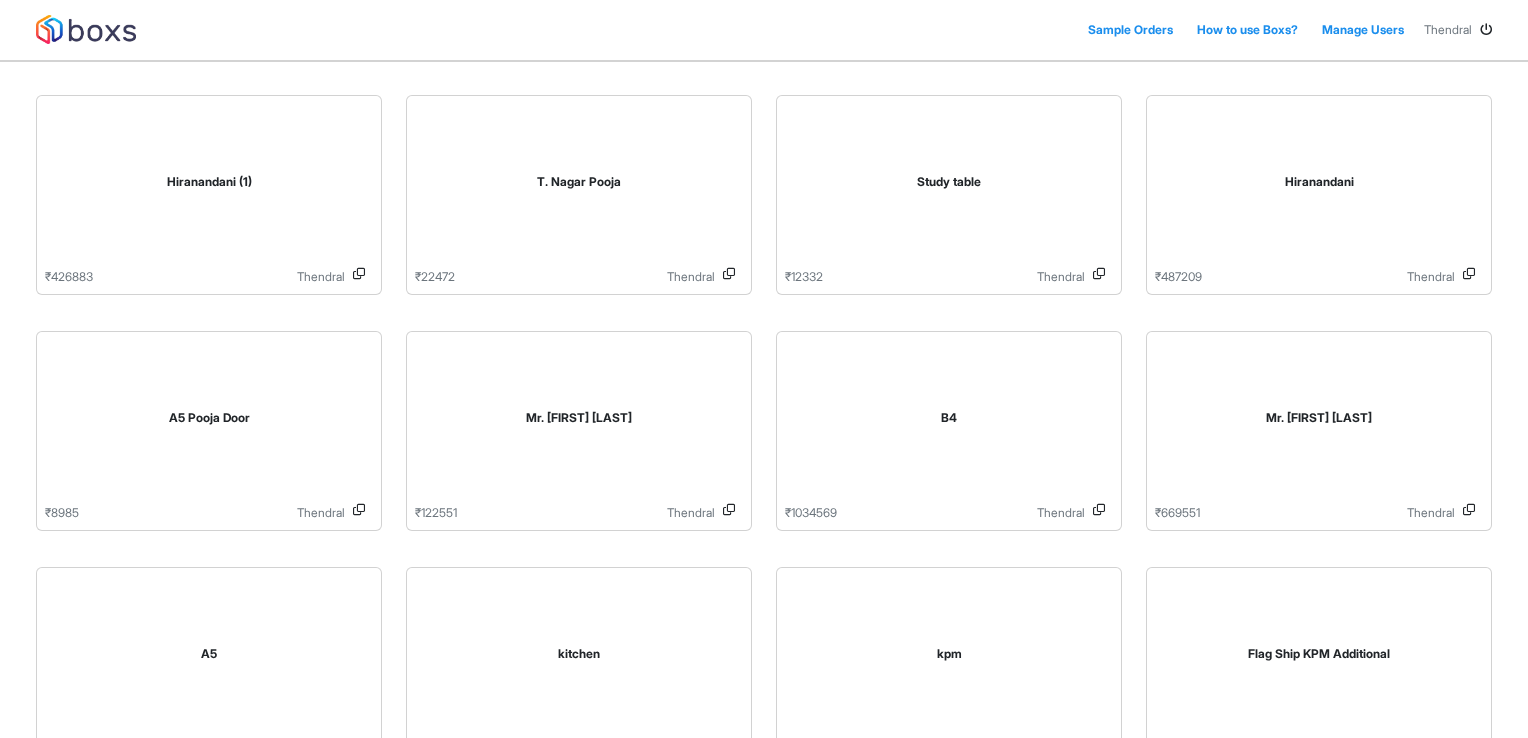 scroll, scrollTop: 600, scrollLeft: 0, axis: vertical 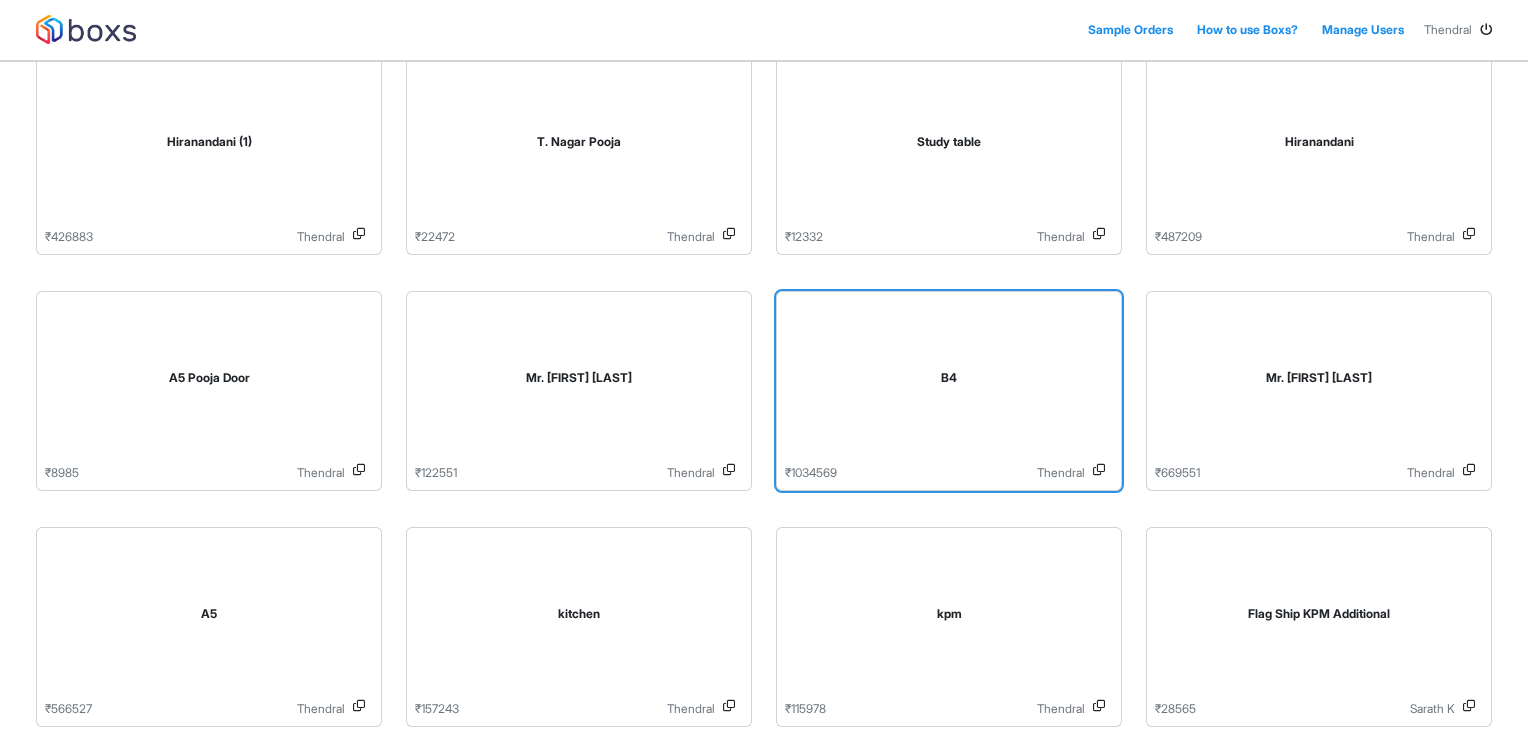 click on "B4" at bounding box center [949, 382] 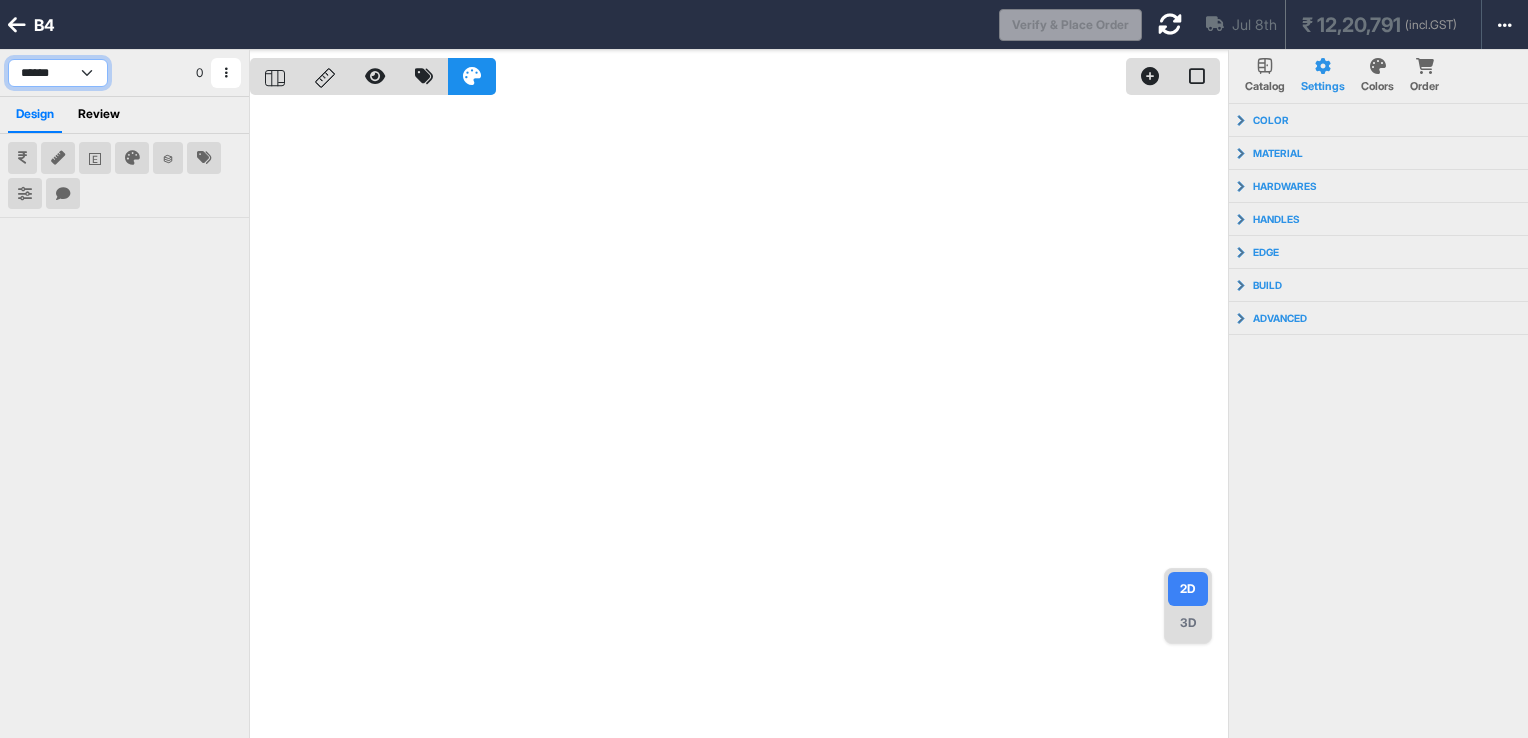 click on "**********" at bounding box center [58, 73] 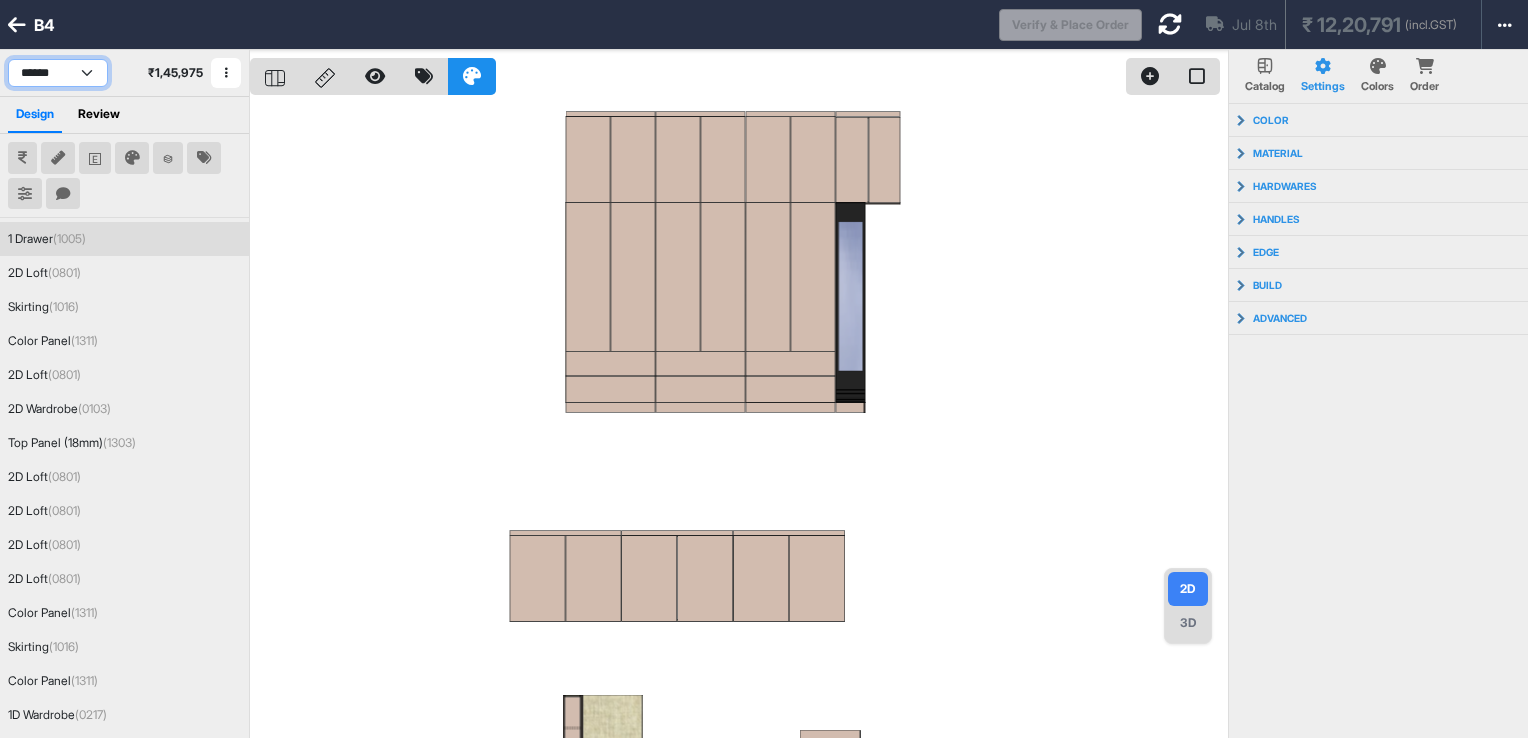 scroll, scrollTop: 0, scrollLeft: 0, axis: both 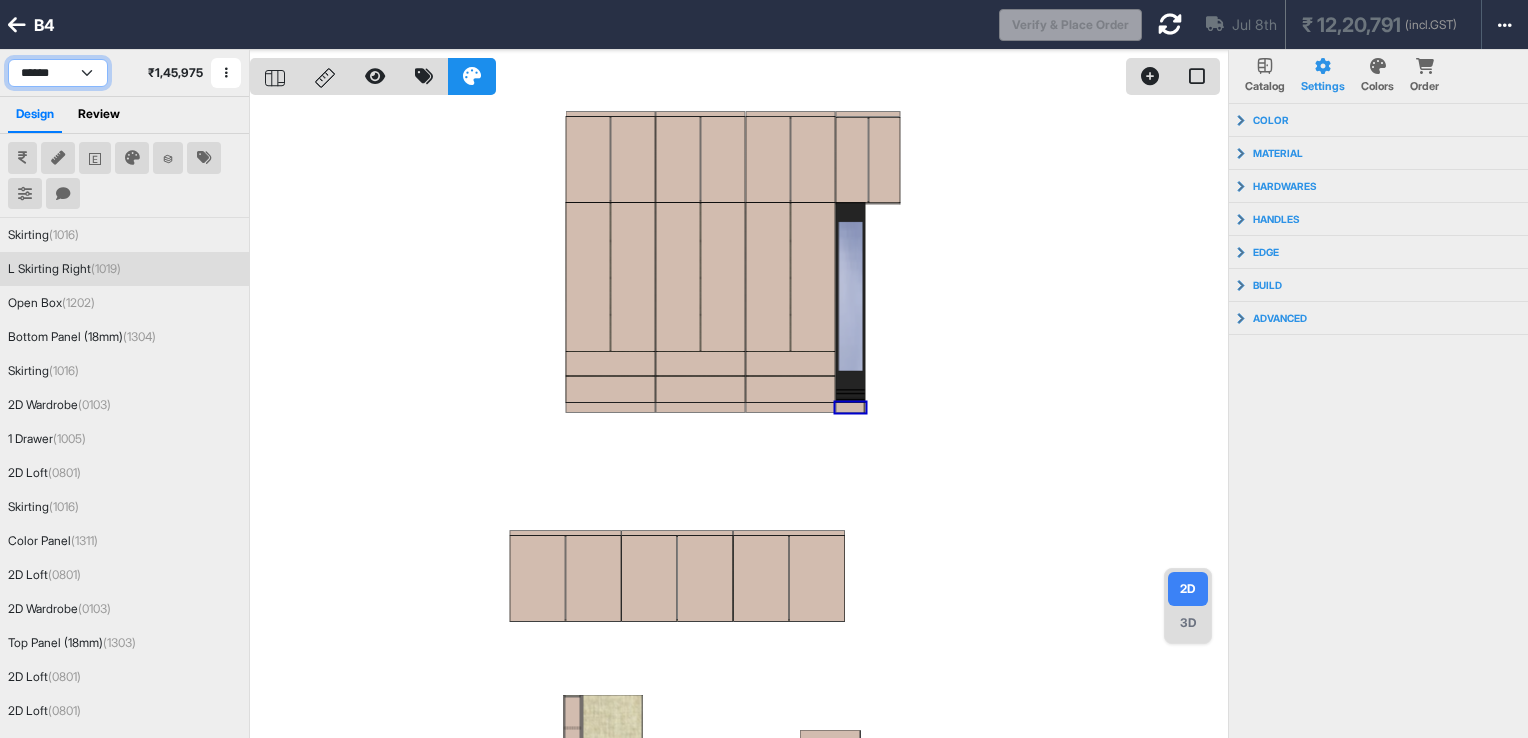 click on "**********" at bounding box center (58, 73) 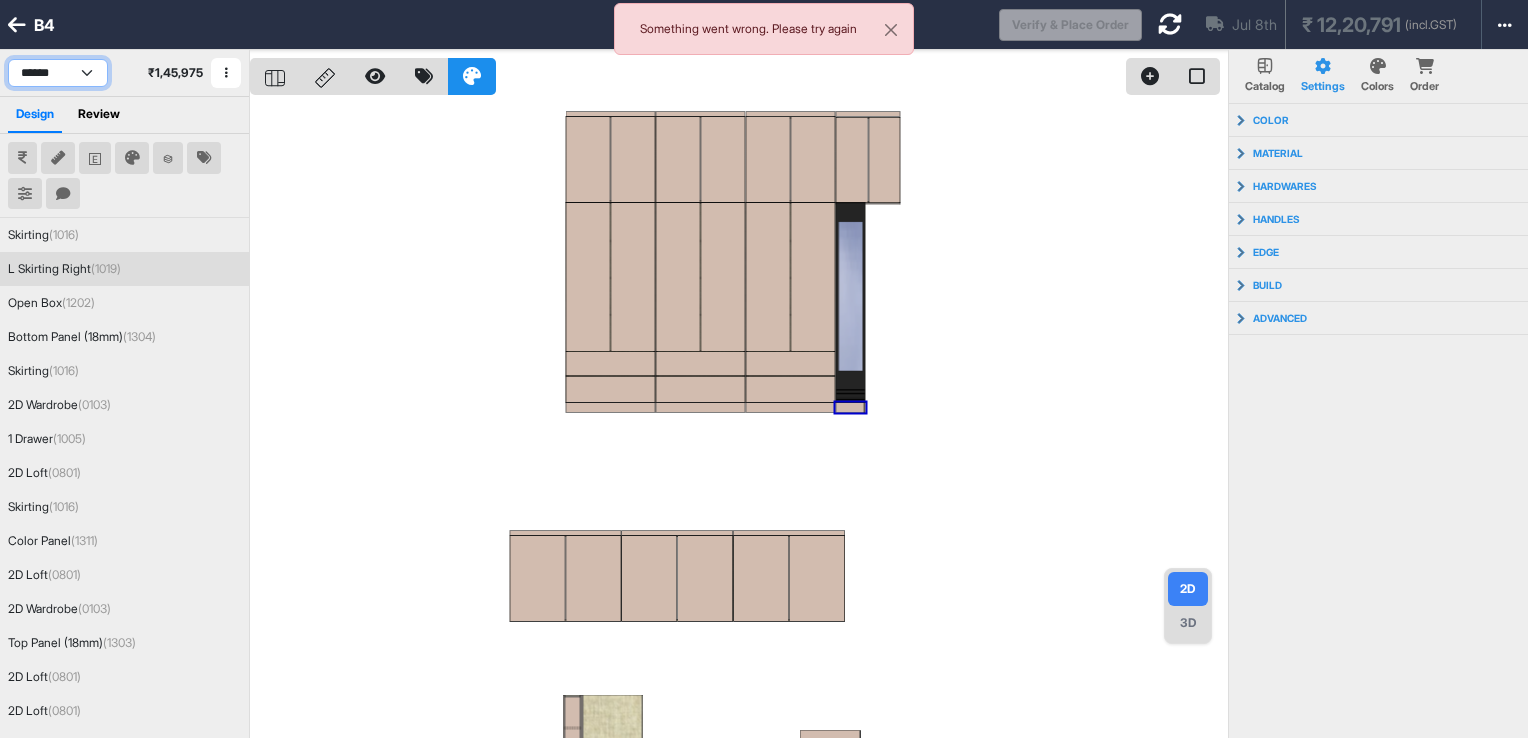 click on "**********" at bounding box center [58, 73] 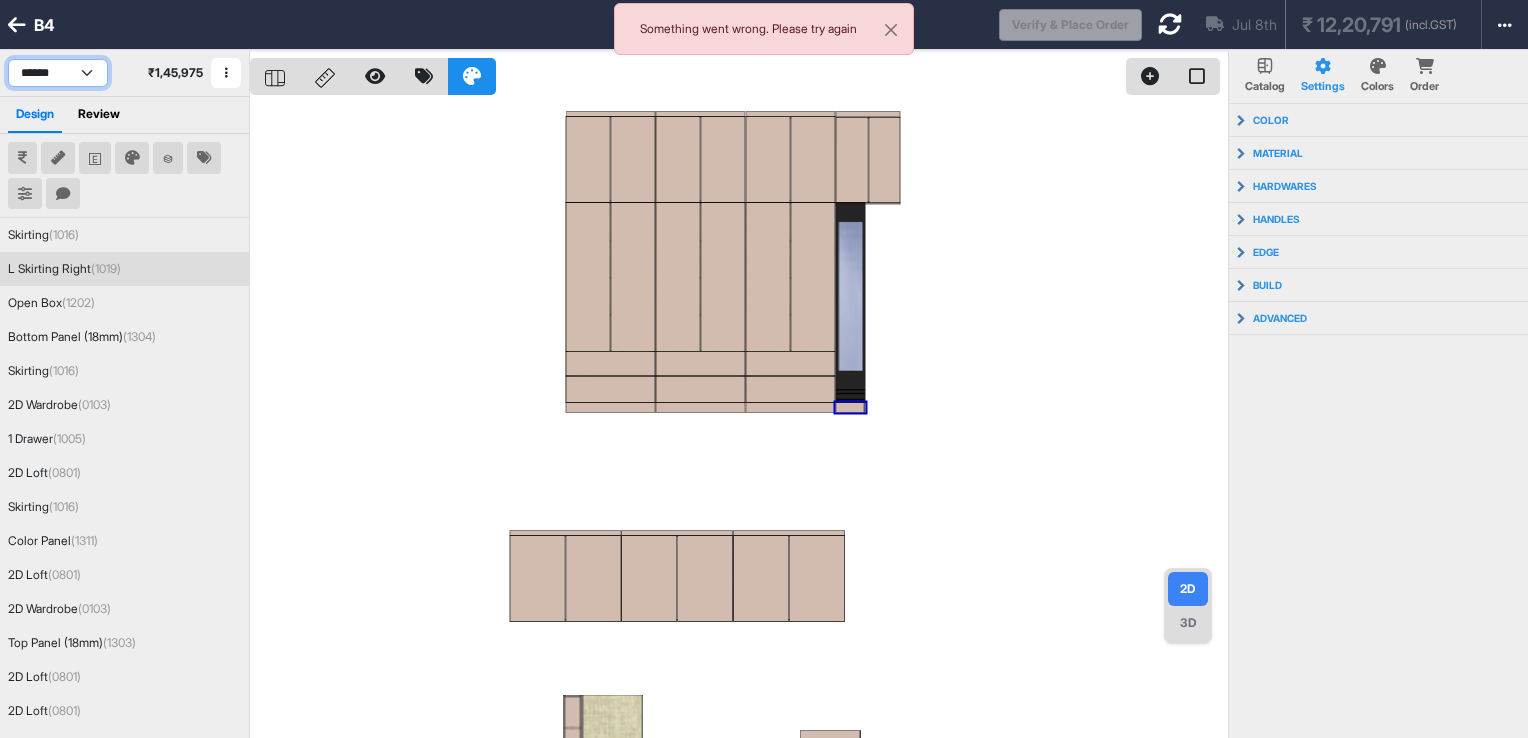 click on "**********" at bounding box center (58, 73) 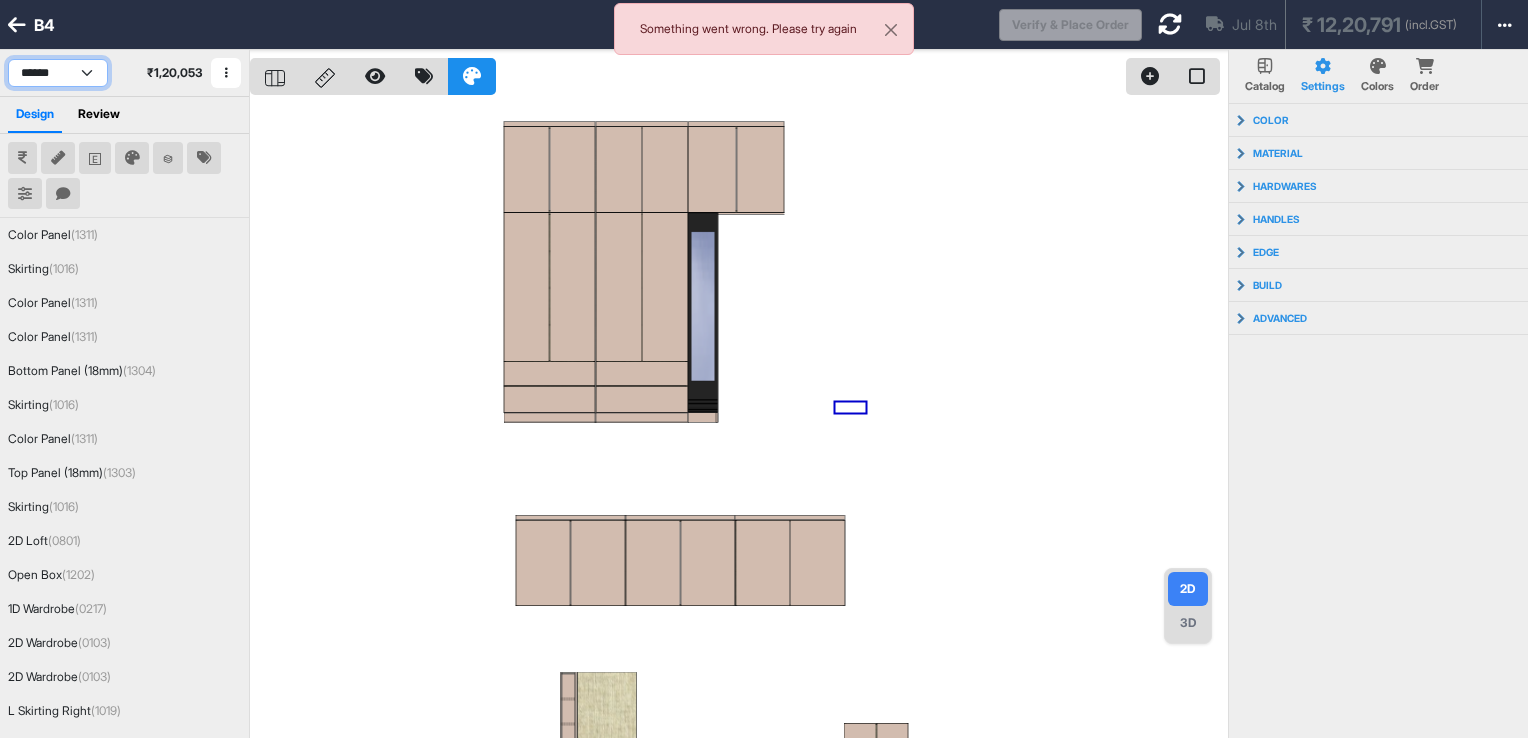 click on "**********" at bounding box center (58, 73) 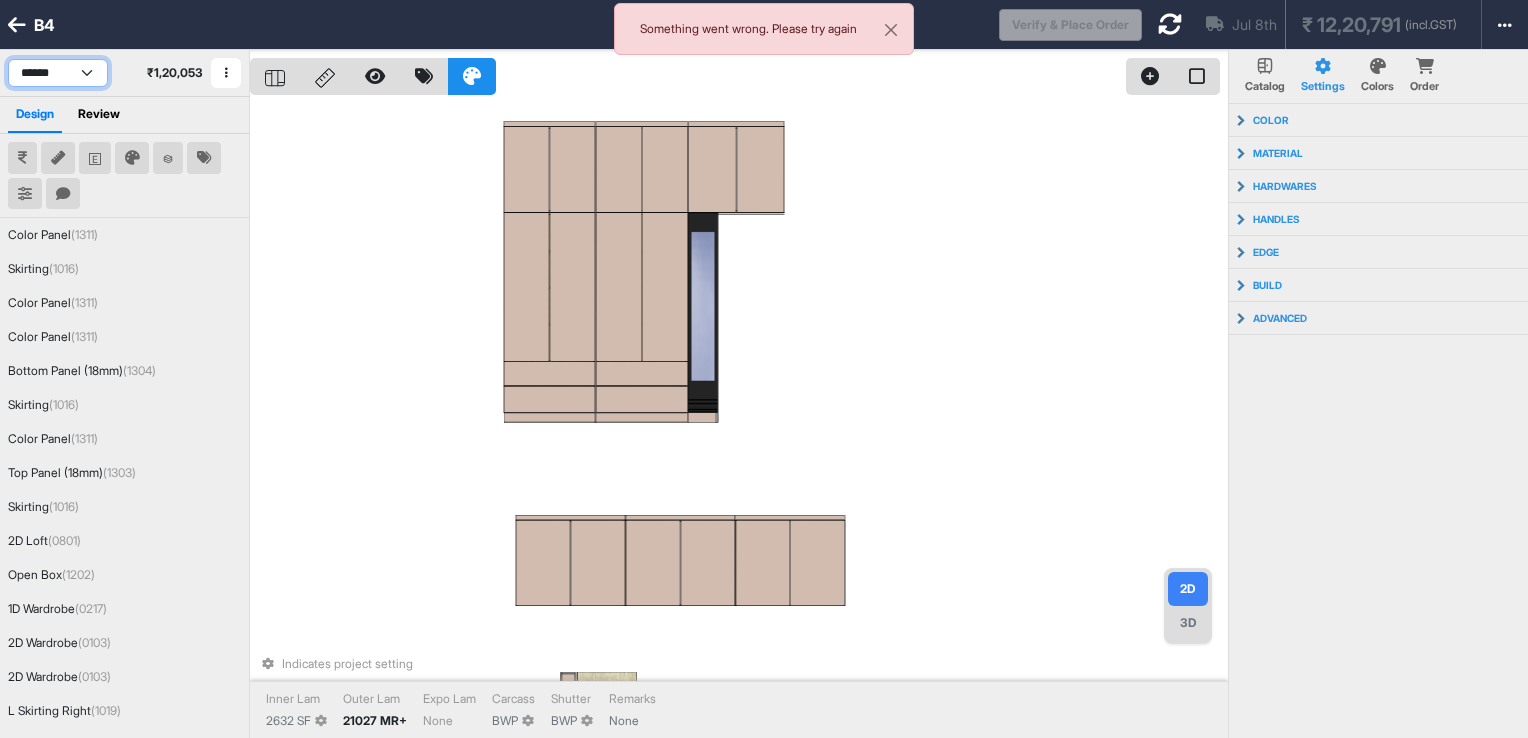 click on "**********" at bounding box center (58, 73) 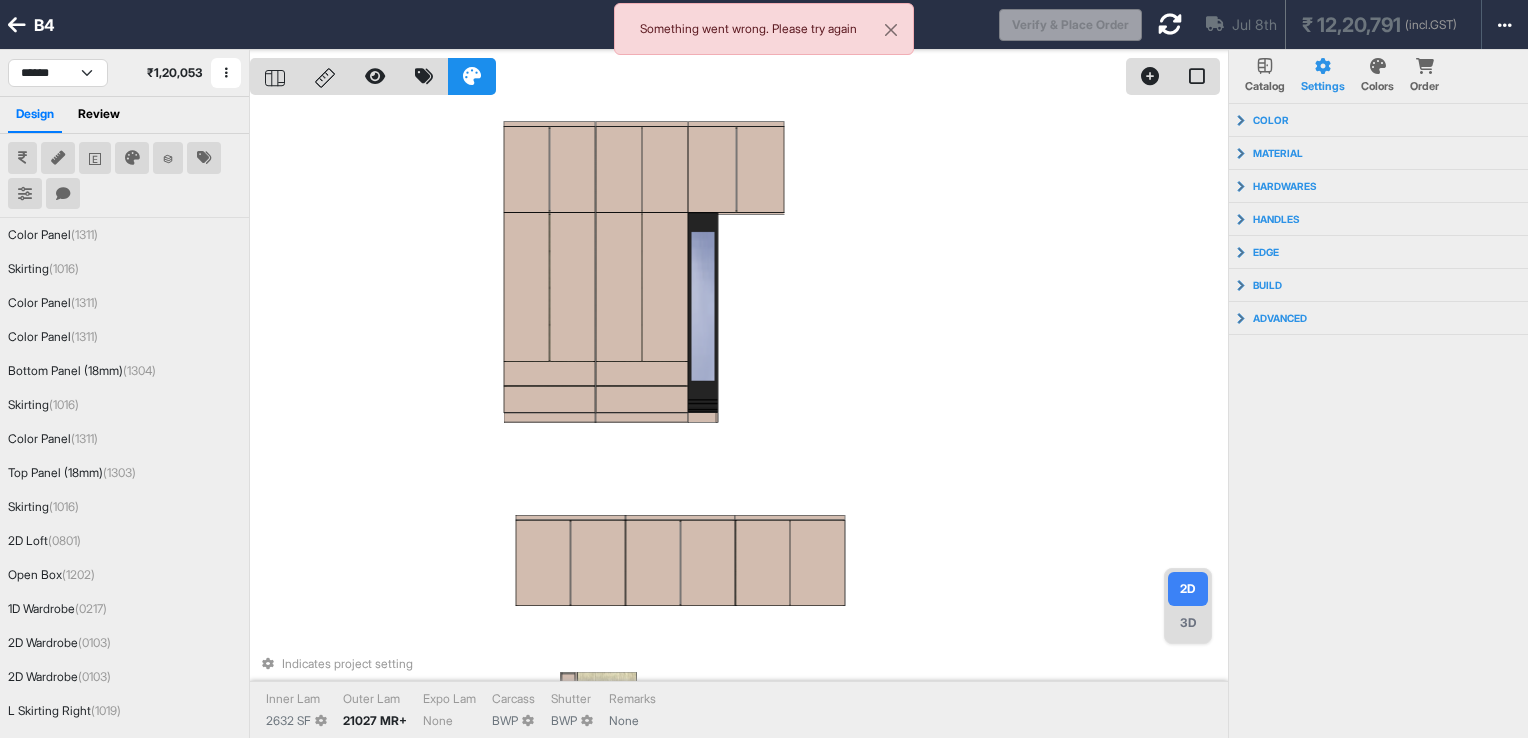 click on "Indicates project setting Inner Lam 2632 SF Outer Lam 21027 MR+ Expo Lam None Carcass BWP Shutter BWP Remarks None" at bounding box center [739, 419] 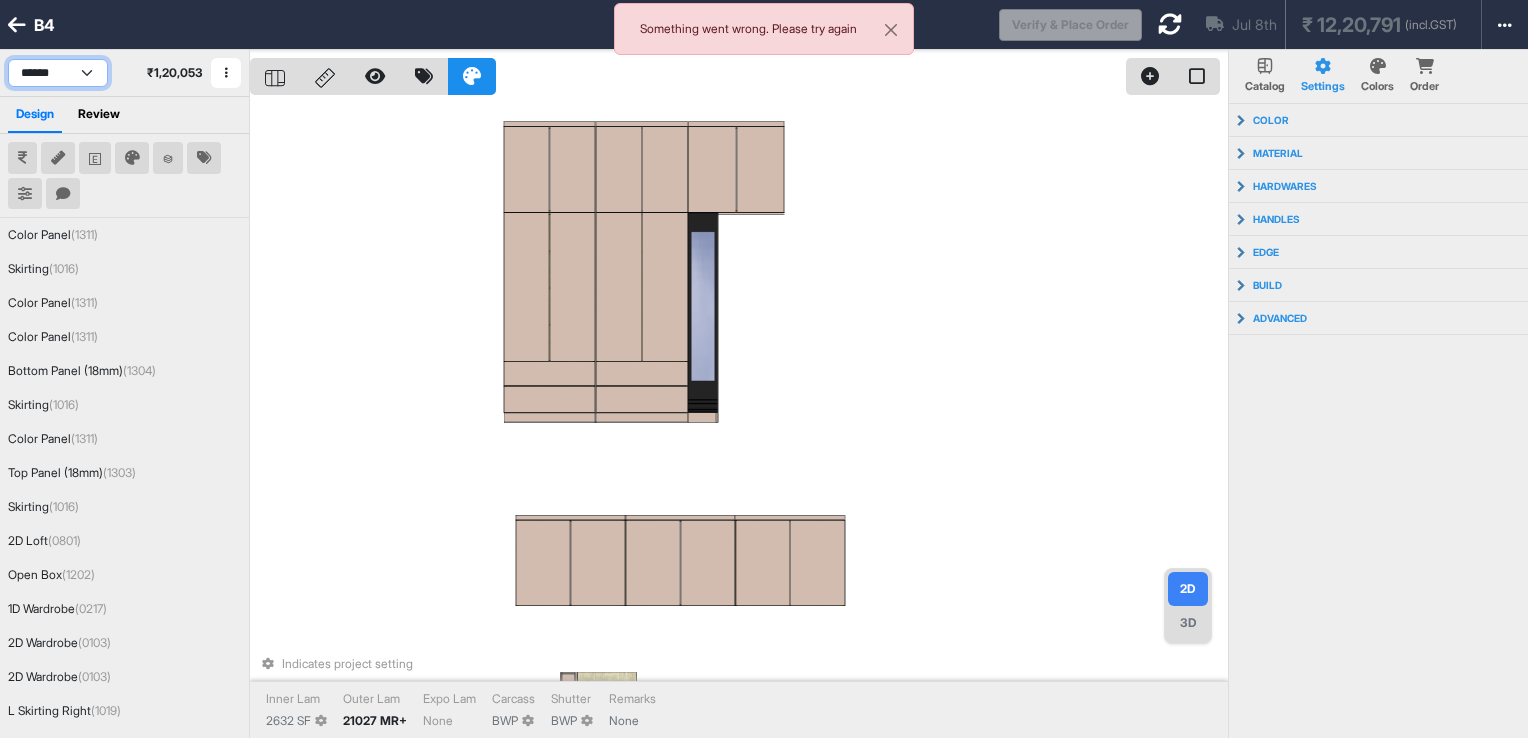 click on "**********" at bounding box center (58, 73) 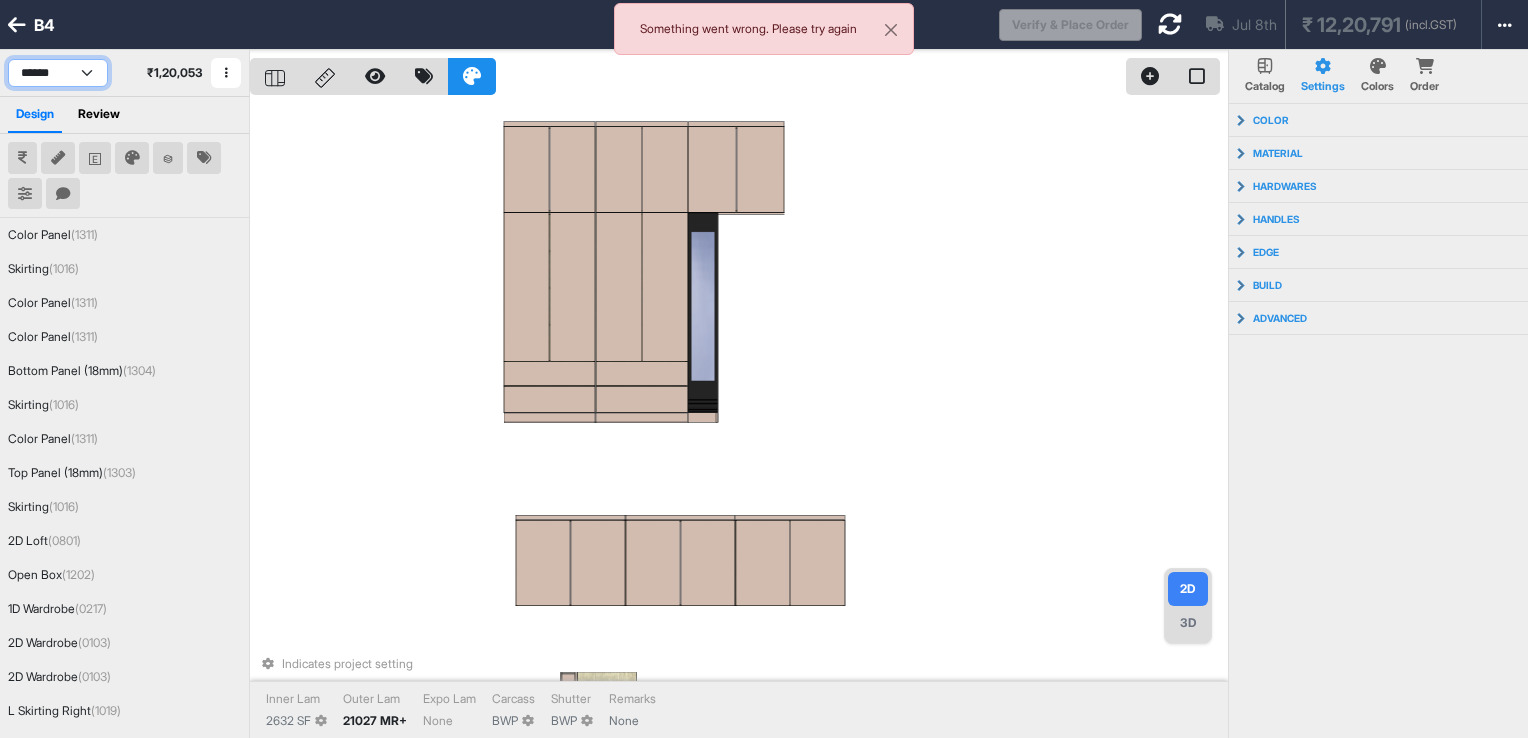 click on "**********" at bounding box center (58, 73) 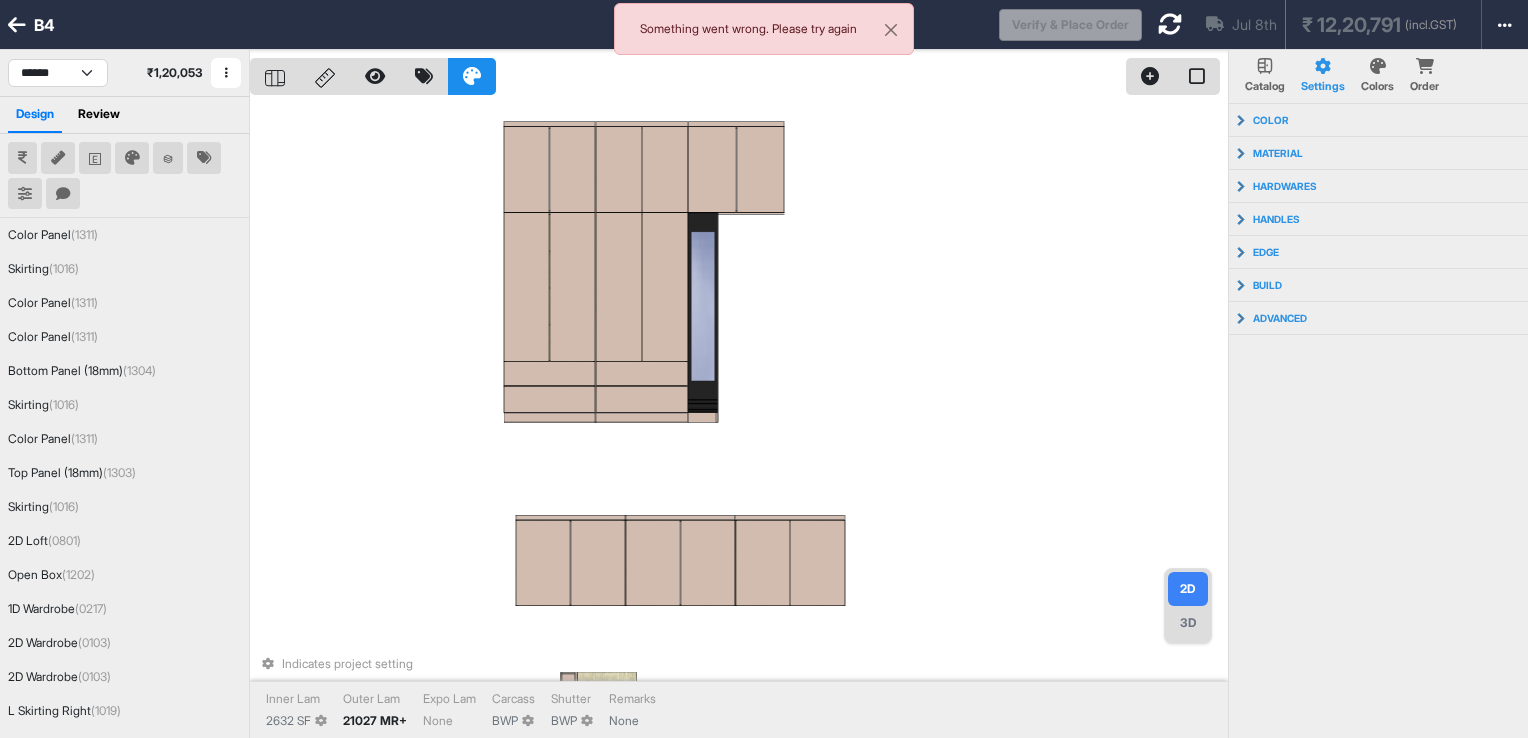 click at bounding box center (124, 175) 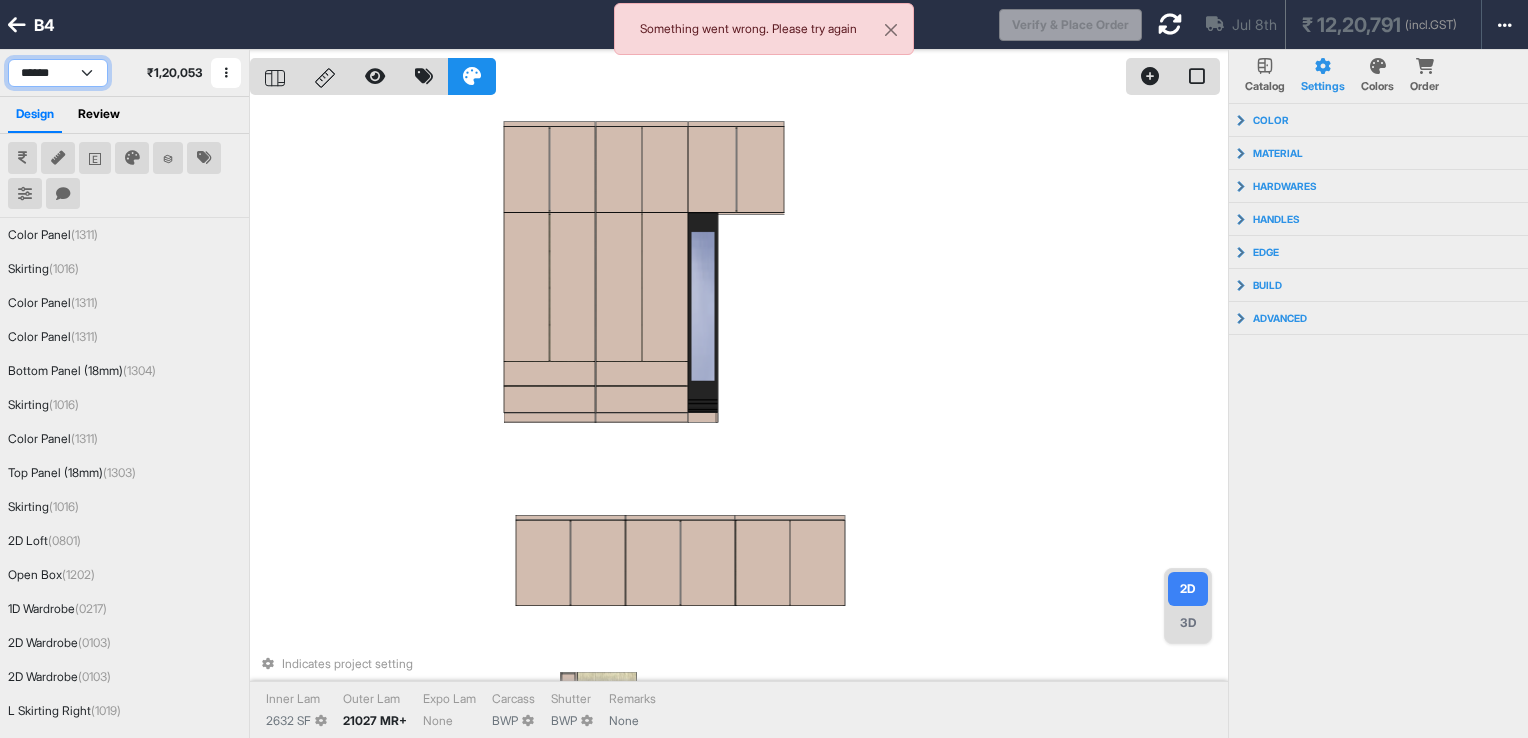 click on "**********" at bounding box center [58, 73] 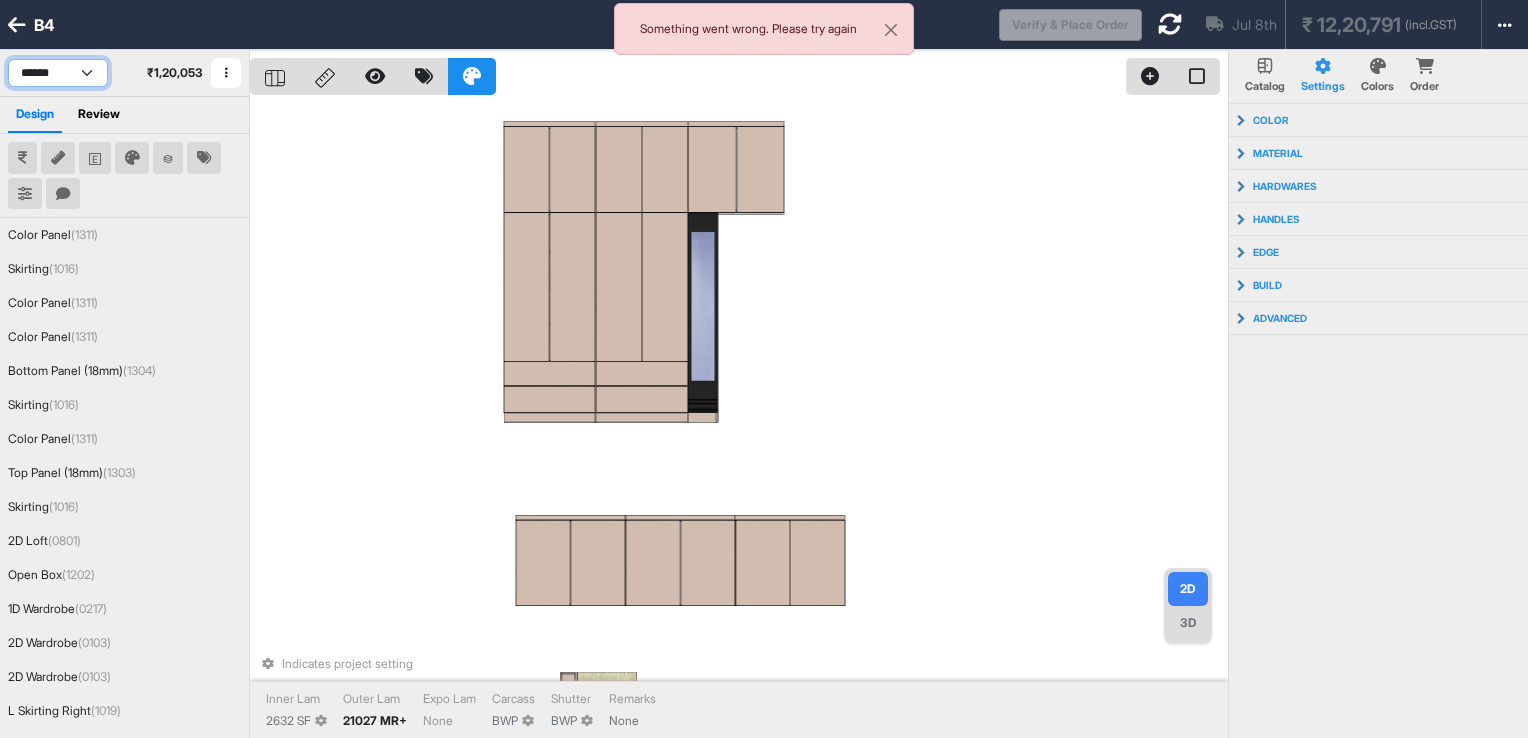 click on "**********" at bounding box center (58, 73) 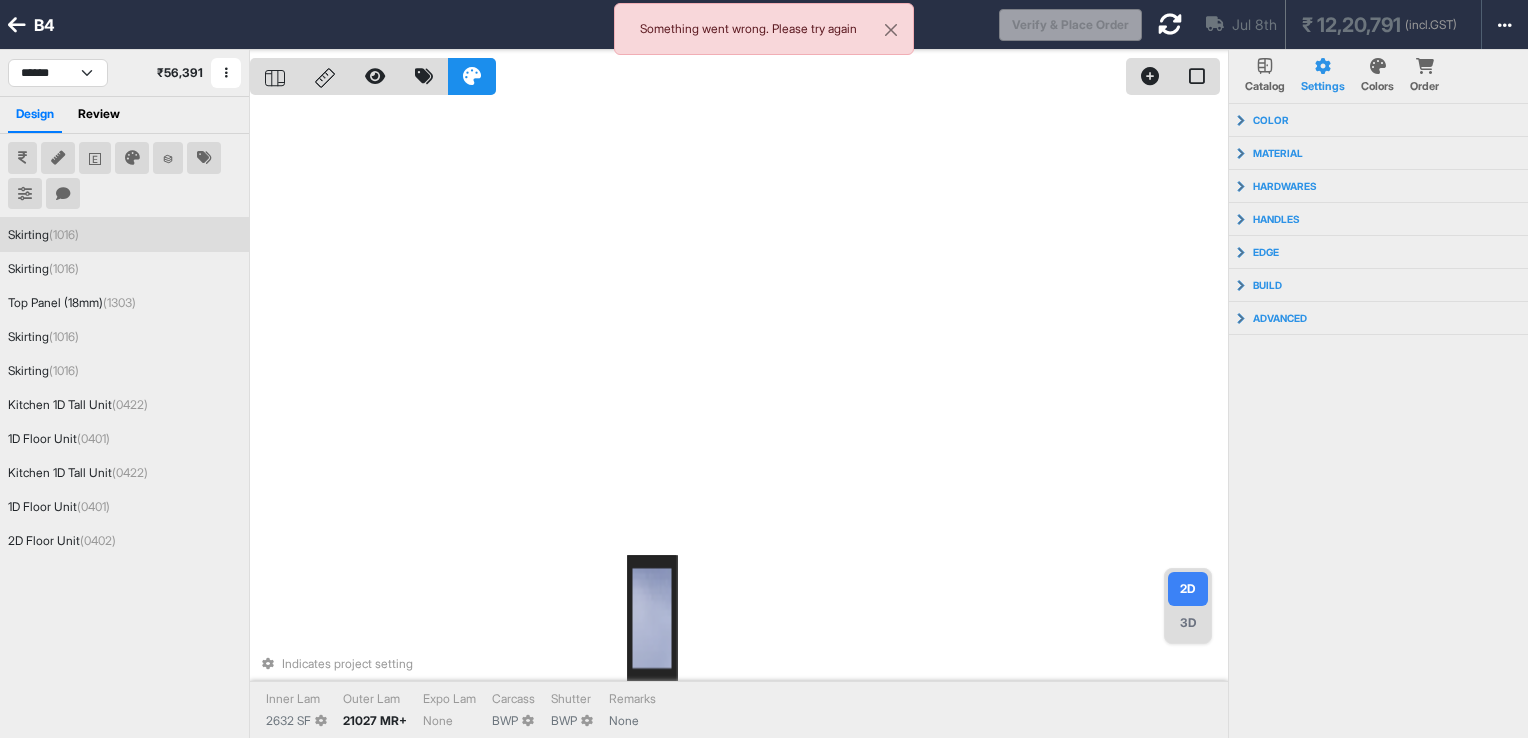 click on "Indicates project setting Inner Lam 2632 SF Outer Lam 21027 MR+ Expo Lam None Carcass BWP Shutter BWP Remarks None" at bounding box center [739, 419] 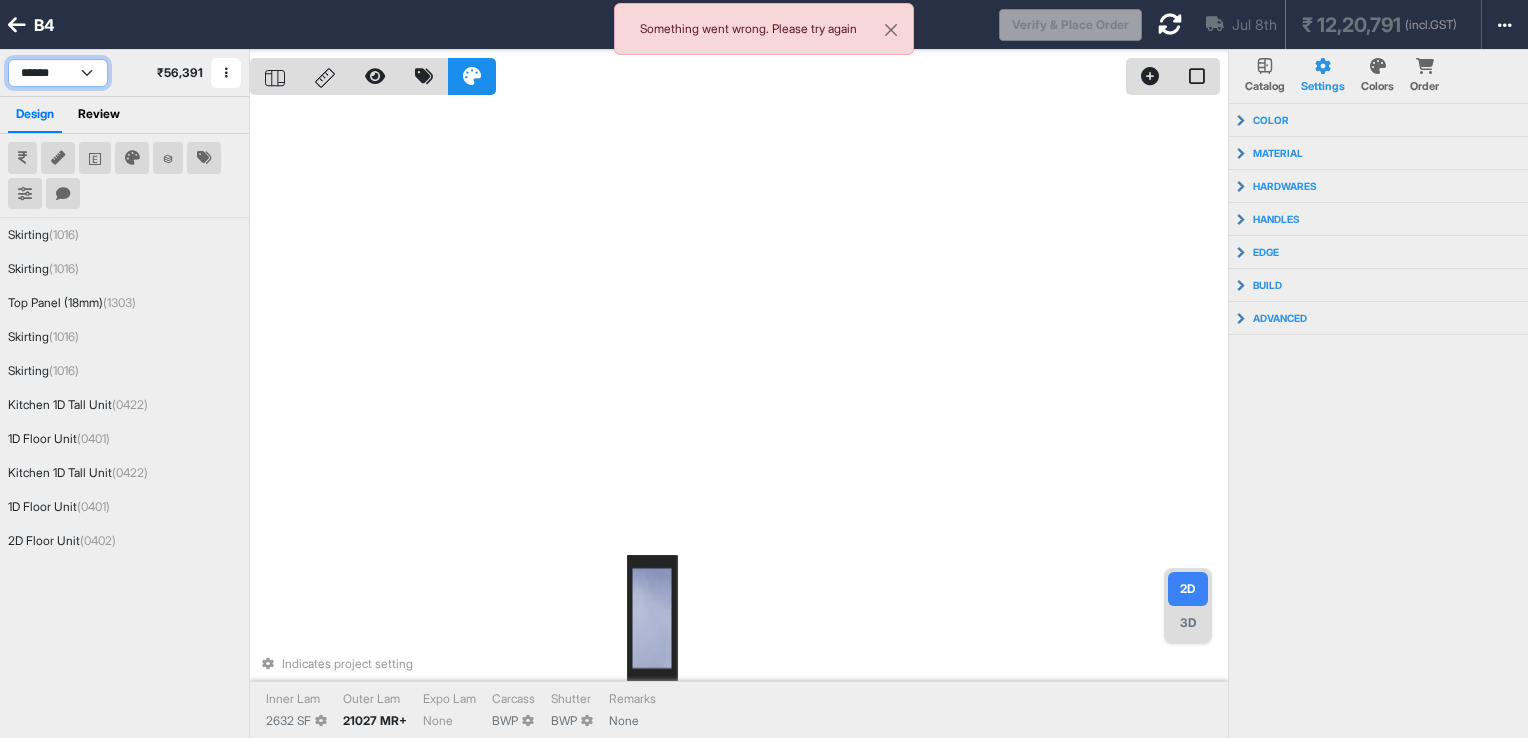 click on "**********" at bounding box center [58, 73] 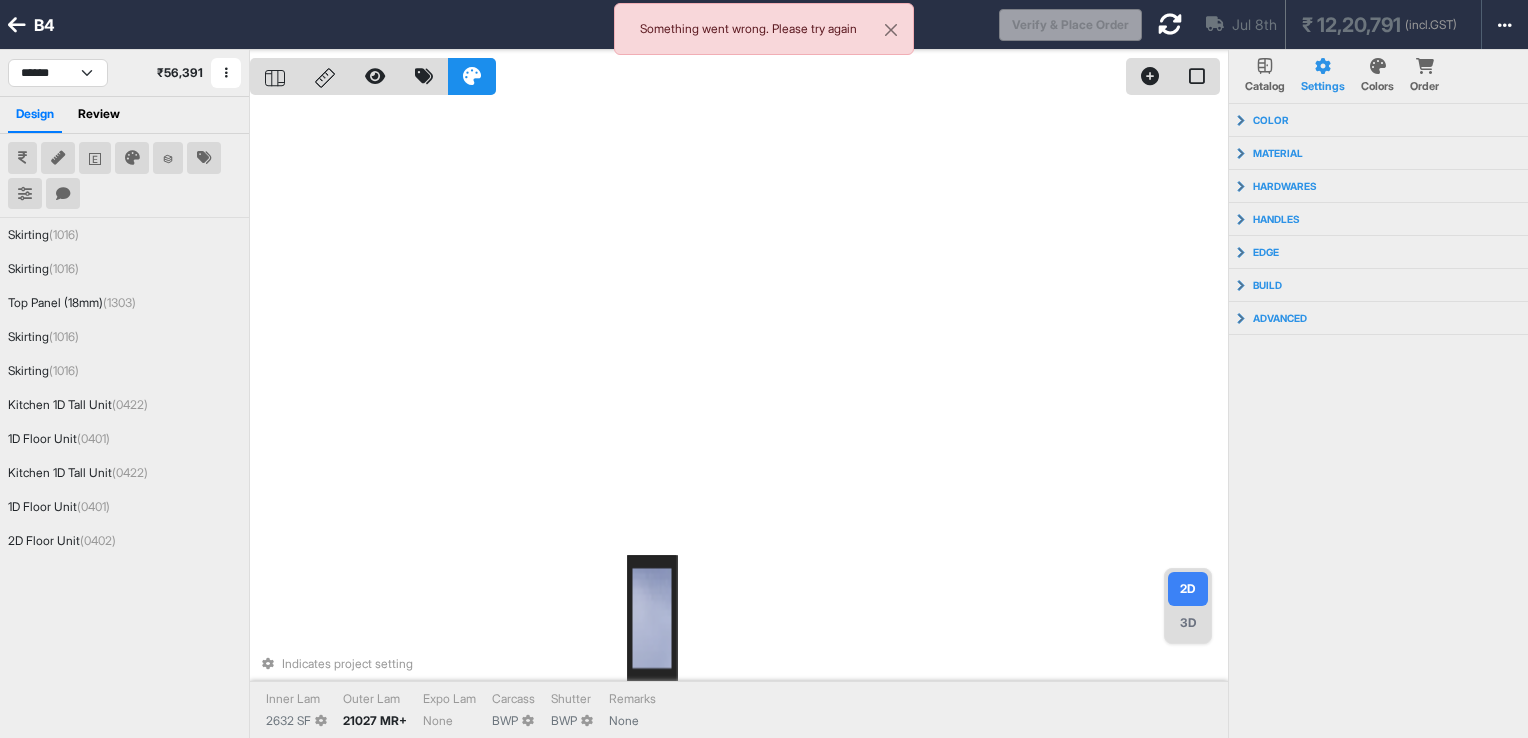 click on "B4" at bounding box center [499, 25] 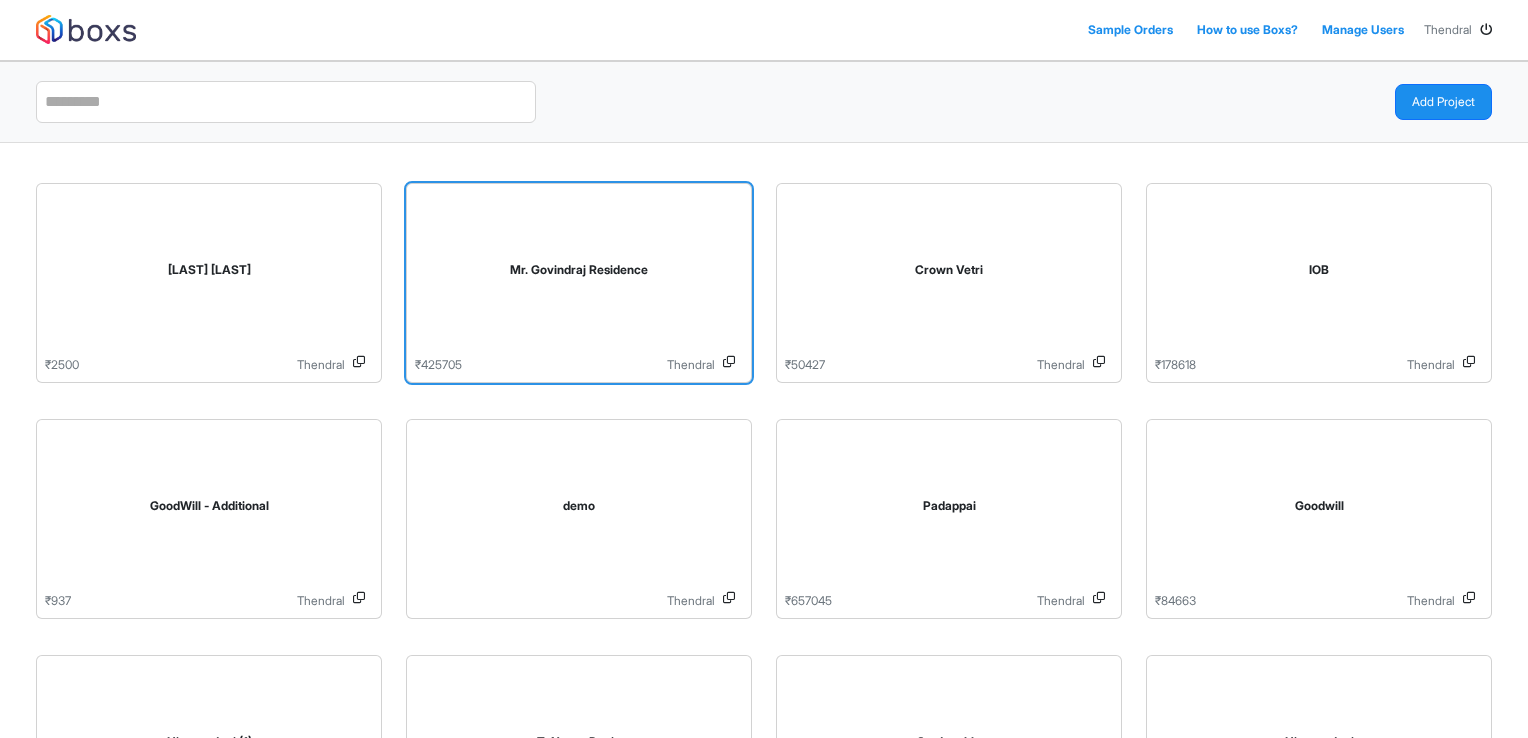 click on "Mr. Govindraj Residence" at bounding box center (579, 274) 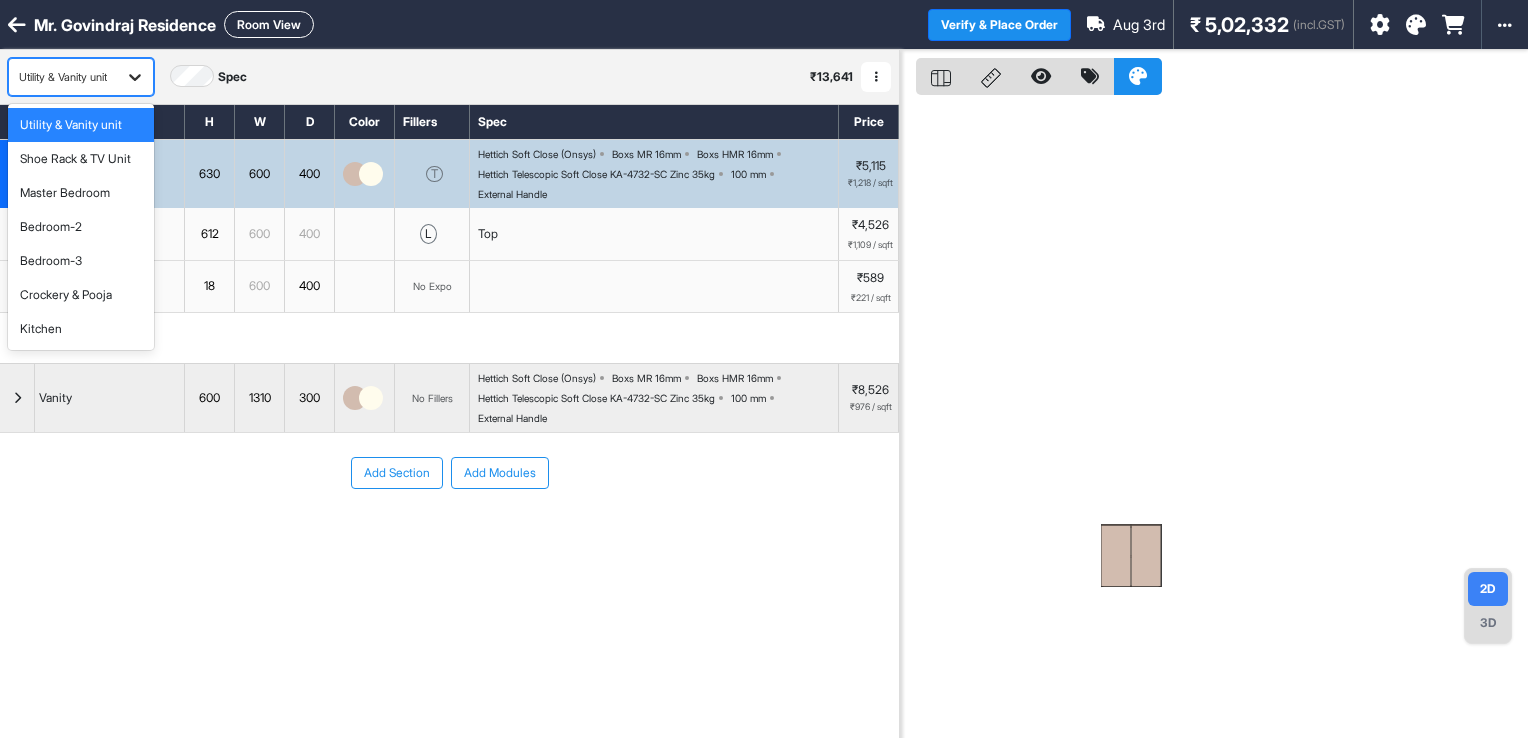 click at bounding box center (135, 77) 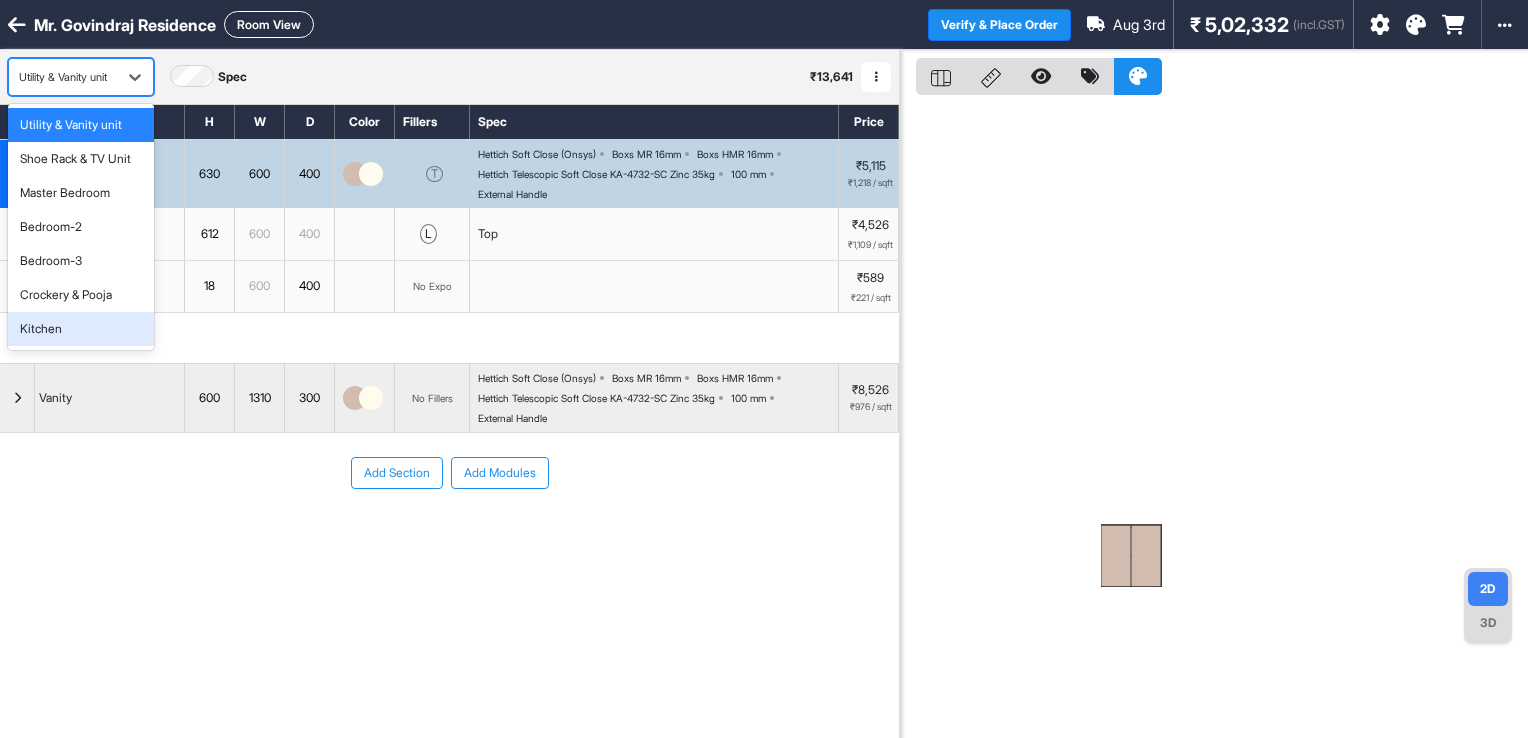 click on "Kitchen" at bounding box center [81, 329] 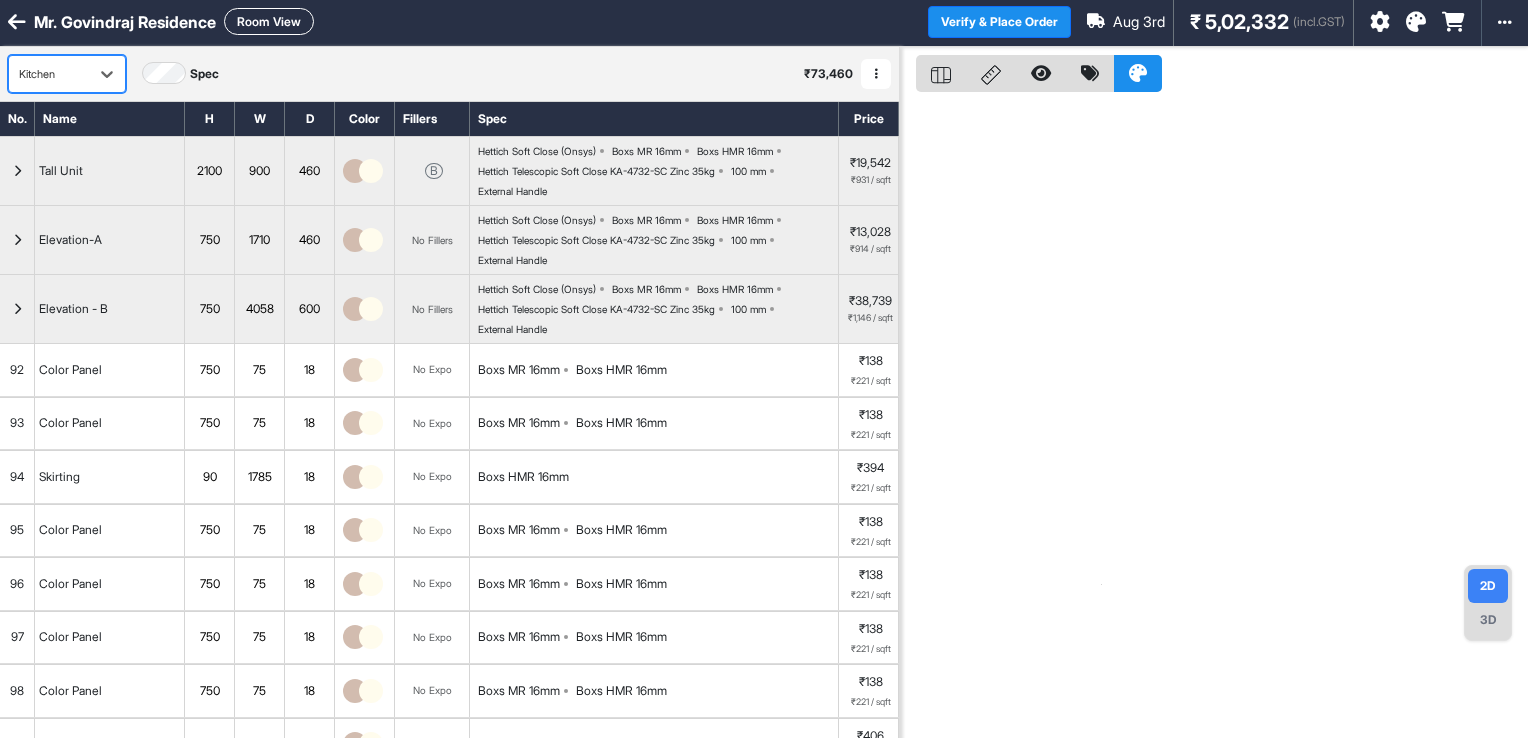 scroll, scrollTop: 0, scrollLeft: 0, axis: both 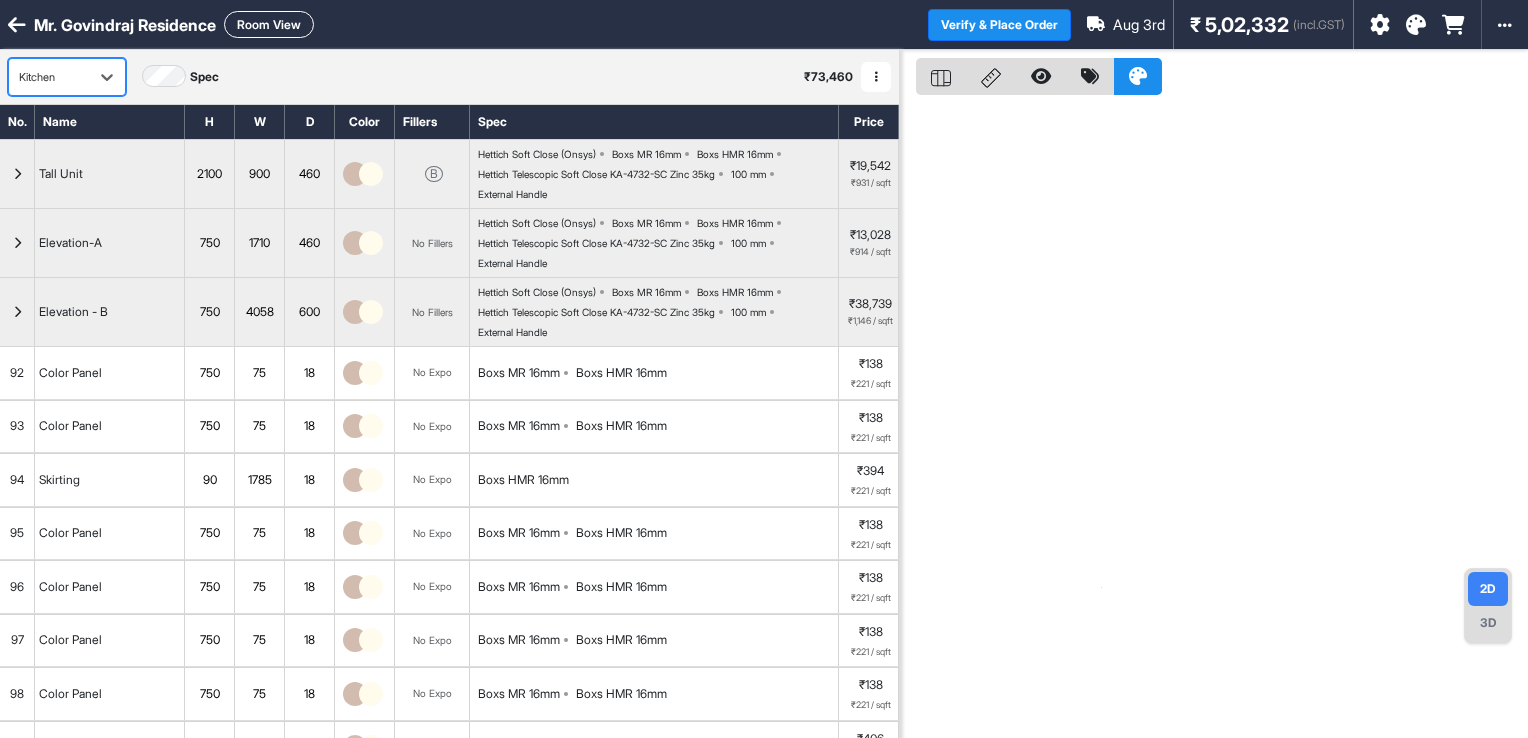 click on "Room View" at bounding box center [269, 24] 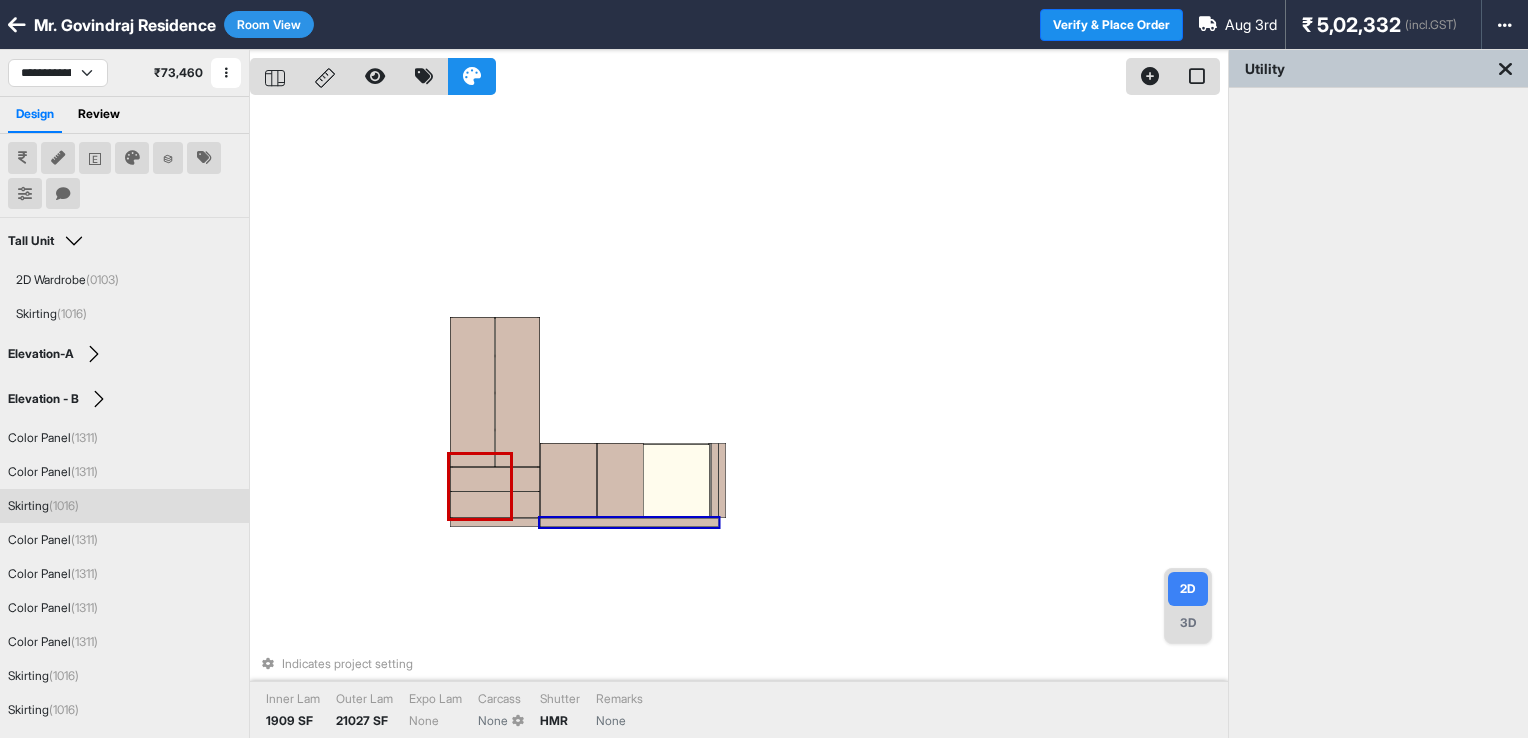 click on "Indicates project setting Inner Lam 1909 SF Outer Lam 21027 SF Expo Lam None Carcass None Shutter HMR Remarks None" at bounding box center (739, 419) 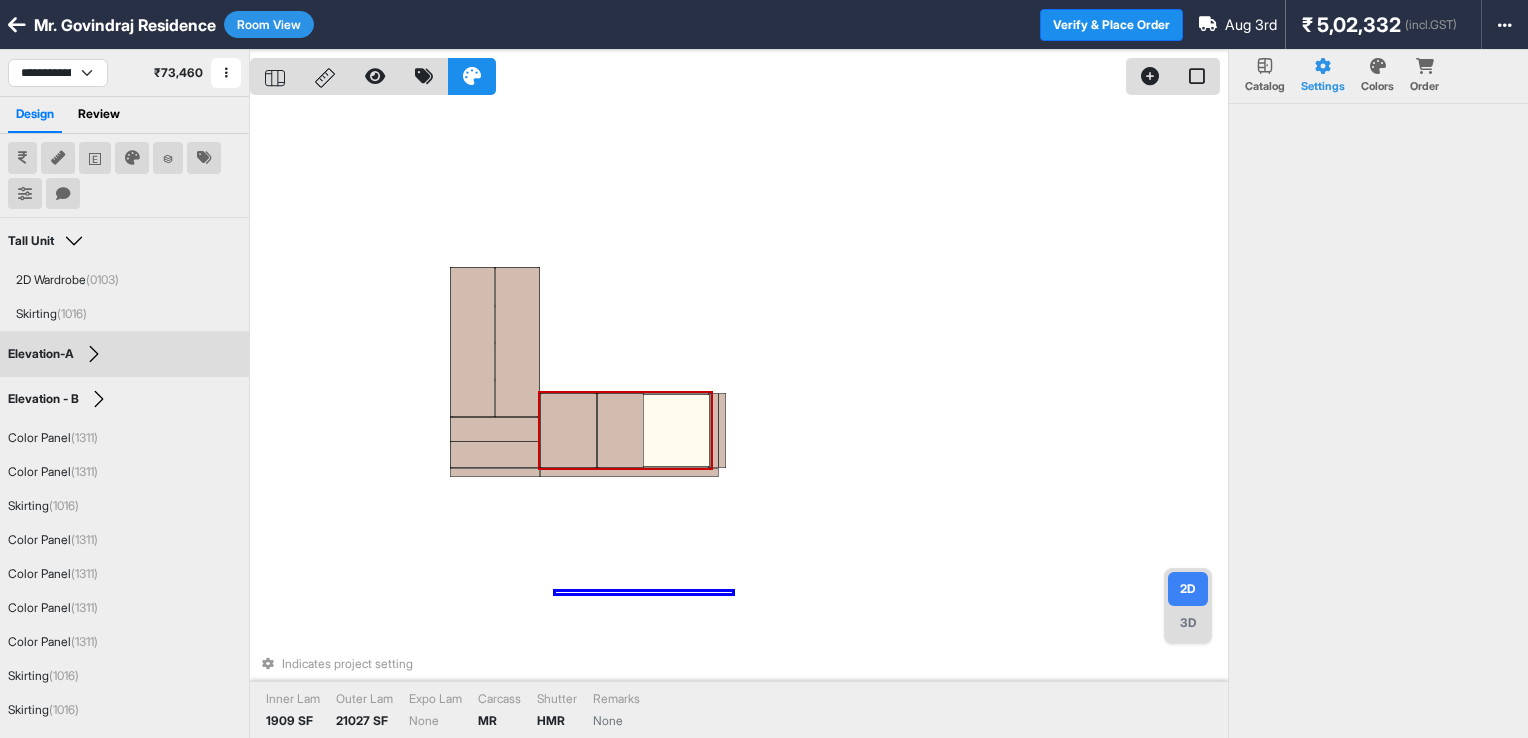 click on "Indicates project setting Inner Lam 1909 SF Outer Lam 21027 SF Expo Lam None Carcass MR Shutter HMR Remarks None" at bounding box center (739, 419) 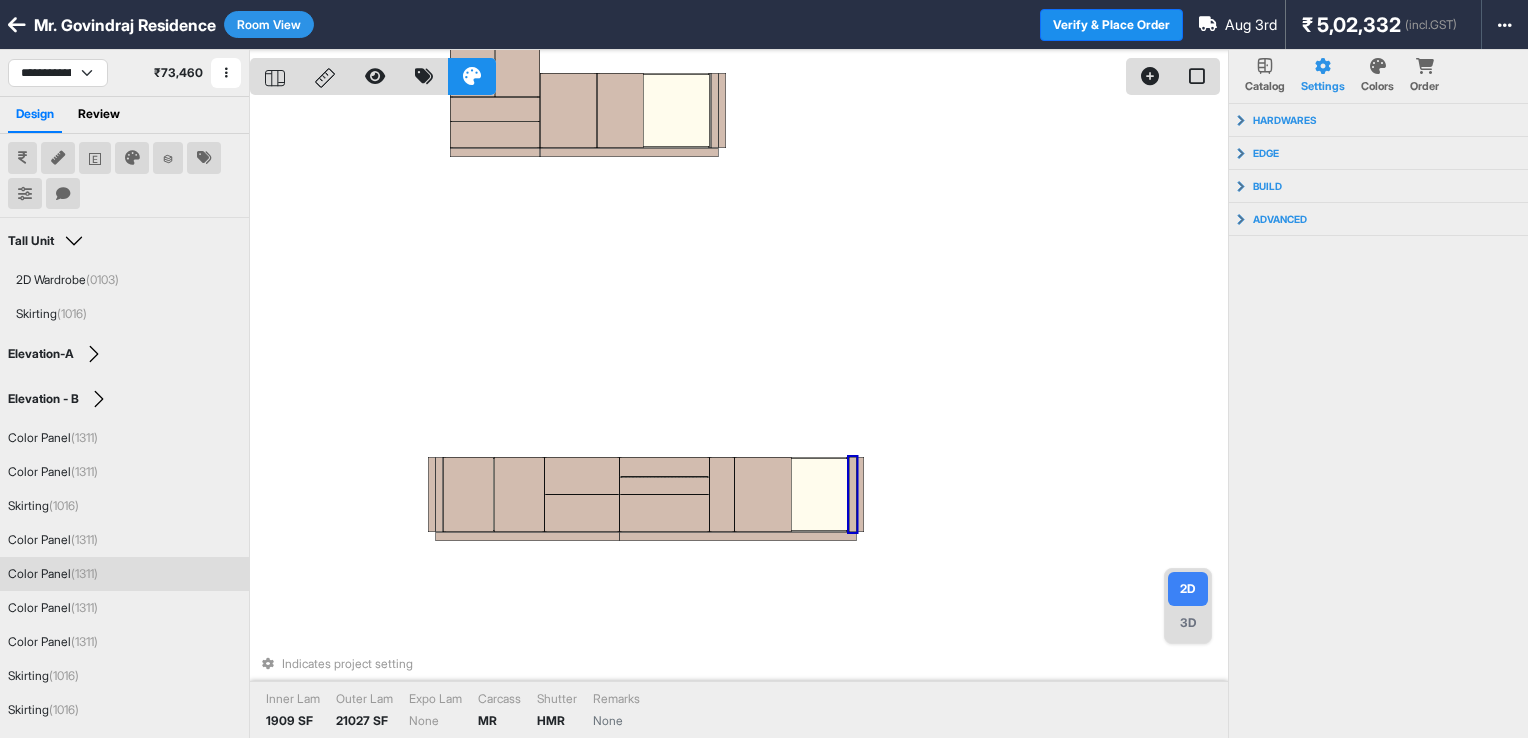 click on "Indicates project setting Inner Lam 1909 SF Outer Lam 21027 SF Expo Lam None Carcass MR Shutter HMR Remarks None" at bounding box center (739, 419) 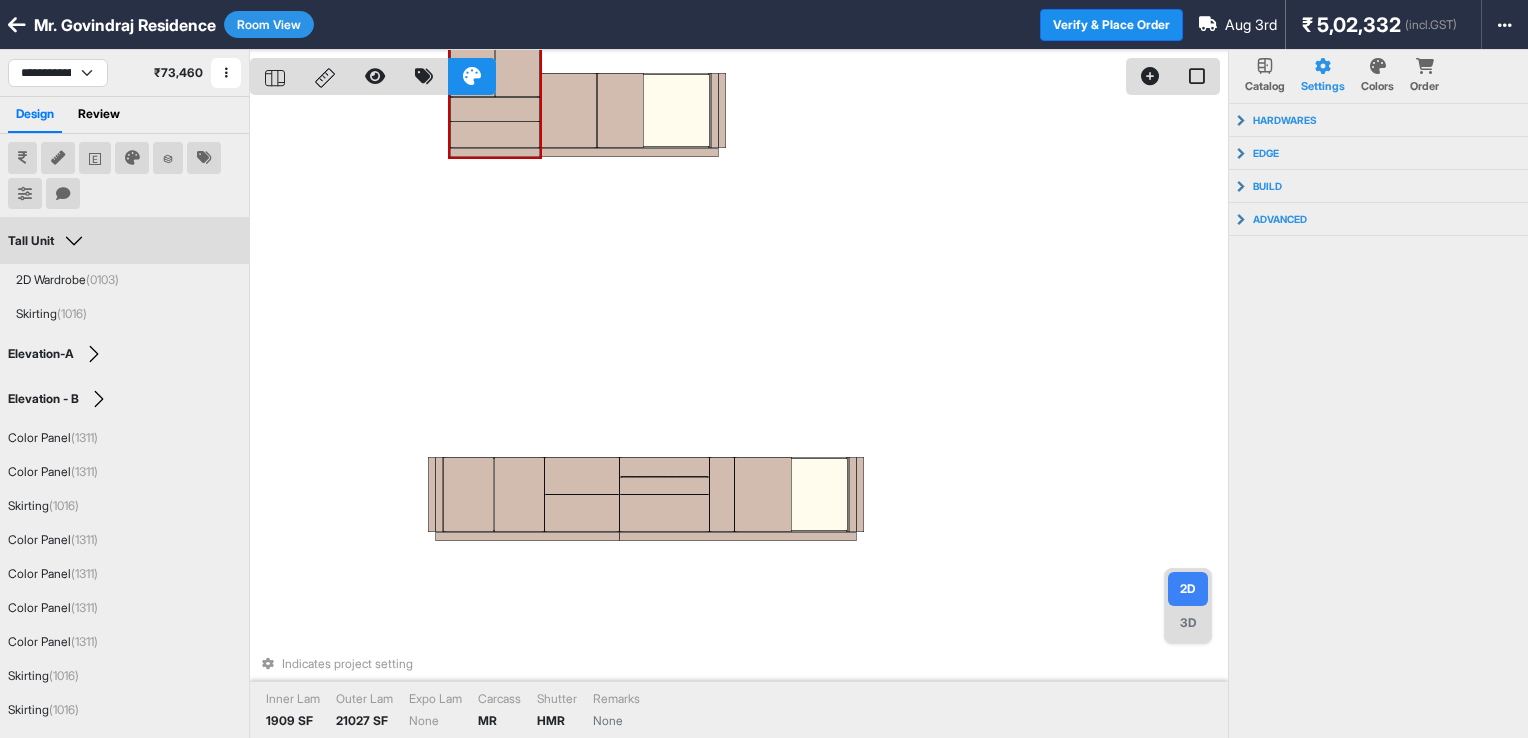 click on "Room View" at bounding box center [269, 24] 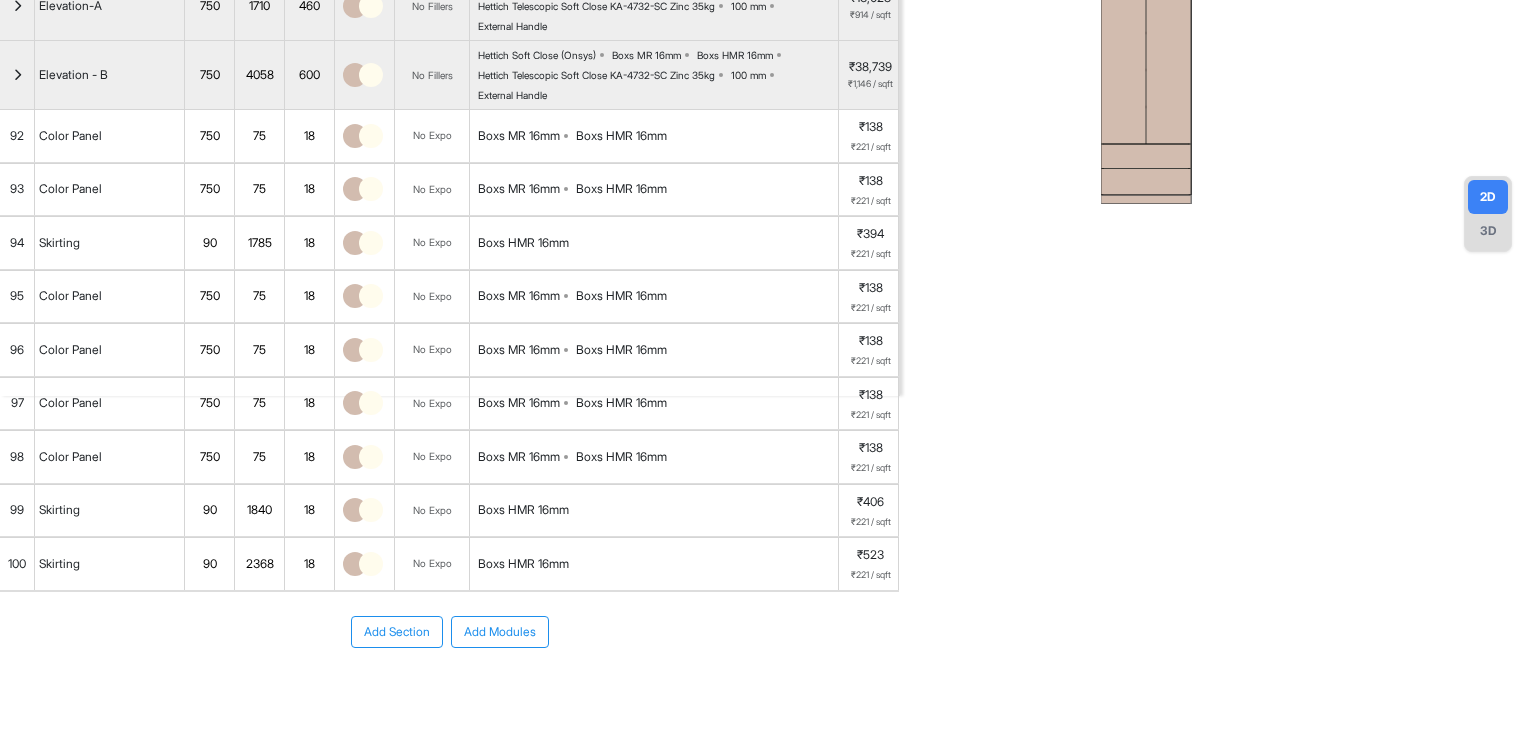 scroll, scrollTop: 400, scrollLeft: 0, axis: vertical 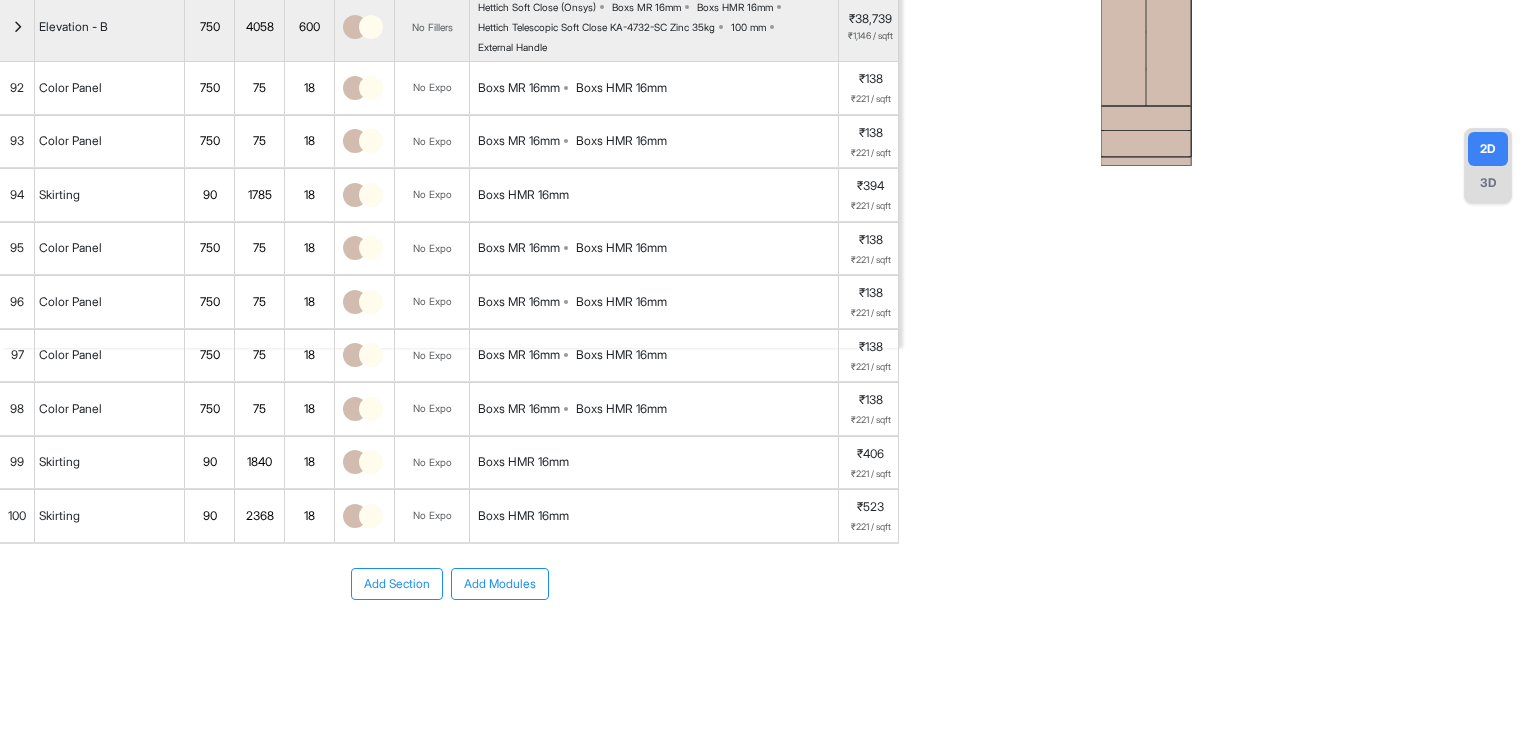 click on "Add Section" at bounding box center [397, 584] 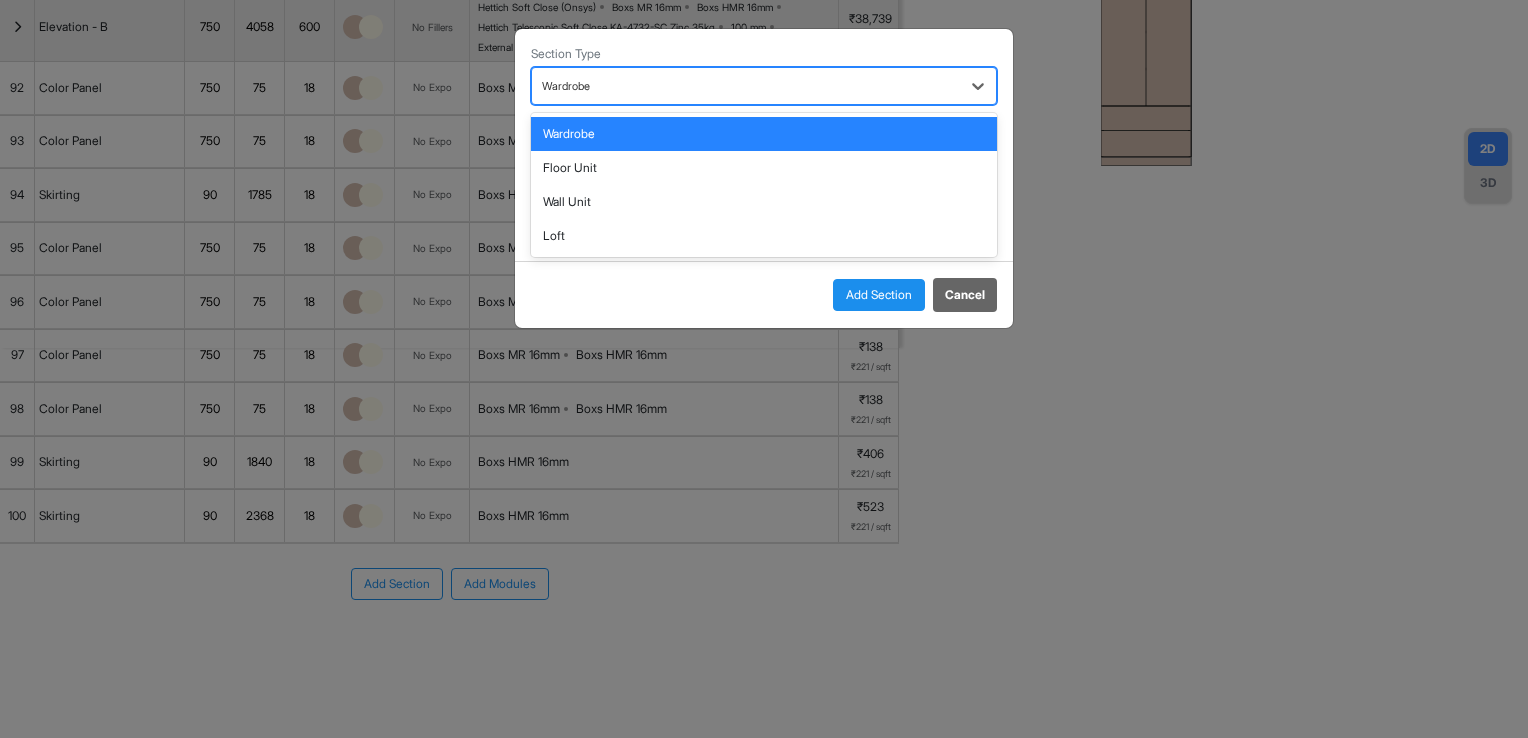 click at bounding box center (746, 86) 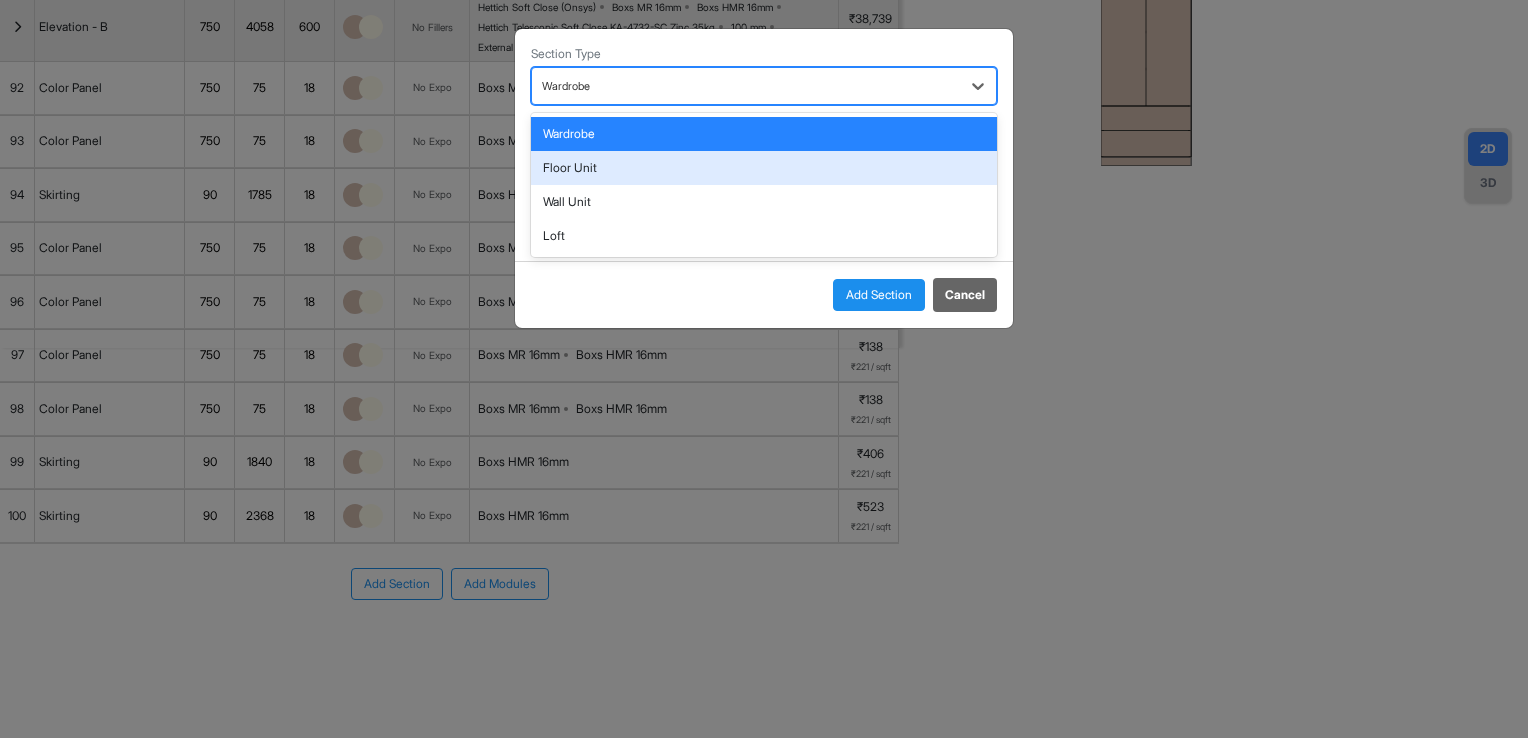 click on "Floor Unit" at bounding box center [764, 168] 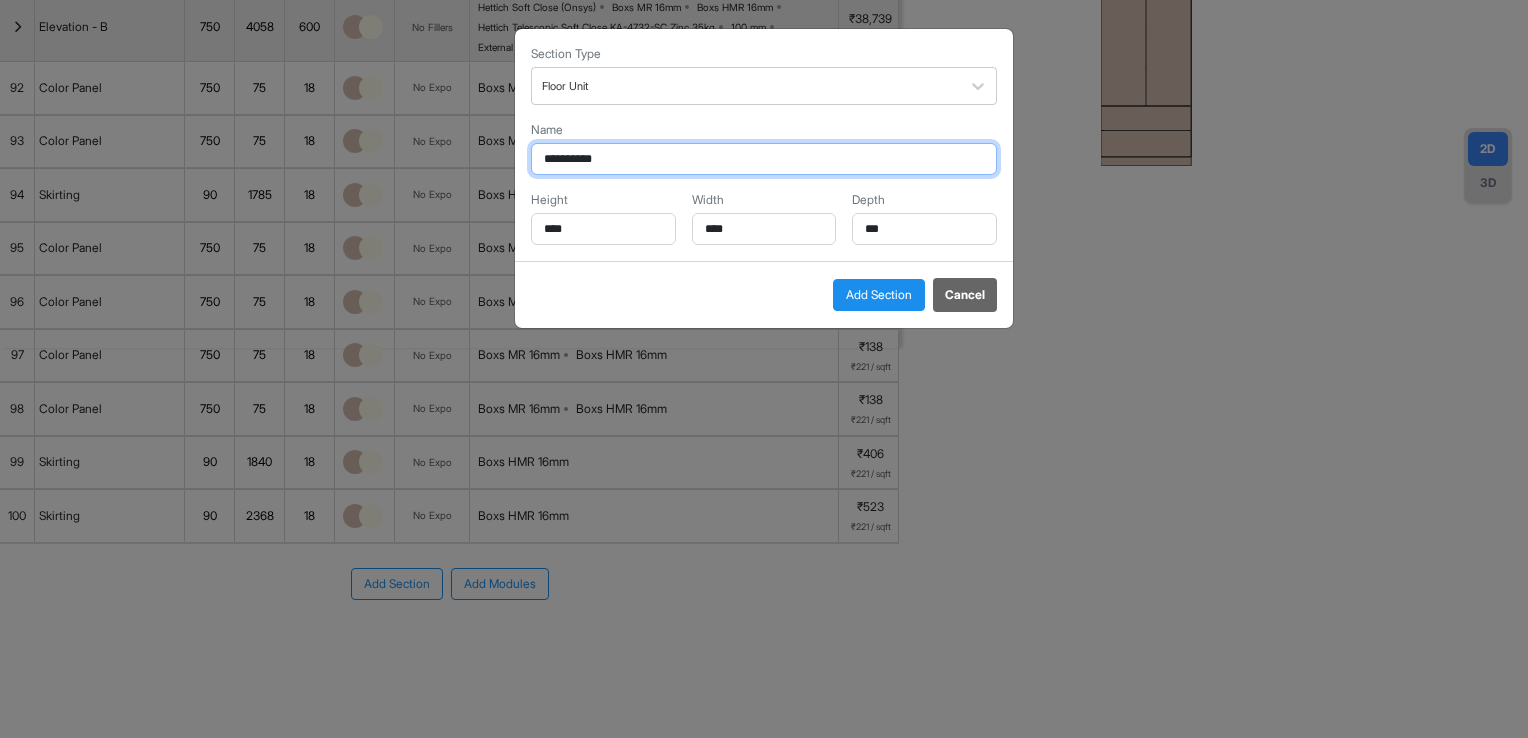 click on "**********" at bounding box center (764, 159) 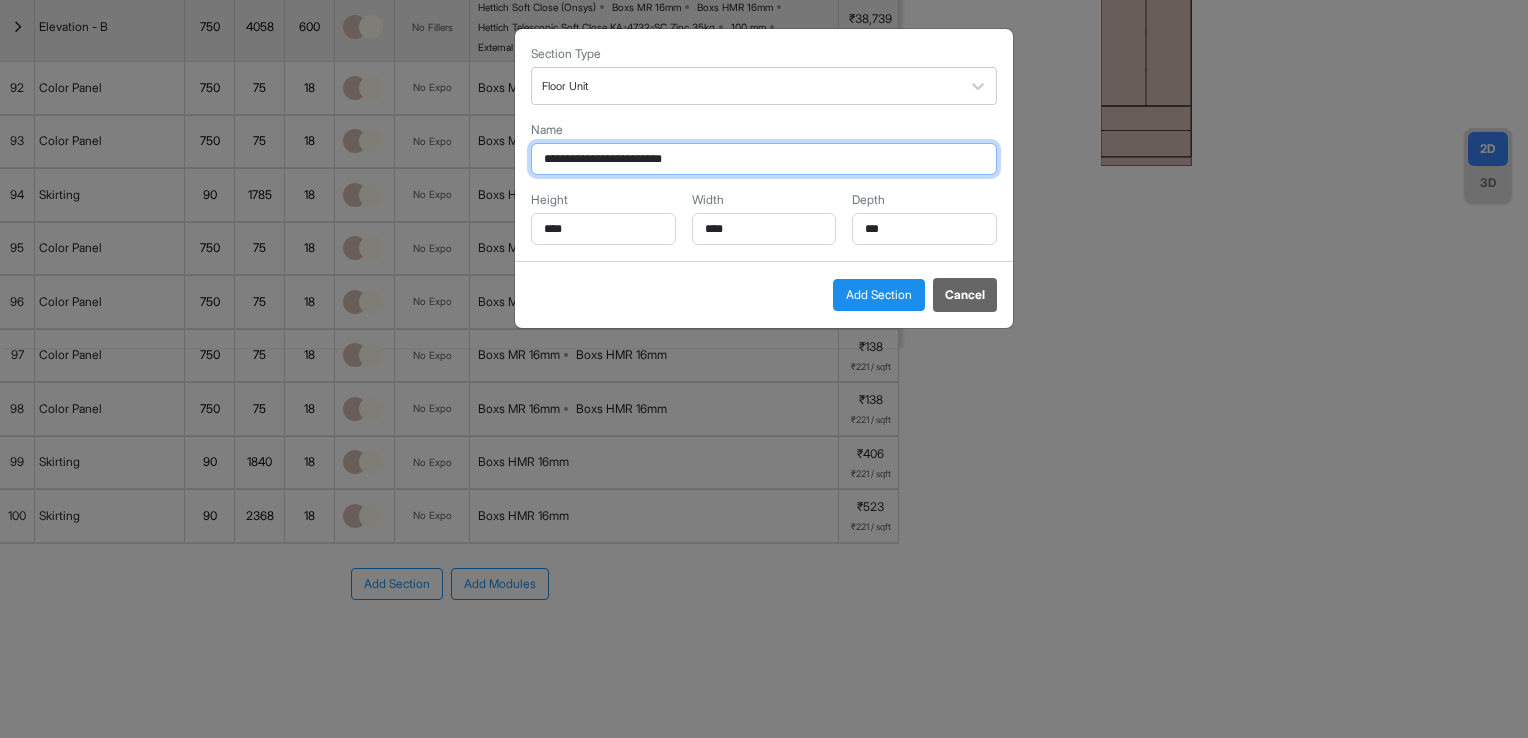 drag, startPoint x: 599, startPoint y: 158, endPoint x: 458, endPoint y: 158, distance: 141 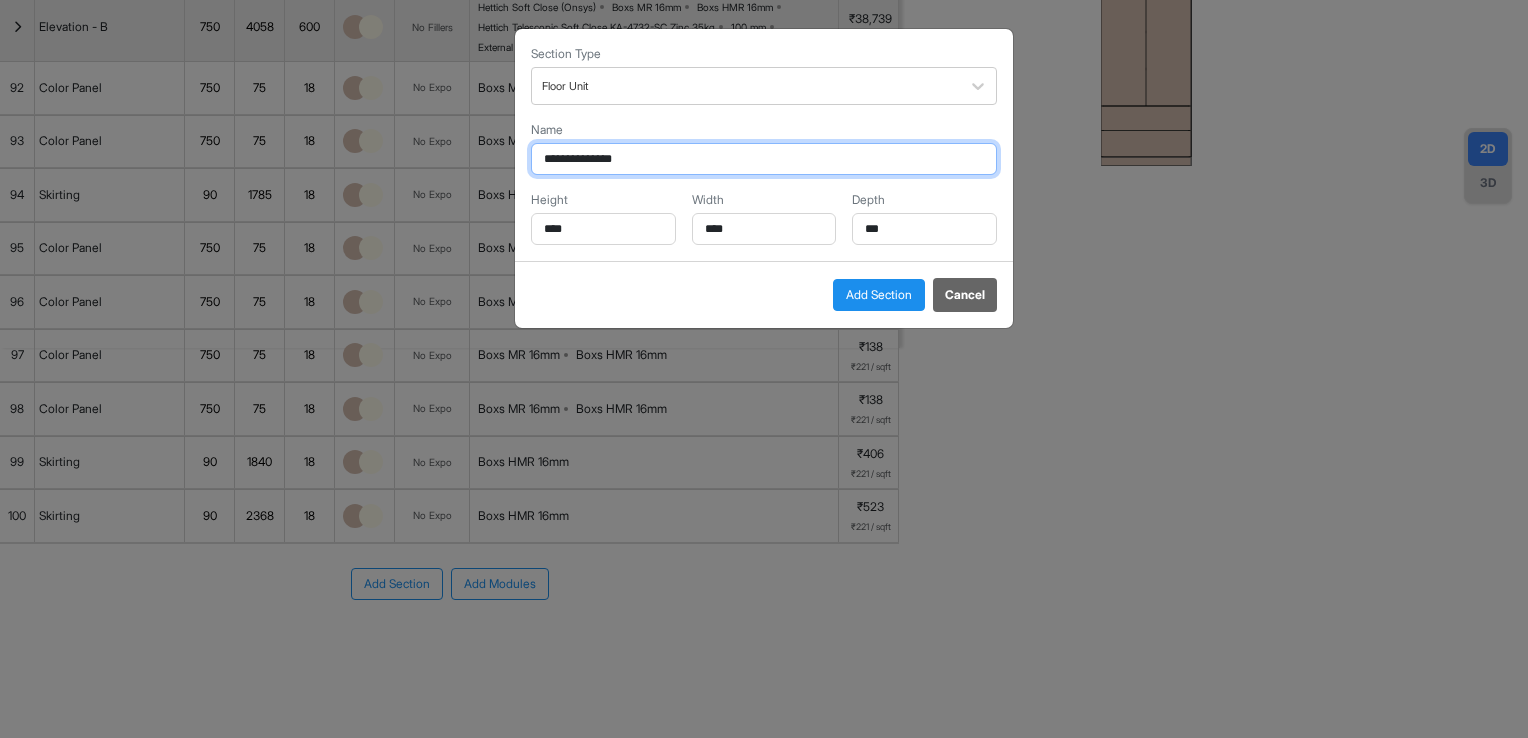 type on "**********" 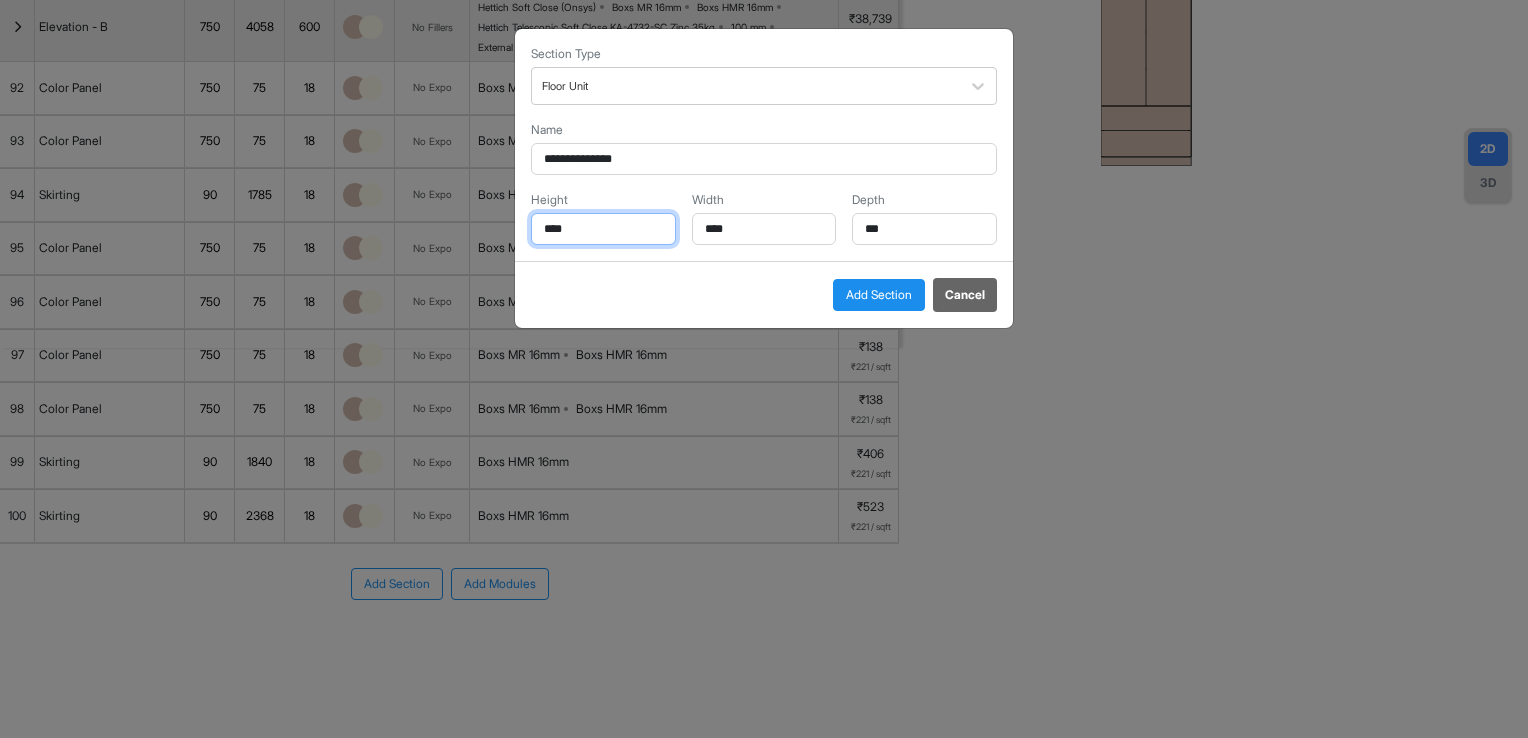 click on "****" at bounding box center (603, 229) 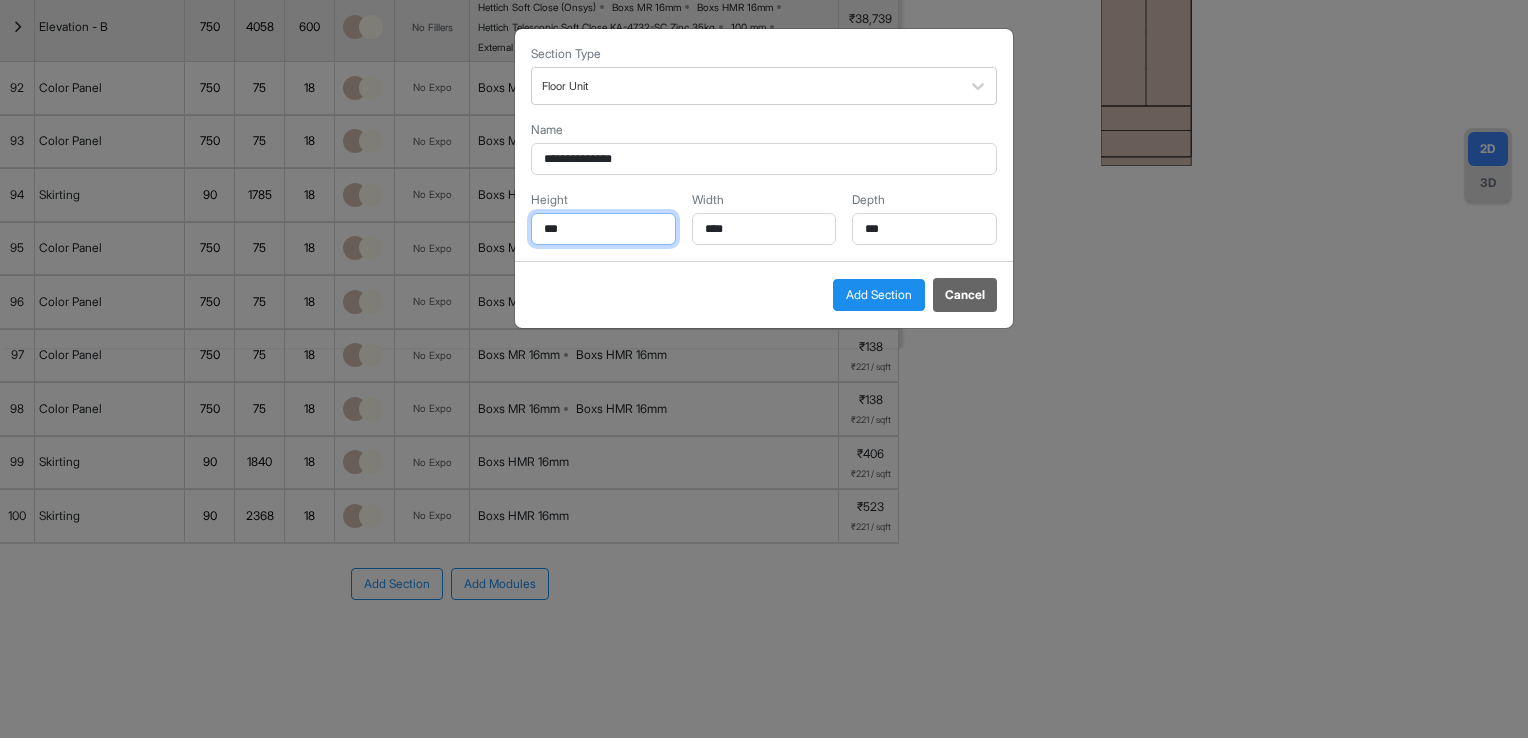 type on "***" 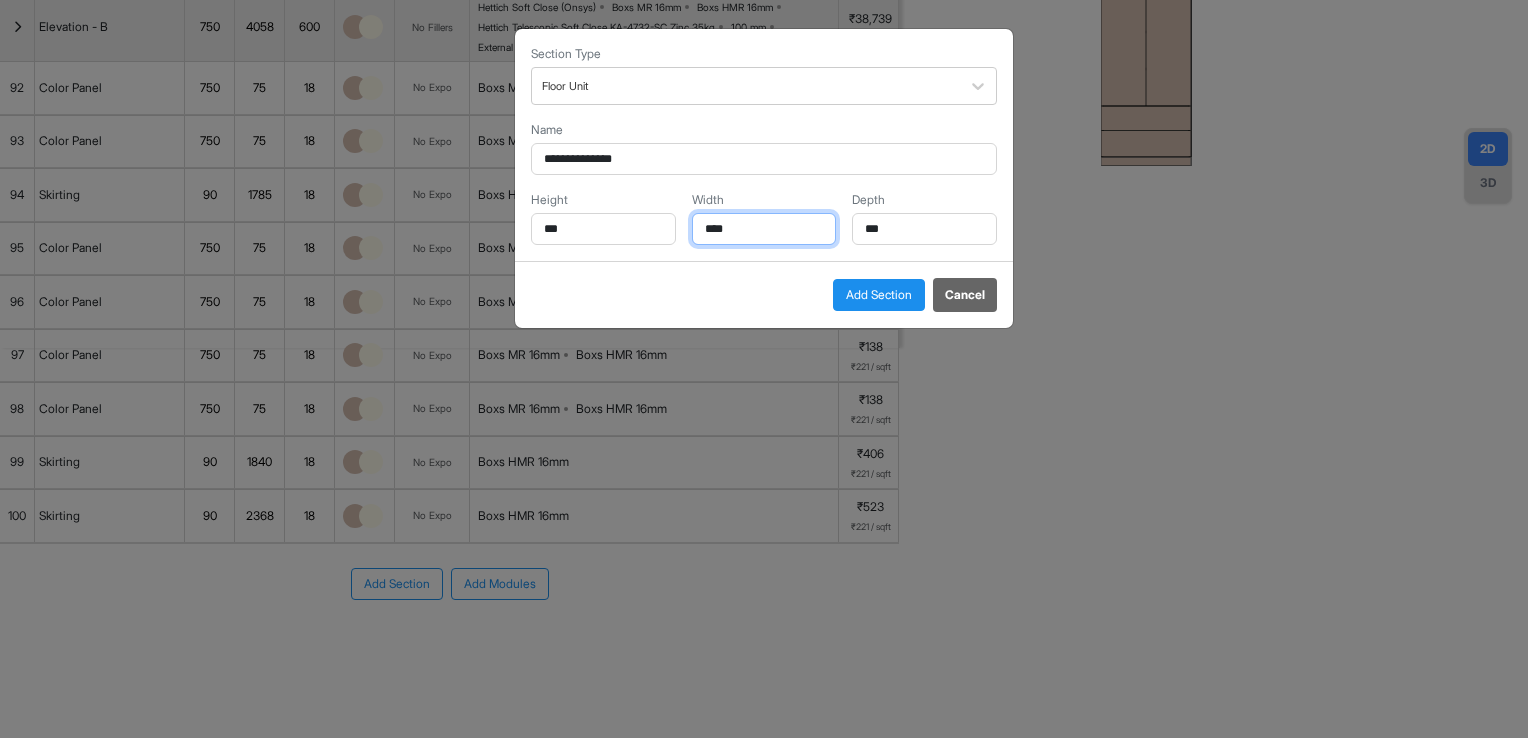 click on "****" at bounding box center [764, 229] 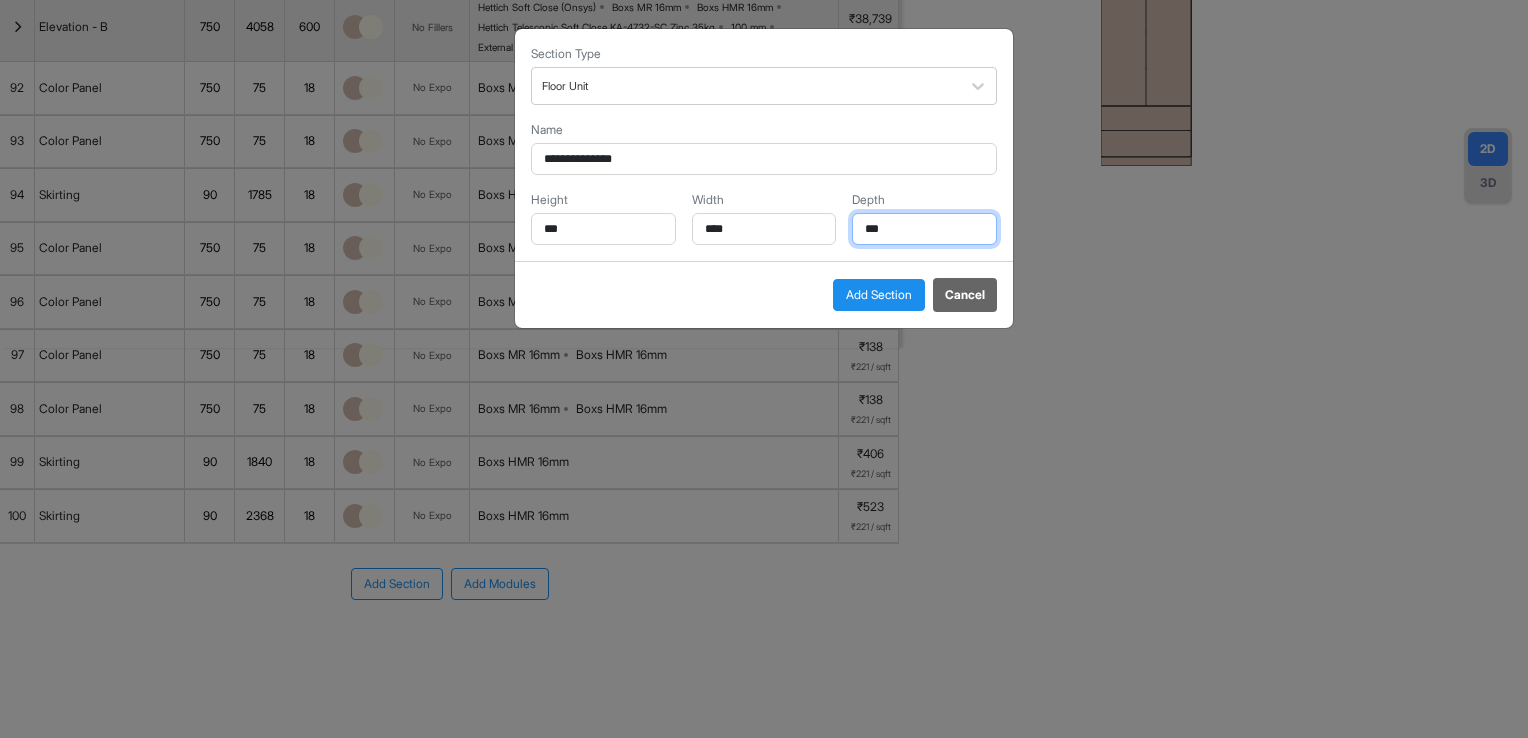 click on "***" at bounding box center (924, 229) 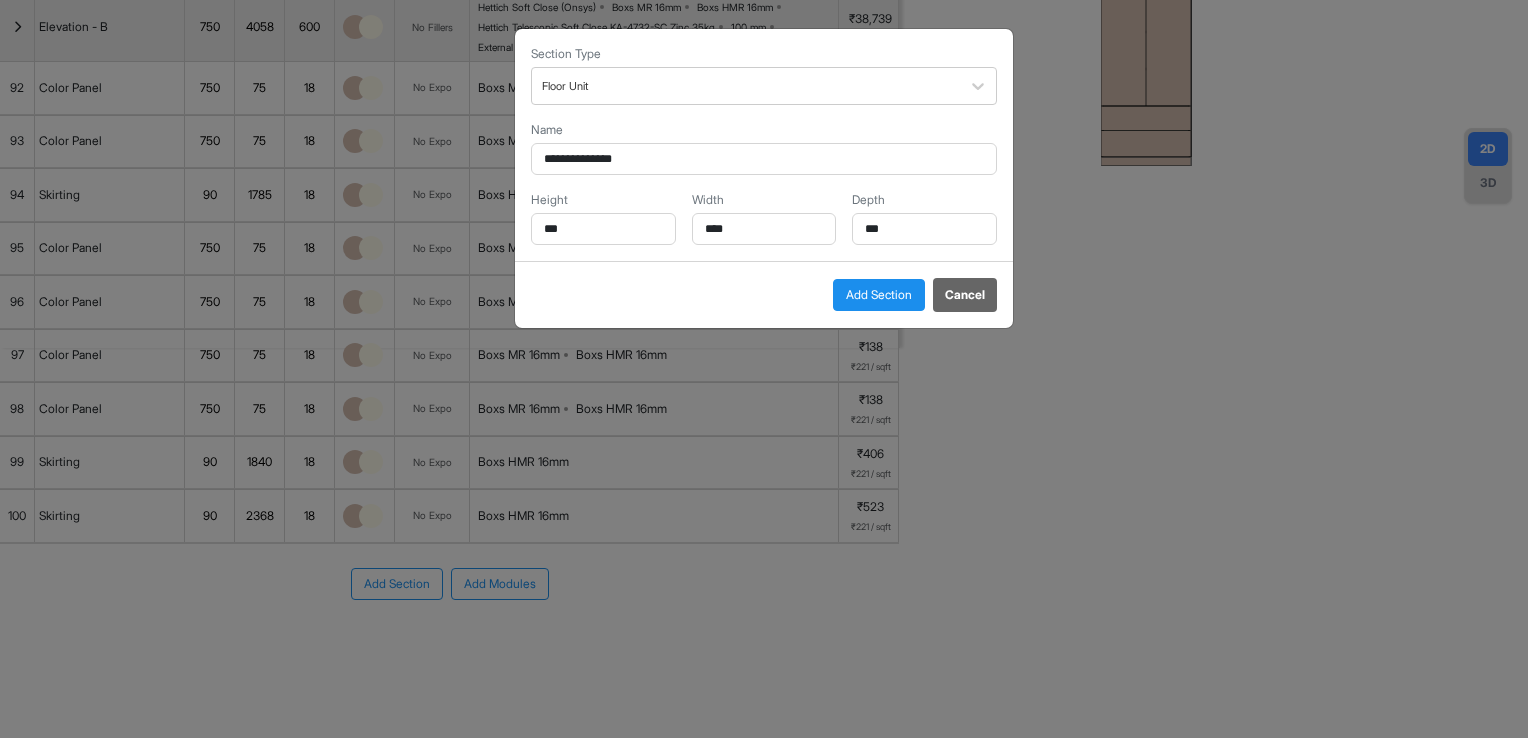 click on "Add Section" at bounding box center [879, 295] 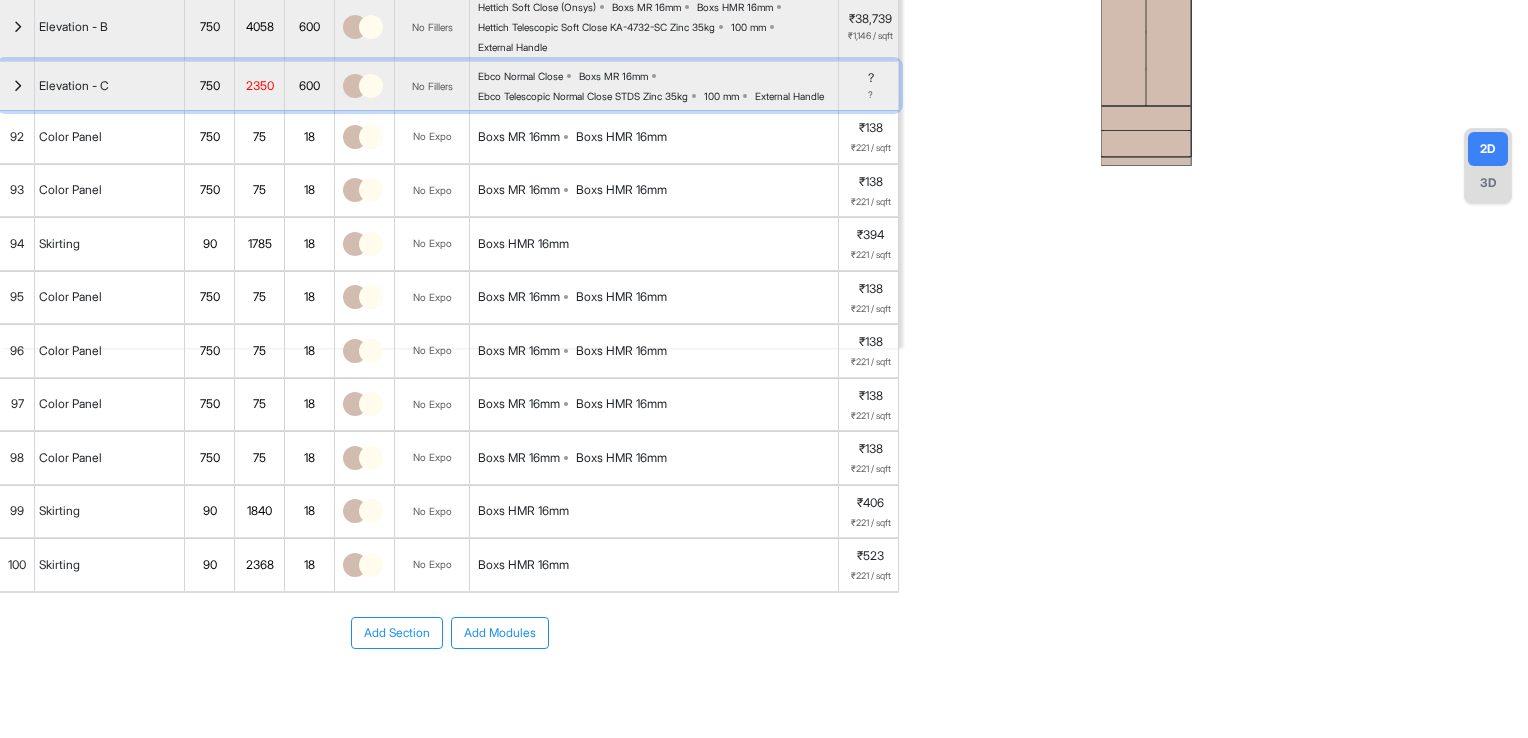 click at bounding box center [17, 86] 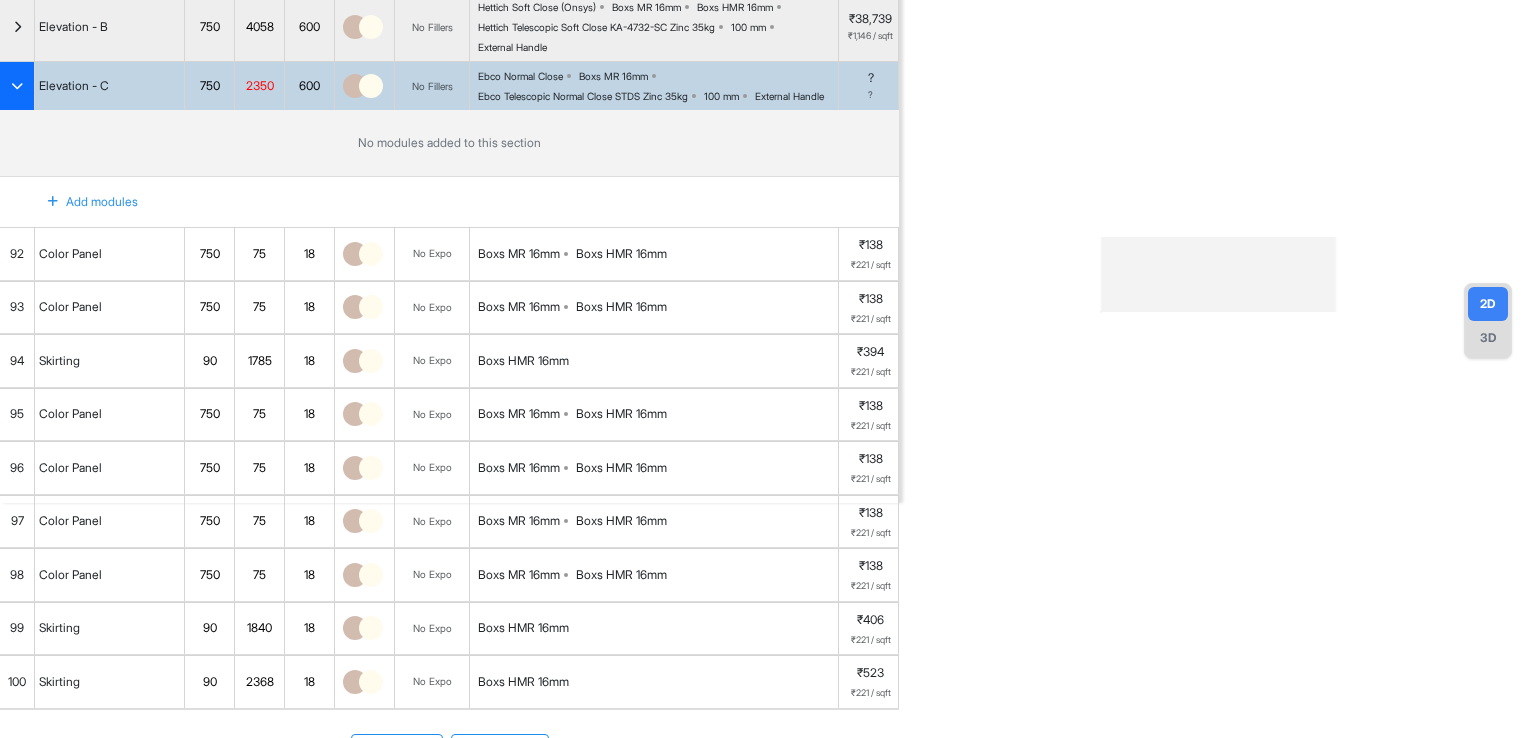 click at bounding box center [53, 202] 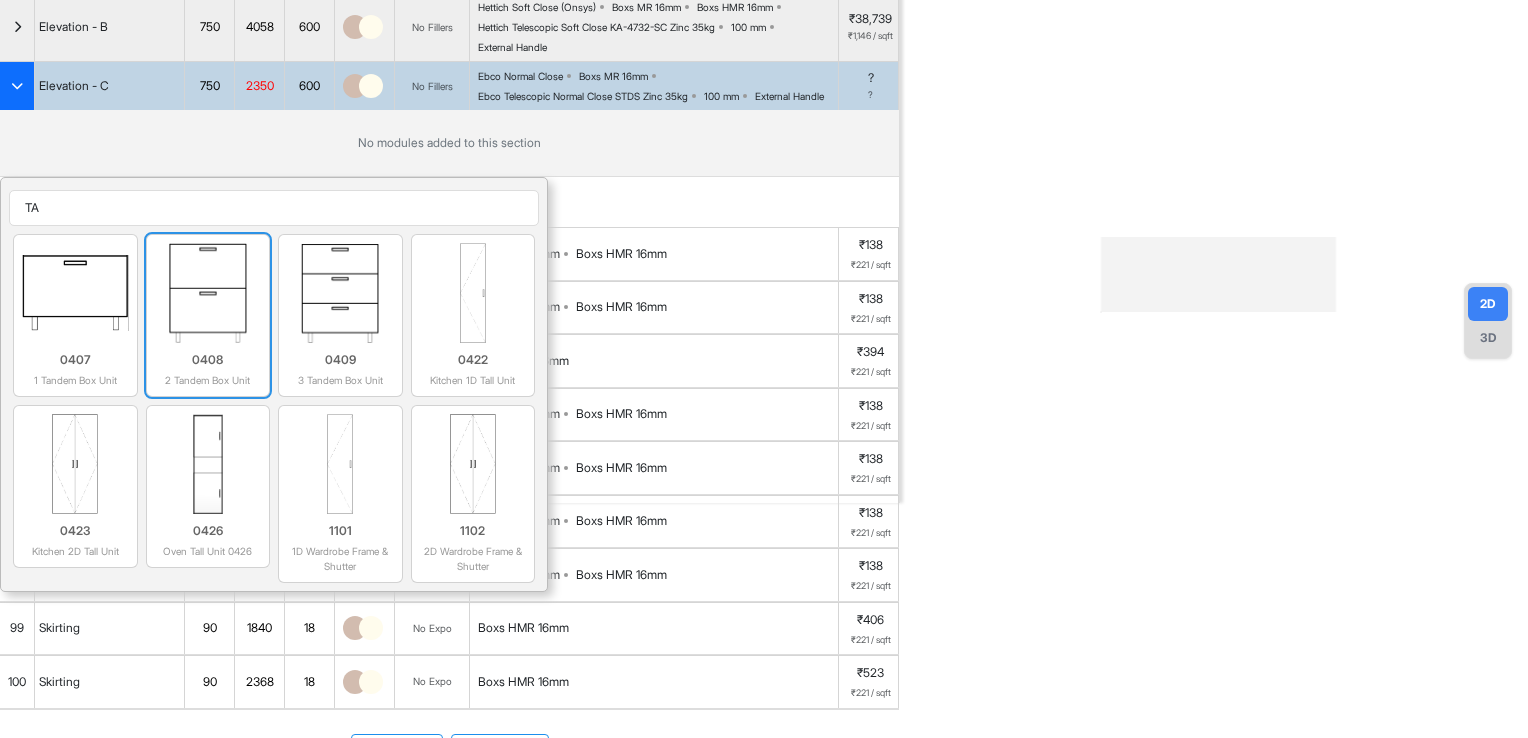 type on "TA" 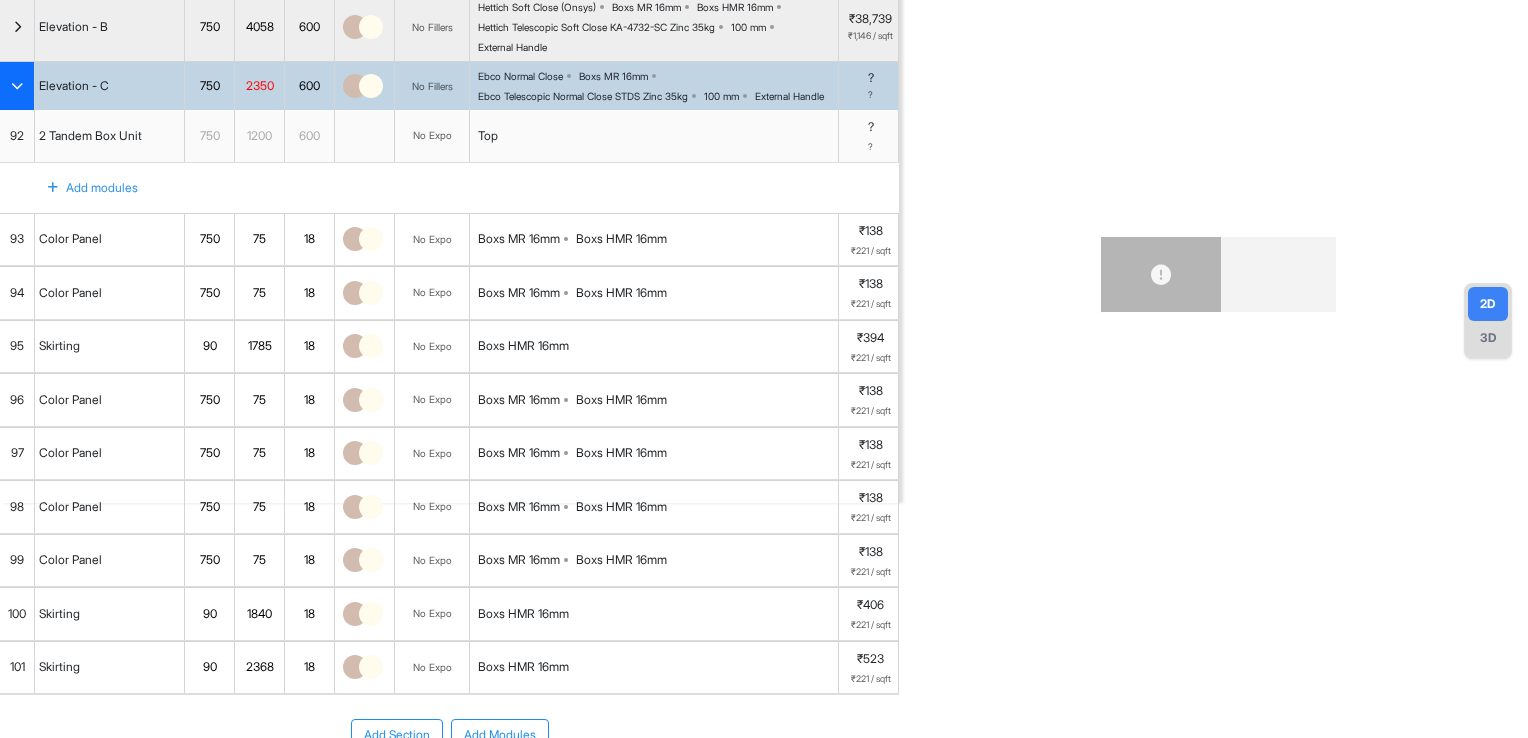 click on "1200" at bounding box center (259, 136) 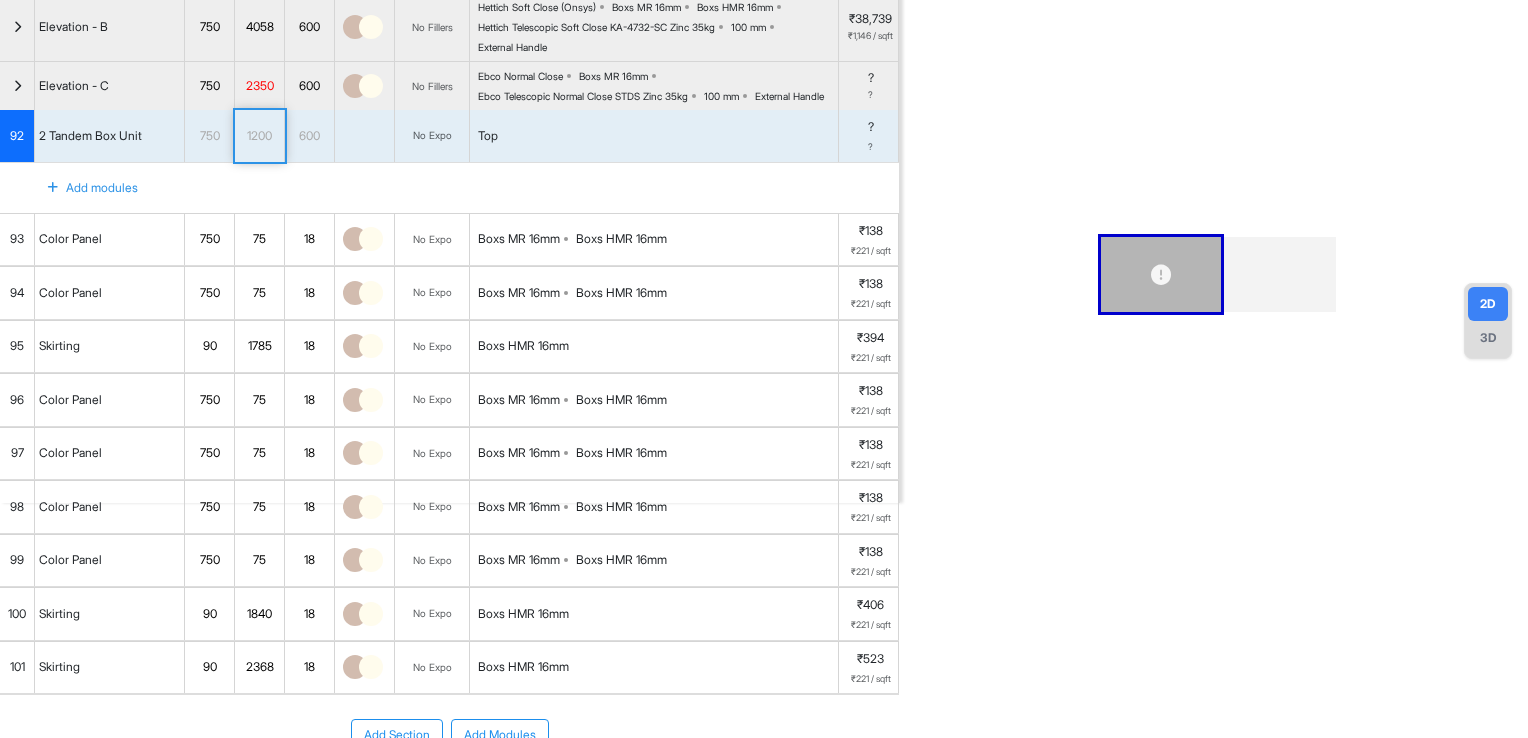 click on "1200" at bounding box center [259, 136] 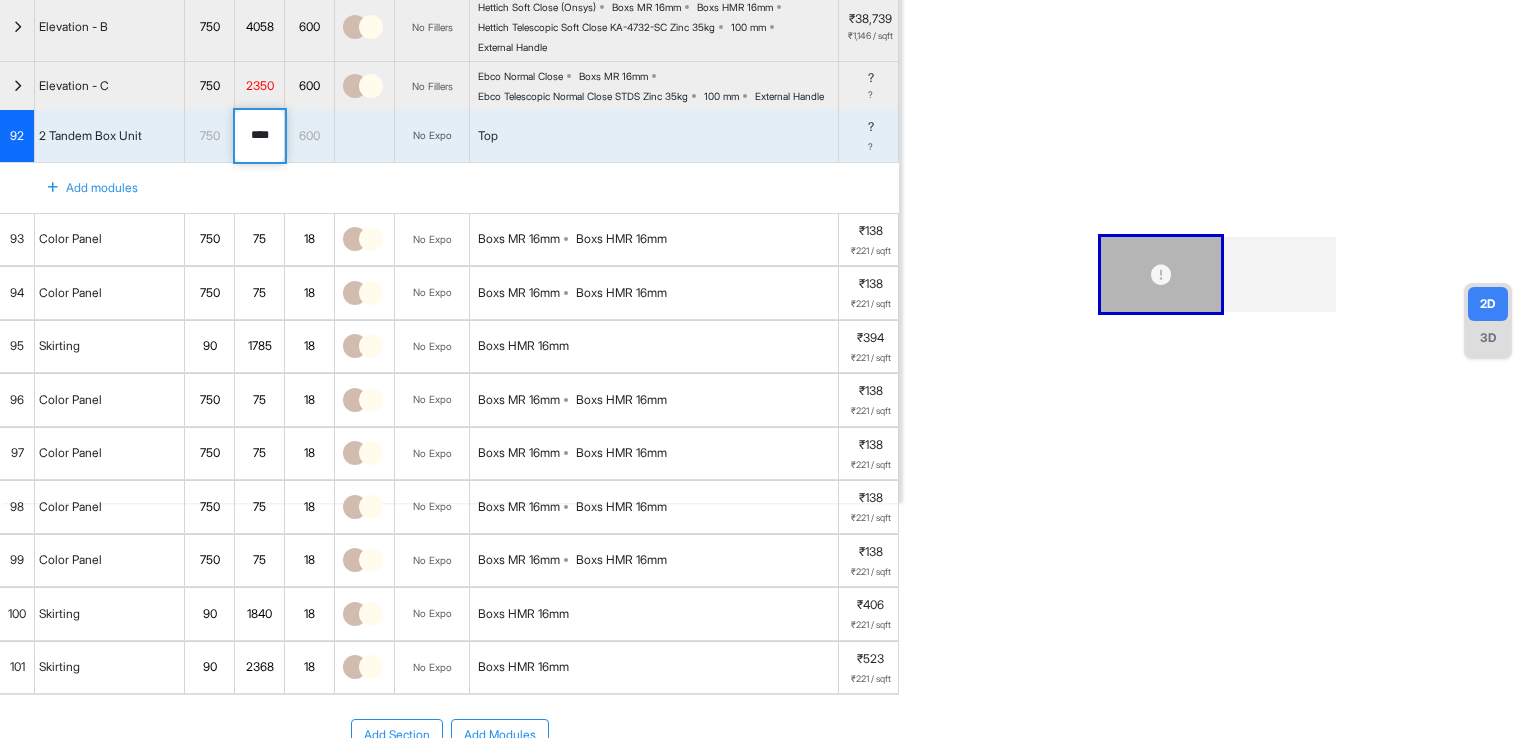 drag, startPoint x: 274, startPoint y: 150, endPoint x: 228, endPoint y: 146, distance: 46.173584 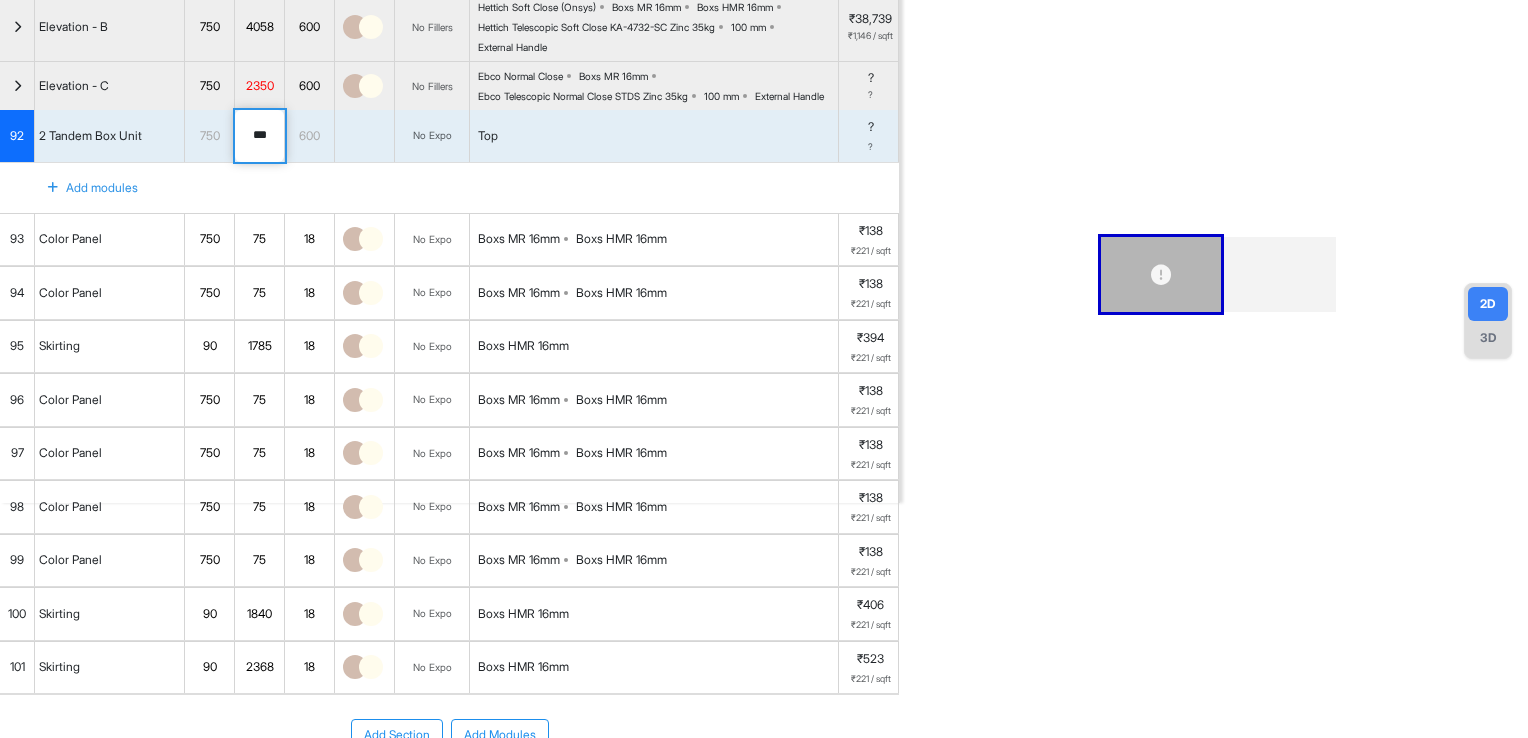 type on "***" 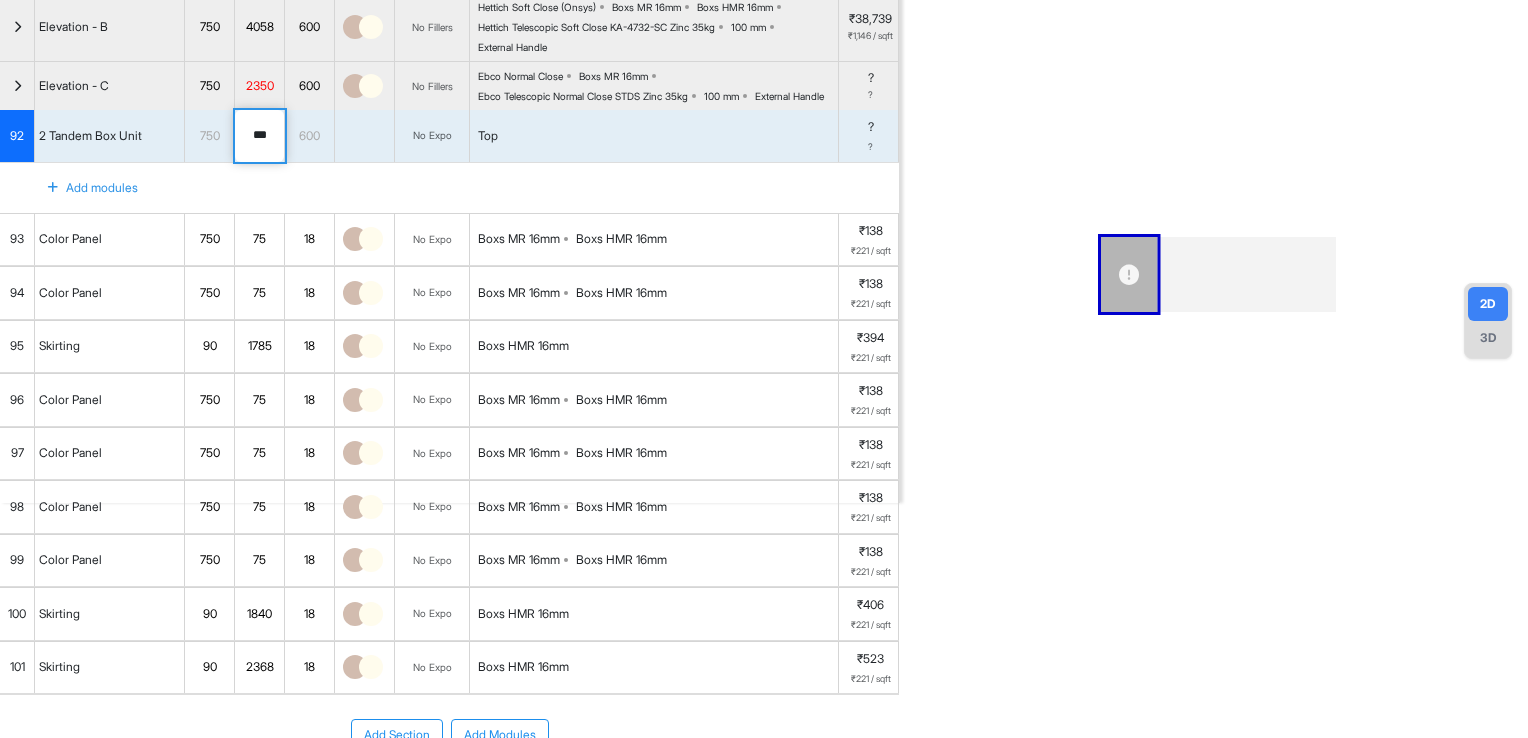 click at bounding box center [53, 188] 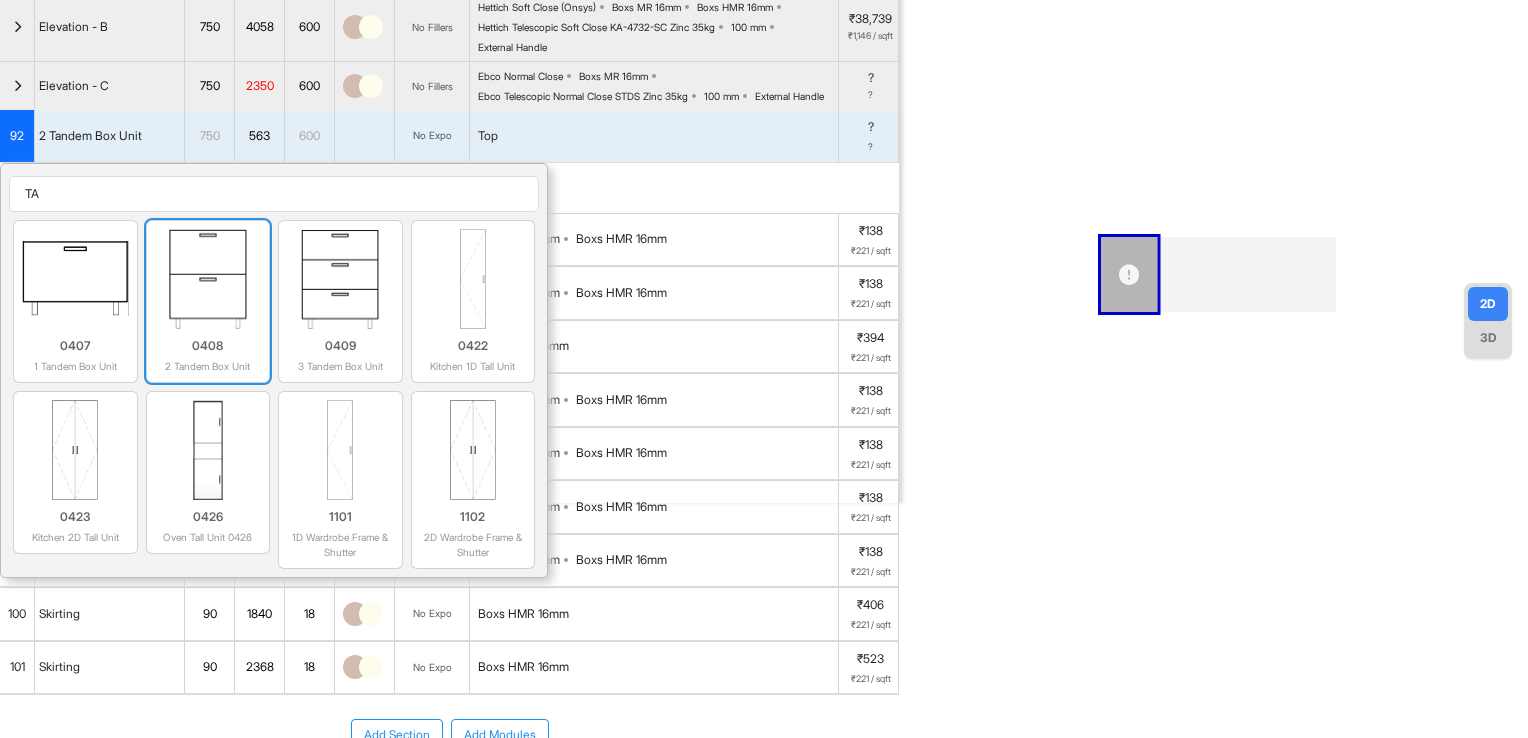 type on "TA" 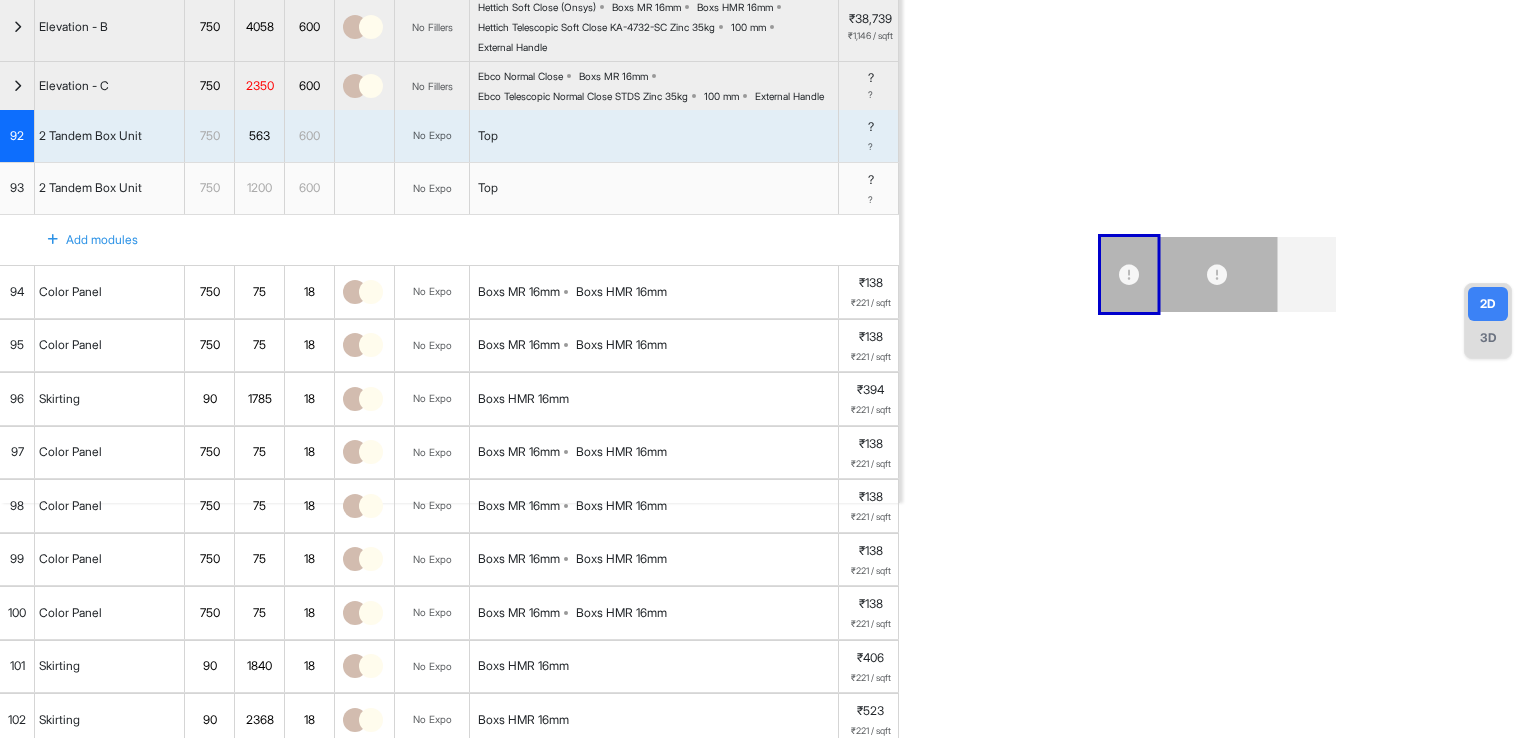 click on "1200" at bounding box center (259, 188) 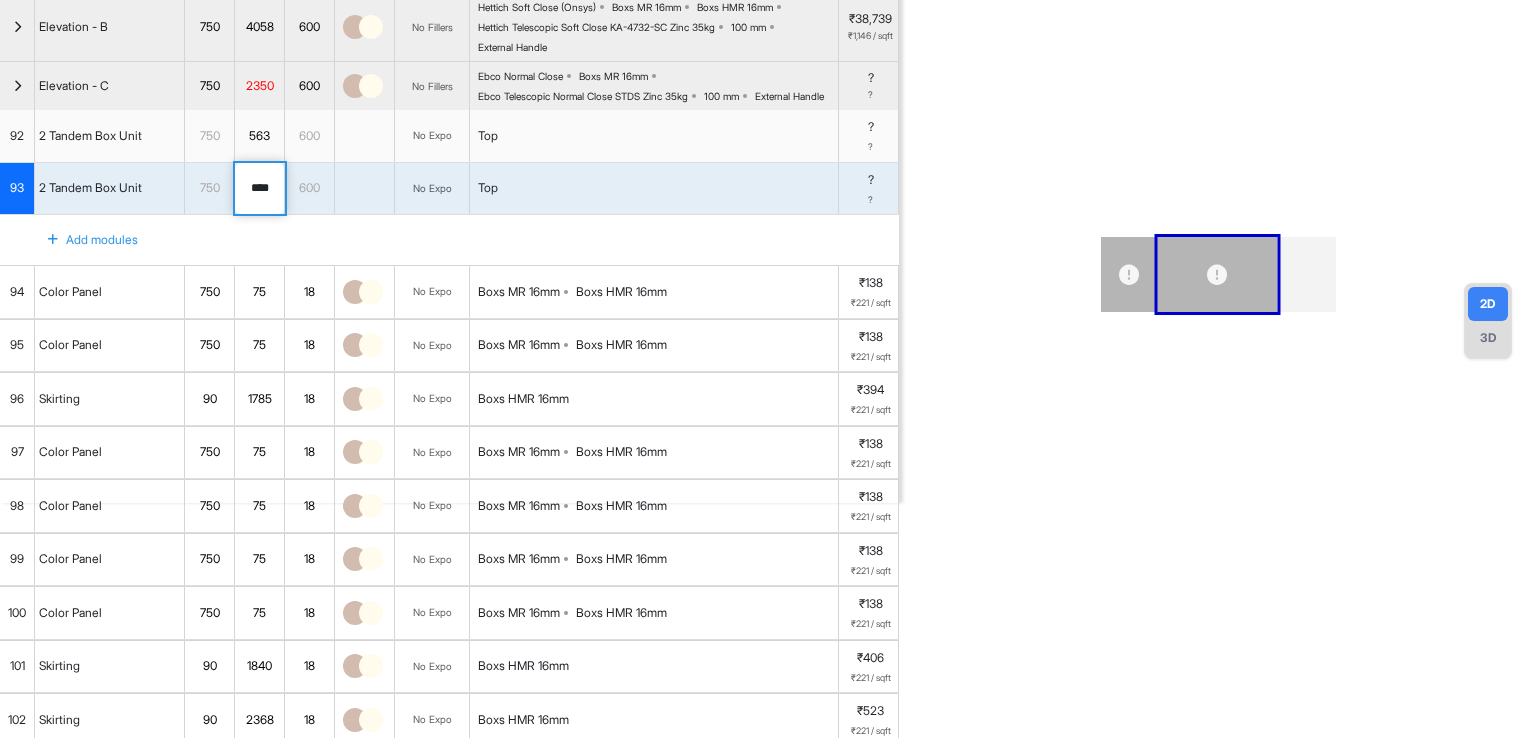 click on "****" at bounding box center (259, 189) 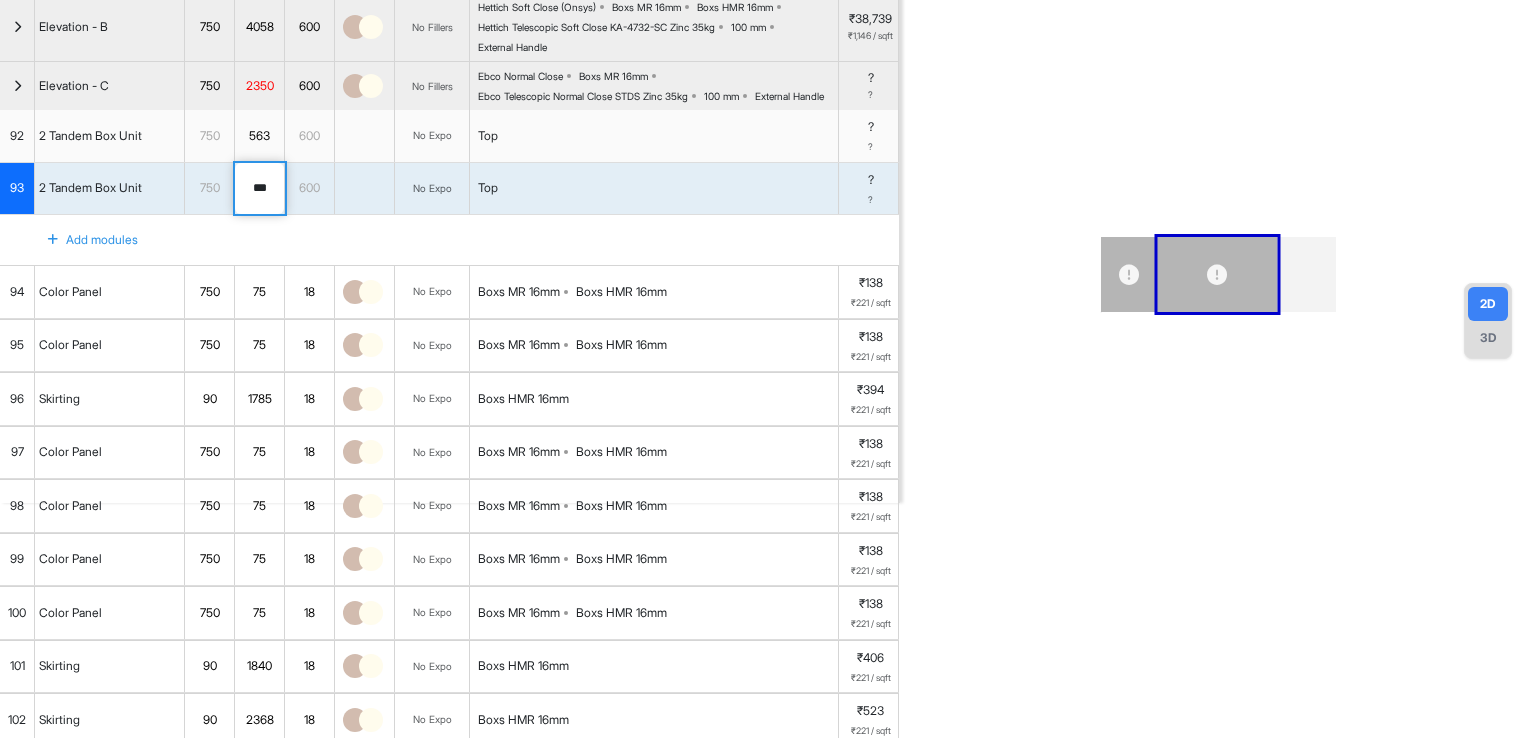 type on "***" 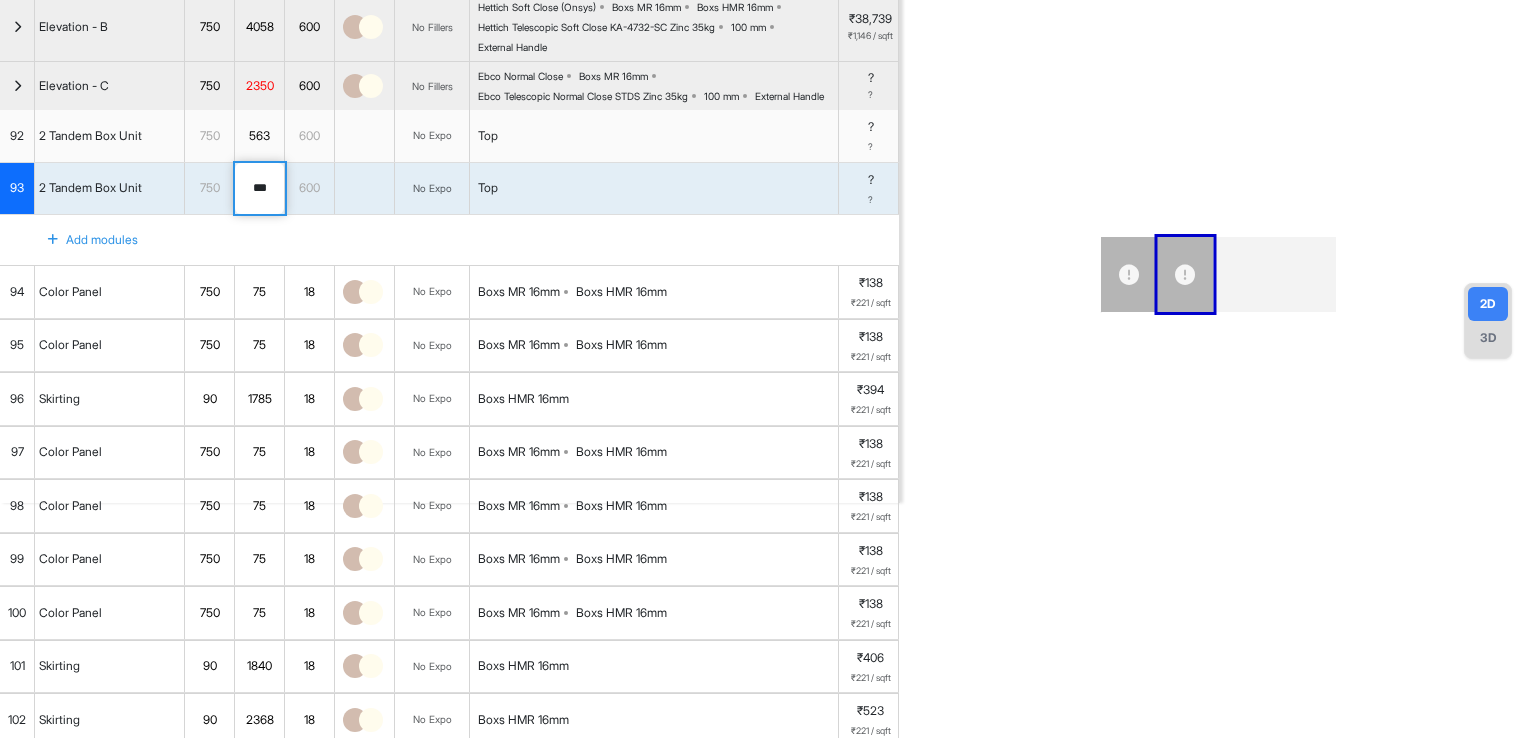 click at bounding box center [53, 240] 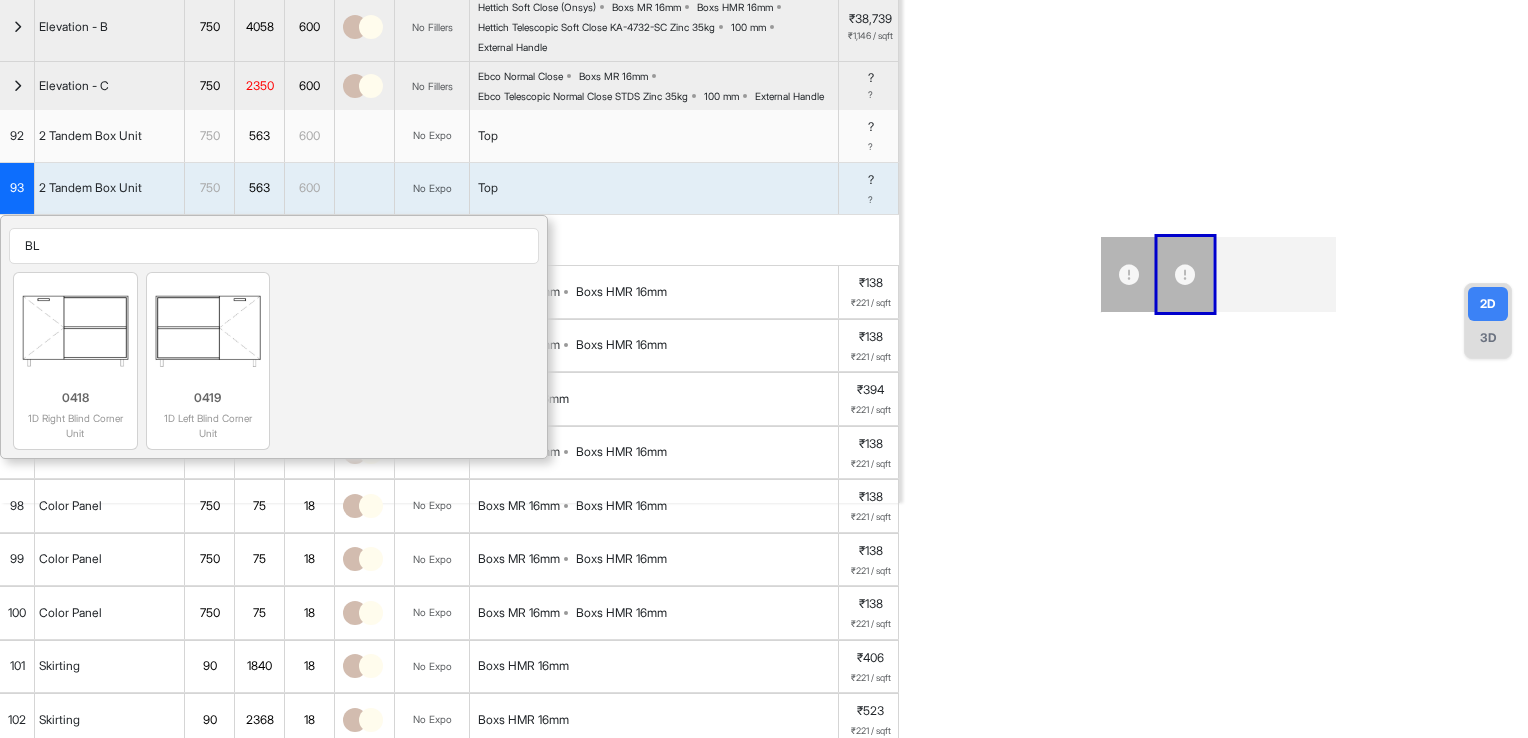 type on "BL" 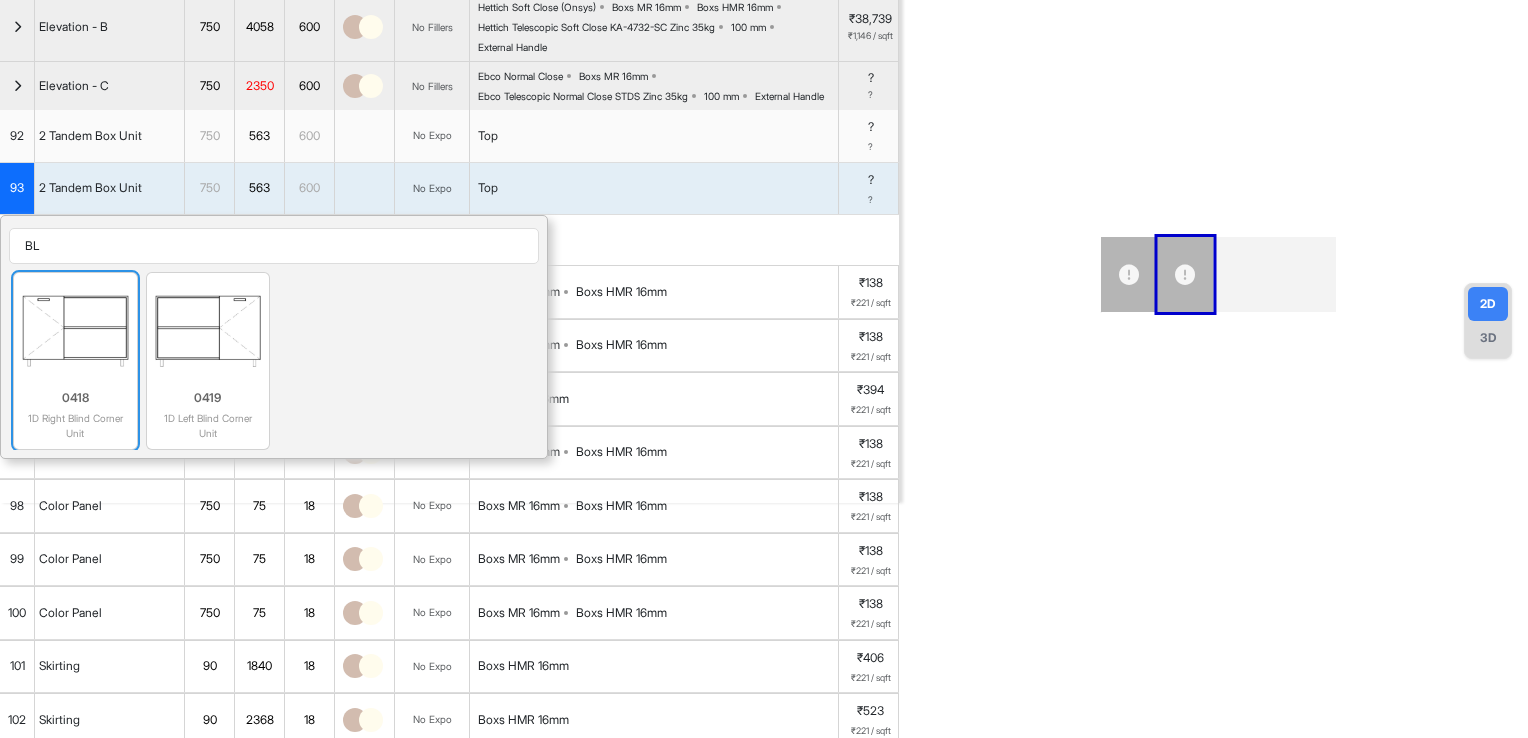 click at bounding box center (75, 331) 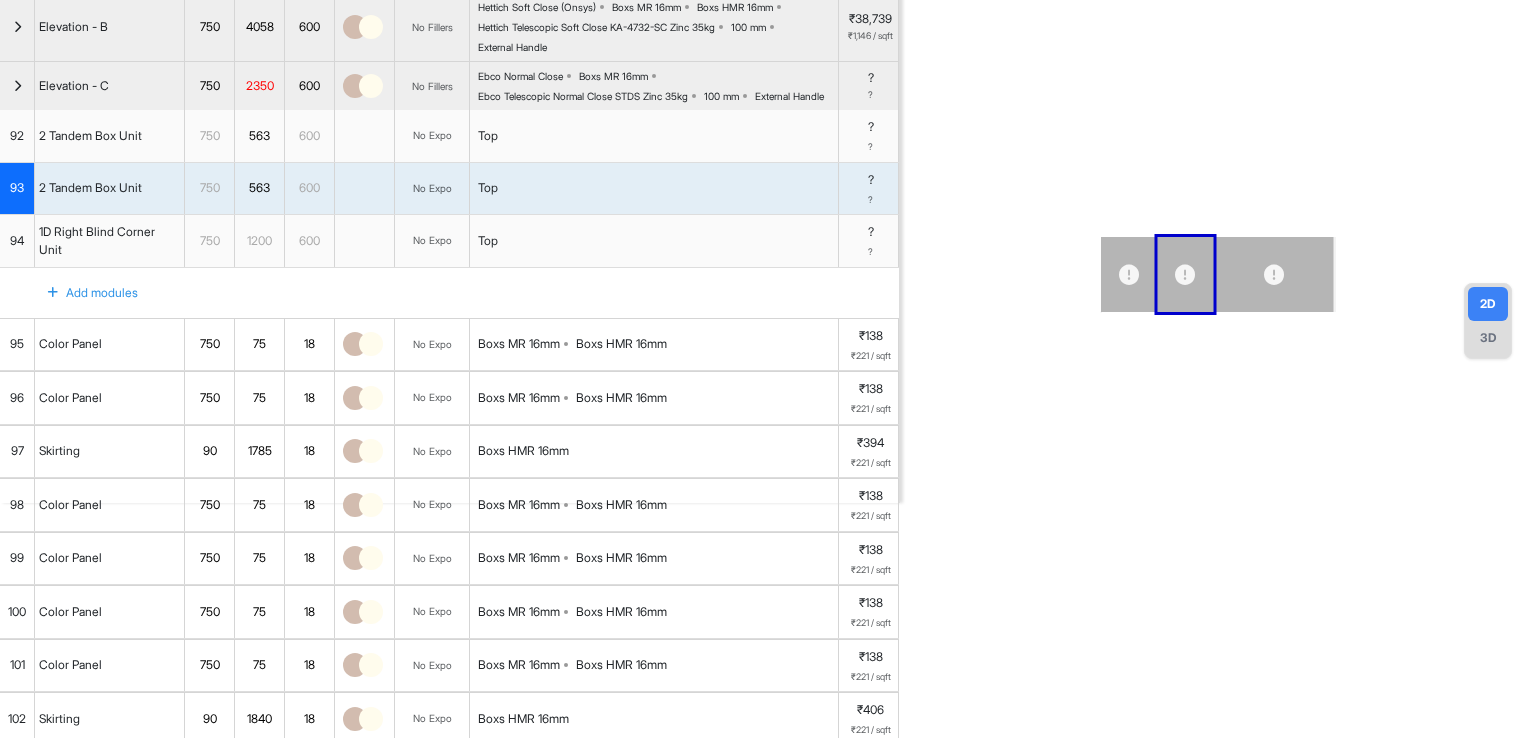 click on "Ebco Normal Close" at bounding box center (524, 76) 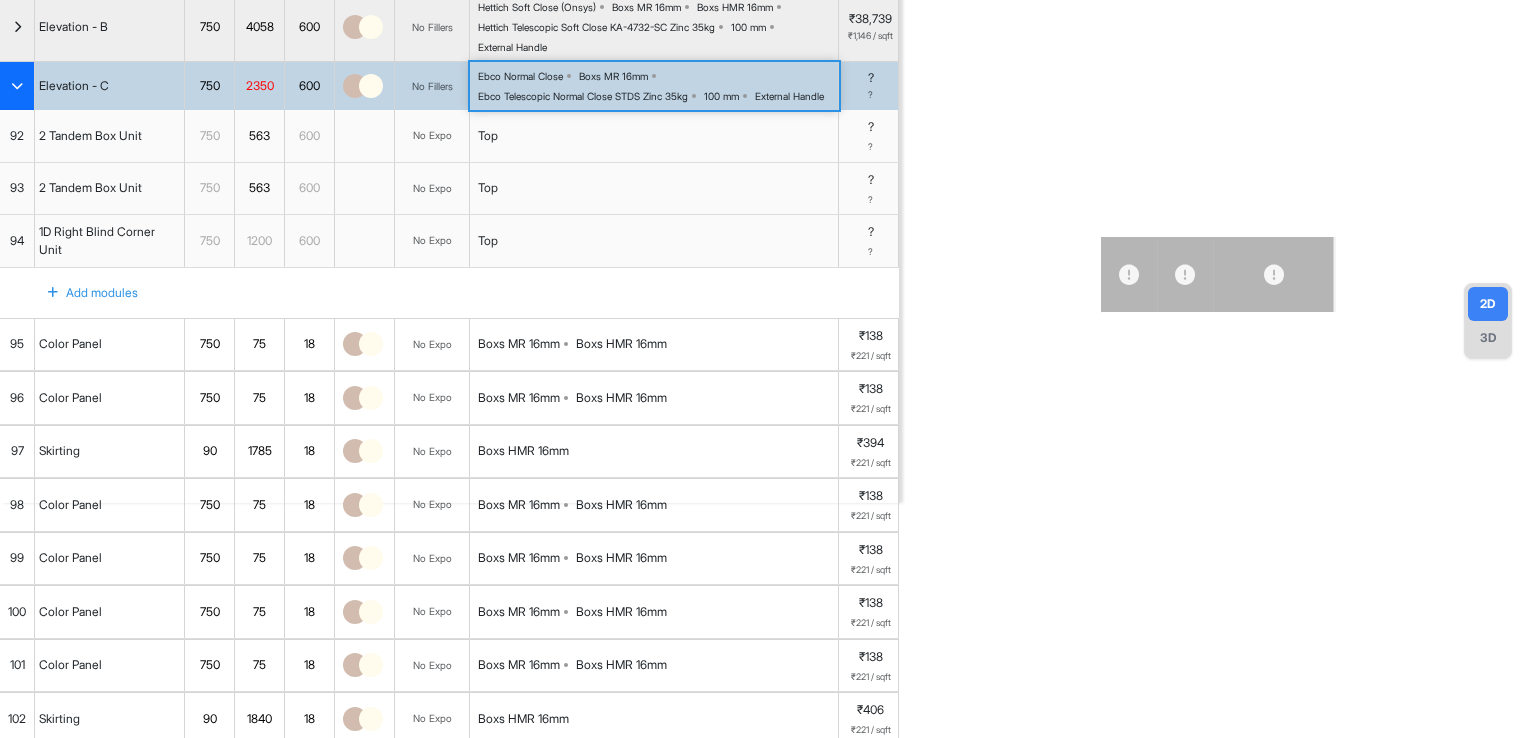 click on "Ebco Normal Close Boxs MR 16mm Ebco Telescopic Normal Close STDS Zinc 35kg 100 mm External Handle" at bounding box center (658, 86) 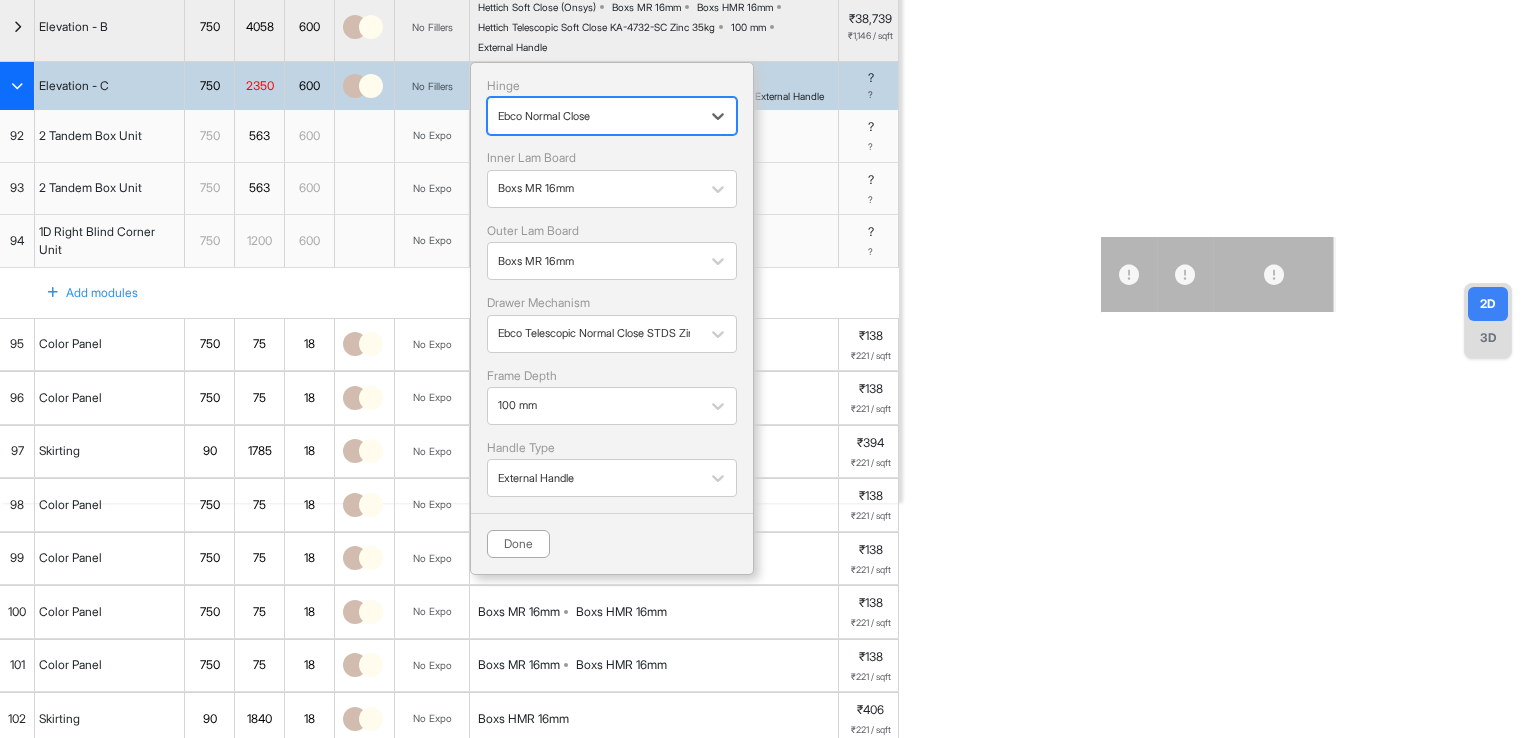 click on "Ebco Normal Close" at bounding box center [612, 116] 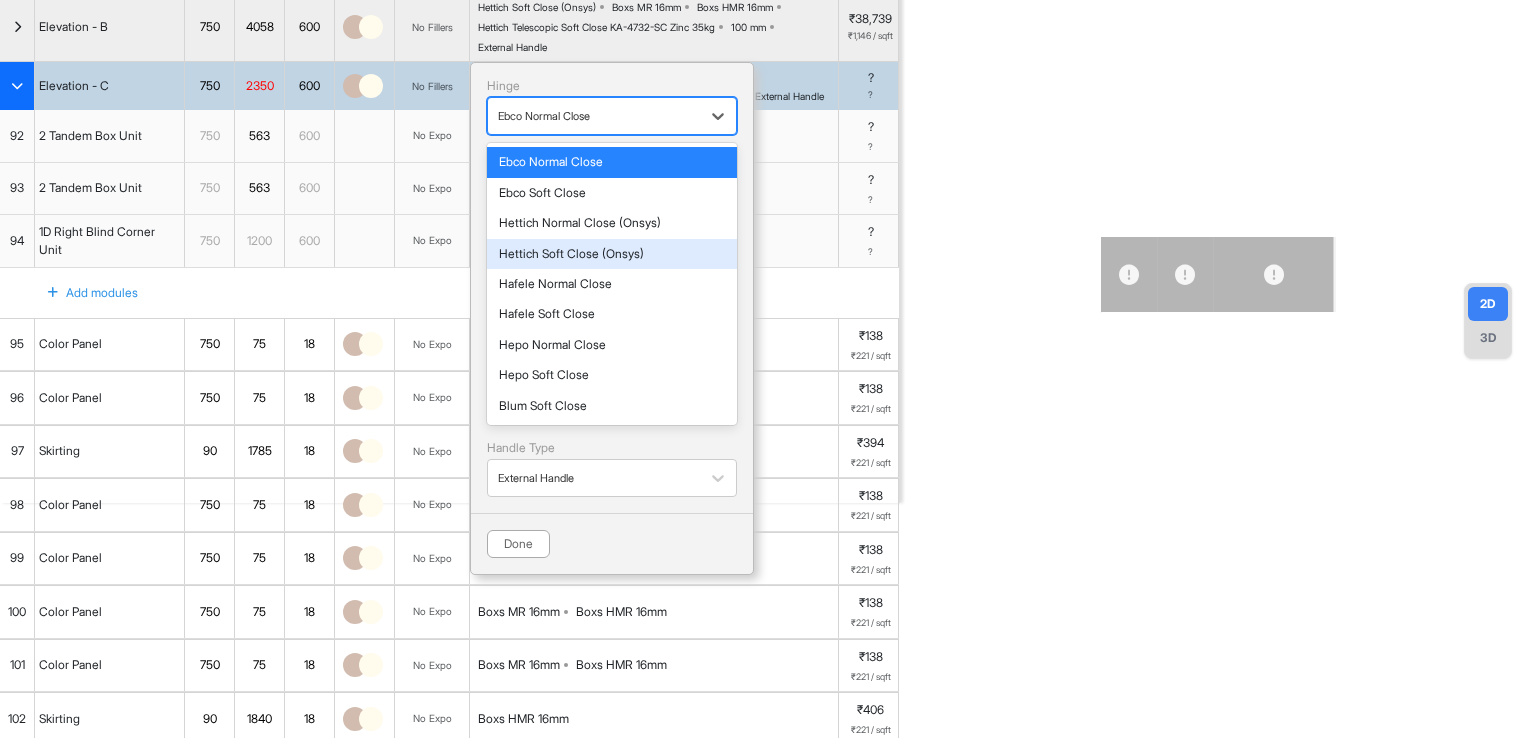 click on "Hettich Soft Close (Onsys)" at bounding box center [612, 254] 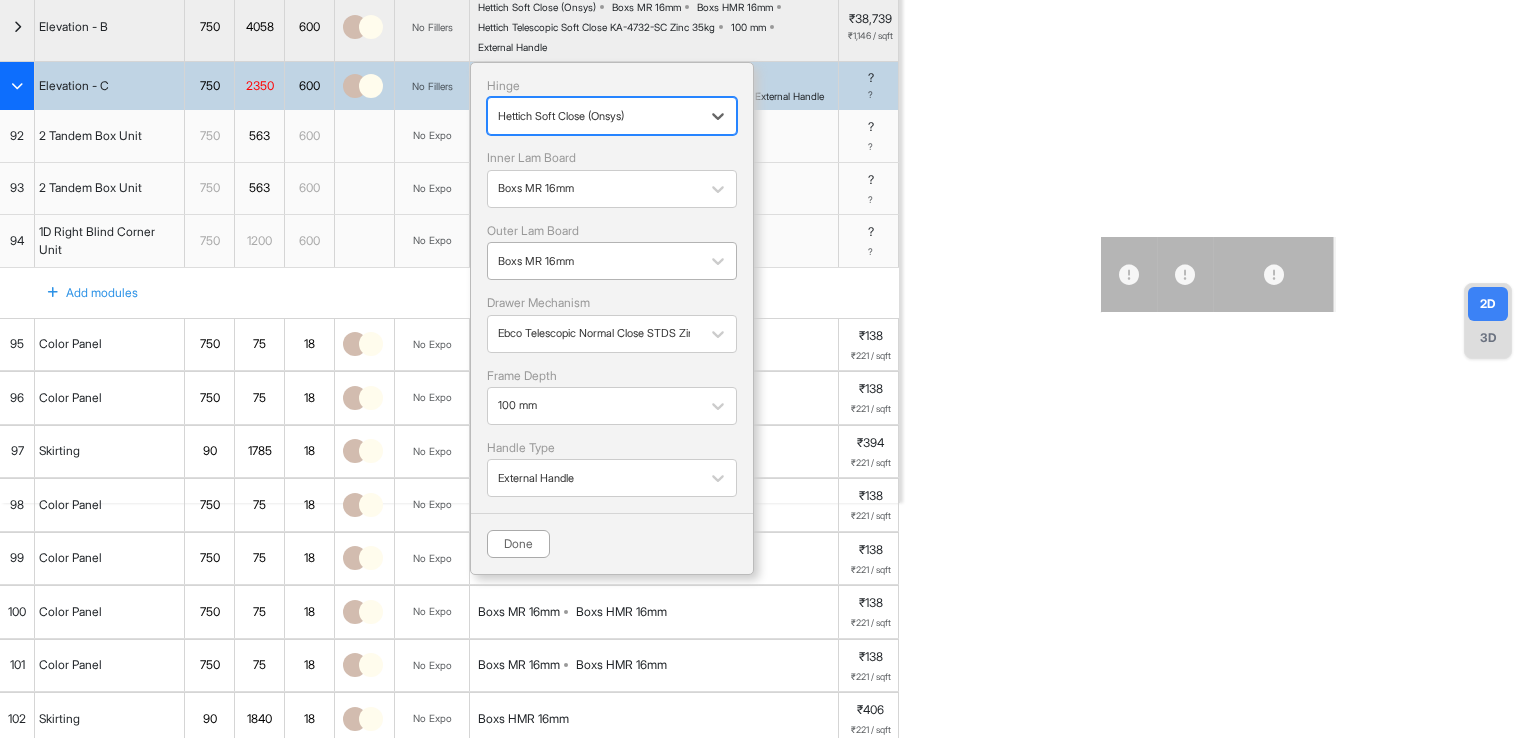 click at bounding box center (594, 261) 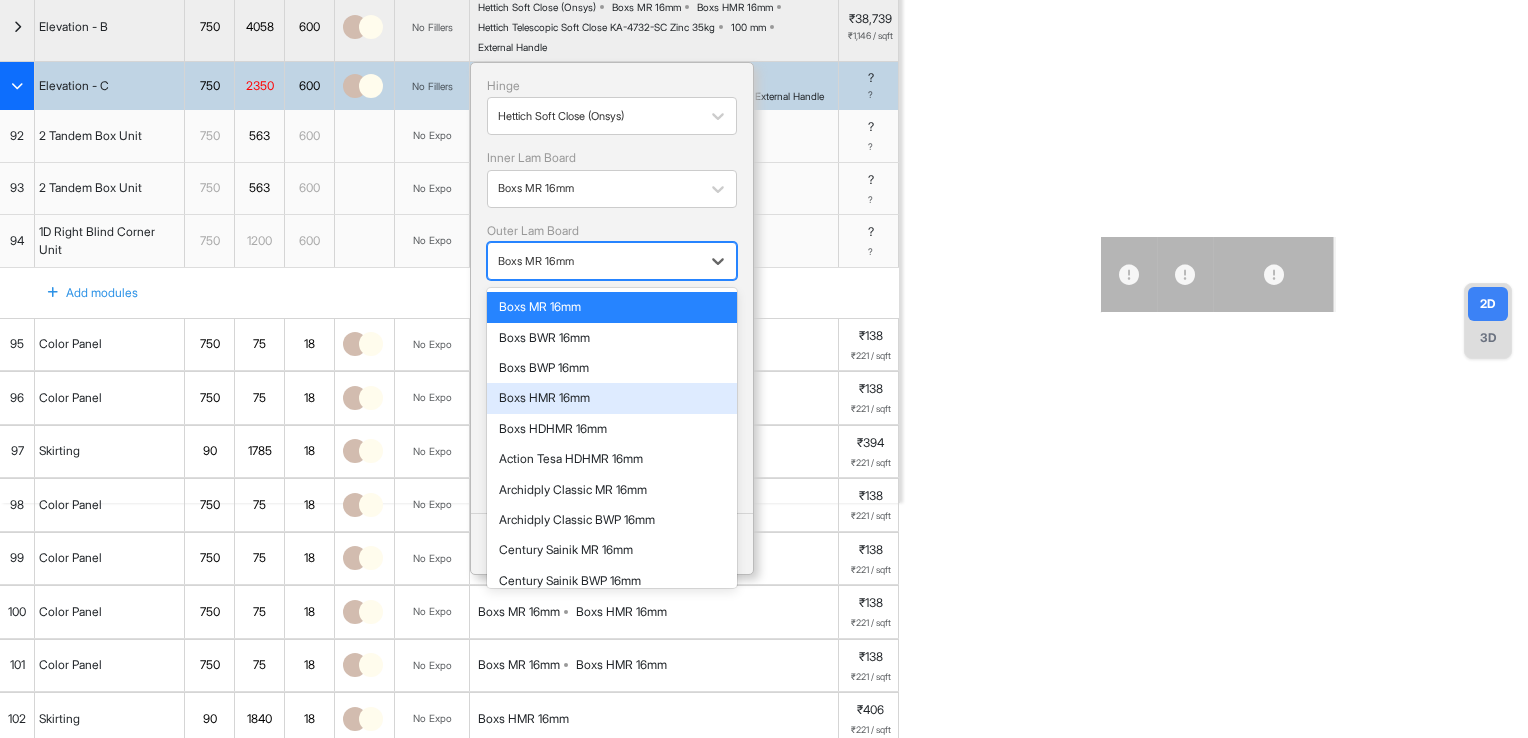 click on "Boxs HMR 16mm" at bounding box center [612, 398] 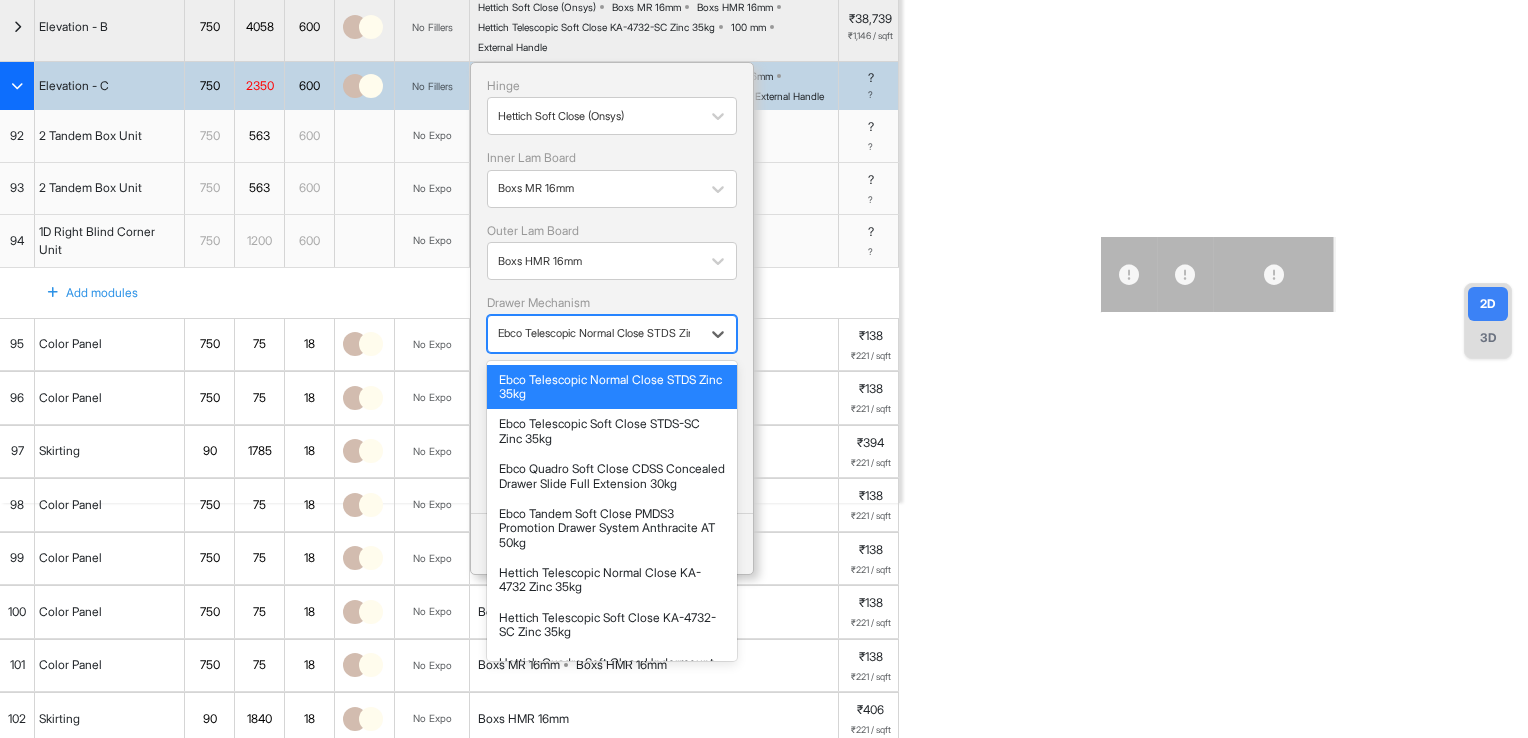 click at bounding box center [594, 333] 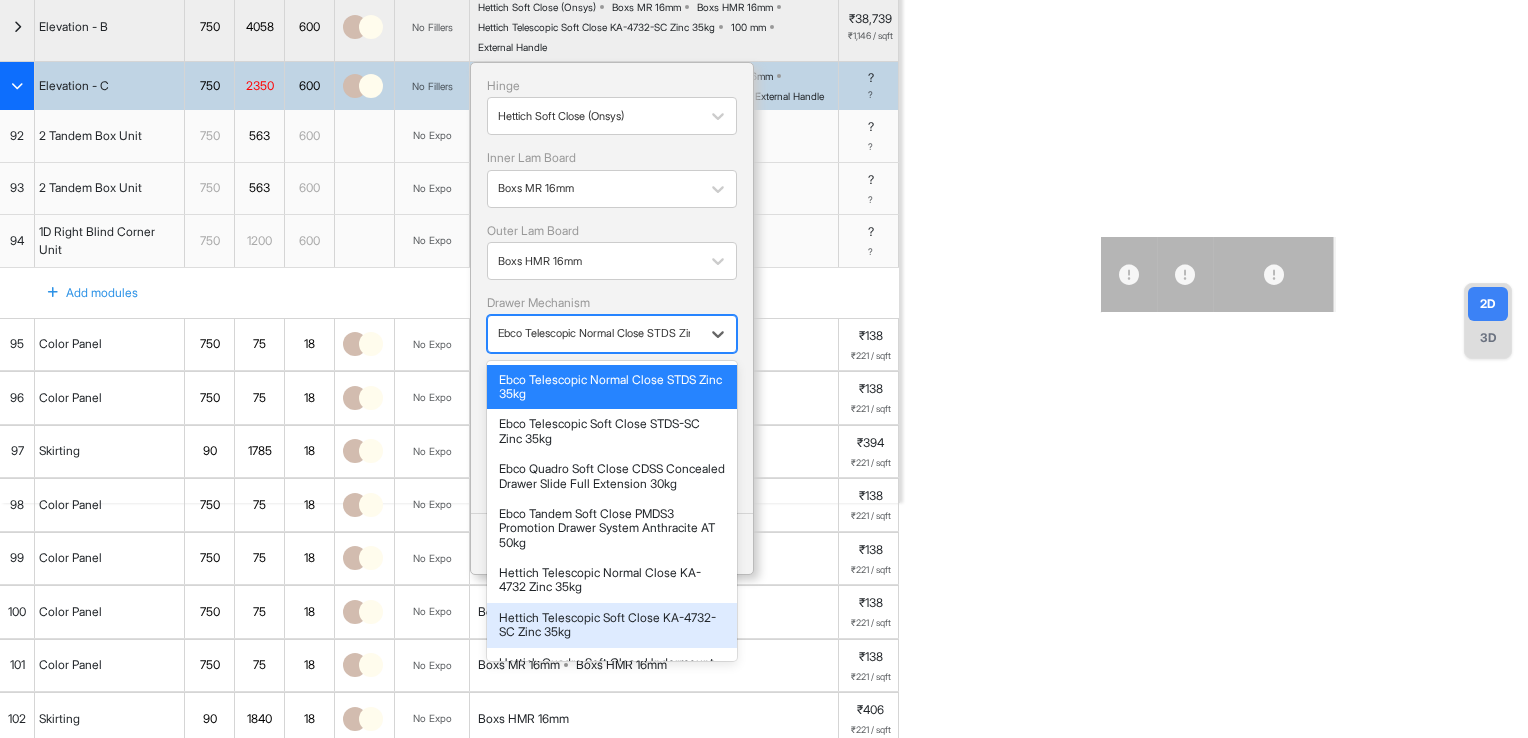 click on "Hettich Telescopic Soft Close KA-4732-SC Zinc 35kg" at bounding box center (612, 625) 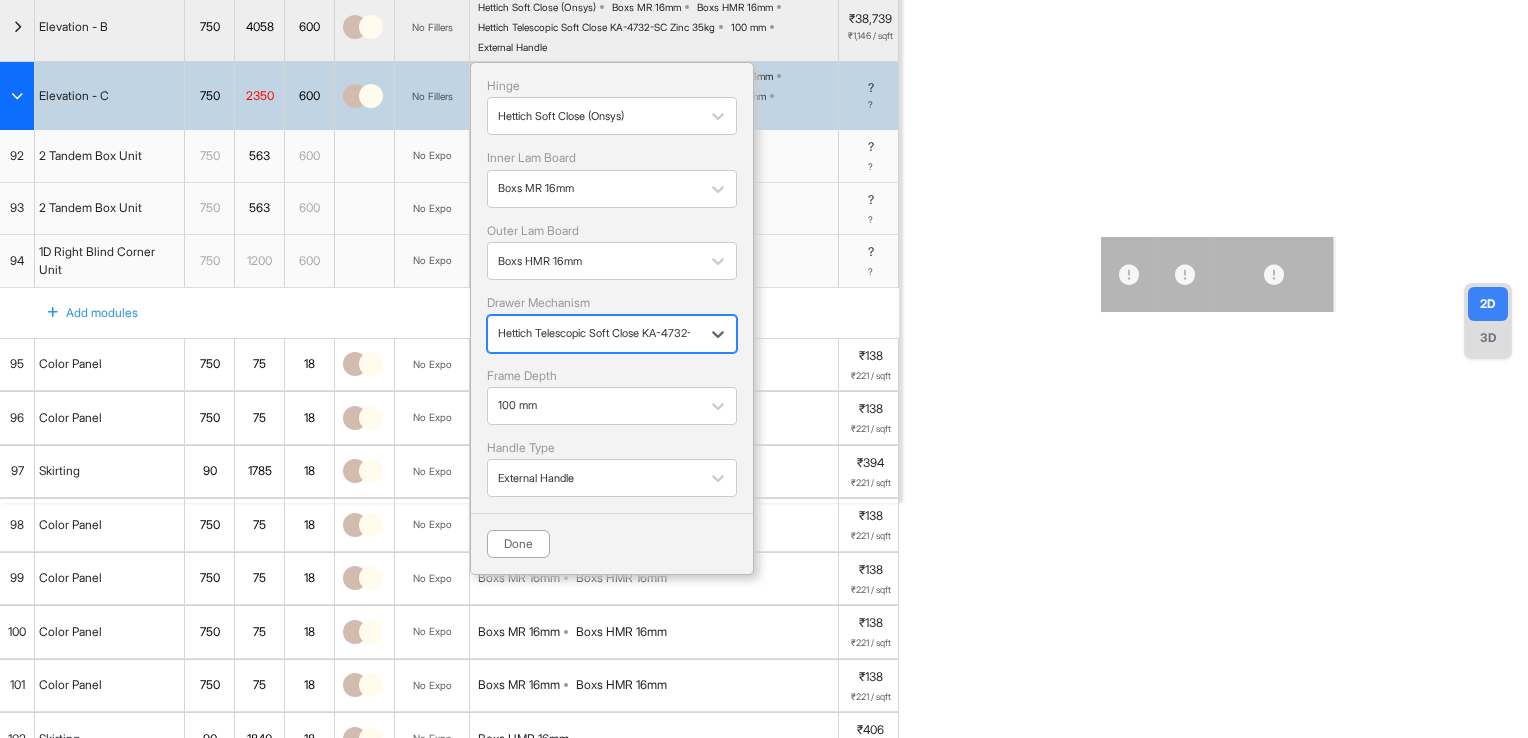 drag, startPoint x: 536, startPoint y: 536, endPoint x: 539, endPoint y: 520, distance: 16.27882 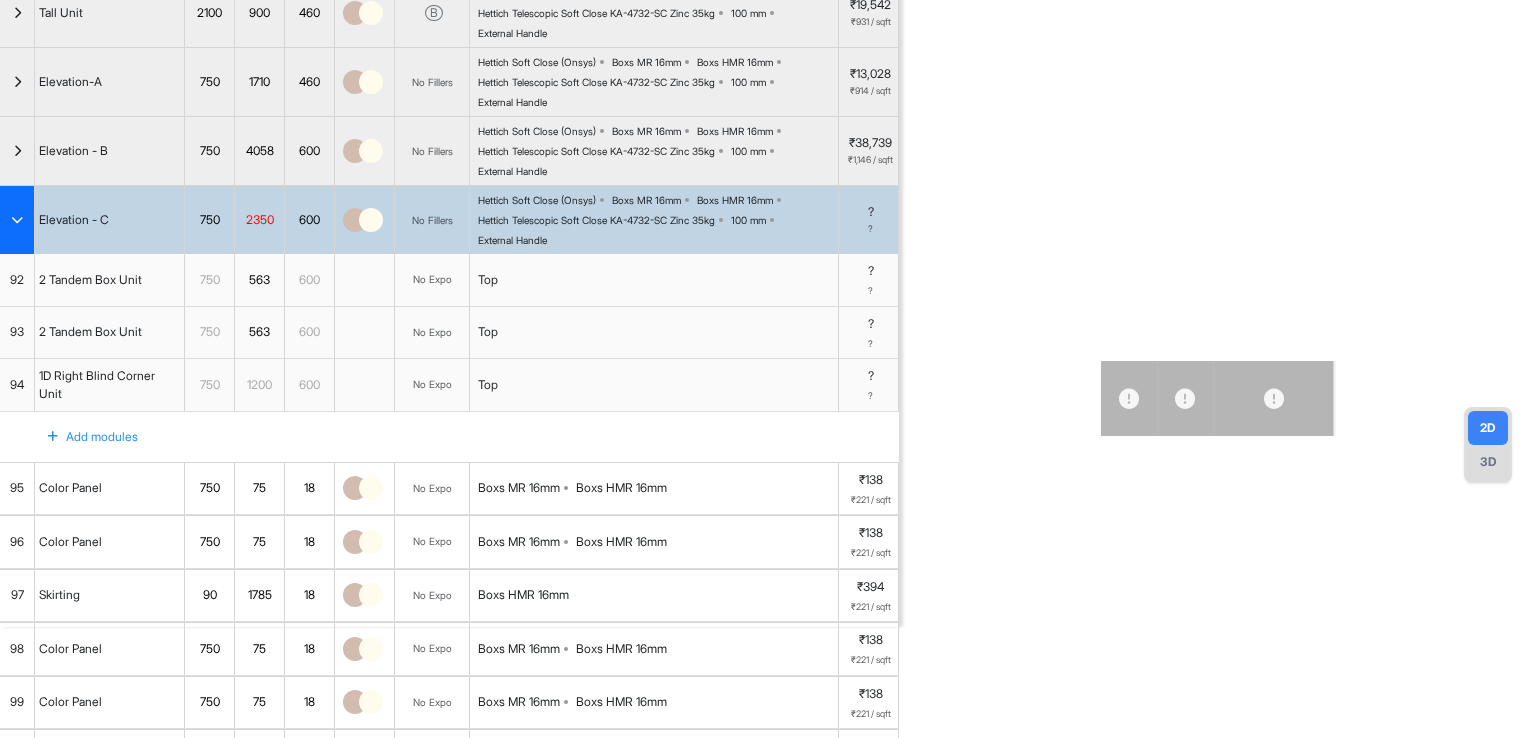 scroll, scrollTop: 0, scrollLeft: 0, axis: both 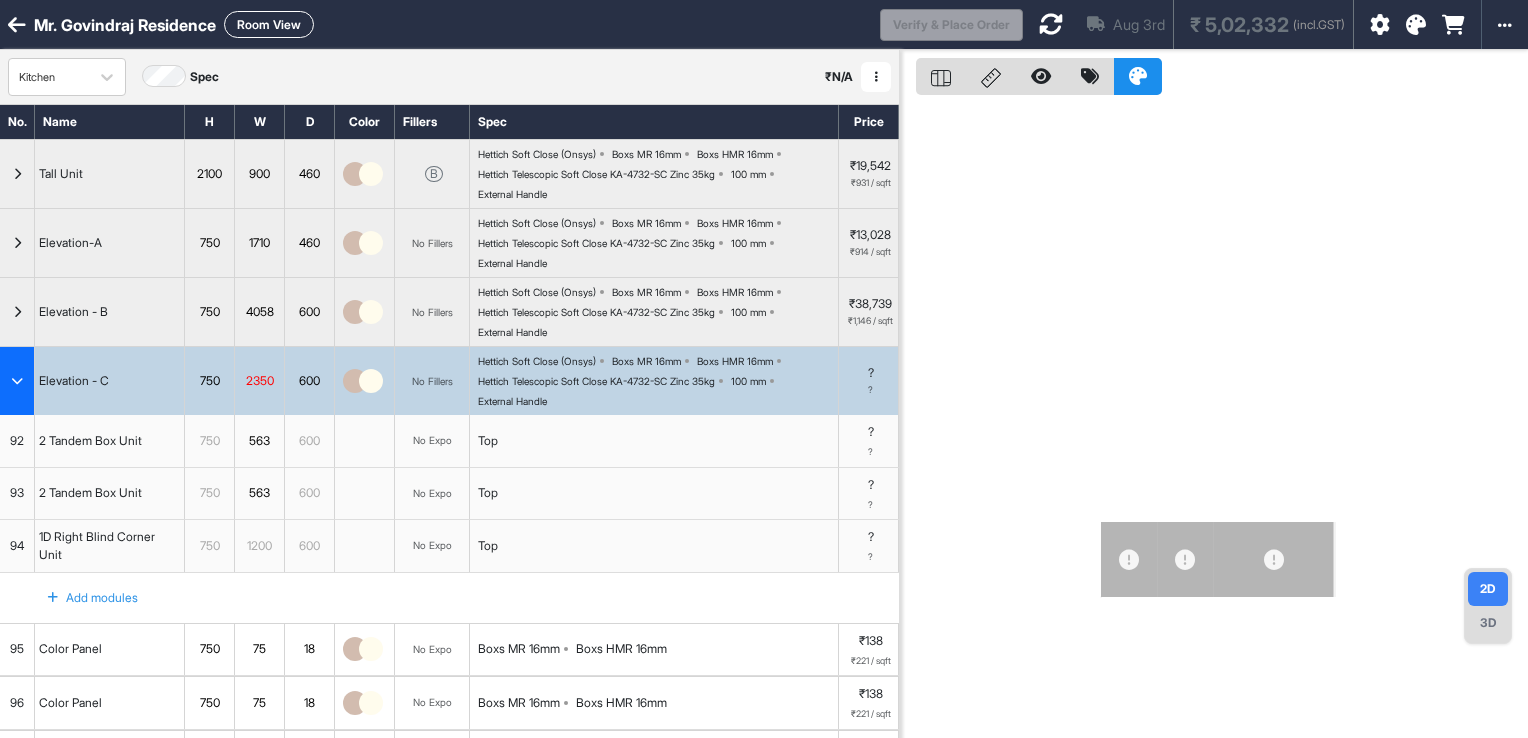 click at bounding box center [1051, 24] 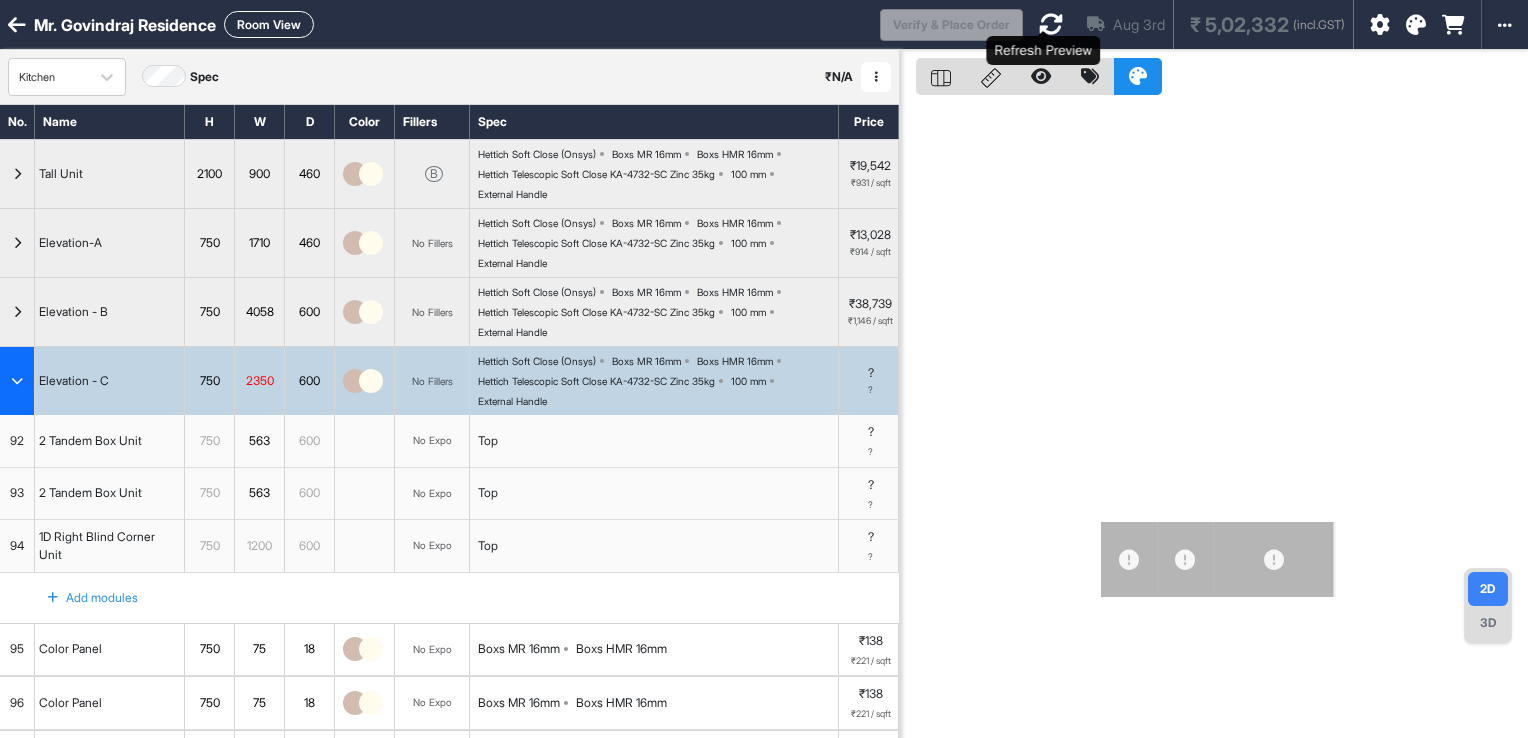 click at bounding box center (1051, 24) 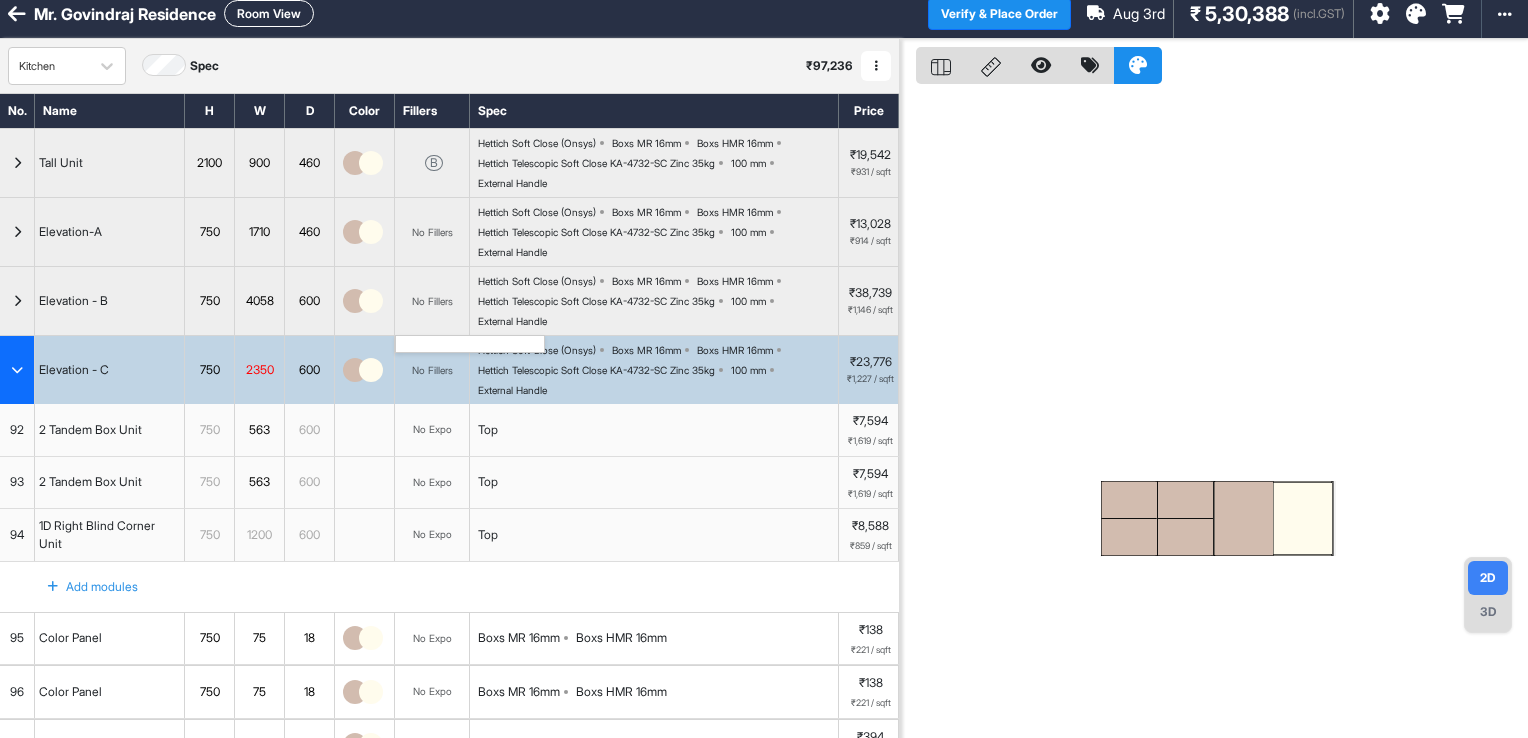 scroll, scrollTop: 0, scrollLeft: 0, axis: both 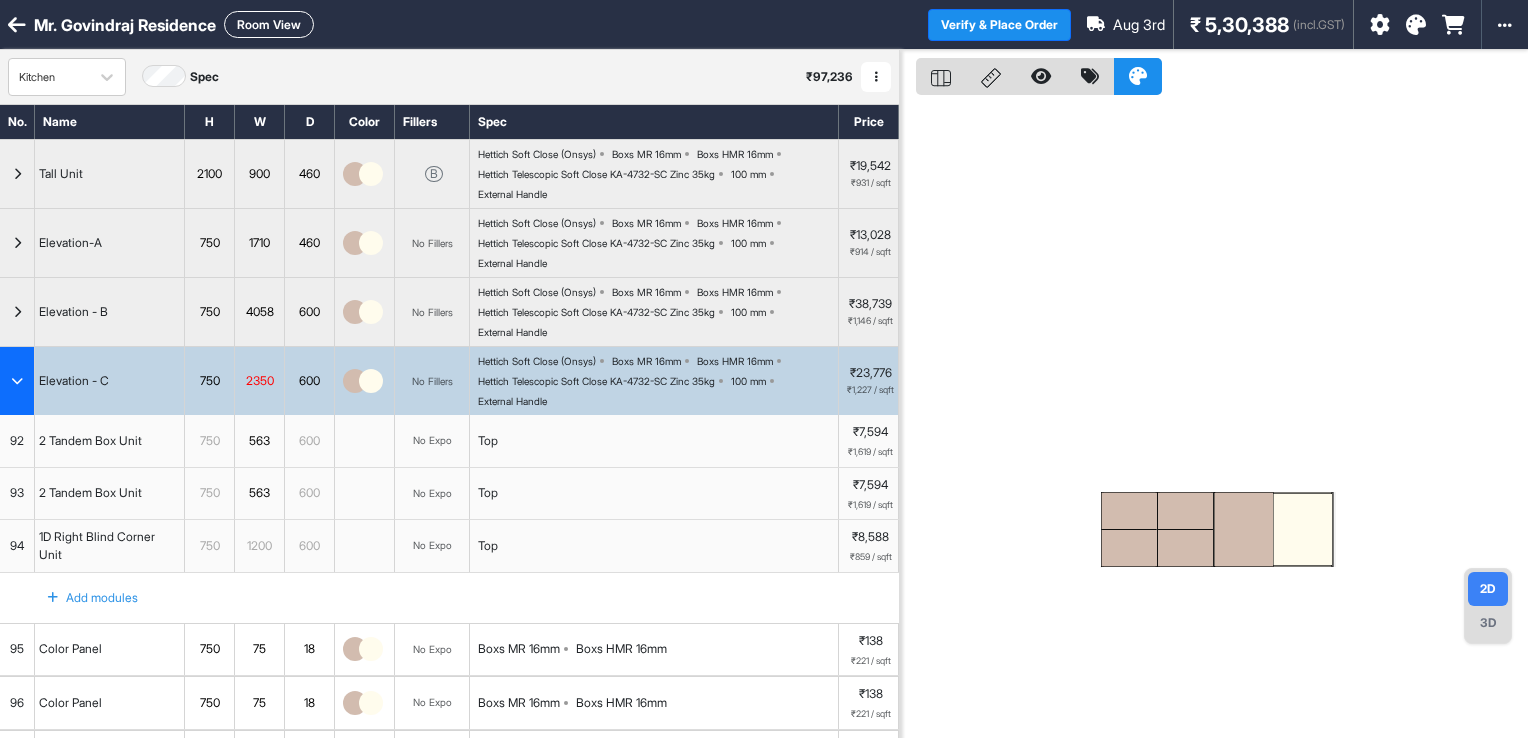 click on "Room View" at bounding box center (269, 24) 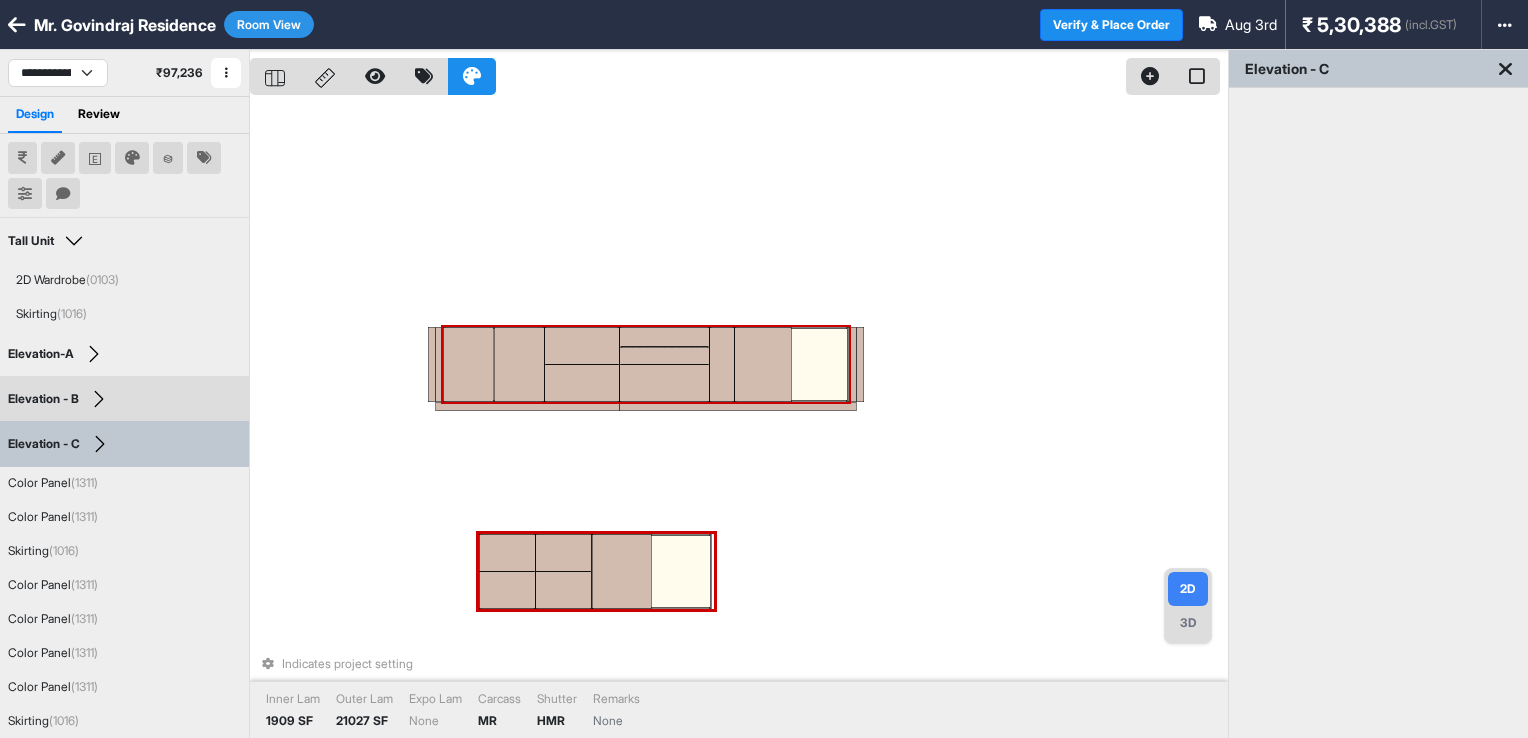 click on "Indicates project setting Inner Lam 1909 SF Outer Lam 21027 SF Expo Lam None Carcass MR Shutter HMR Remarks None" at bounding box center [739, 419] 